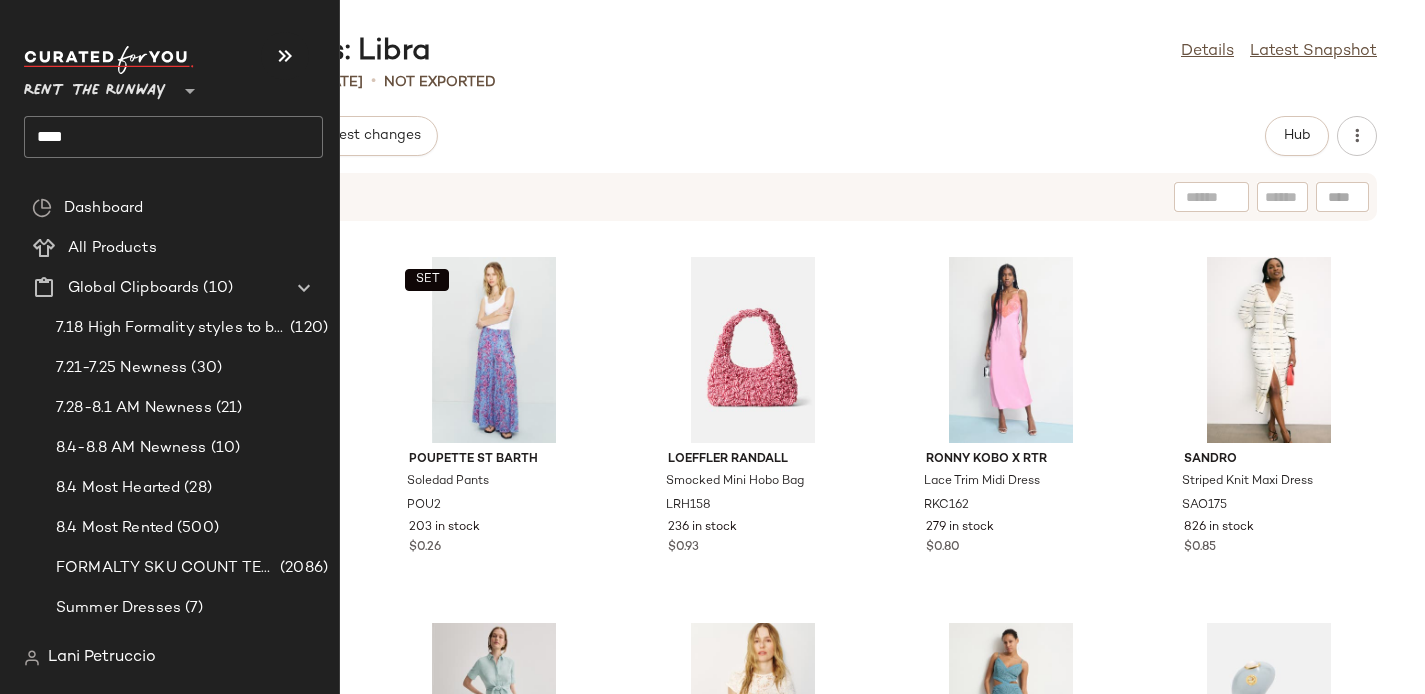 scroll, scrollTop: 0, scrollLeft: 0, axis: both 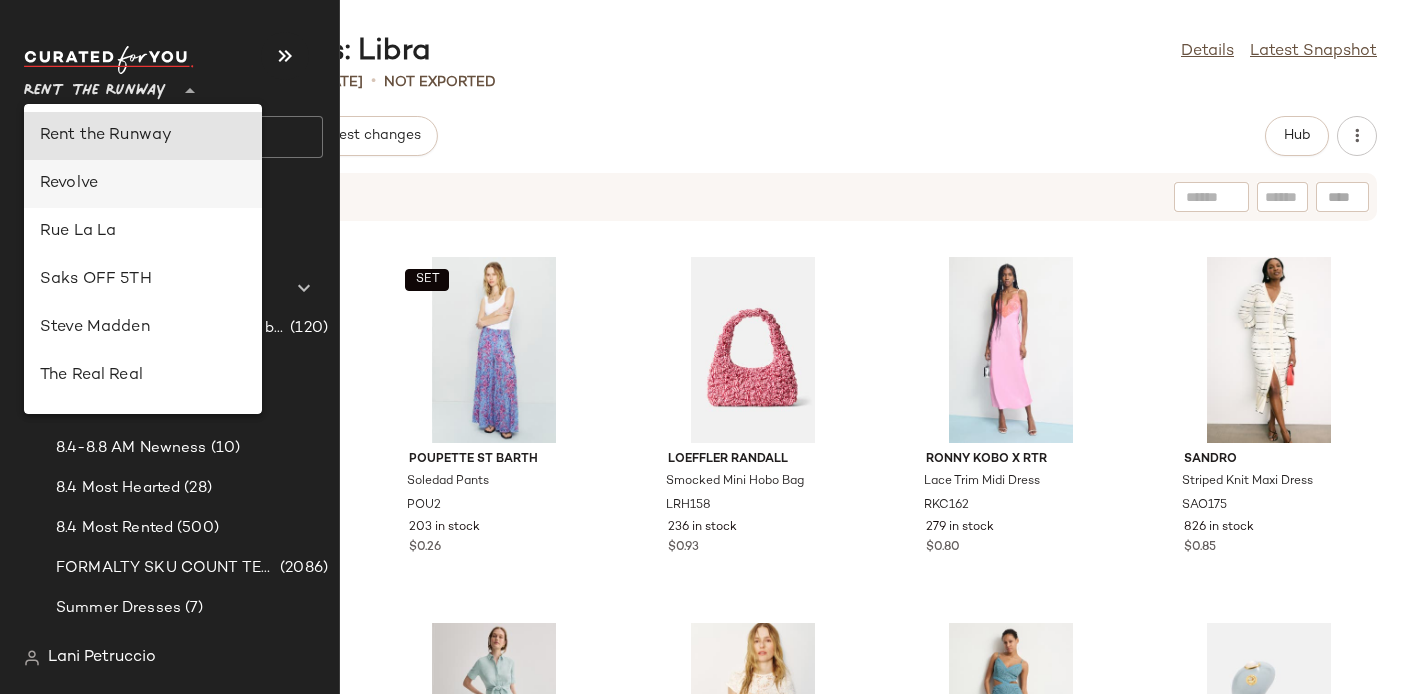 click on "Revolve" at bounding box center [143, 184] 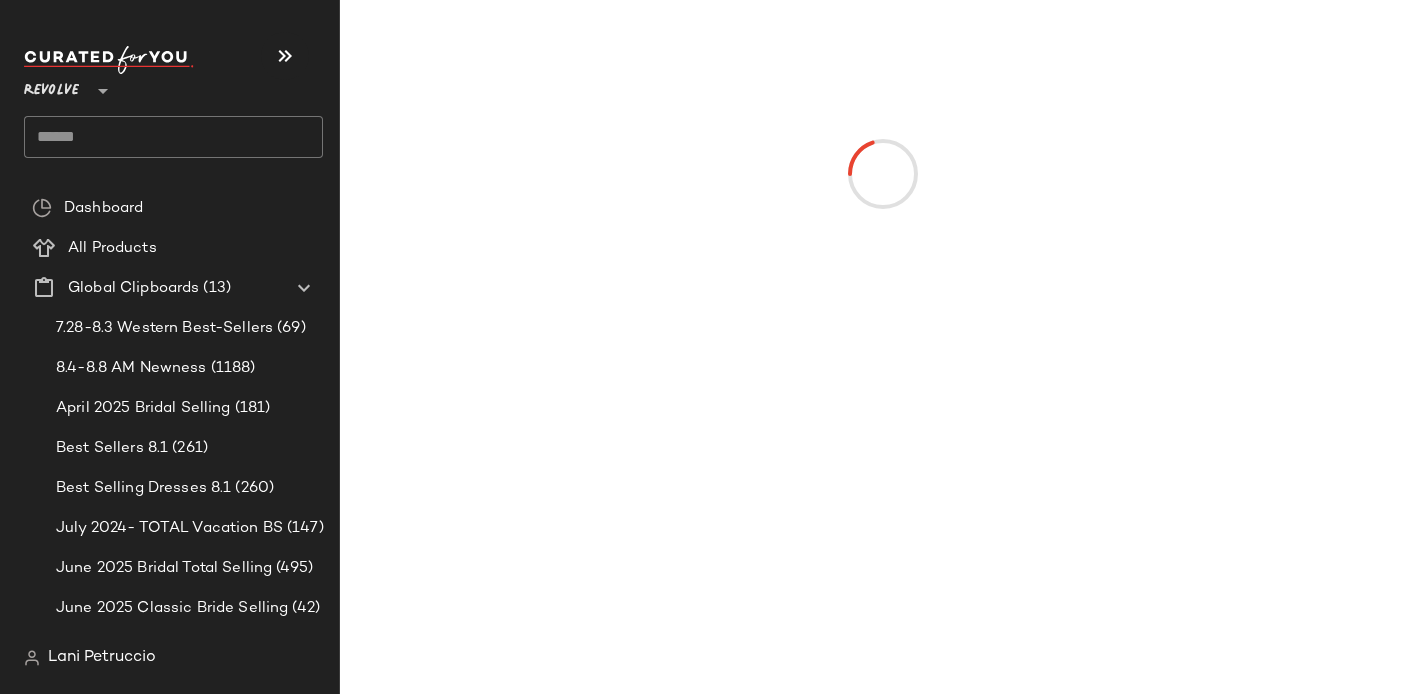 click 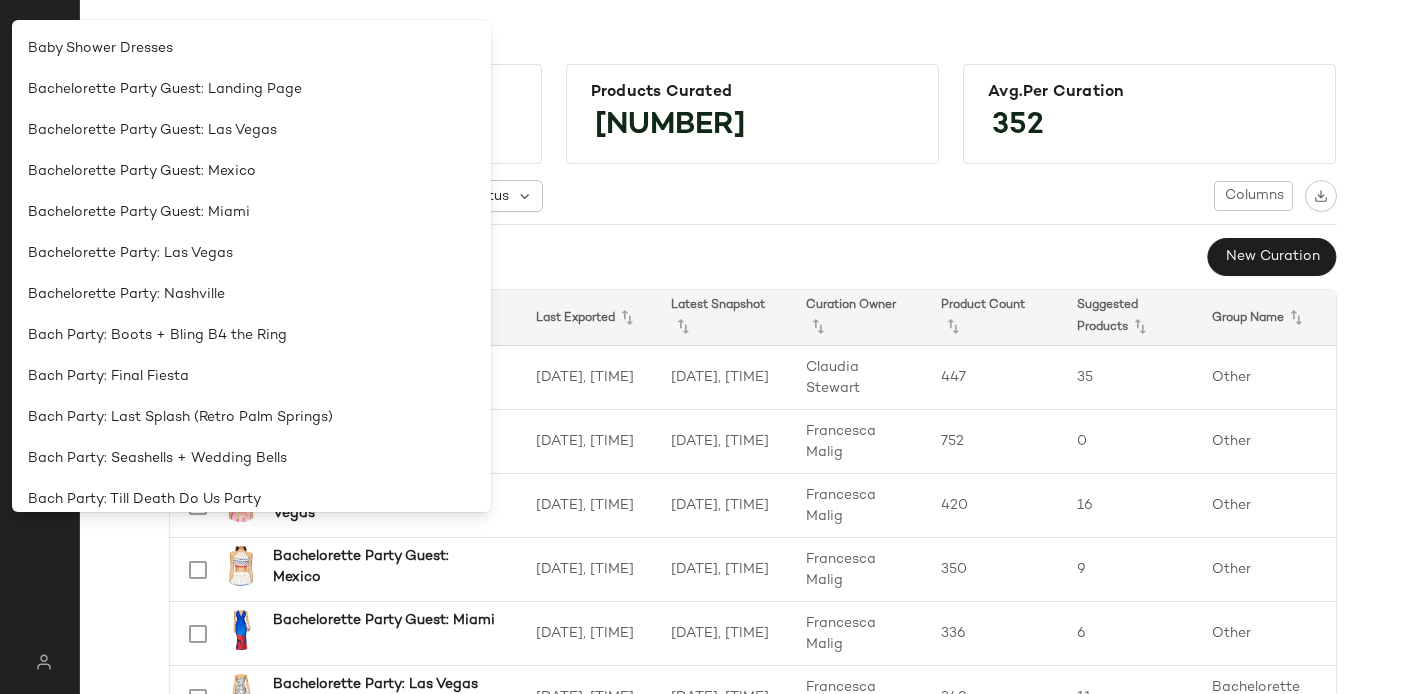 click on "Select all  New Curation" 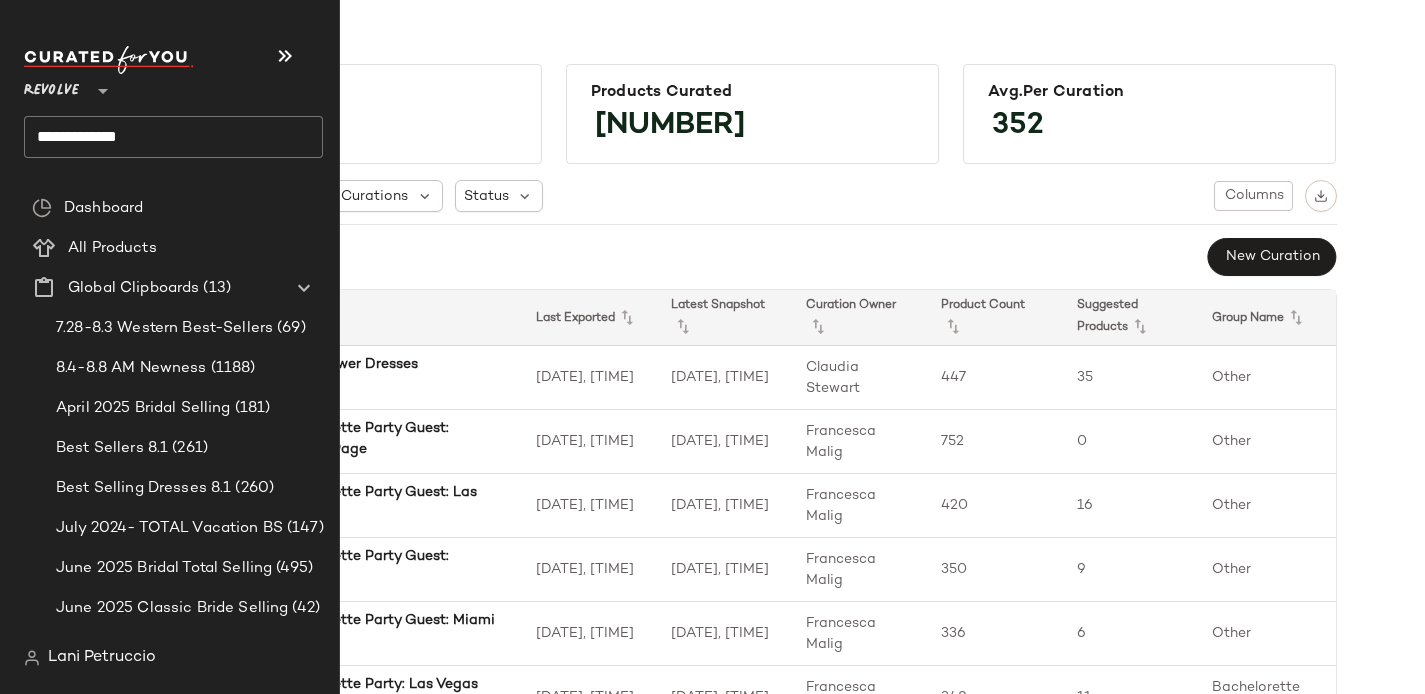 click on "**********" 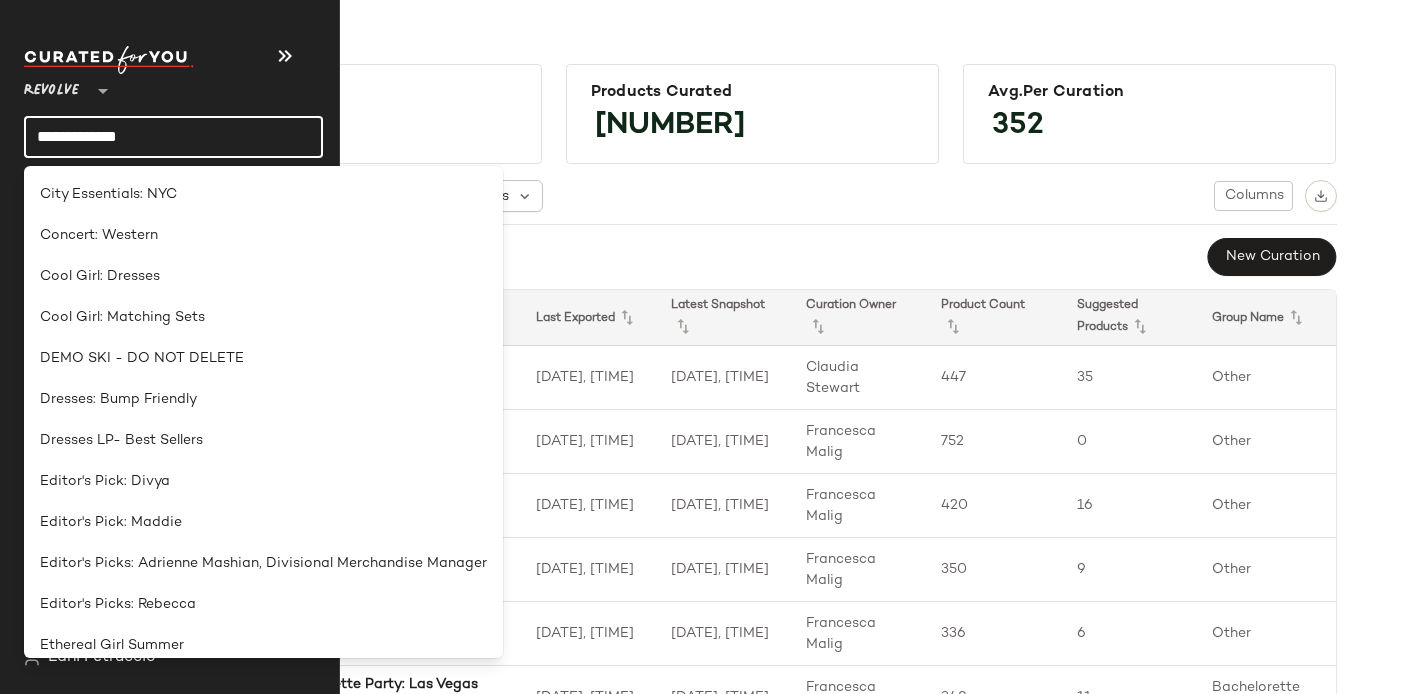 scroll, scrollTop: 1792, scrollLeft: 0, axis: vertical 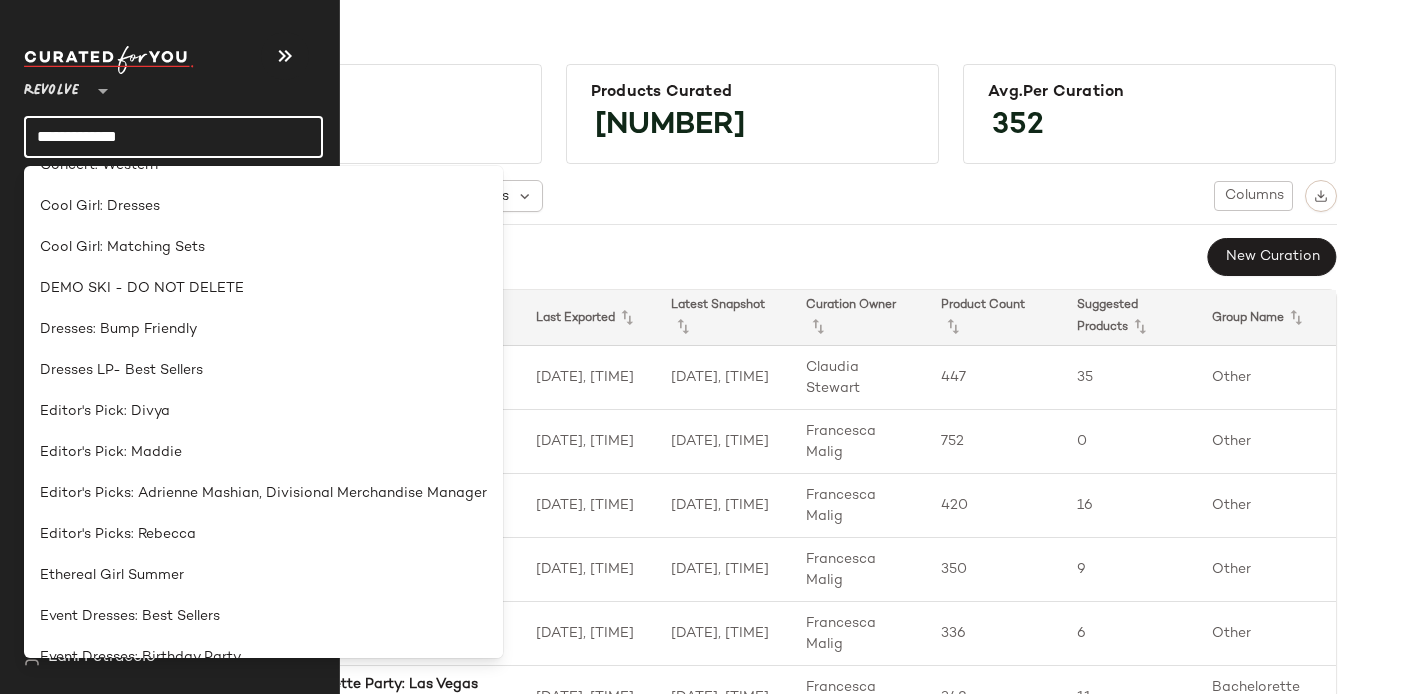 click on "**********" 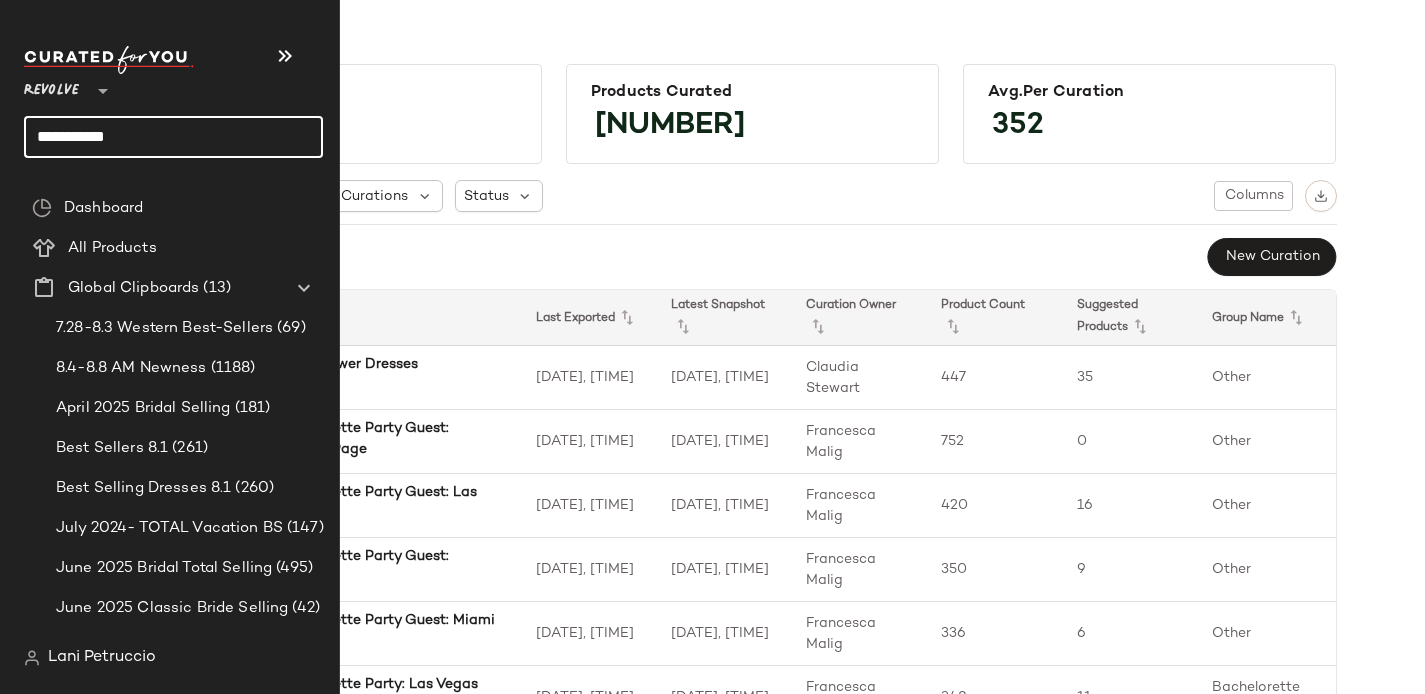 click on "**********" 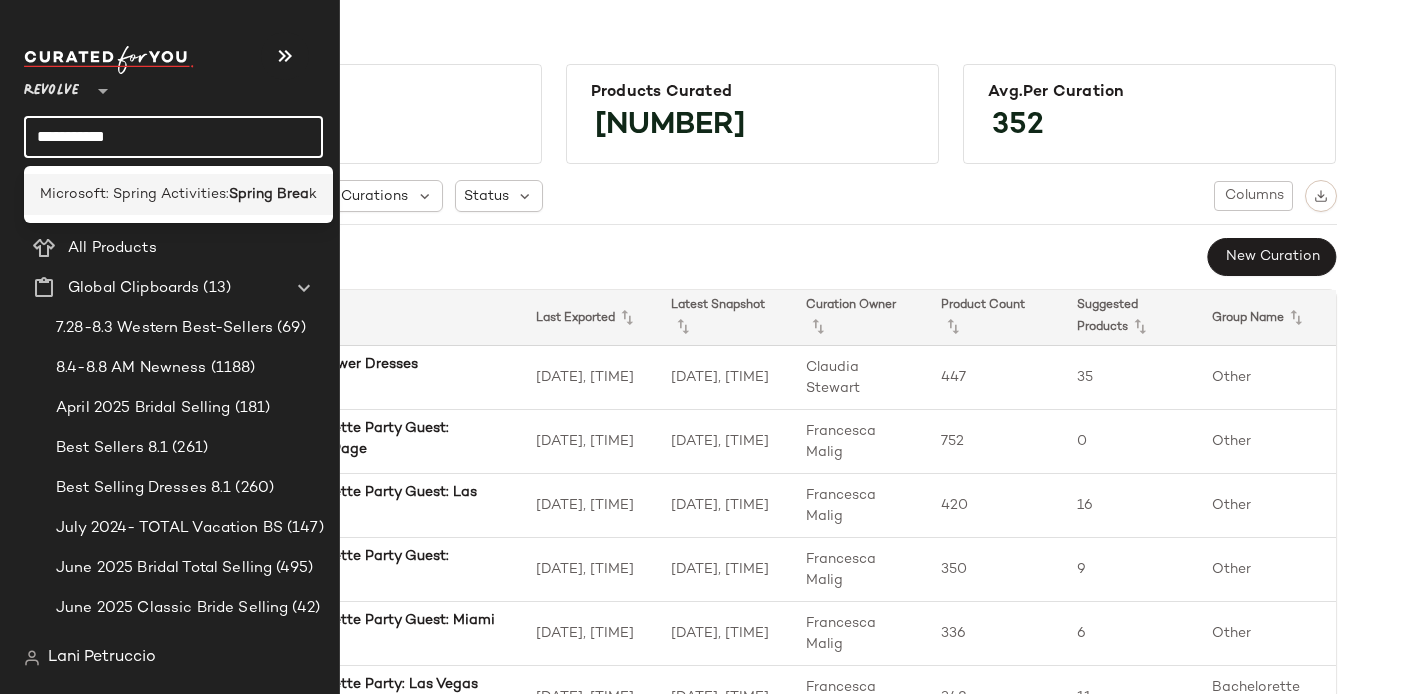 click on "Microsoft: Spring Activities:" at bounding box center (134, 194) 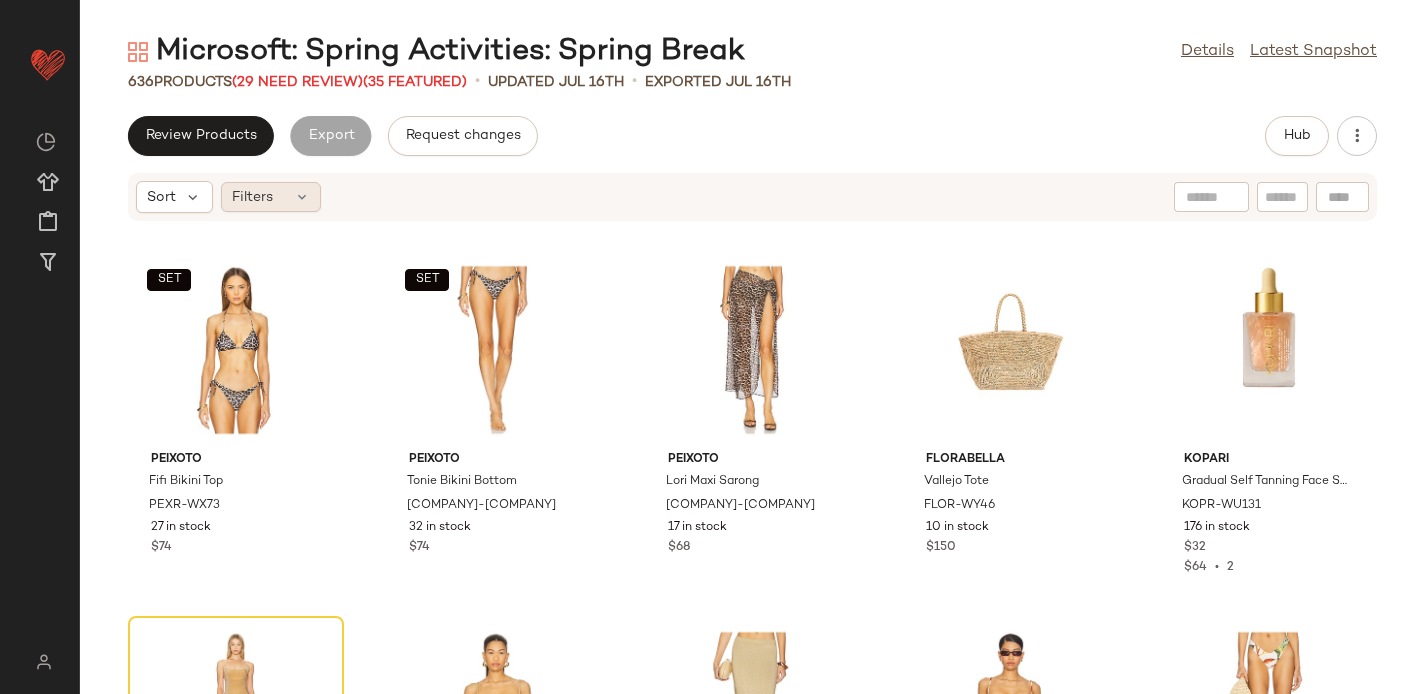 click on "Filters" 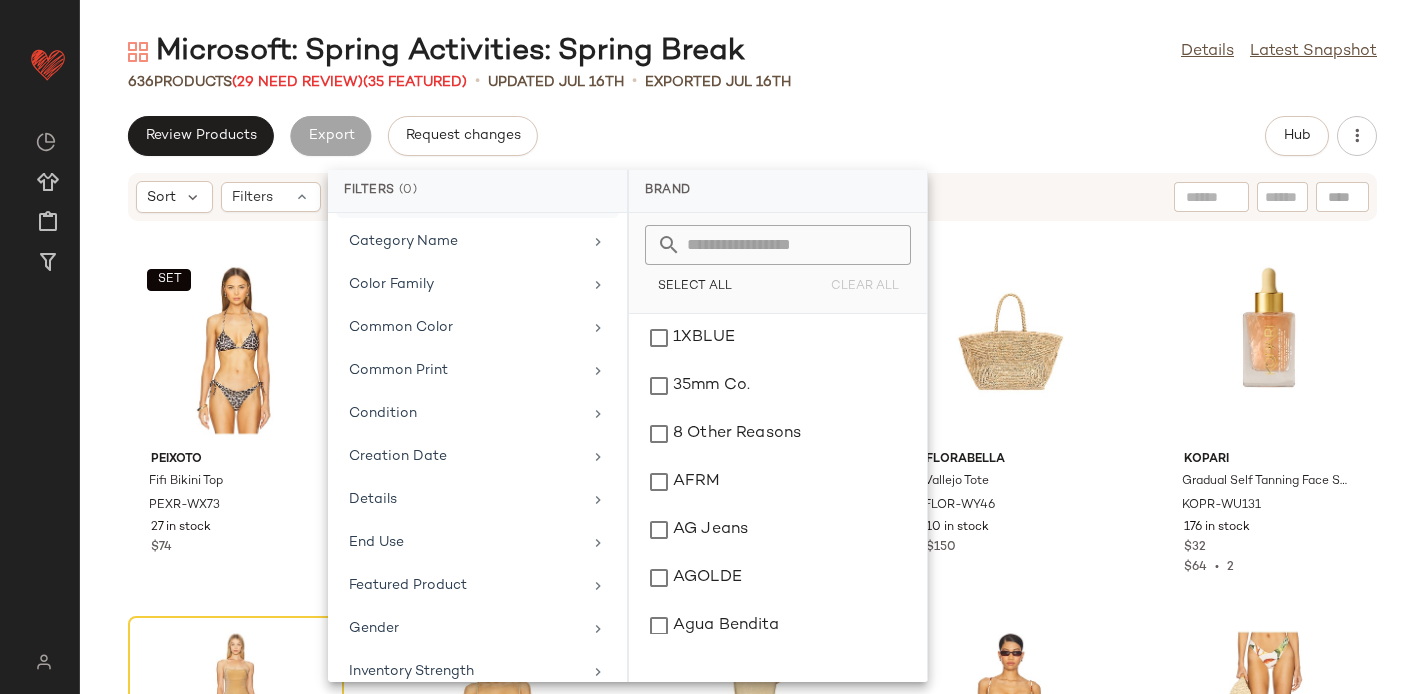 scroll, scrollTop: 923, scrollLeft: 0, axis: vertical 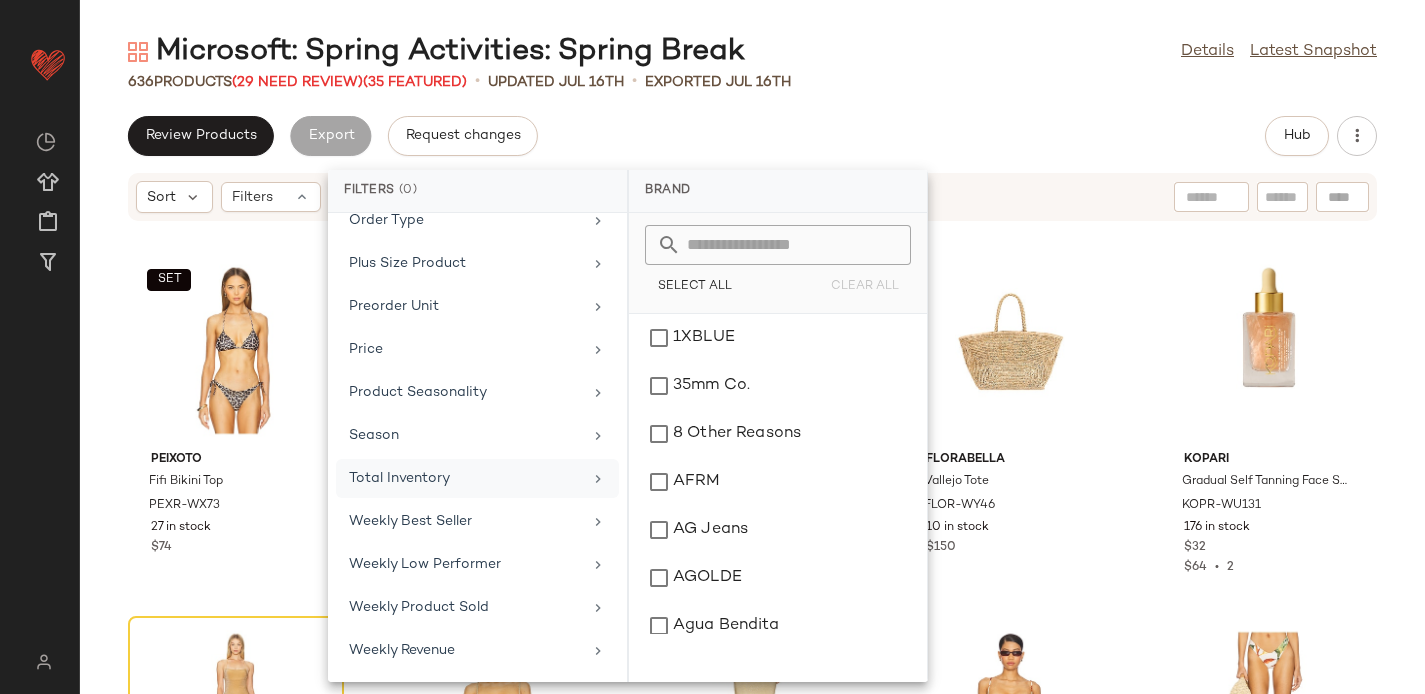 click on "Total Inventory" at bounding box center [465, 478] 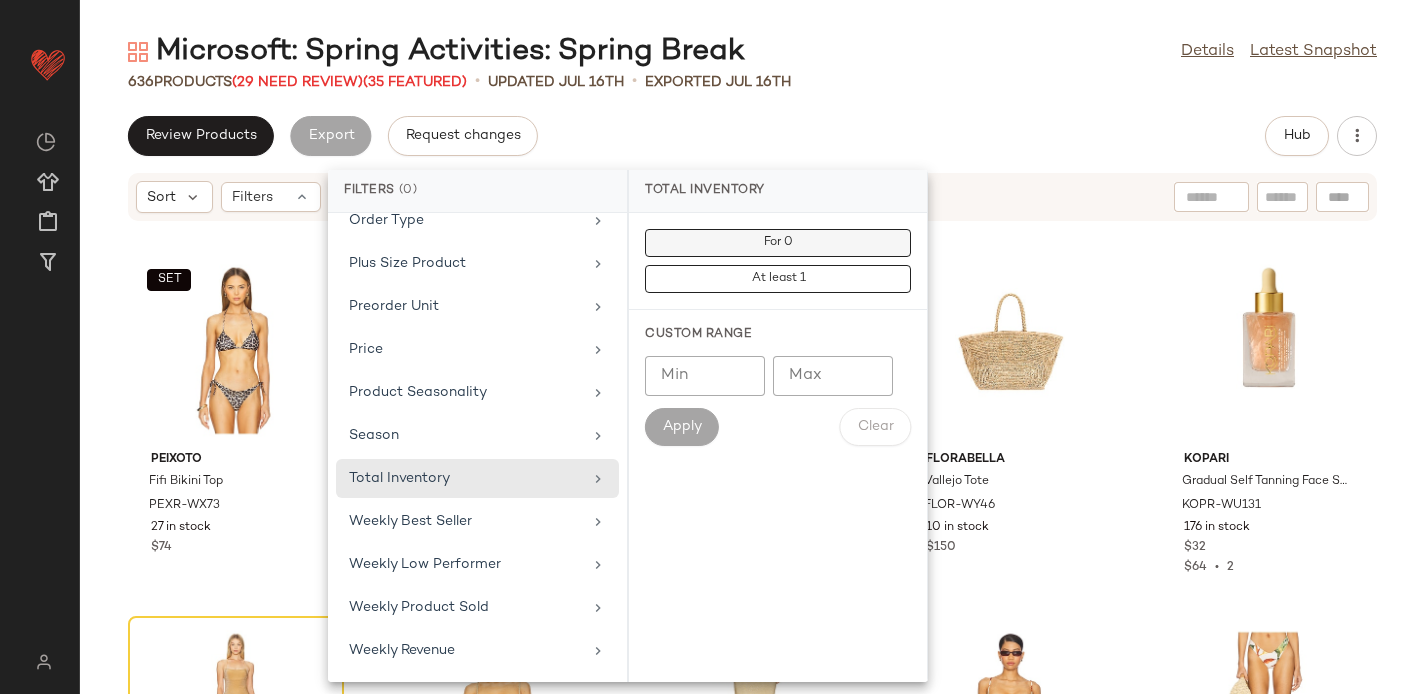 click on "For 0" 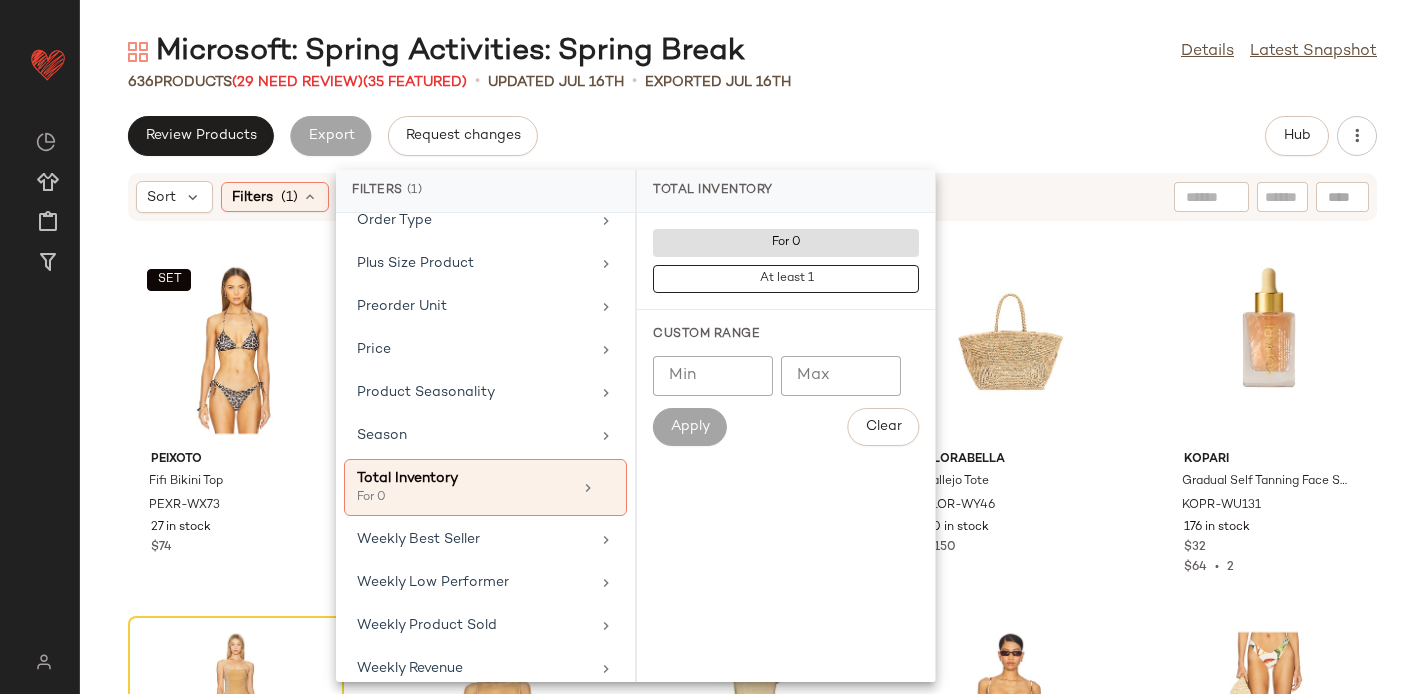click on "Microsoft: Spring Activities: Spring Break  Details   Latest Snapshot  636   Products   (29 Need Review)  (35 Featured)  •   updated Jul 16th  •  Exported Jul 16th  Review Products   Export   Request changes   Hub  Sort  Filters  (1)   Reset   SET  PEIXOTO Fifi Bikini Top PEXR-WX73 27 in stock $74  SET  PEIXOTO Tonie Bikini Bottom PEXR-WX74 32 in stock $74 PEIXOTO Lori Maxi Sarong PEXR-WQ23 17 in stock $68 florabella Vallejo Tote FLOR-WY46 10 in stock $150 Kopari Gradual Self Tanning Face Serum KOPR-WU131 176 in stock $32 $64  •  2 Free People x free-est Kerry One Piece Swimsuit FREE-WX32 50 in stock $178 Lovers and Friends Carla Tank LOVF-WS3165 101 in stock $148 $577  •  4 Lovers and Friends Carla Maxi Skirt LOVF-WQ943 115 in stock $178 $356  •  2 Montce Simonette Bikni Top MNTS-WX410 47 in stock $132 Montce Lulu Bikini Bottom MNTS-WX403 44 in stock $94 RAYE Chris Sandal RAYE-WZ2884 10 in stock $169 Show Me Your Mumu Packable Pullover Coverup SHOW-WD645 12 in stock $138 $551  •  4 Montce $198" at bounding box center (752, 363) 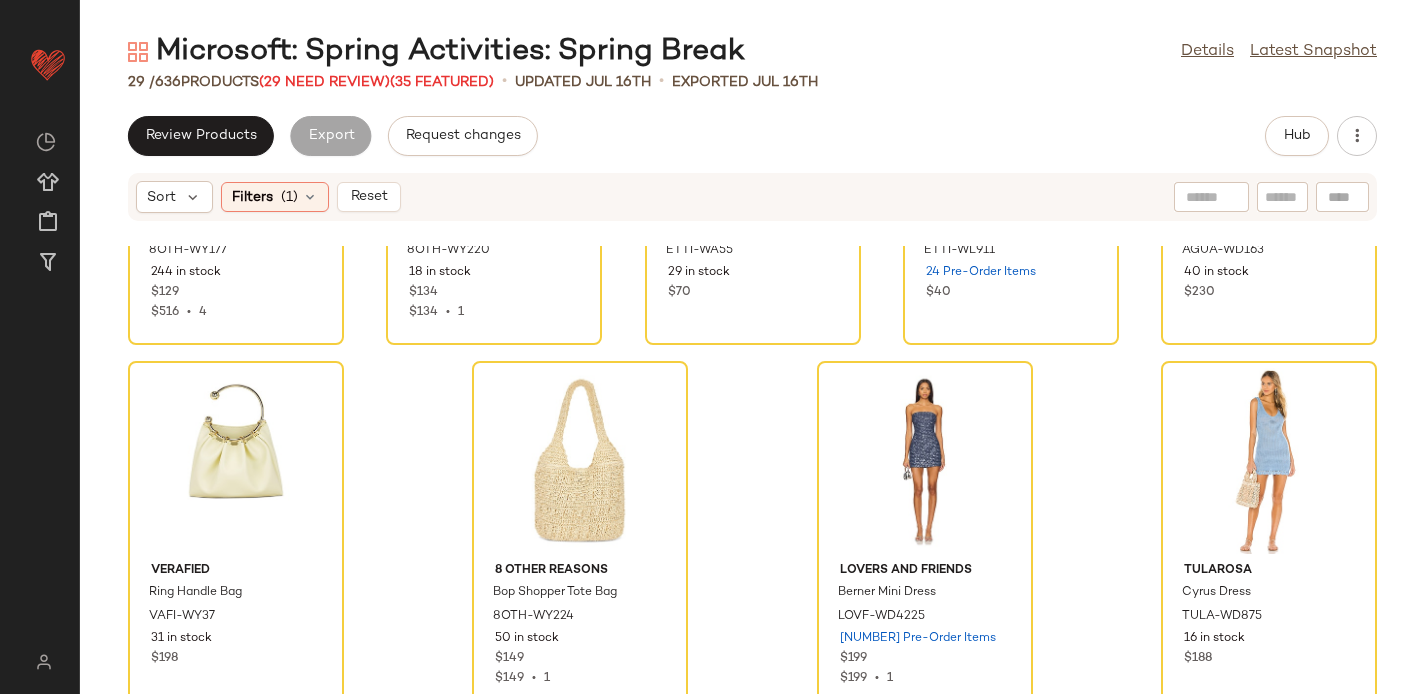 scroll, scrollTop: 1752, scrollLeft: 0, axis: vertical 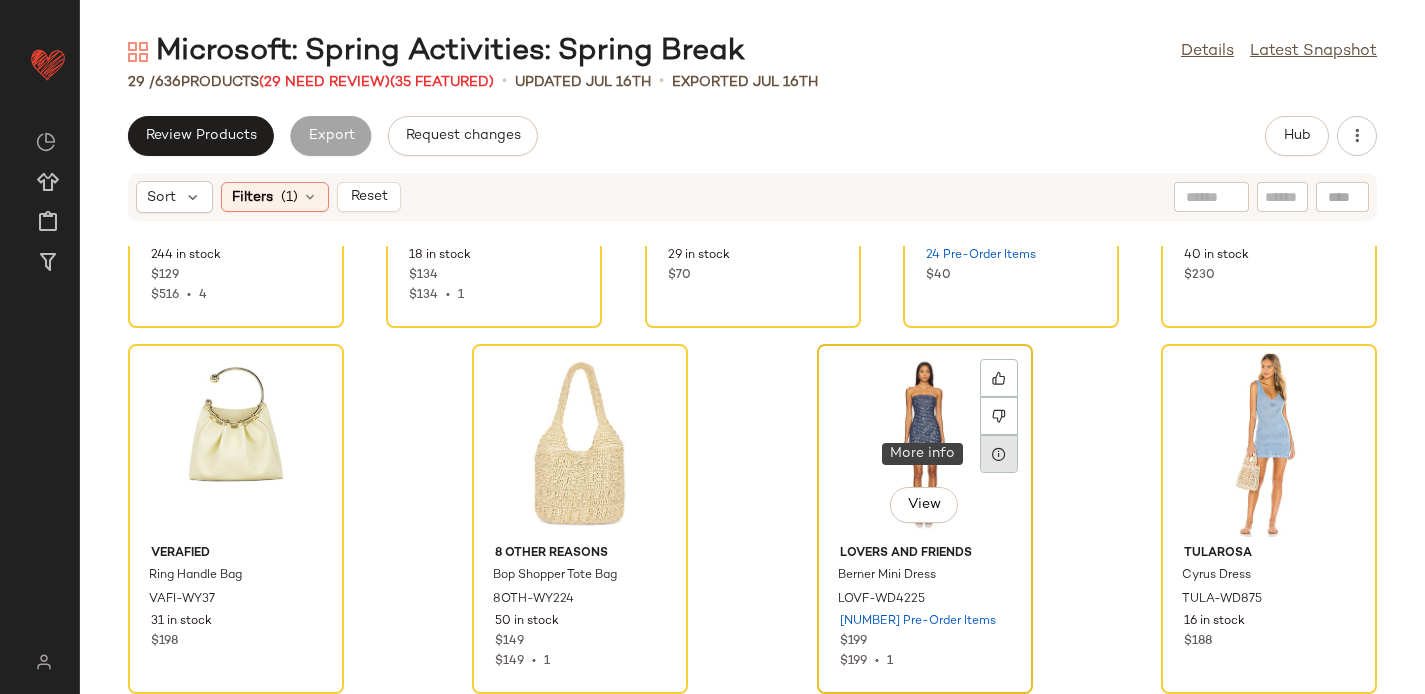 click 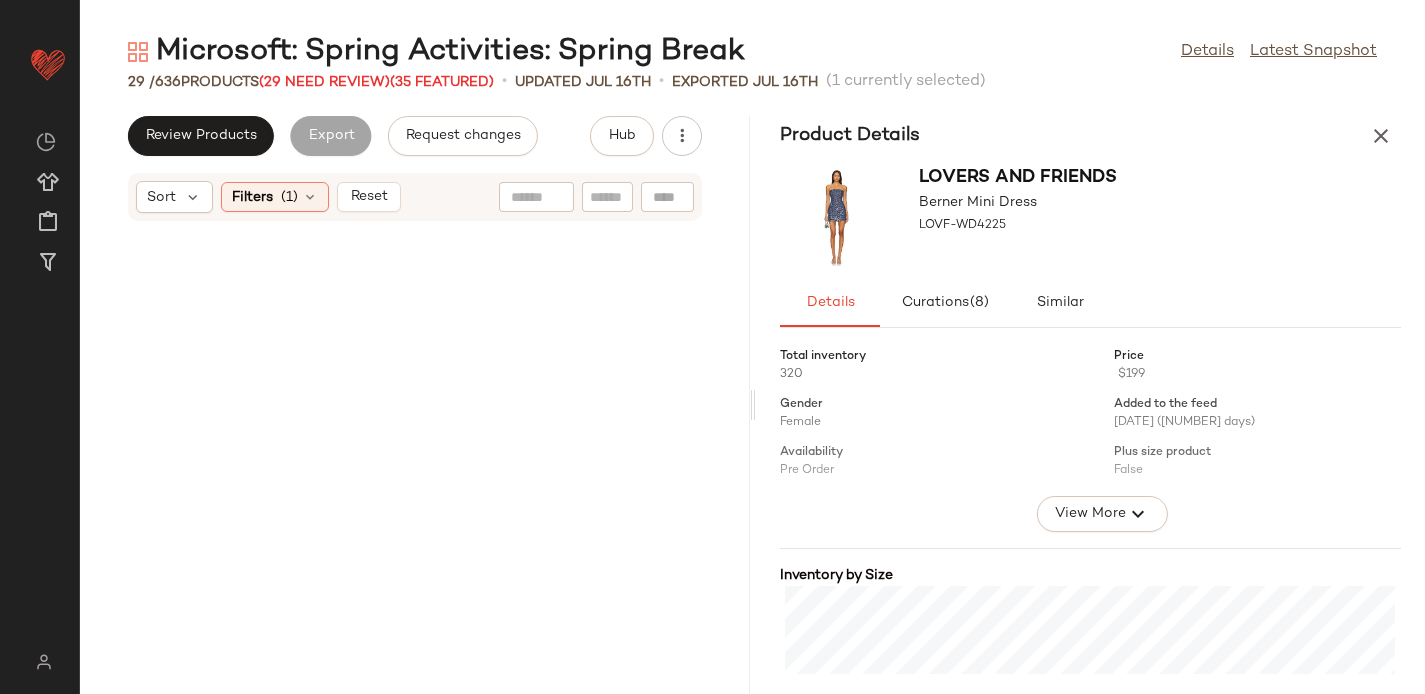 scroll, scrollTop: 4758, scrollLeft: 0, axis: vertical 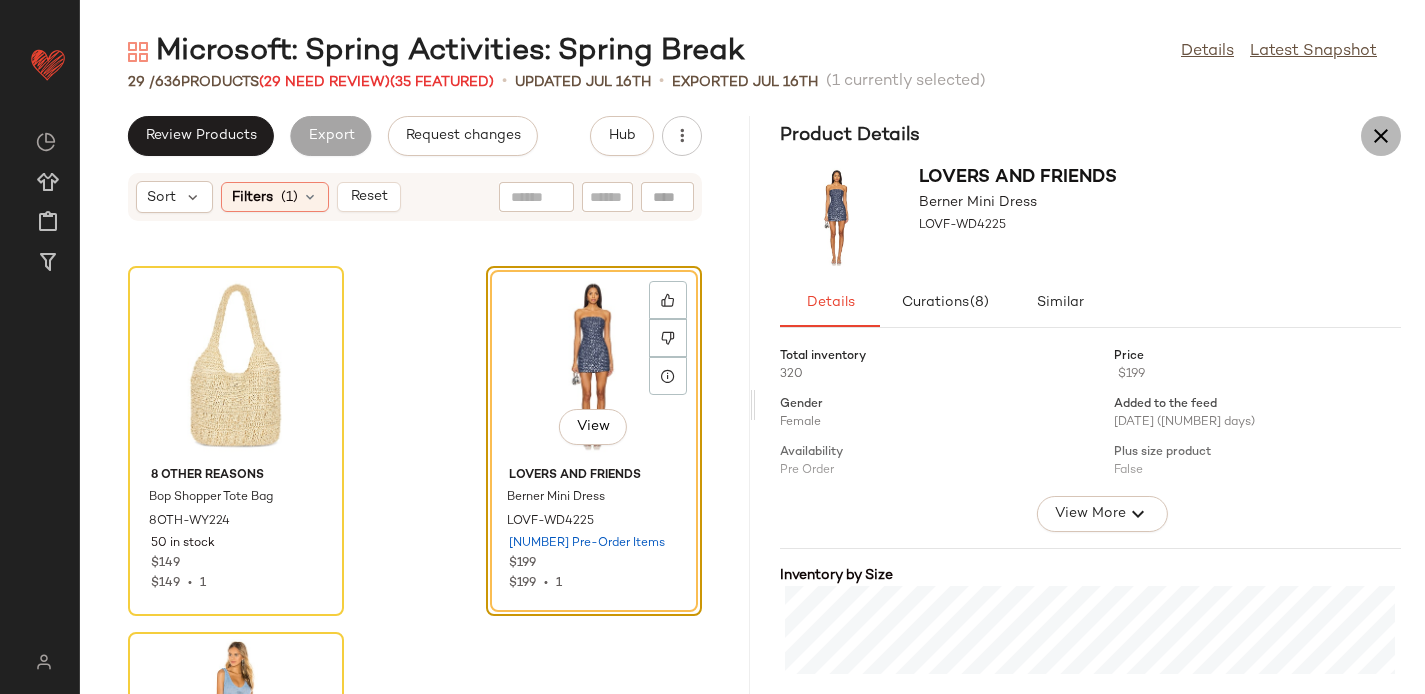 click at bounding box center [1381, 136] 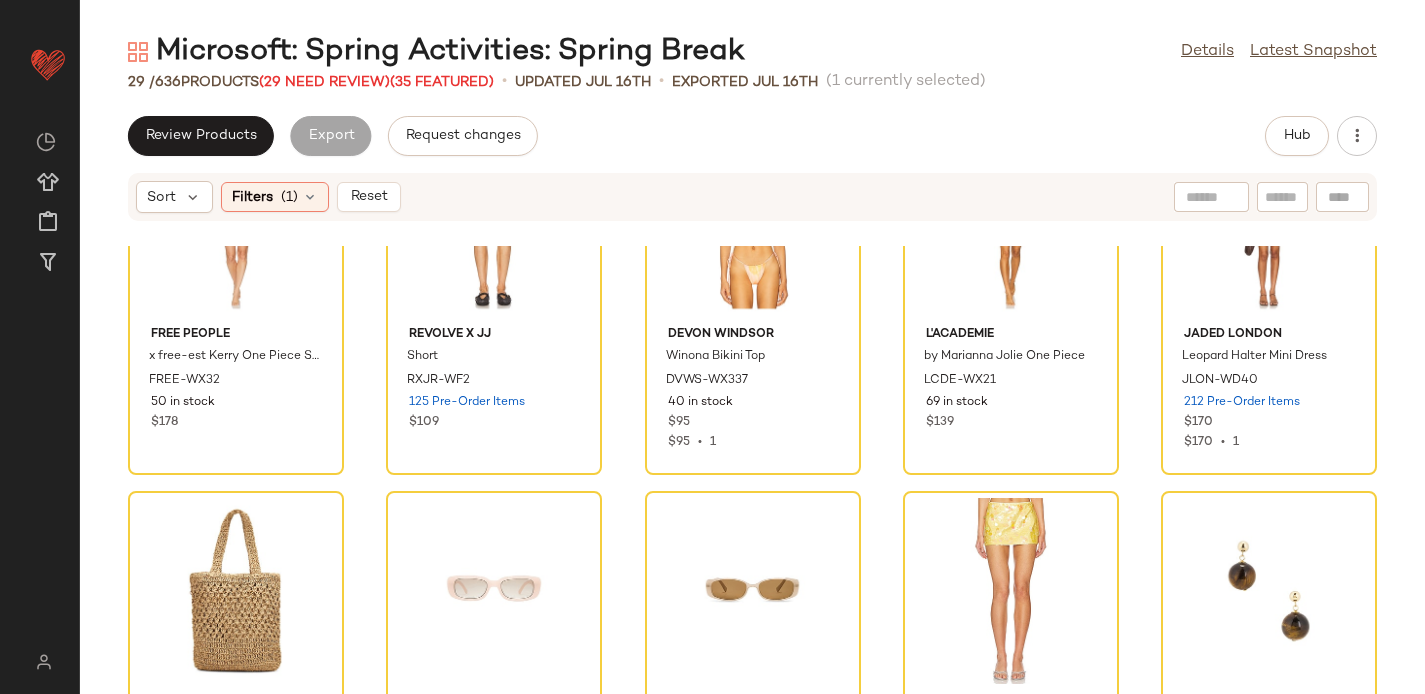 scroll, scrollTop: 0, scrollLeft: 0, axis: both 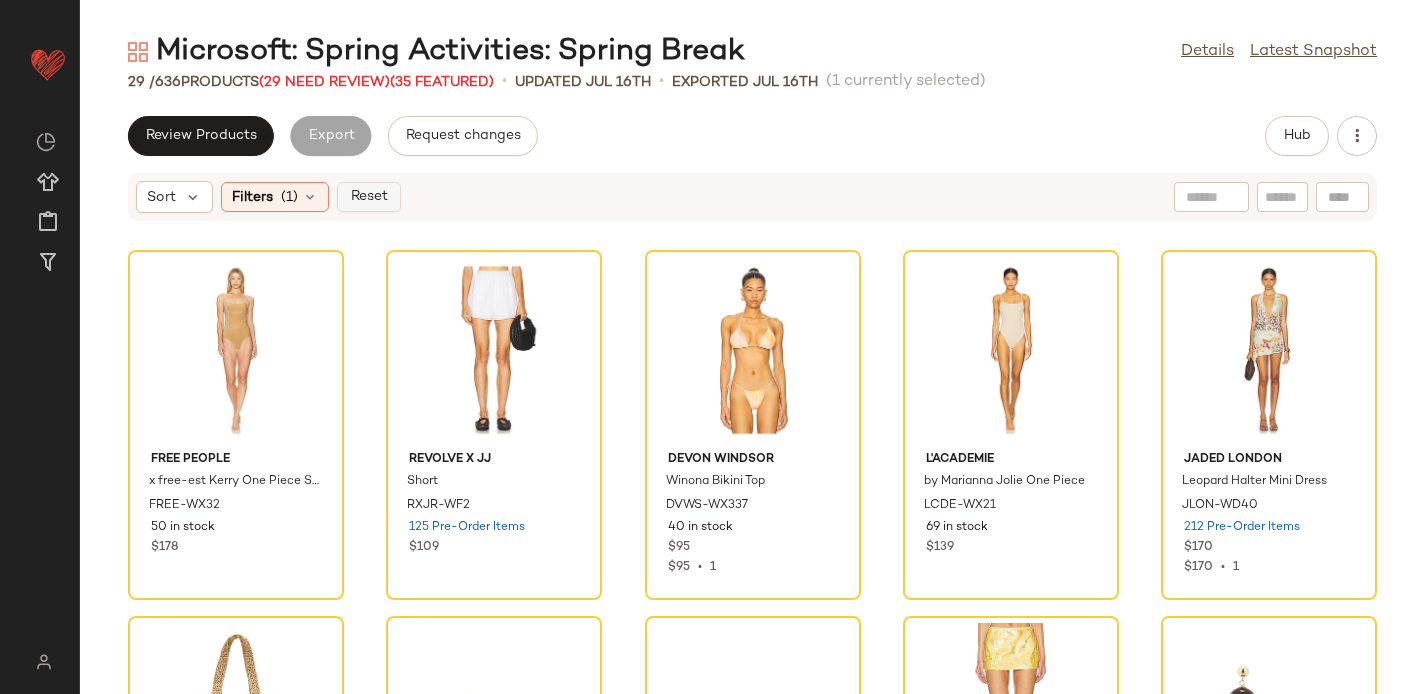 click on "Reset" 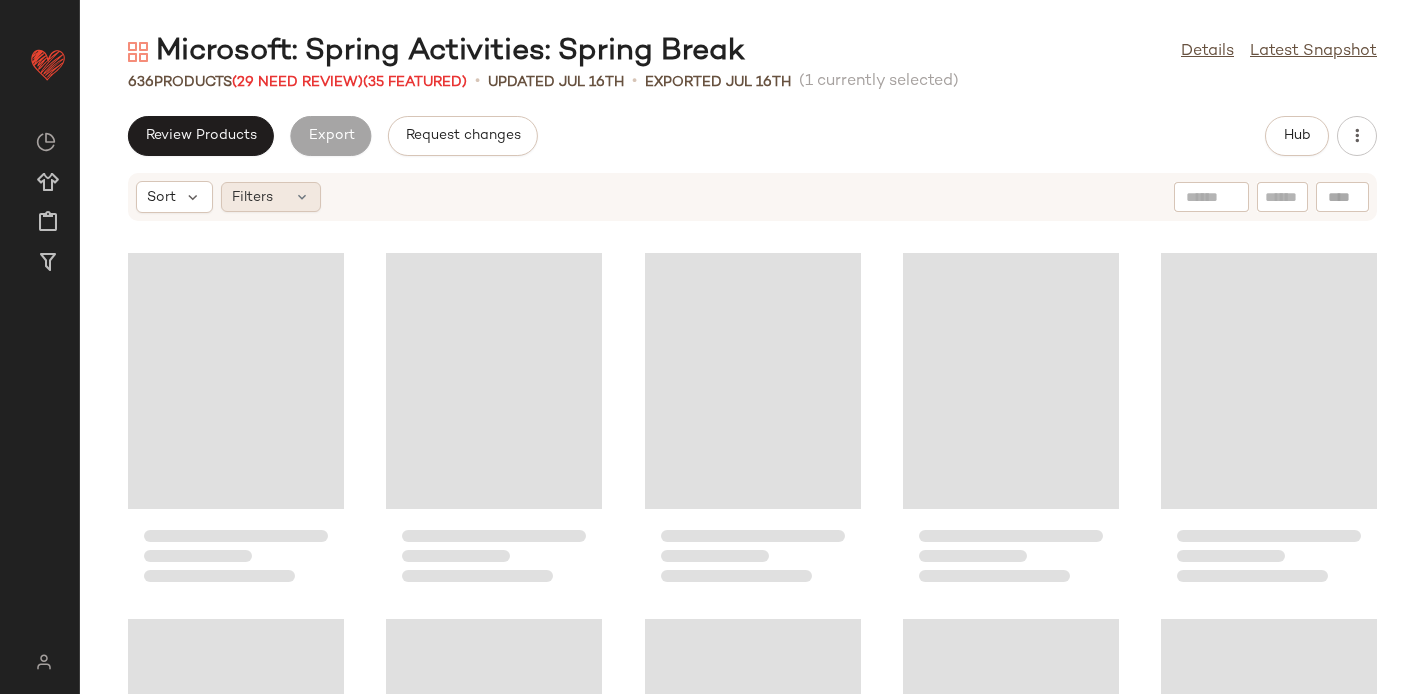 click on "Filters" at bounding box center (252, 197) 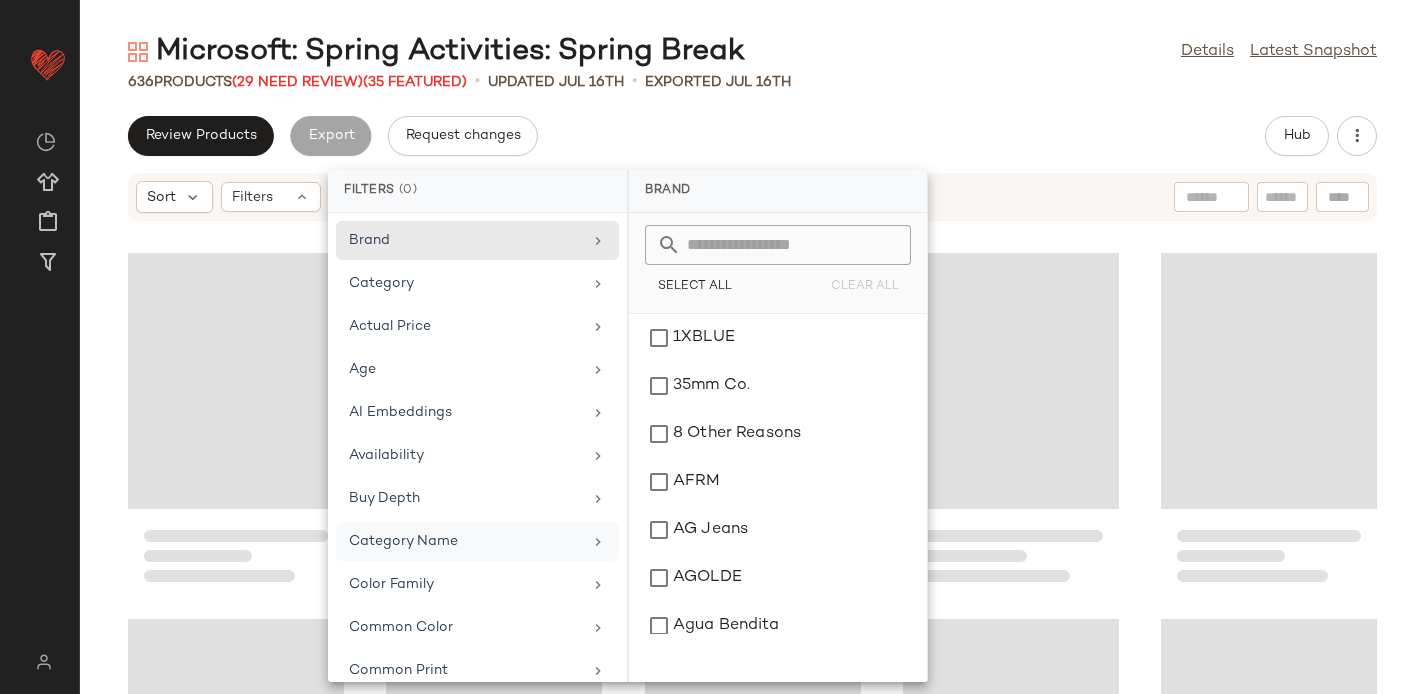 scroll, scrollTop: 923, scrollLeft: 0, axis: vertical 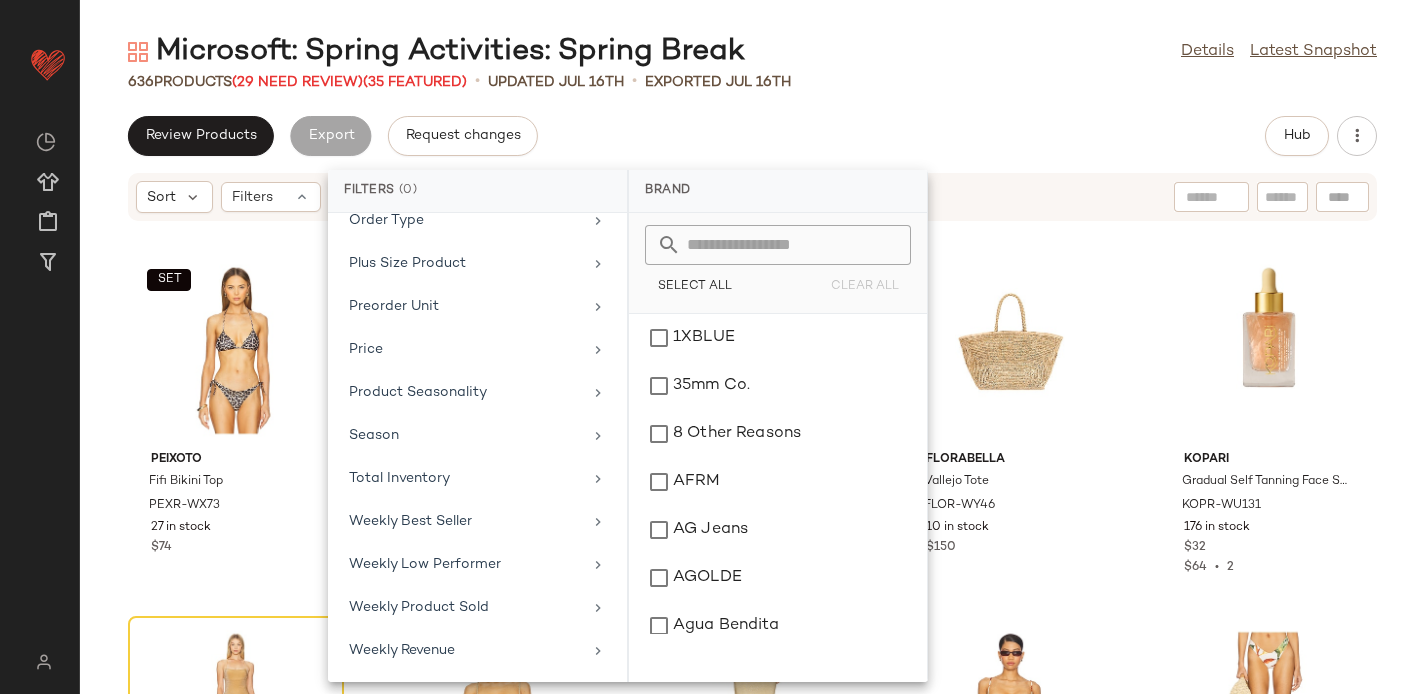 click on "Microsoft: Spring Activities: Spring Break  Details   Latest Snapshot  636   Products   (29 Need Review)  (35 Featured)  •   updated Jul 16th  •  Exported Jul 16th  Review Products   Export   Request changes   Hub  Sort  Filters  SET  PEIXOTO Fifi Bikini Top PEXR-WX73 27 in stock $74  SET  PEIXOTO Tonie Bikini Bottom PEXR-WX74 32 in stock $74 PEIXOTO Lori Maxi Sarong PEXR-WQ23 17 in stock $68 florabella Vallejo Tote FLOR-WY46 10 in stock $150 Kopari Gradual Self Tanning Face Serum KOPR-WU131 176 in stock $32 $64  •  2 Free People x free-est Kerry One Piece Swimsuit FREE-WX32 50 in stock $178 Lovers and Friends Carla Tank LOVF-WS3165 101 in stock $148 $577  •  4 Lovers and Friends Carla Maxi Skirt LOVF-WQ943 115 in stock $178 $356  •  2 Montce Simonette Bikni Top MNTS-WX410 47 in stock $132 Montce Lulu Bikini Bottom MNTS-WX403 44 in stock $94 RAYE Chris Sandal RAYE-WZ2884 10 in stock $169 Show Me Your Mumu Packable Pullover Coverup SHOW-WD645 12 in stock $138 $551  •  4 Montce MNTS-WX378 $198 $25" at bounding box center [752, 363] 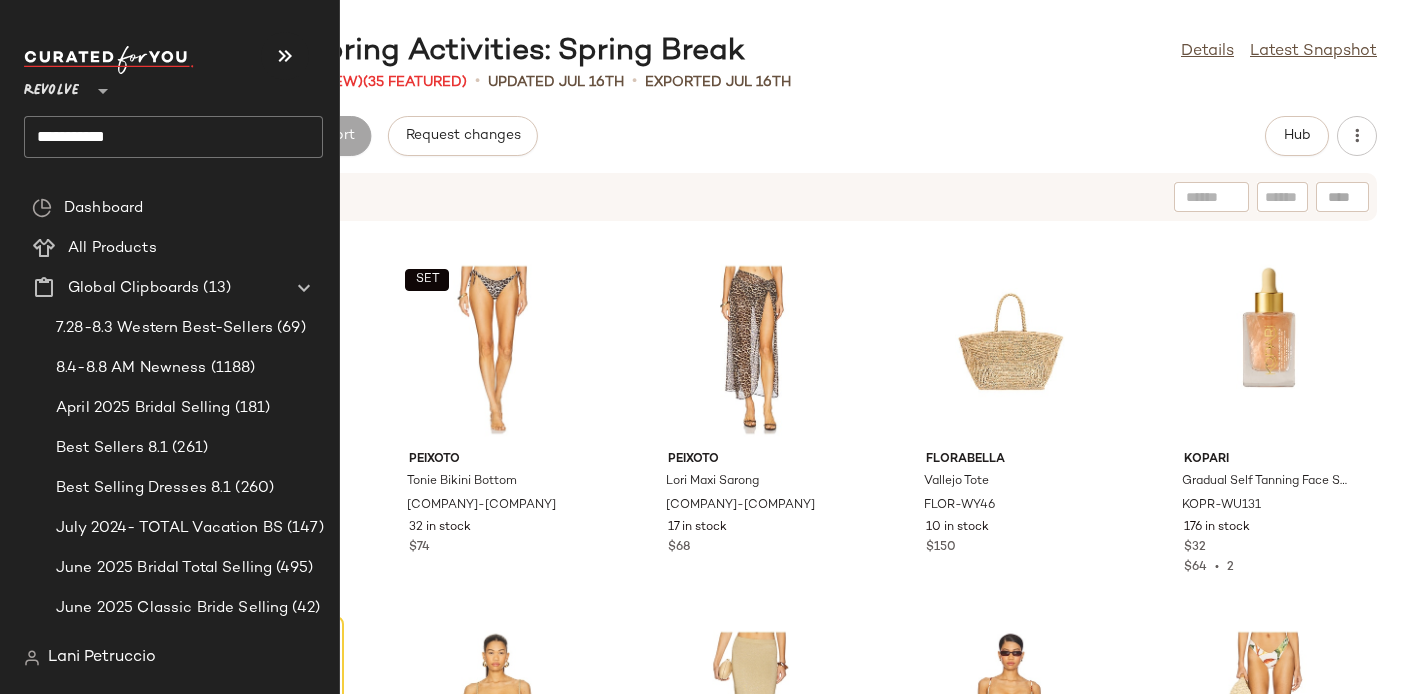 click on "**********" 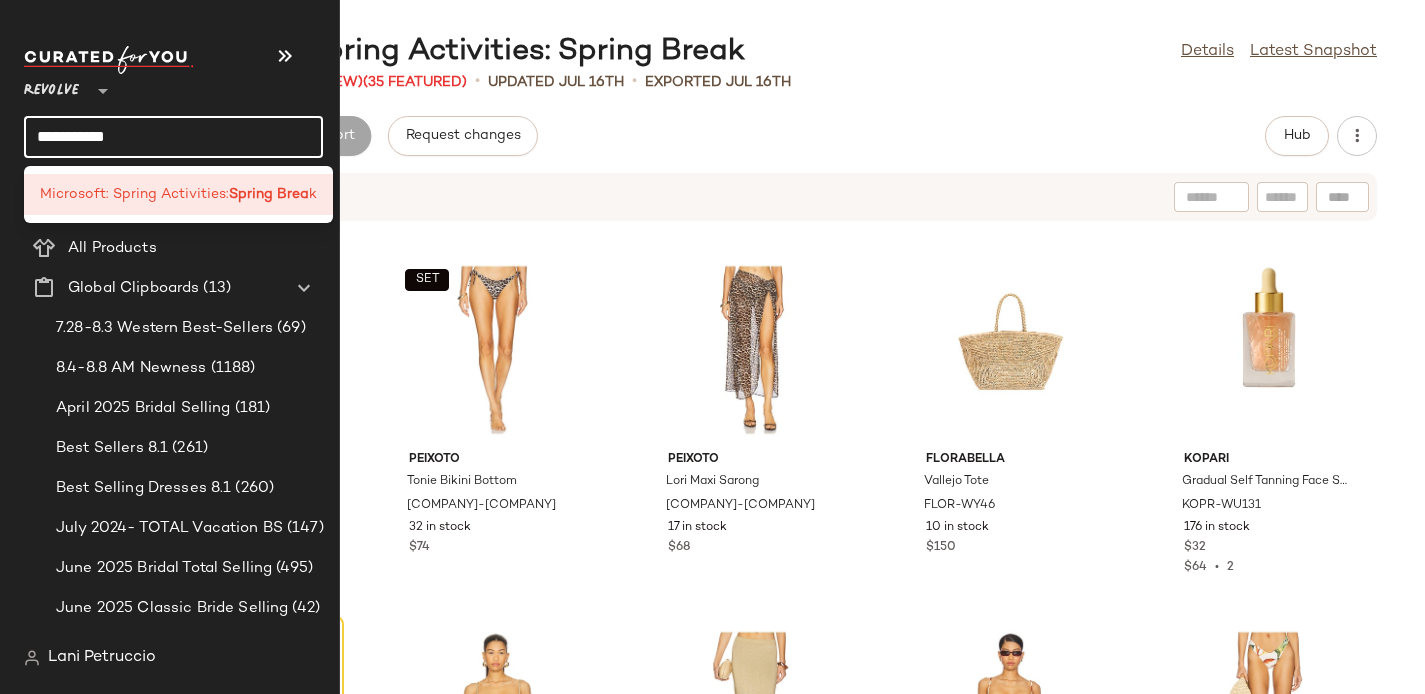 click on "**********" 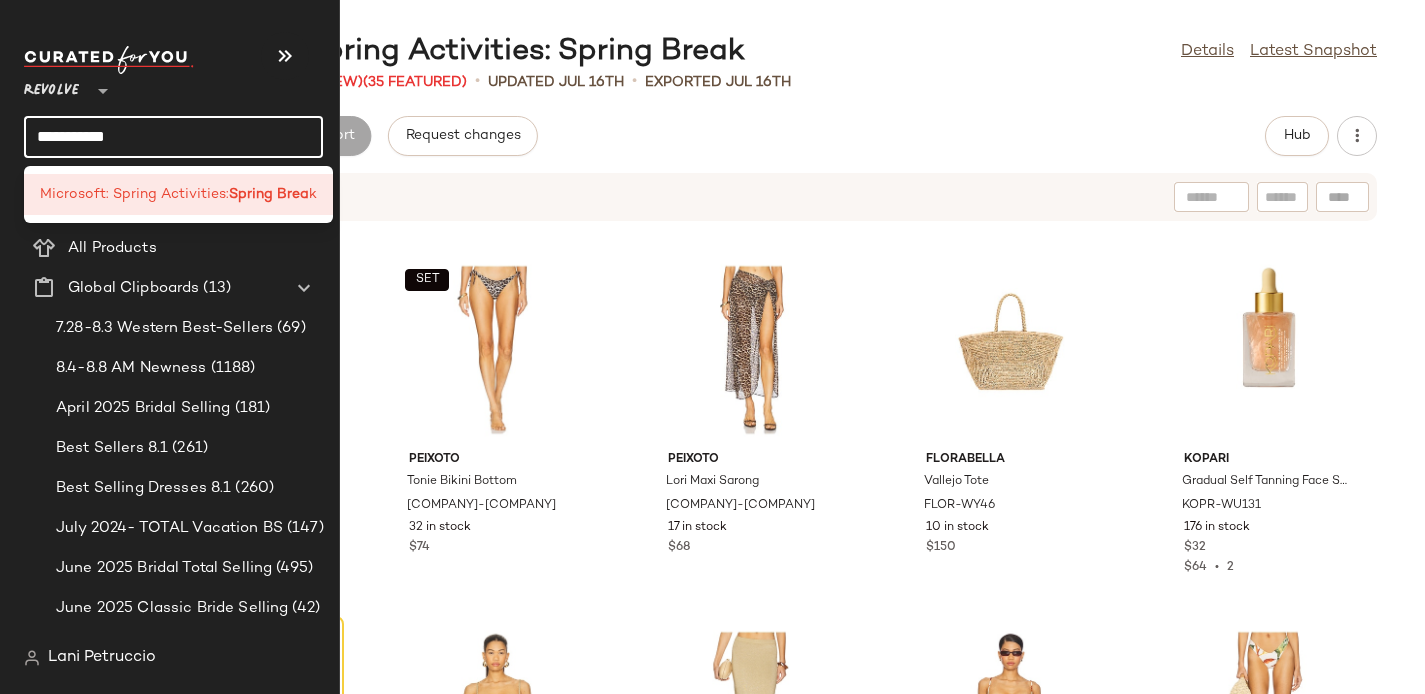 click on "**********" 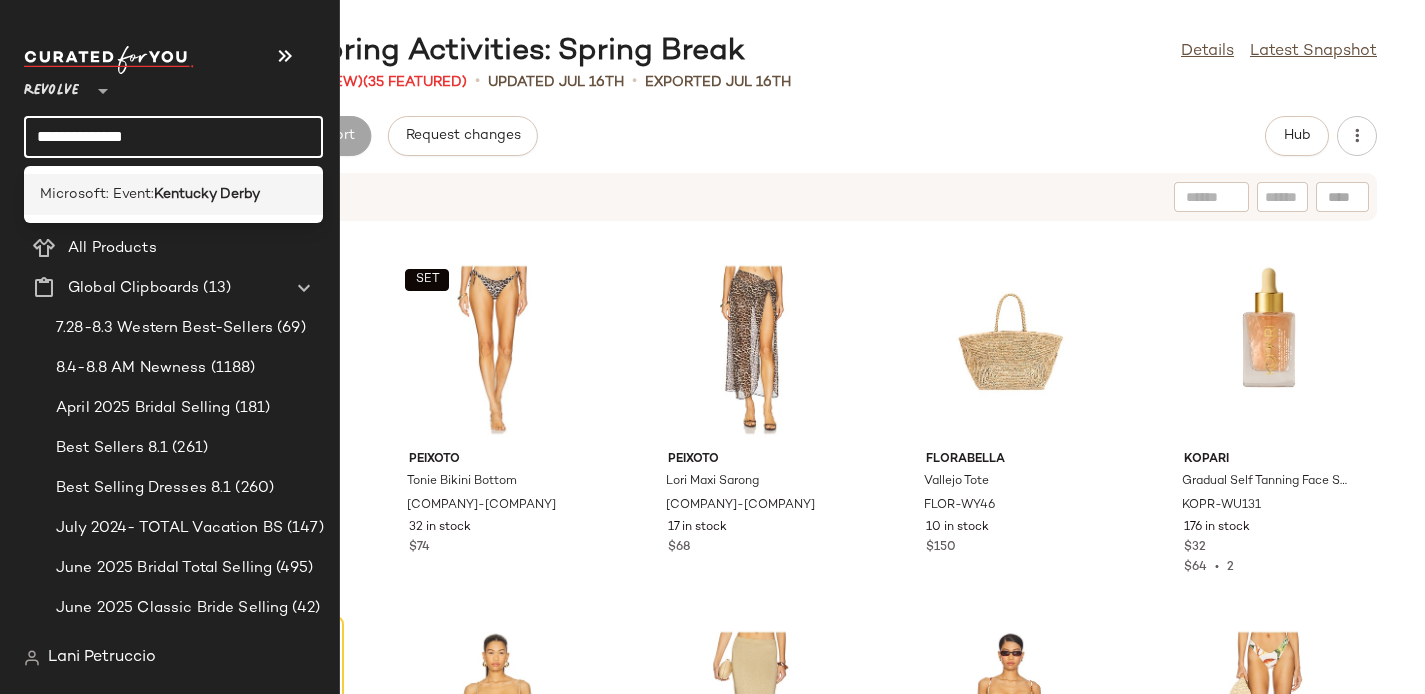 click on "Microsoft: Event:" at bounding box center [97, 194] 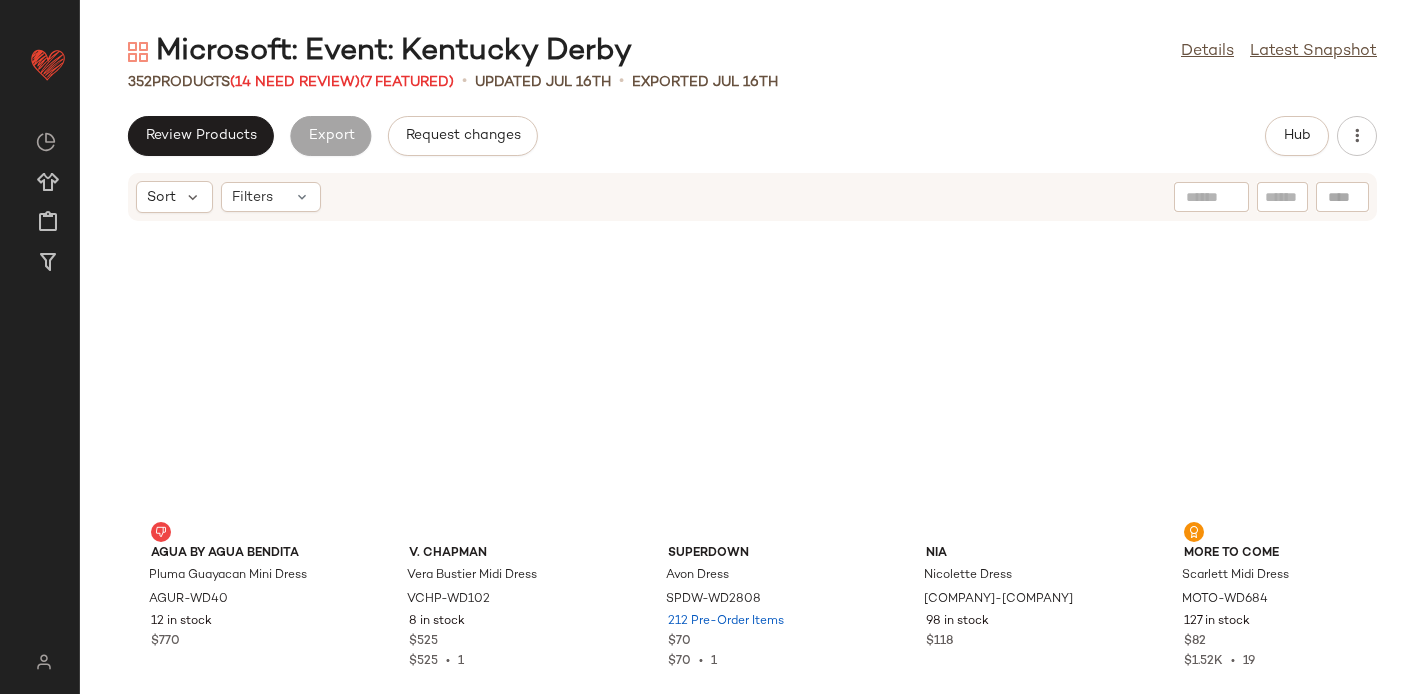 scroll, scrollTop: 371, scrollLeft: 0, axis: vertical 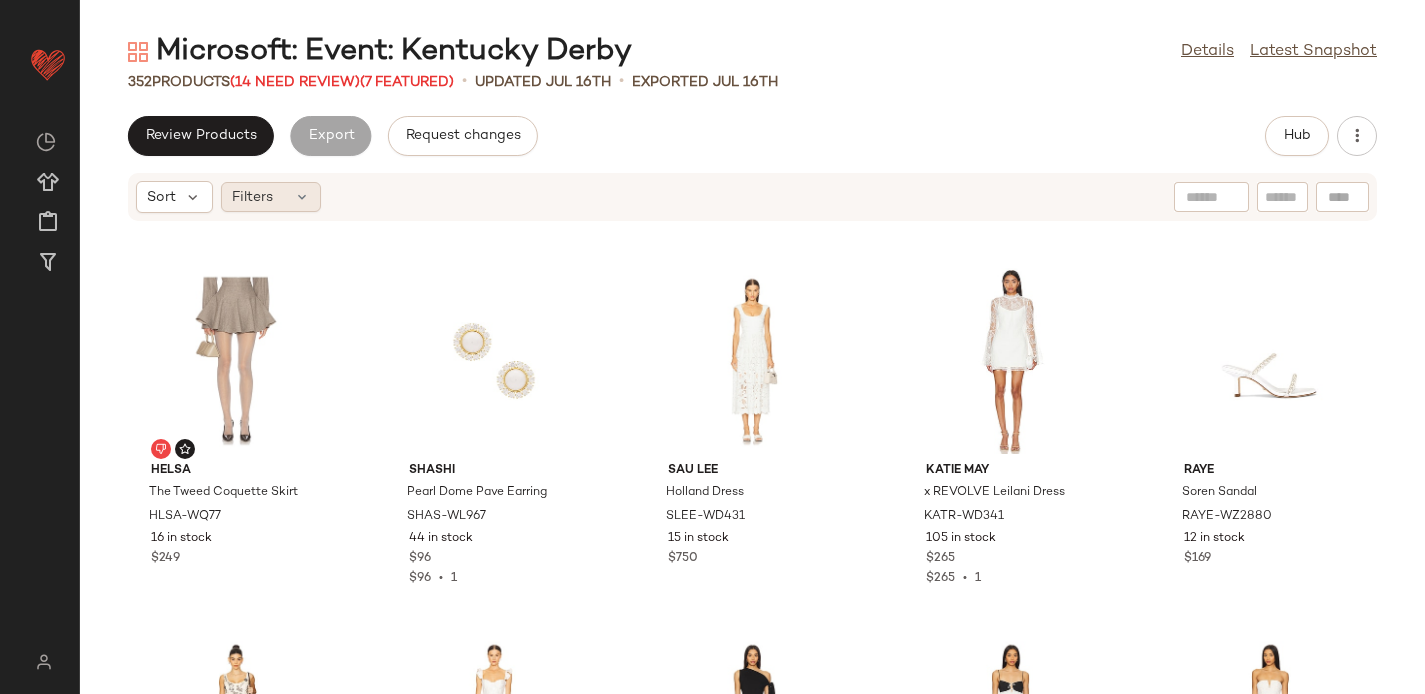 click on "Filters" 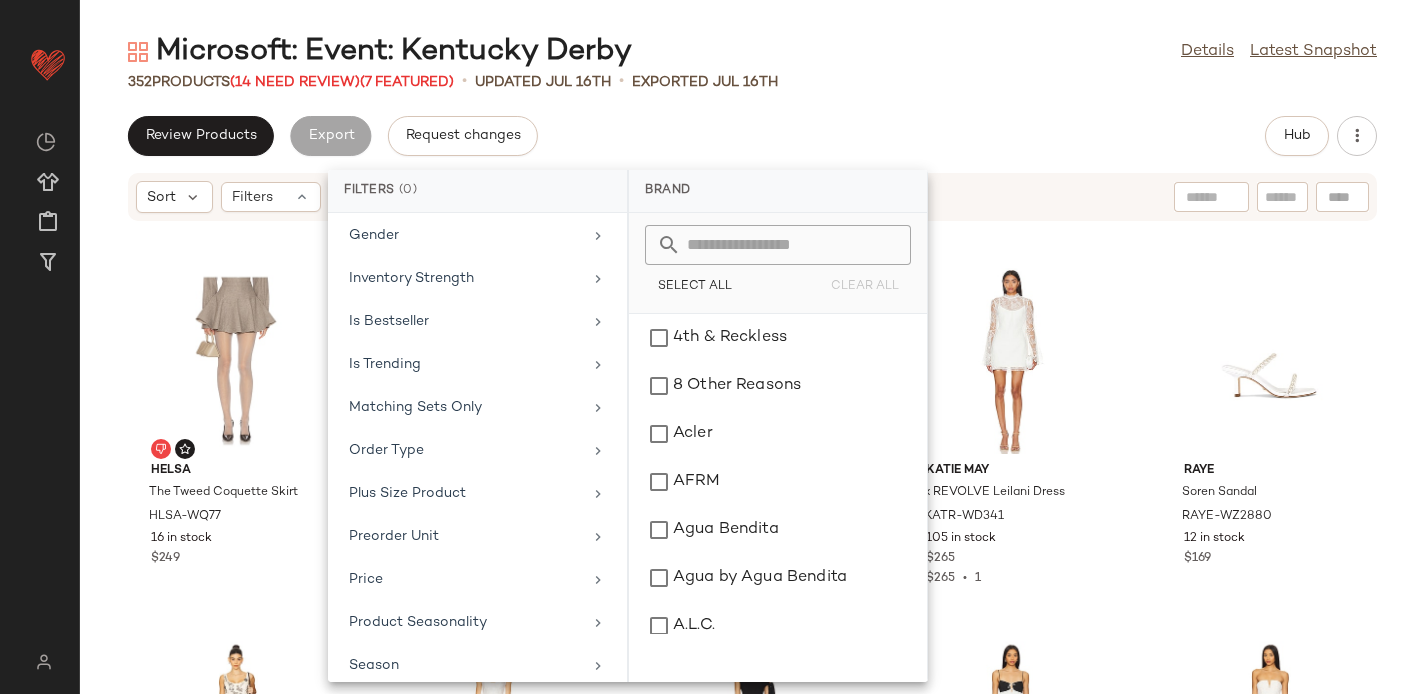 scroll, scrollTop: 923, scrollLeft: 0, axis: vertical 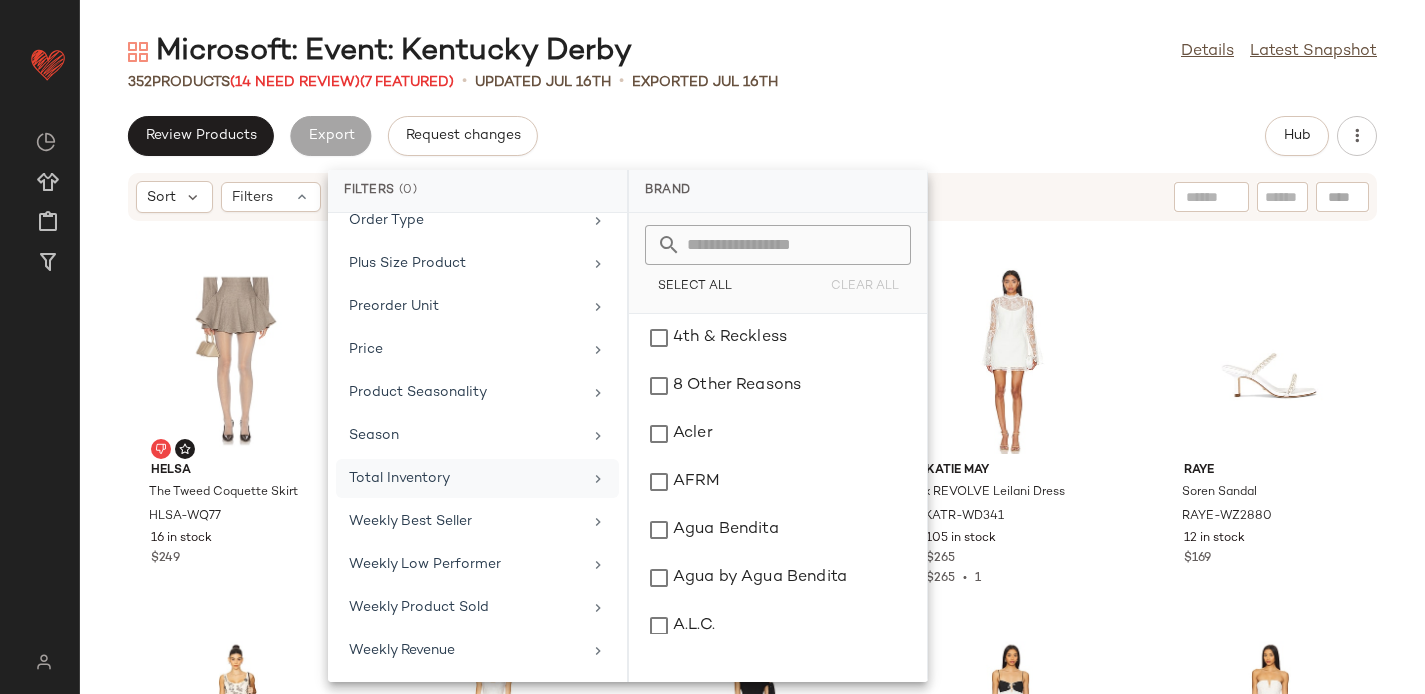 click on "Total Inventory" at bounding box center (465, 478) 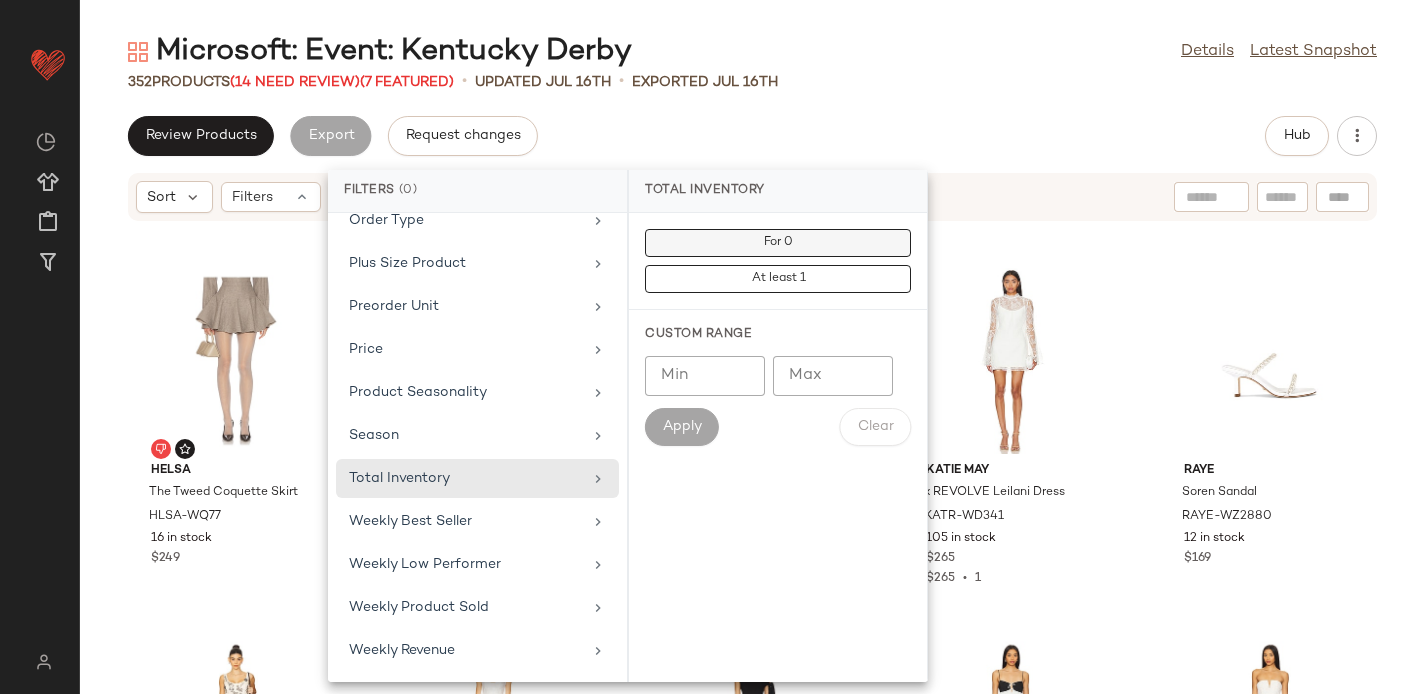 click on "For 0" 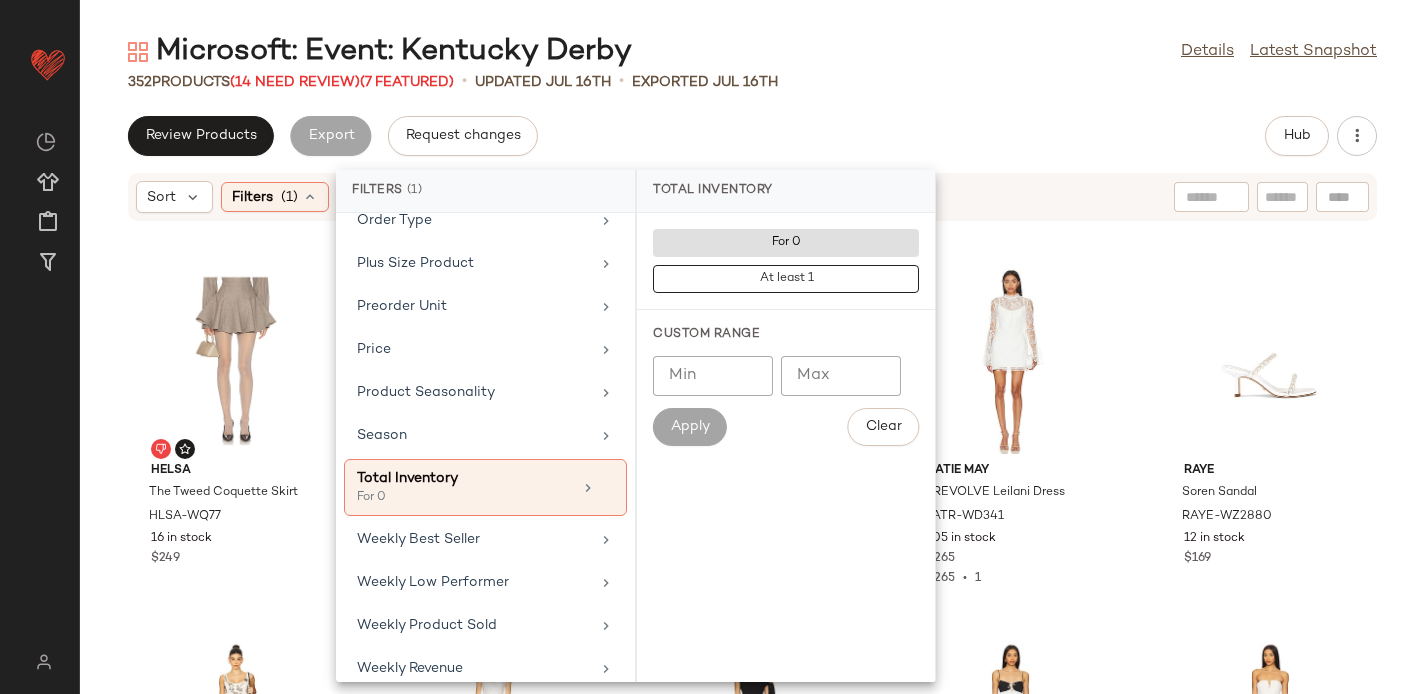 click on "Review Products   Export   Request changes   Hub" 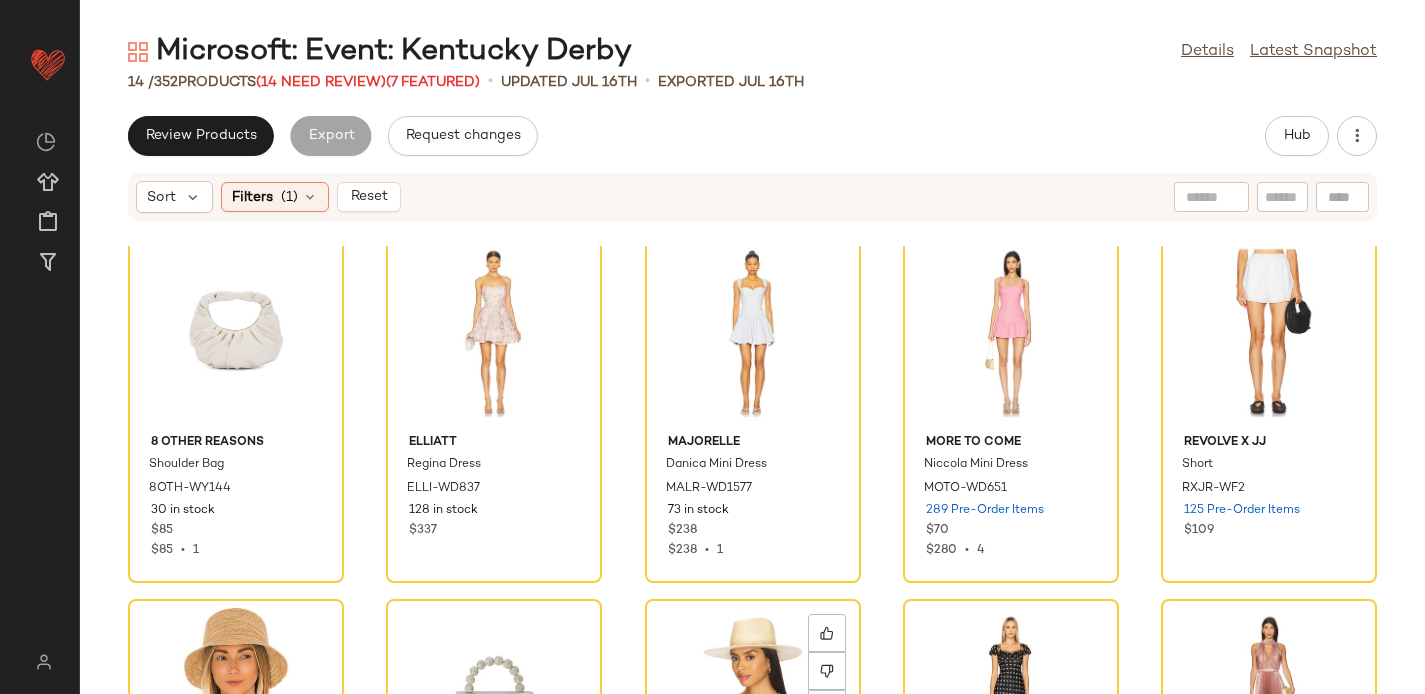 scroll, scrollTop: 0, scrollLeft: 0, axis: both 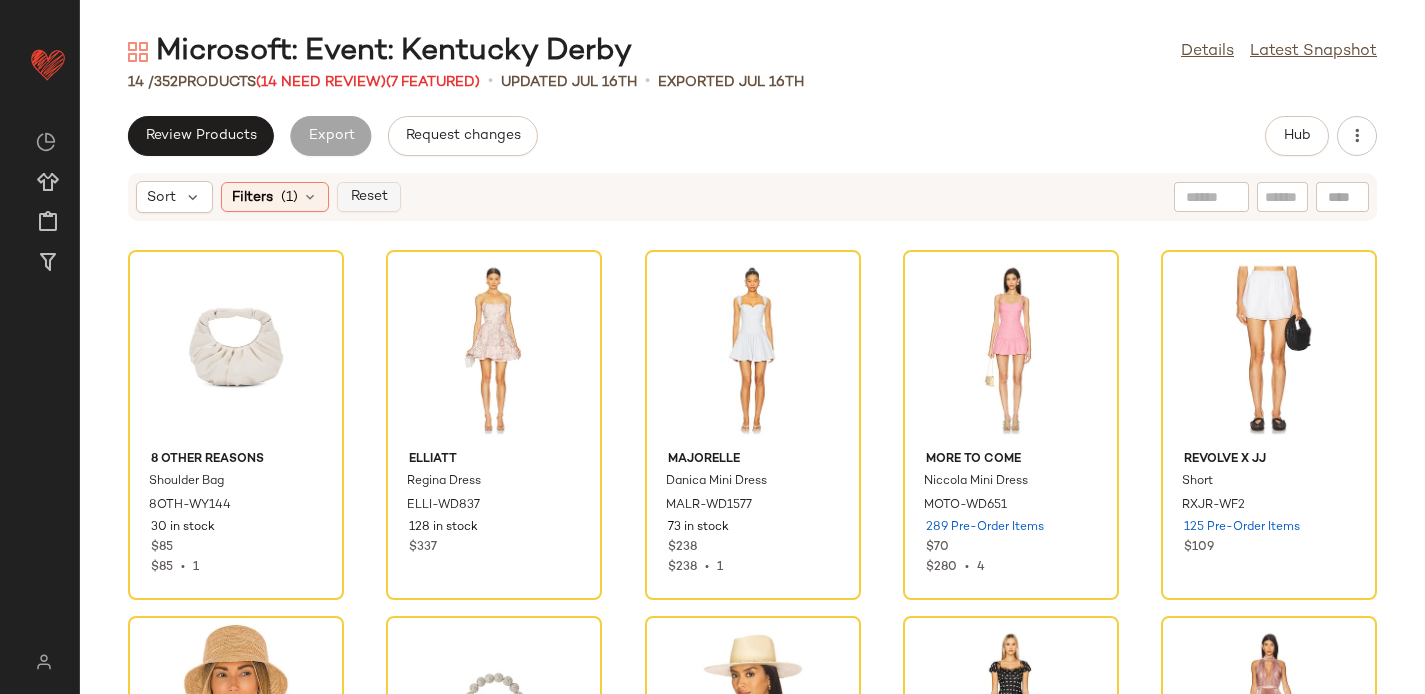 click on "Reset" 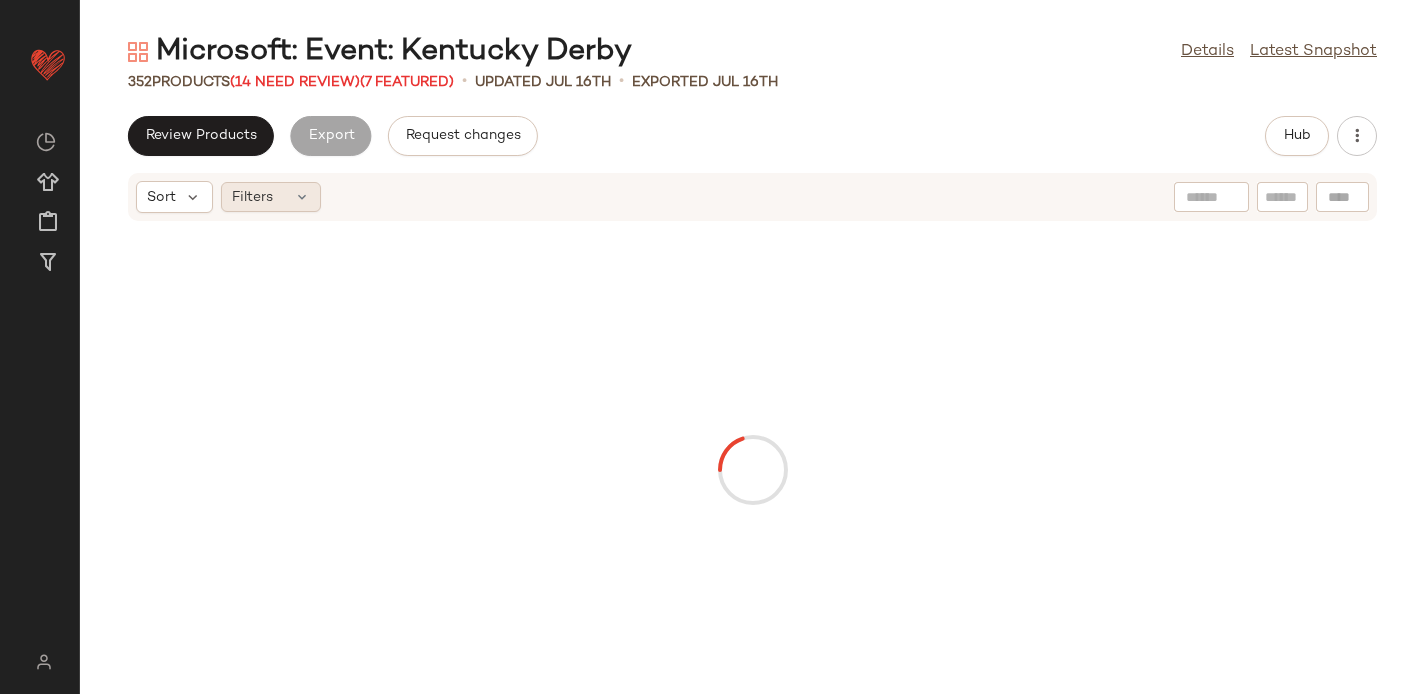 click on "Filters" at bounding box center (252, 197) 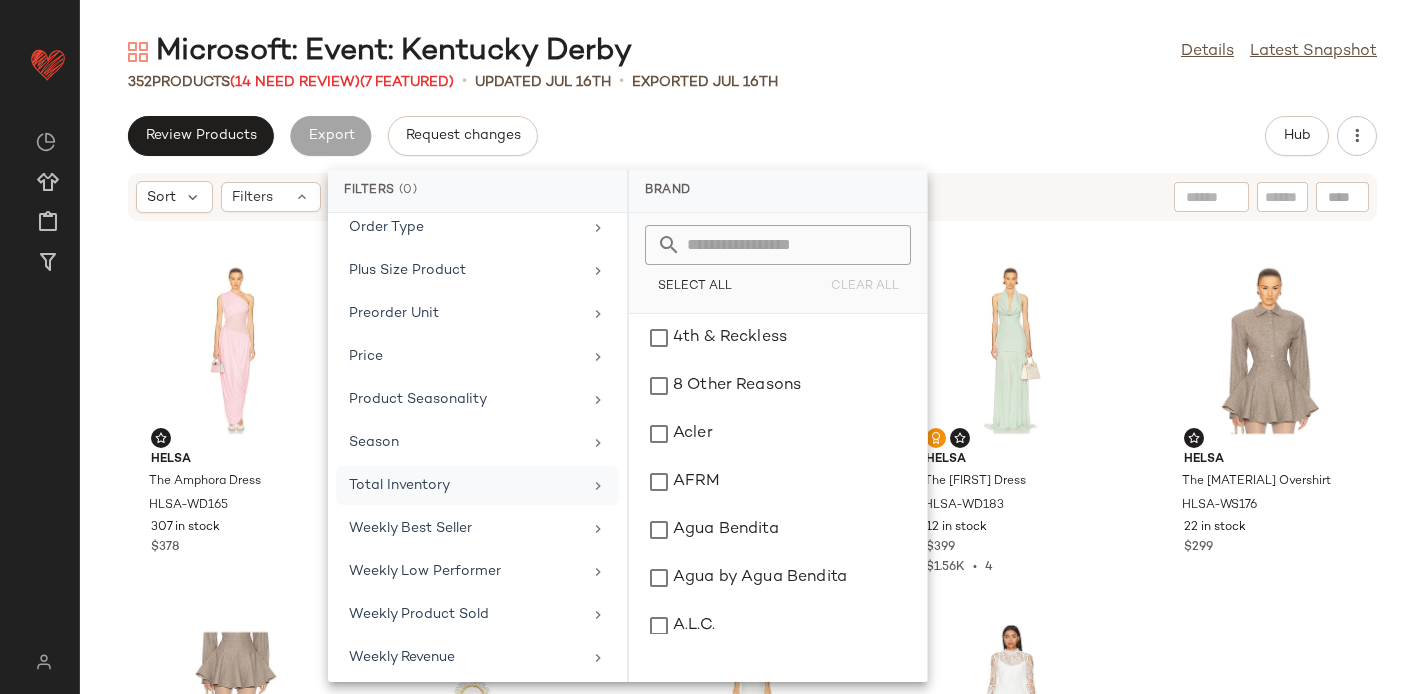 scroll, scrollTop: 923, scrollLeft: 0, axis: vertical 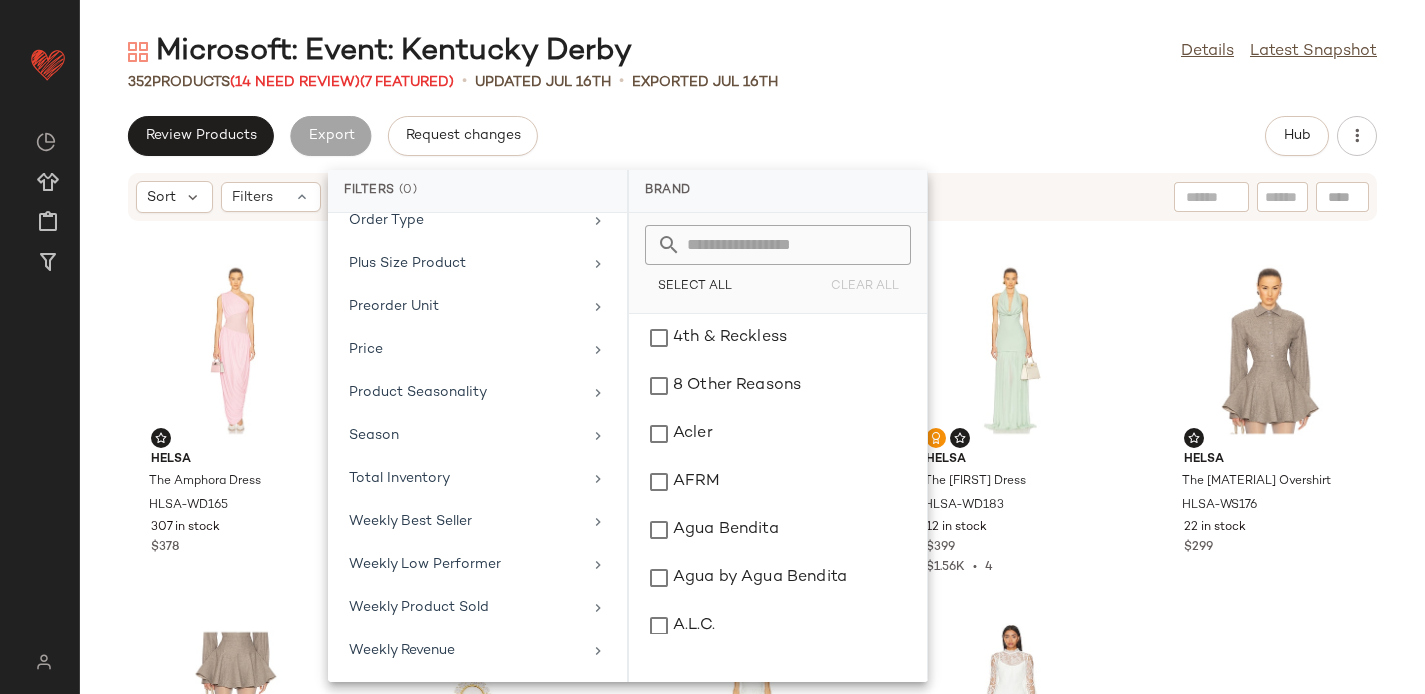 click on "Review Products   Export   Request changes   Hub" 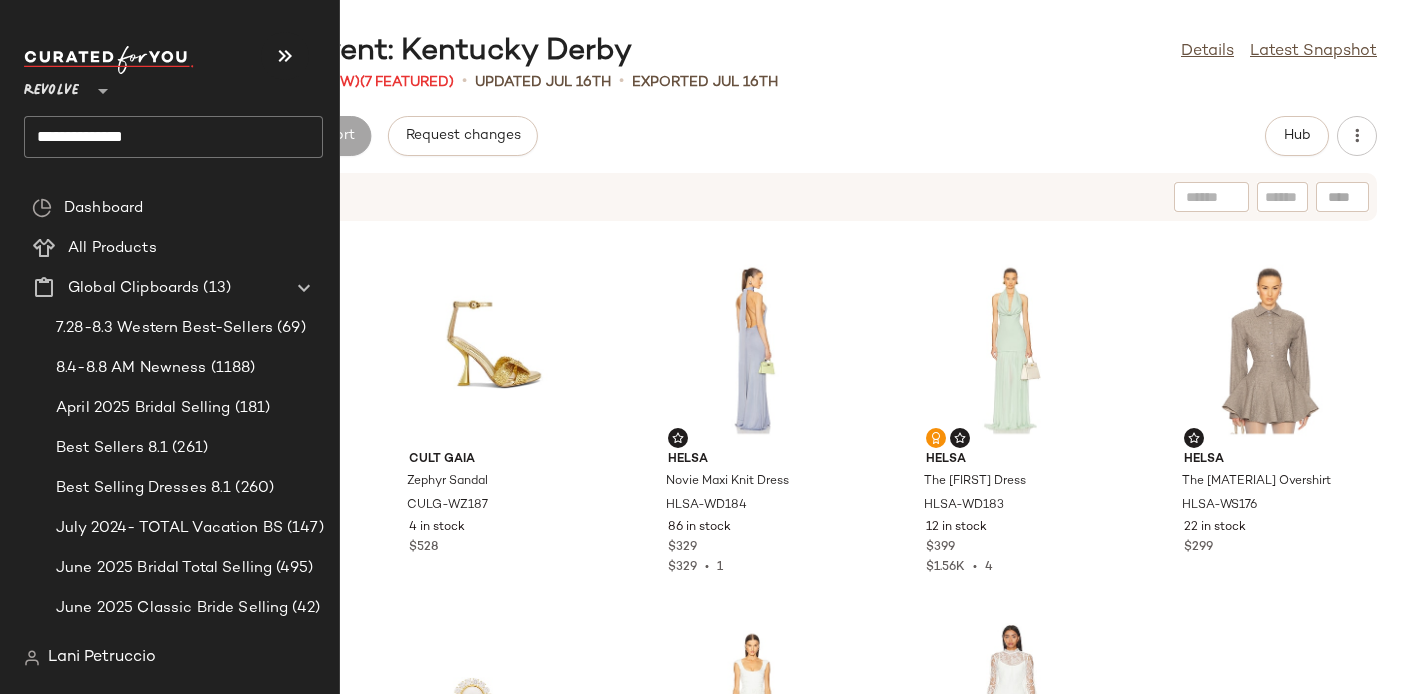 click on "**********" 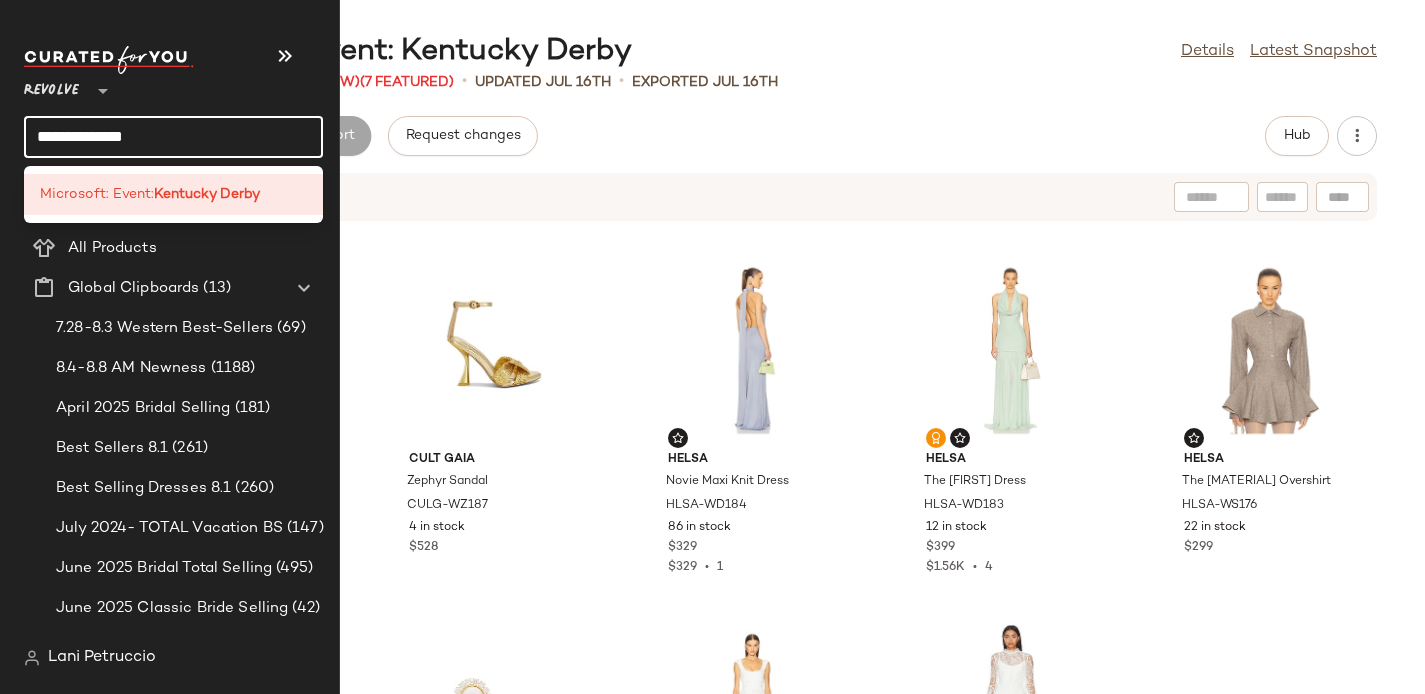 click on "**********" 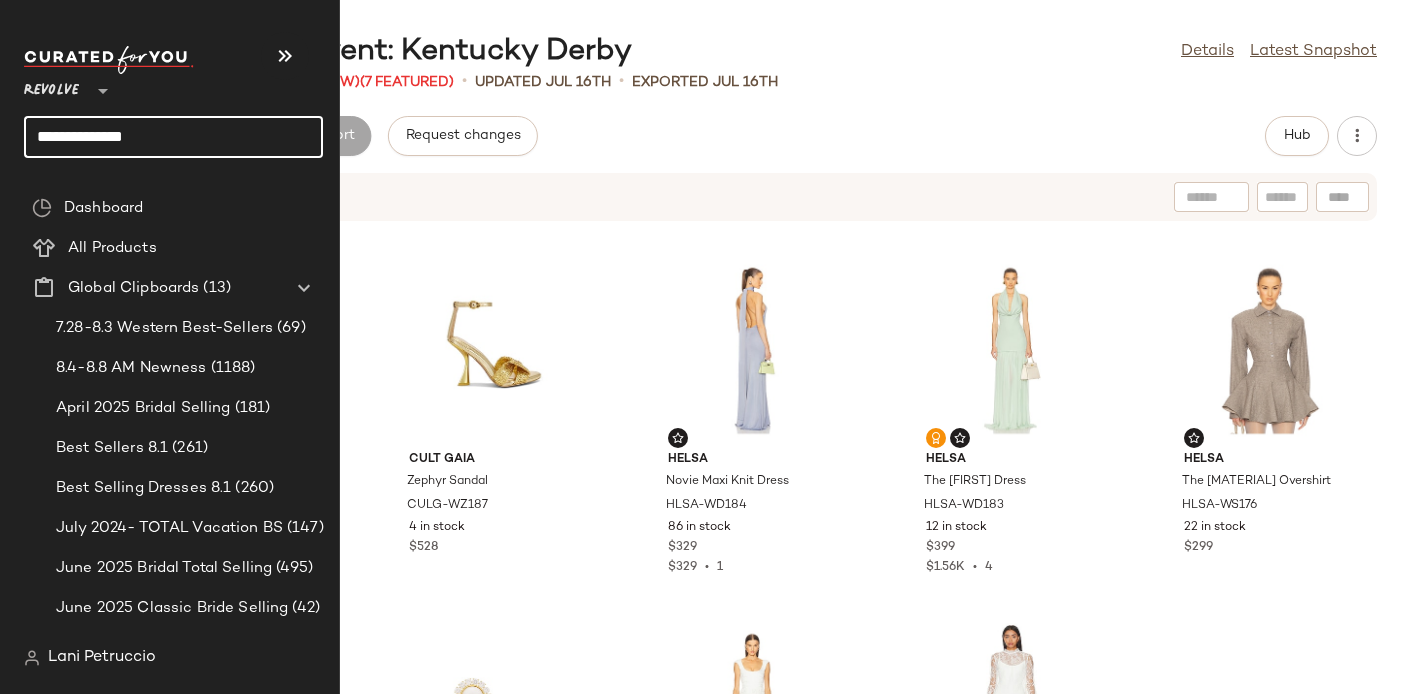 click on "**********" 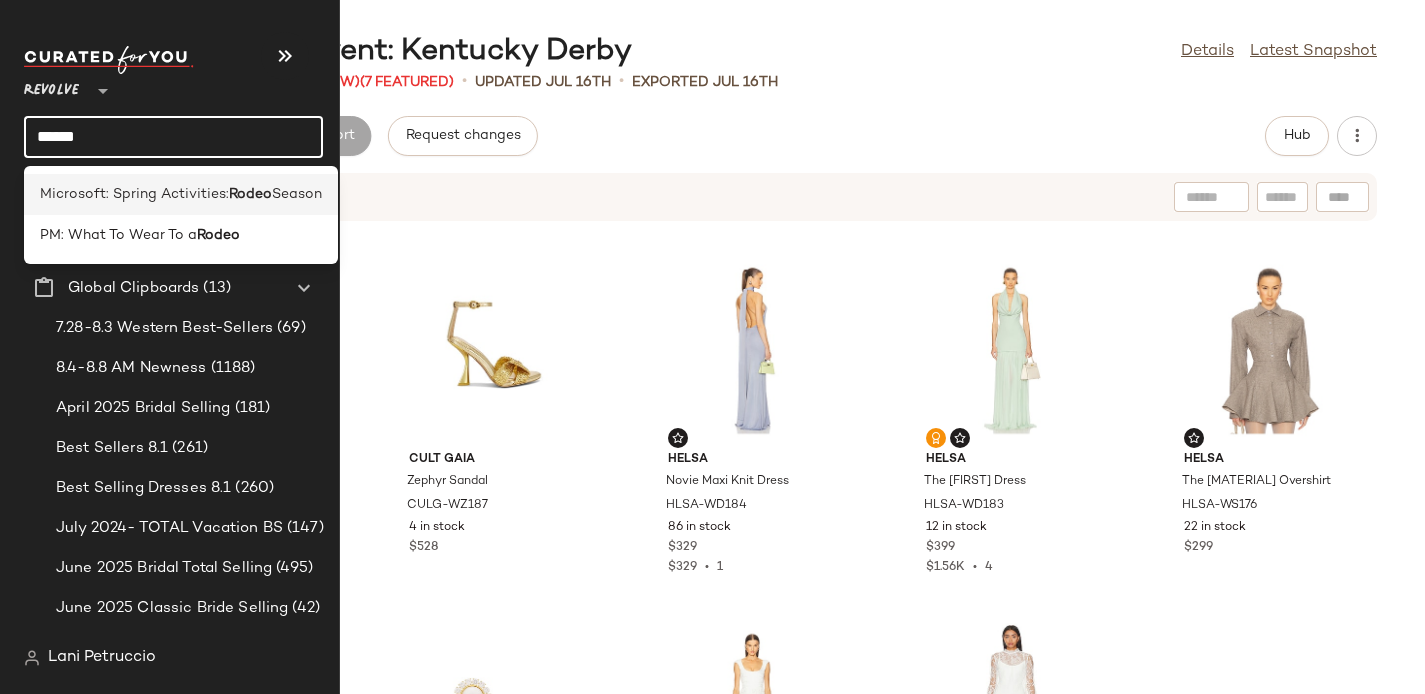 click on "Microsoft: Spring Activities:" at bounding box center (134, 194) 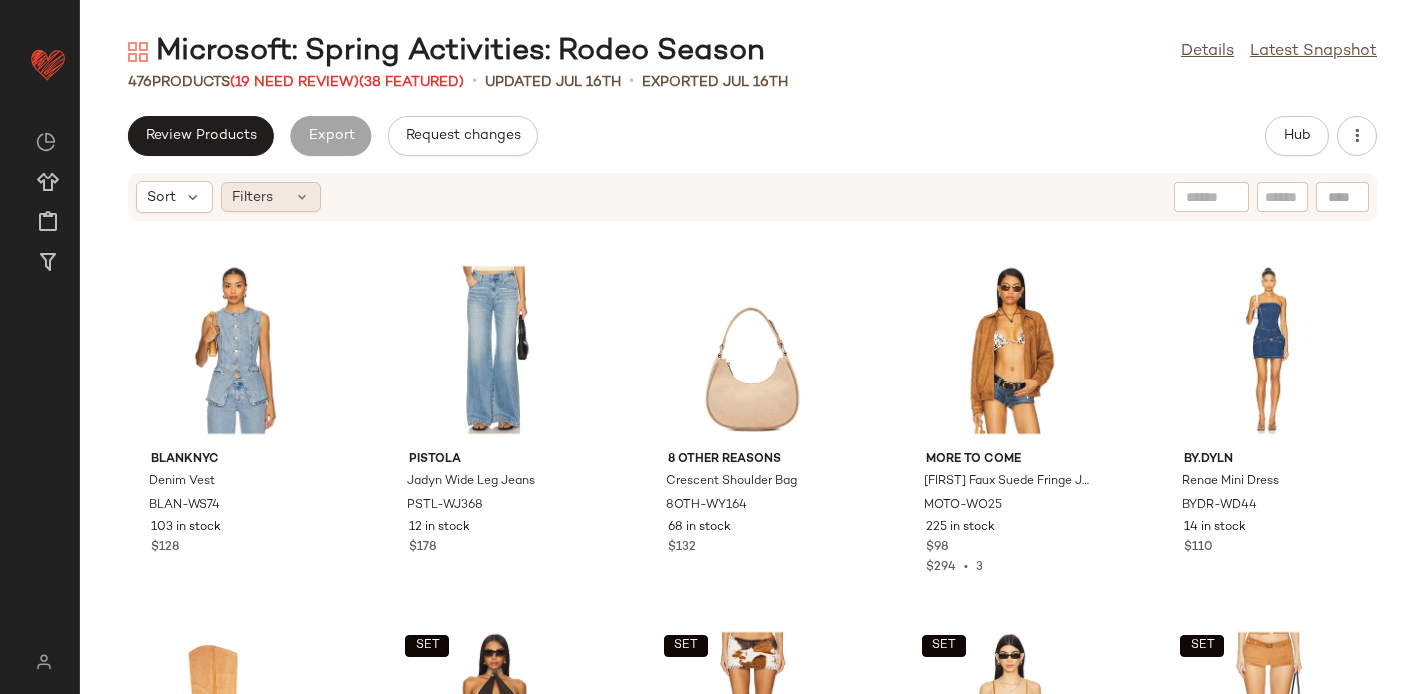 click at bounding box center [302, 197] 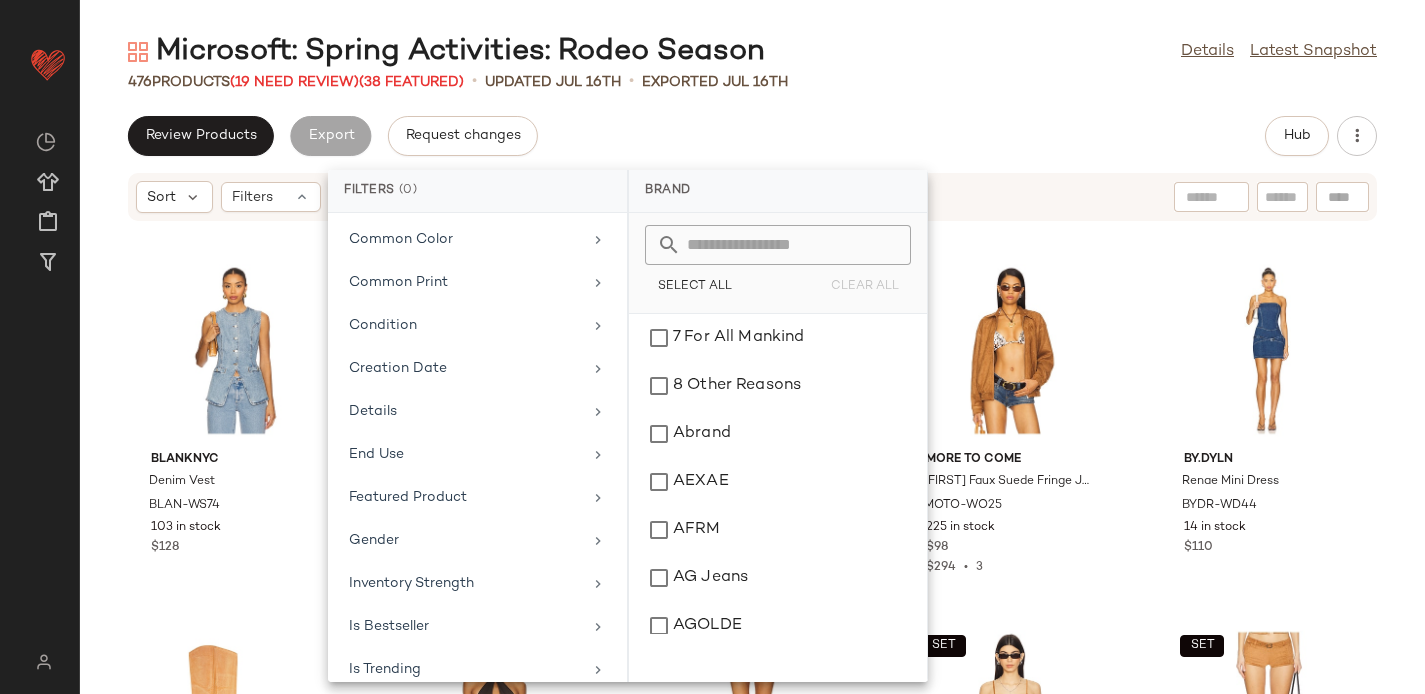 scroll, scrollTop: 1009, scrollLeft: 0, axis: vertical 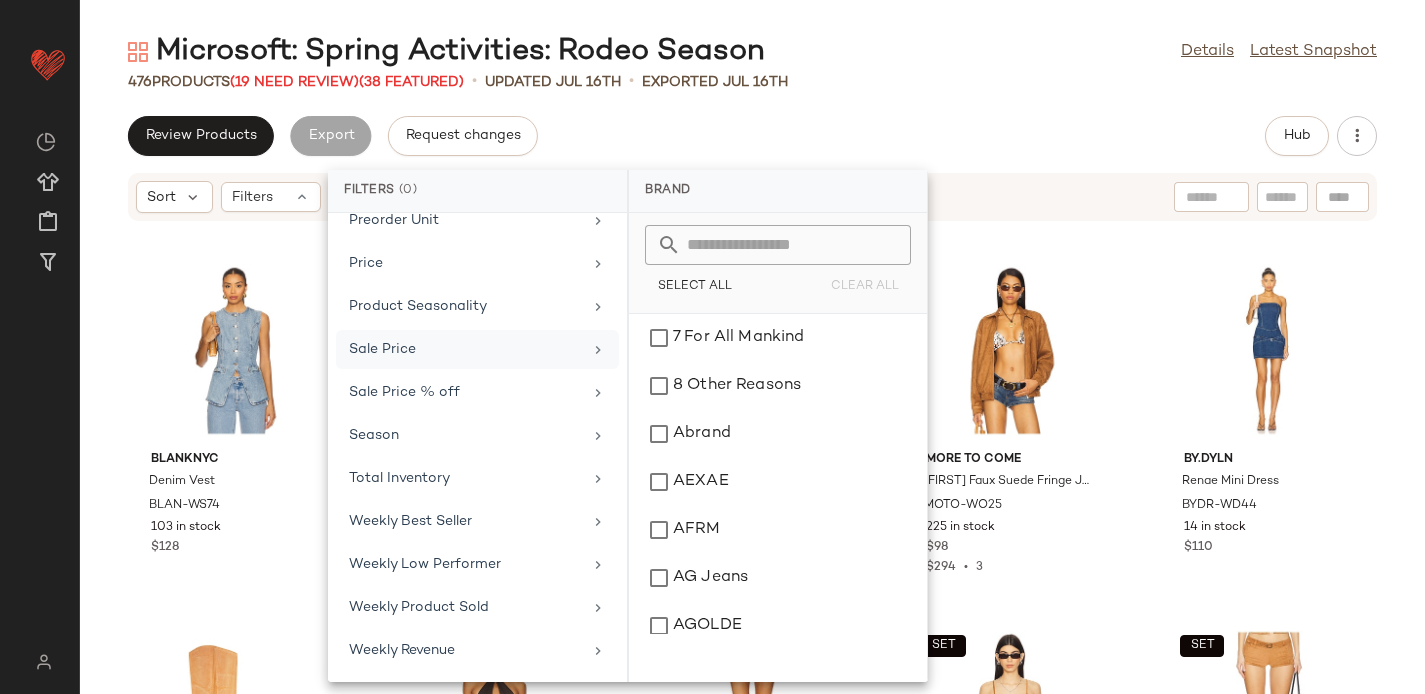 click on "Sale Price" at bounding box center (465, 349) 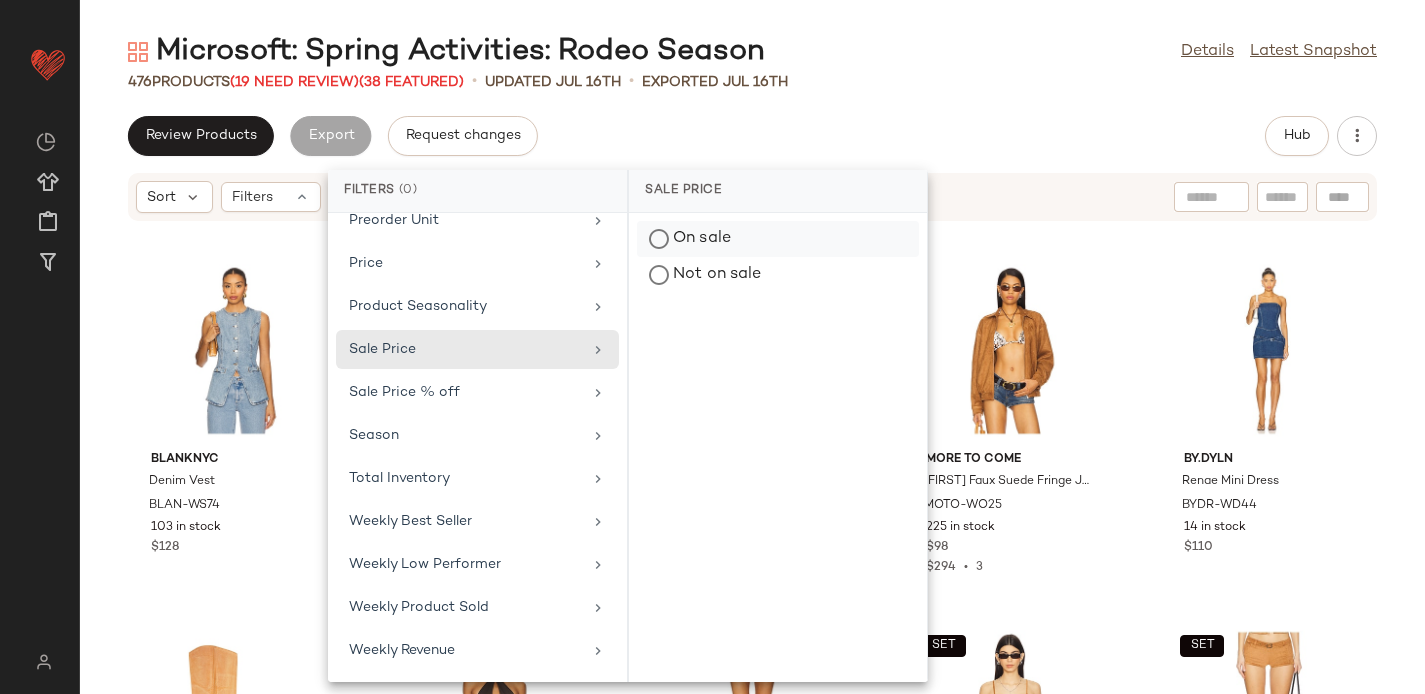 click on "On sale" 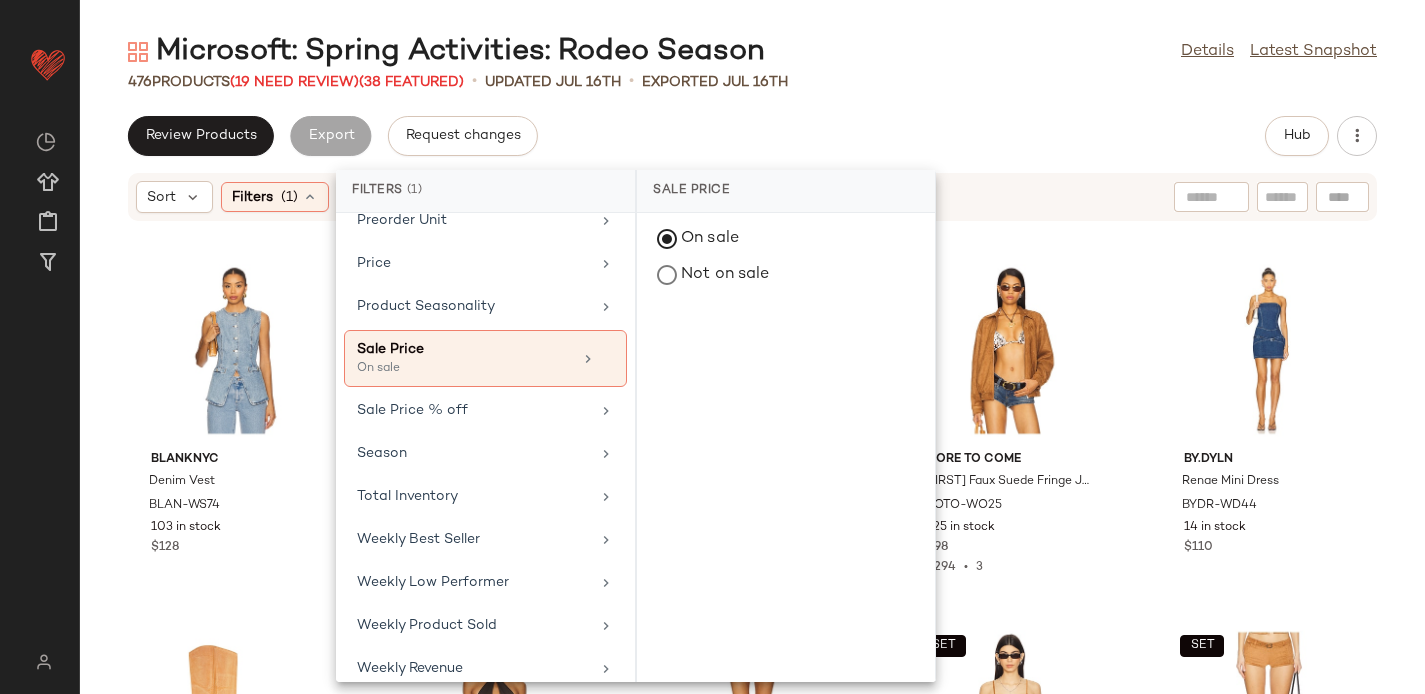 click on "Microsoft: Spring Activities: Rodeo Season  Details   Latest Snapshot  476   Products   (19 Need Review)  (38 Featured)  •   updated Jul 16th  •  Exported Jul 16th  Review Products   Export   Request changes   Hub  Sort  Filters  (1)   Reset  BLANKNYC Denim Vest BLAN-WS74 103 in stock $128 PISTOLA Jadyn Wide Leg Jeans PSTL-WJ368 12 in stock $178 8 Other Reasons Crescent Shoulder Bag 8OTH-WY164 68 in stock $132 MORE TO COME Bella Faux Suede Fringe Jacket MOTO-WO25 225 in stock $98 $294  •  3 BY.DYLN Renae Mini Dress BYDR-WD44 14 in stock $110 Jeffrey Campbell Reflect Boots JCAM-WZ2022 1 in stock $330 $330  •  1  SET  Jaded London Halter Eyelet Top JLON-WS53 7 in stock $78 $78  •  1  SET  Jaded London Faux Fur Whipstitch Mini Skirt JLON-WQ22 323 in stock $155 $155  •  1  SET  Frankies Bikinis X Bella Hadid Lucy Top FRBI-WS78 16 in stock $140  SET  Frankies Bikinis X Bella Hadid Wrangler Short FRBI-WF65 2 in stock $125 Nakedvice The Selene Jacket NEDV-WO1 59 in stock $255 $229  •  1 BLOW-WA155 1" at bounding box center (752, 363) 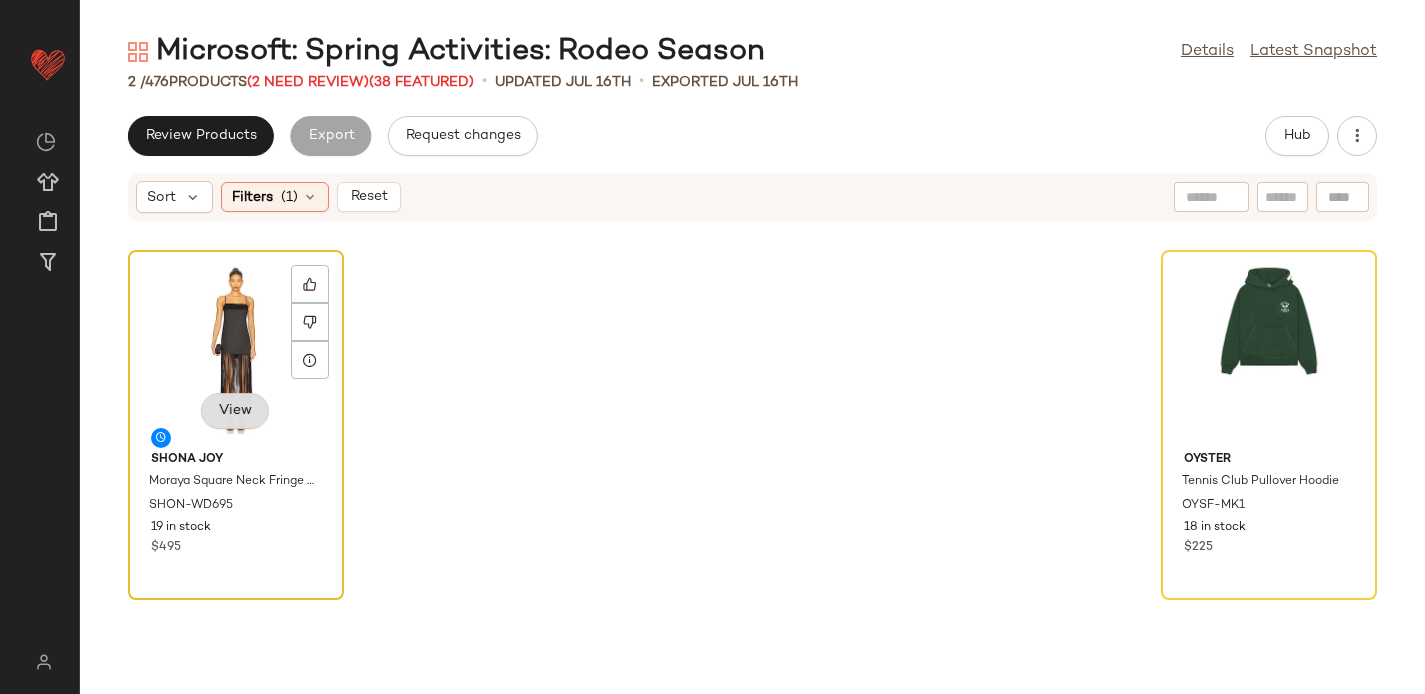 click on "View" 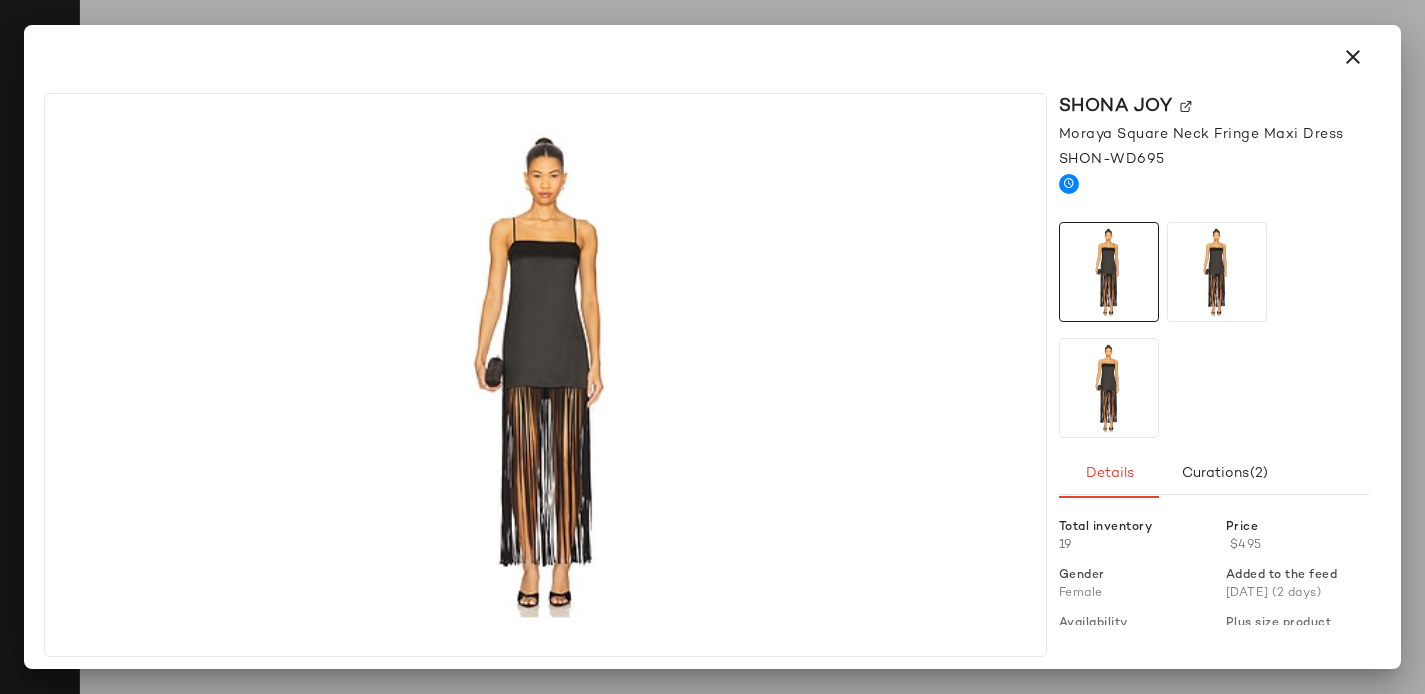 click 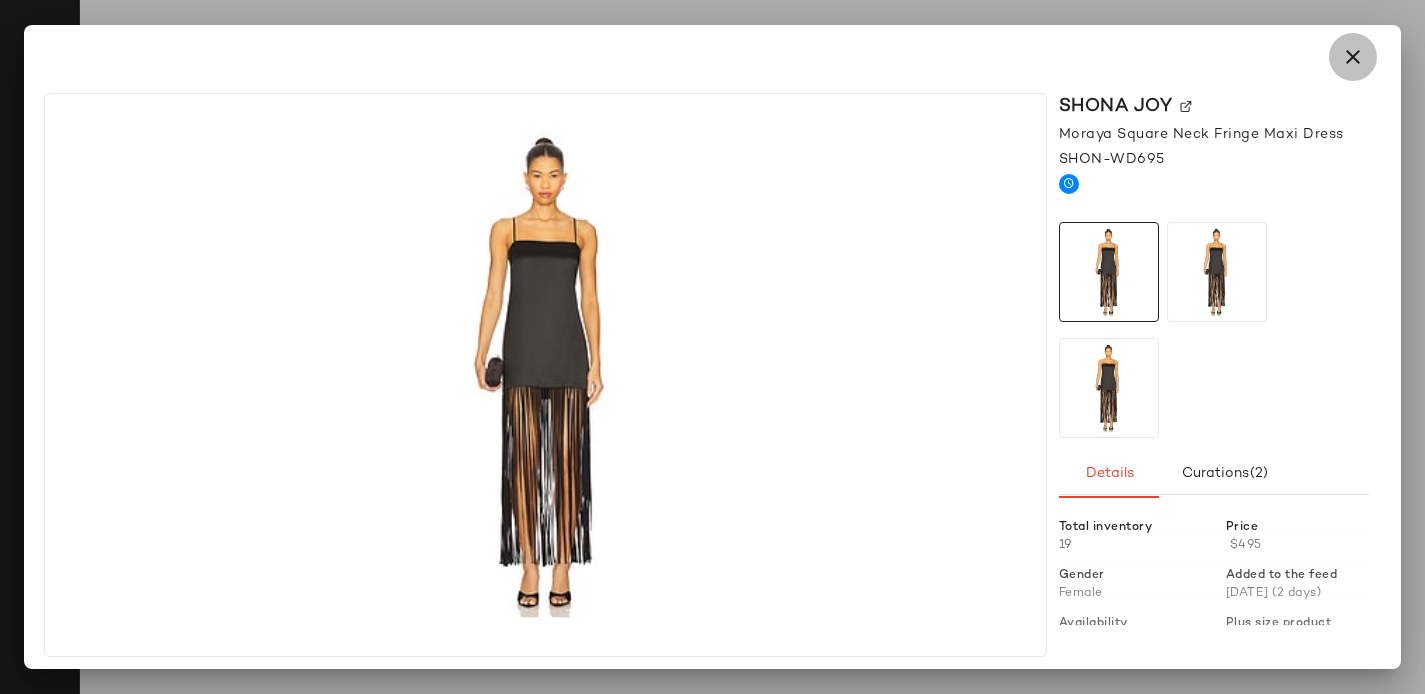 click at bounding box center (1353, 57) 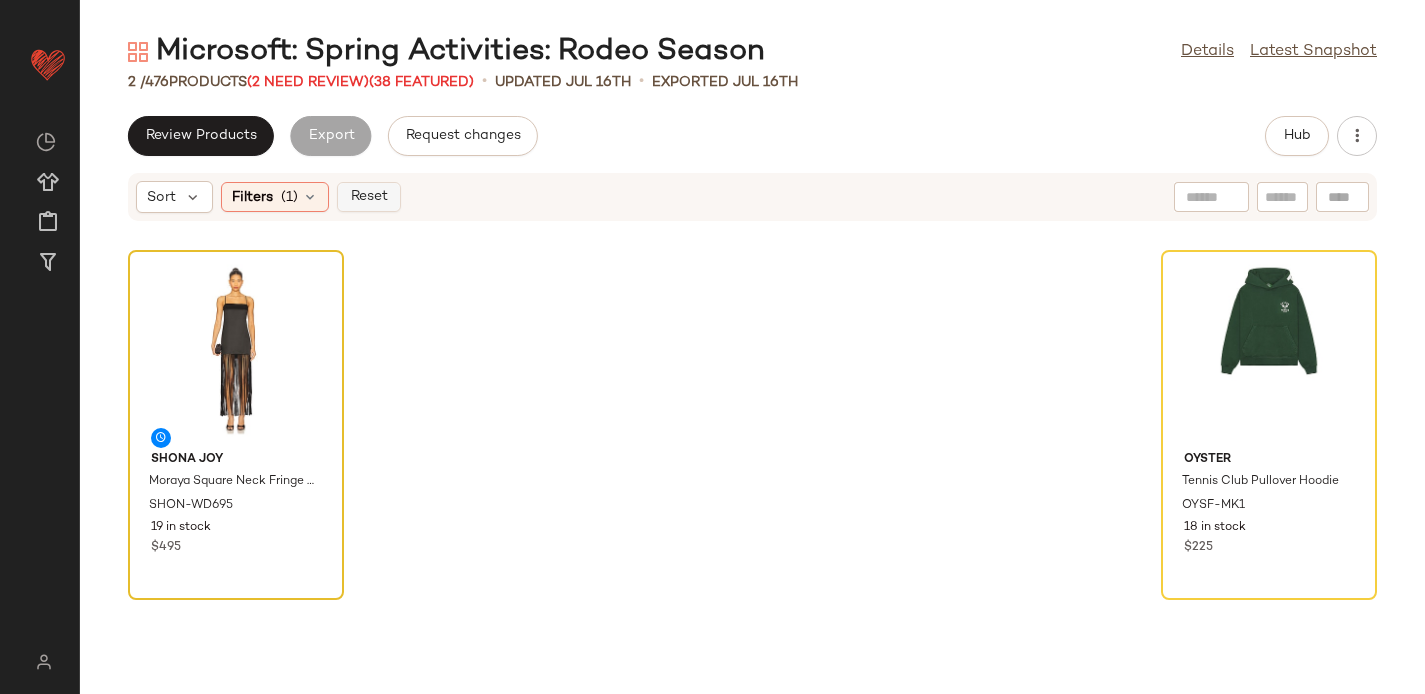 click on "Reset" 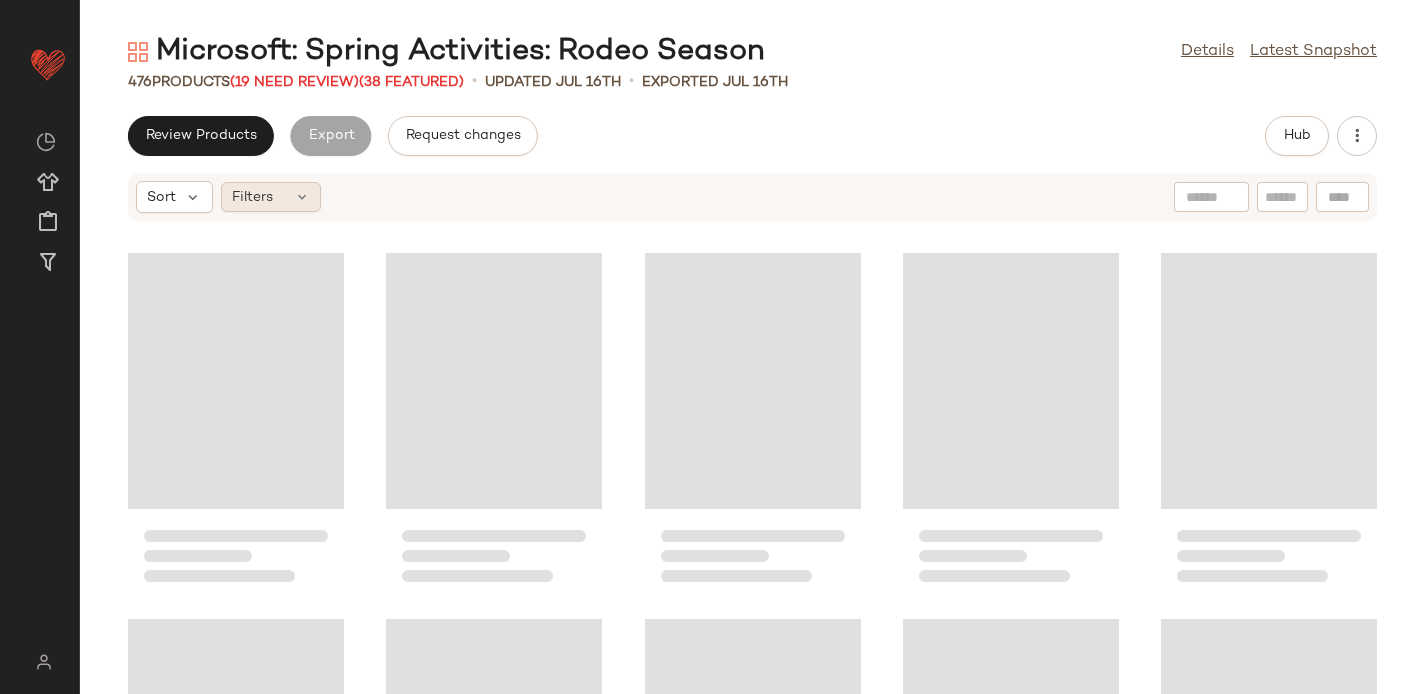 click on "Filters" 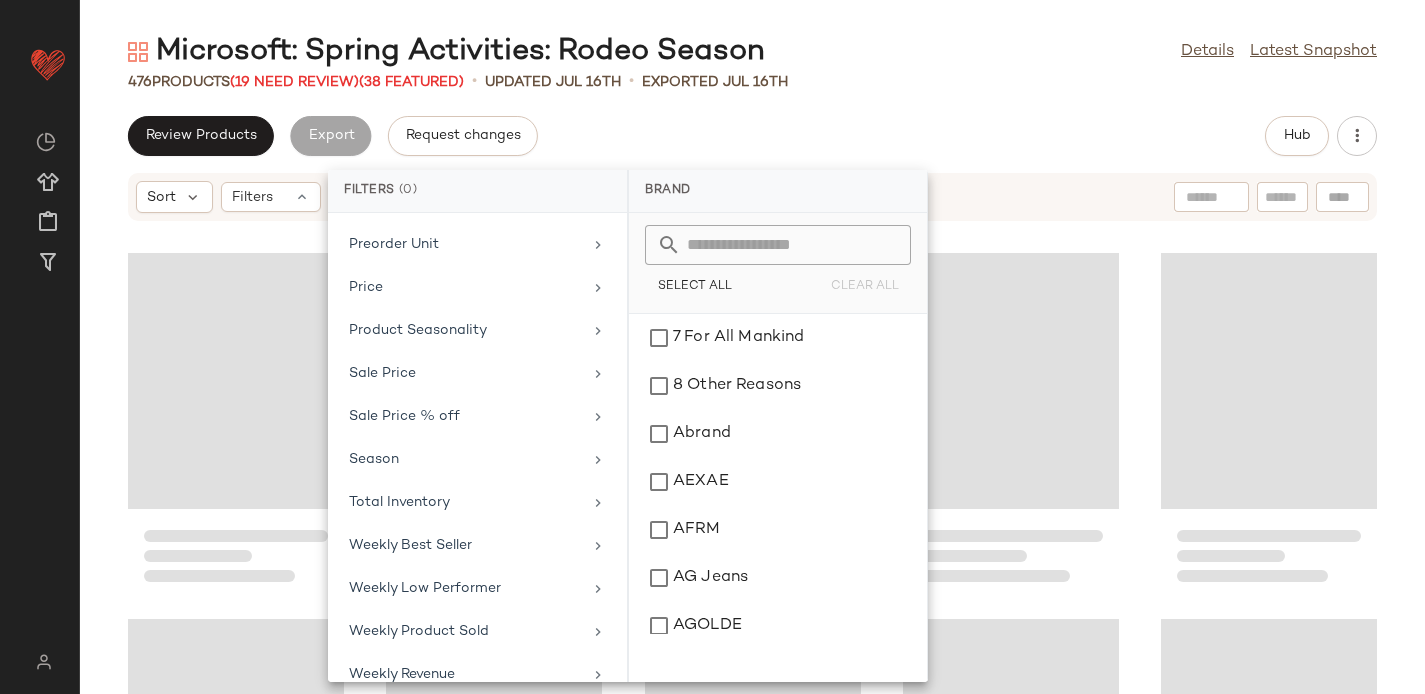 scroll, scrollTop: 1009, scrollLeft: 0, axis: vertical 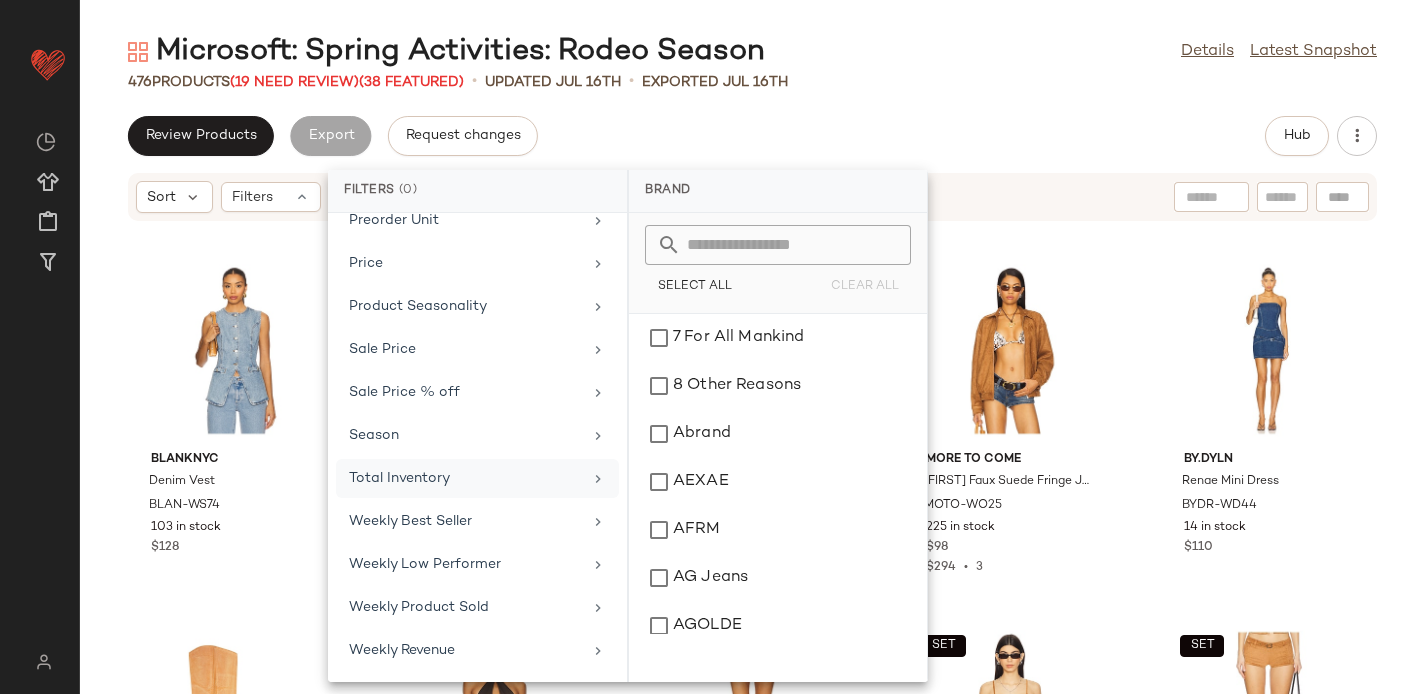 click on "Total Inventory" at bounding box center [465, 478] 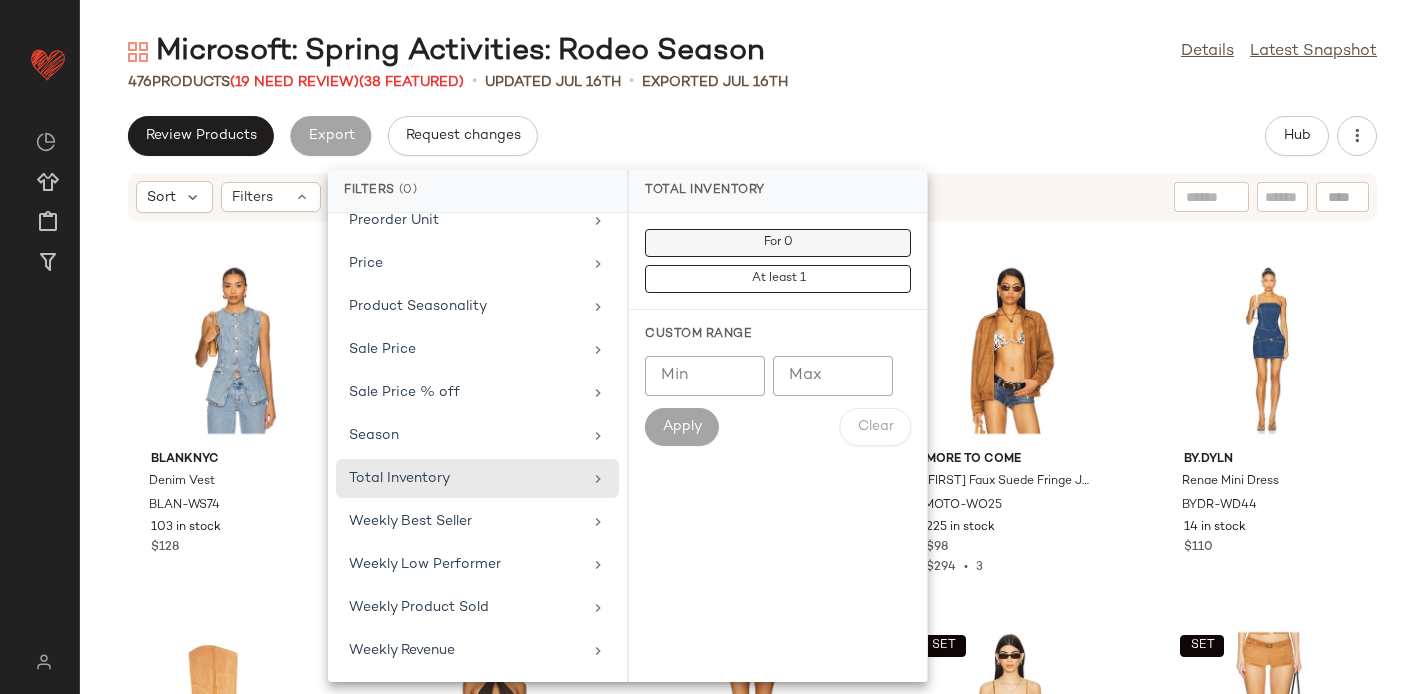 click on "For 0" 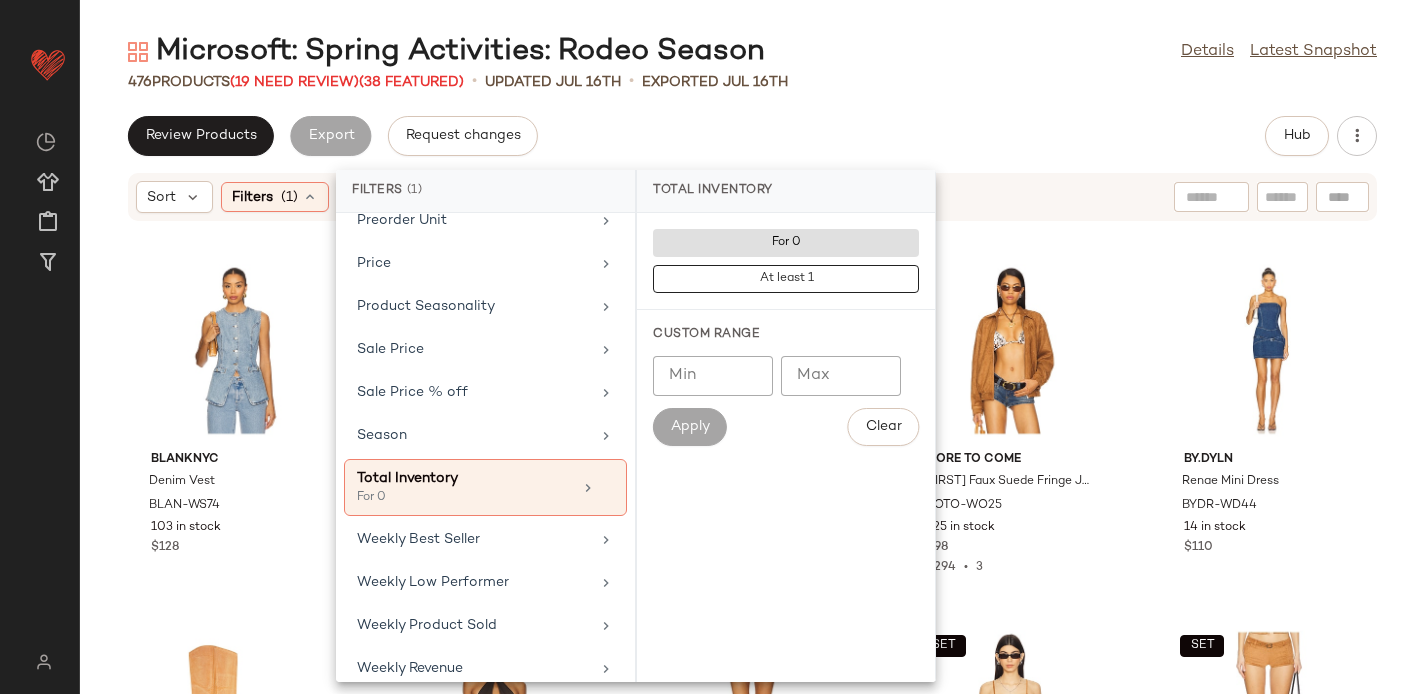 click on "Microsoft: Spring Activities: Rodeo Season  Details   Latest Snapshot  476   Products   (19 Need Review)  (38 Featured)  •   updated Jul 16th  •  Exported Jul 16th  Review Products   Export   Request changes   Hub  Sort  Filters  (1)   Reset  BLANKNYC Denim Vest BLAN-WS74 103 in stock $128 PISTOLA Jadyn Wide Leg Jeans PSTL-WJ368 12 in stock $178 8 Other Reasons Crescent Shoulder Bag 8OTH-WY164 68 in stock $132 MORE TO COME Bella Faux Suede Fringe Jacket MOTO-WO25 225 in stock $98 $294  •  3 BY.DYLN Renae Mini Dress BYDR-WD44 14 in stock $110 Jeffrey Campbell Reflect Boots JCAM-WZ2022 1 in stock $330 $330  •  1  SET  Jaded London Halter Eyelet Top JLON-WS53 7 in stock $78 $78  •  1  SET  Jaded London Faux Fur Whipstitch Mini Skirt JLON-WQ22 323 in stock $155 $155  •  1  SET  Frankies Bikinis X Bella Hadid Lucy Top FRBI-WS78 16 in stock $140  SET  Frankies Bikinis X Bella Hadid Wrangler Short FRBI-WF65 2 in stock $125 Nakedvice The Selene Jacket NEDV-WO1 59 in stock $255 $229  •  1 BLOW-WA155 1" at bounding box center [752, 363] 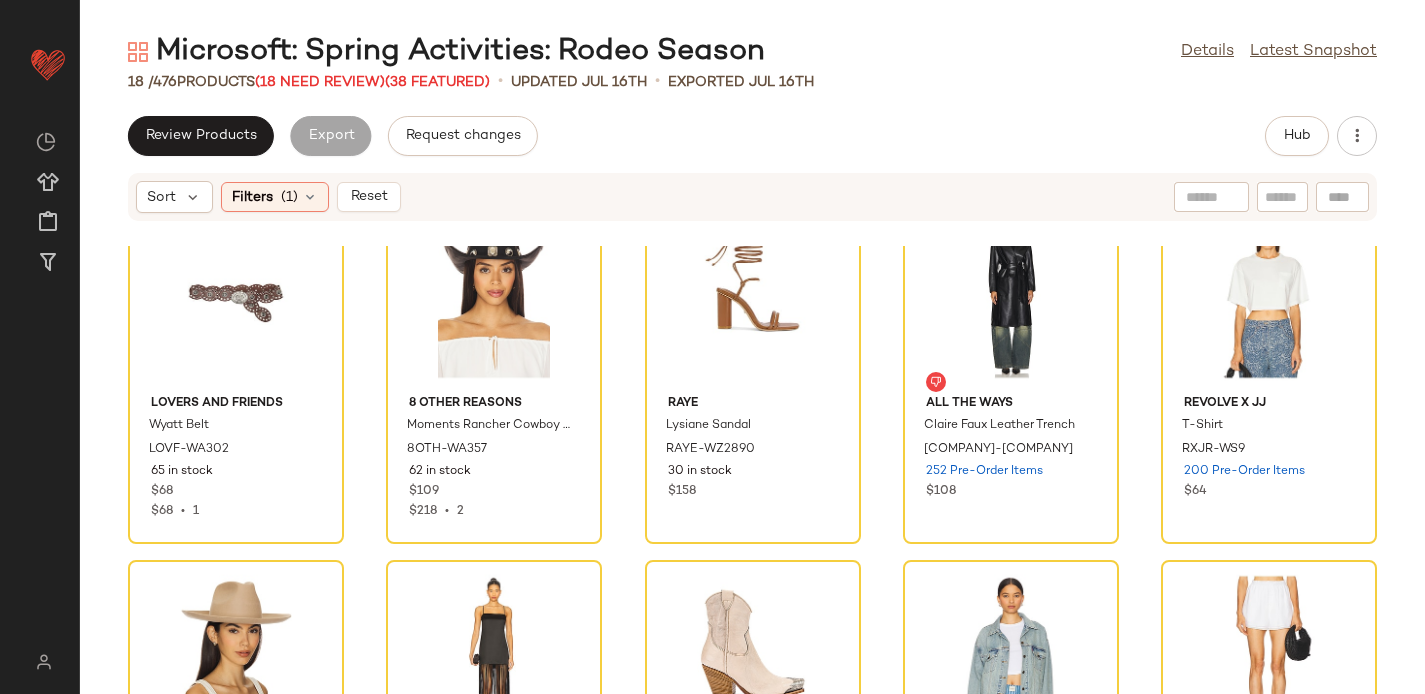 scroll, scrollTop: 0, scrollLeft: 0, axis: both 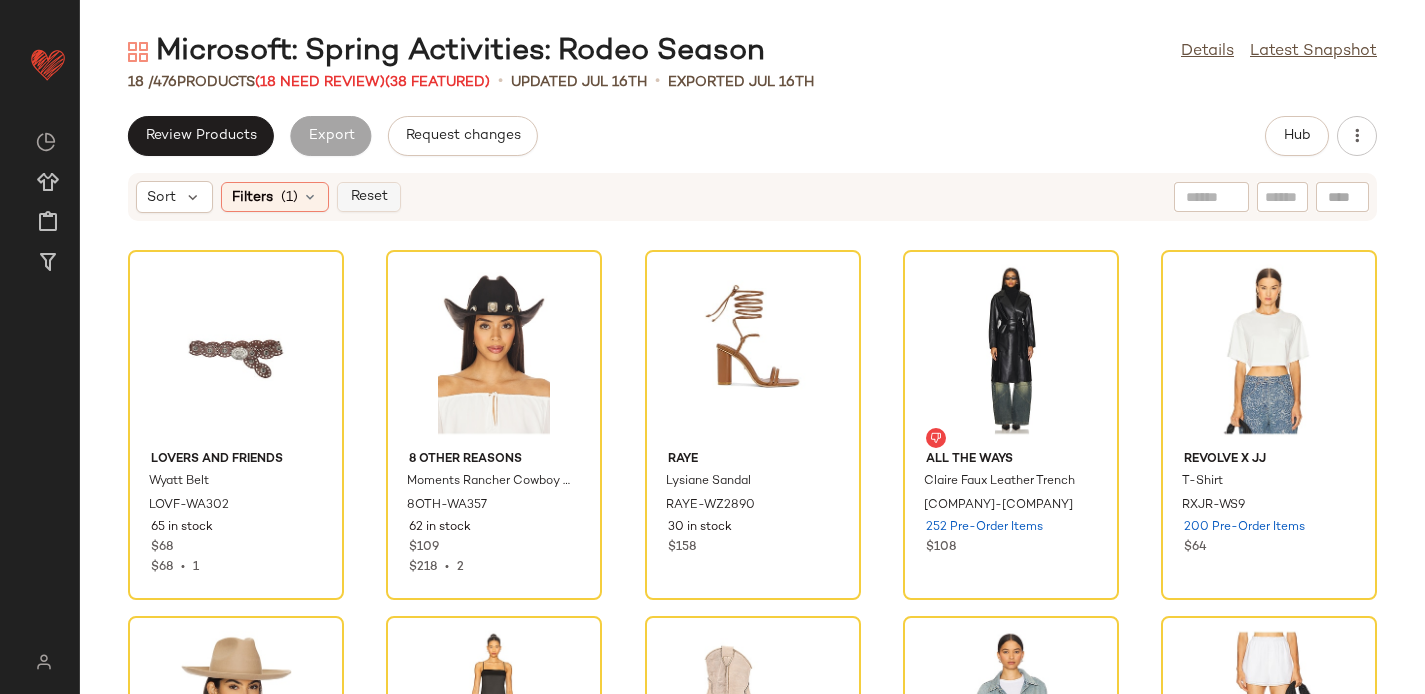 click on "Reset" 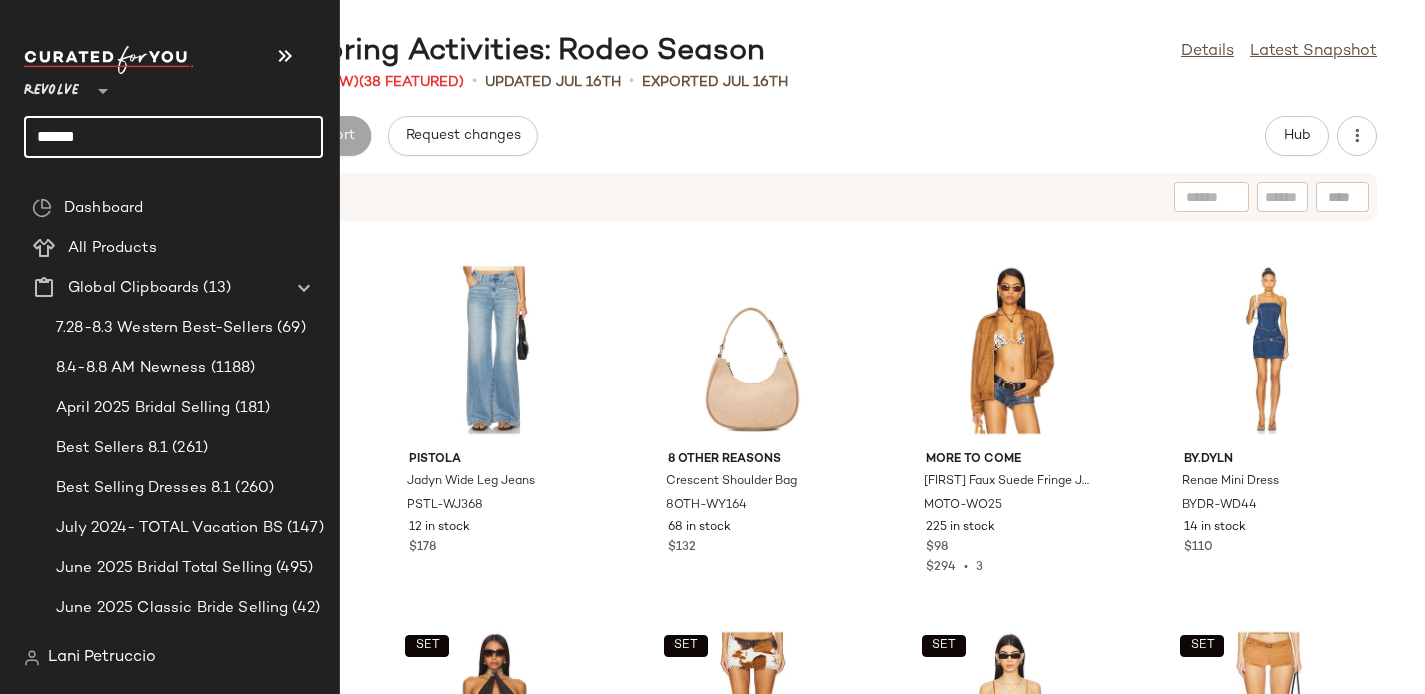 click on "*****" 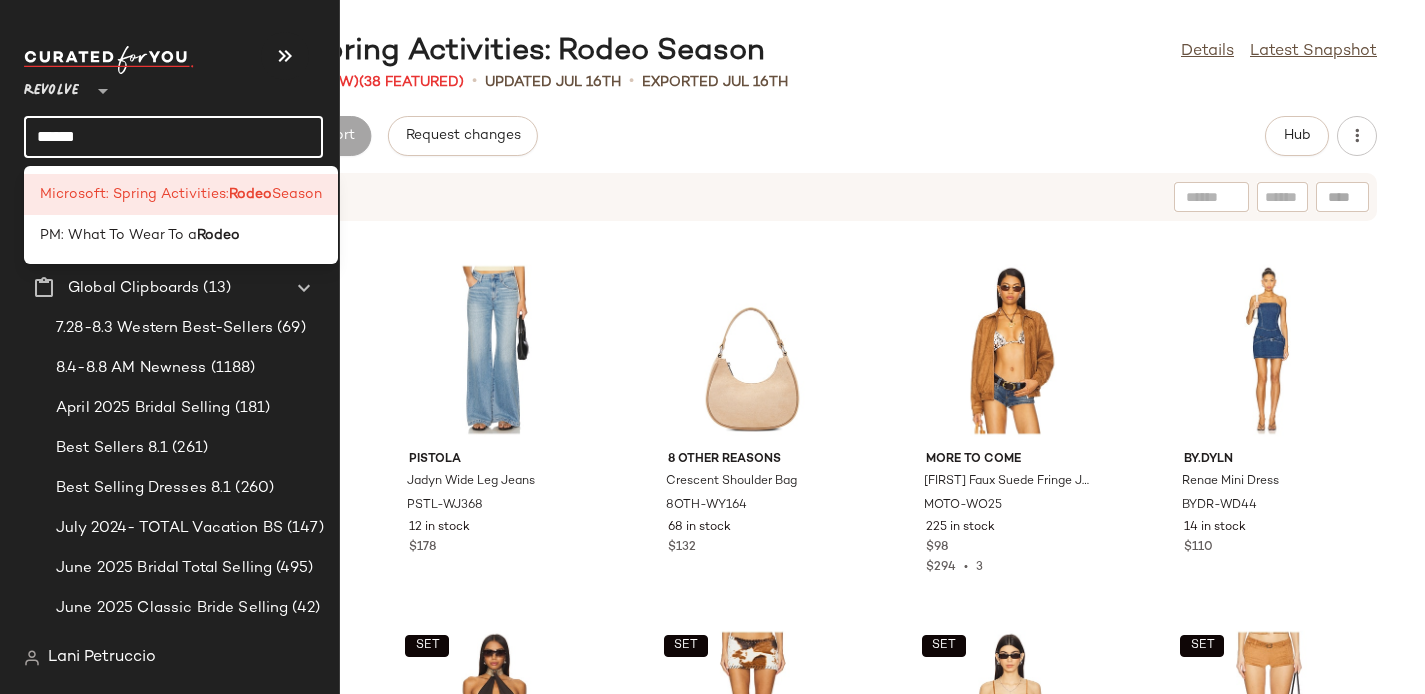 click on "*****" 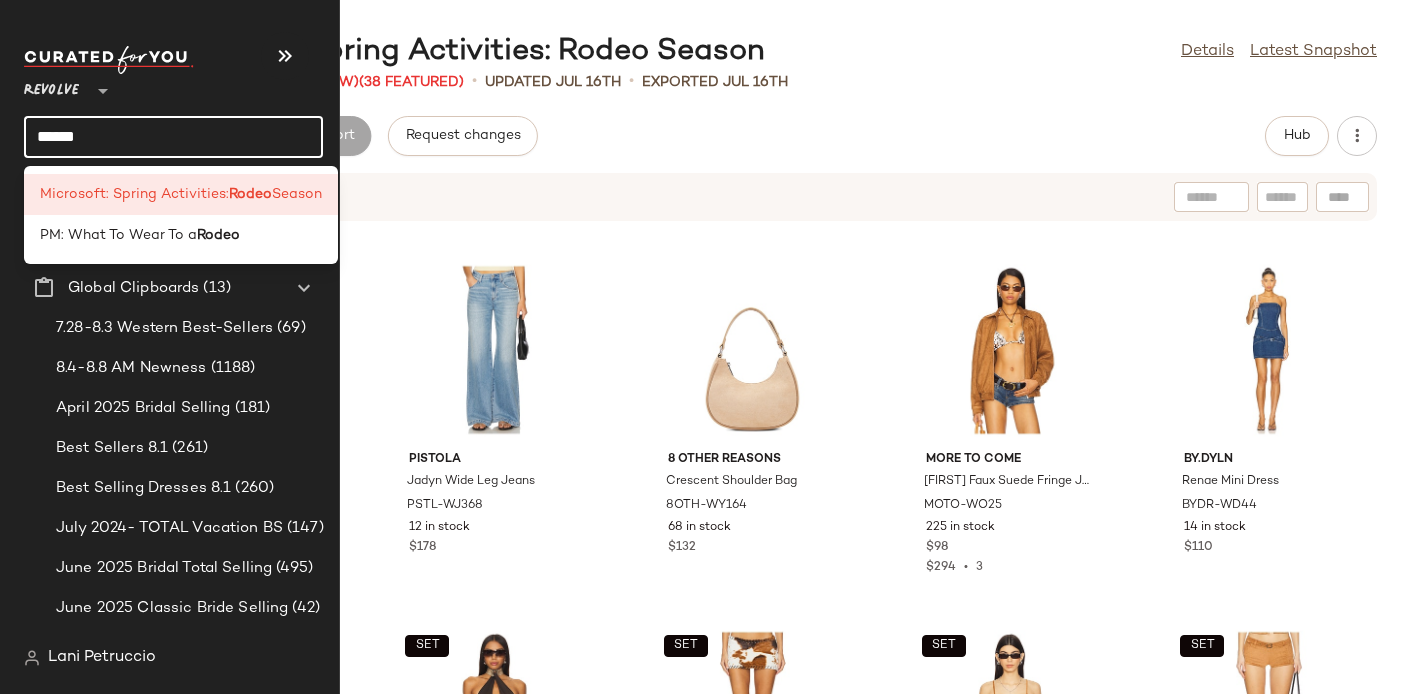 click on "*****" 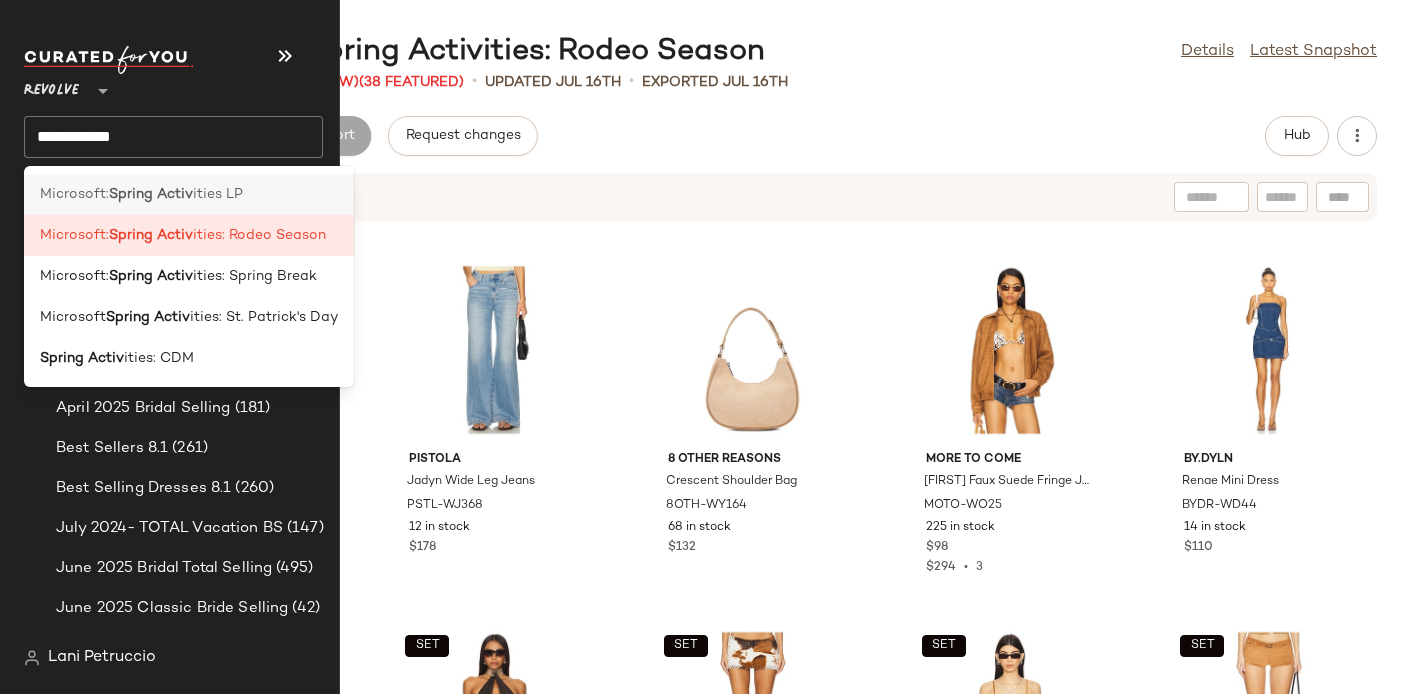 click on "Microsoft:" at bounding box center (74, 194) 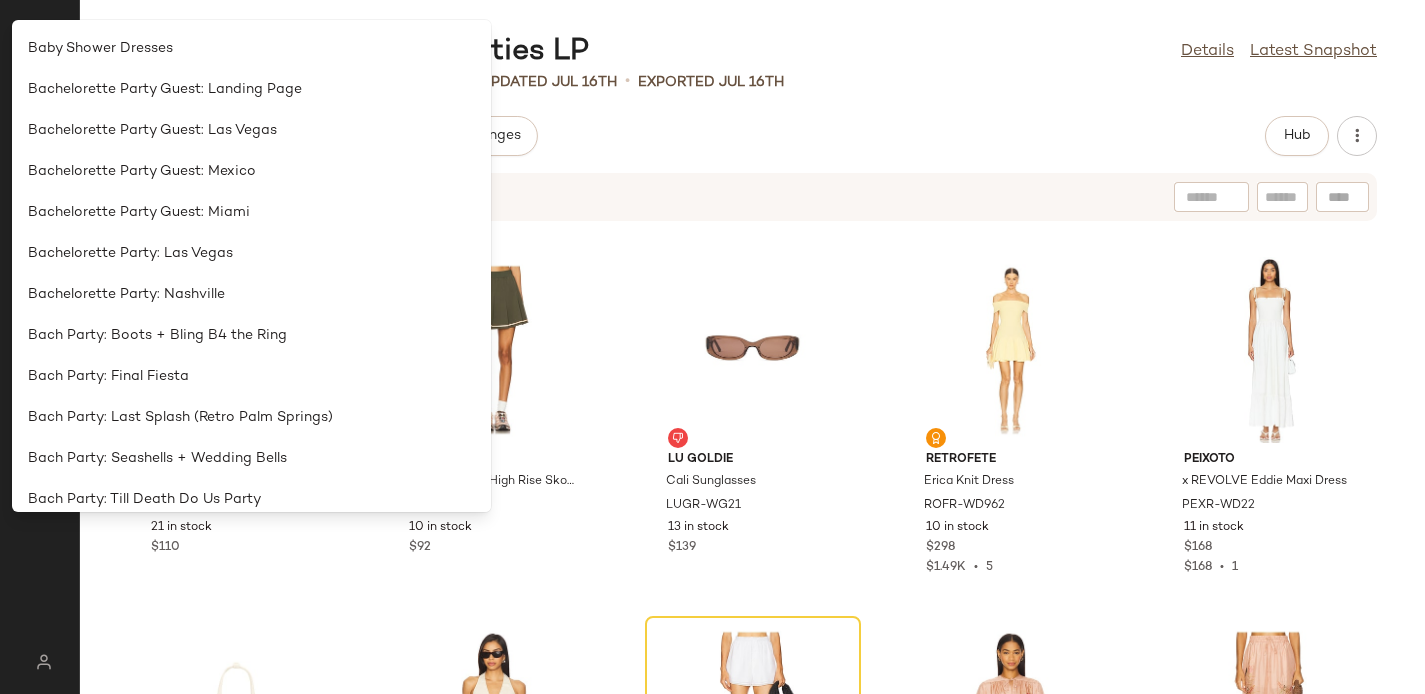 click on "Review Products   Export   Request changes   Hub" 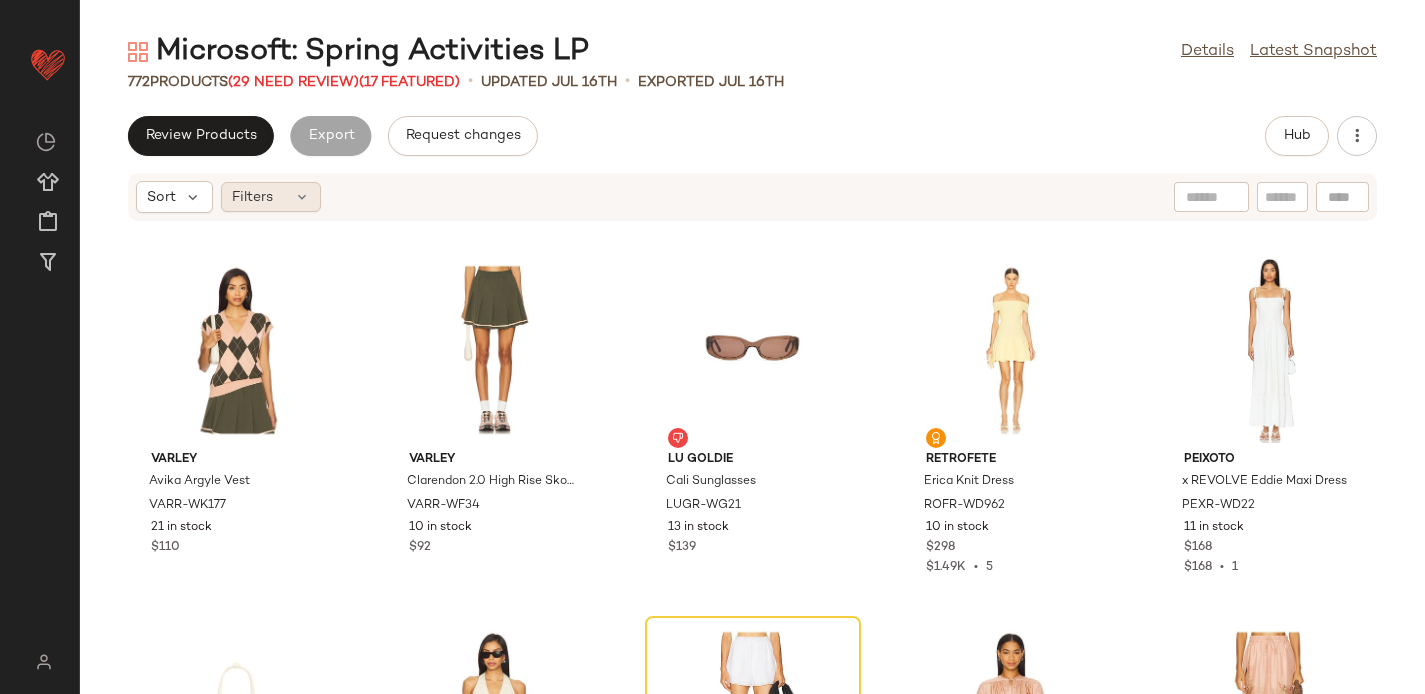 click on "Filters" 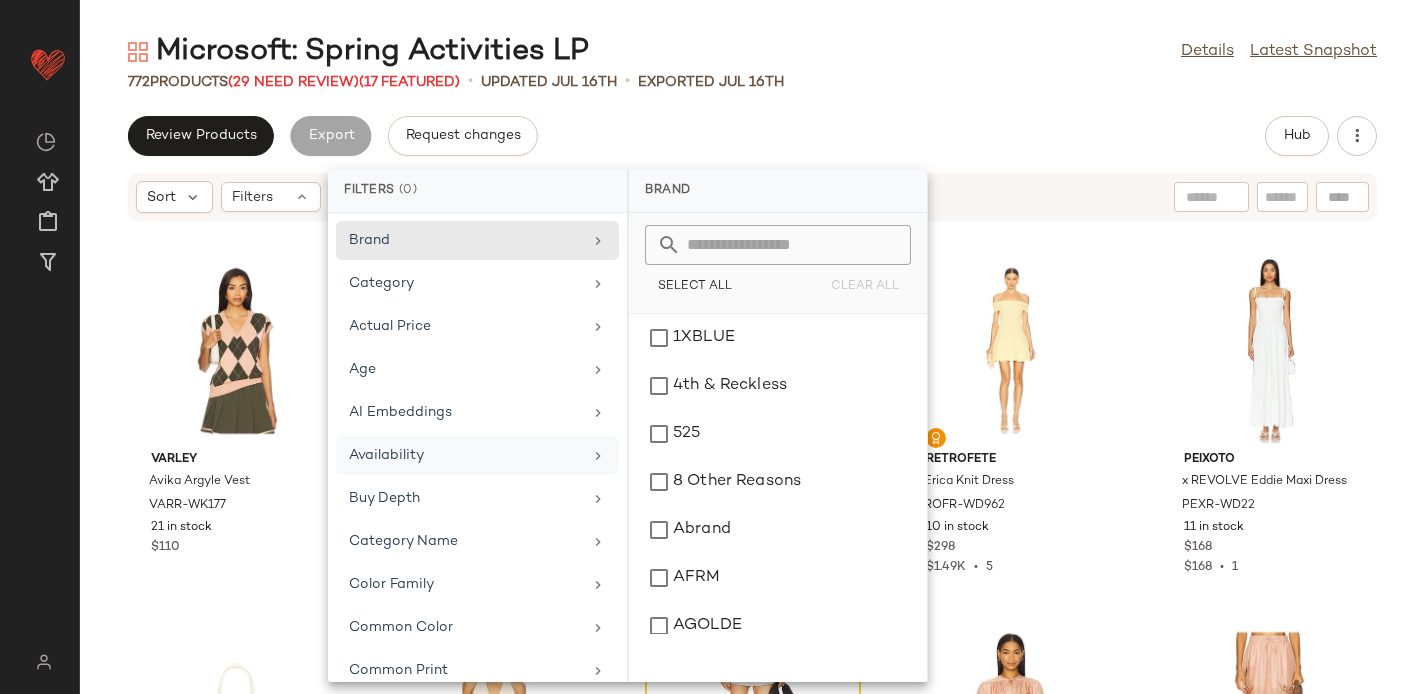 scroll, scrollTop: 923, scrollLeft: 0, axis: vertical 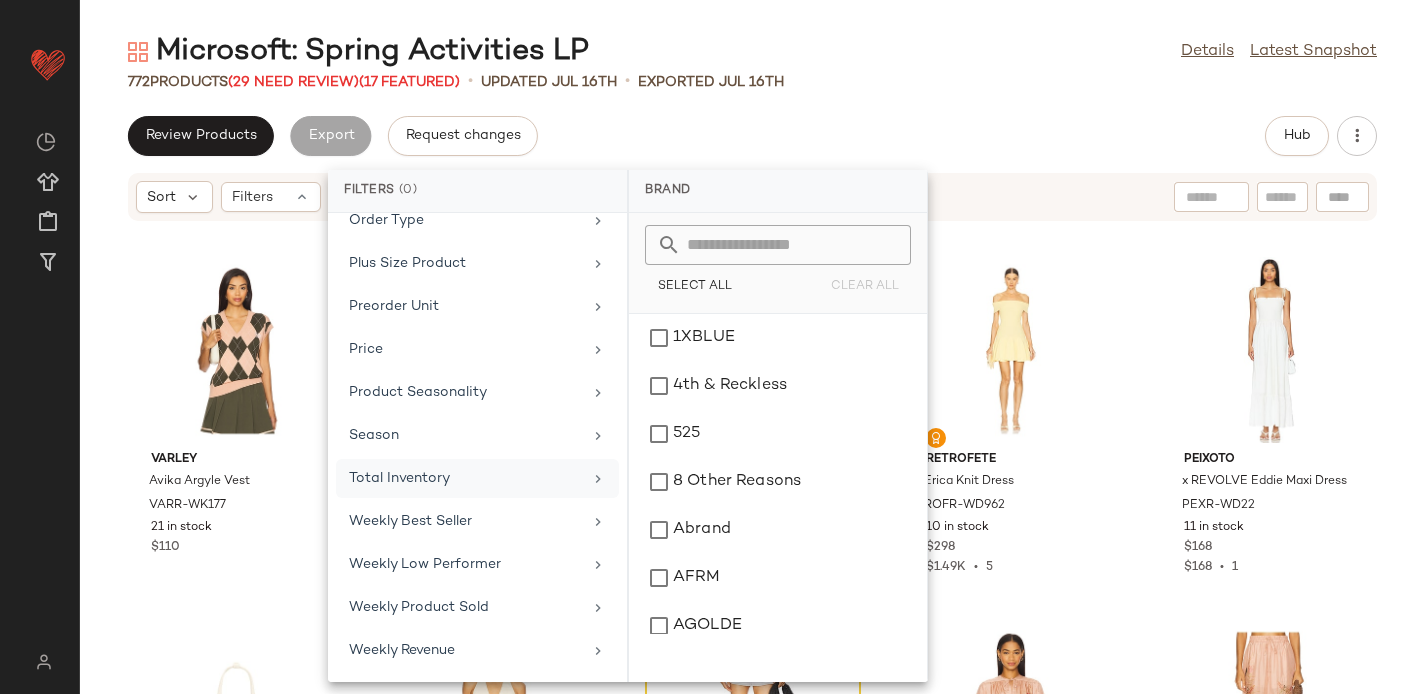 click on "Total Inventory" at bounding box center [465, 478] 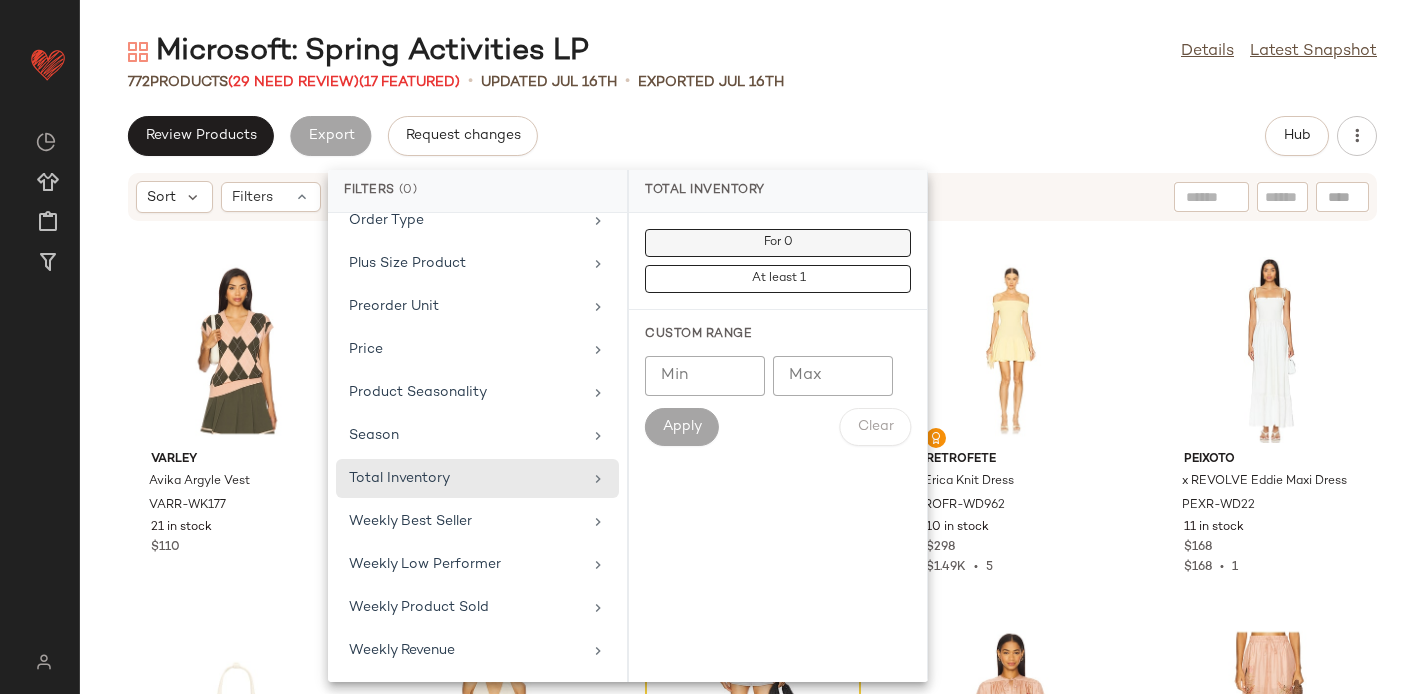 click on "For 0" 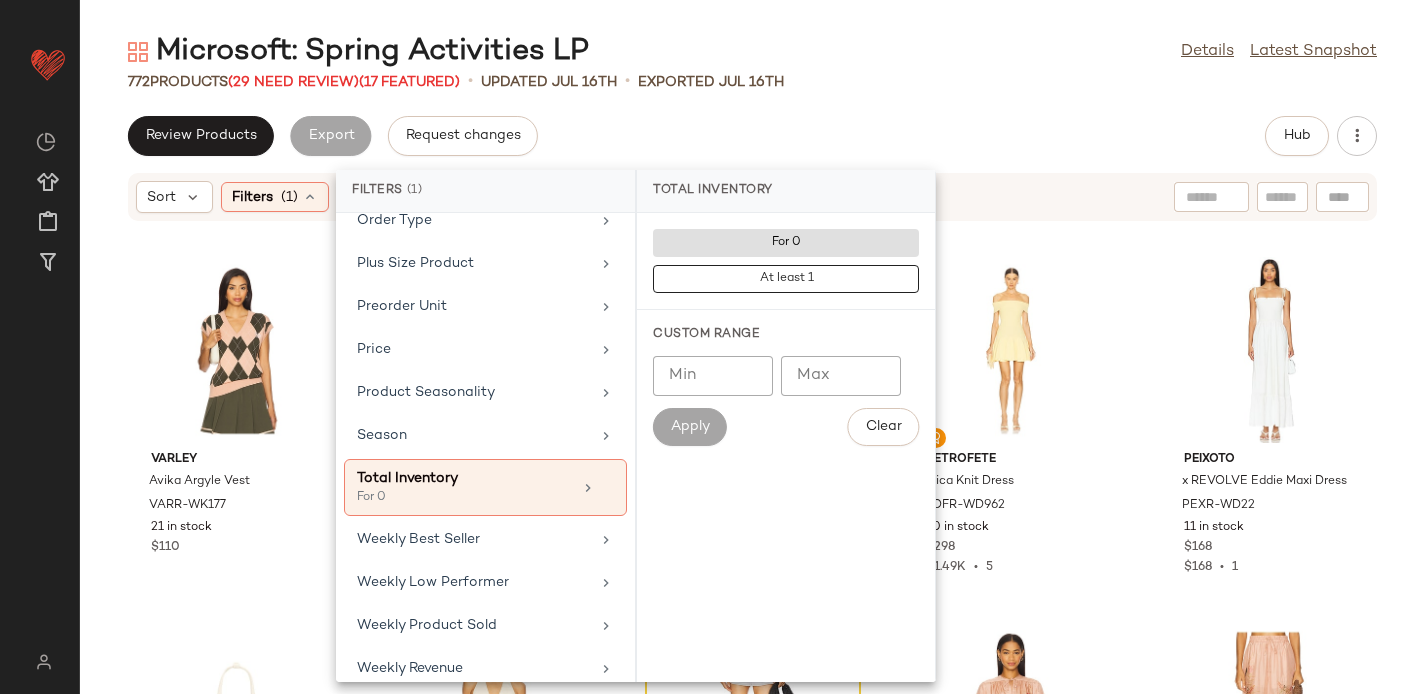 click on "Review Products   Export   Request changes   Hub" 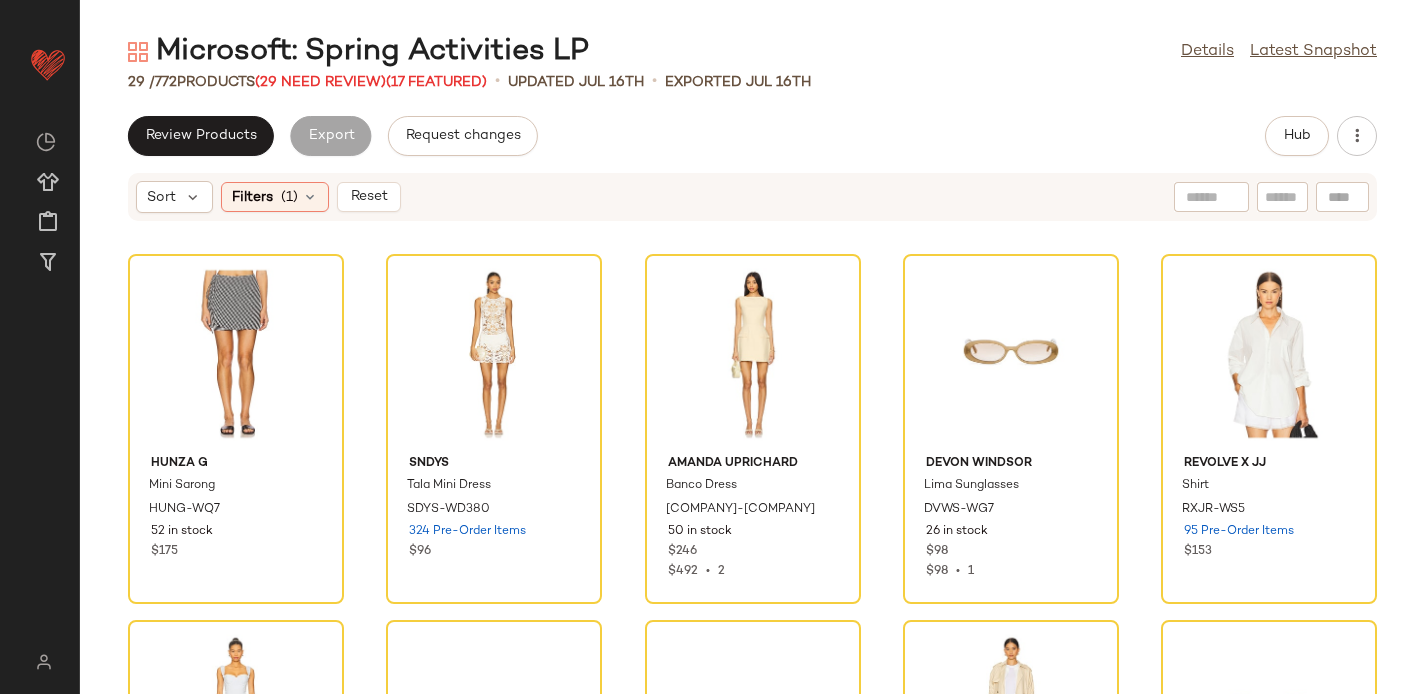 scroll, scrollTop: 0, scrollLeft: 0, axis: both 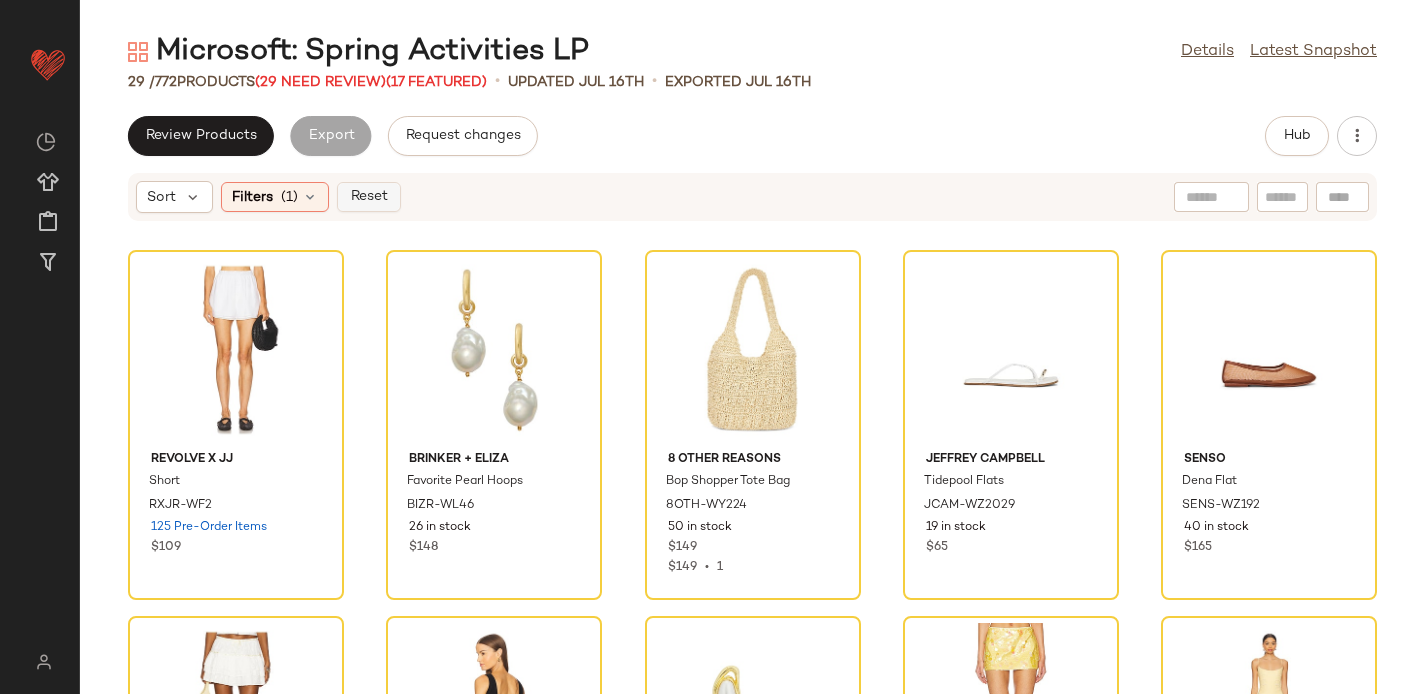click on "Reset" 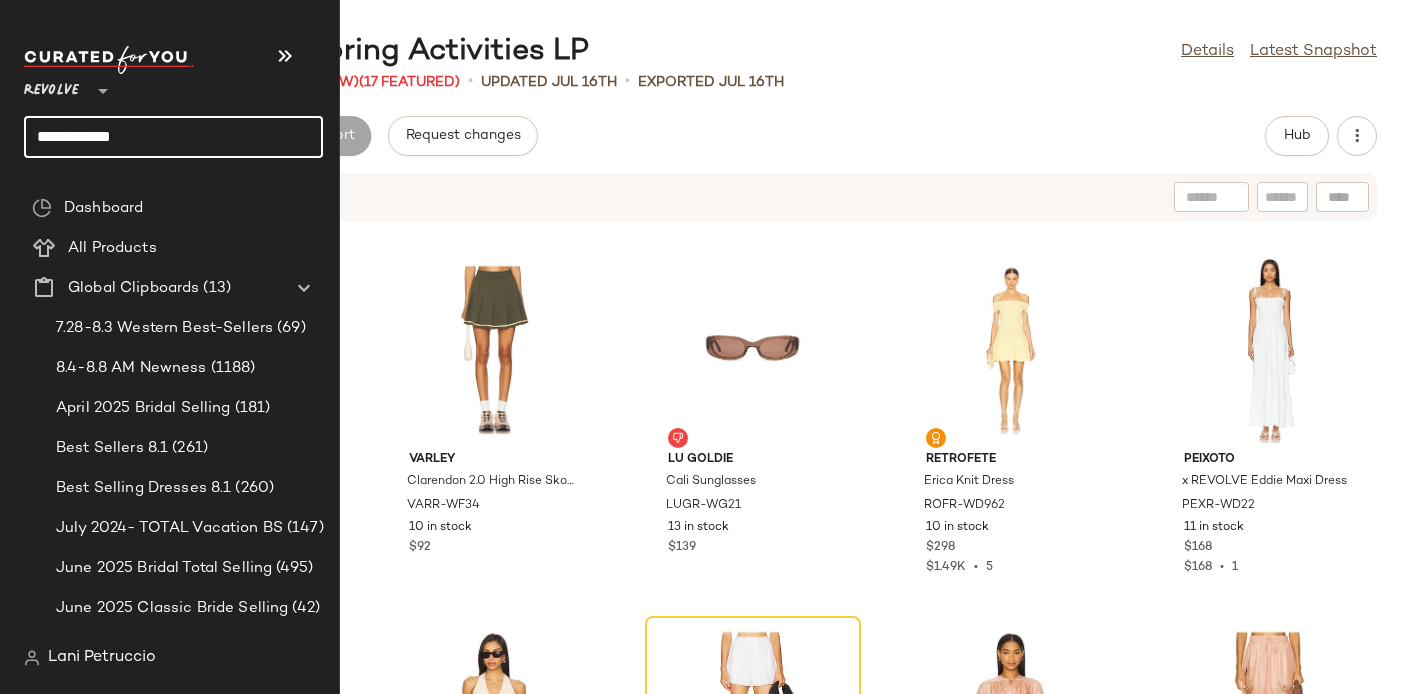 click on "**********" 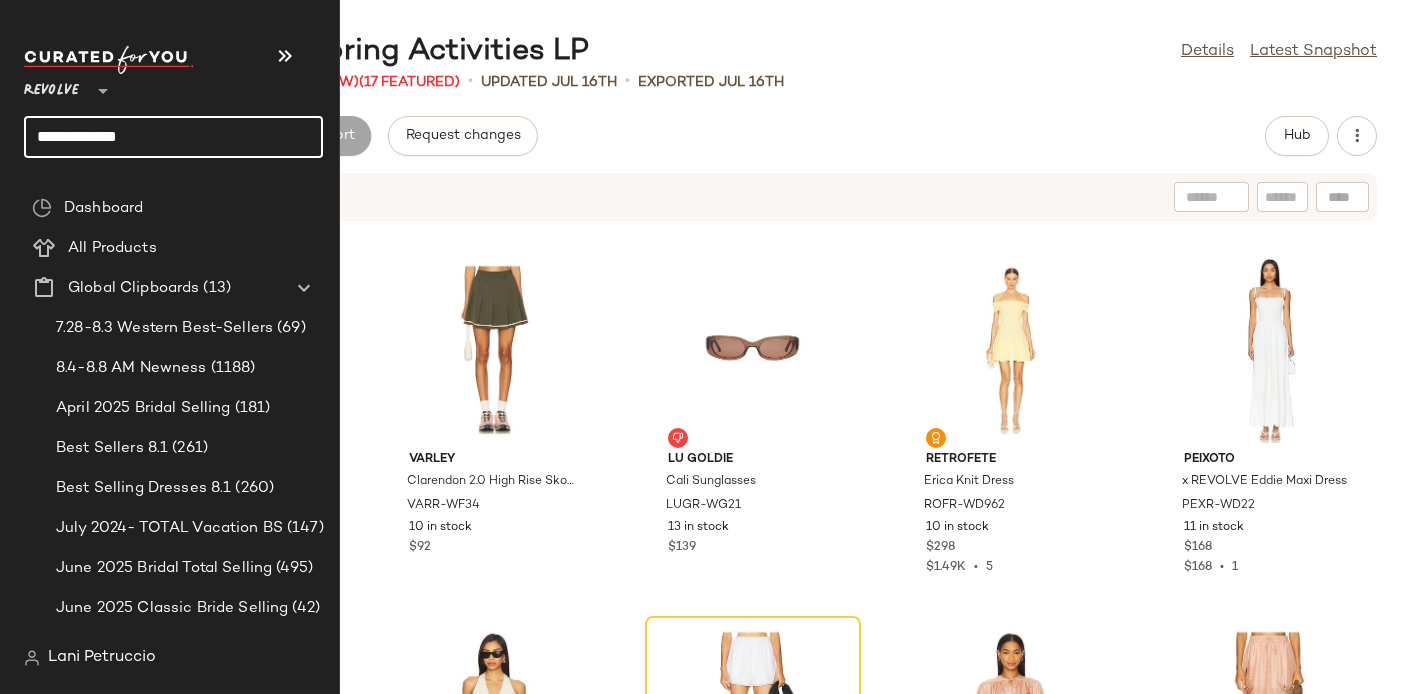 type on "**********" 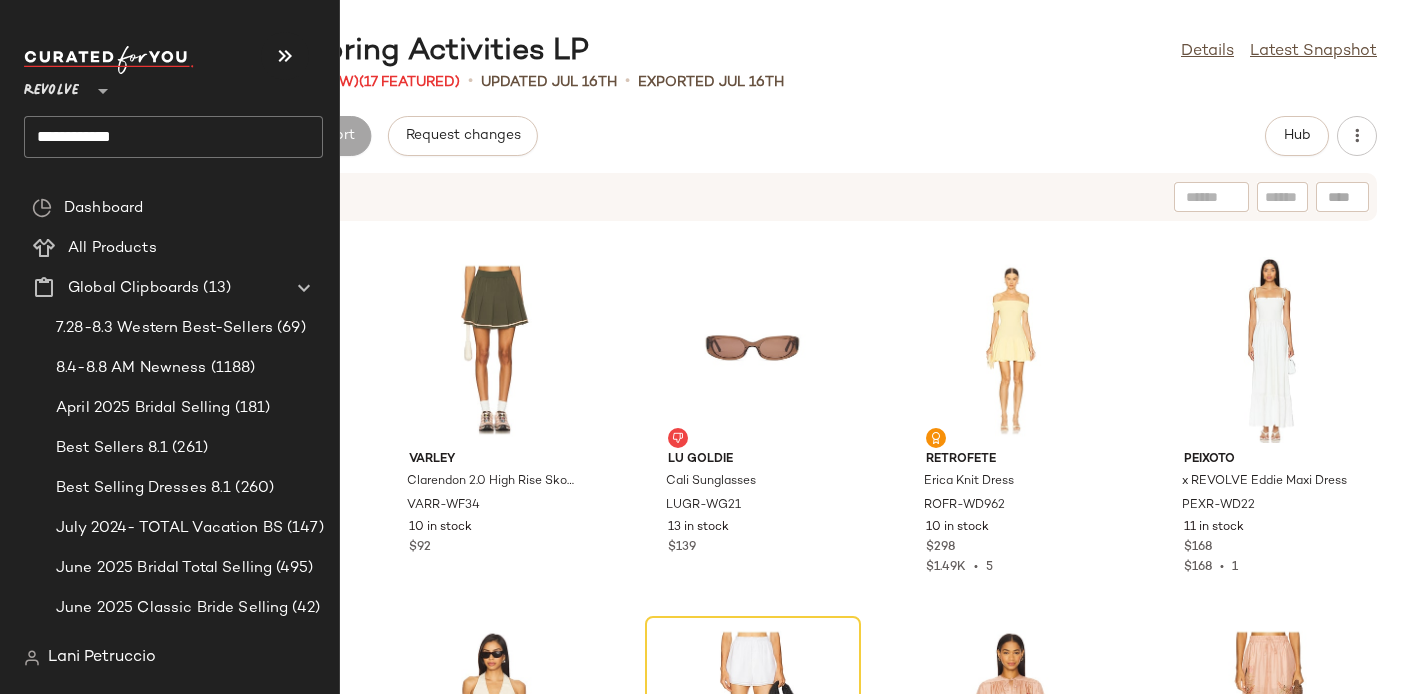 click on "**********" 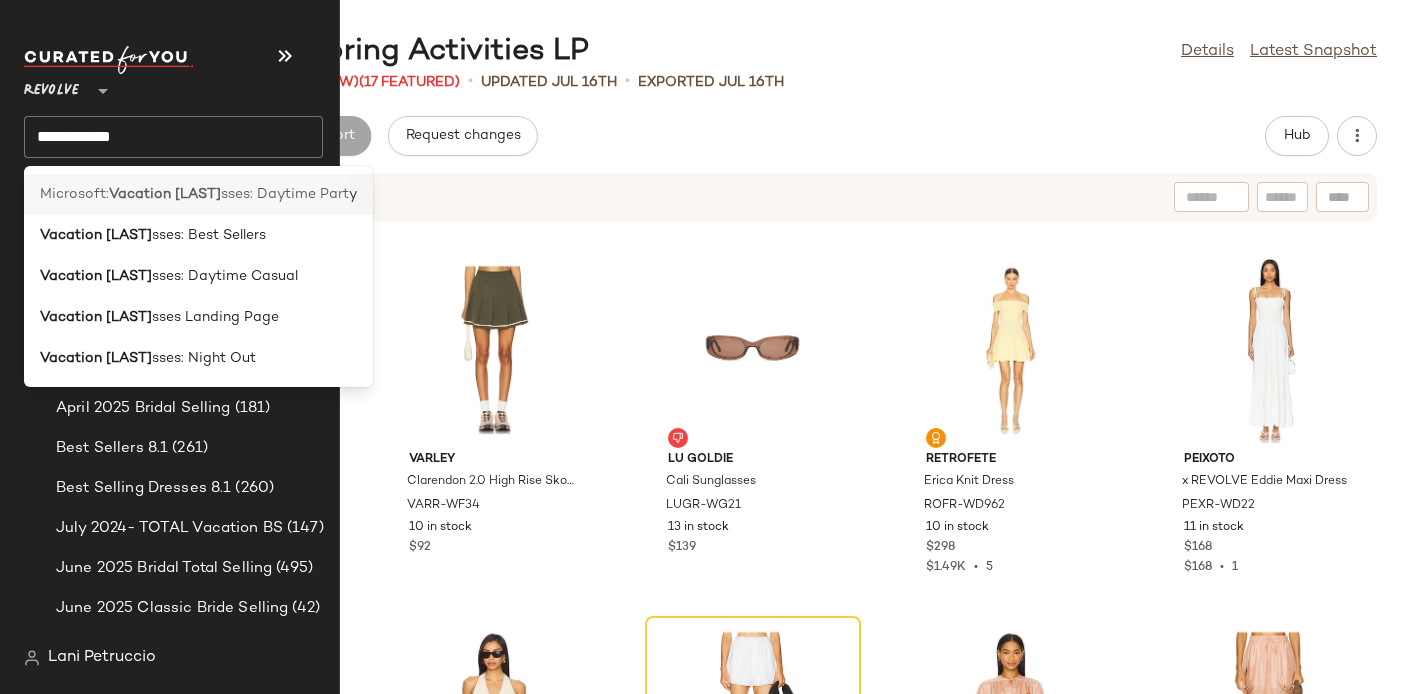 click on "Microsoft:" at bounding box center [74, 194] 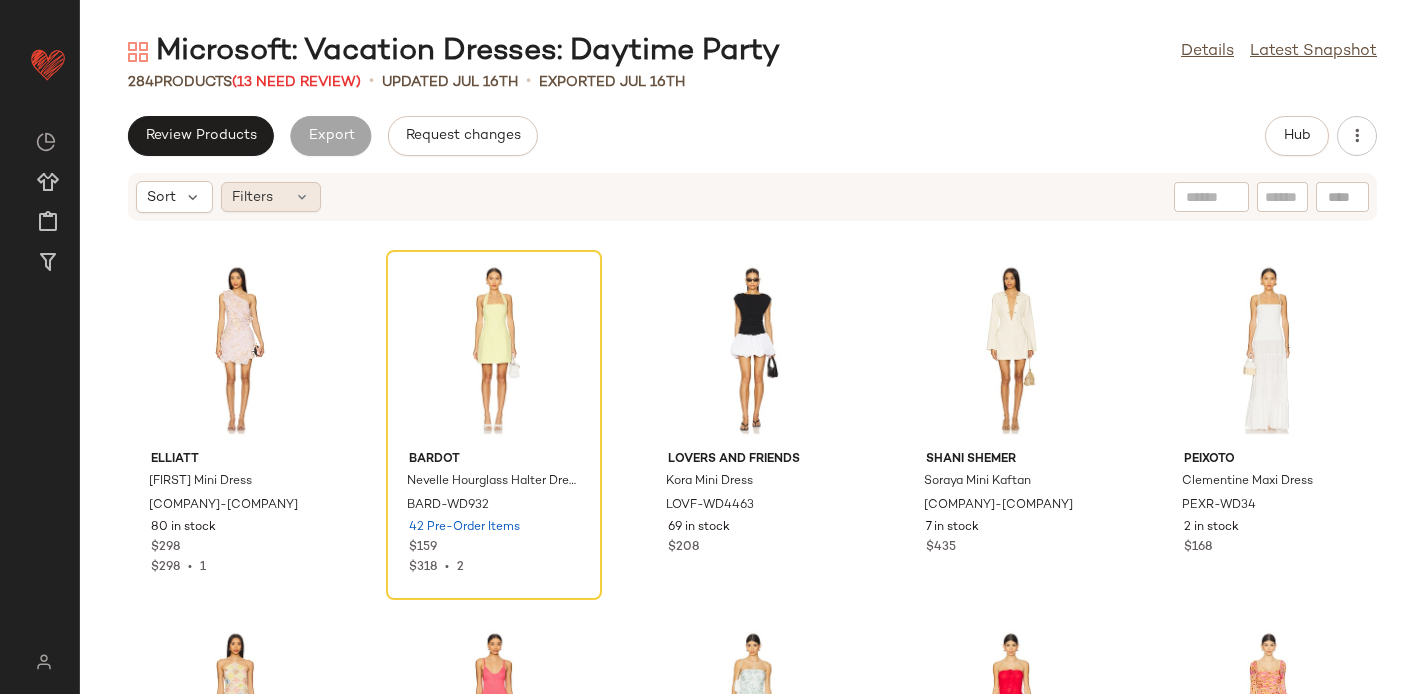 click on "Filters" at bounding box center [252, 197] 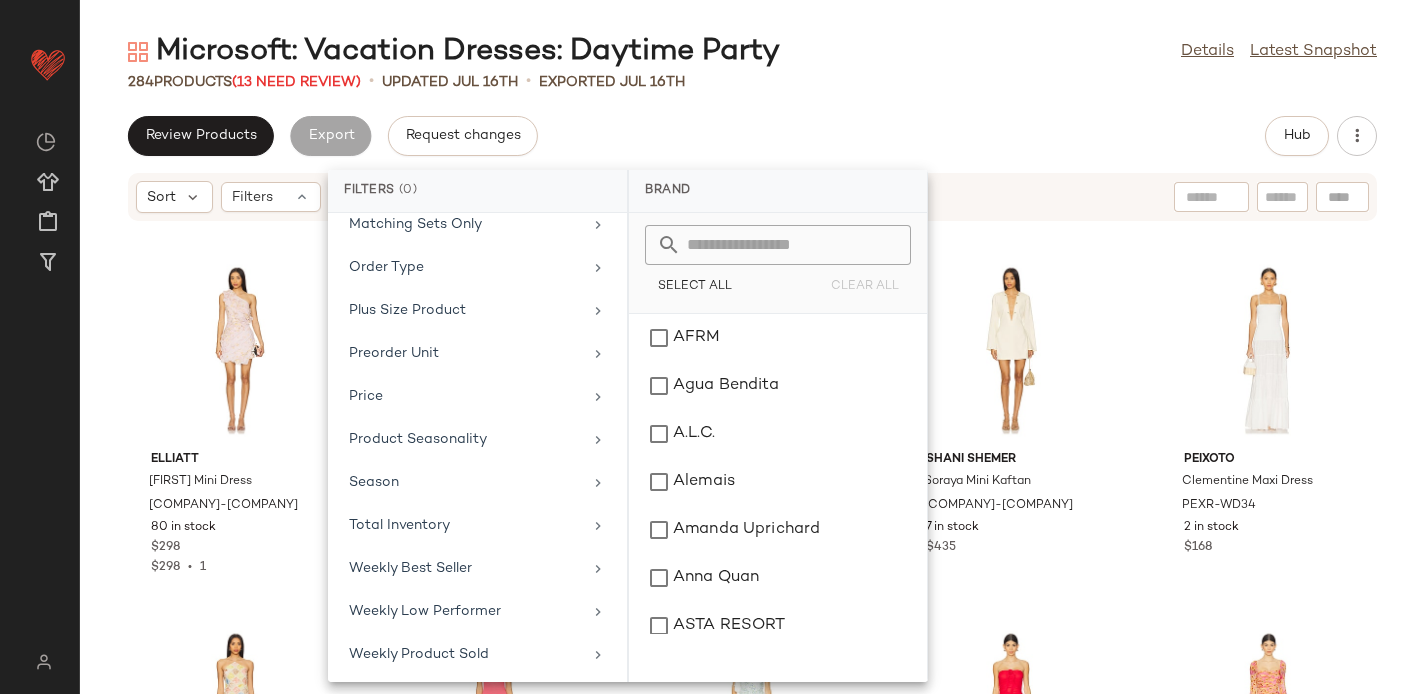 scroll, scrollTop: 899, scrollLeft: 0, axis: vertical 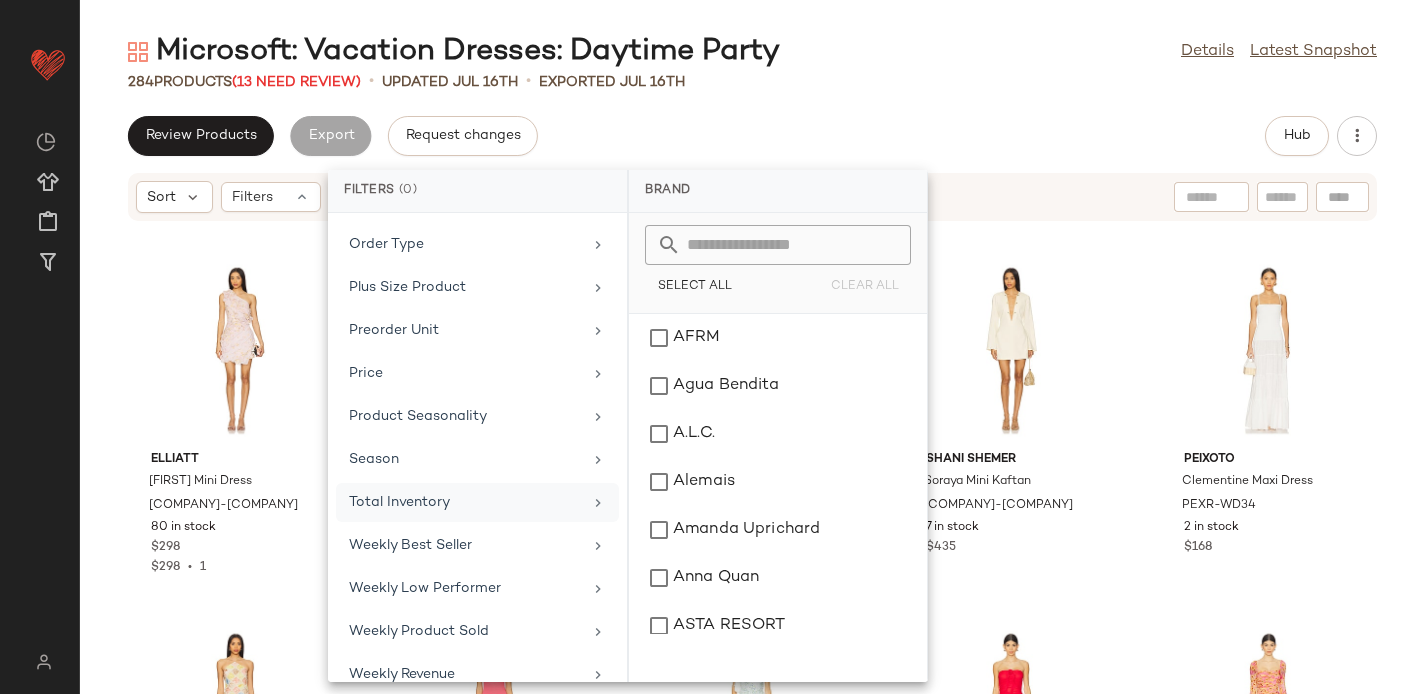 click on "Total Inventory" at bounding box center (465, 502) 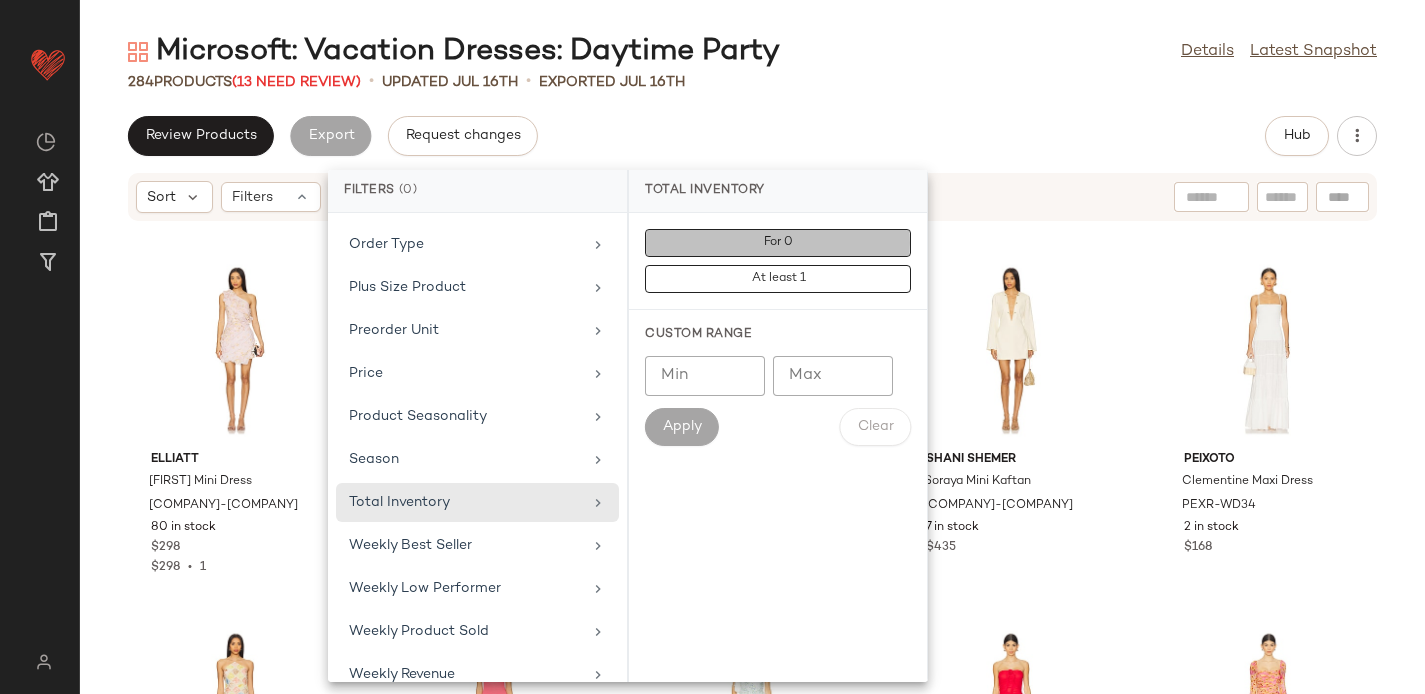 click on "For 0" 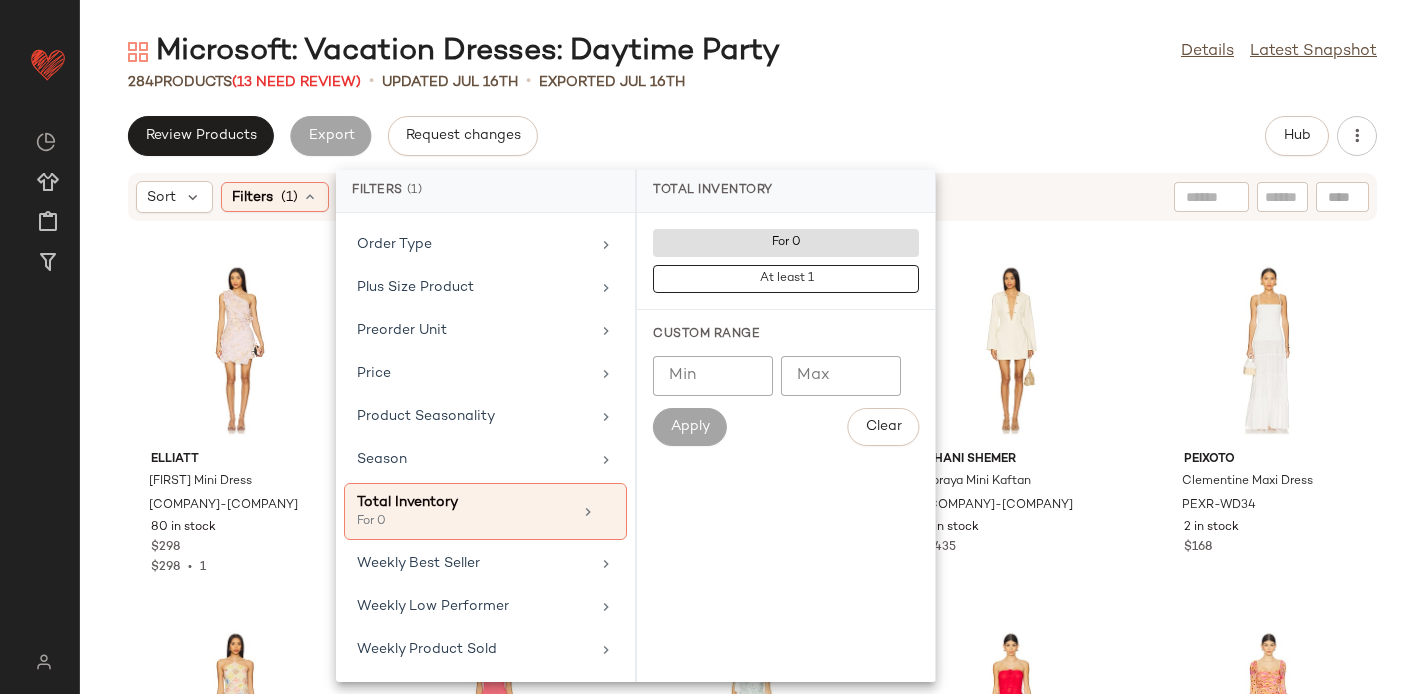 click on "Review Products   Export   Request changes   Hub" 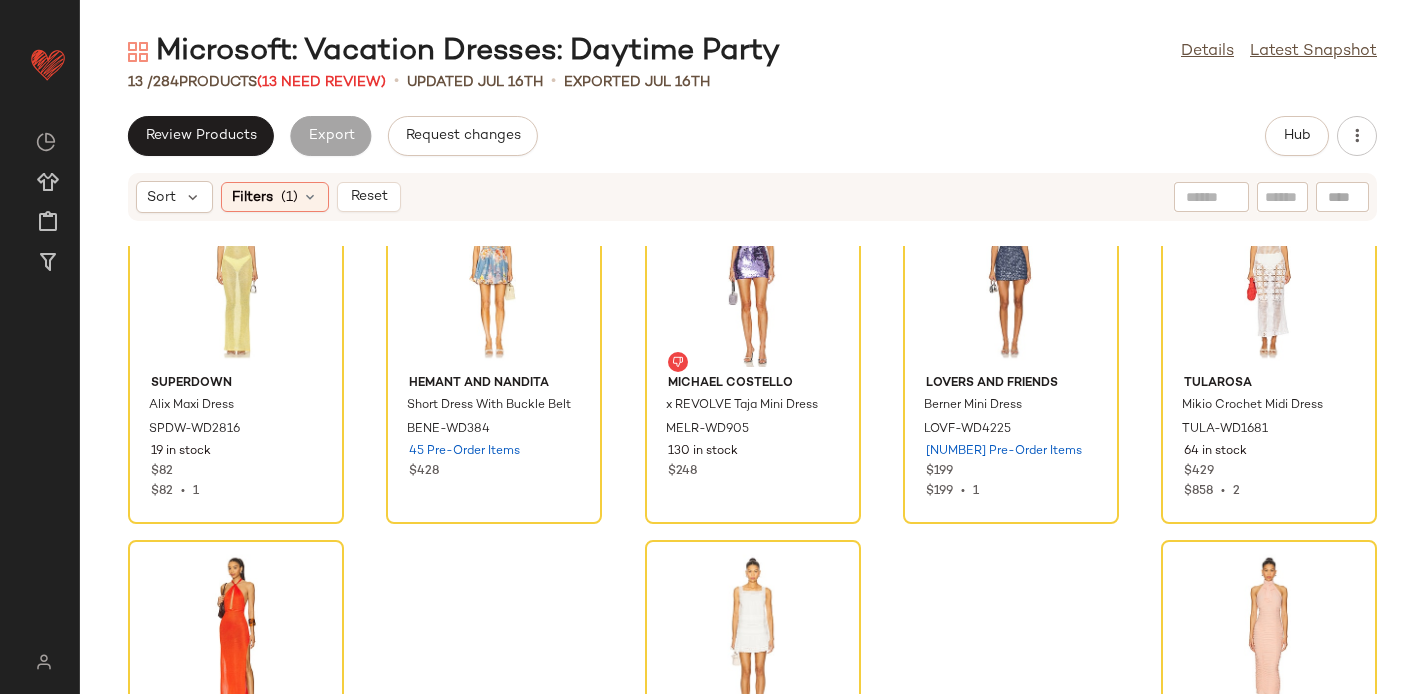 scroll, scrollTop: 0, scrollLeft: 0, axis: both 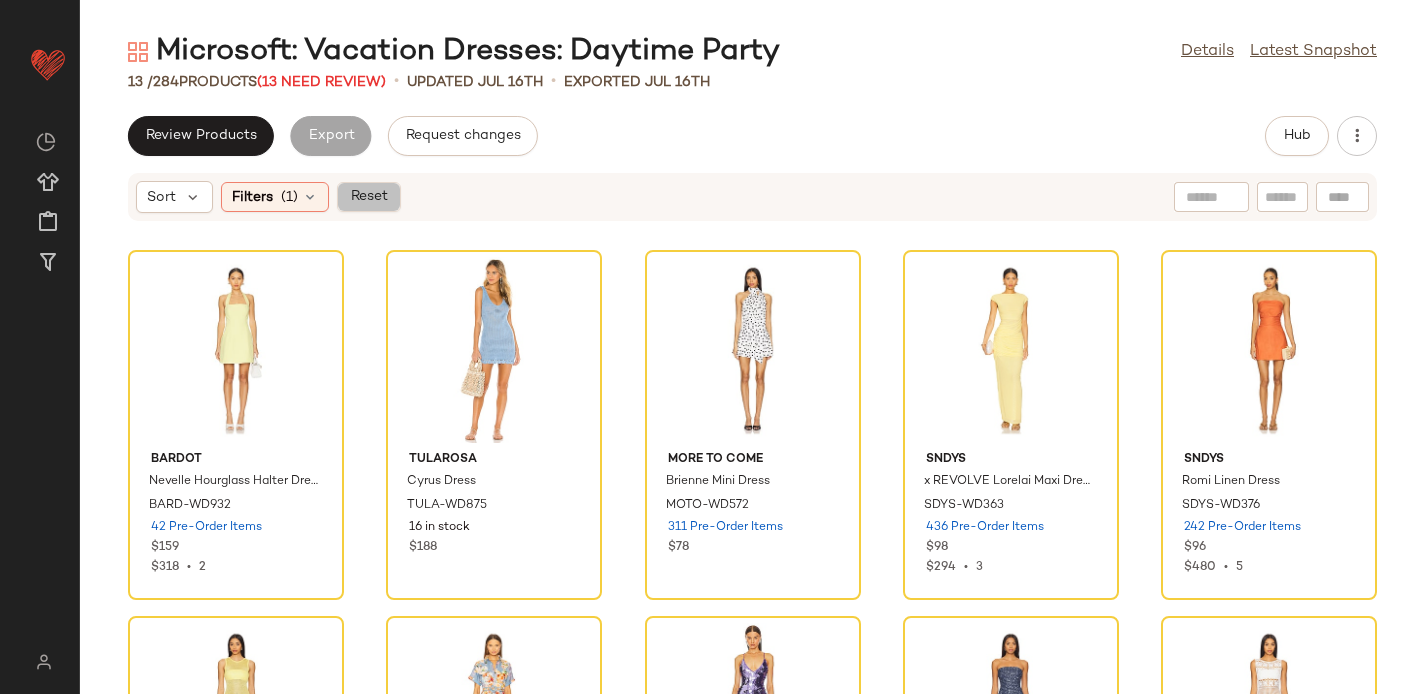 click on "Reset" 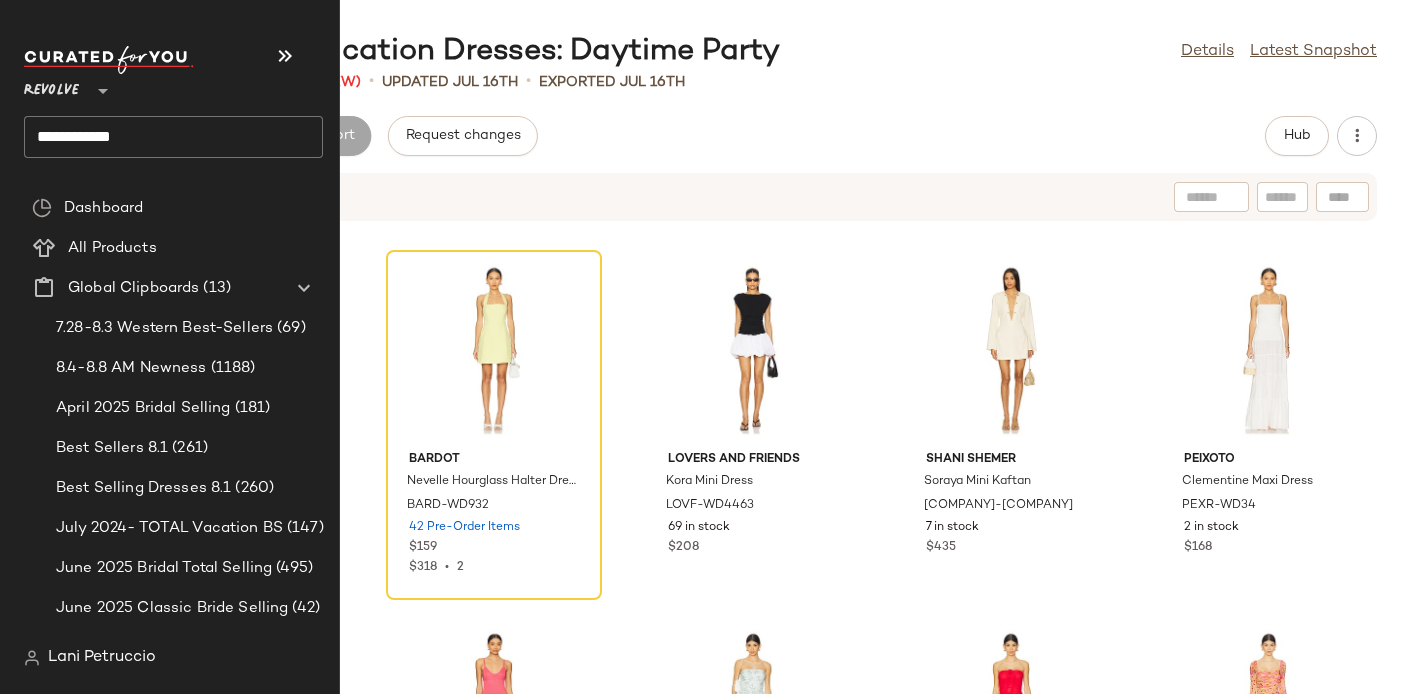 click on "Revolve" at bounding box center (51, 86) 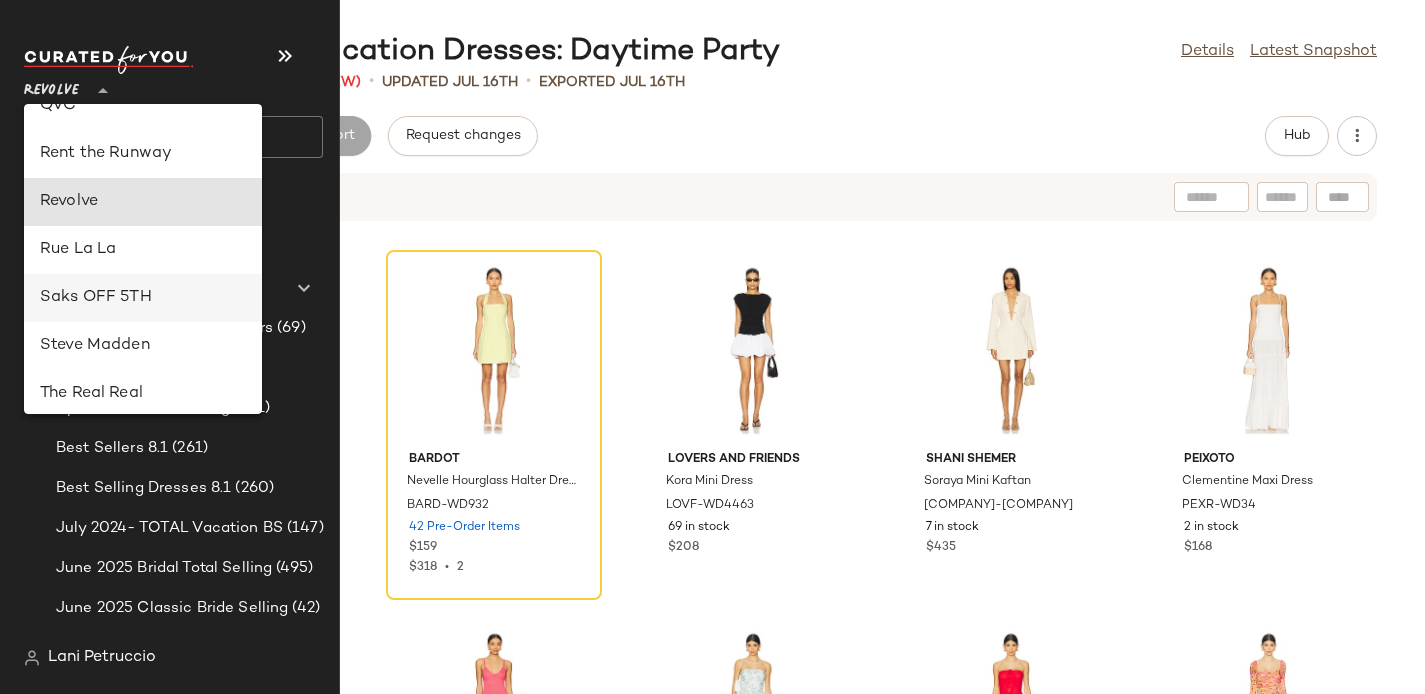 scroll, scrollTop: 943, scrollLeft: 0, axis: vertical 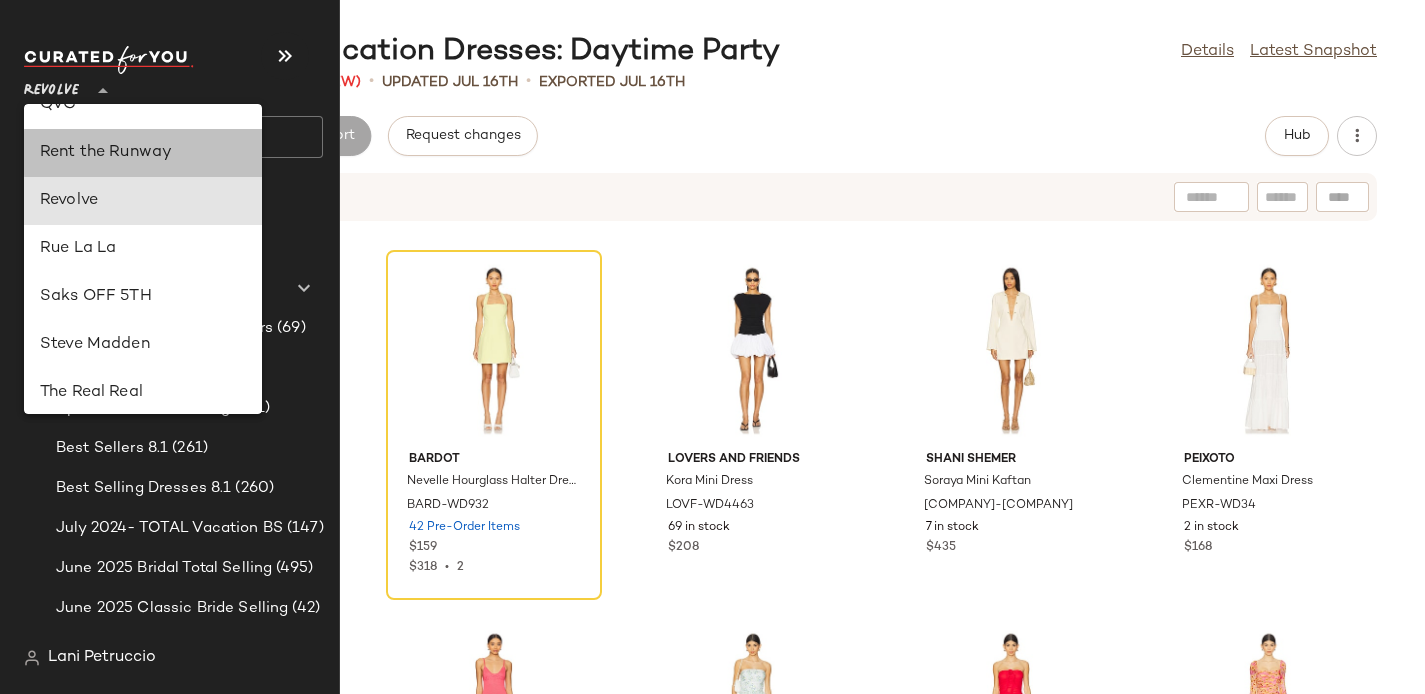 click on "Rent the Runway" at bounding box center [143, 153] 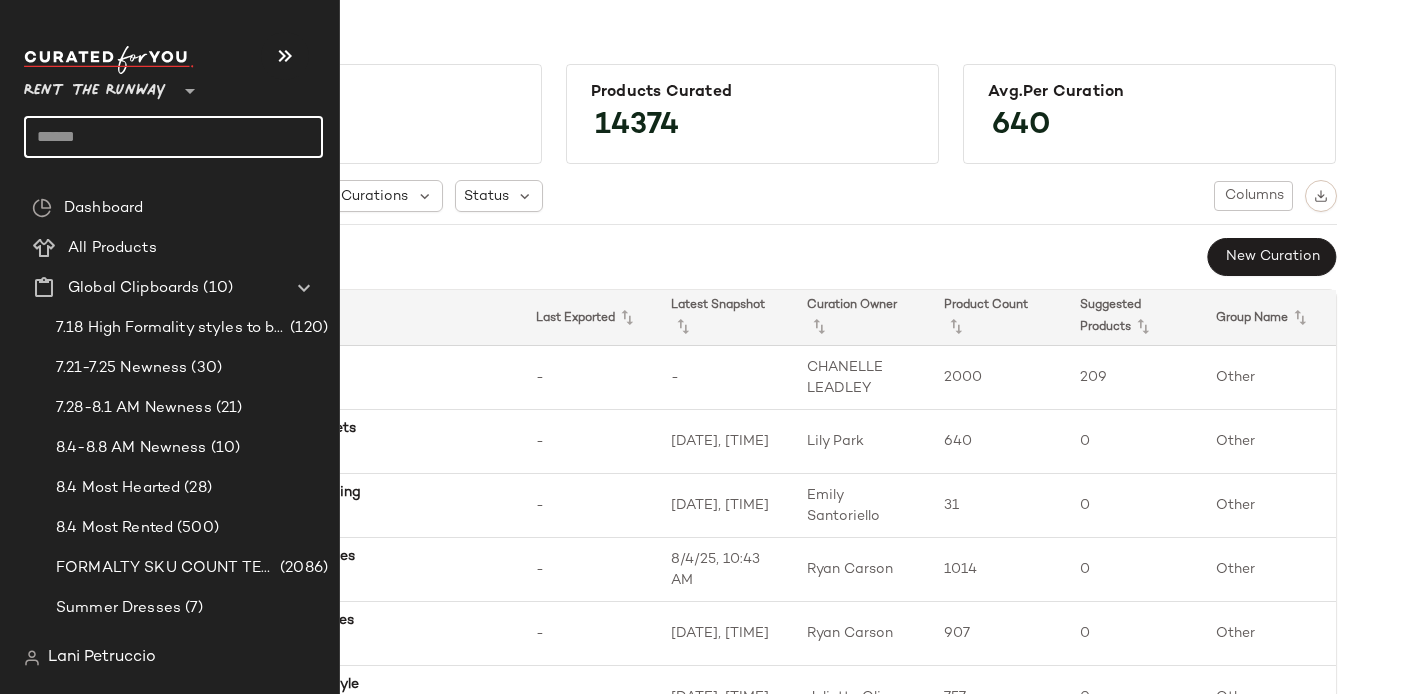 click 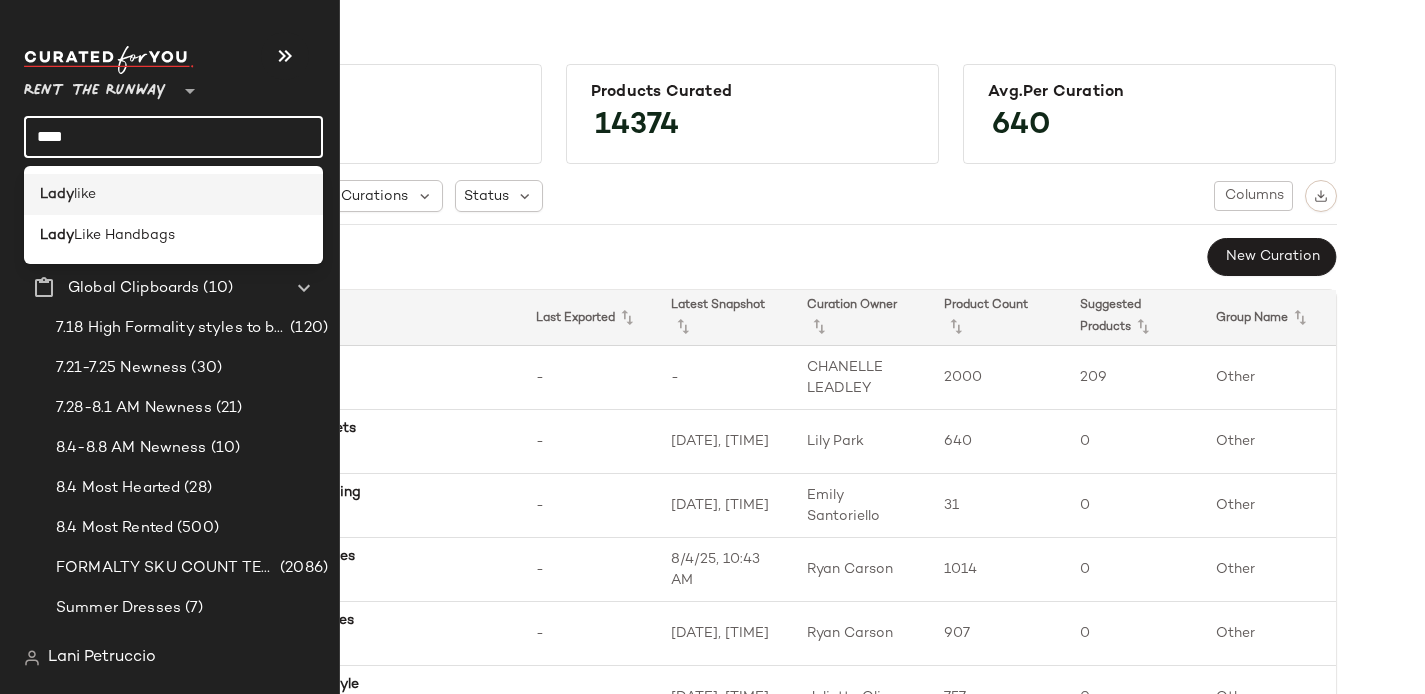 click on "like" at bounding box center [85, 194] 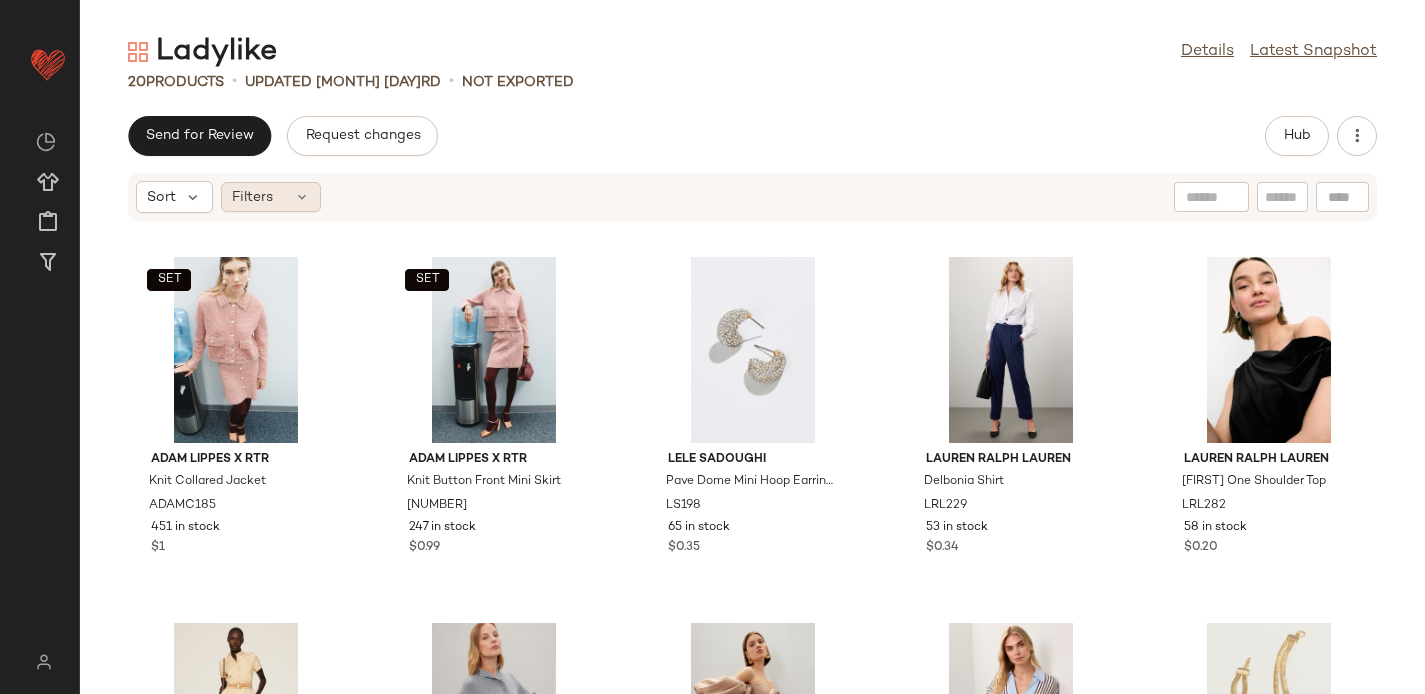 click on "Filters" 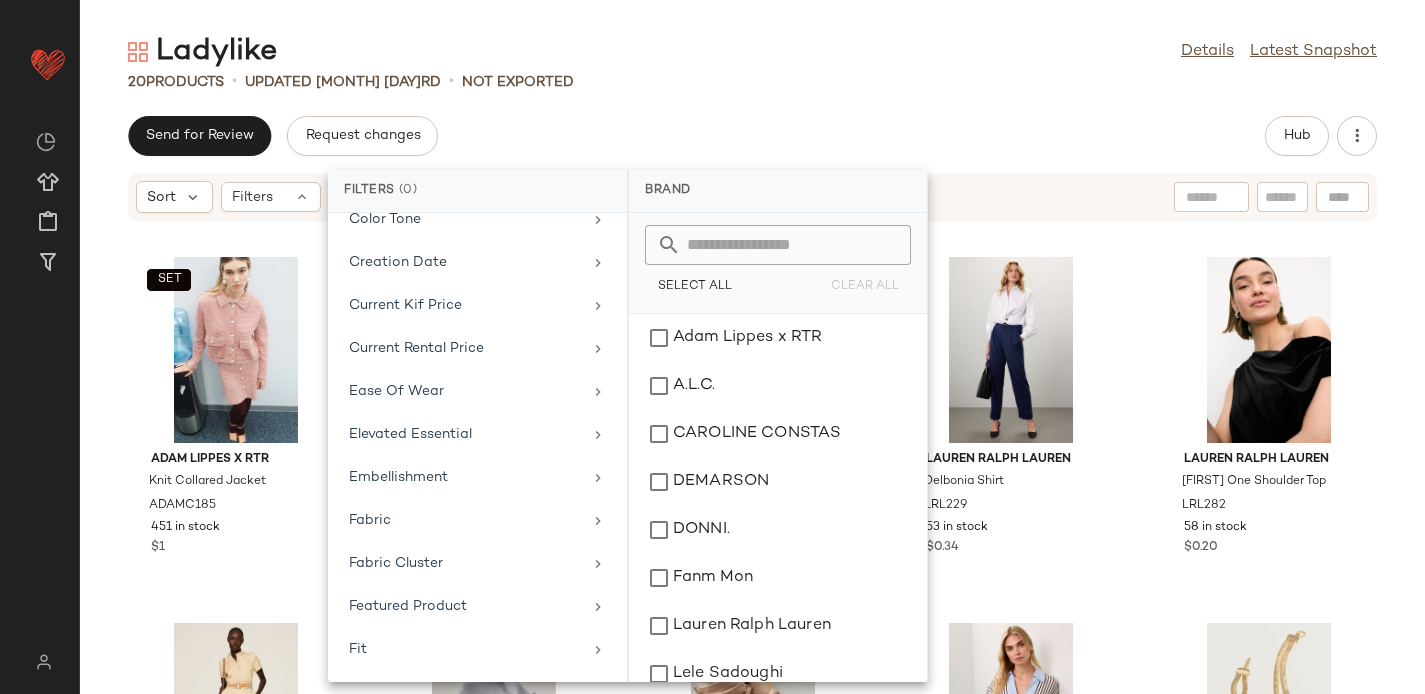 scroll, scrollTop: 1869, scrollLeft: 0, axis: vertical 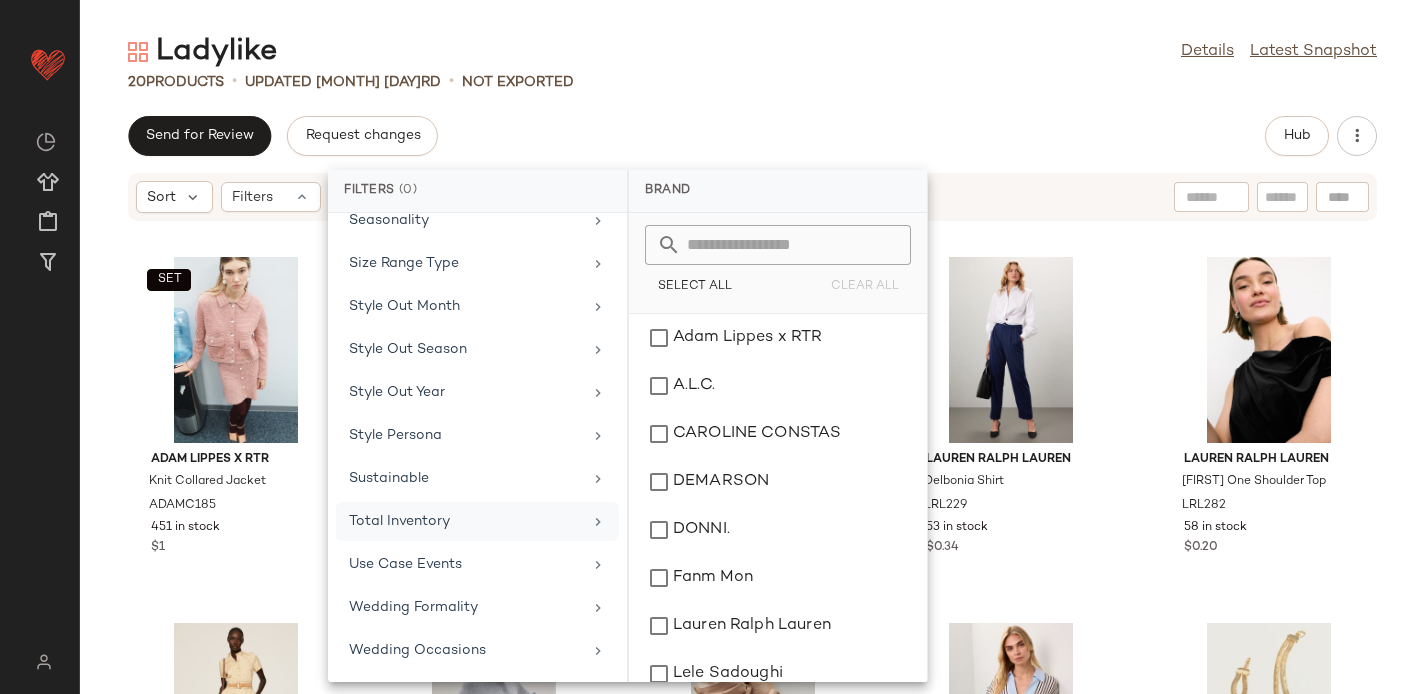 click on "Total Inventory" at bounding box center [465, 521] 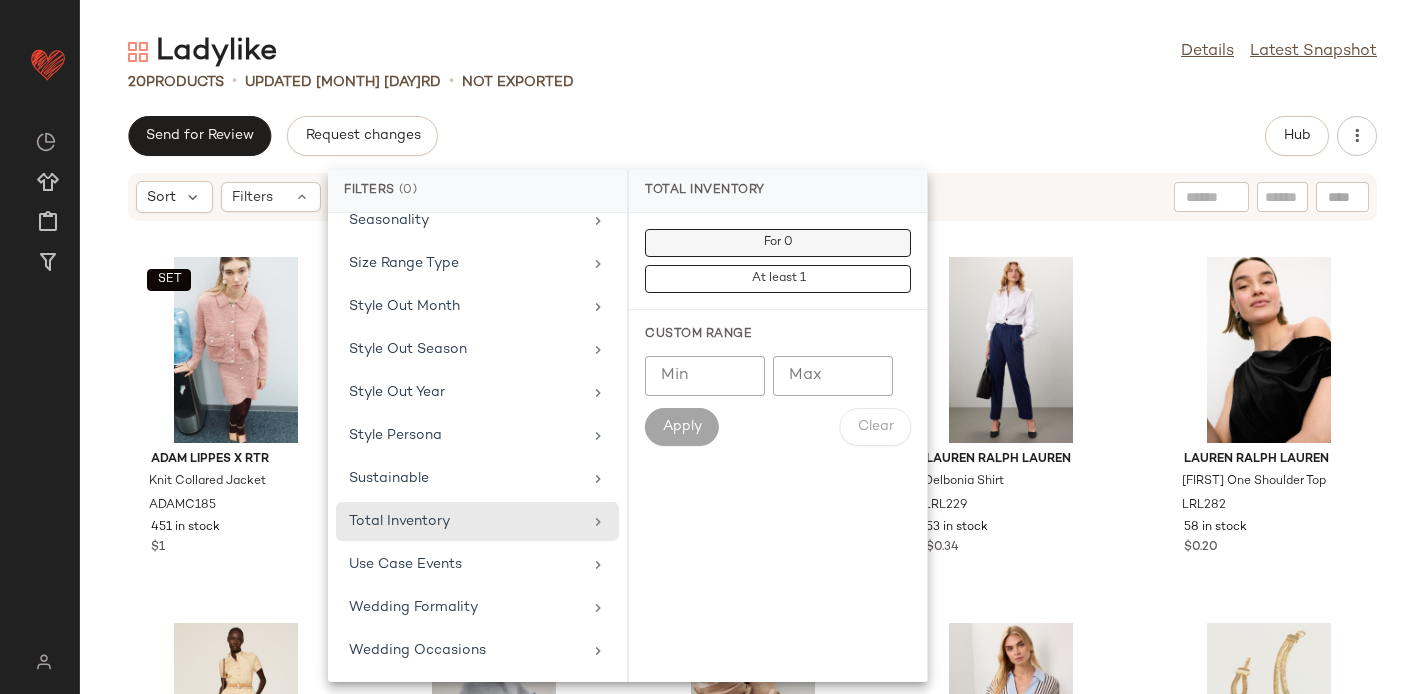 click on "For 0" 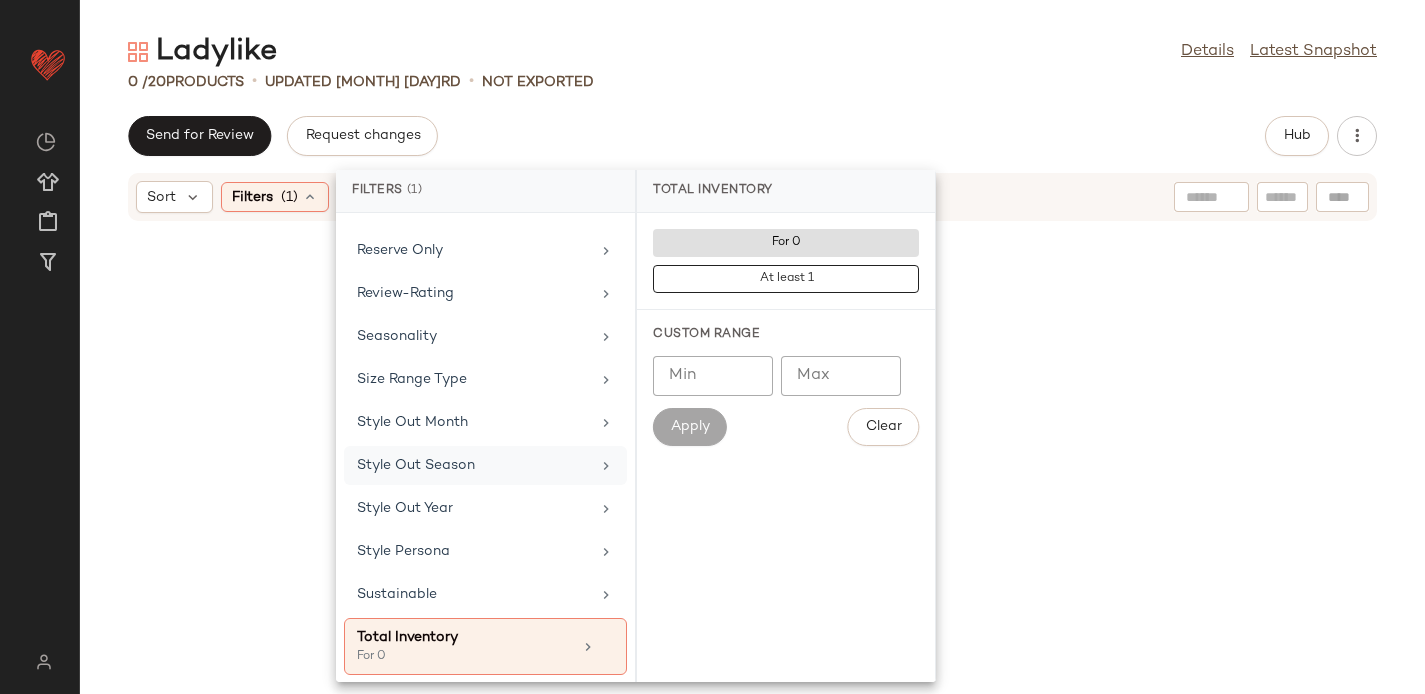 scroll, scrollTop: 1746, scrollLeft: 0, axis: vertical 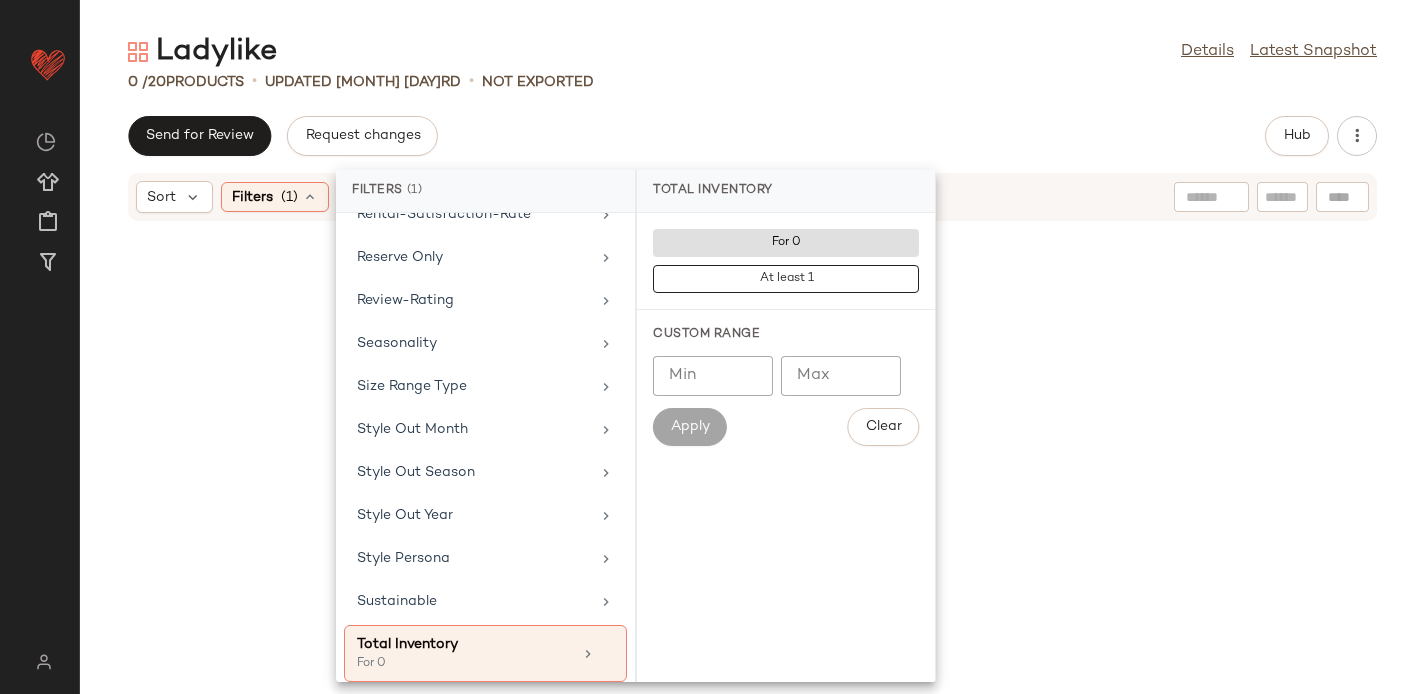 click on "Ladylike  Details   Latest Snapshot" 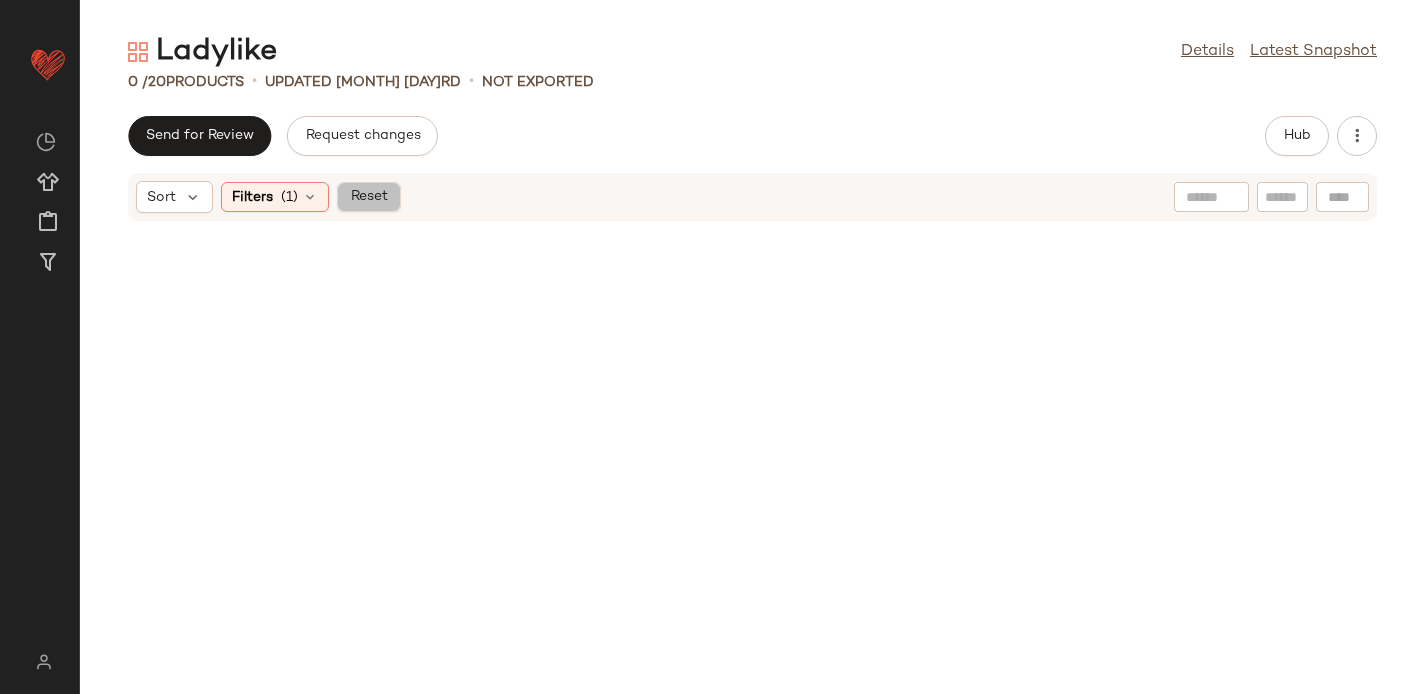 click on "Reset" 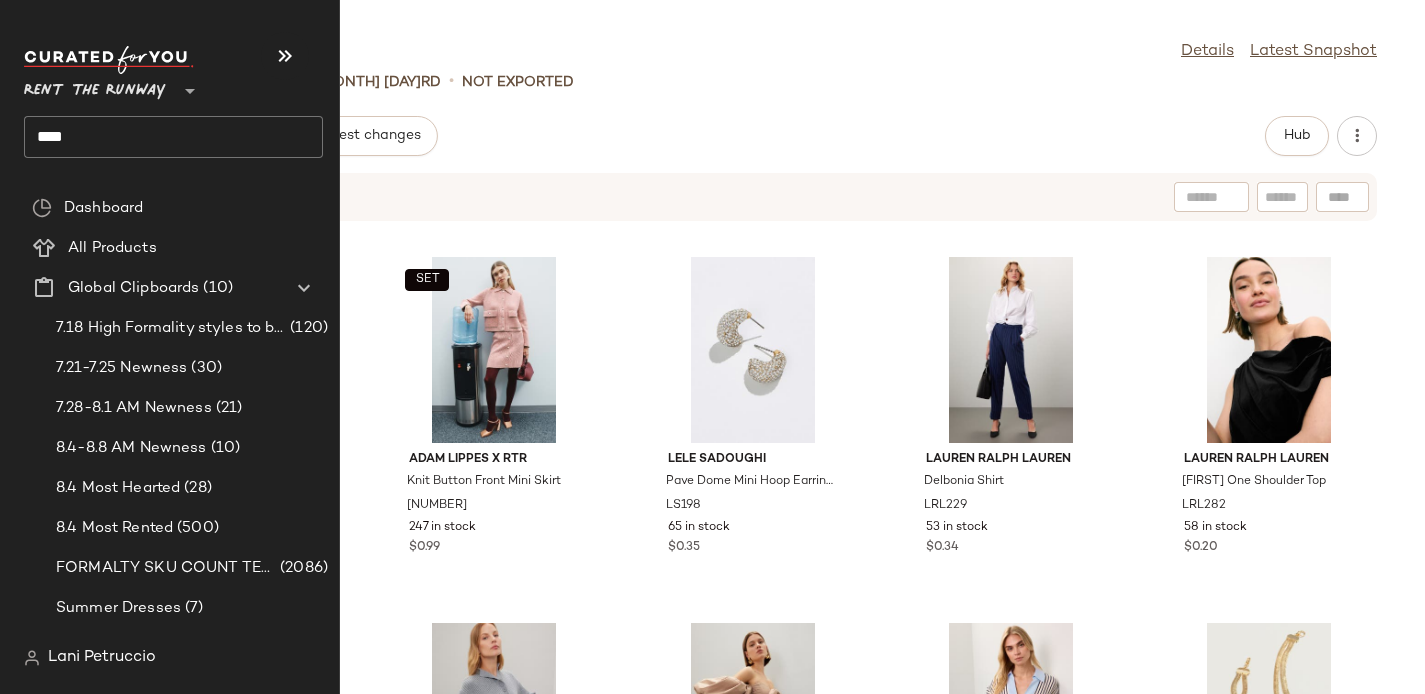 click on "****" 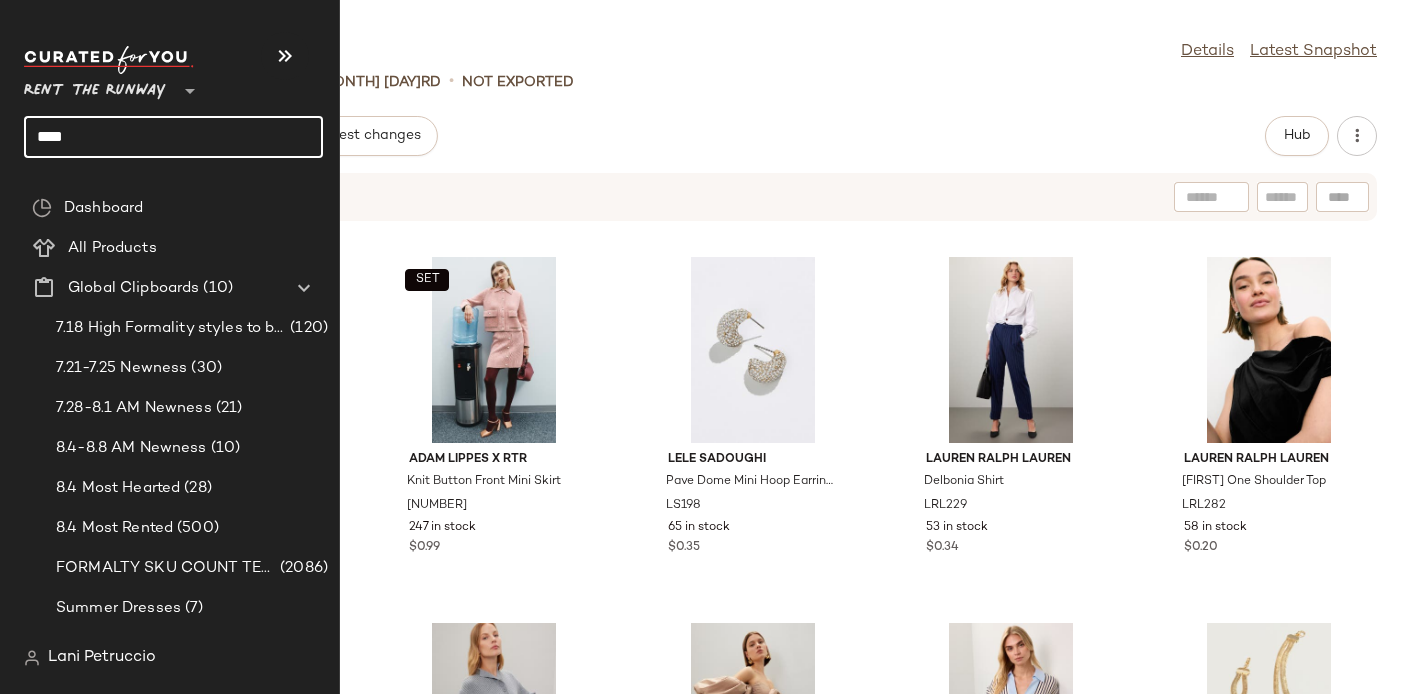click on "****" 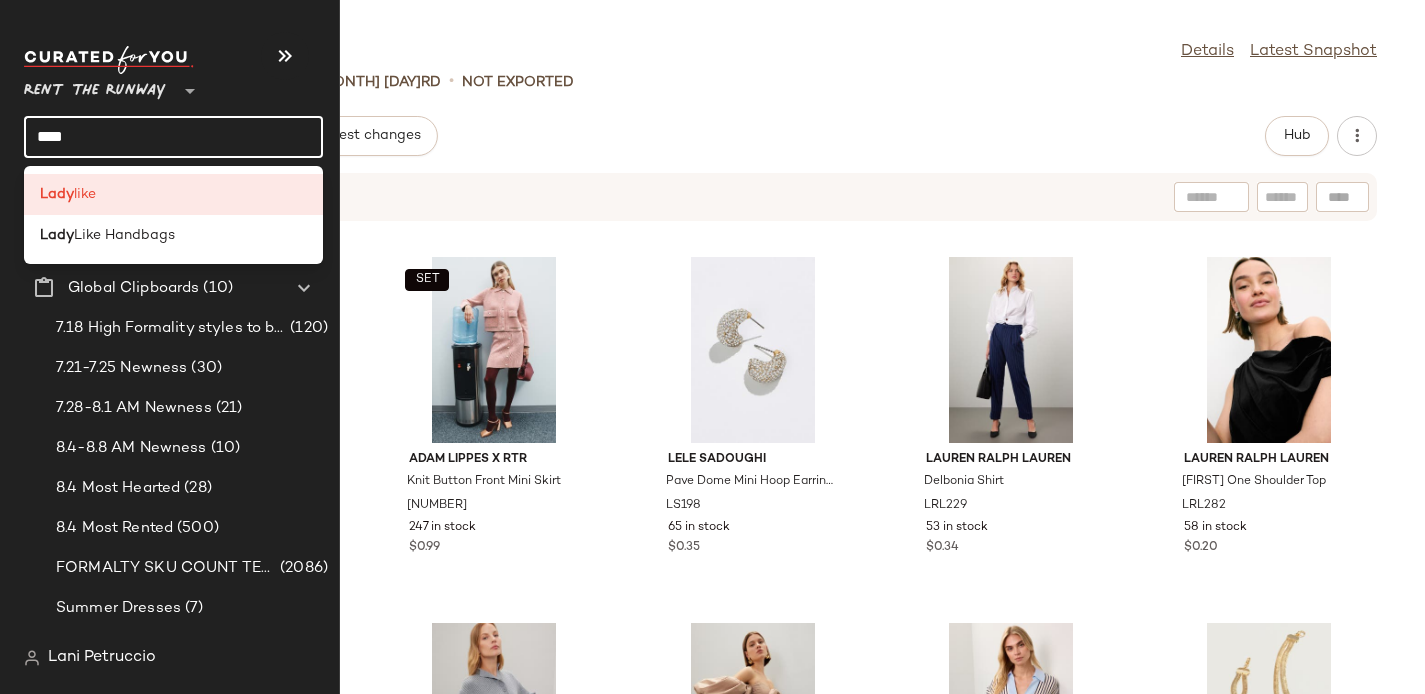 click on "****" 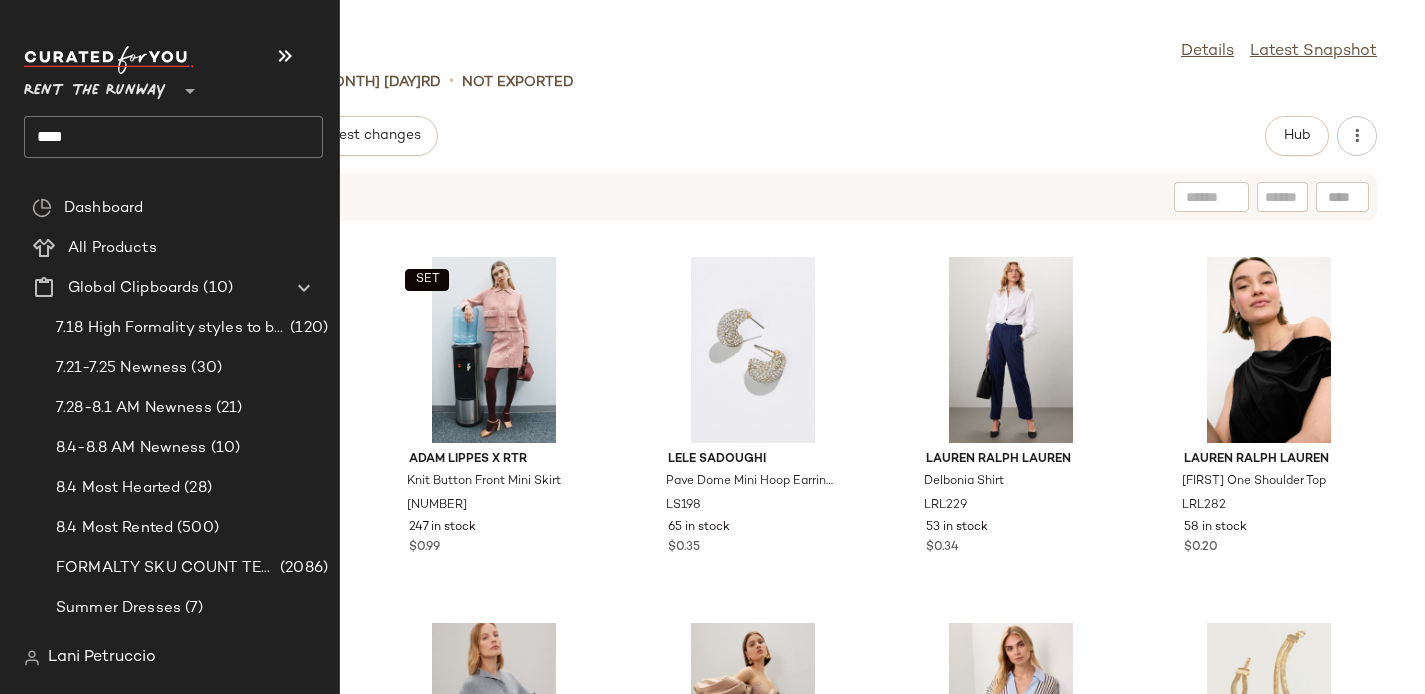click on "****" 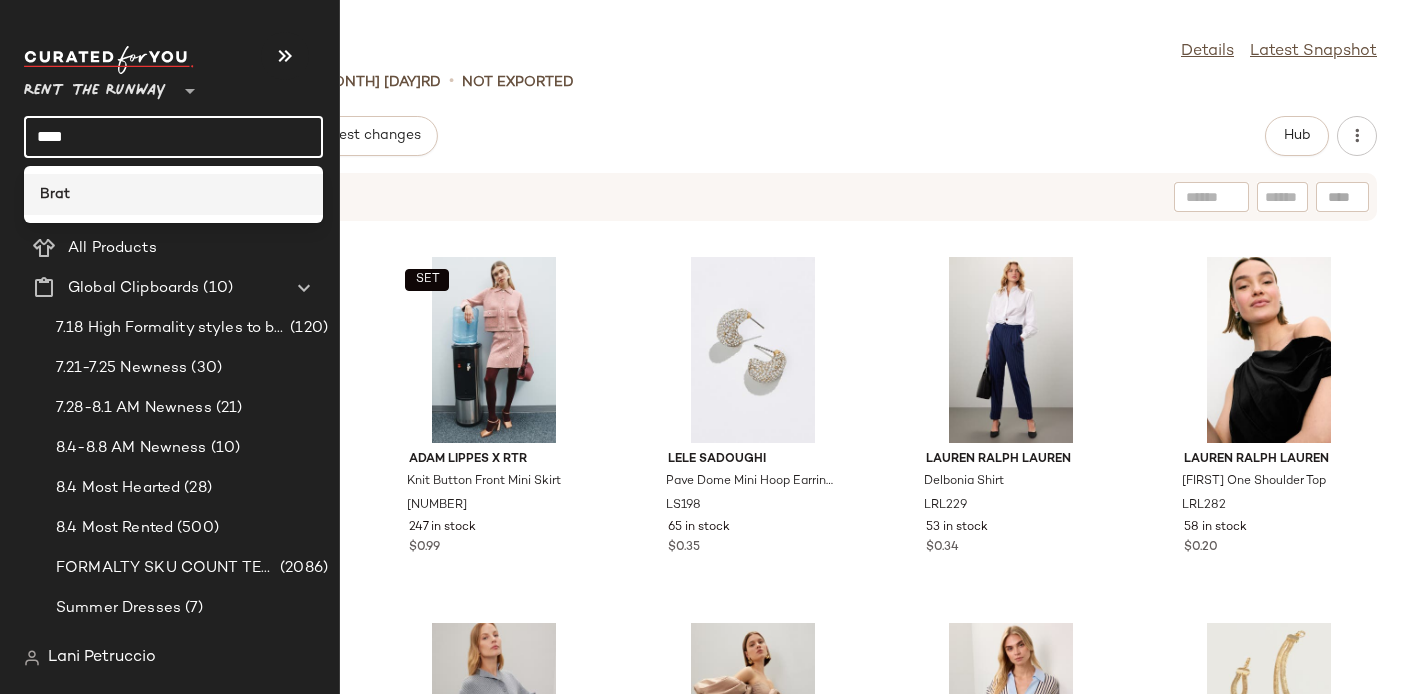 click on "Brat" at bounding box center (55, 194) 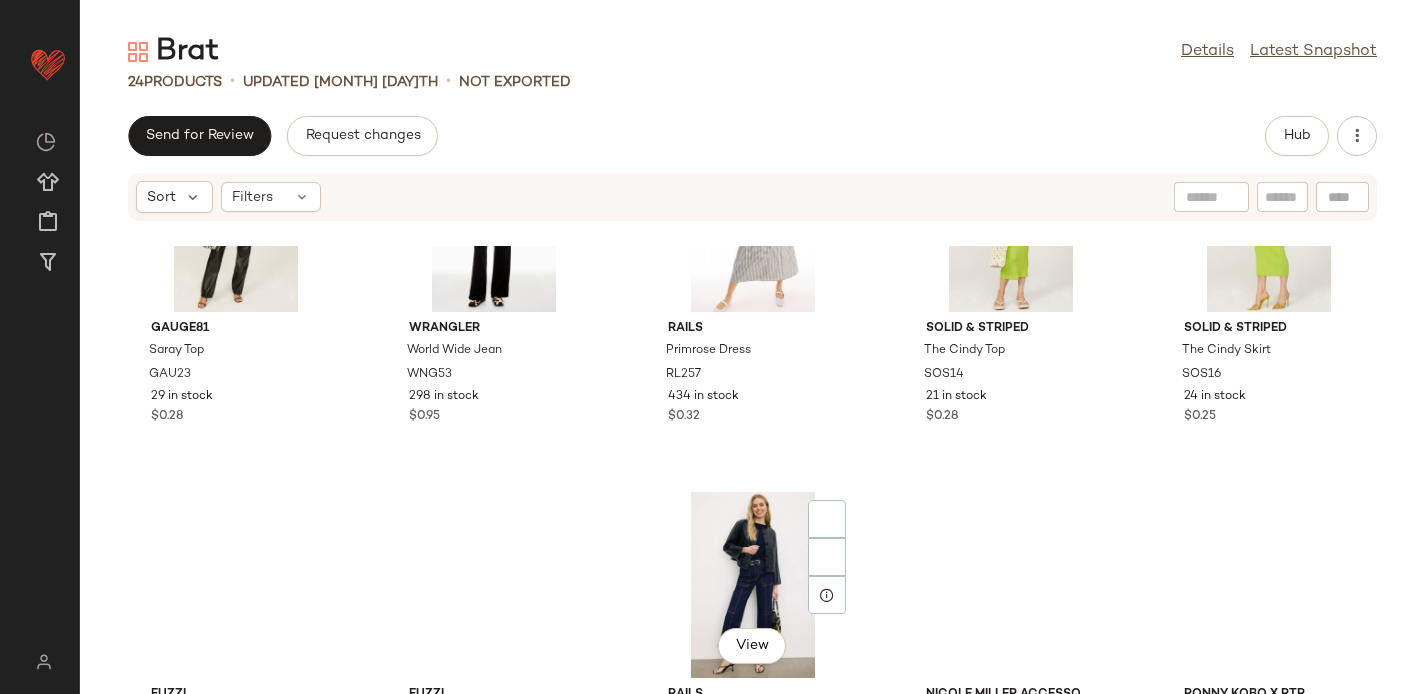 scroll, scrollTop: 1386, scrollLeft: 0, axis: vertical 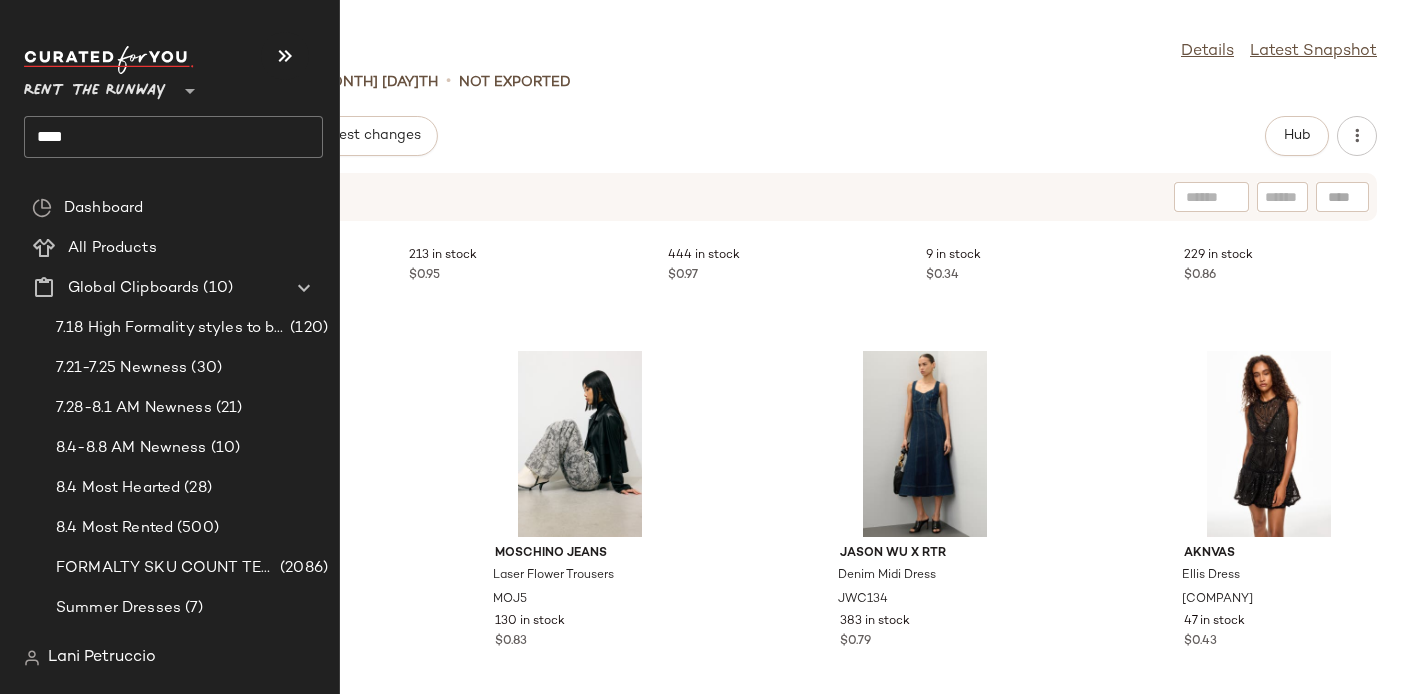 click on "****" 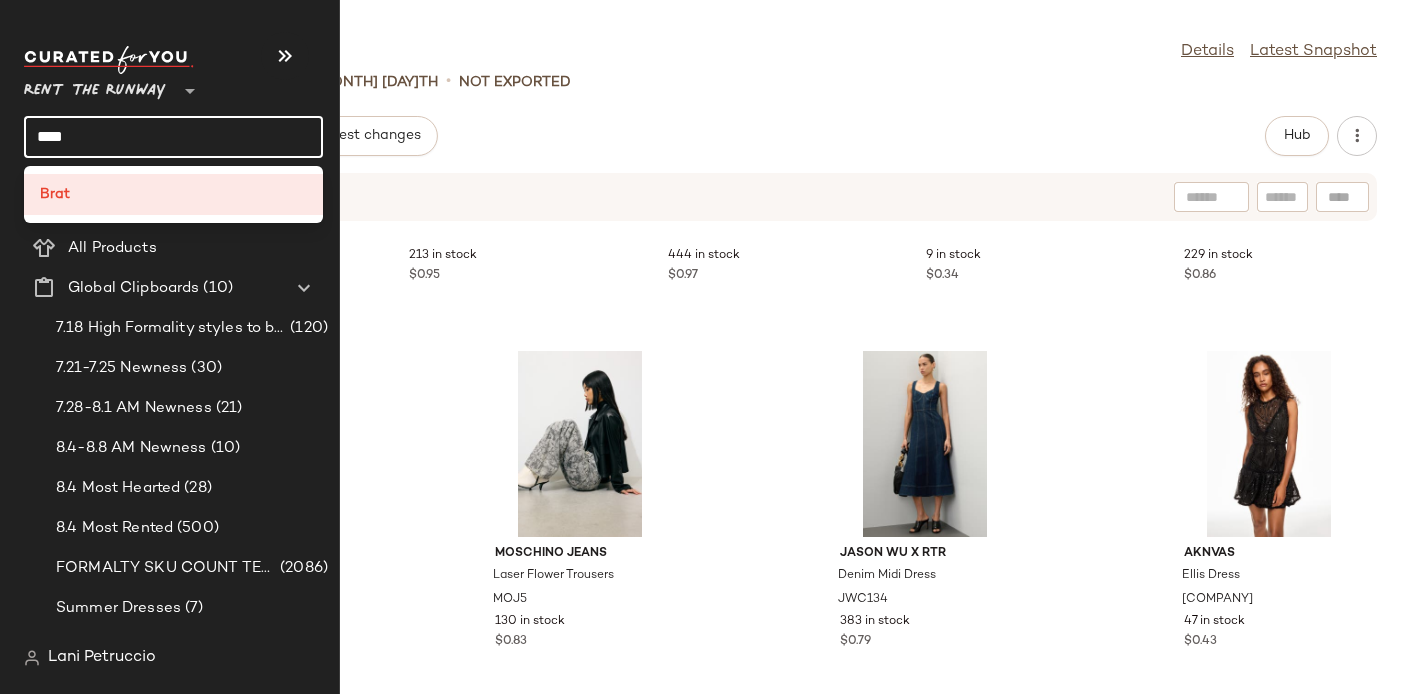 click on "****" 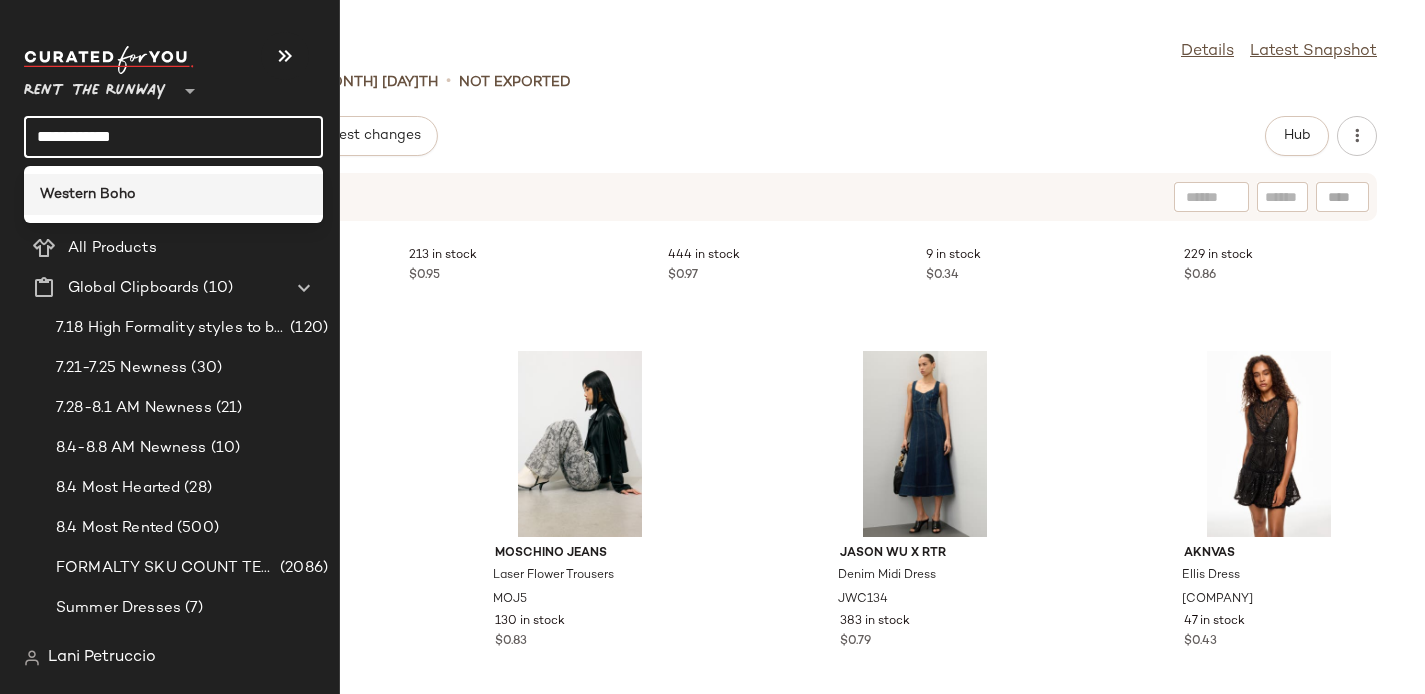 click on "Western Boho" at bounding box center [88, 194] 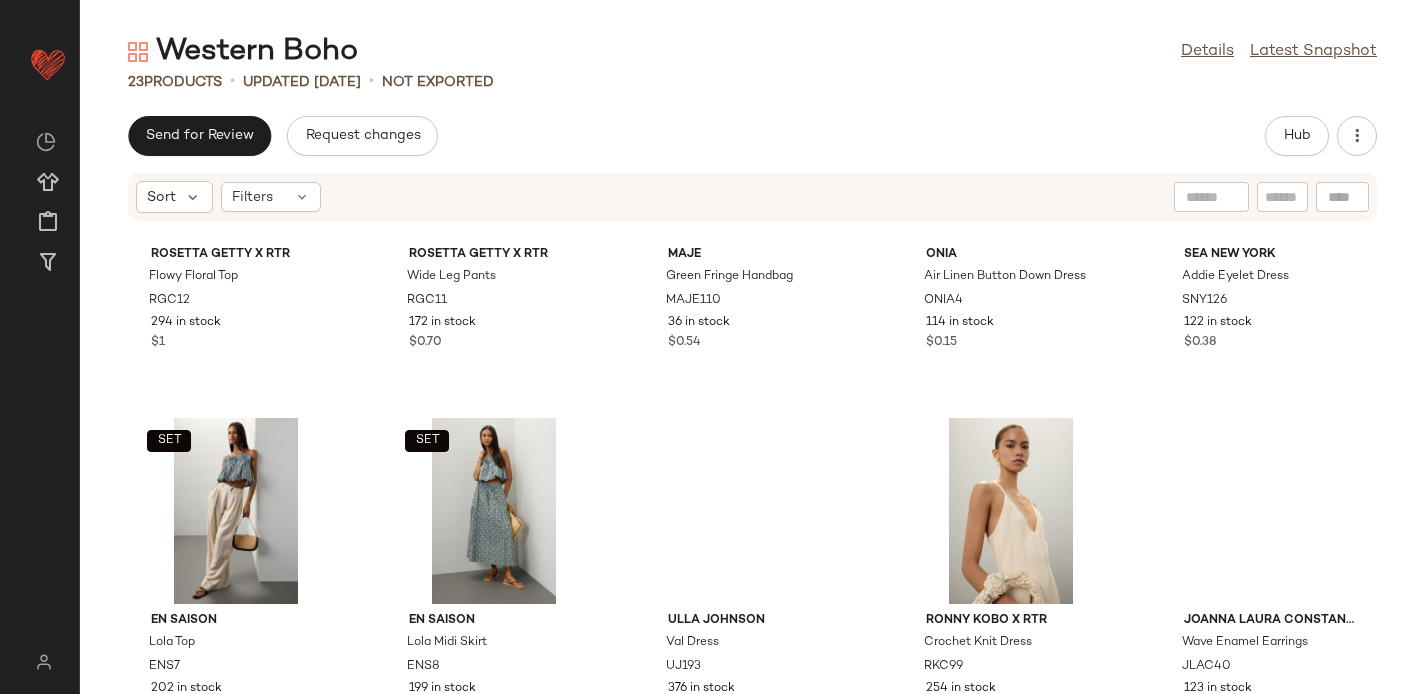 scroll, scrollTop: 0, scrollLeft: 0, axis: both 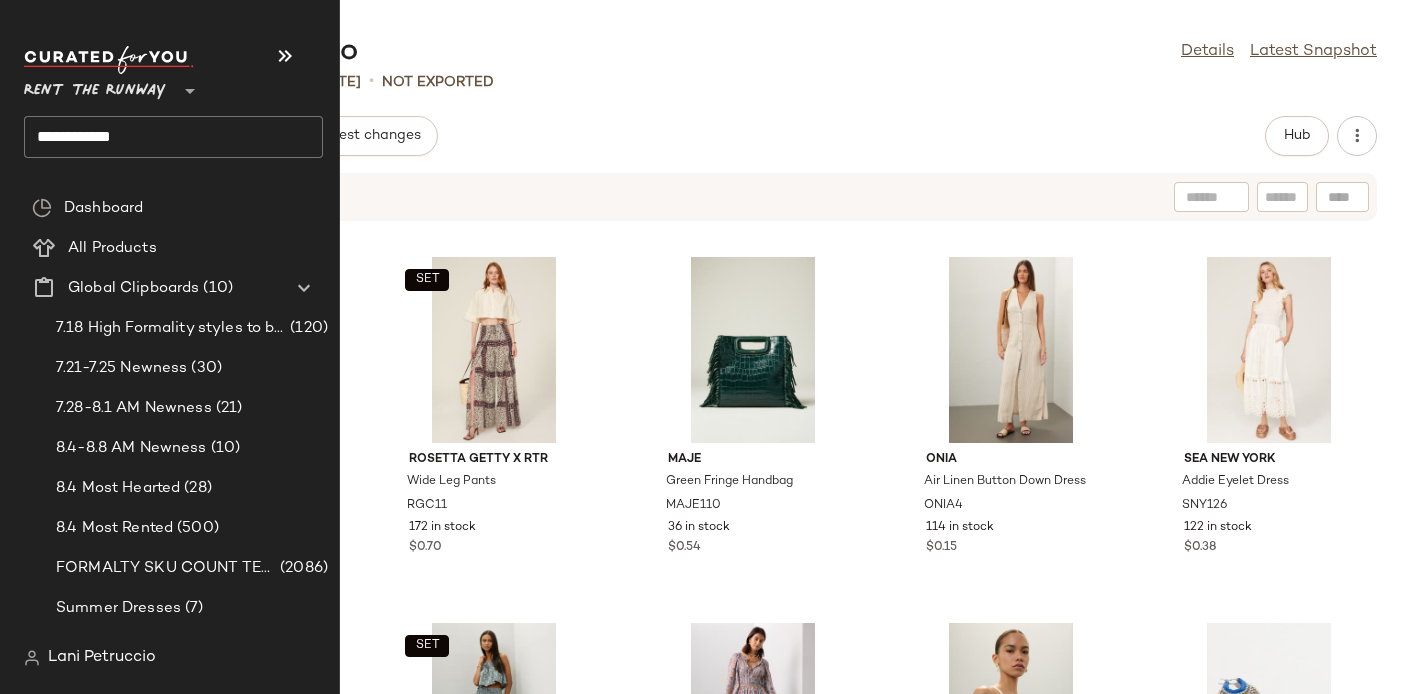 click on "**********" 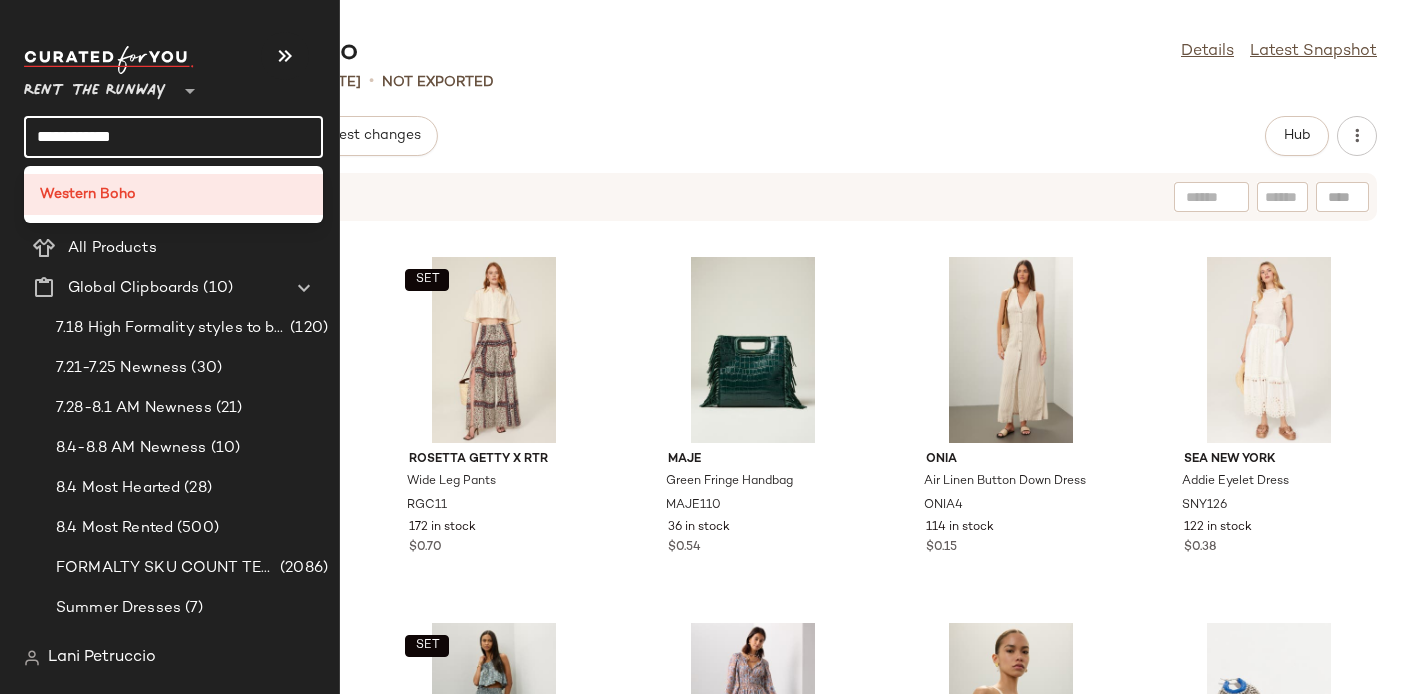 click on "**********" 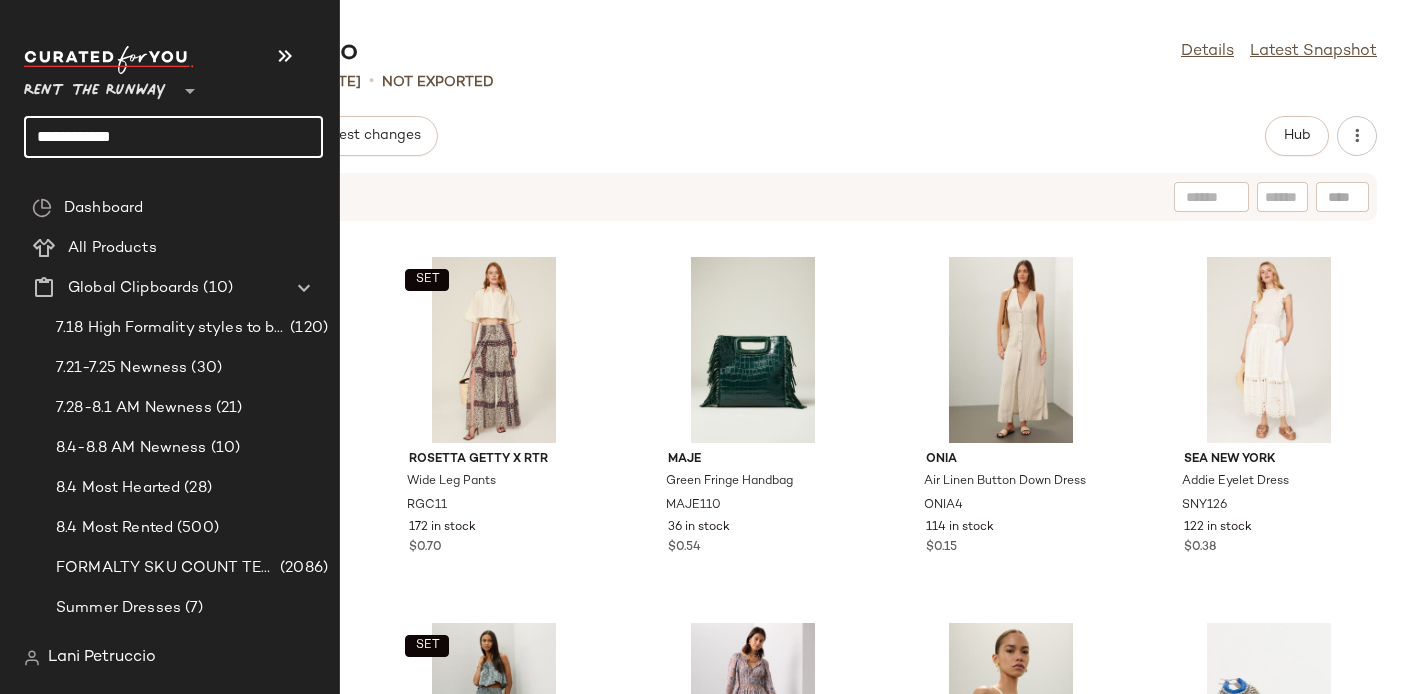 click on "**********" 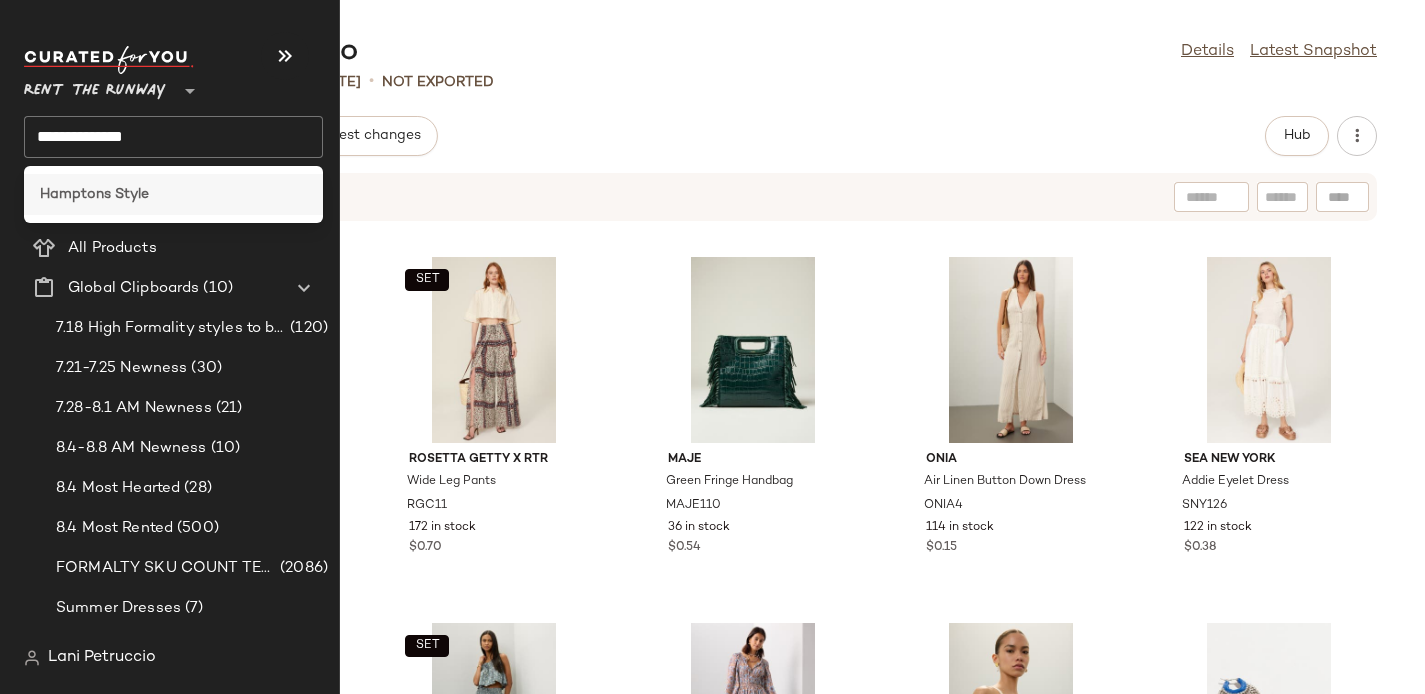 click on "Hamptons Style" 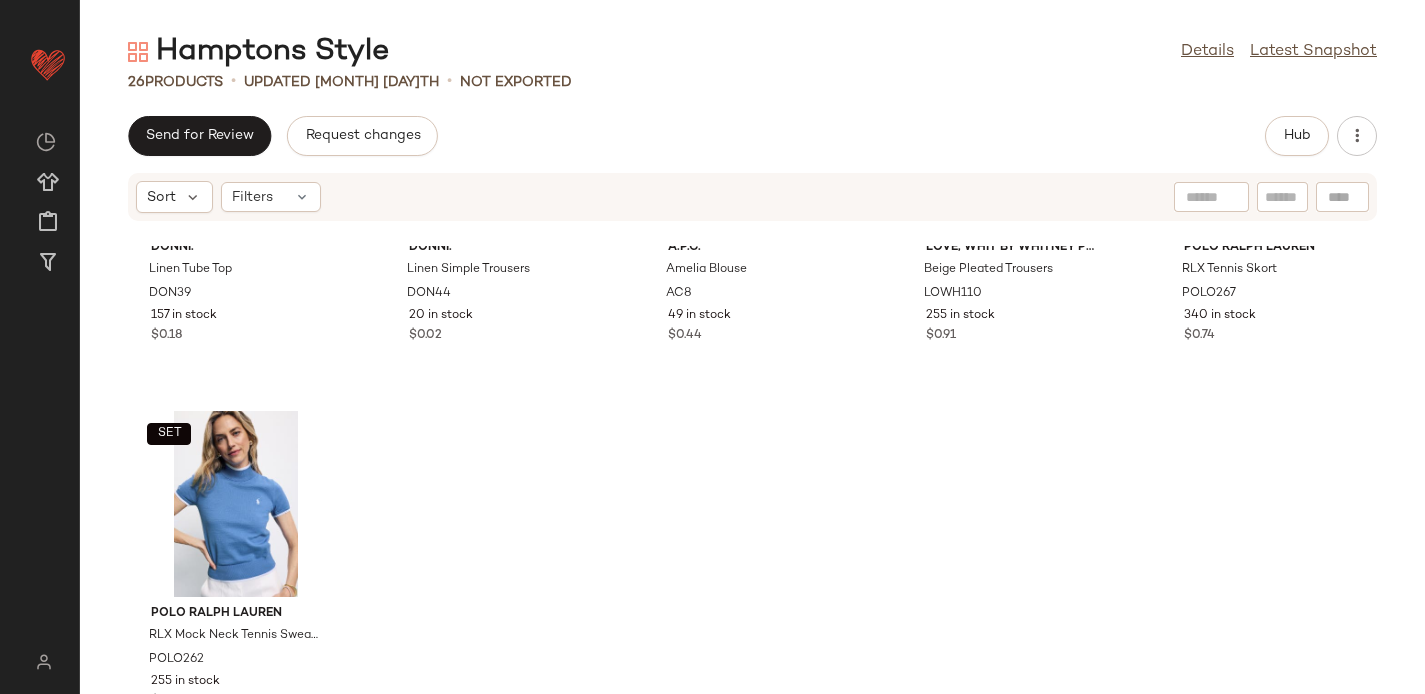scroll, scrollTop: 1752, scrollLeft: 0, axis: vertical 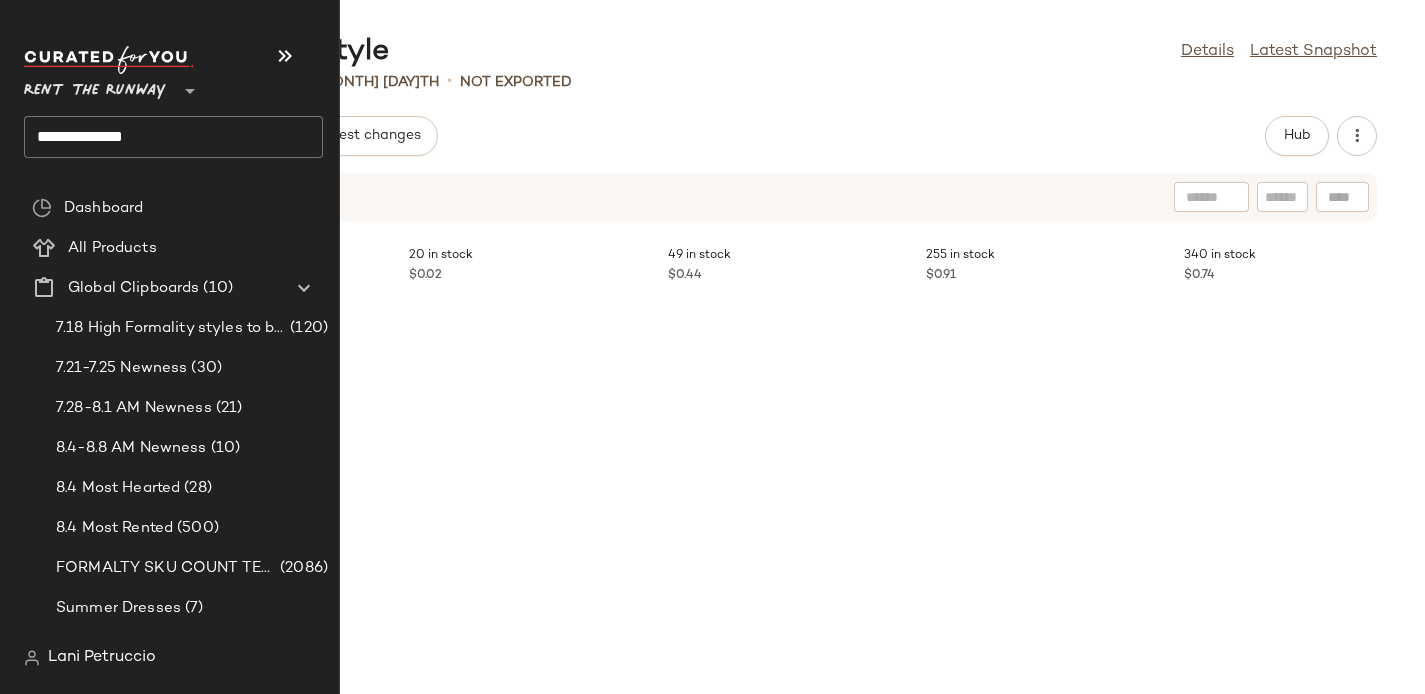 click on "**********" 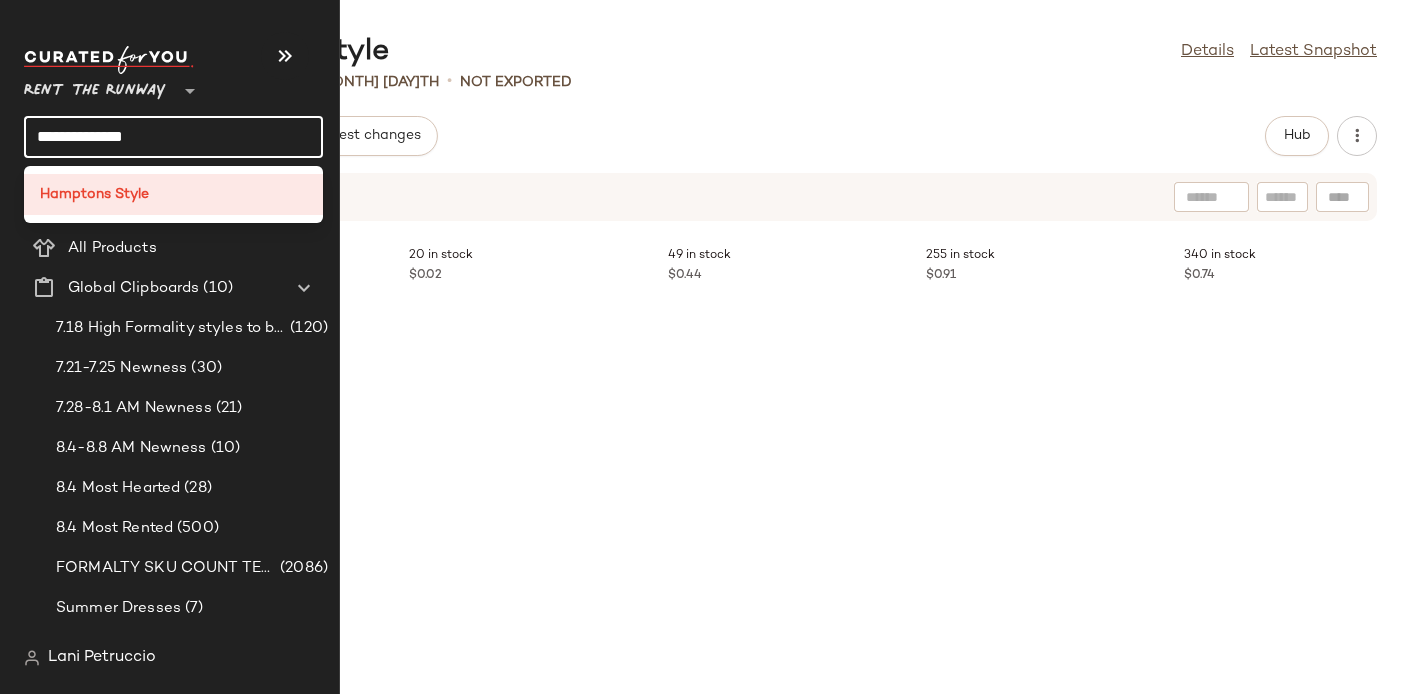 click on "**********" 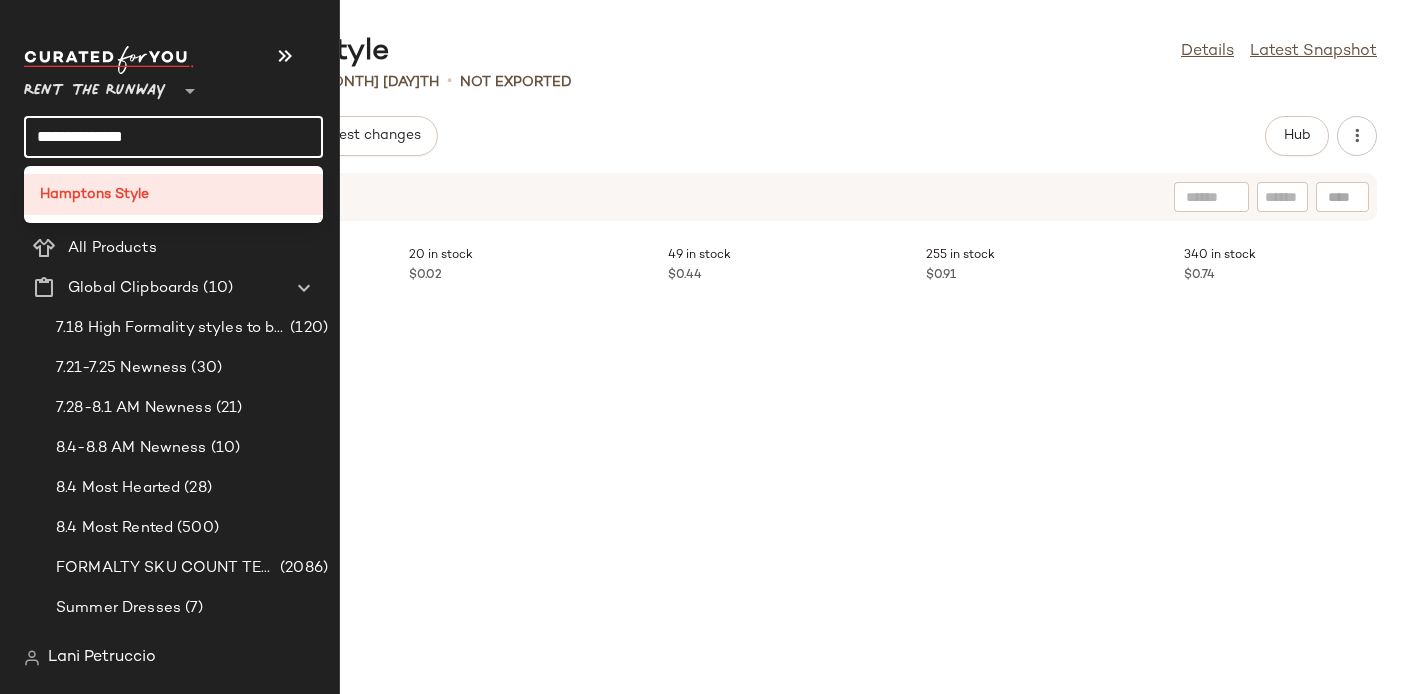 click on "**********" 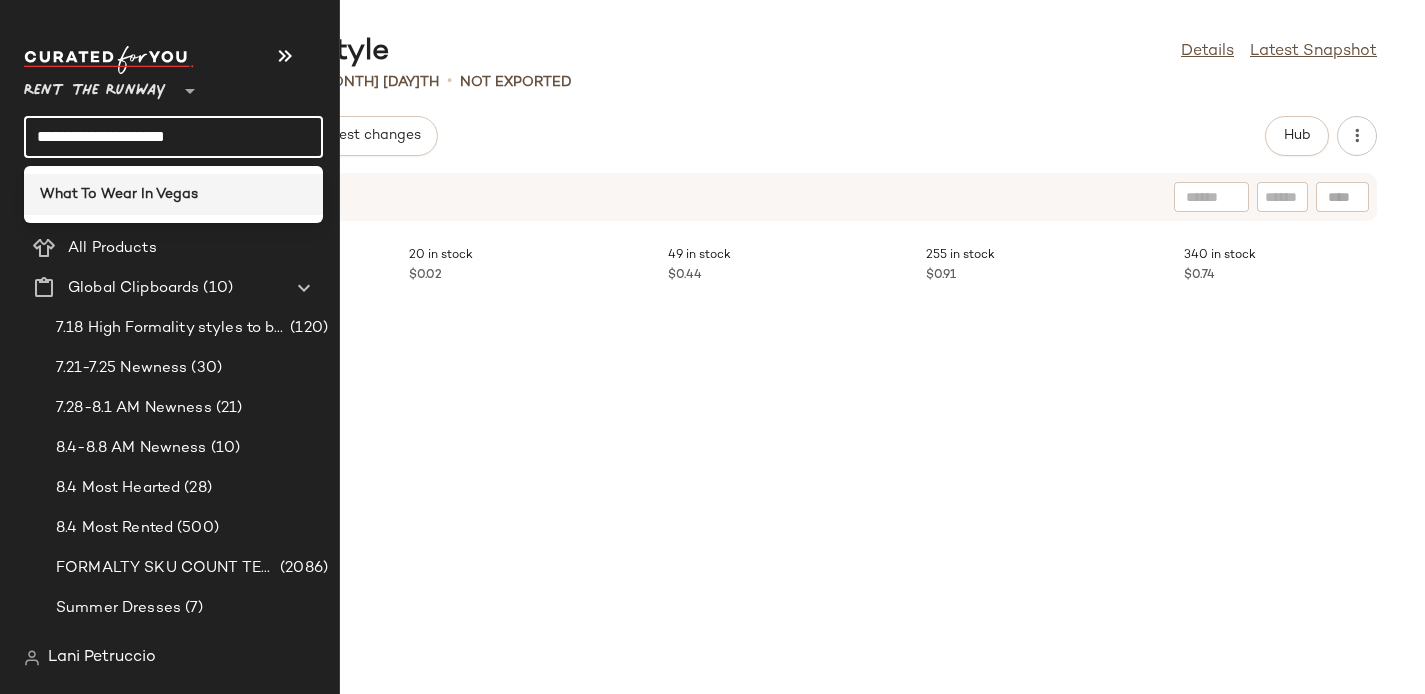 click on "What To Wear In Vegas" at bounding box center [119, 194] 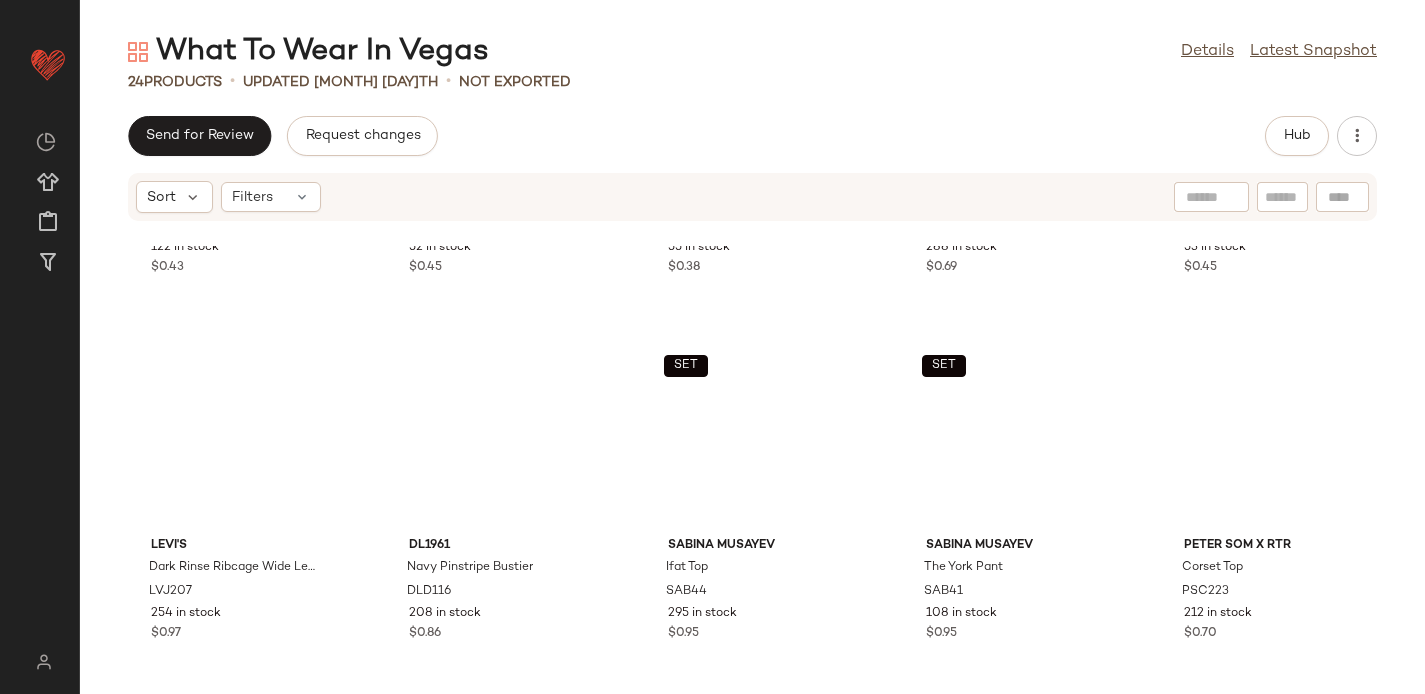 scroll, scrollTop: 0, scrollLeft: 0, axis: both 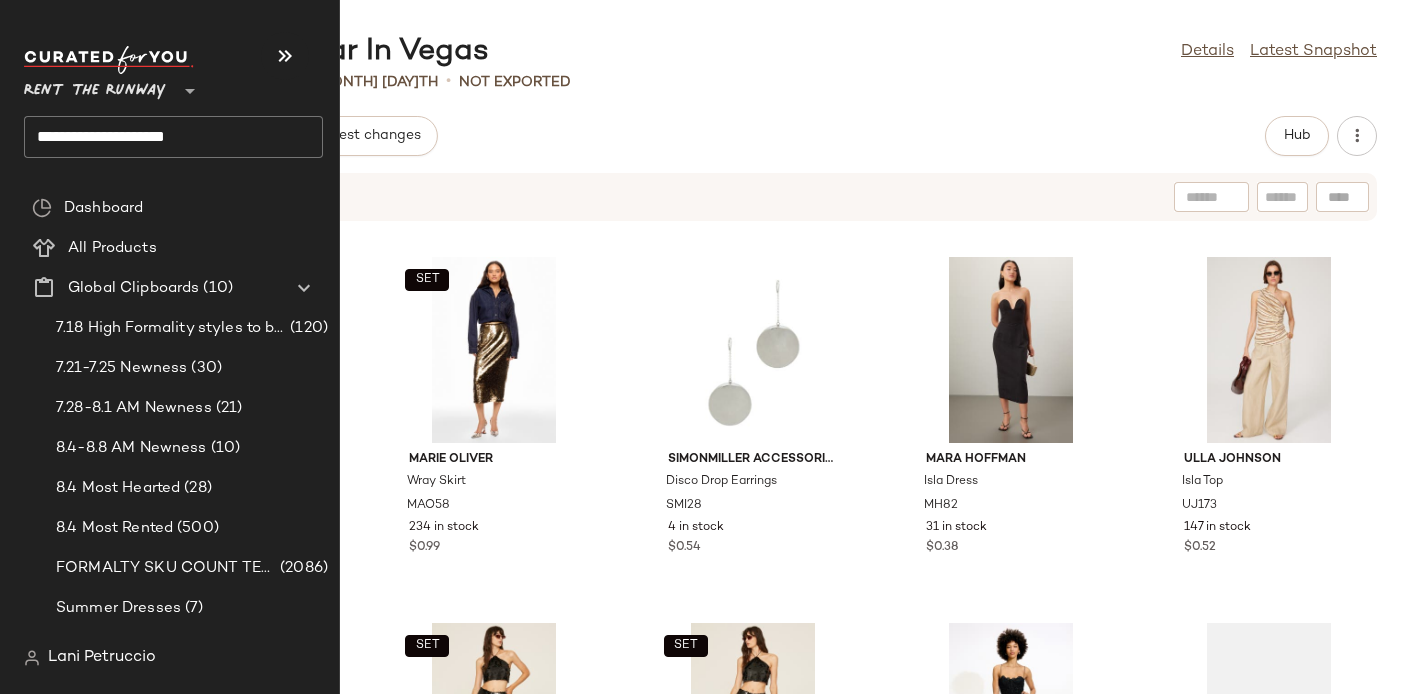 click on "**********" 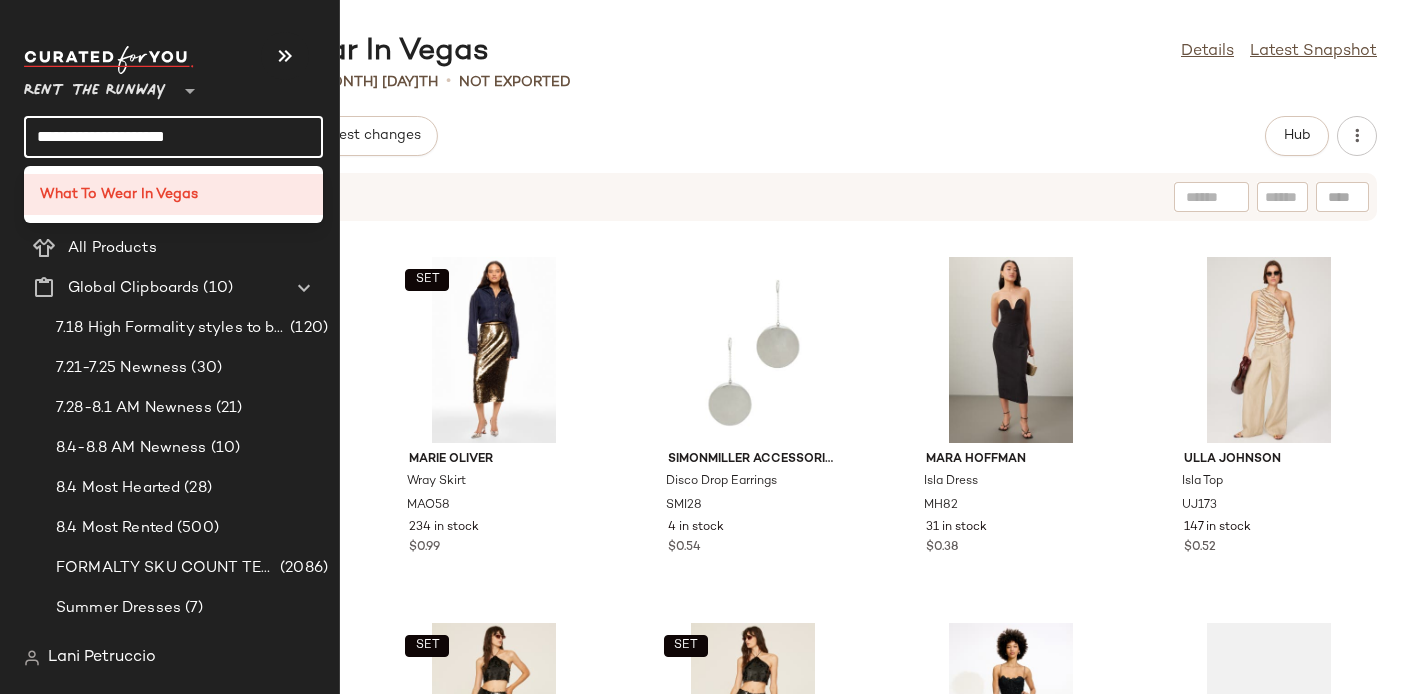 click on "**********" 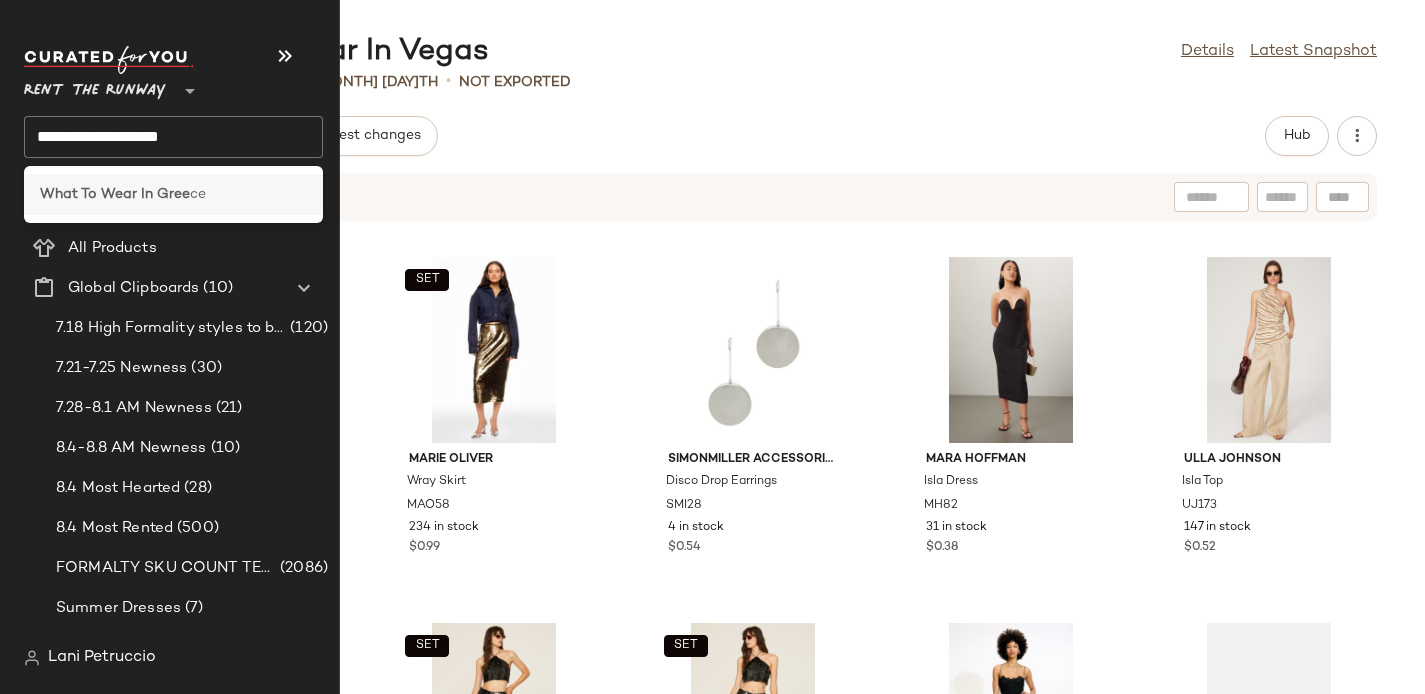 click on "ce" at bounding box center (198, 194) 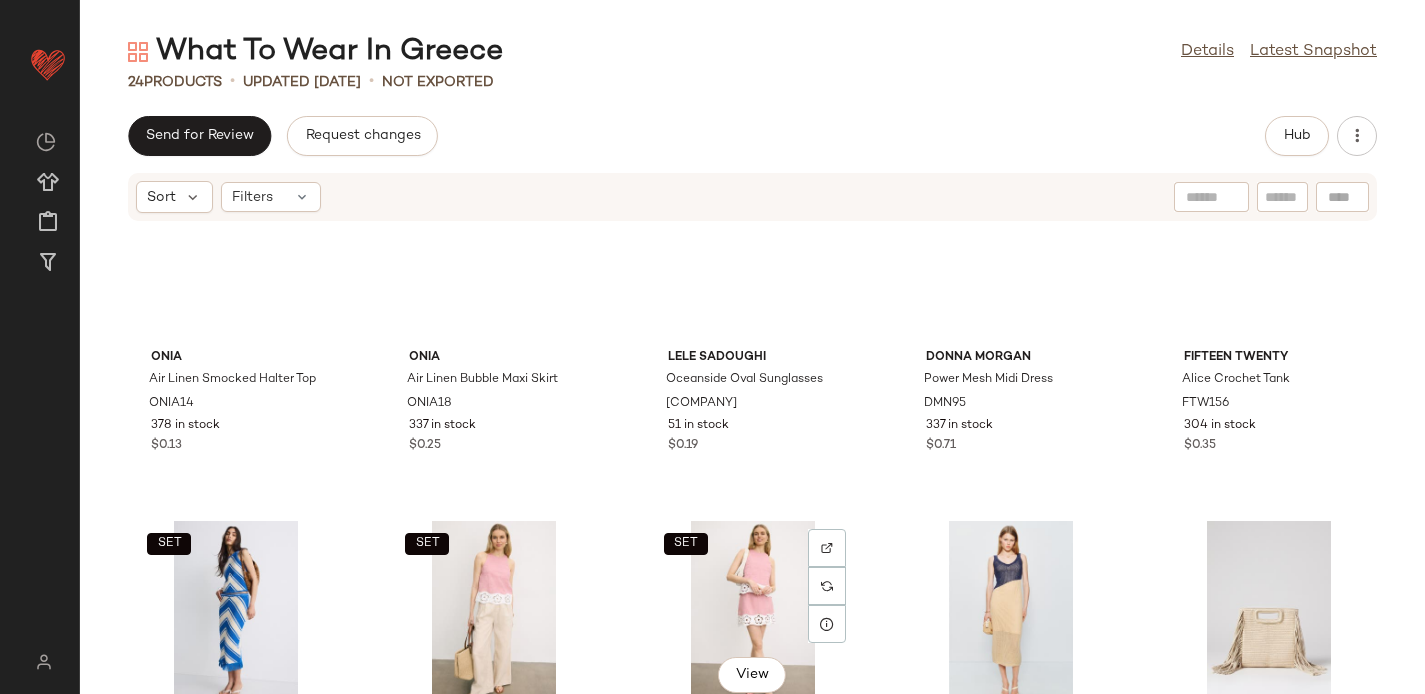 scroll, scrollTop: 0, scrollLeft: 0, axis: both 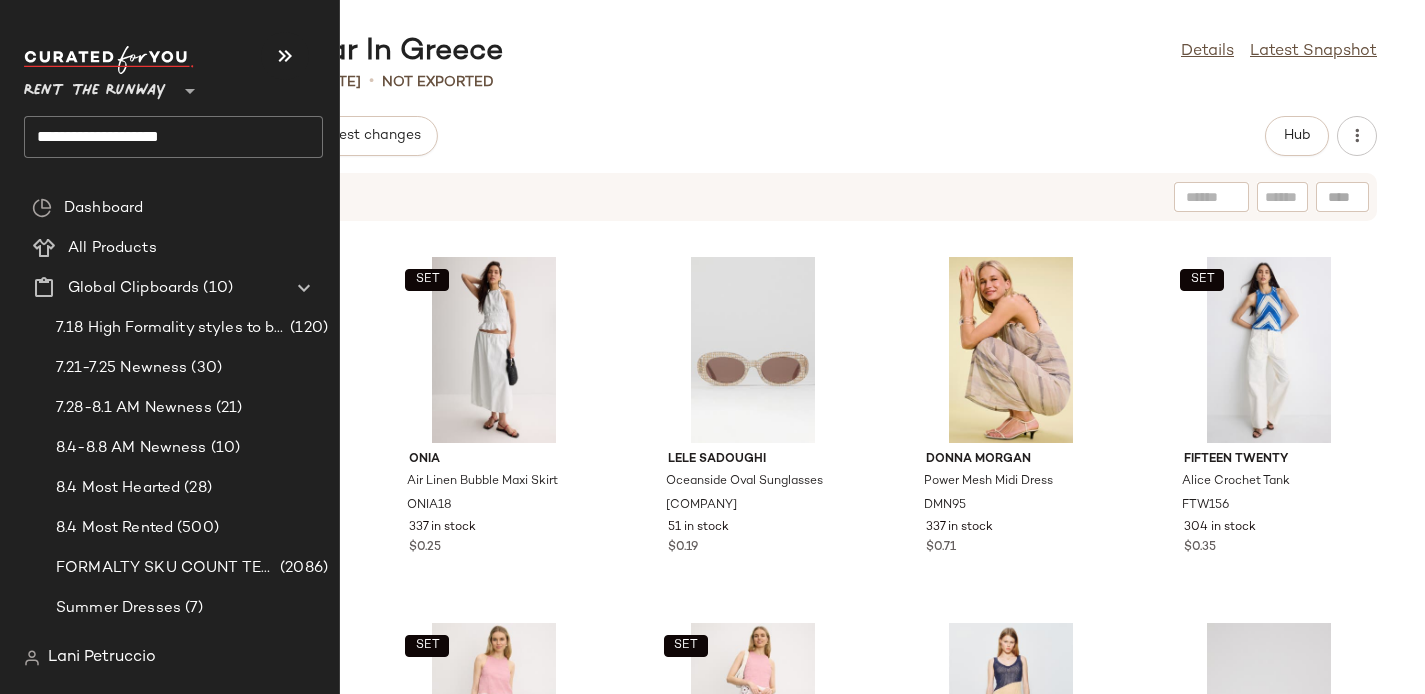 click on "**********" 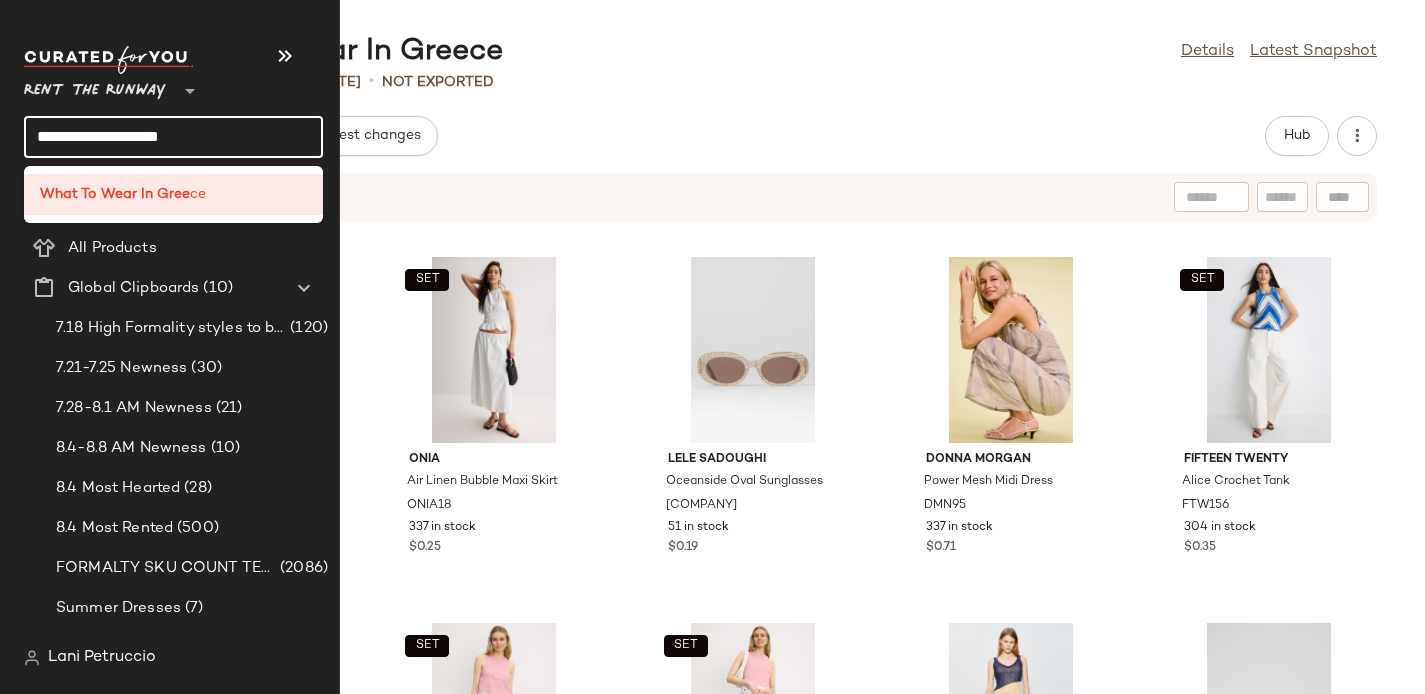 click on "**********" 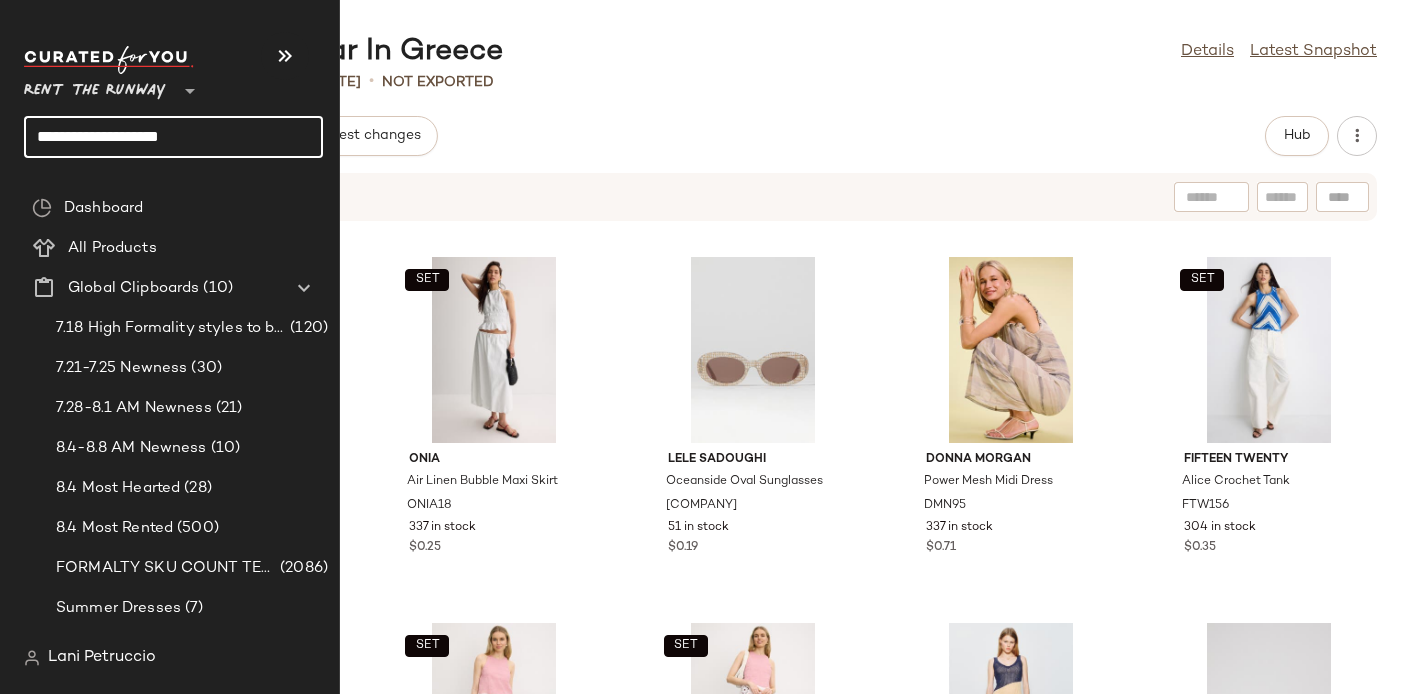 click on "**********" 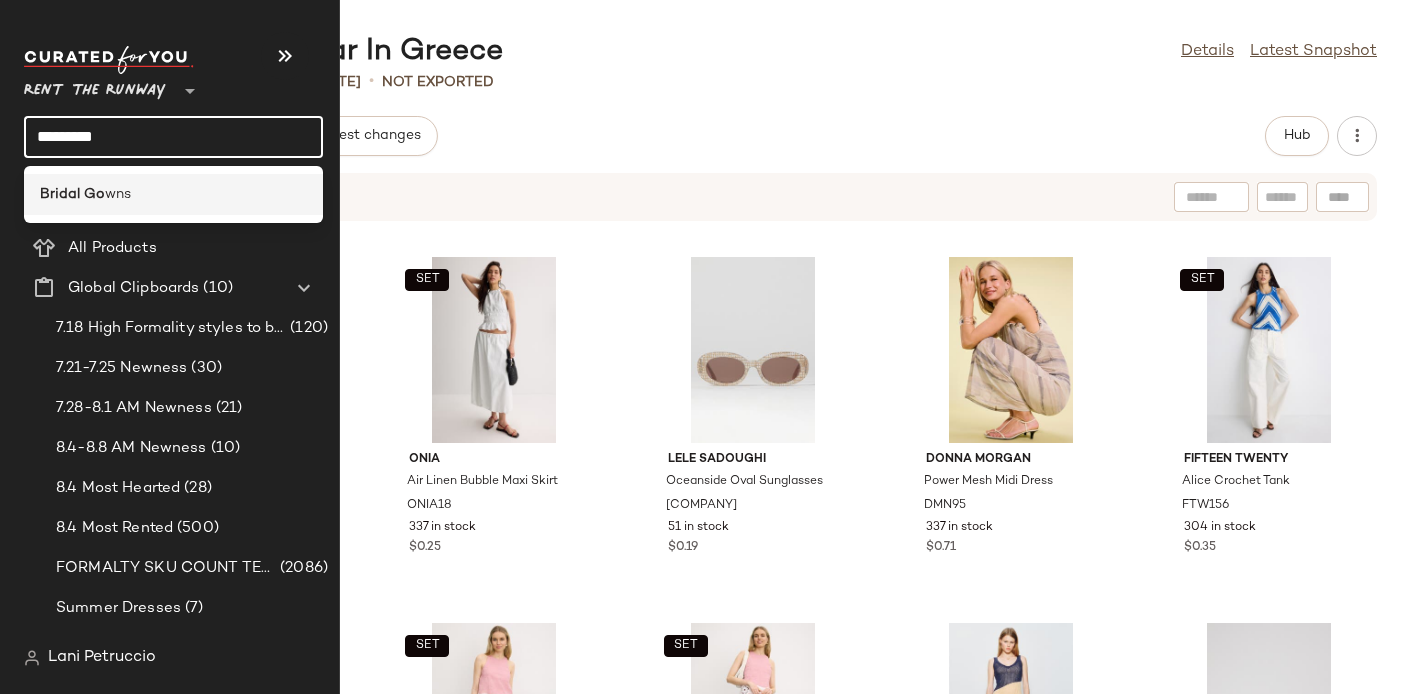 click on "Bridal Go" at bounding box center [72, 194] 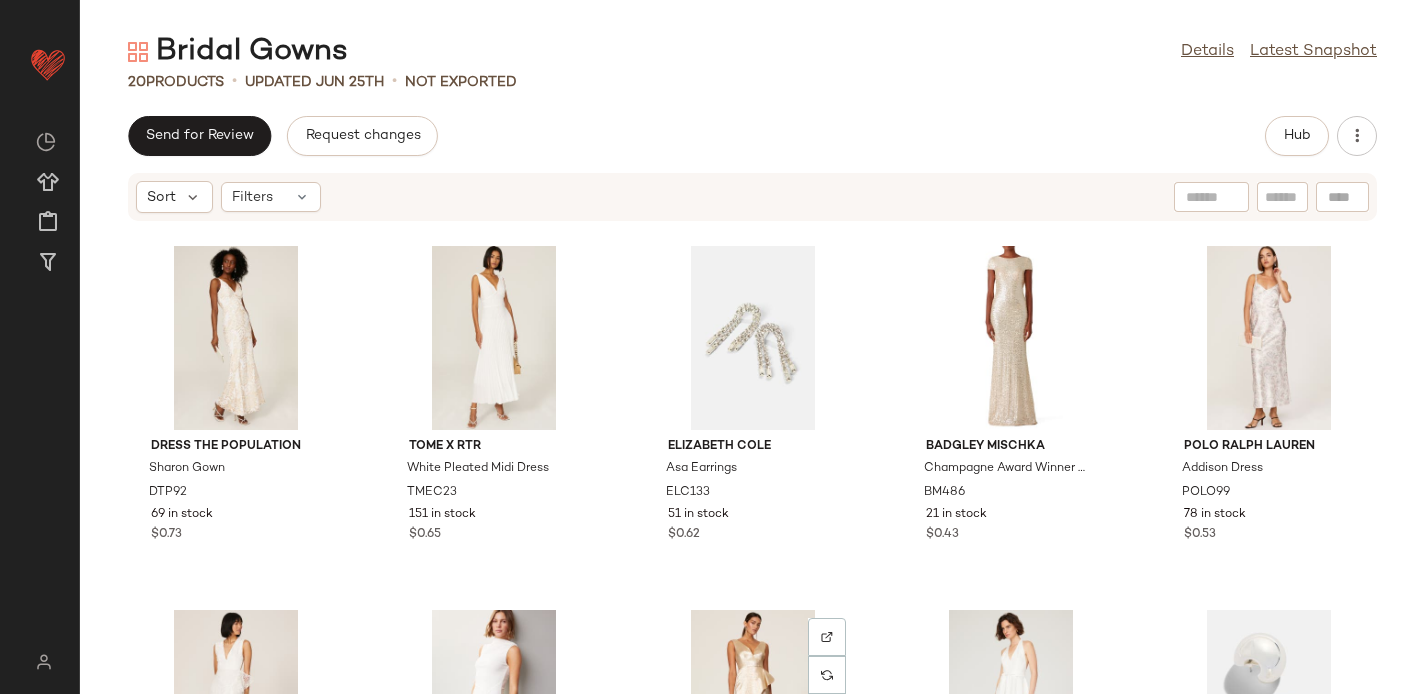 scroll, scrollTop: 0, scrollLeft: 0, axis: both 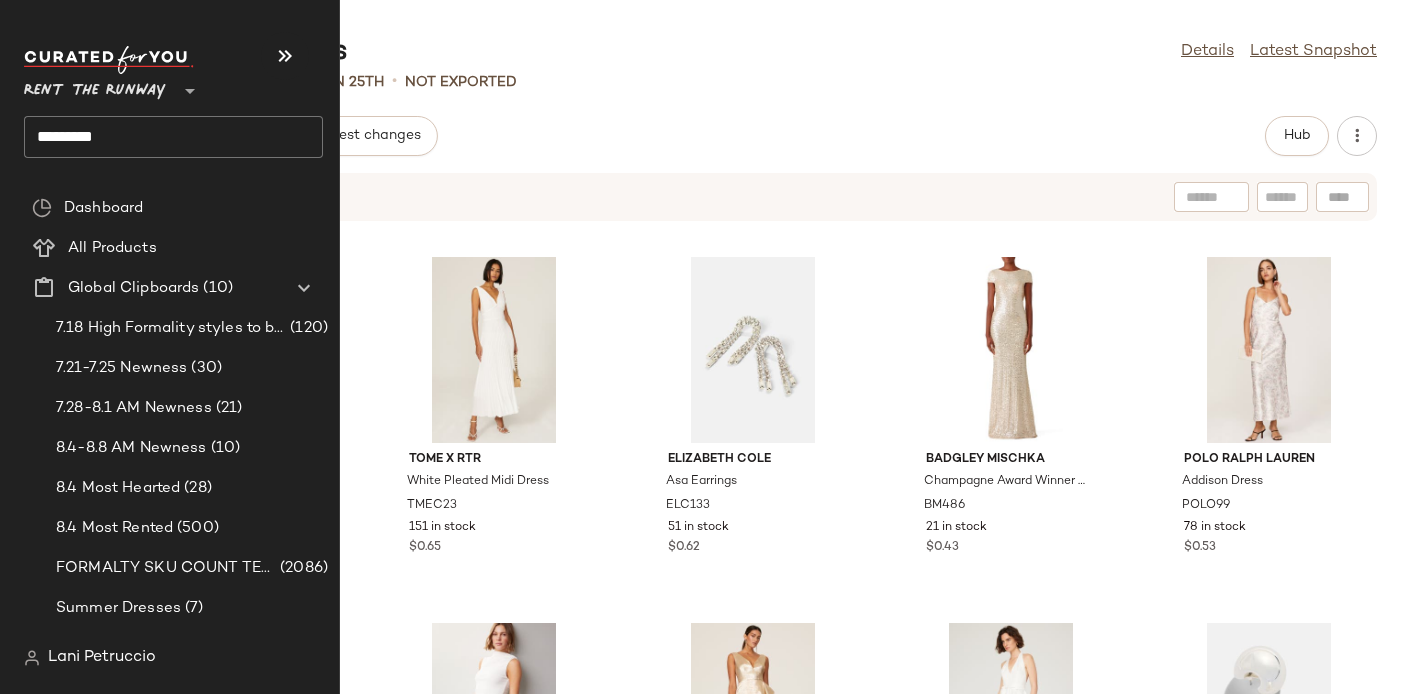 click on "*********" 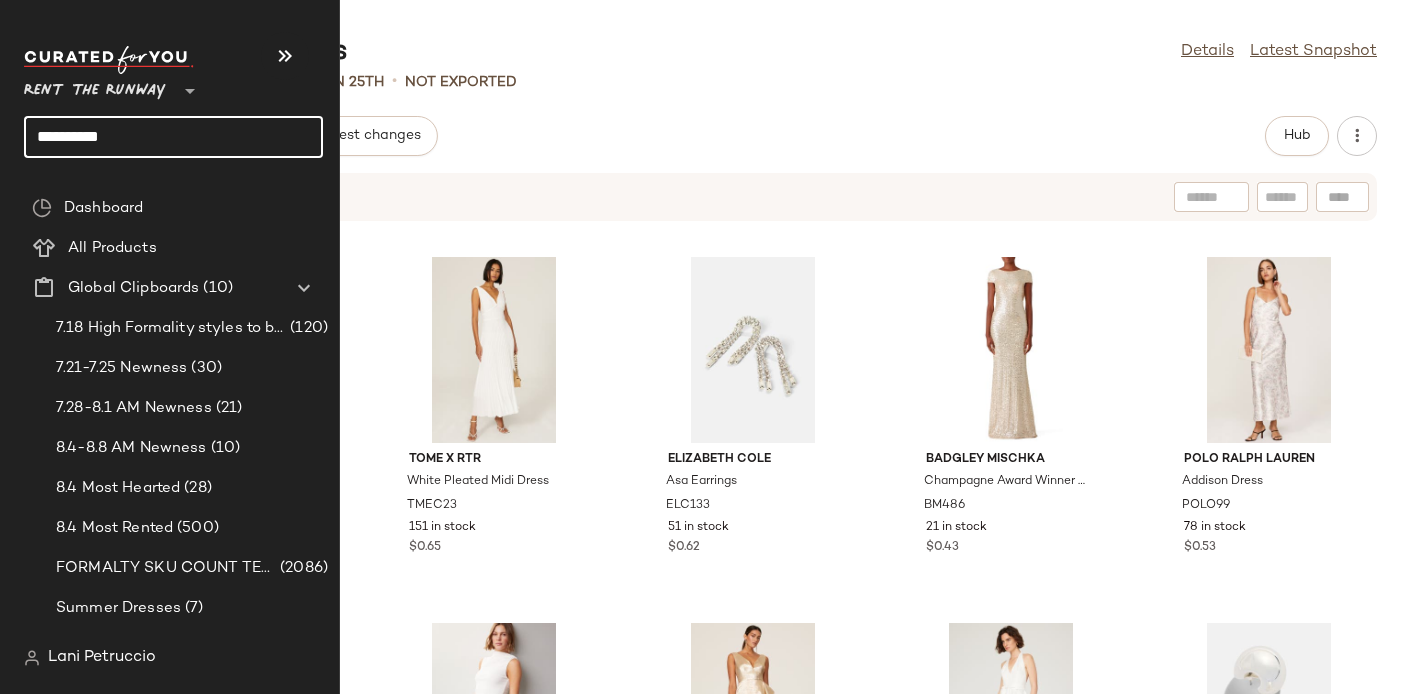 click on "**********" 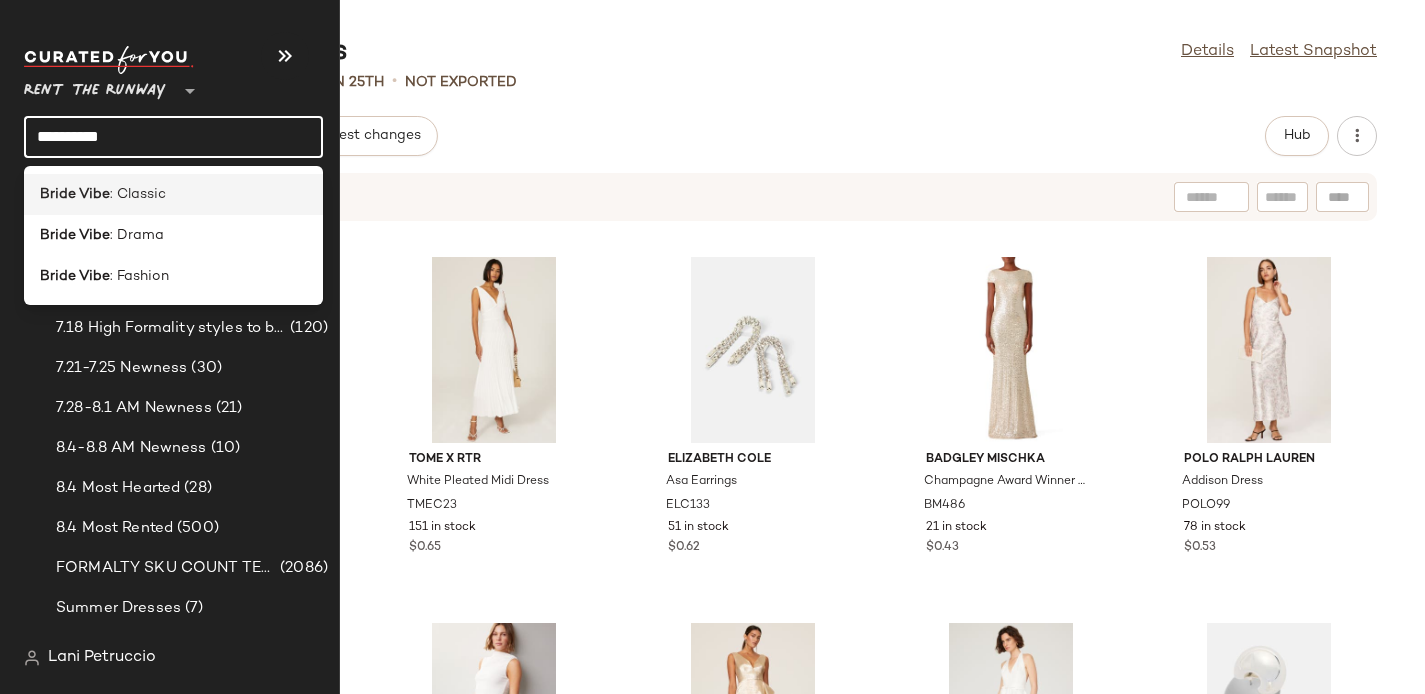 type on "**********" 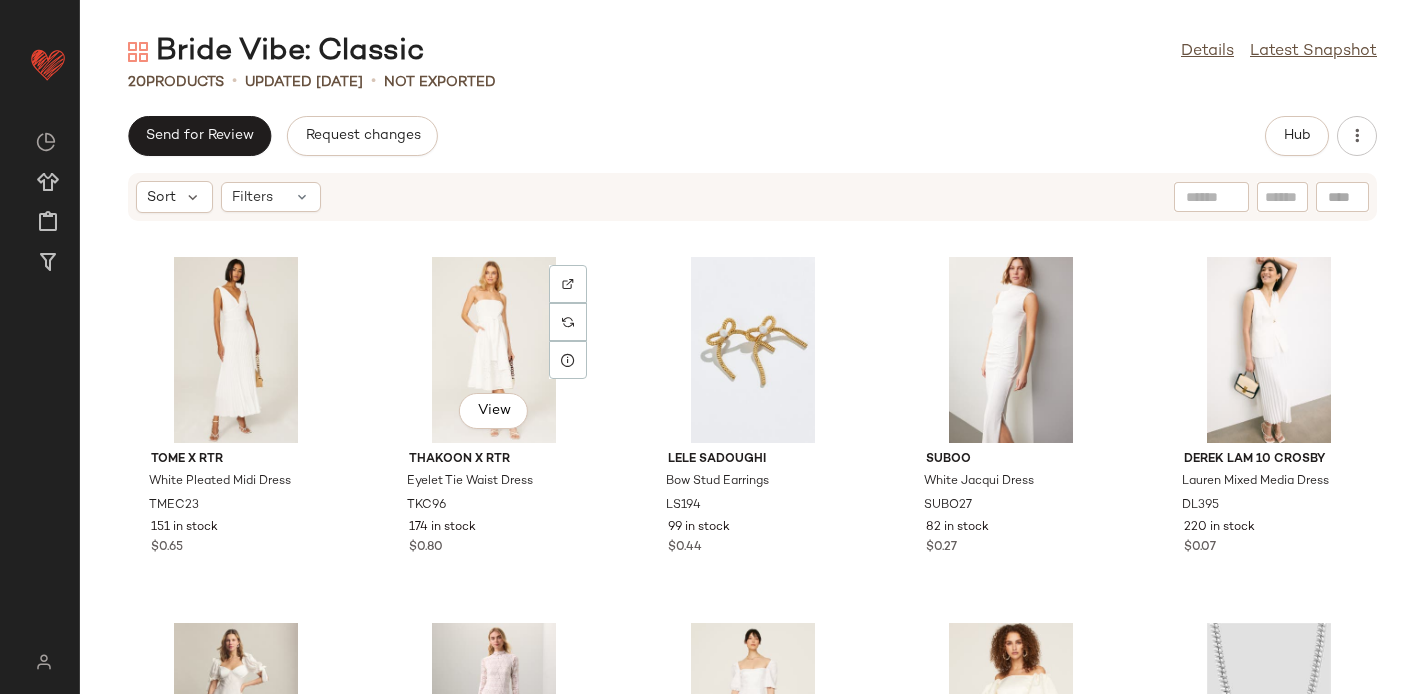 scroll, scrollTop: 0, scrollLeft: 0, axis: both 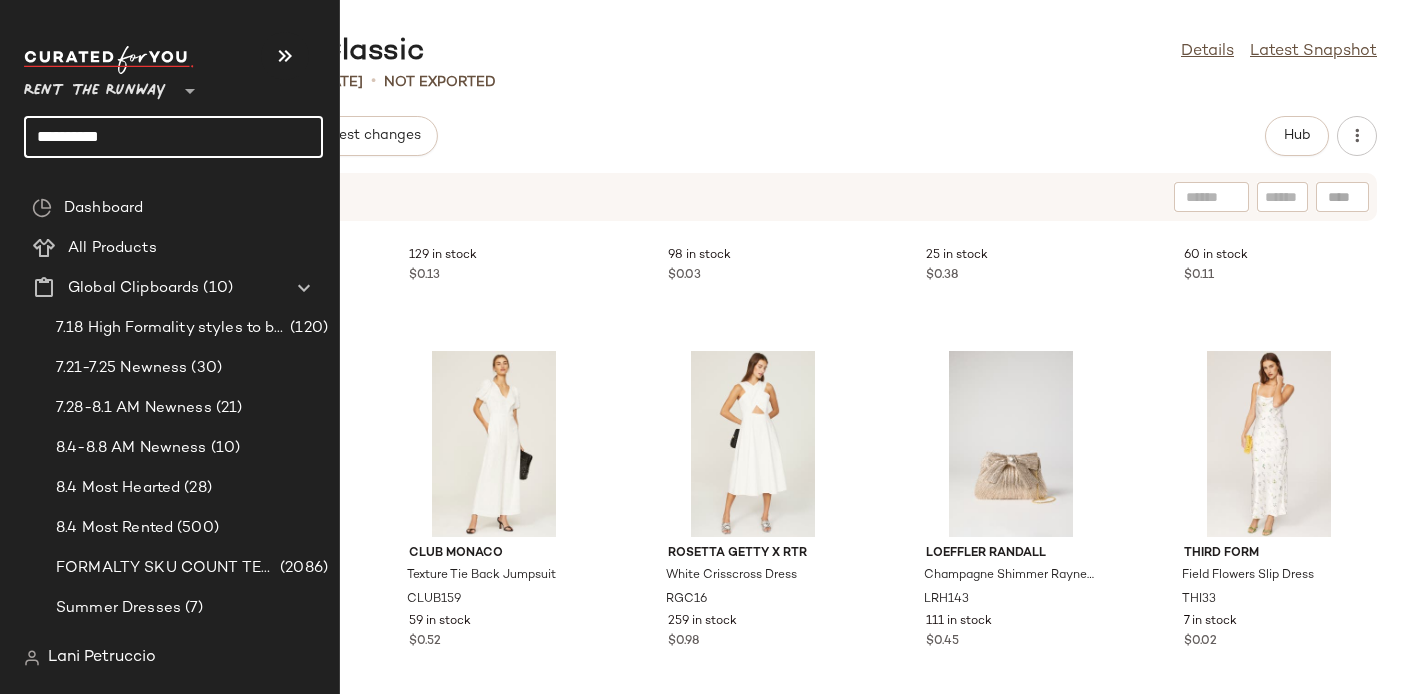 click on "**********" 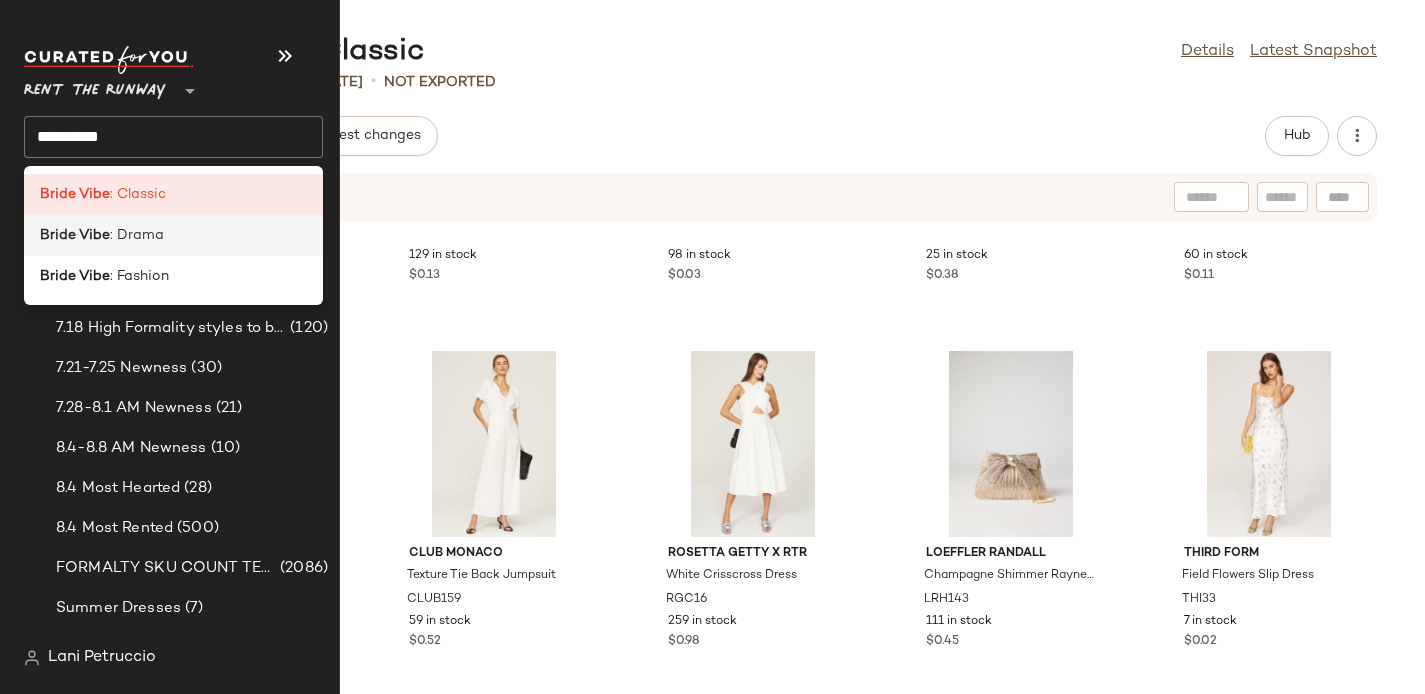 click on "Bride Vibe" at bounding box center [75, 235] 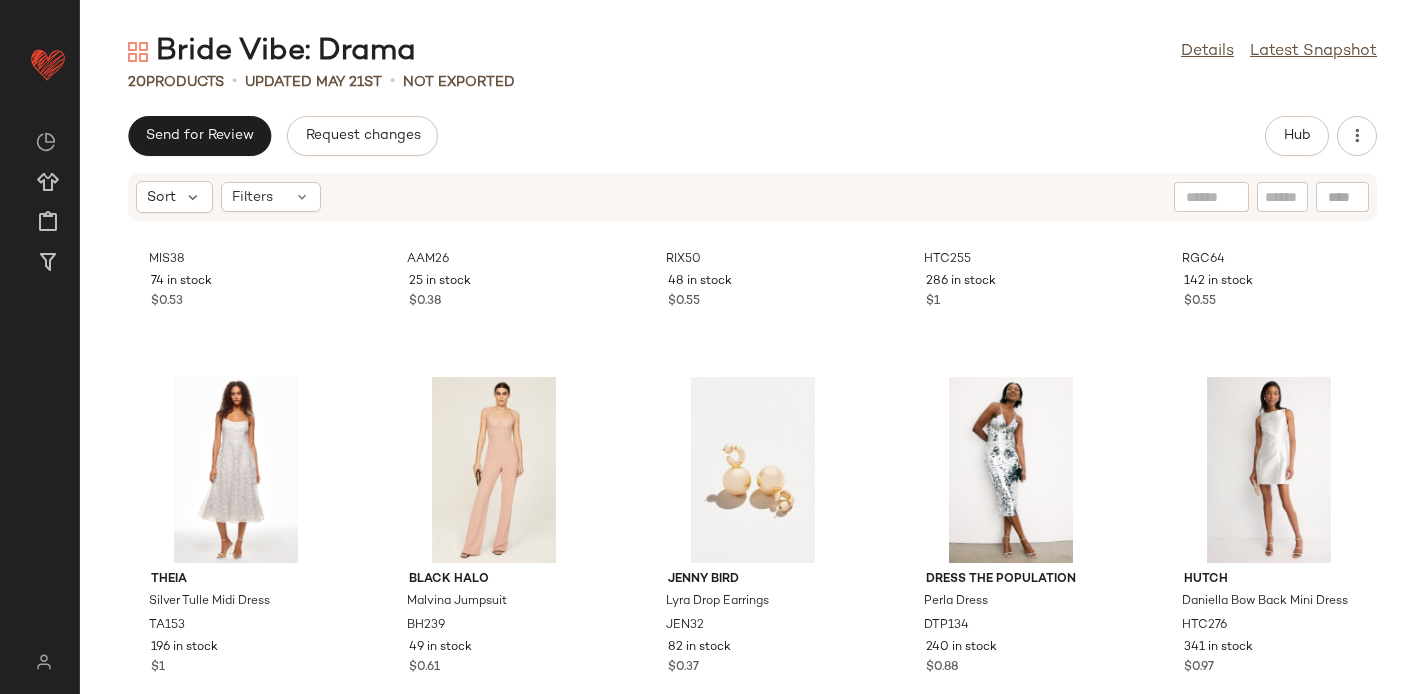 scroll, scrollTop: 1020, scrollLeft: 0, axis: vertical 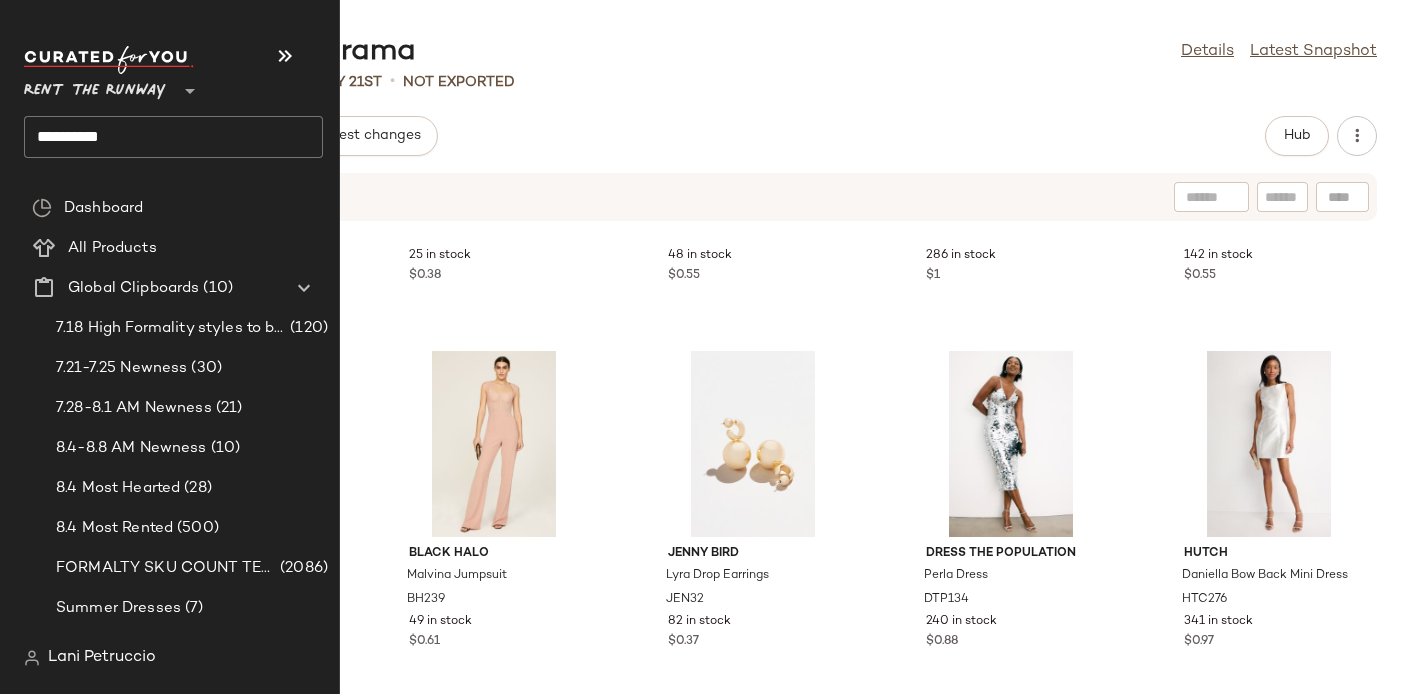 click on "**********" 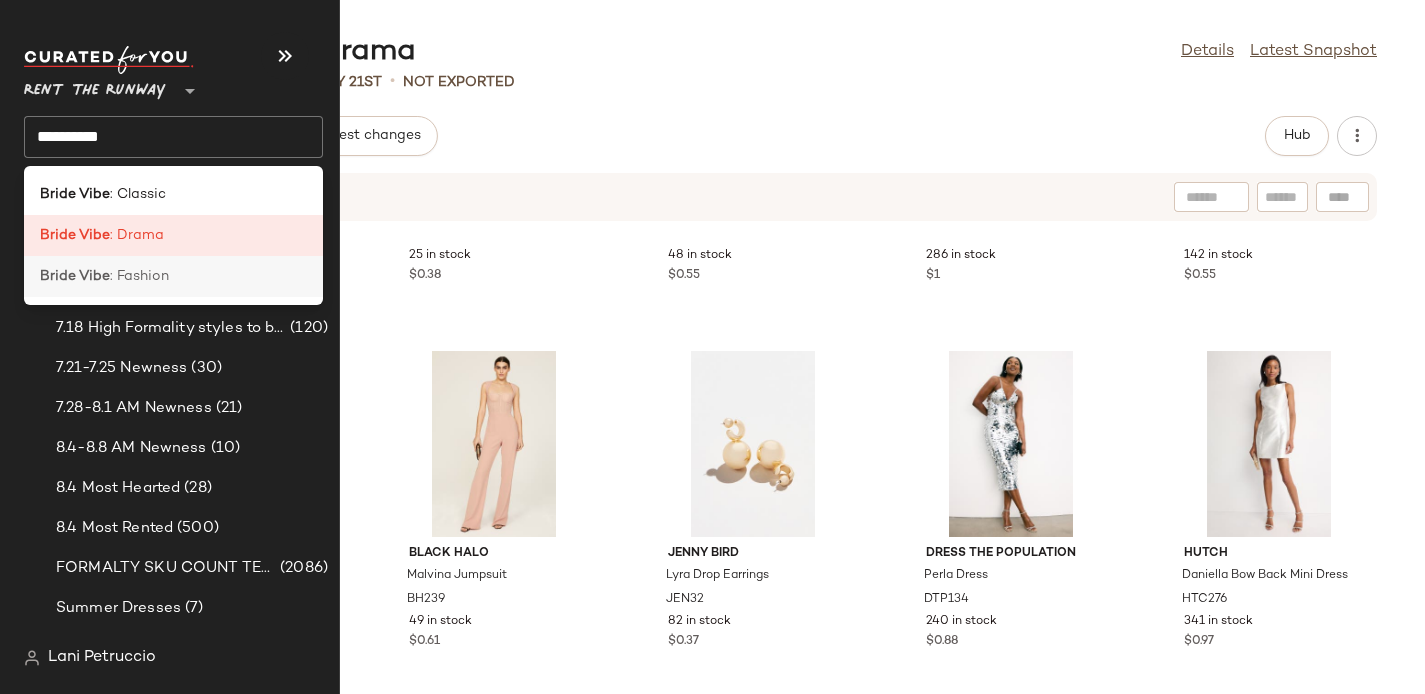 click on "Bride Vibe" at bounding box center [75, 276] 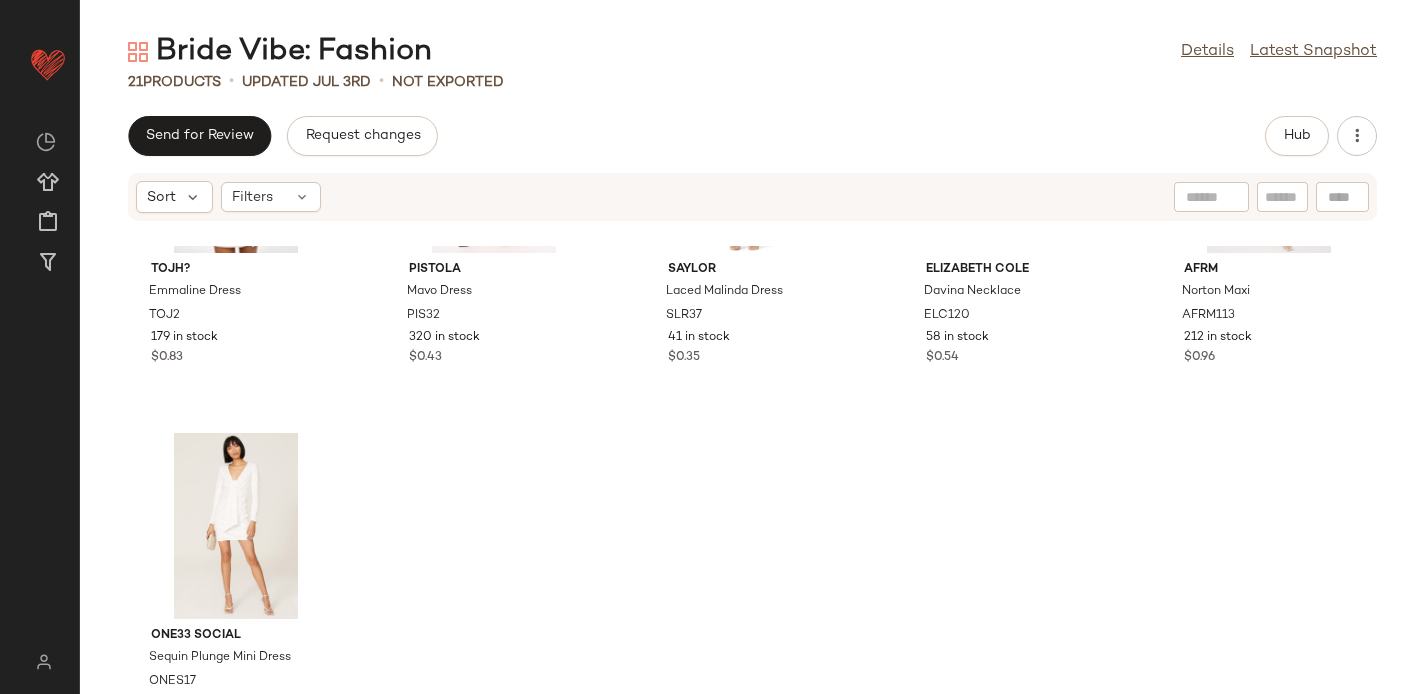 scroll, scrollTop: 1386, scrollLeft: 0, axis: vertical 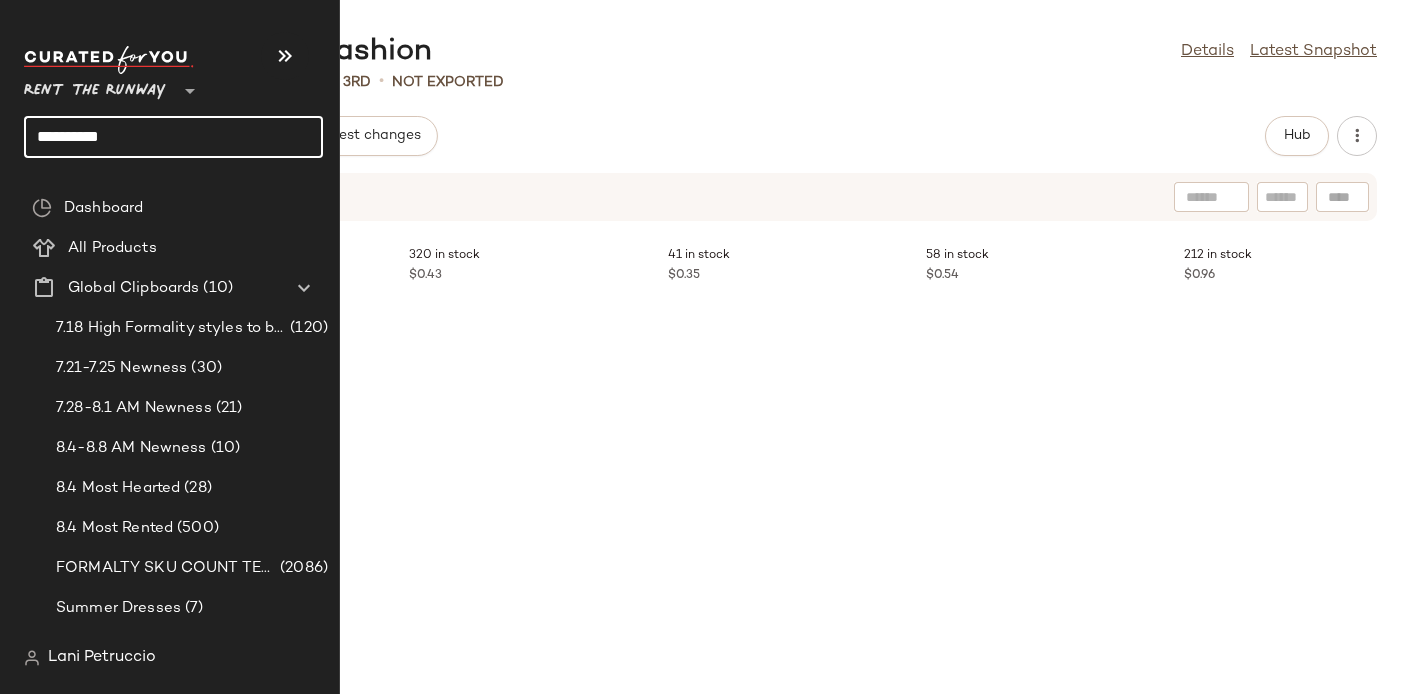 click on "**********" 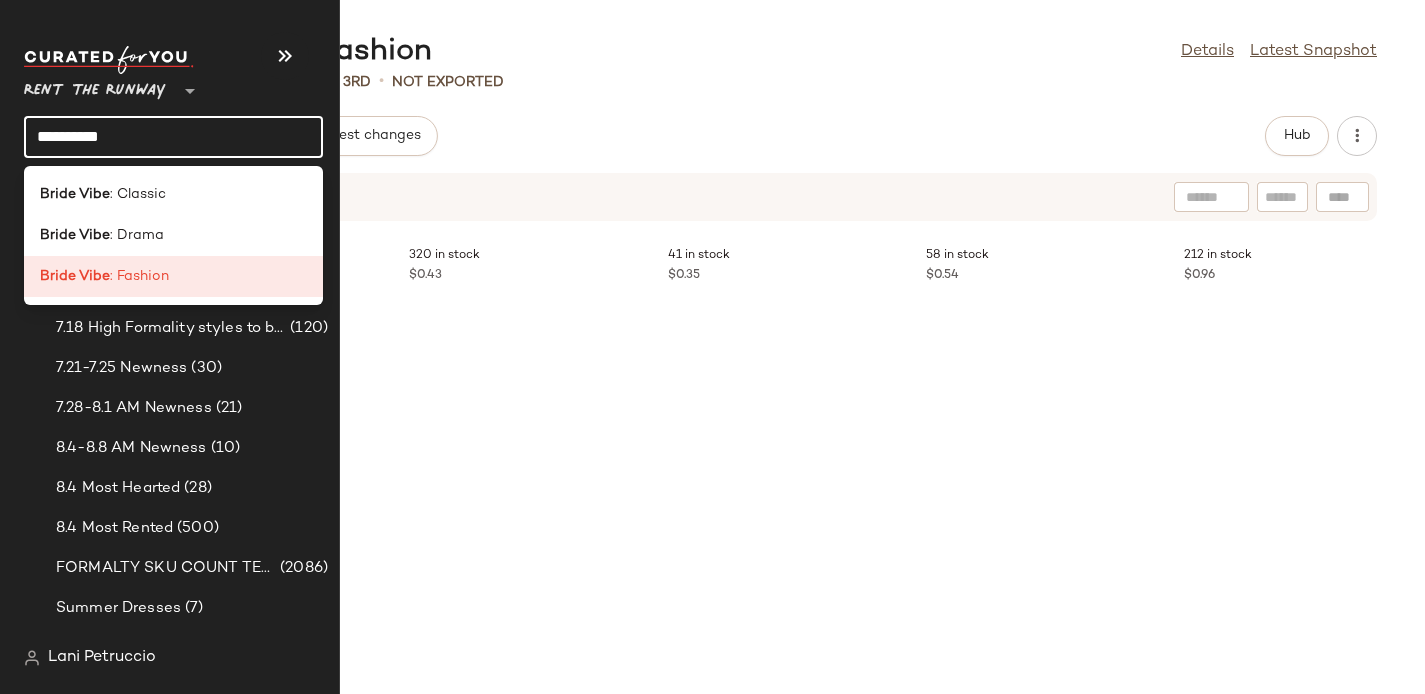 click on "**********" 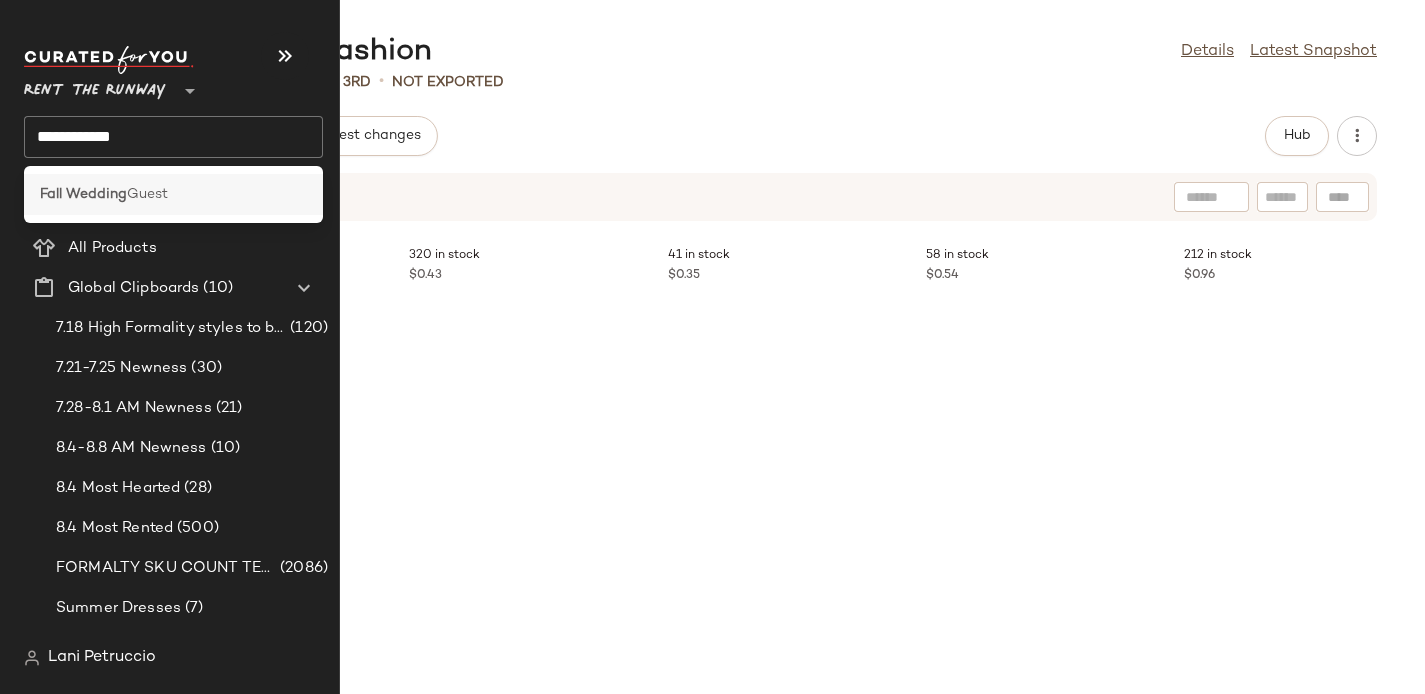 click on "Fall Wedding" at bounding box center (83, 194) 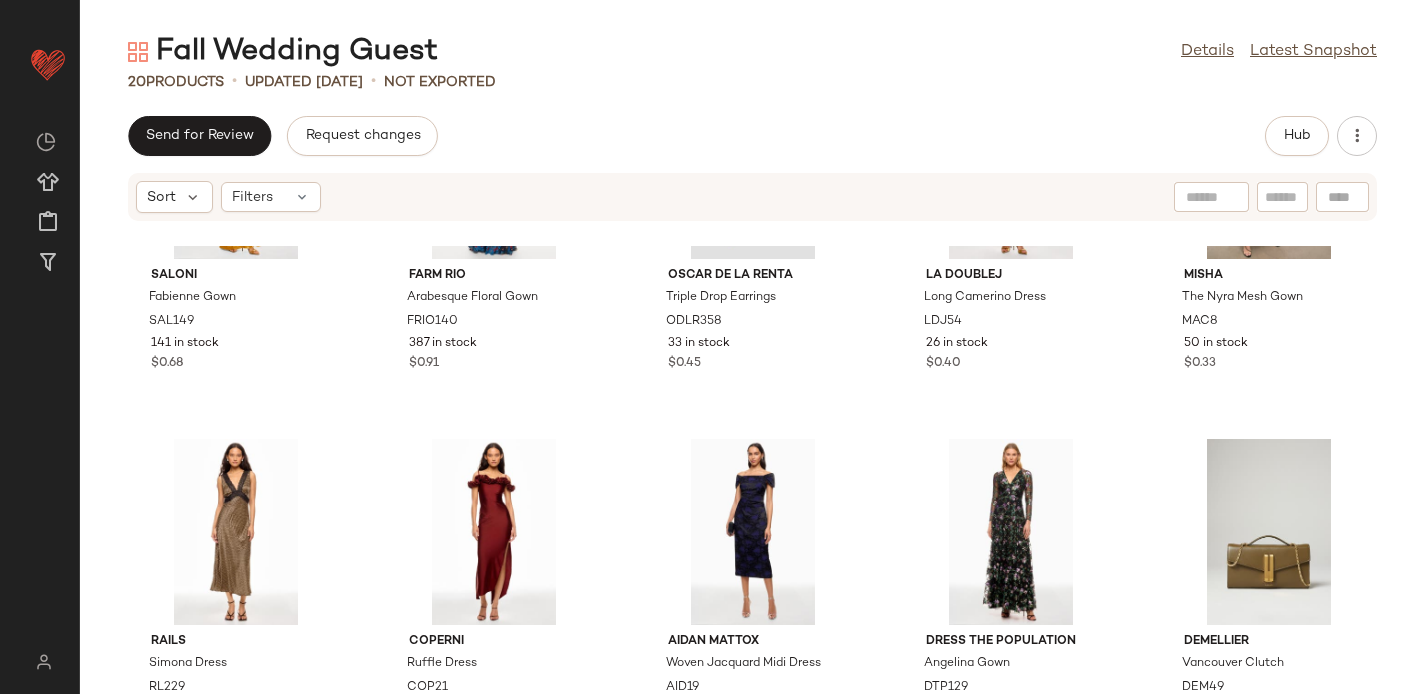 scroll, scrollTop: 0, scrollLeft: 0, axis: both 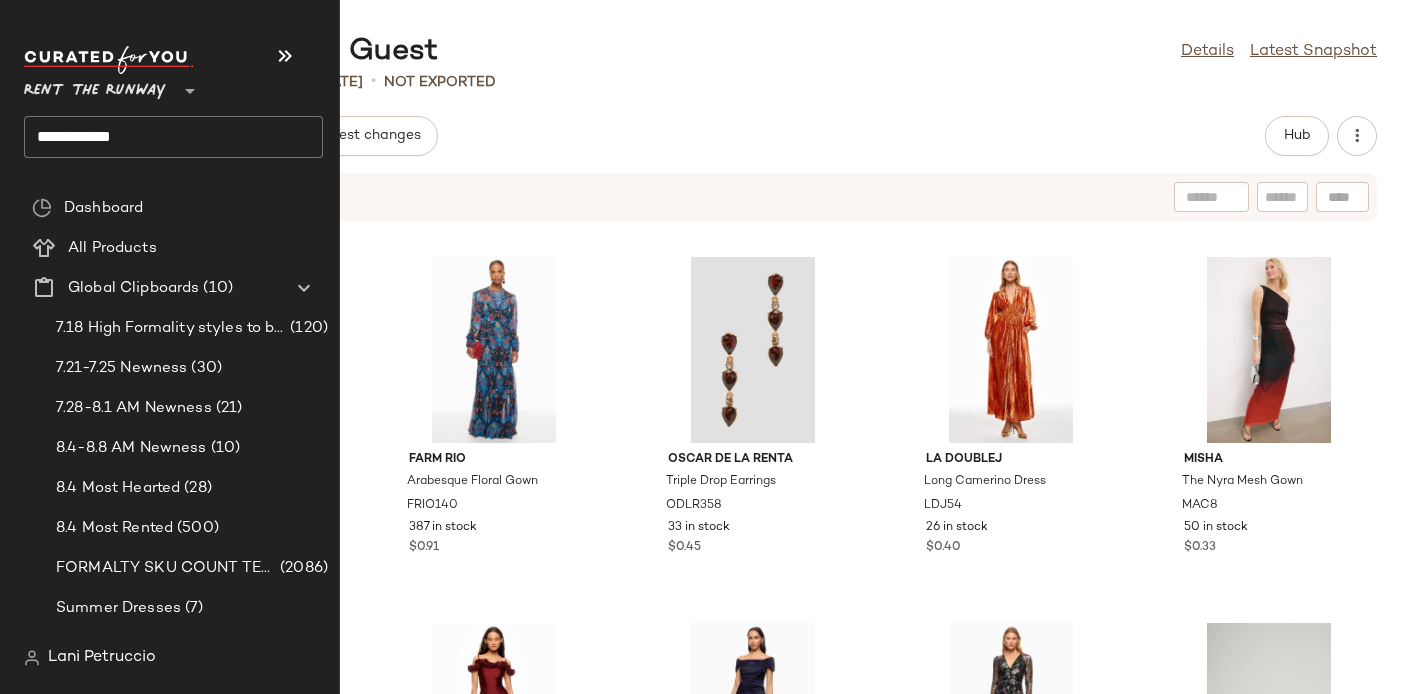 click on "**********" 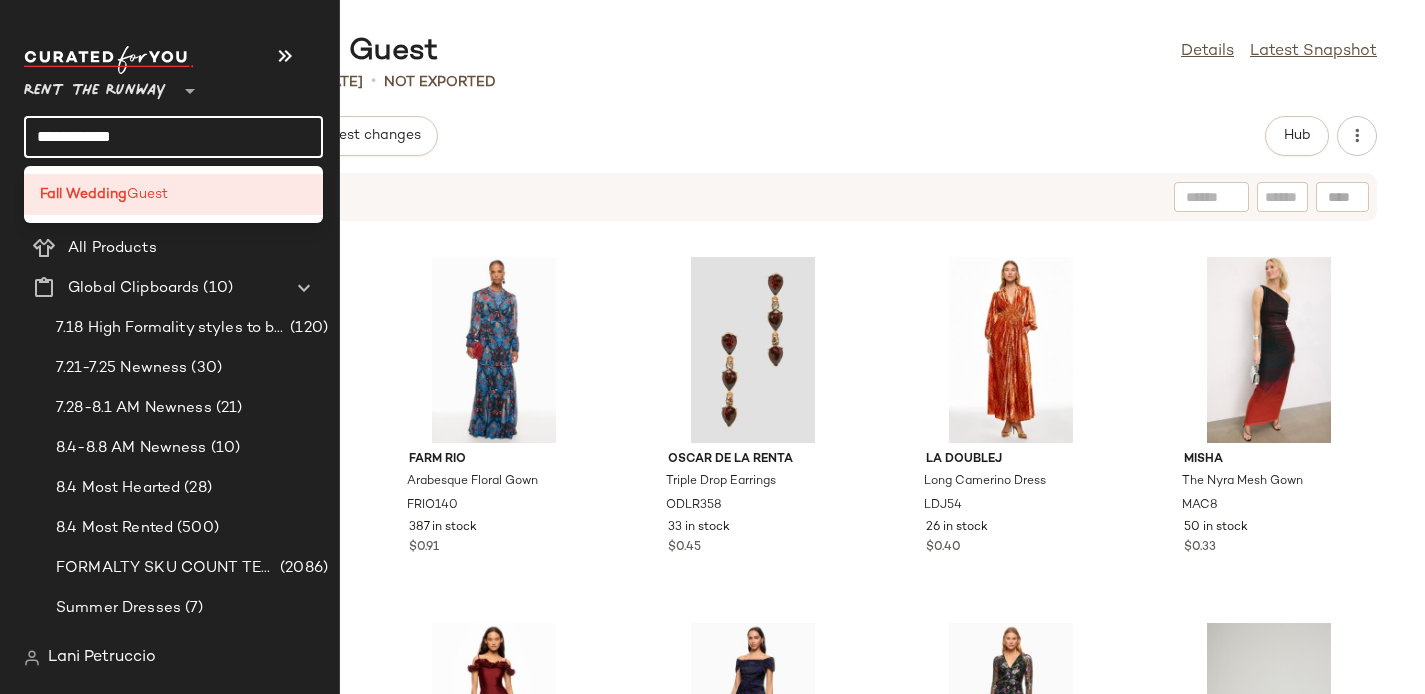 click on "**********" 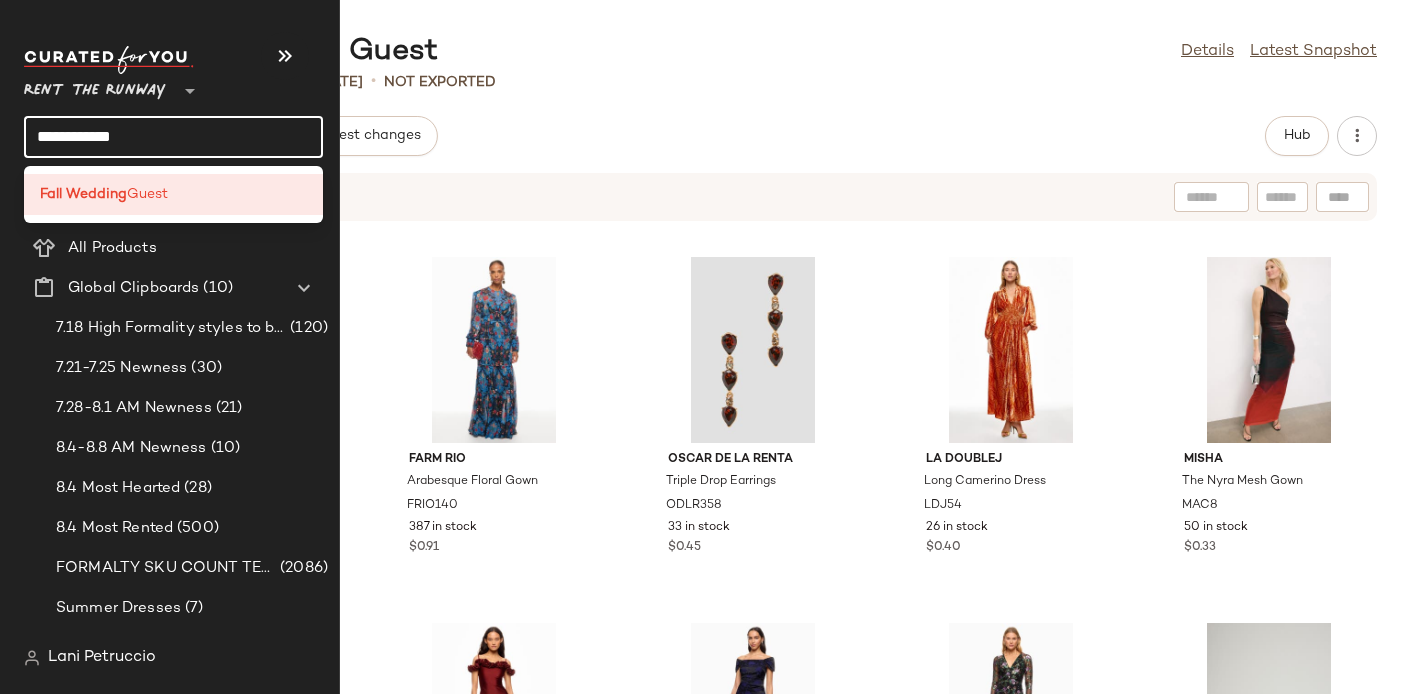 click on "**********" 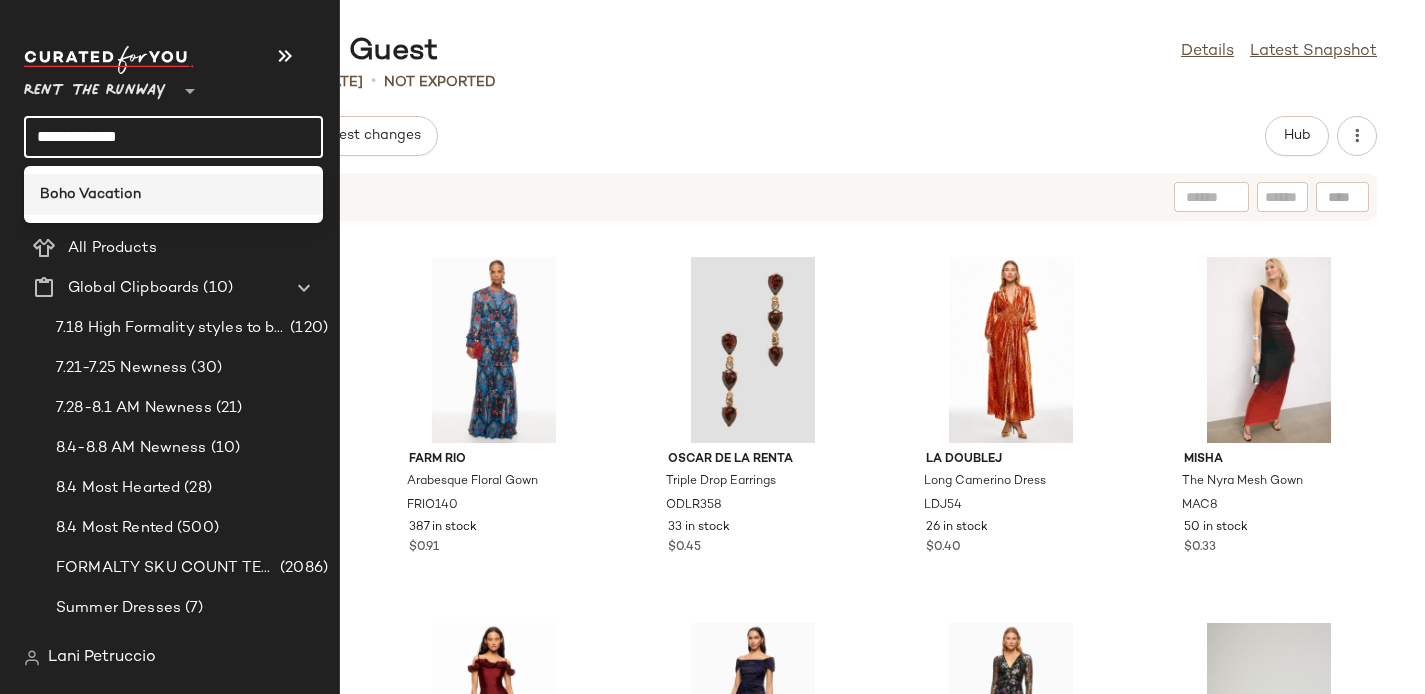 click on "Boho Vacation" at bounding box center (90, 194) 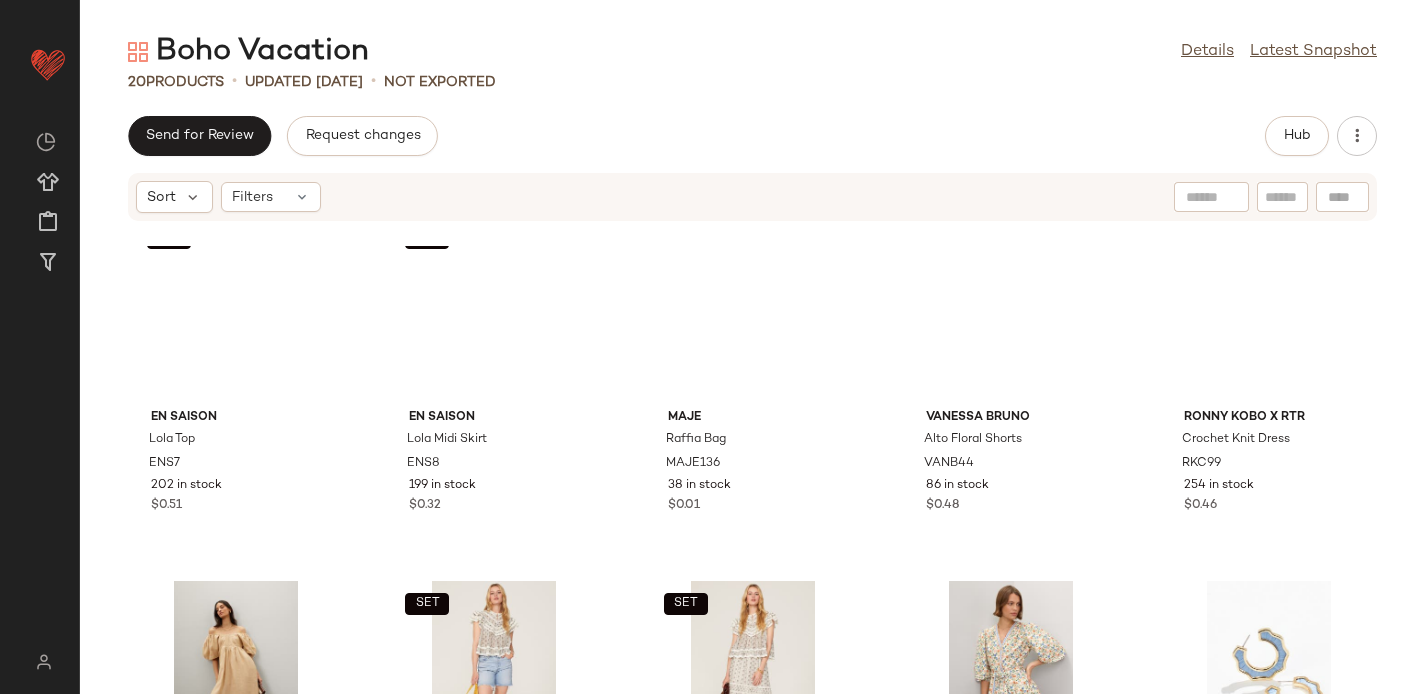 scroll, scrollTop: 0, scrollLeft: 0, axis: both 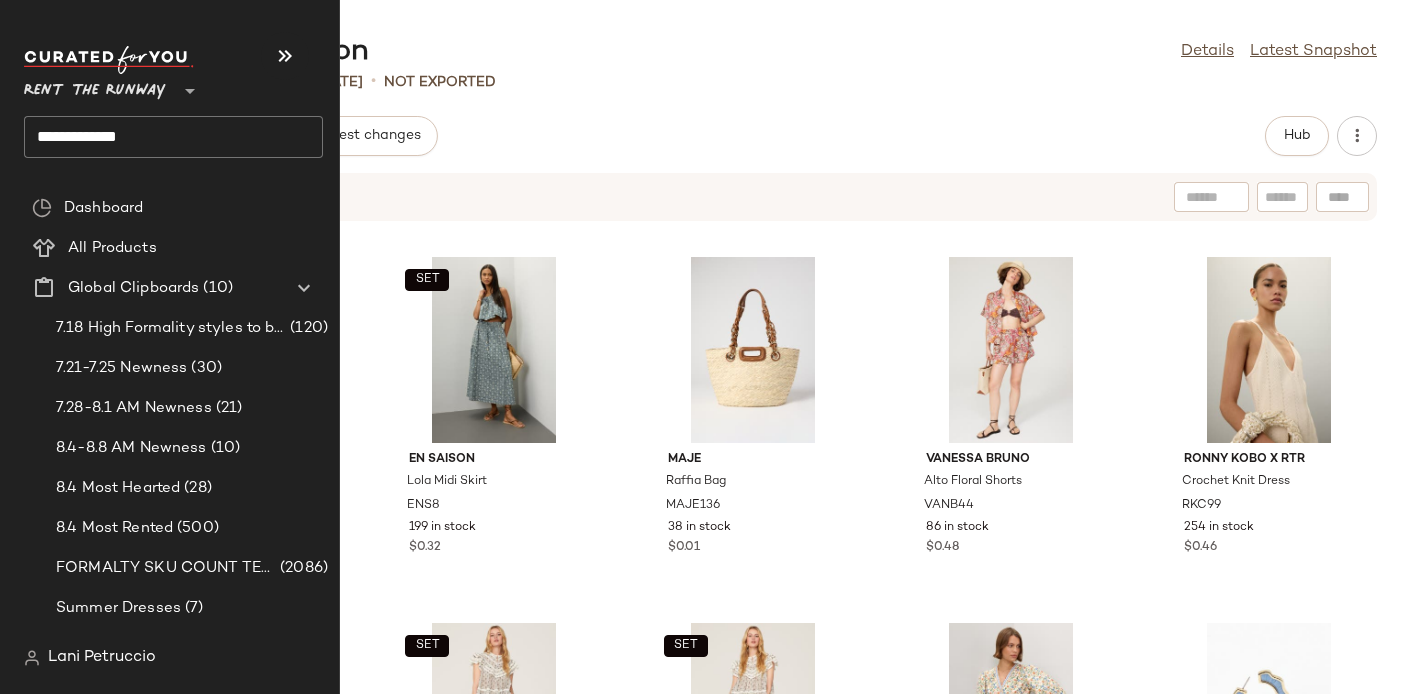 click on "**********" 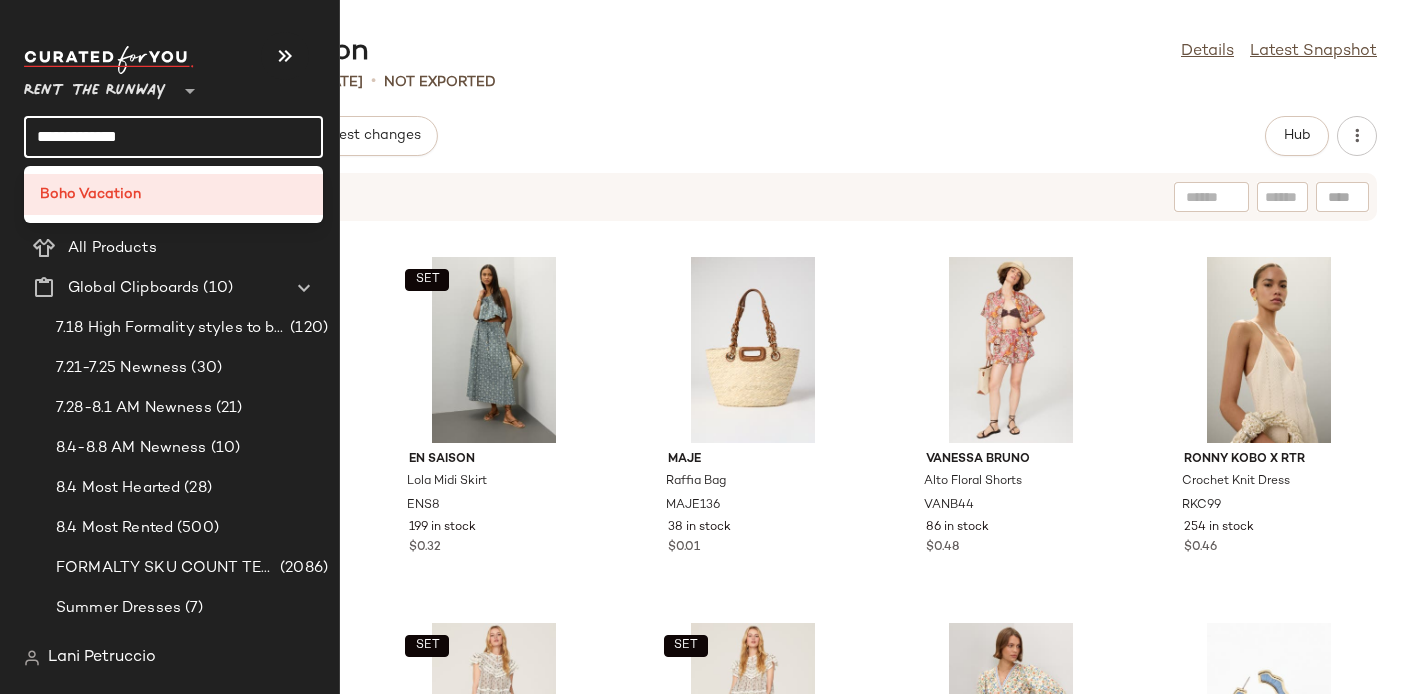 click on "**********" 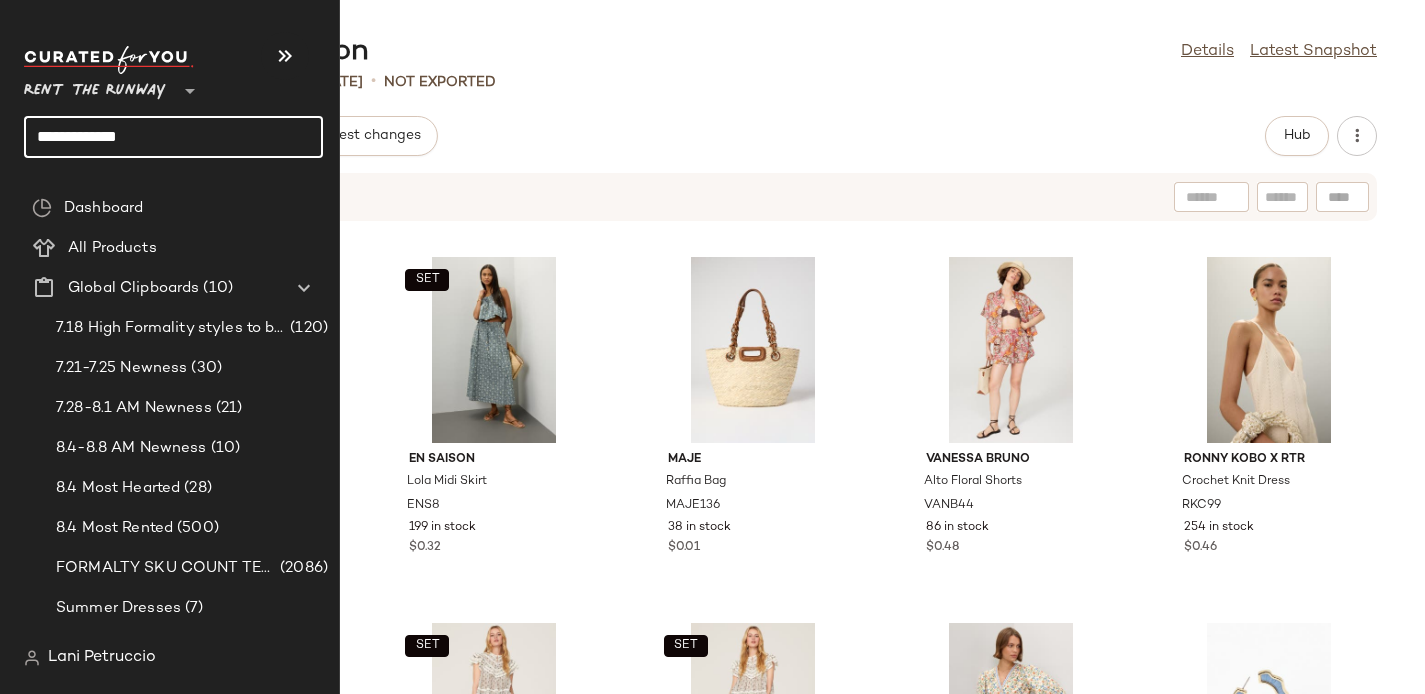 click on "**********" 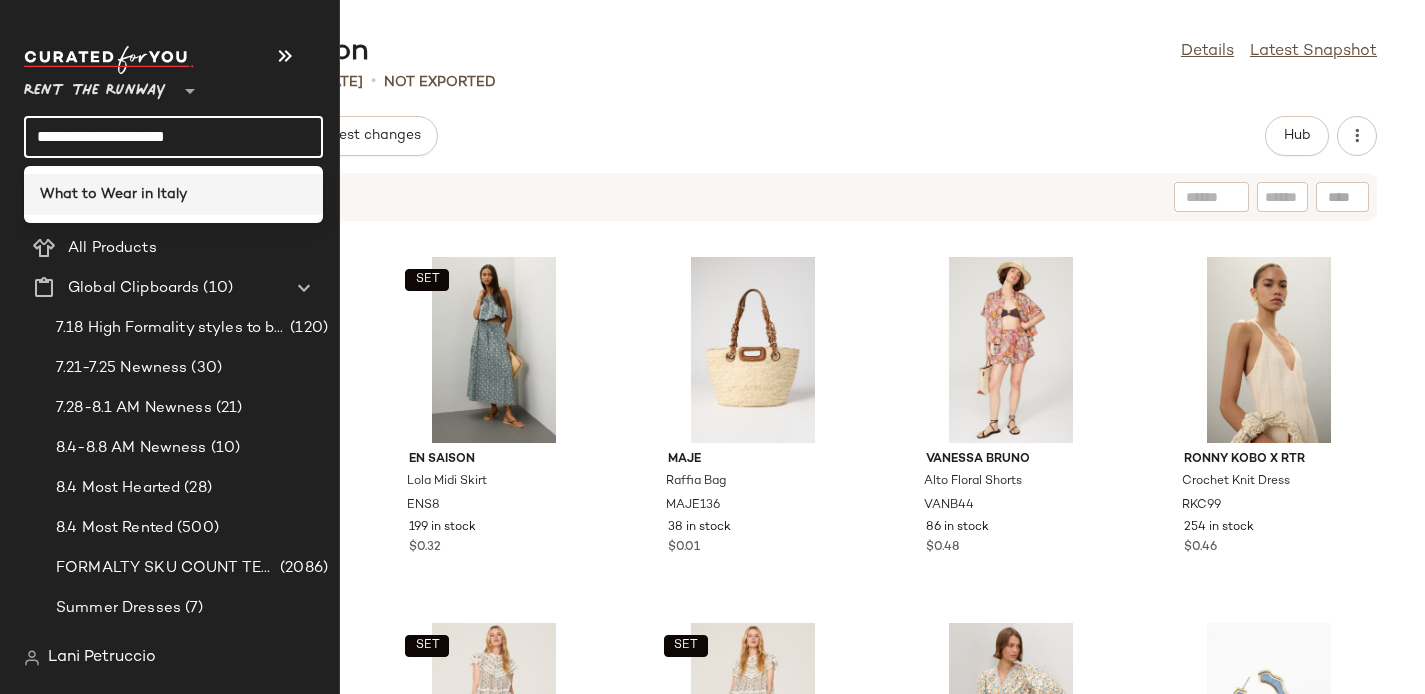click on "What to Wear in Italy" at bounding box center (113, 194) 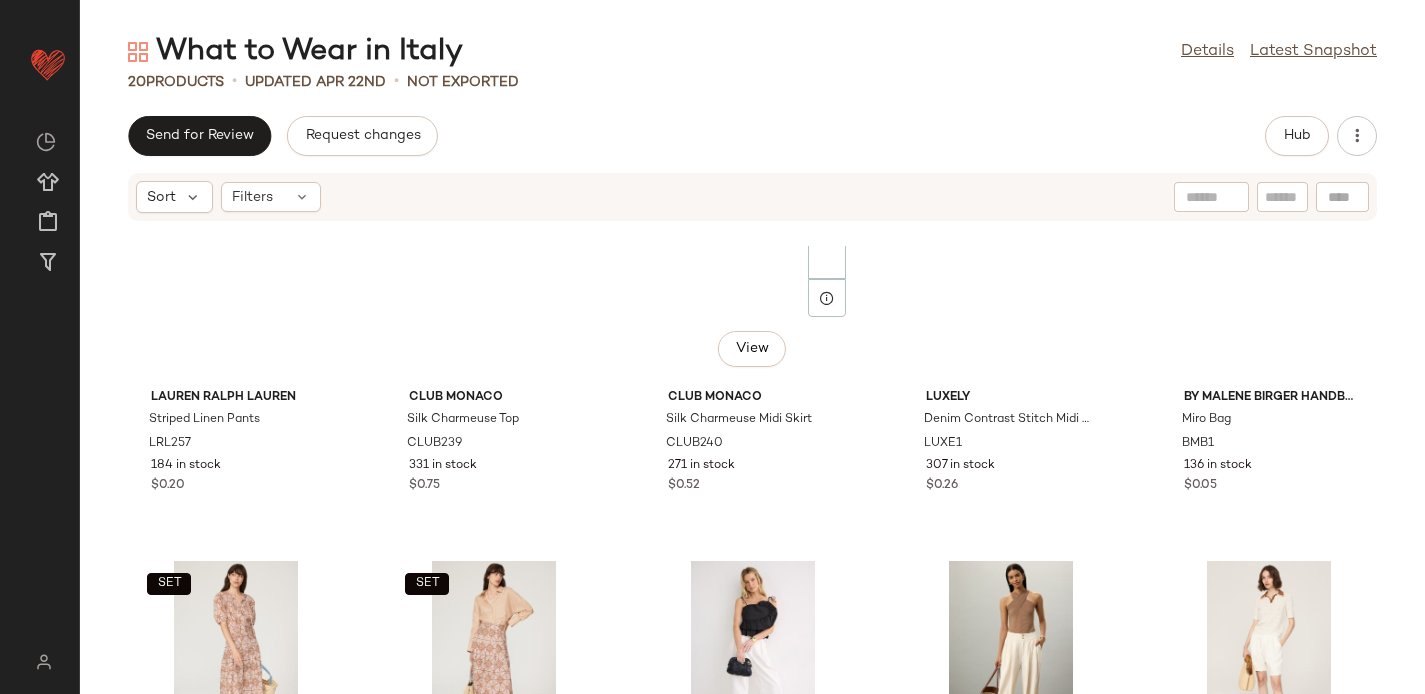 scroll, scrollTop: 0, scrollLeft: 0, axis: both 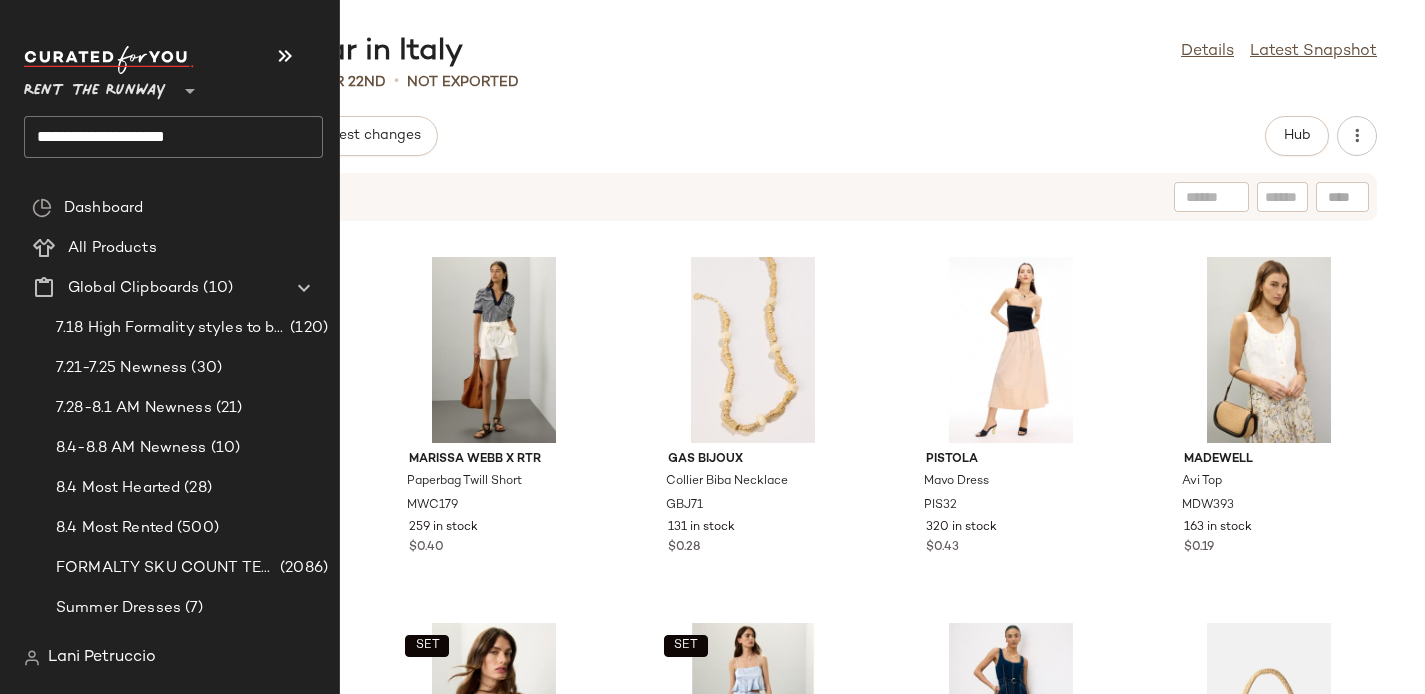 click on "**********" 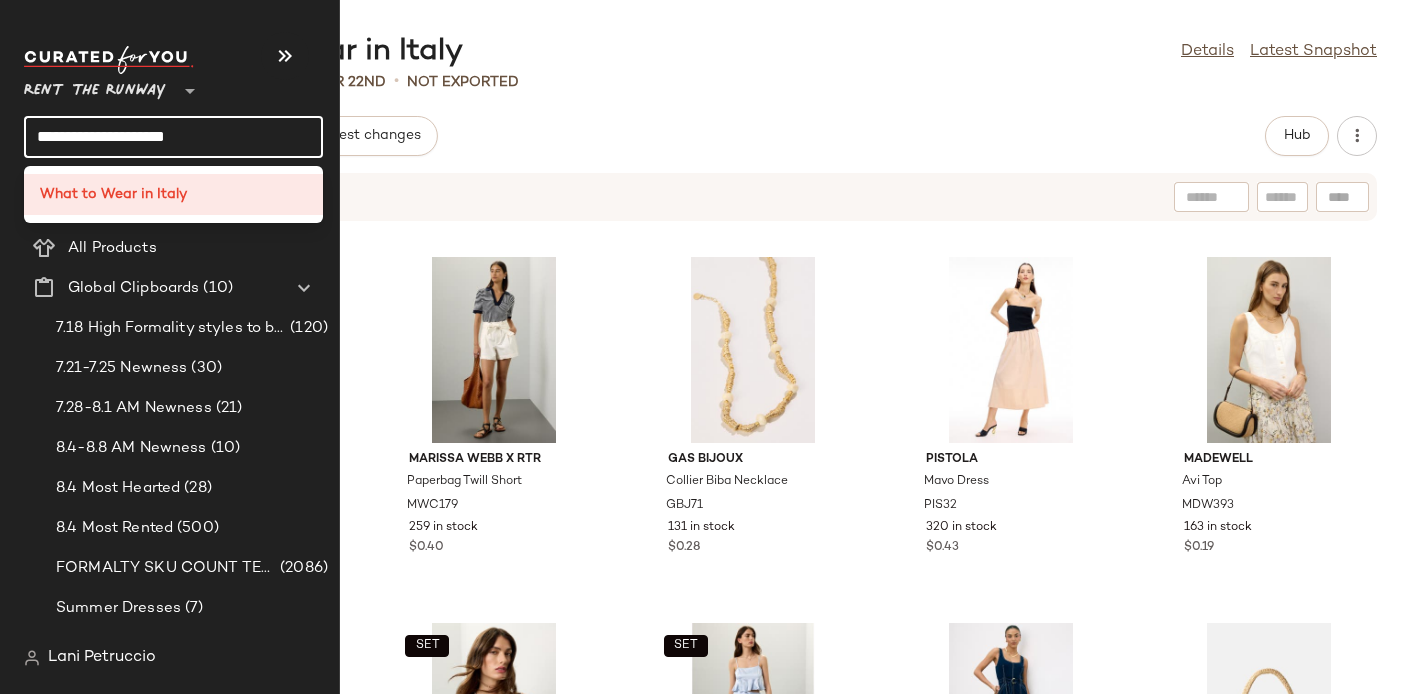 click on "**********" 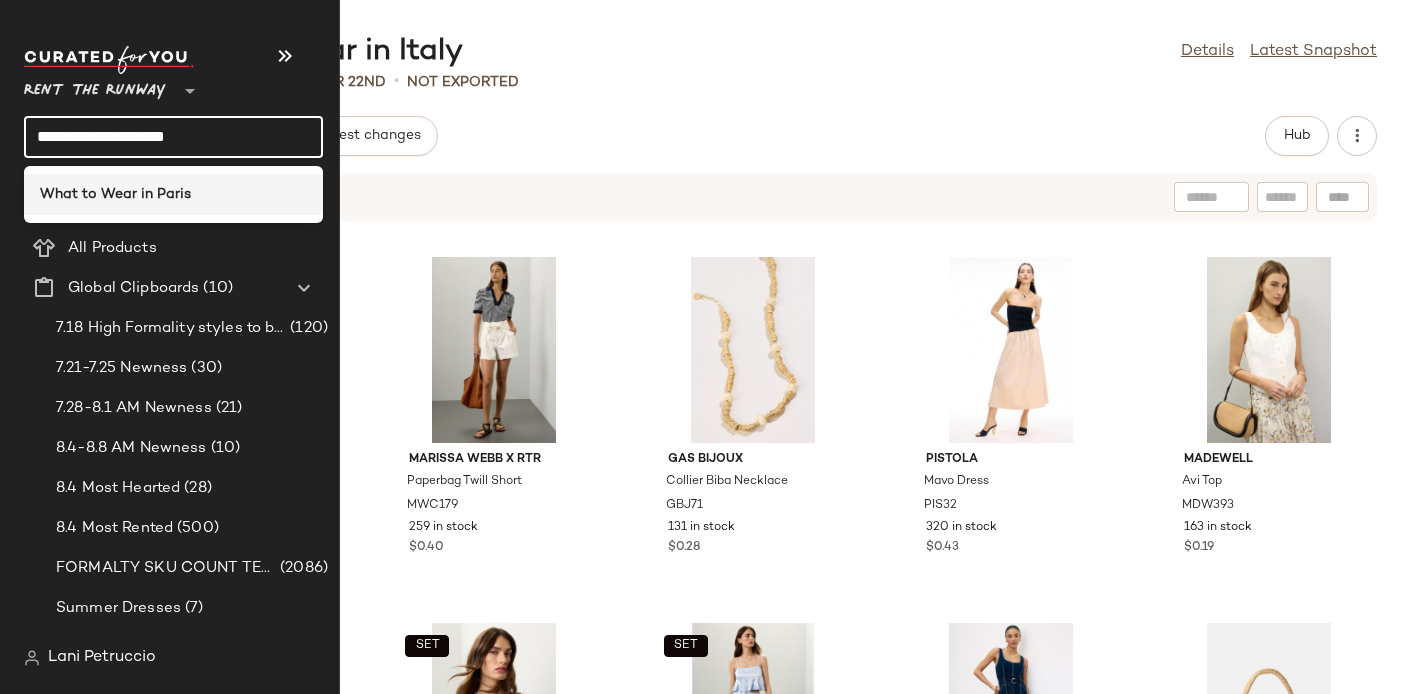 click on "What to Wear in Paris" at bounding box center (115, 194) 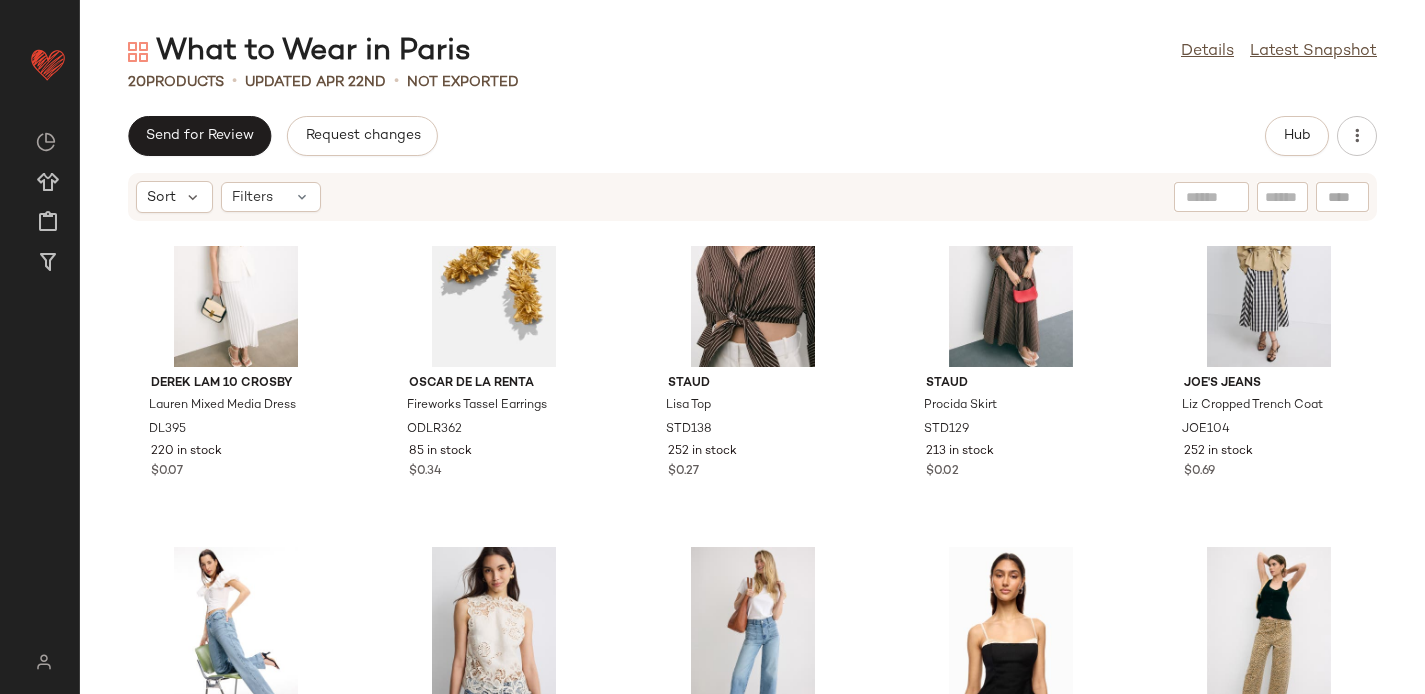 scroll, scrollTop: 0, scrollLeft: 0, axis: both 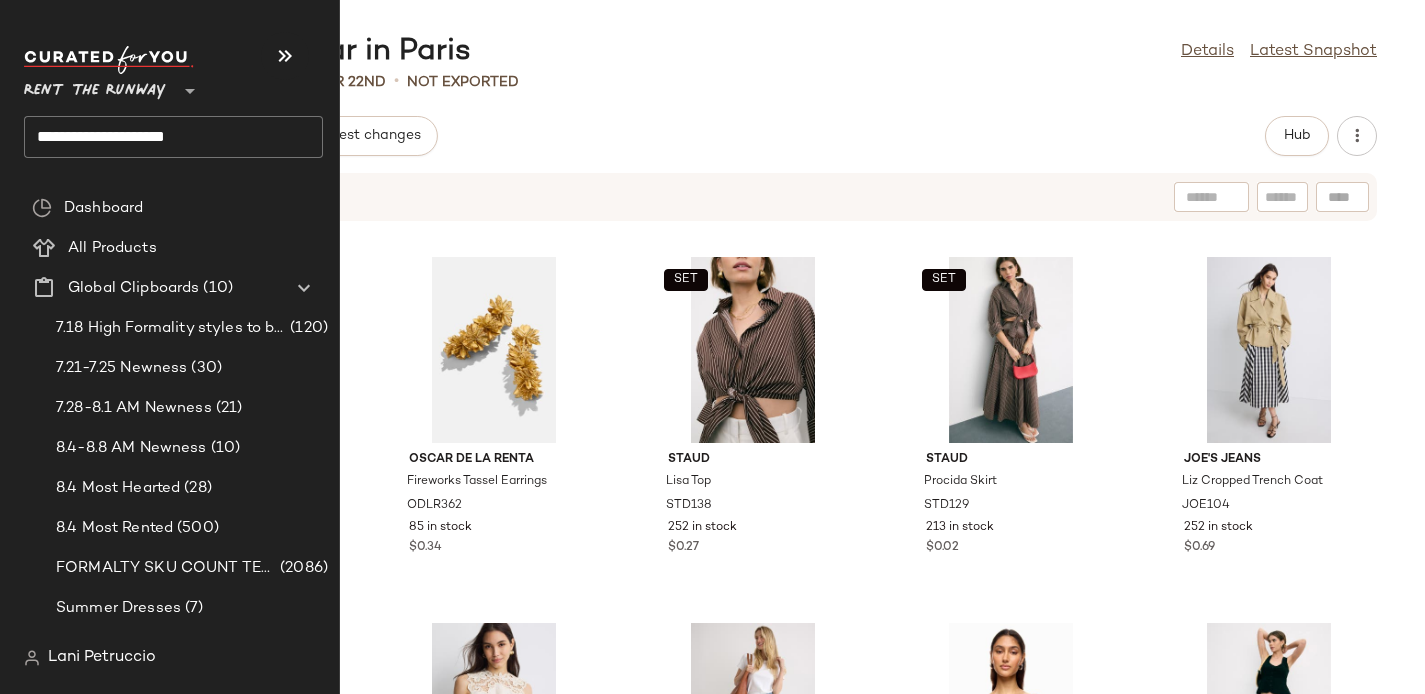 click on "**********" 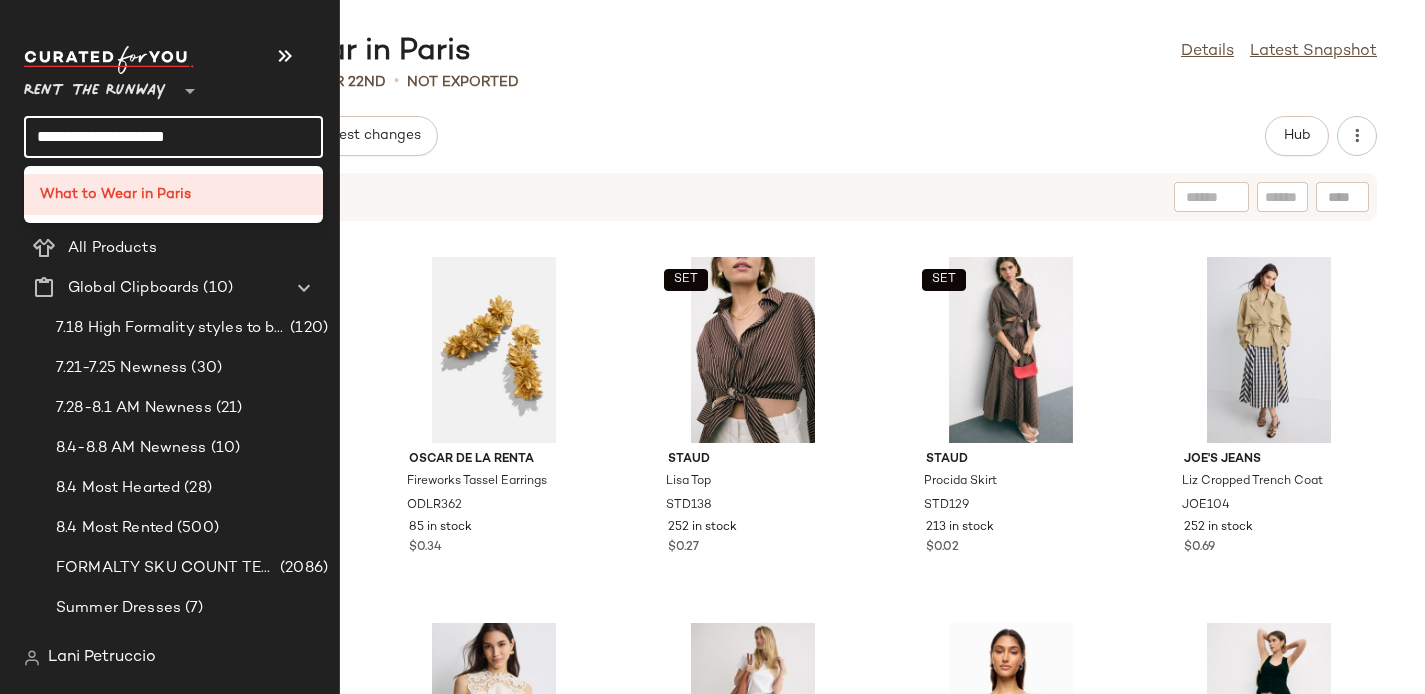 click on "**********" 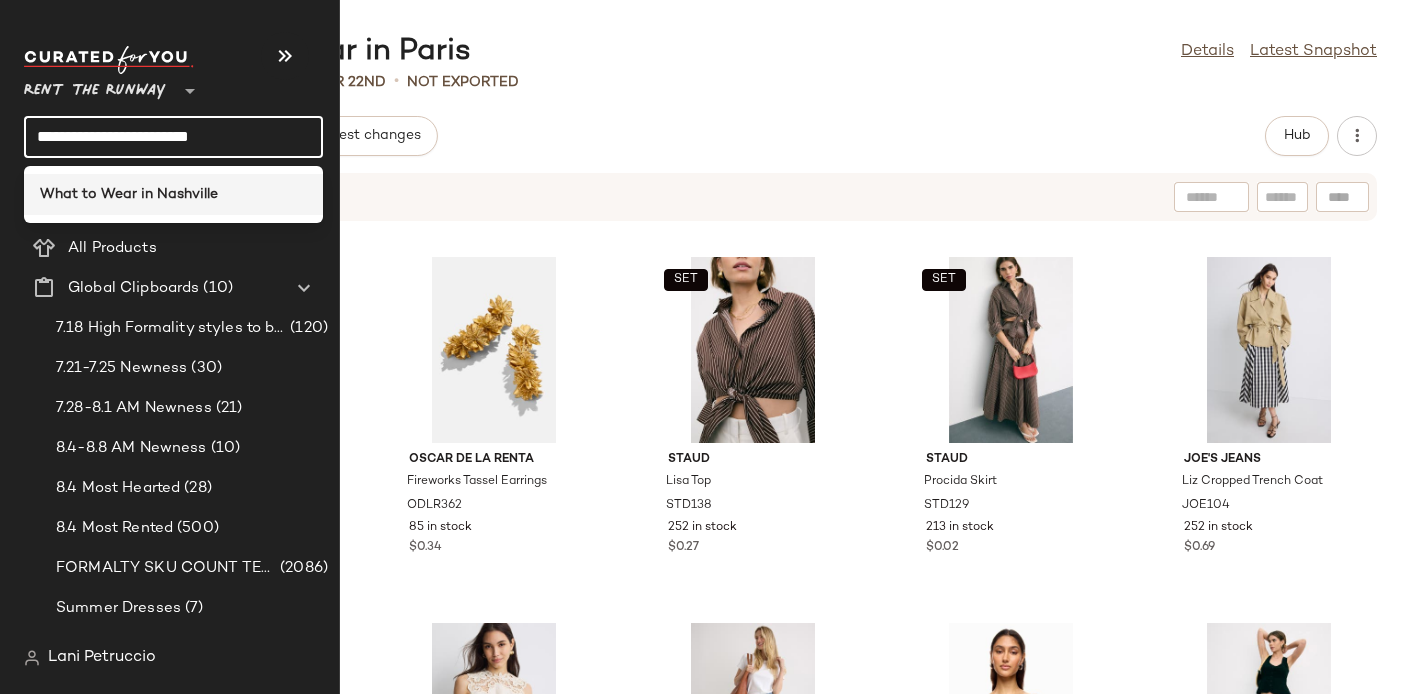 click on "What to Wear in Nashville" at bounding box center [129, 194] 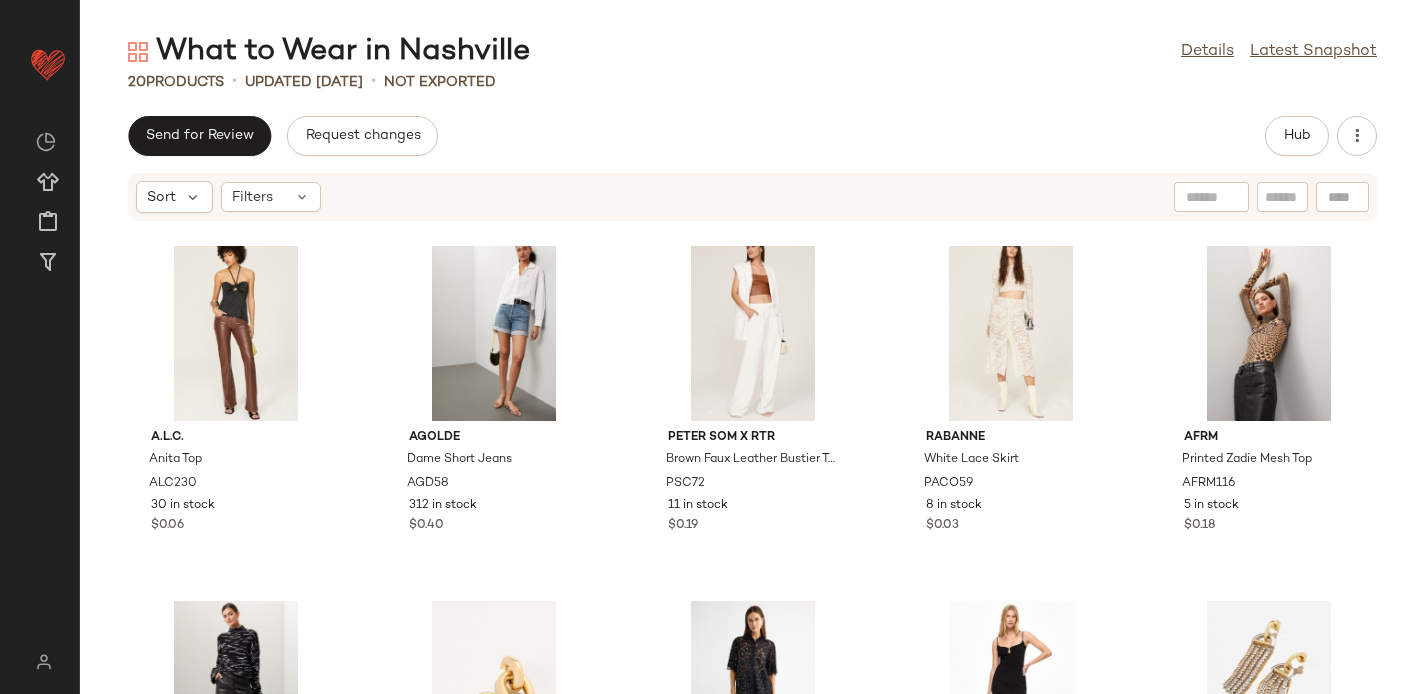 scroll, scrollTop: 0, scrollLeft: 0, axis: both 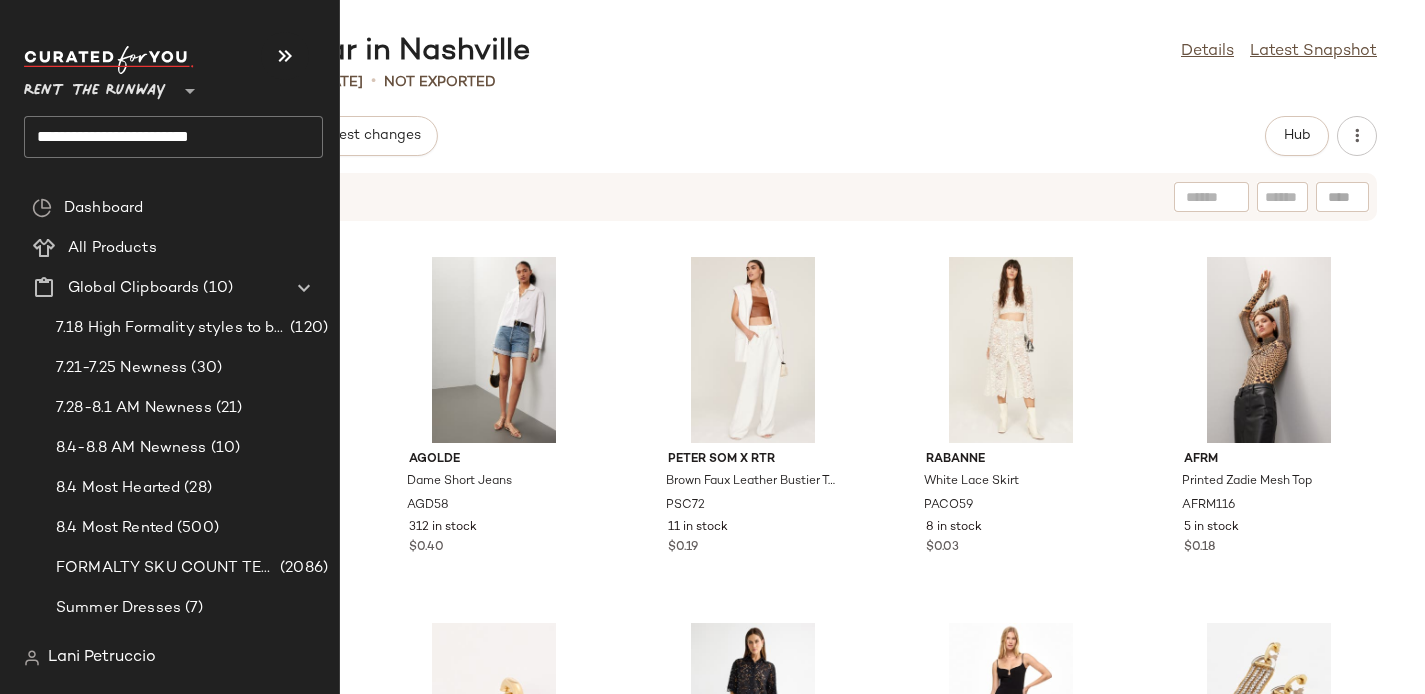 click on "**********" 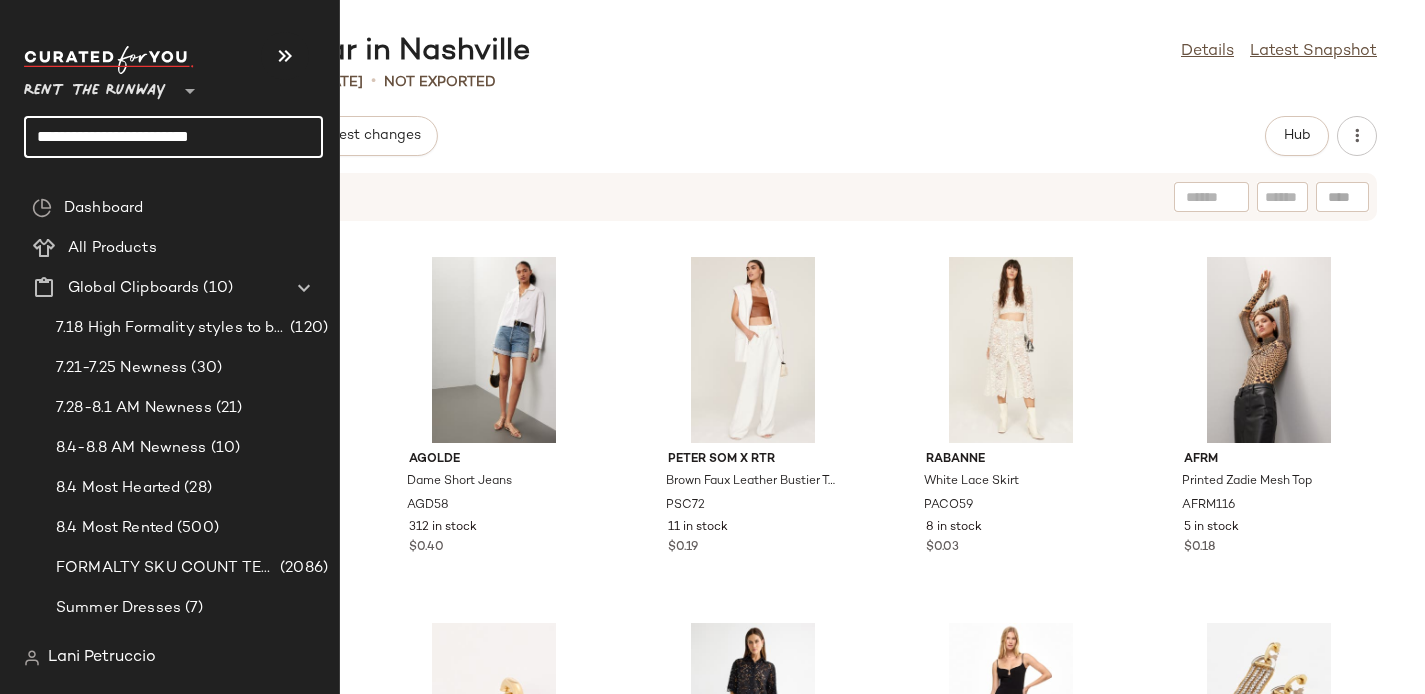 click on "**********" 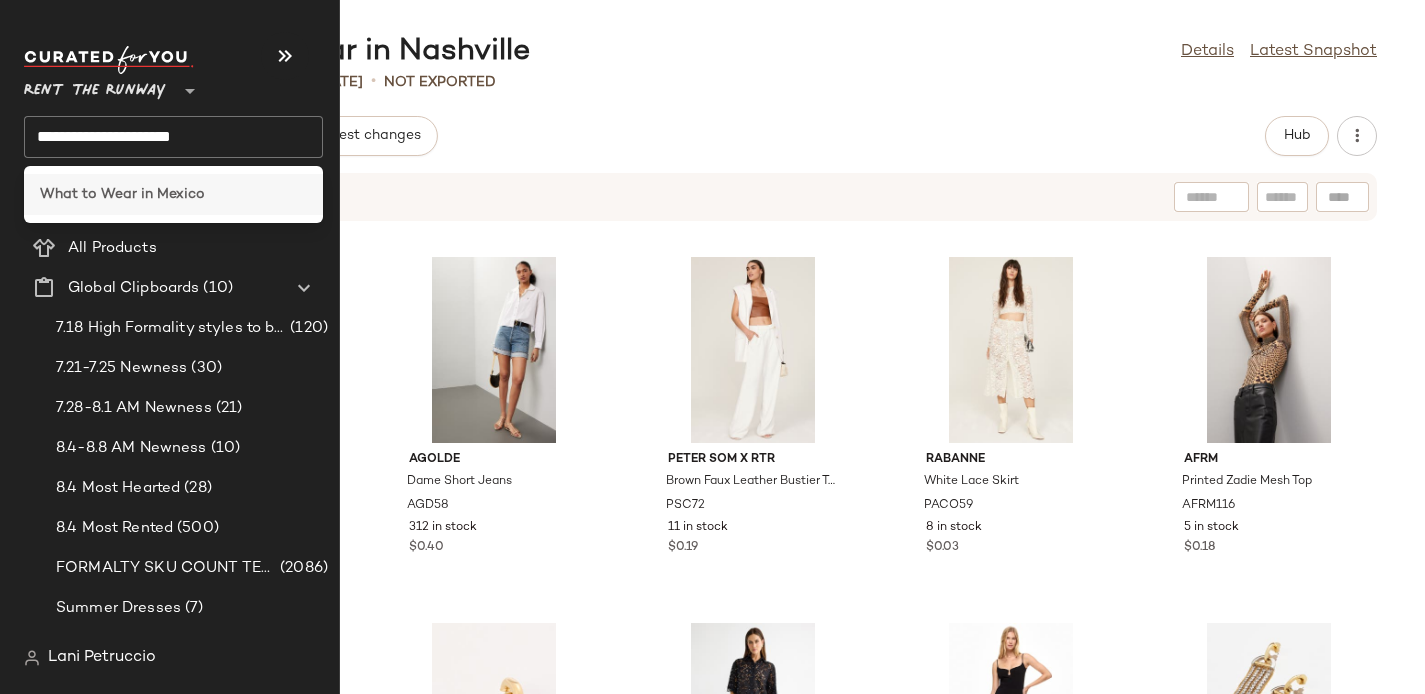 click on "What to Wear in Mexico" at bounding box center (122, 194) 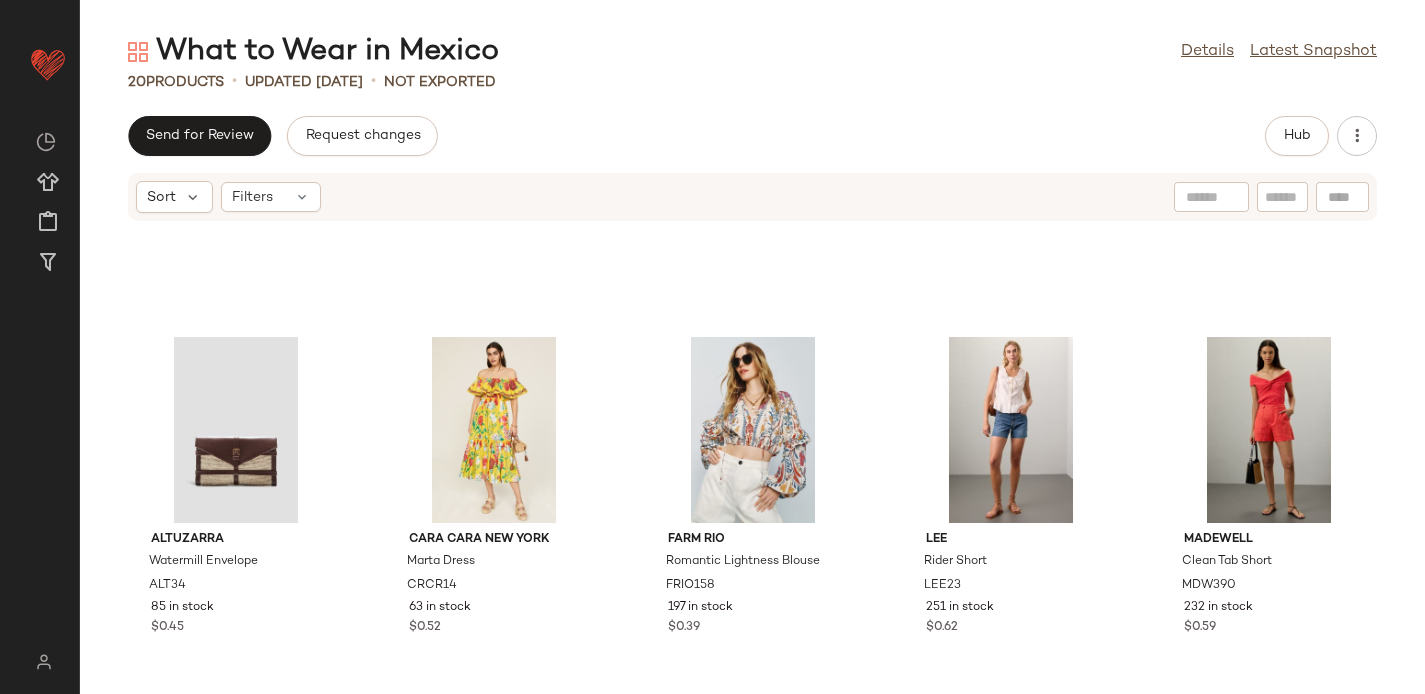 scroll, scrollTop: 0, scrollLeft: 0, axis: both 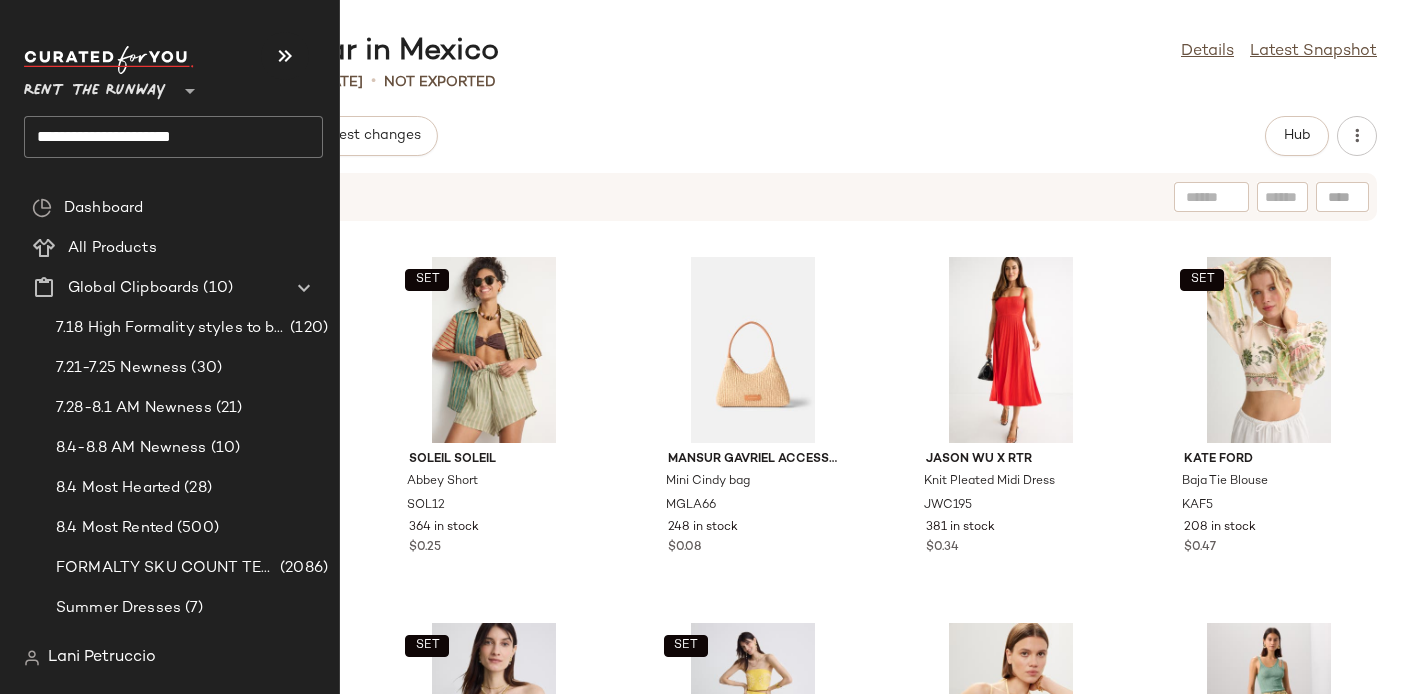 click on "**********" 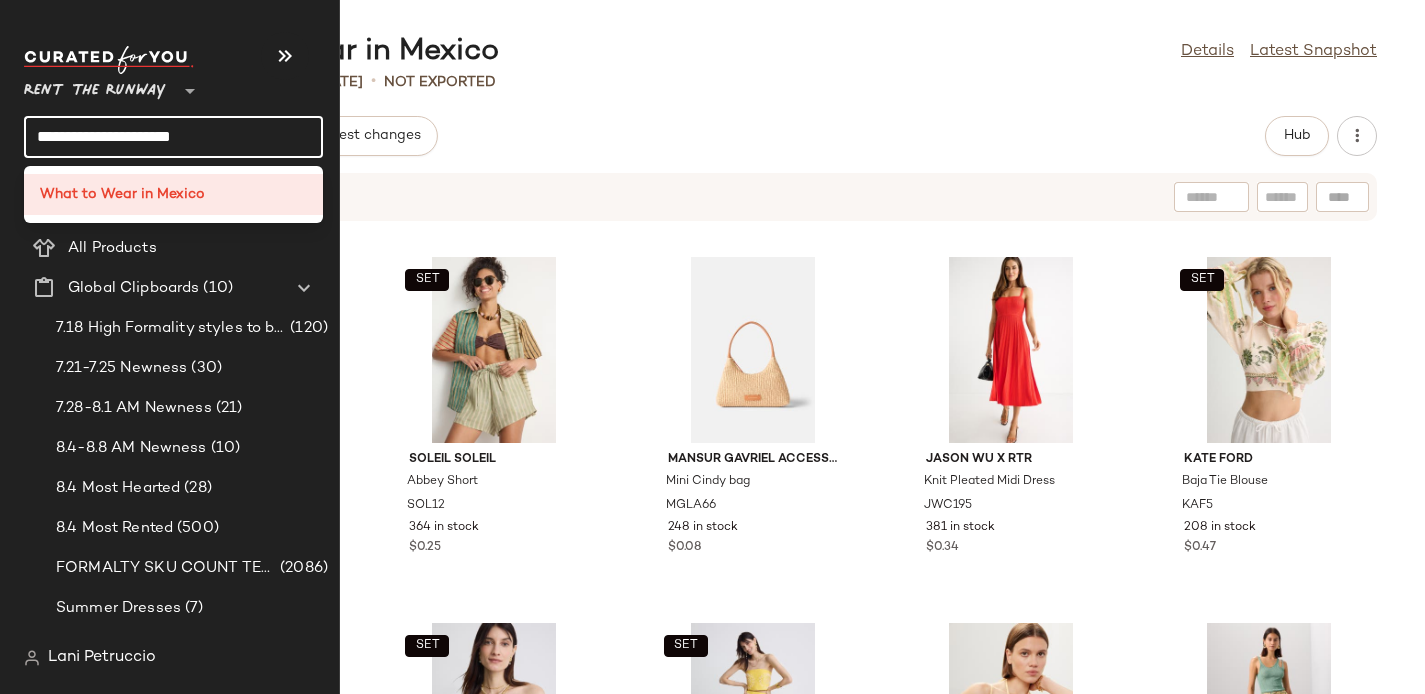 click on "**********" 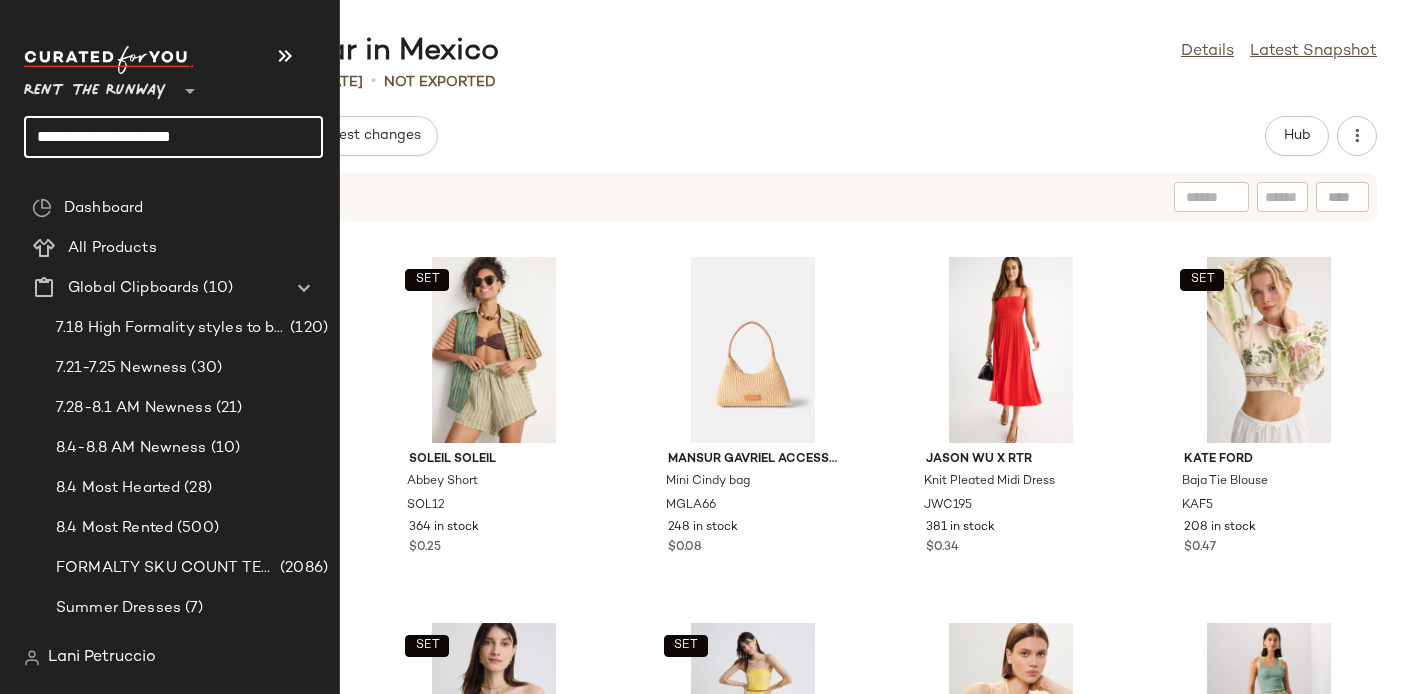 click on "**********" 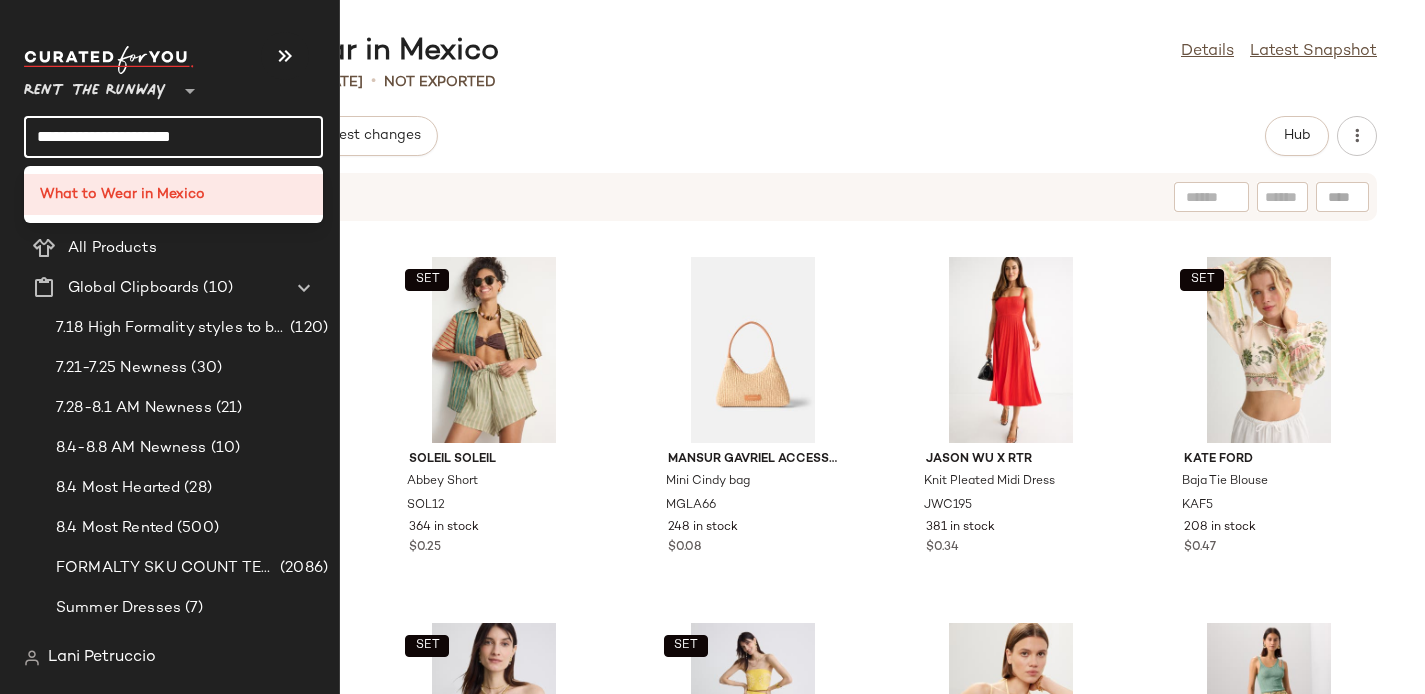 click on "**********" 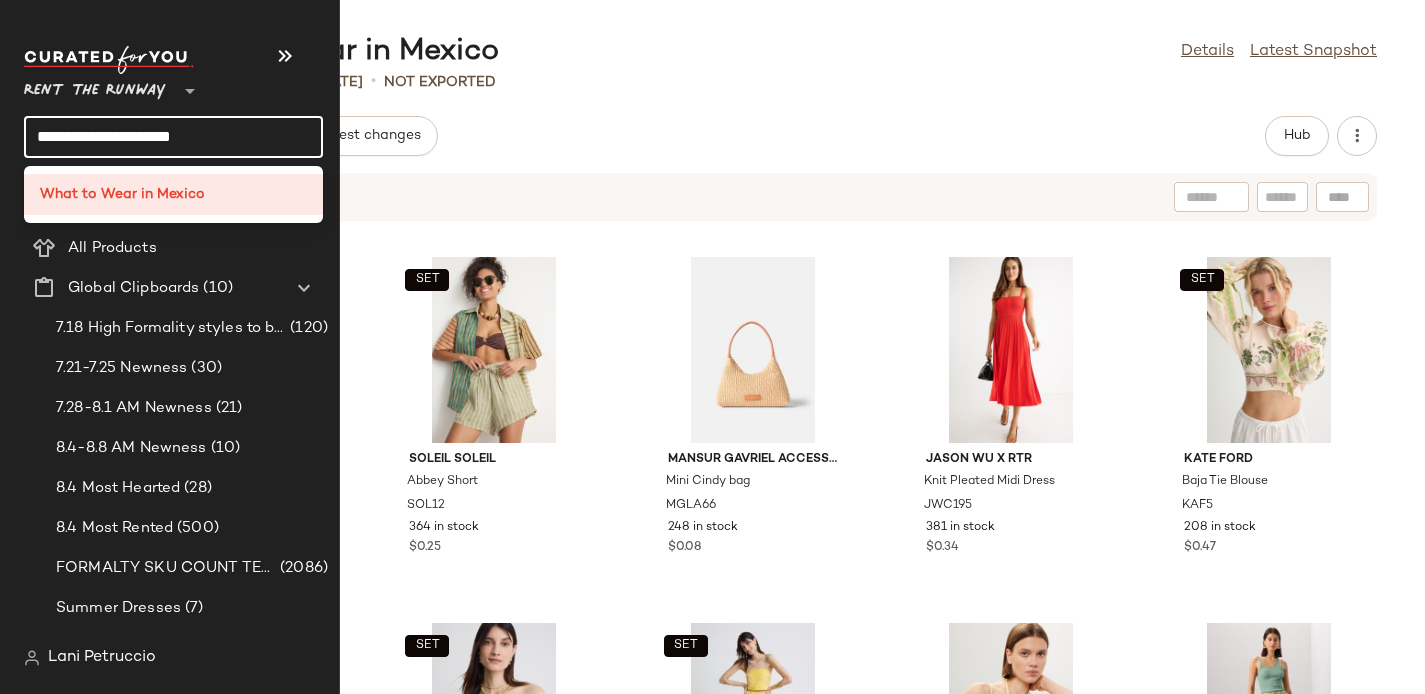 click on "**********" 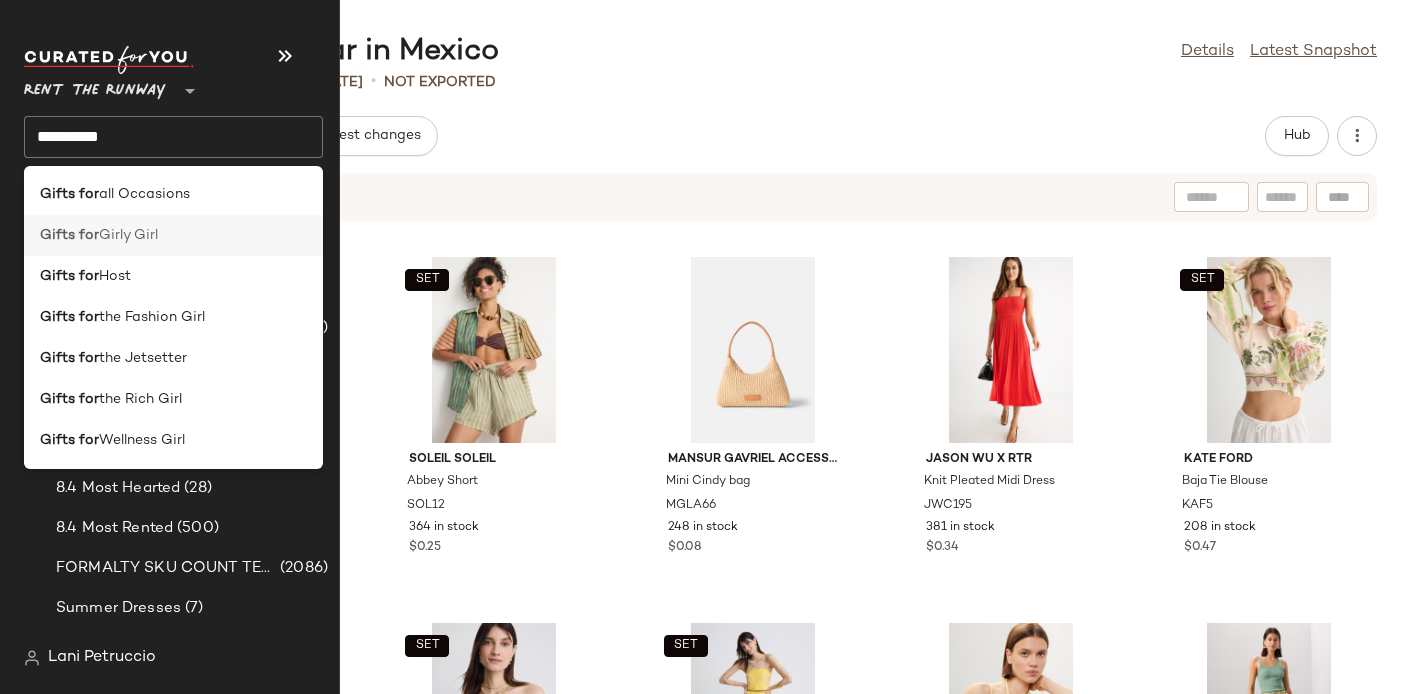 click on "Gifts for" at bounding box center [69, 235] 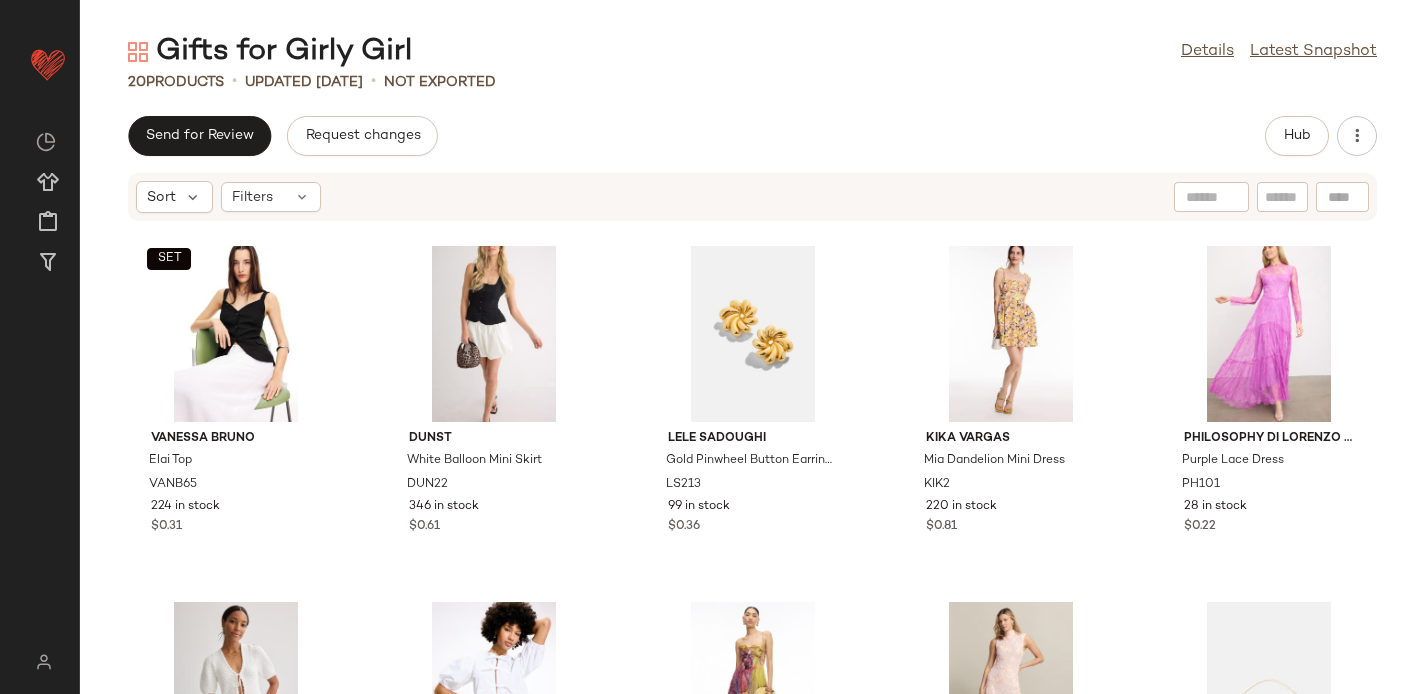 scroll, scrollTop: 0, scrollLeft: 0, axis: both 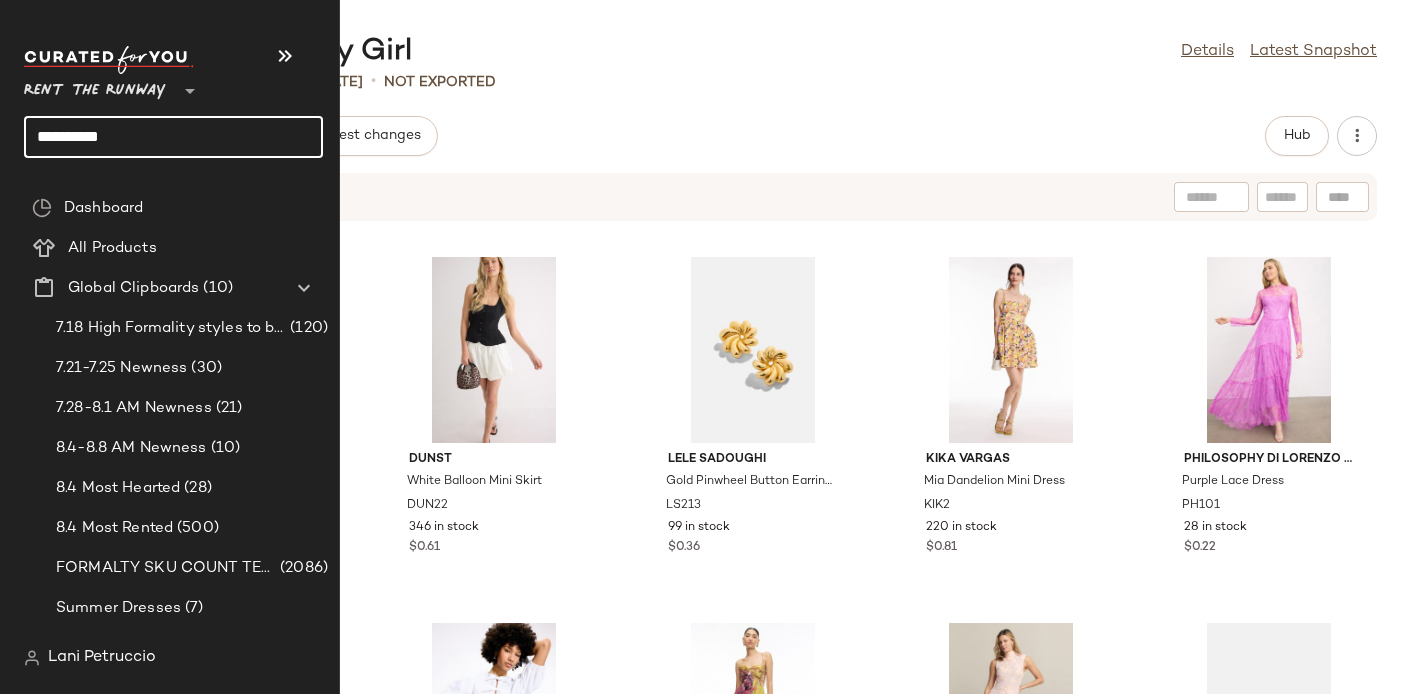 click on "*********" 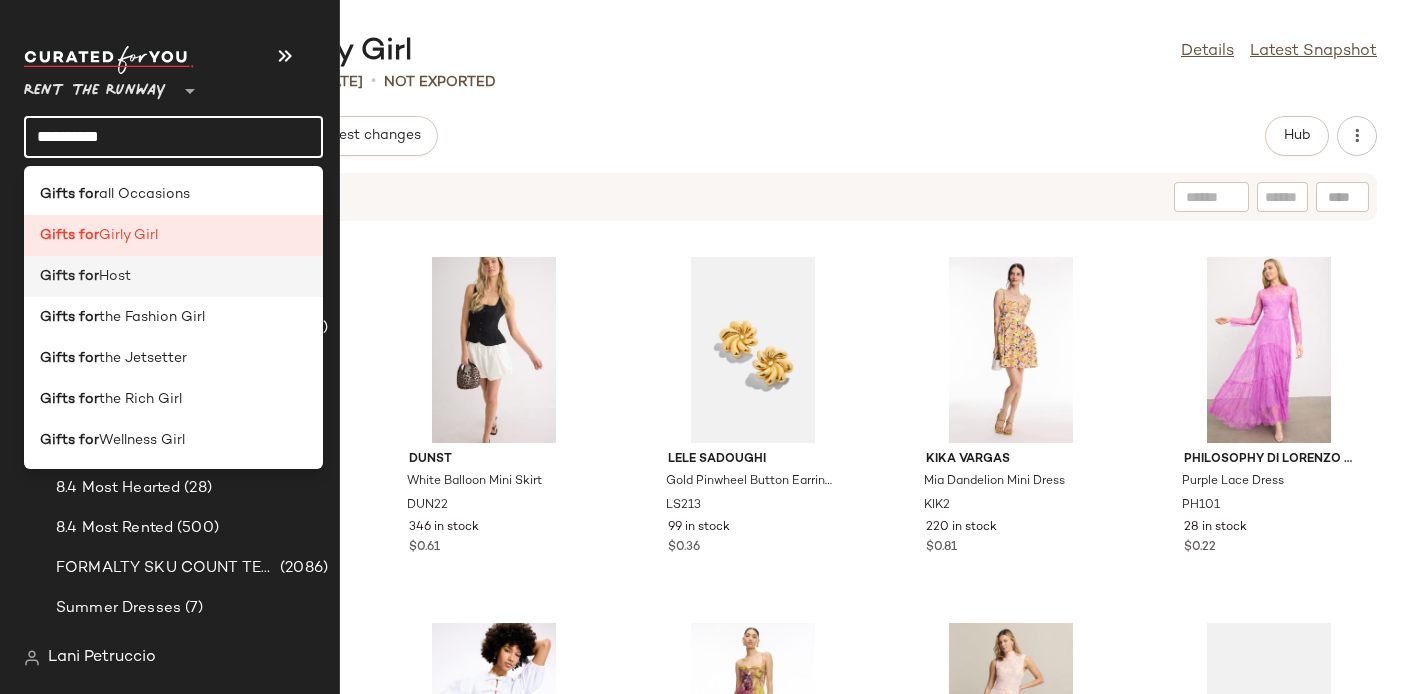 click on "Gifts for" at bounding box center [69, 276] 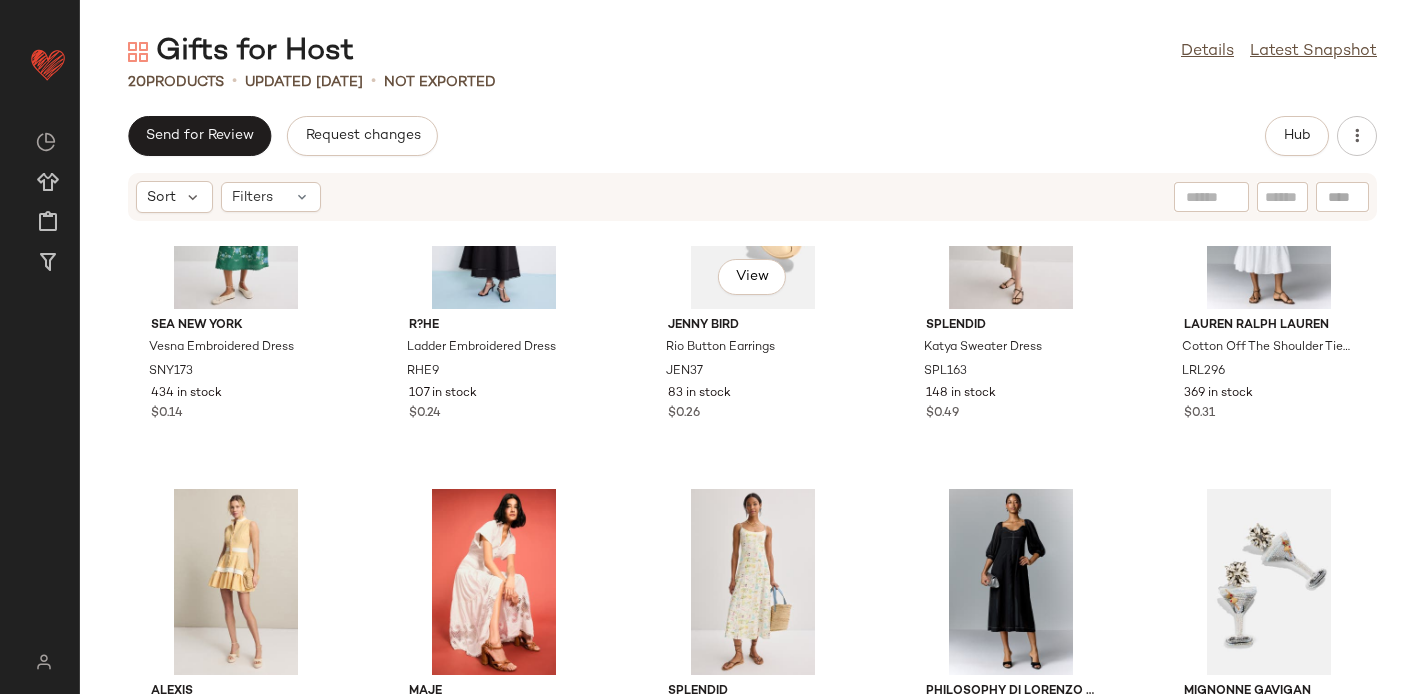 scroll, scrollTop: 0, scrollLeft: 0, axis: both 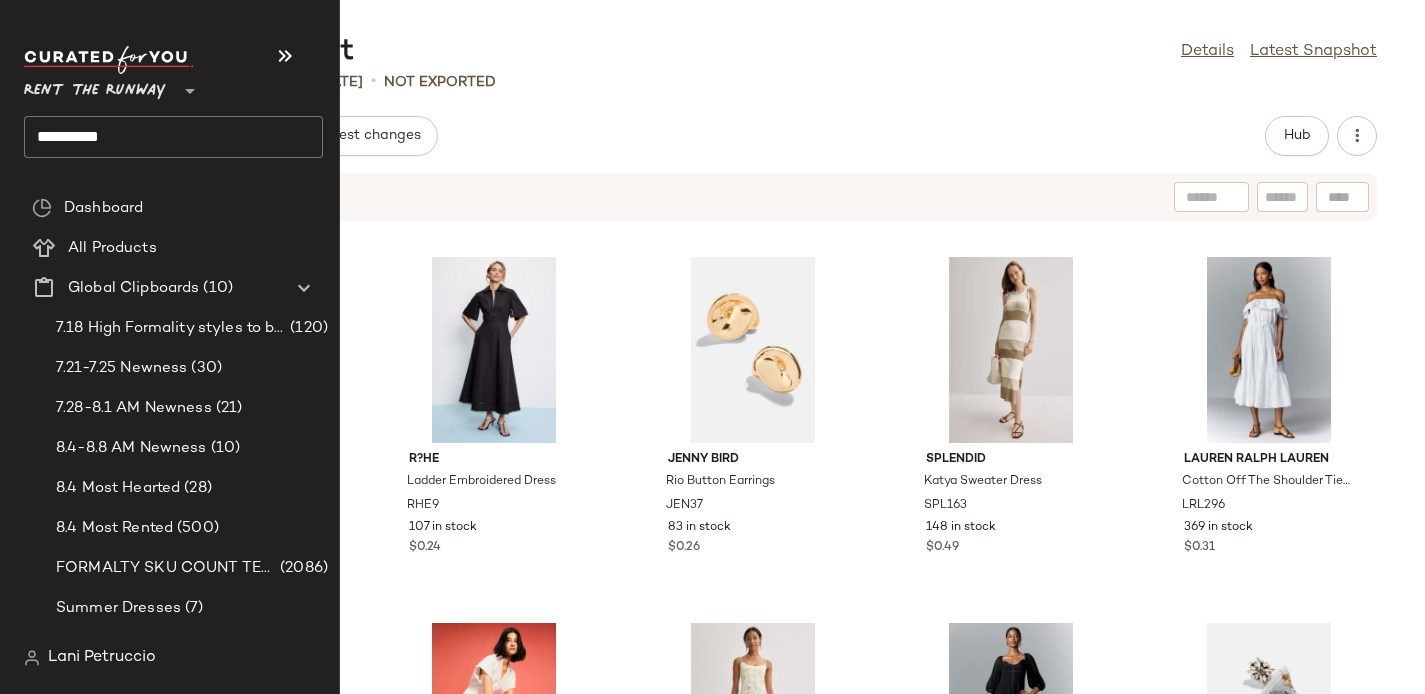 click on "*********" 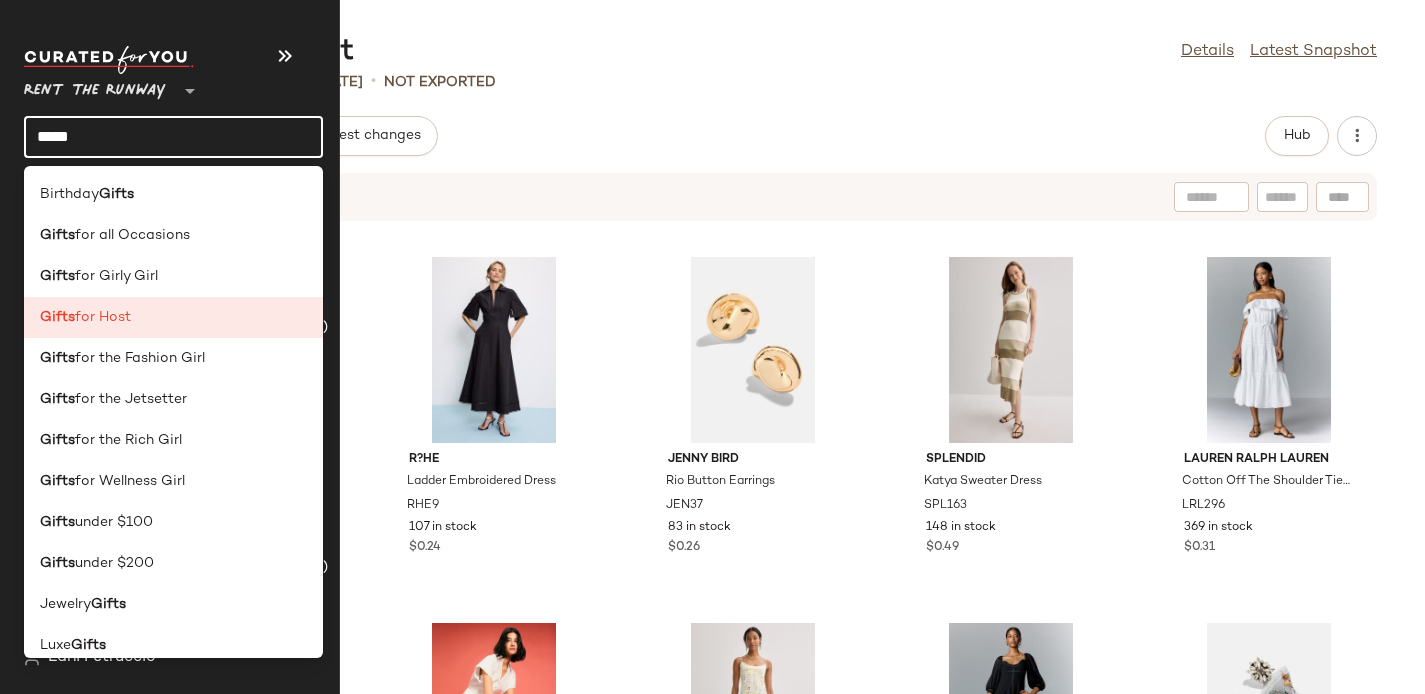 type on "*****" 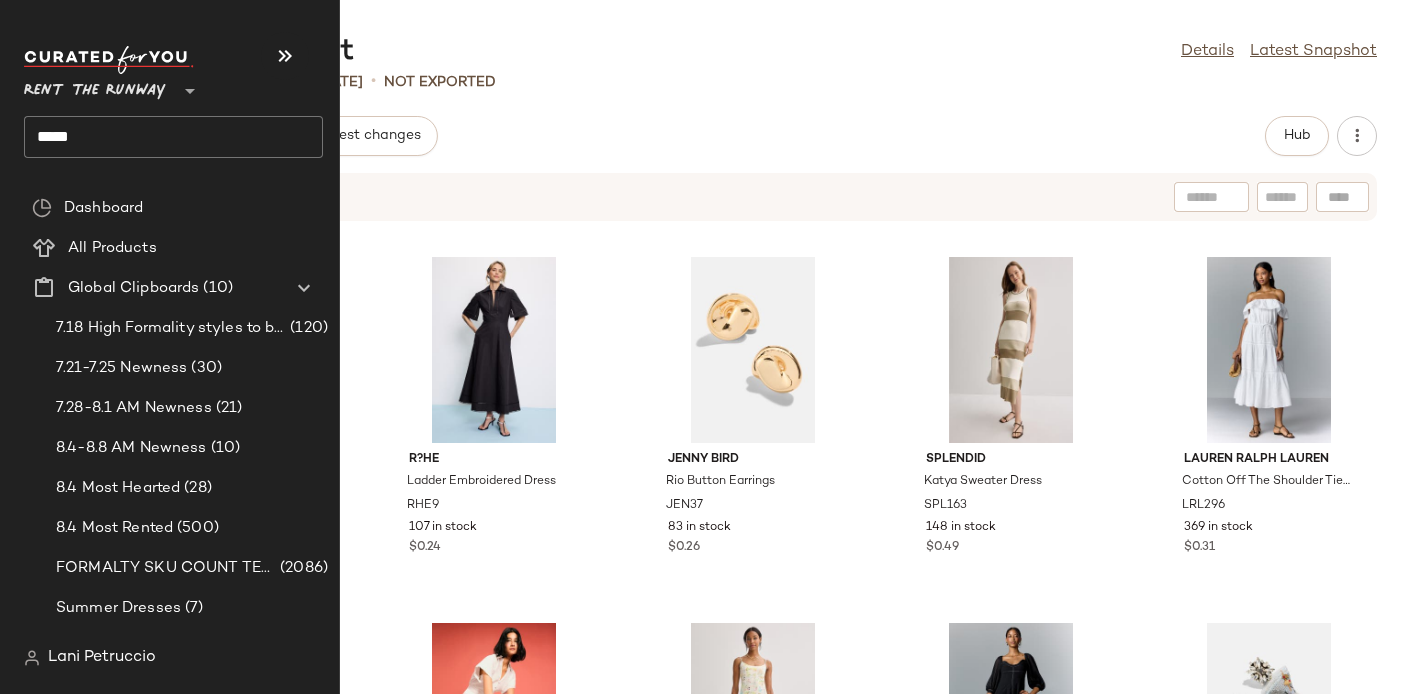click on "*****" 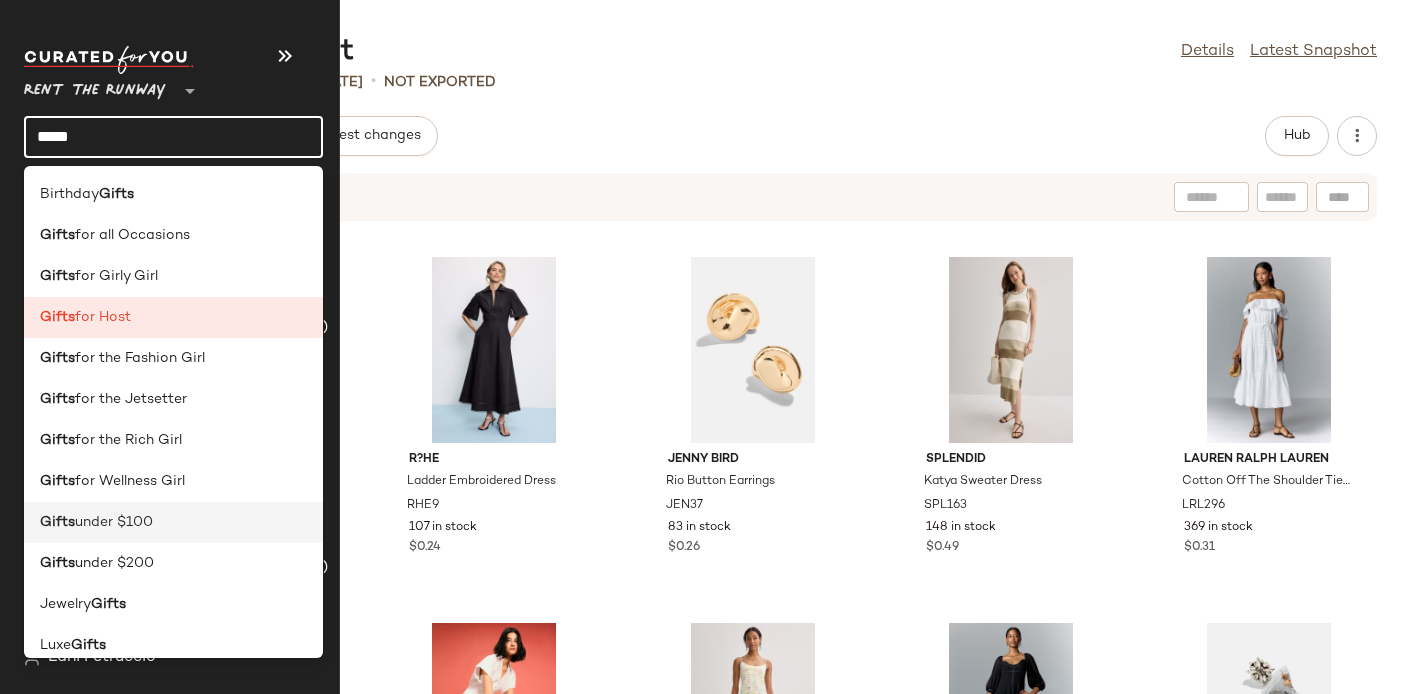 click on "under $100" at bounding box center [114, 522] 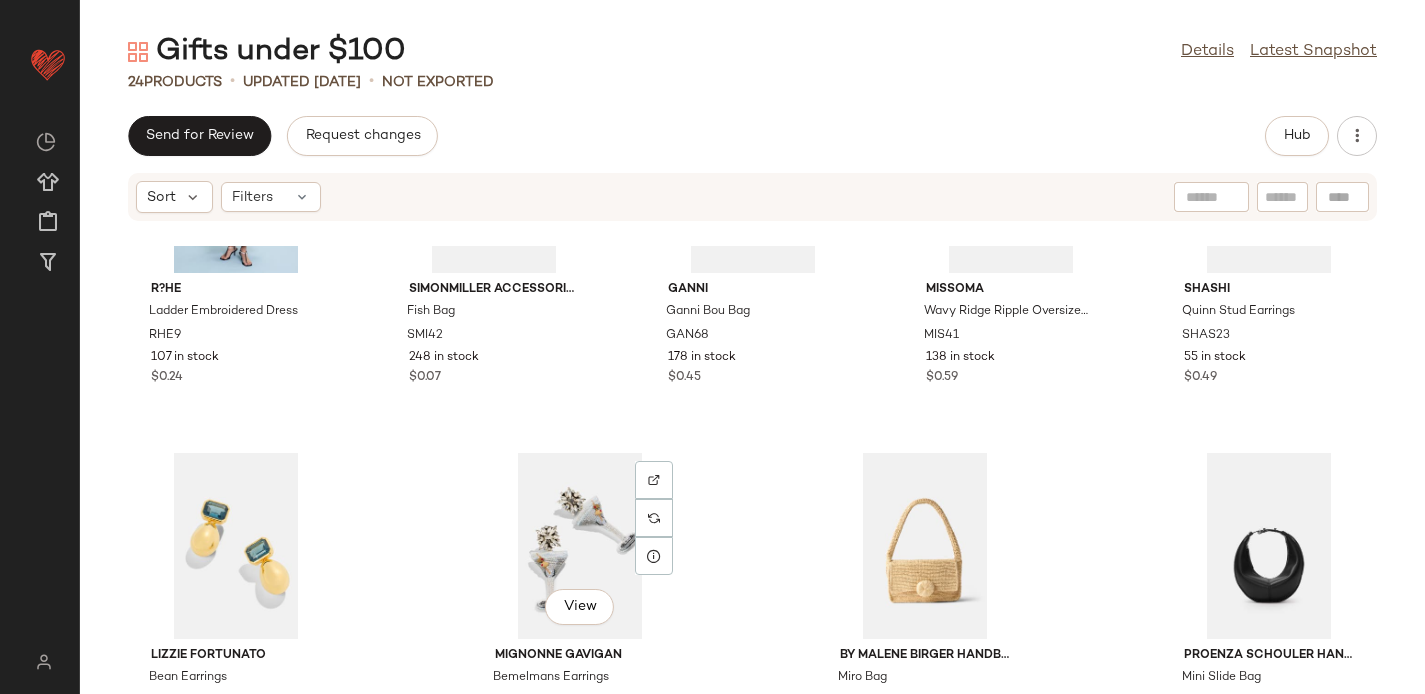 scroll, scrollTop: 1386, scrollLeft: 0, axis: vertical 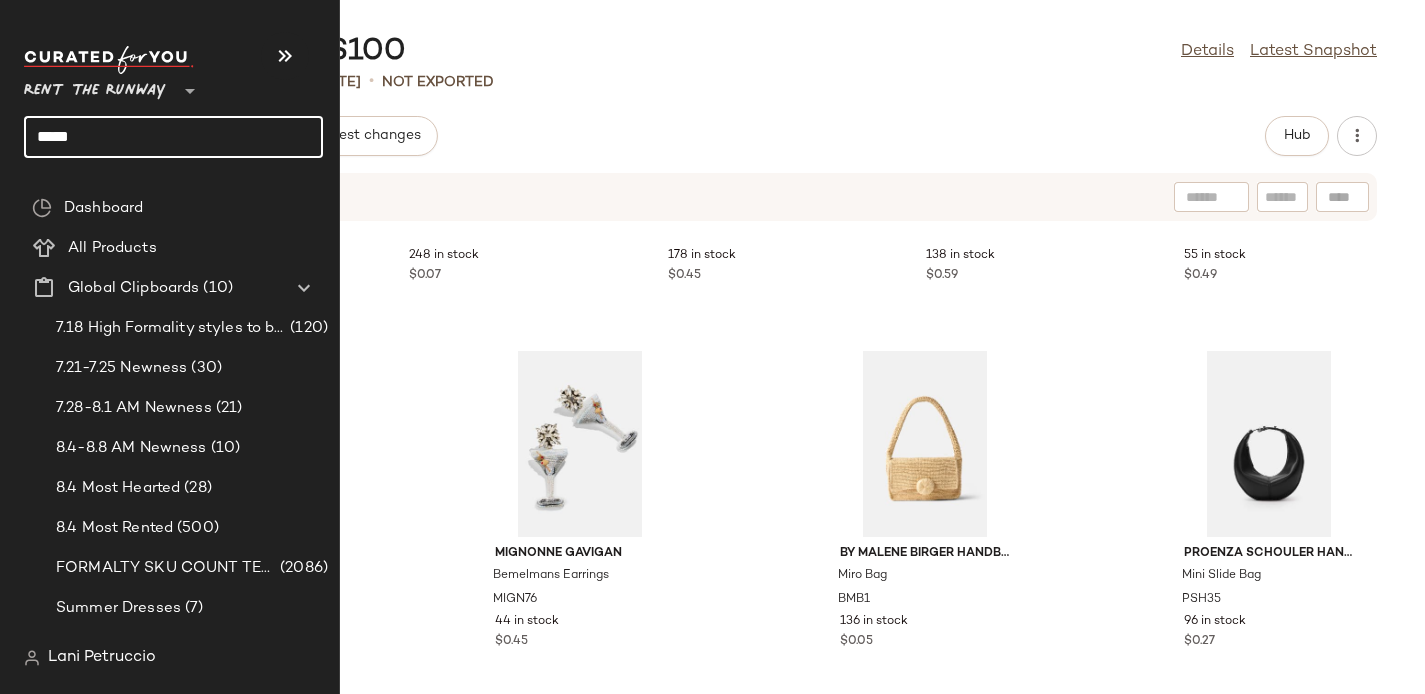 click on "*****" 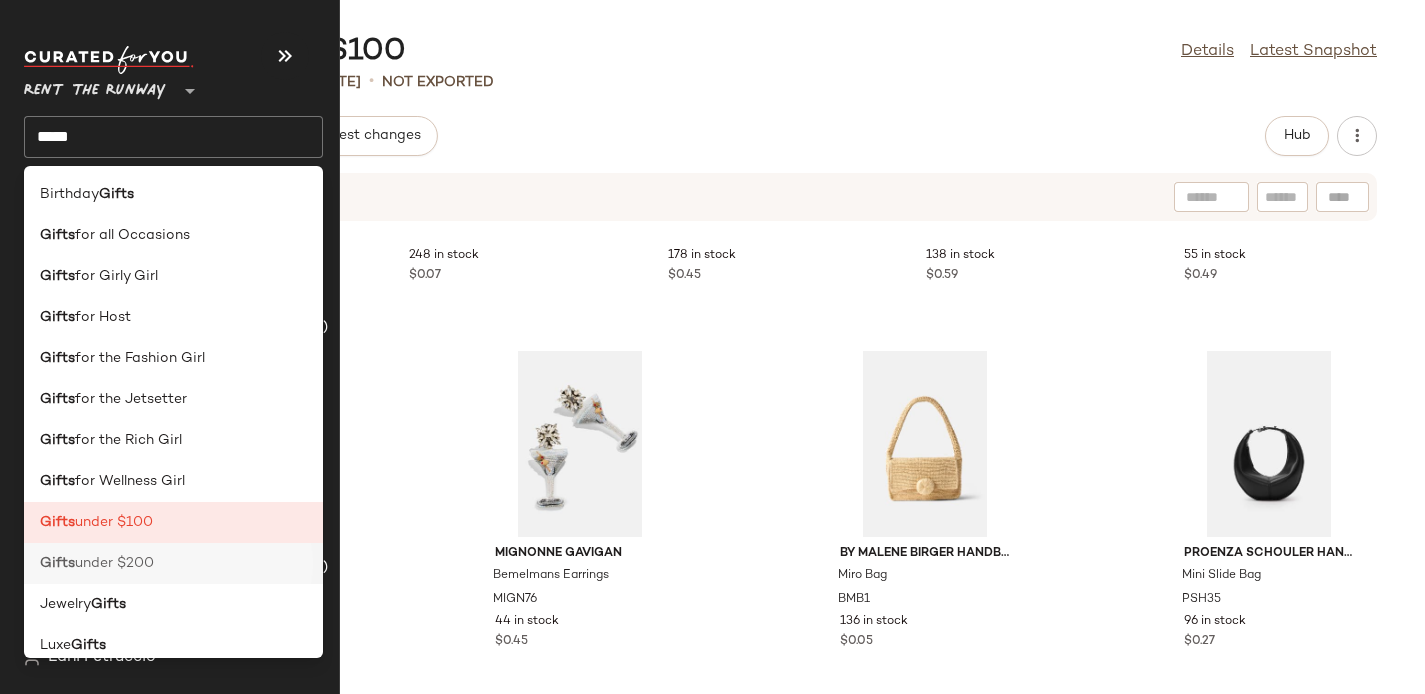click on "under $200" at bounding box center (114, 563) 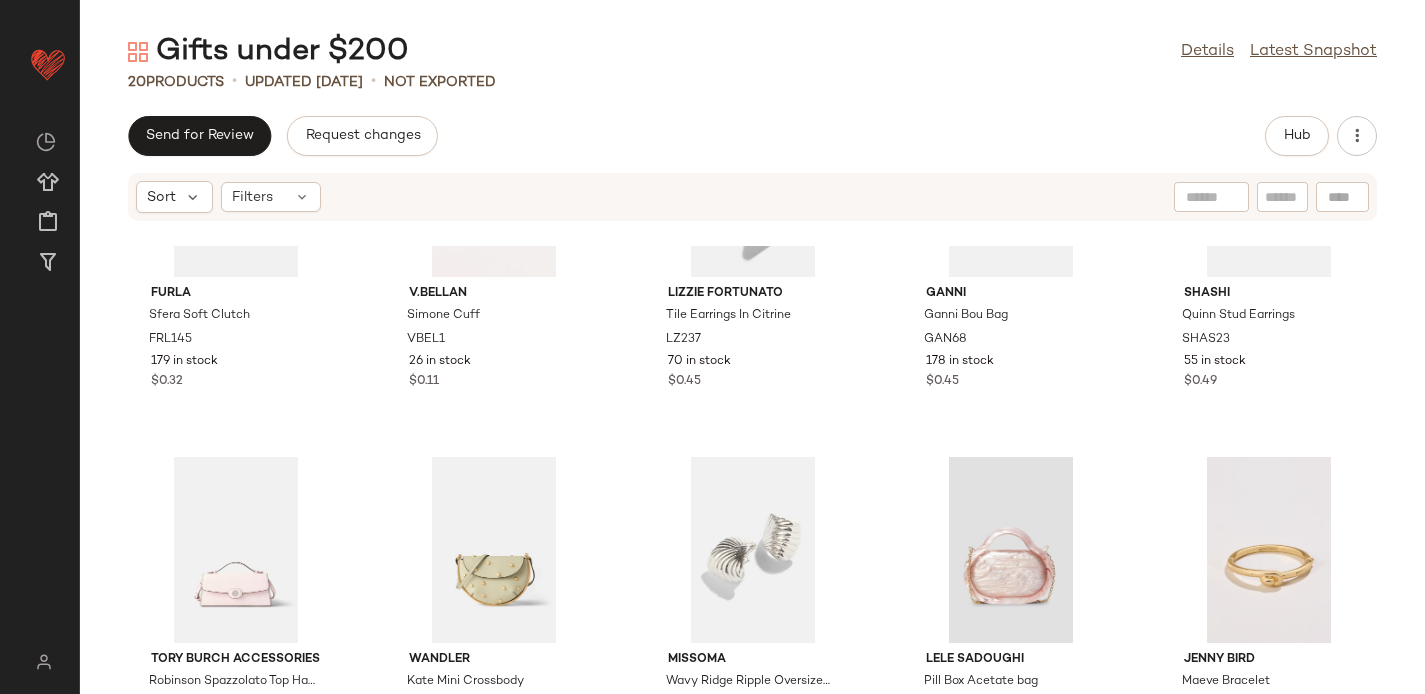 scroll, scrollTop: 1020, scrollLeft: 0, axis: vertical 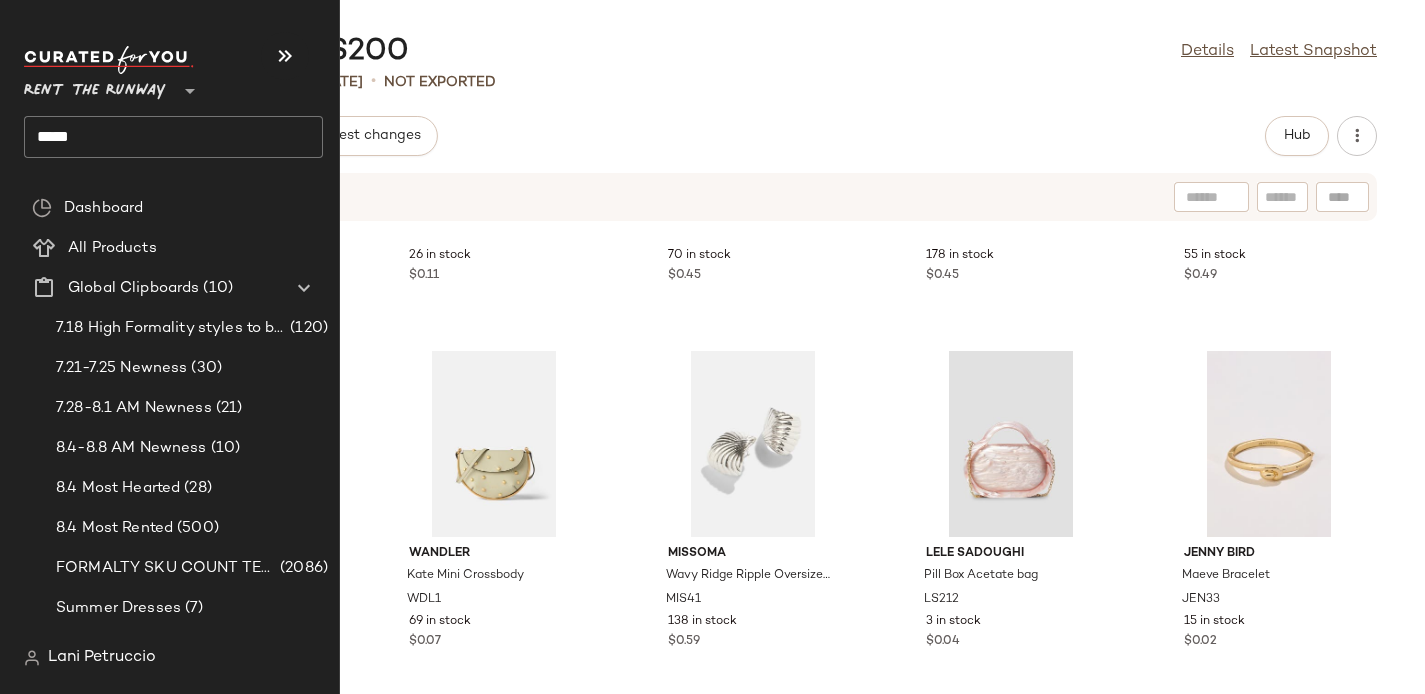 click on "*****" 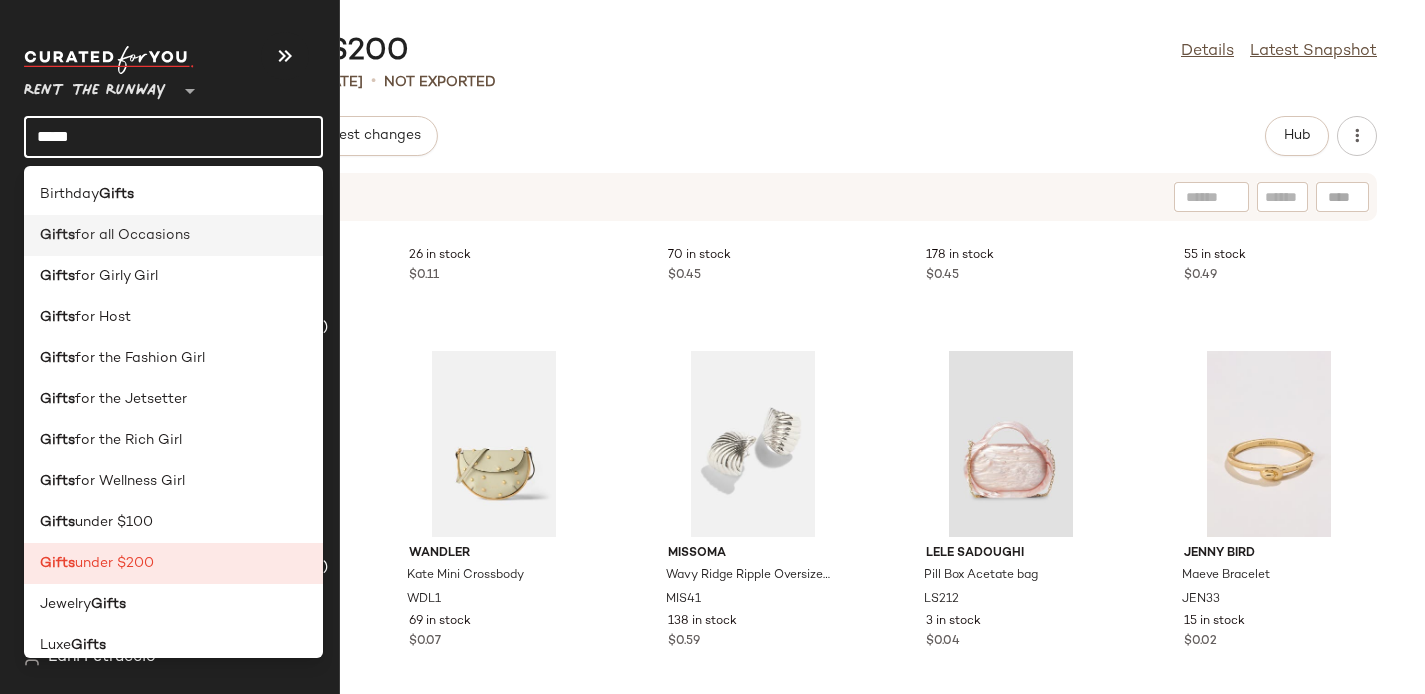 click on "Gifts" at bounding box center (57, 235) 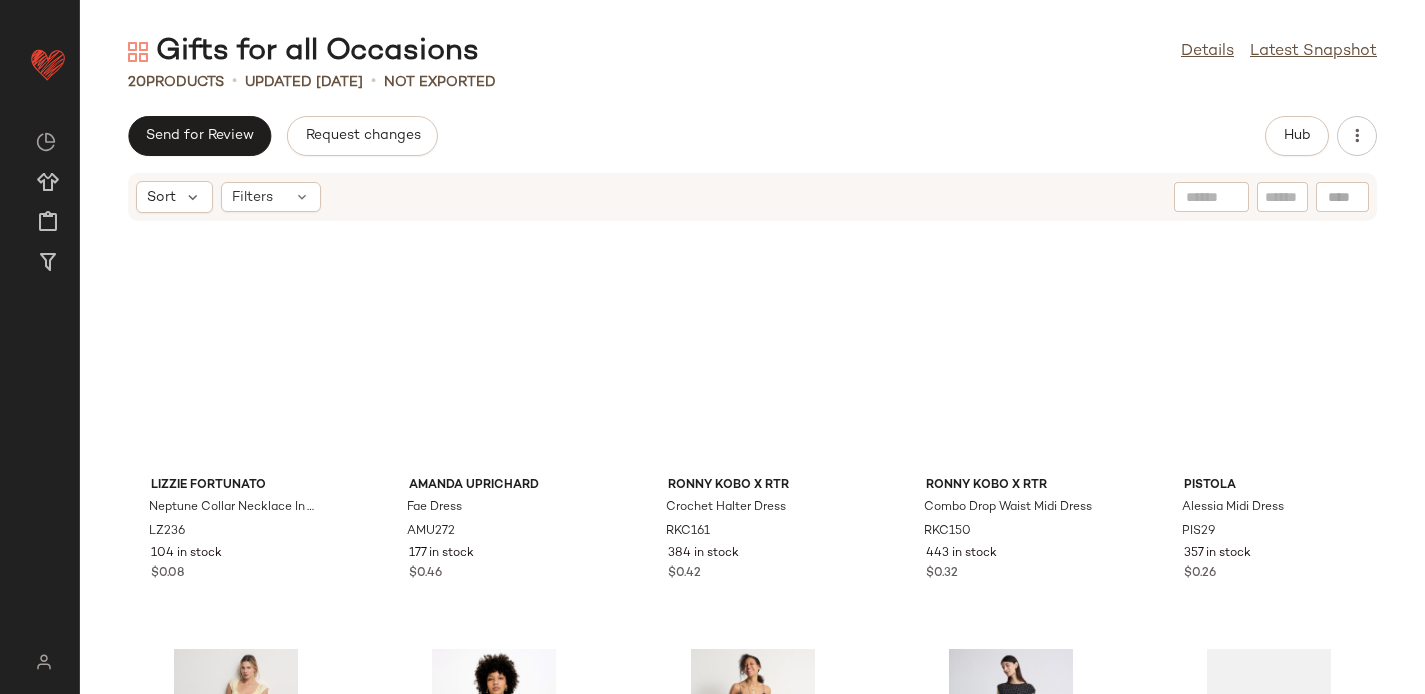 scroll, scrollTop: 0, scrollLeft: 0, axis: both 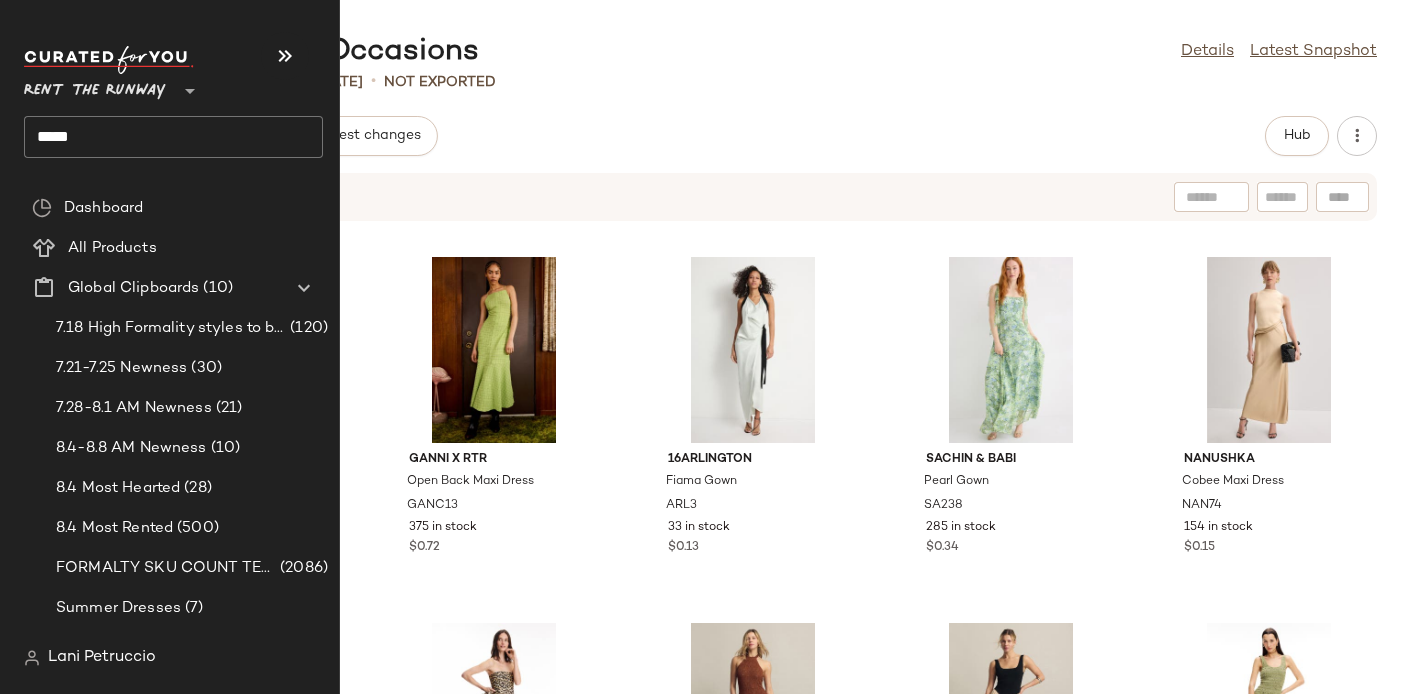 click on "*****" 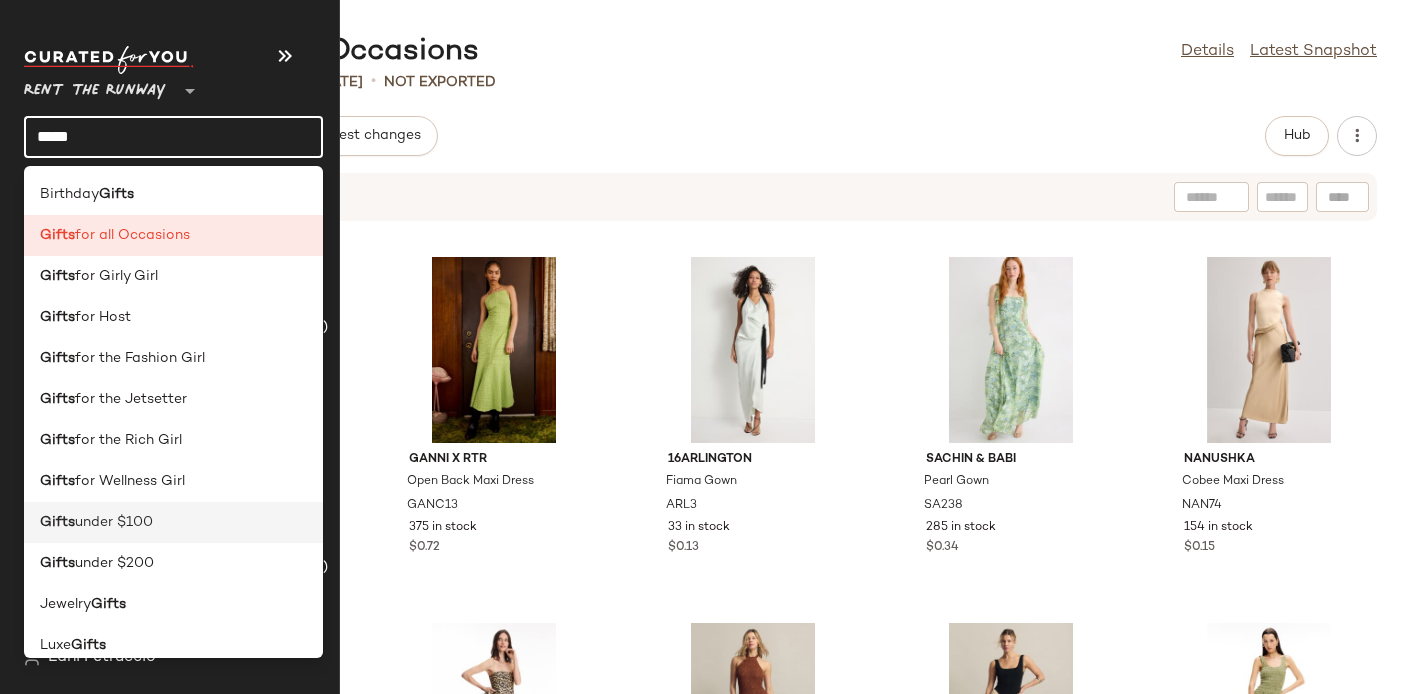 scroll, scrollTop: 16, scrollLeft: 0, axis: vertical 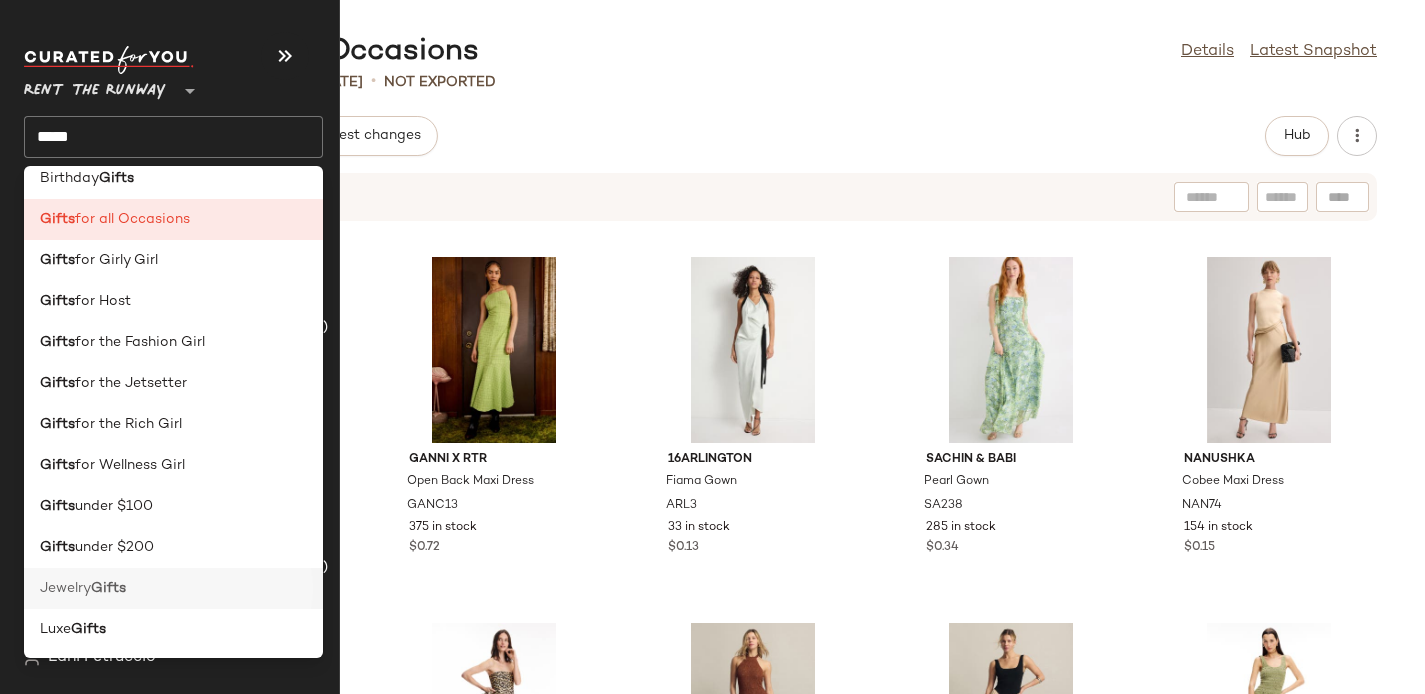 click on "Gifts" at bounding box center [108, 588] 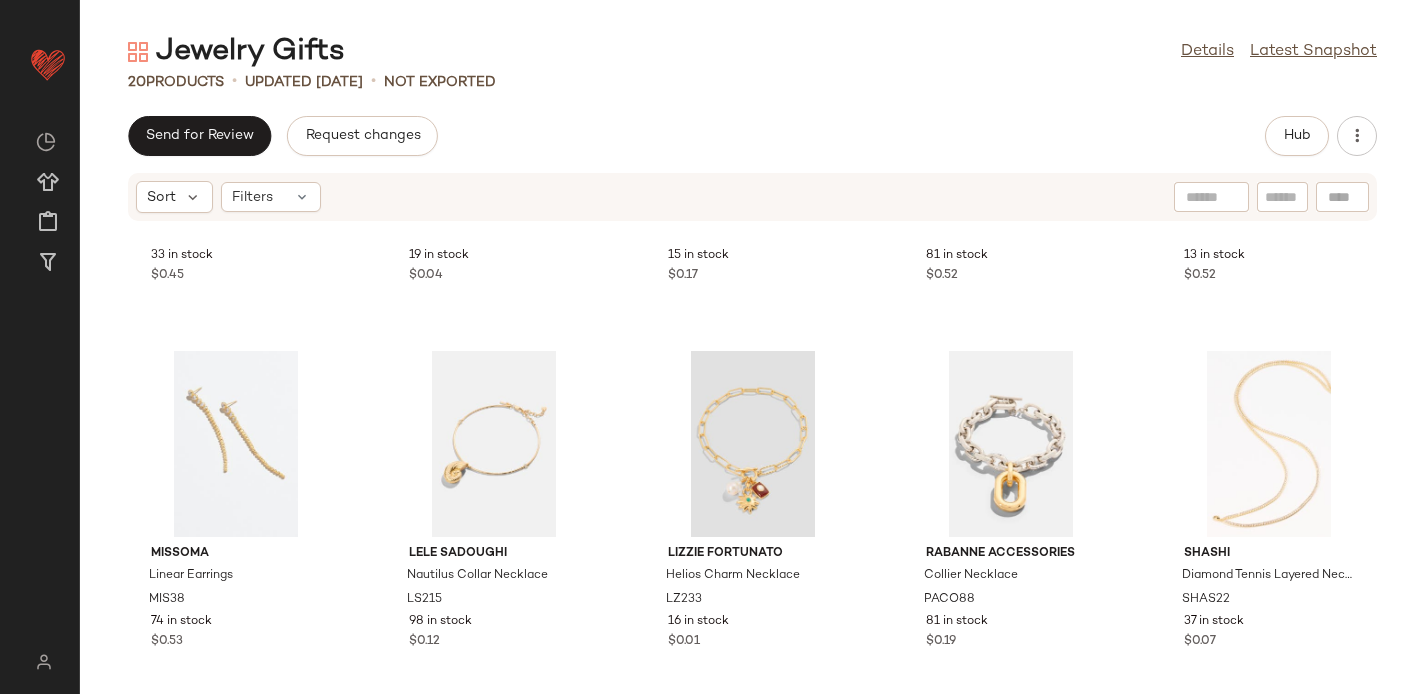 scroll, scrollTop: 0, scrollLeft: 0, axis: both 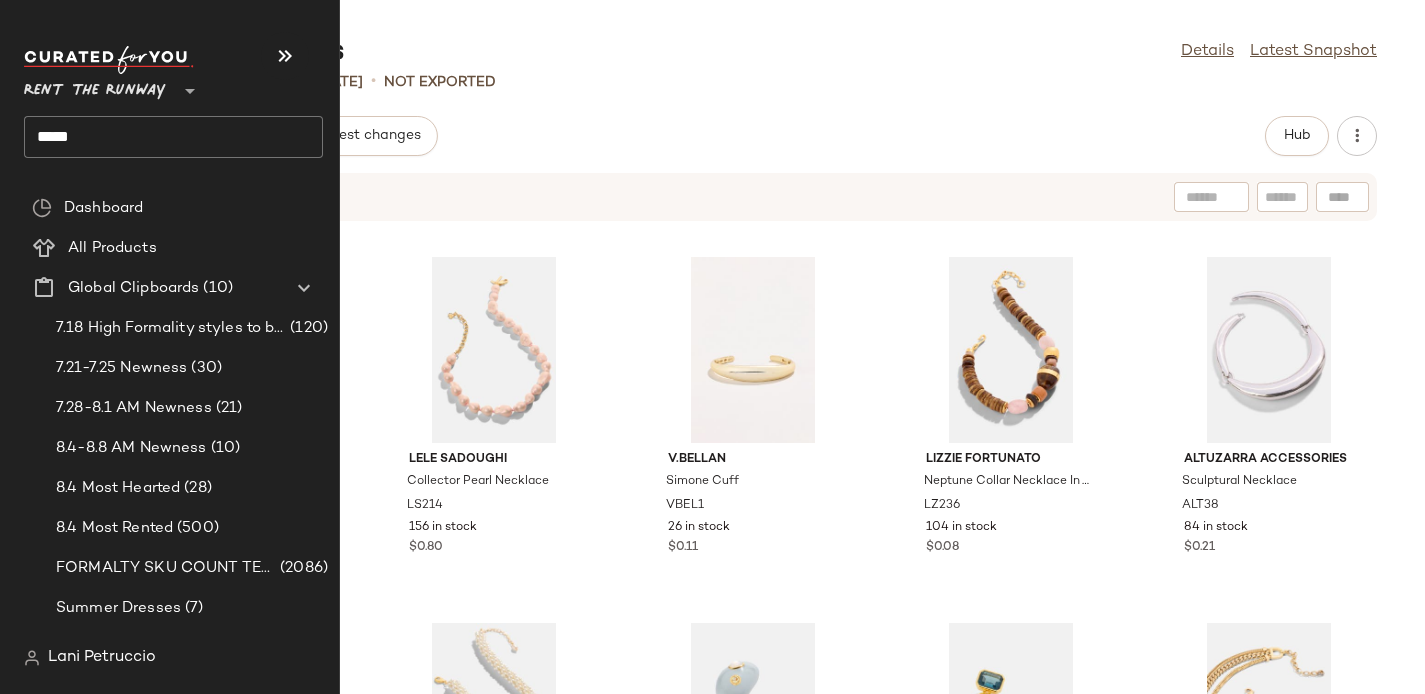 click on "*****" 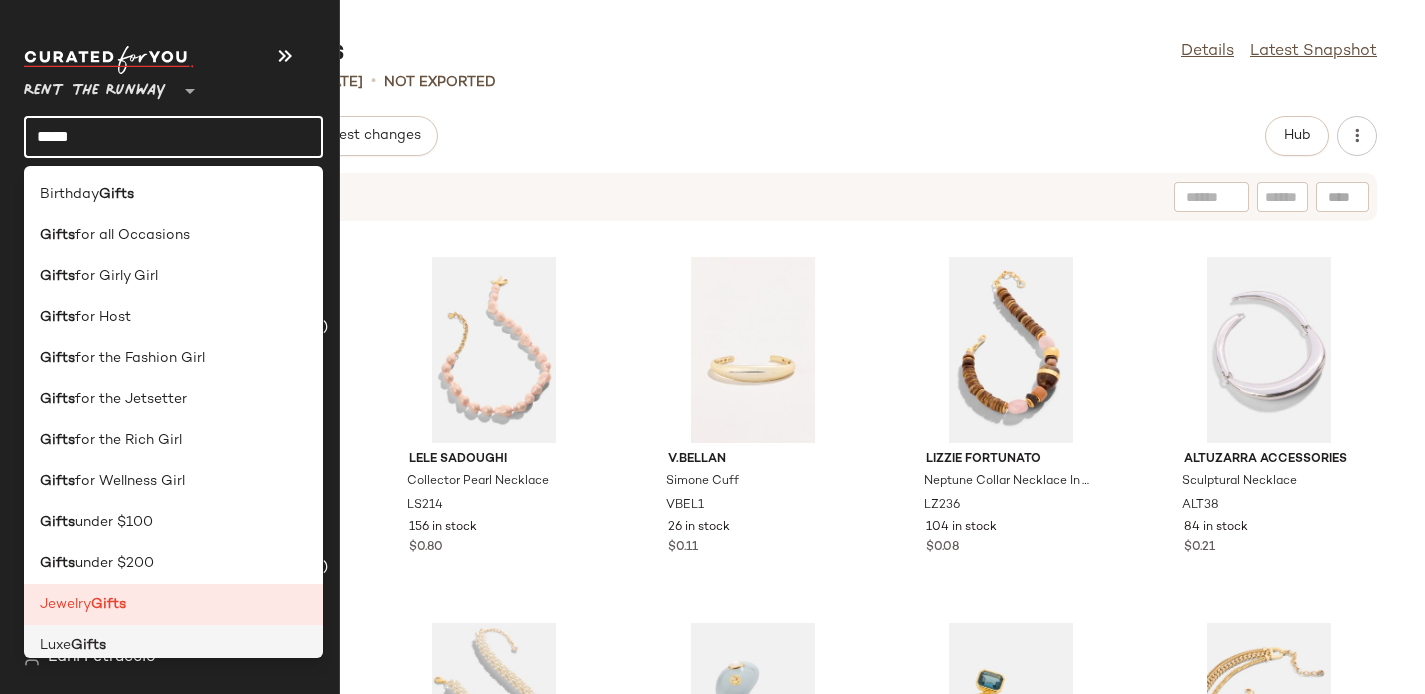 click on "Luxe  Gifts" 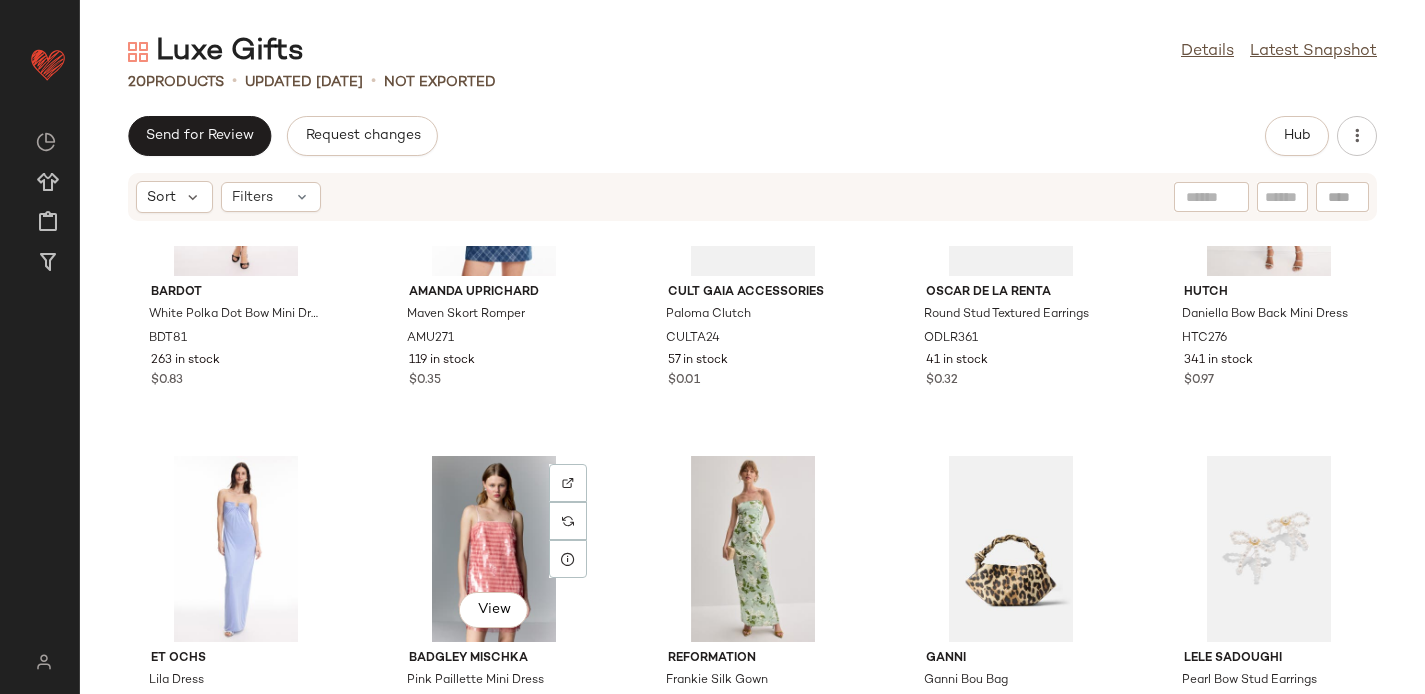scroll, scrollTop: 1020, scrollLeft: 0, axis: vertical 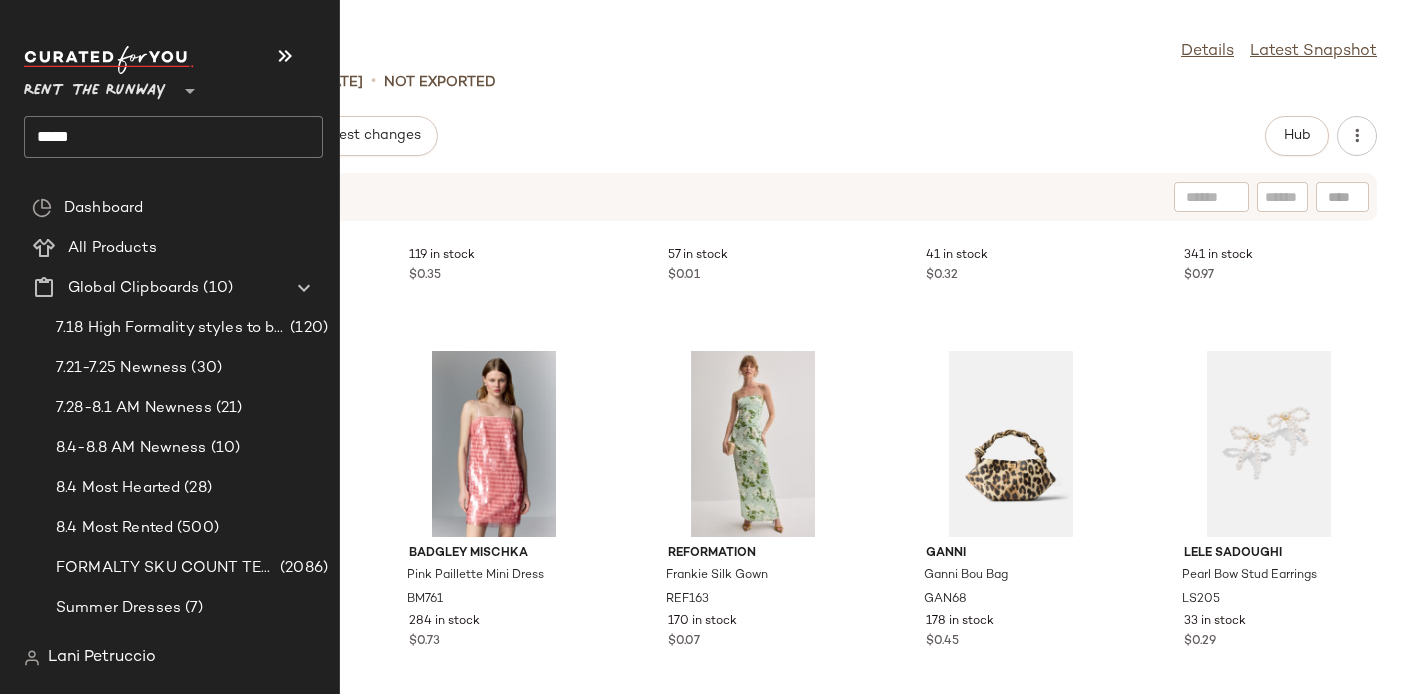 click on "*****" 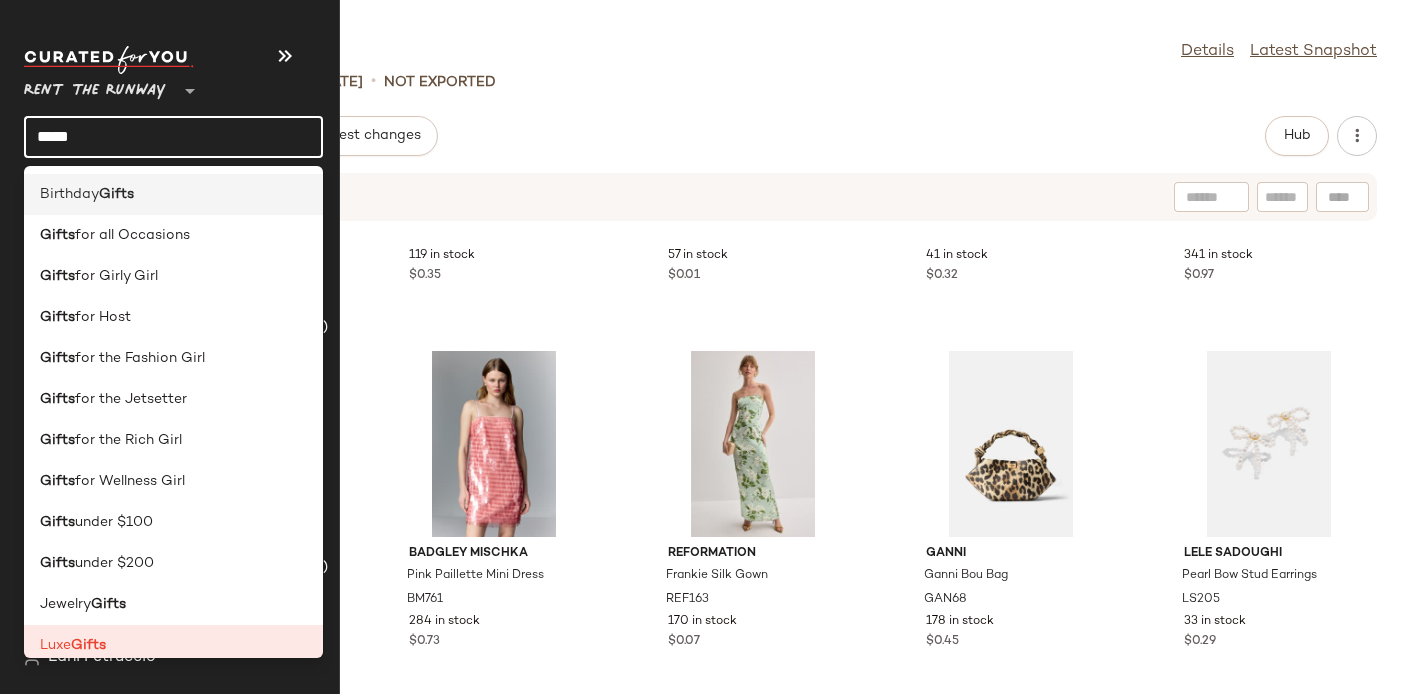 click on "Birthday" at bounding box center (69, 194) 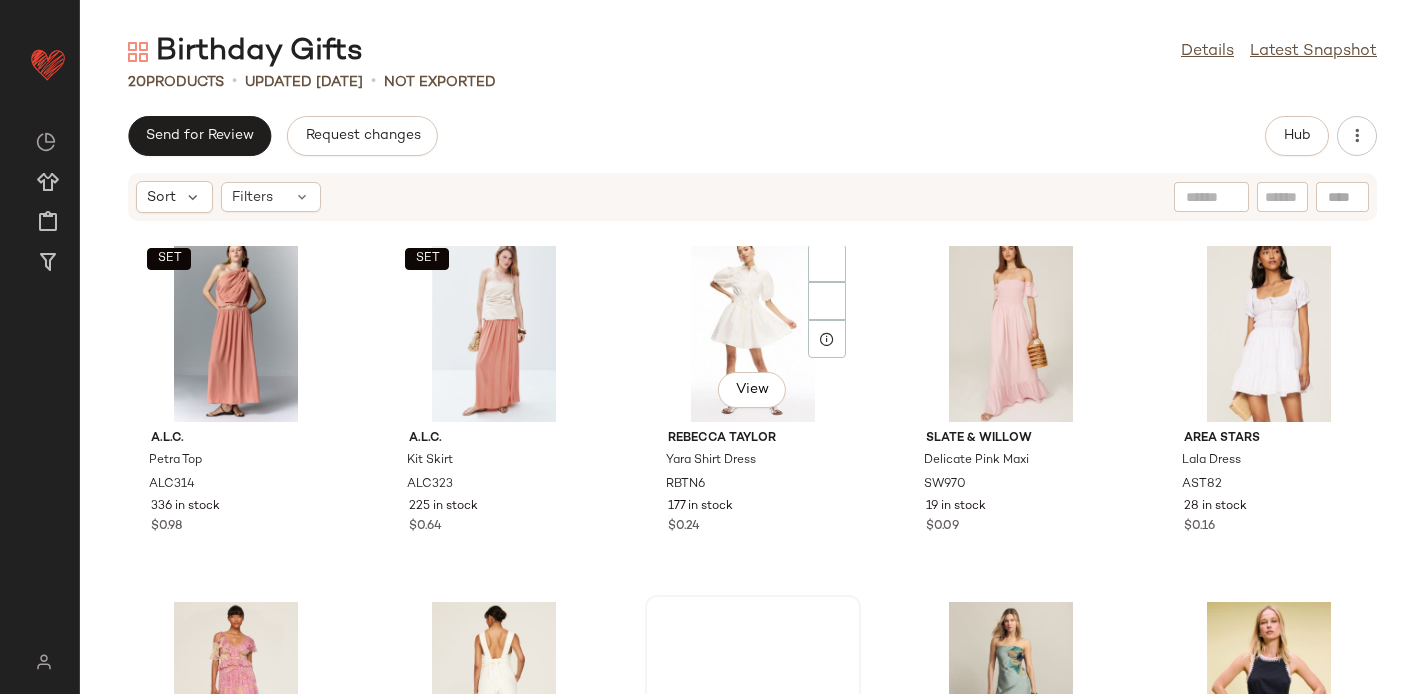scroll, scrollTop: 0, scrollLeft: 0, axis: both 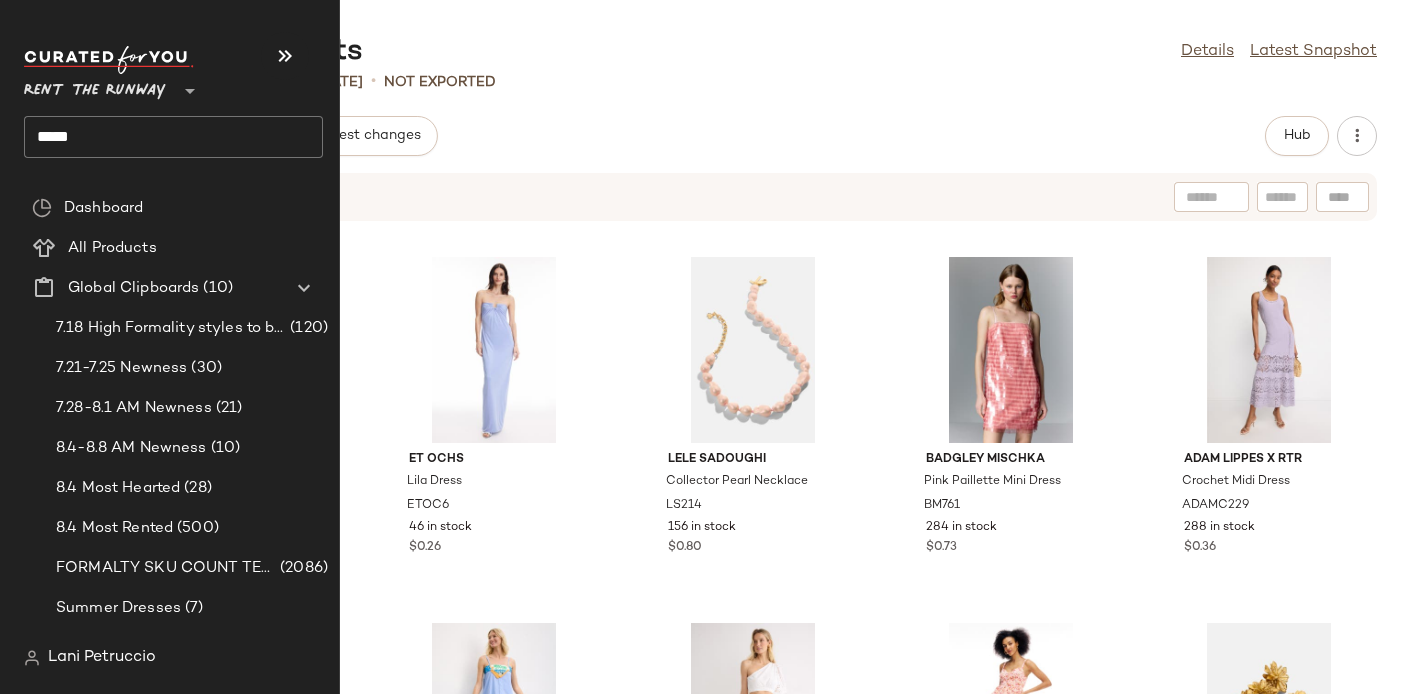 click on "*****" 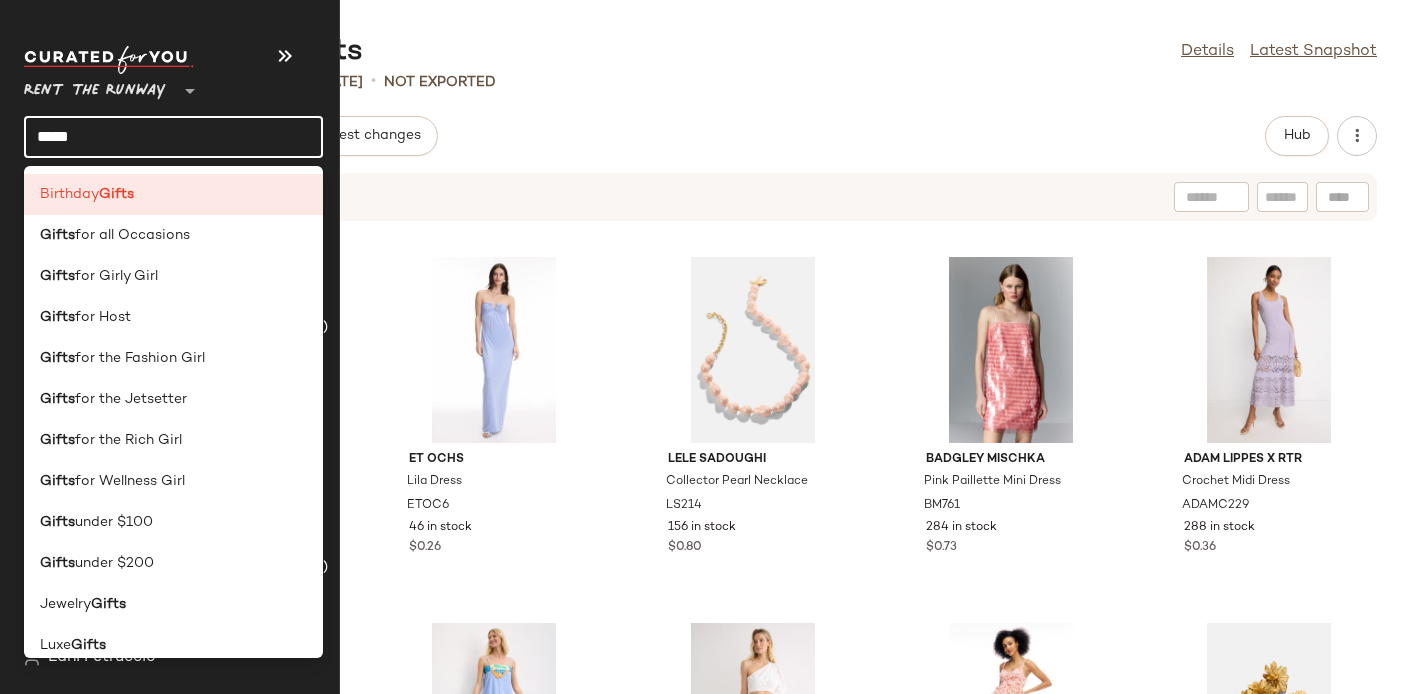 click on "*****" 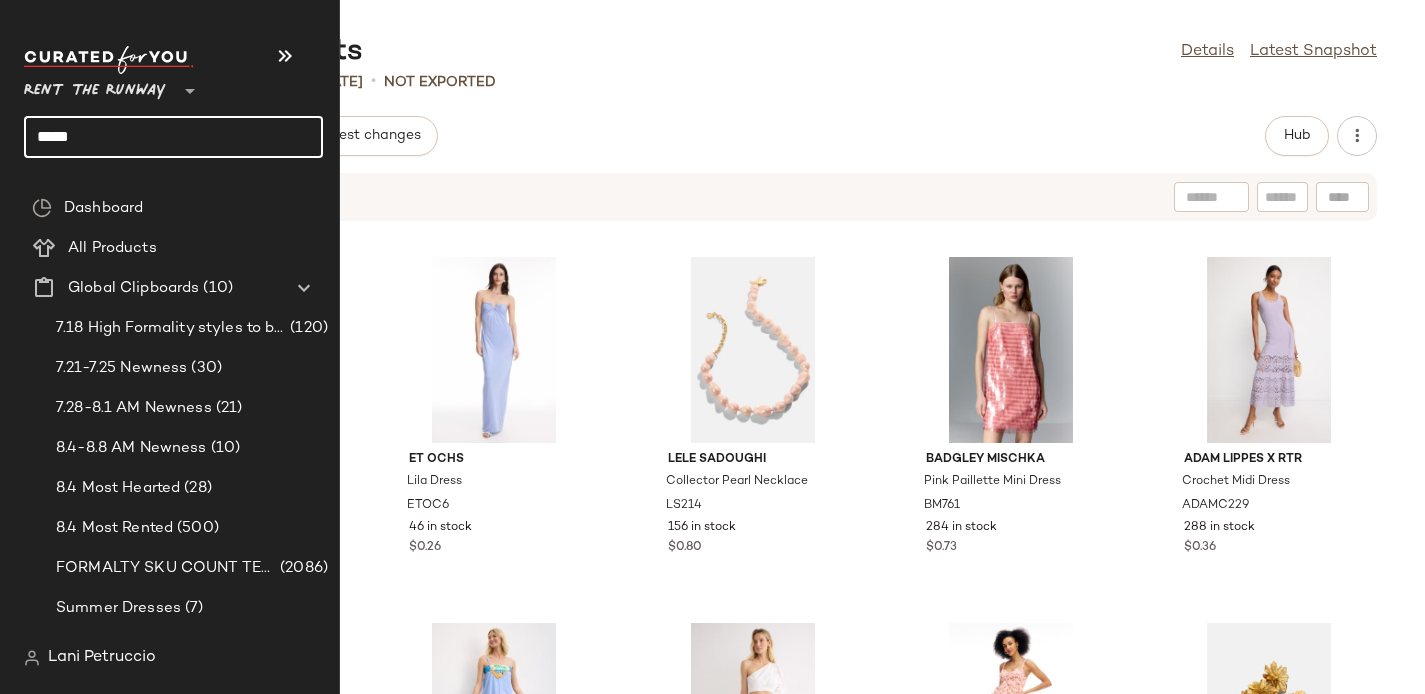 click on "*****" 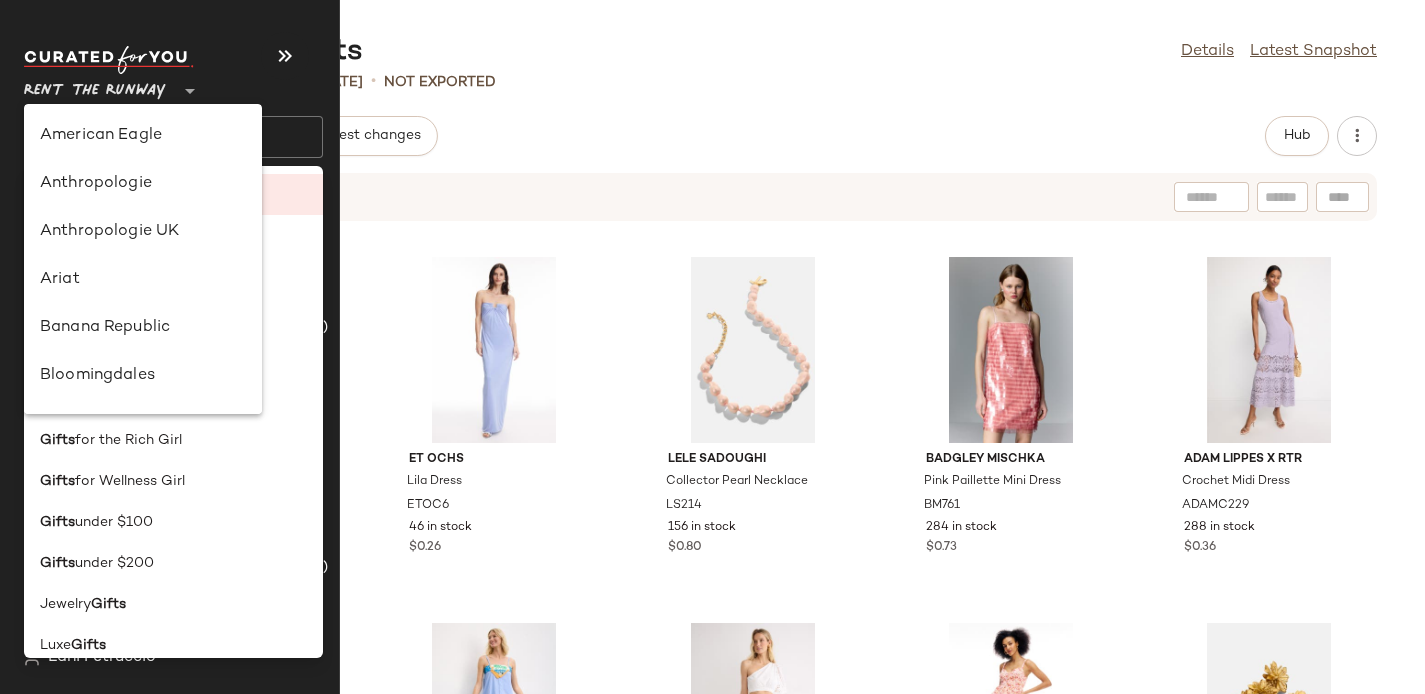click on "Rent the Runway" at bounding box center [95, 86] 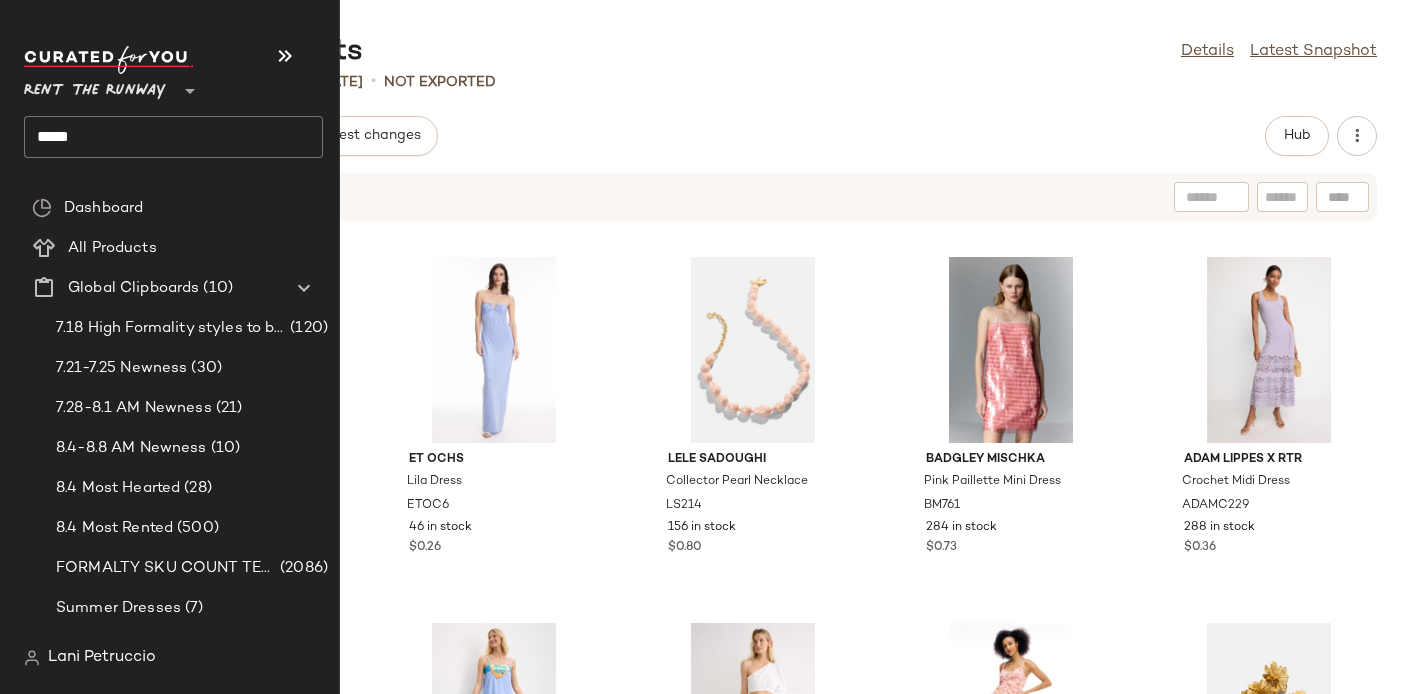 click on "Rent the Runway" at bounding box center (95, 86) 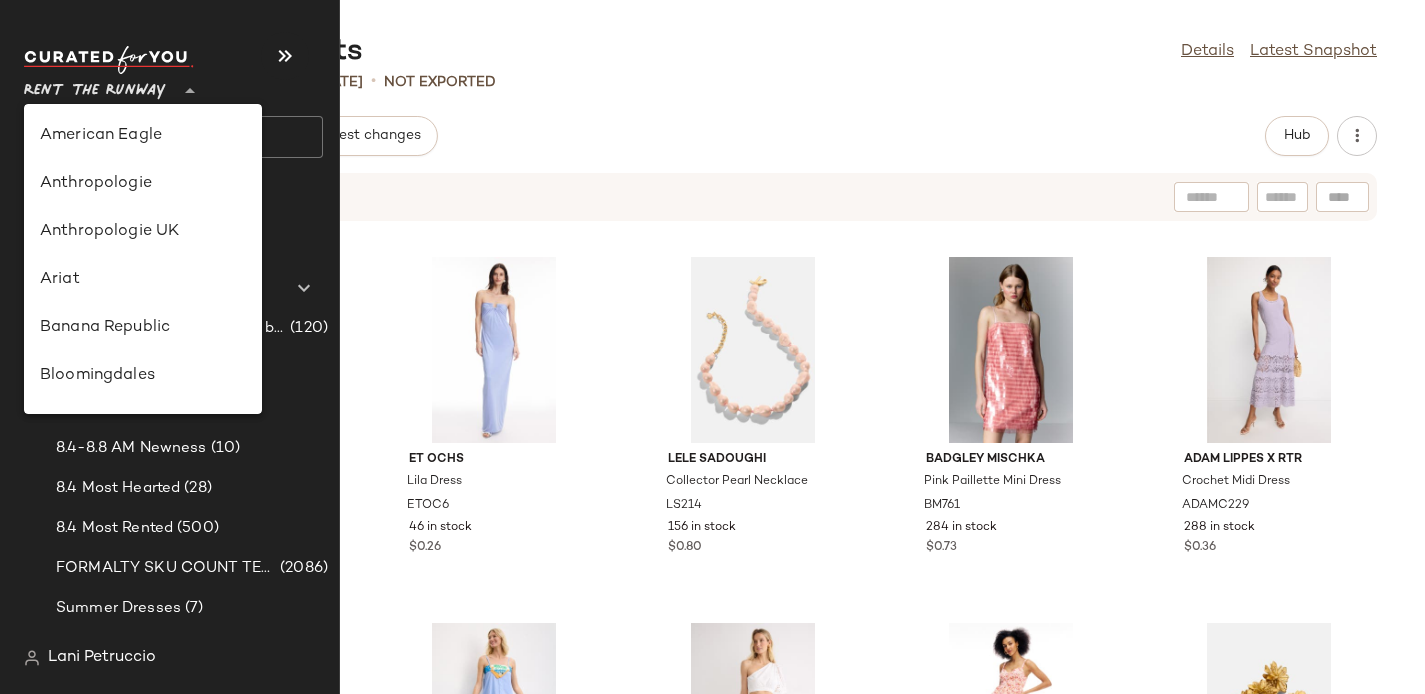 scroll, scrollTop: 960, scrollLeft: 0, axis: vertical 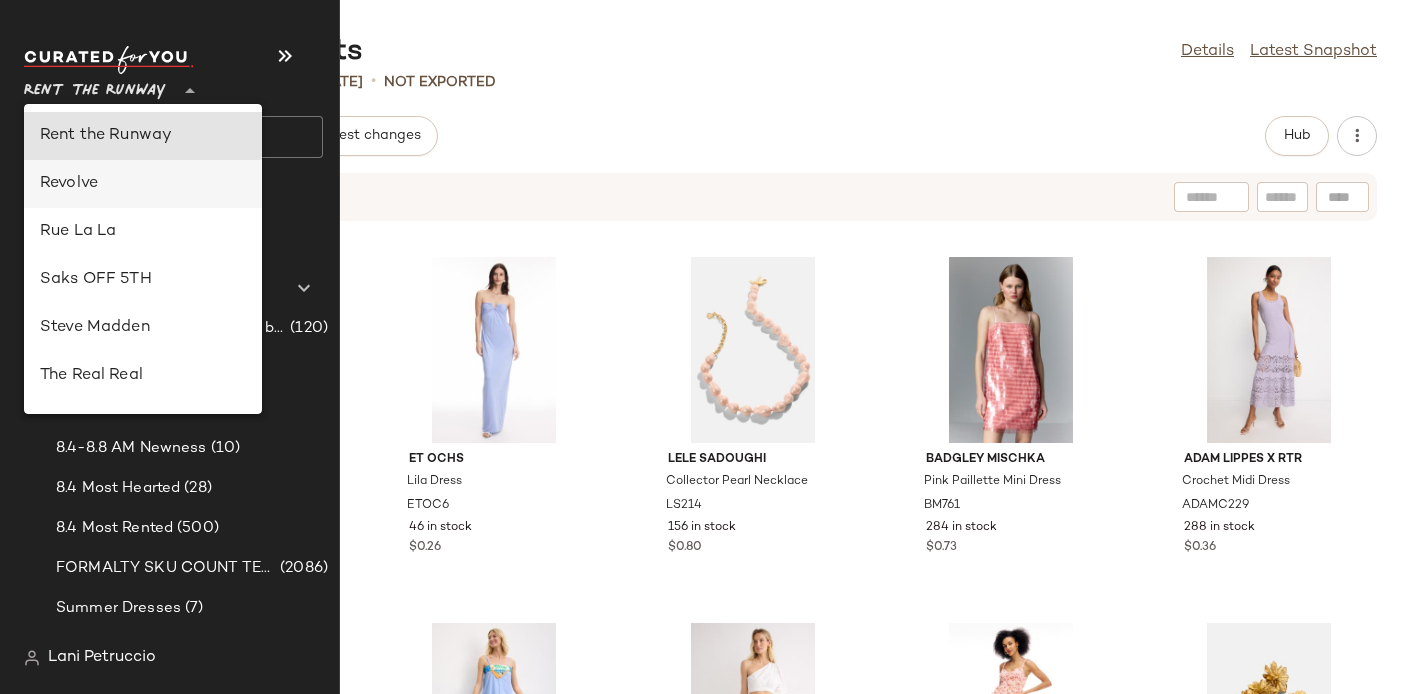 click on "Revolve" at bounding box center [143, 184] 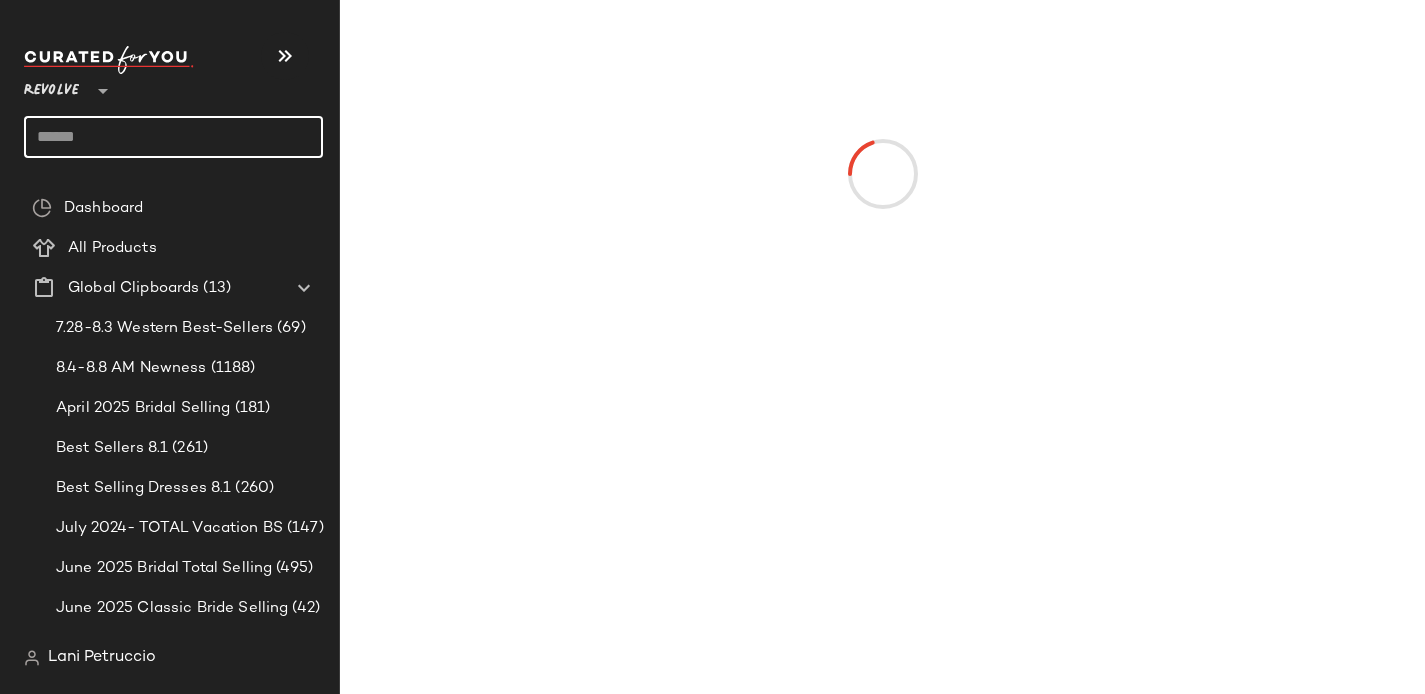 click 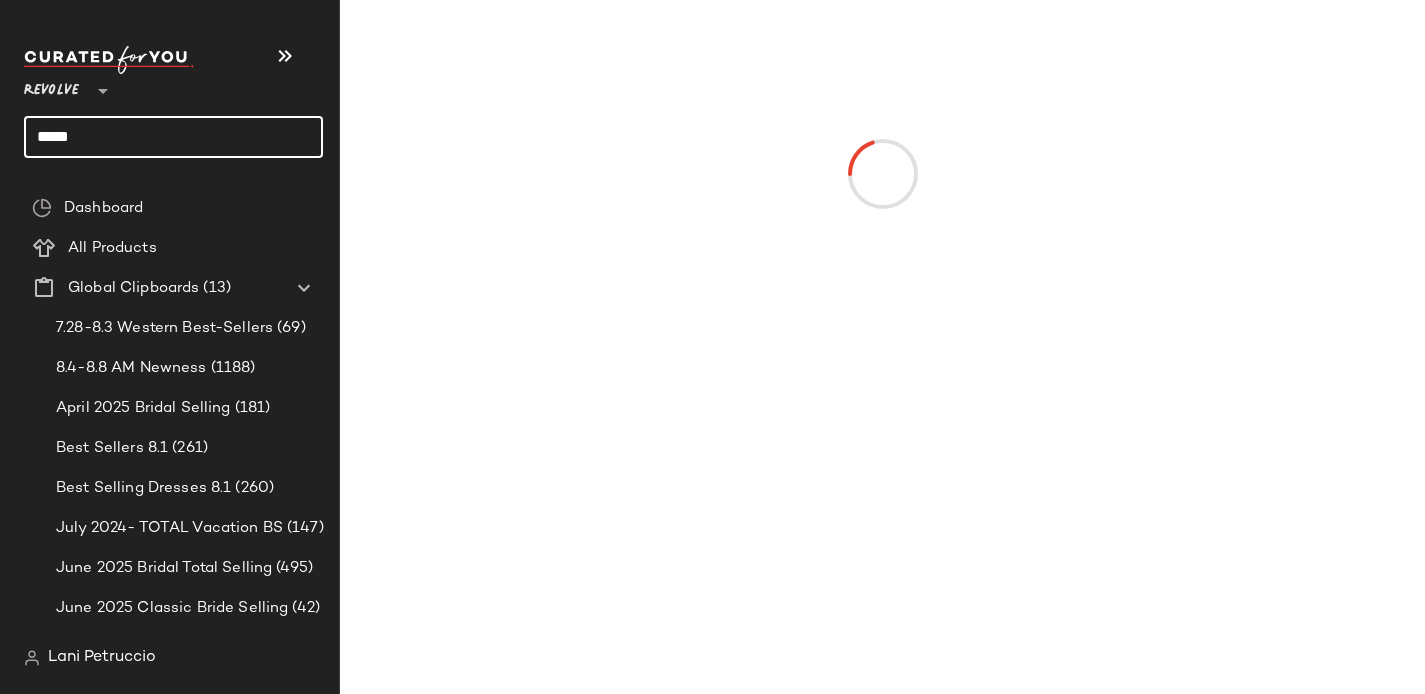 click on "*****" 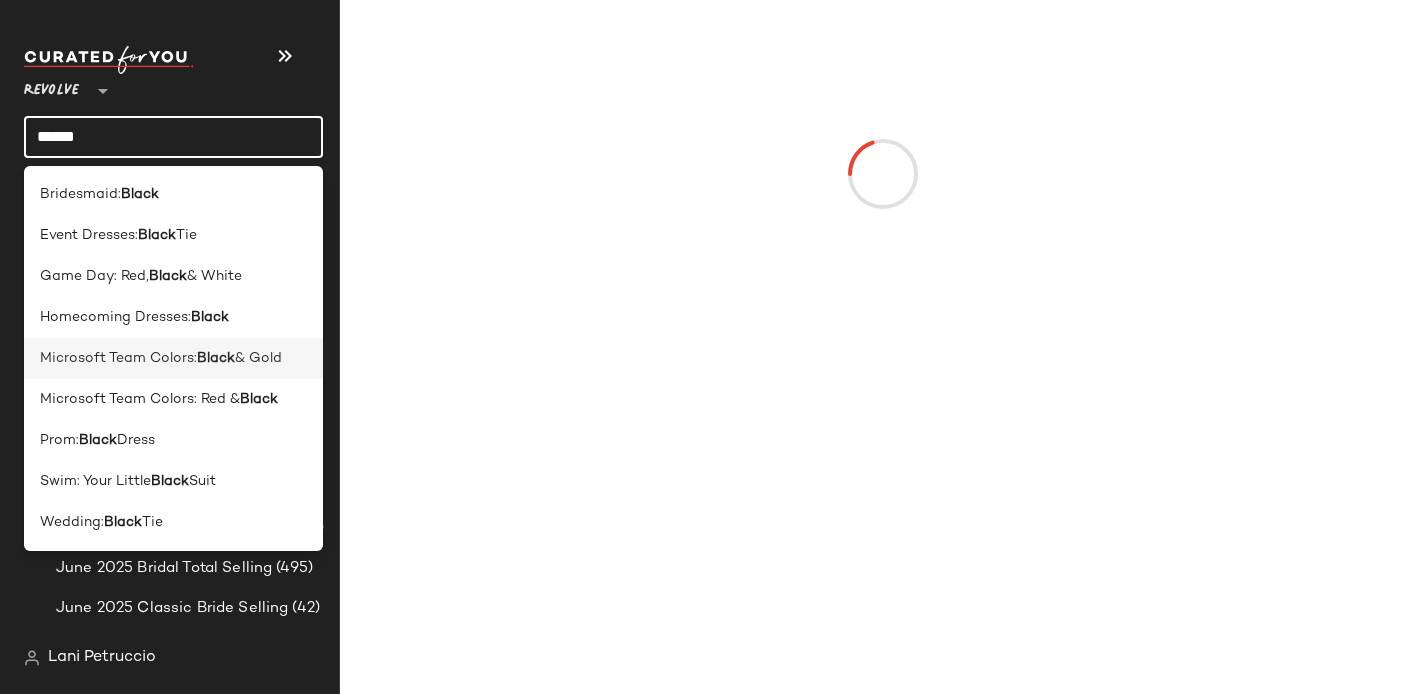 click on "Microsoft Team Colors:" at bounding box center (118, 358) 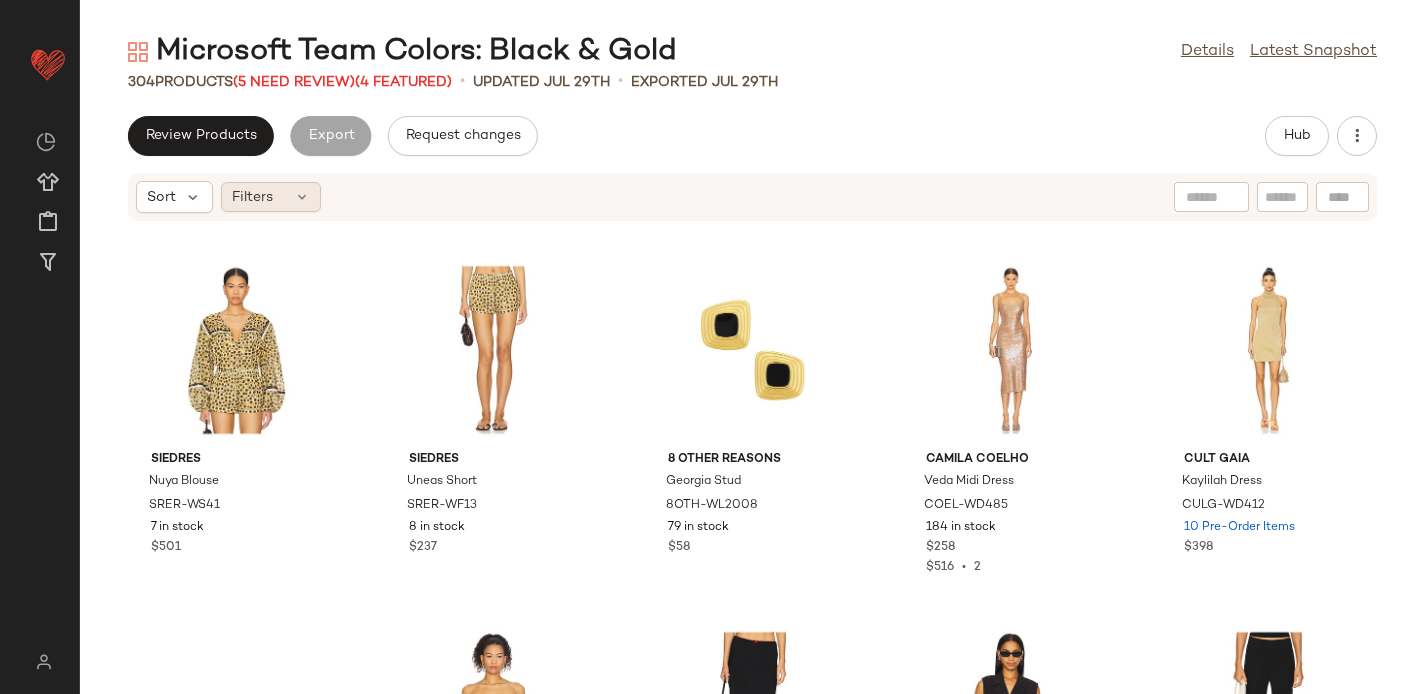 click on "Filters" 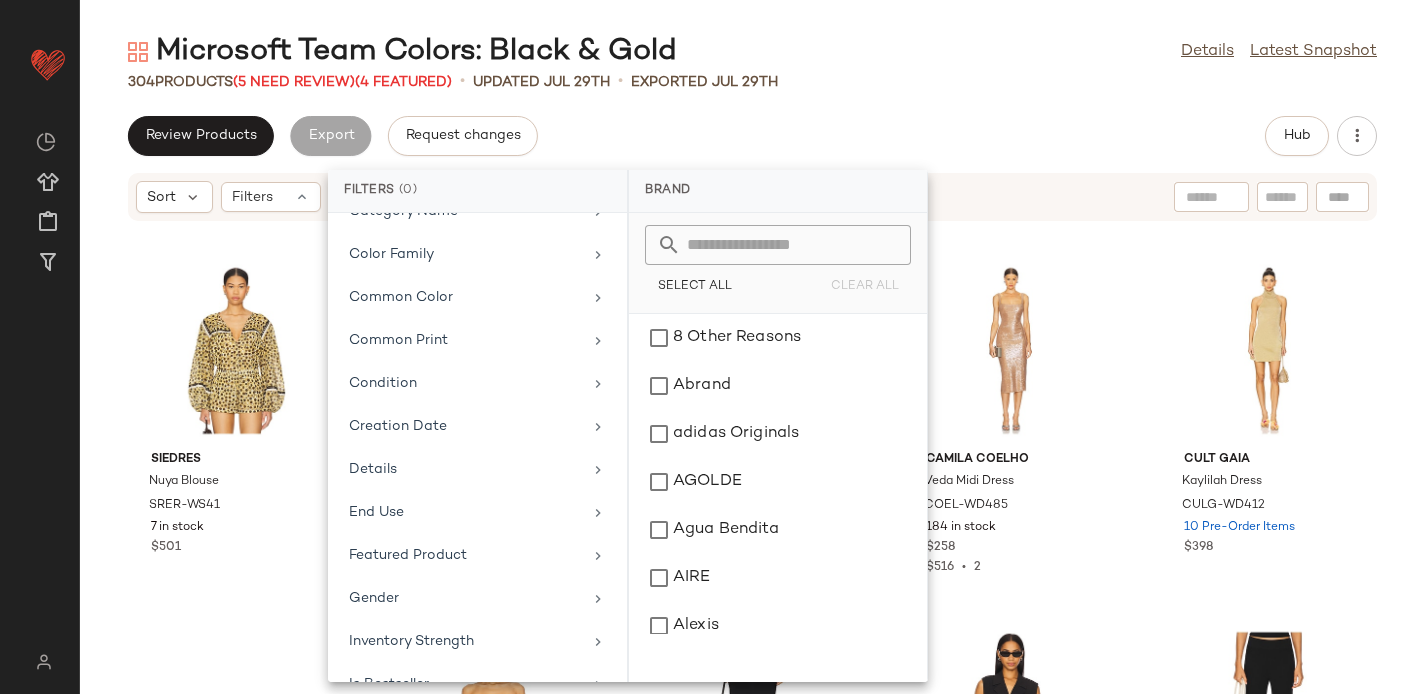 scroll, scrollTop: 923, scrollLeft: 0, axis: vertical 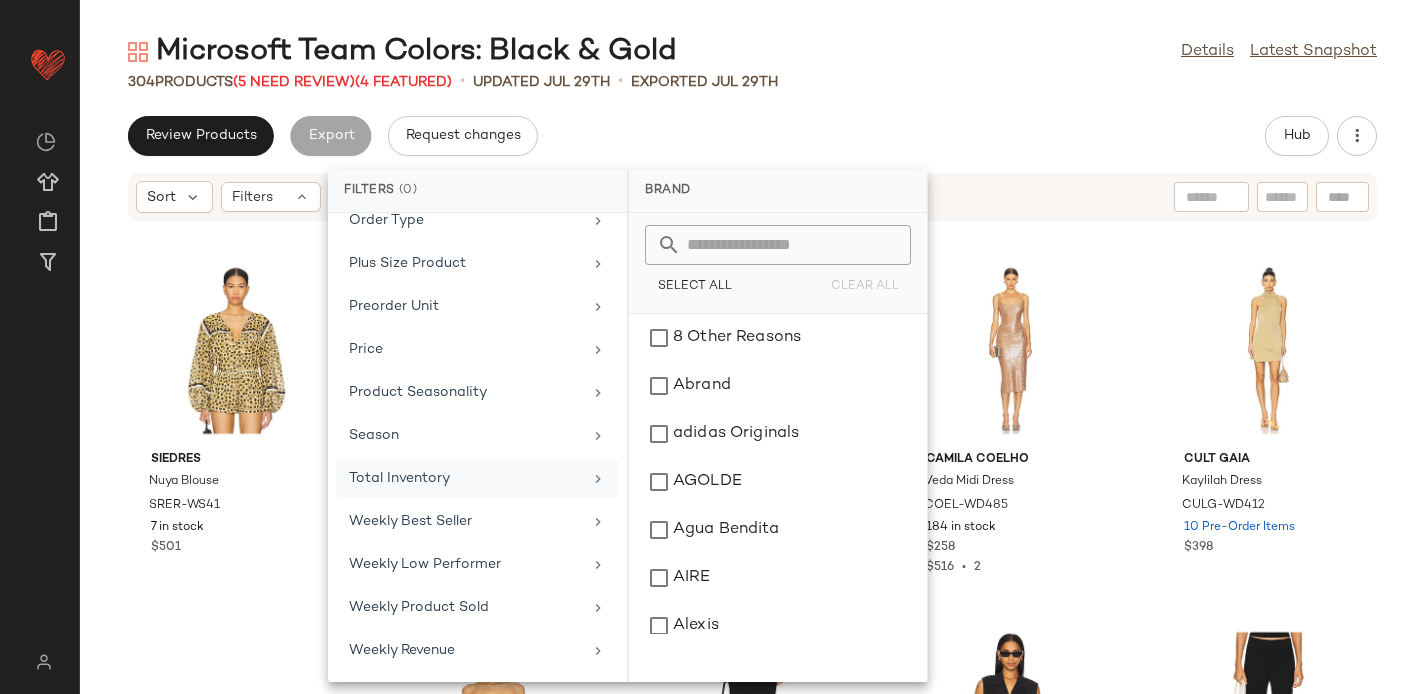 click on "Total Inventory" at bounding box center [465, 478] 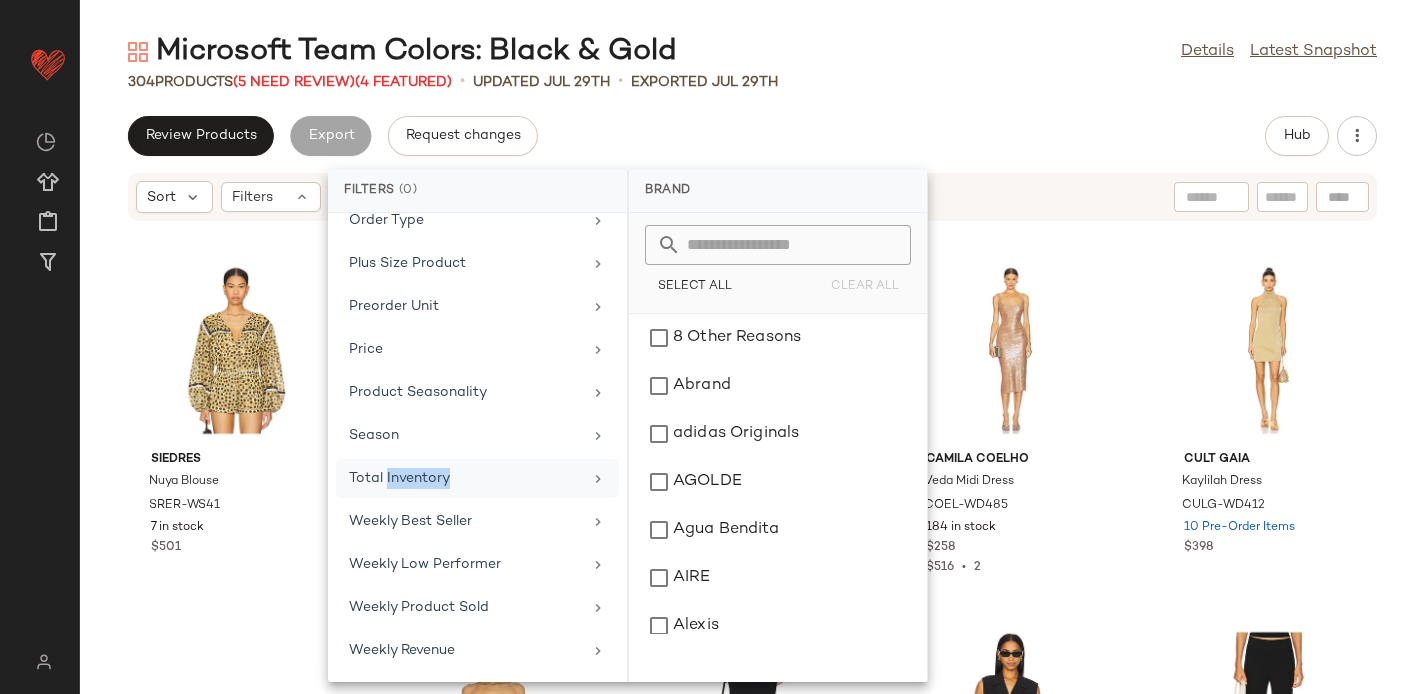 click on "Total Inventory" at bounding box center [465, 478] 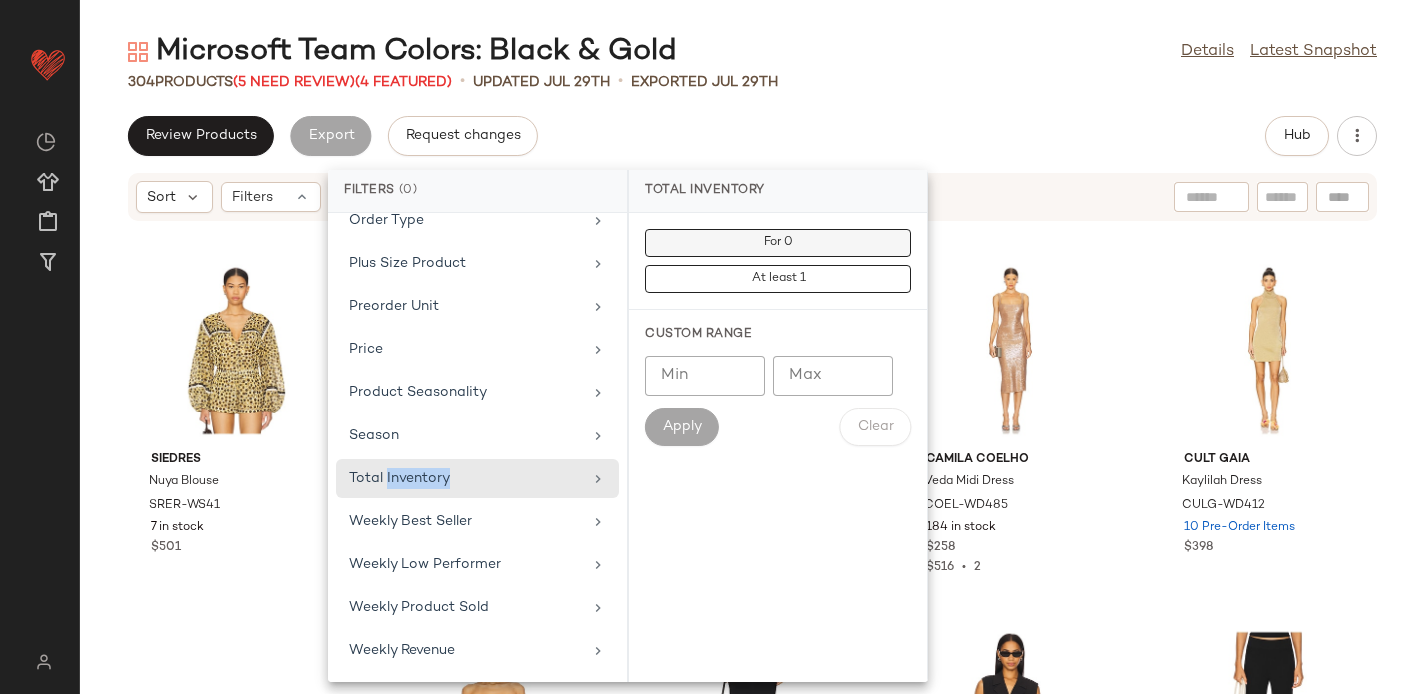 click on "For 0" 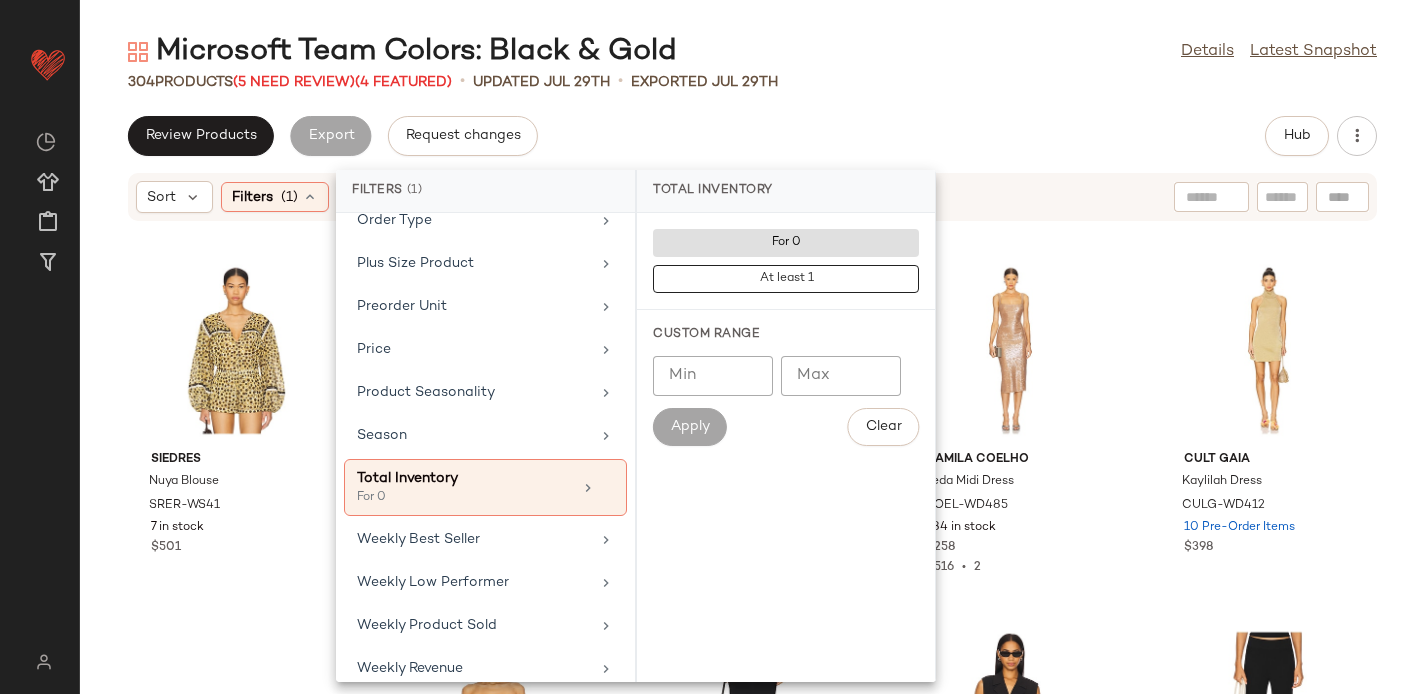 click on "Review Products   Export   Request changes   Hub" 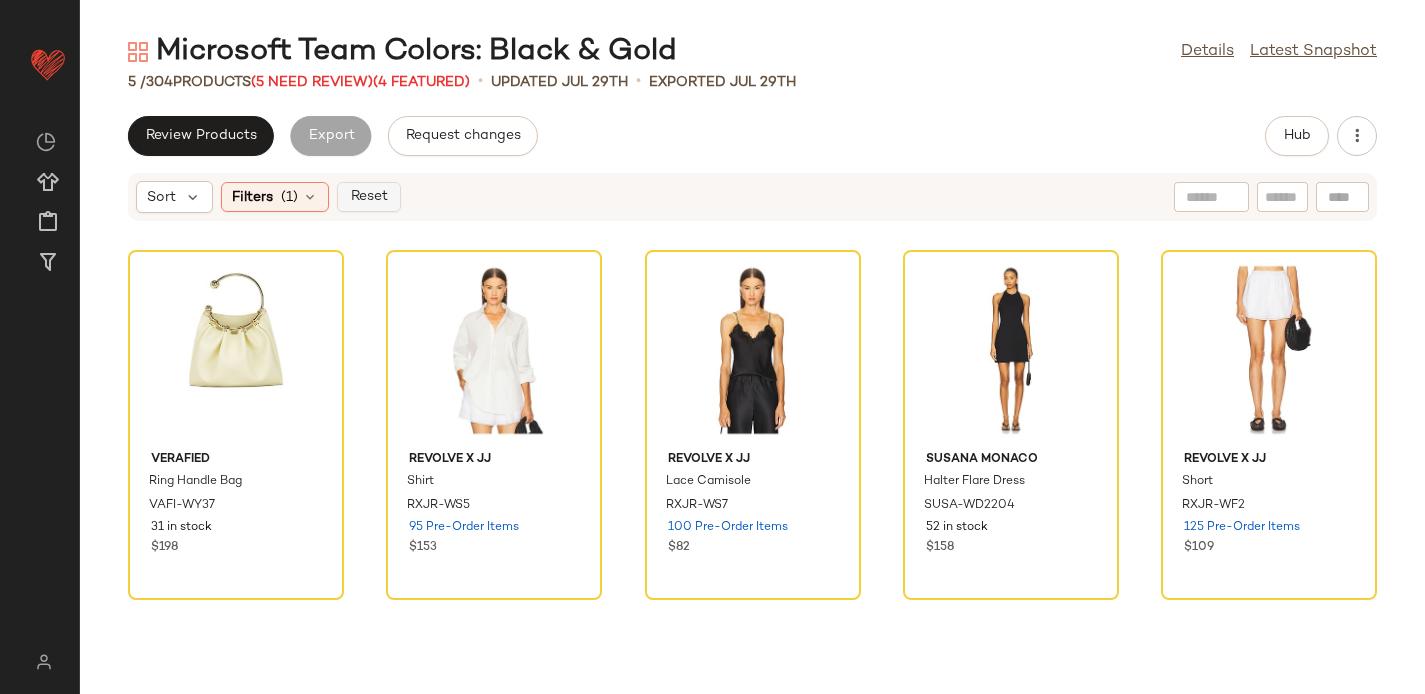 click on "Reset" 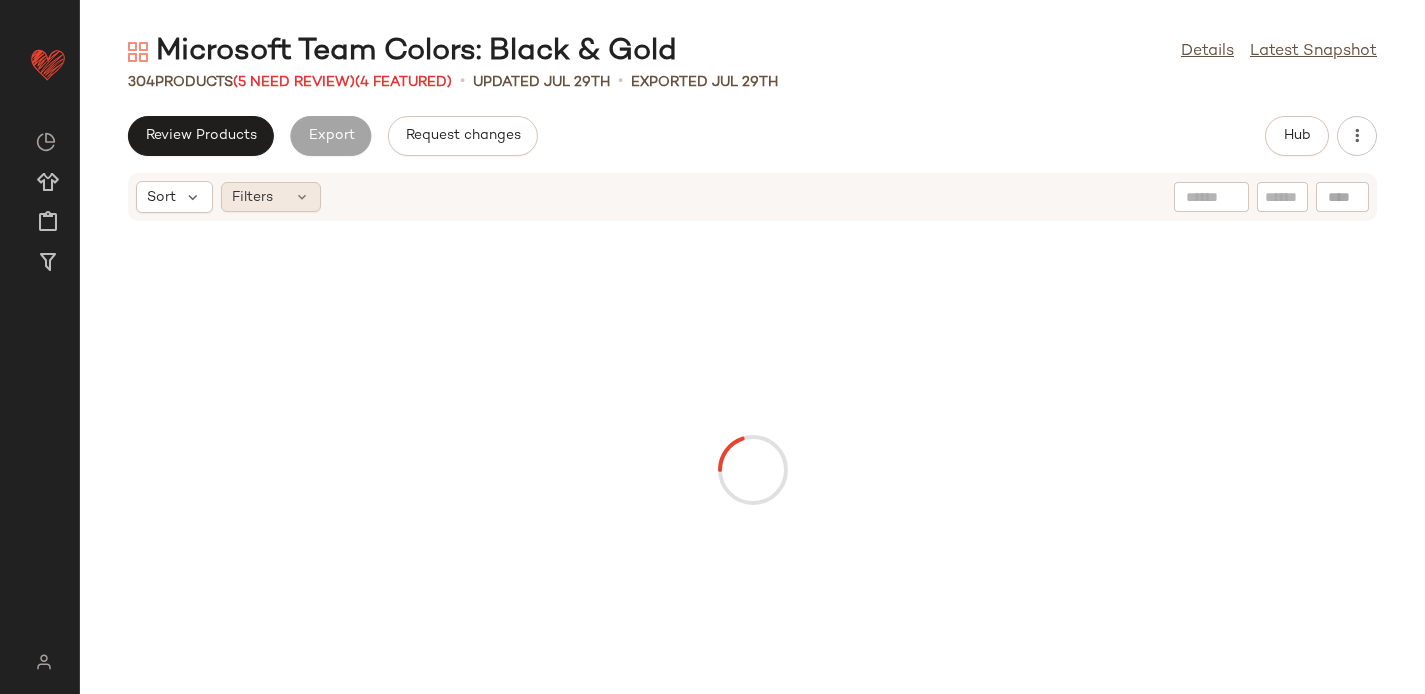 click on "Filters" at bounding box center [252, 197] 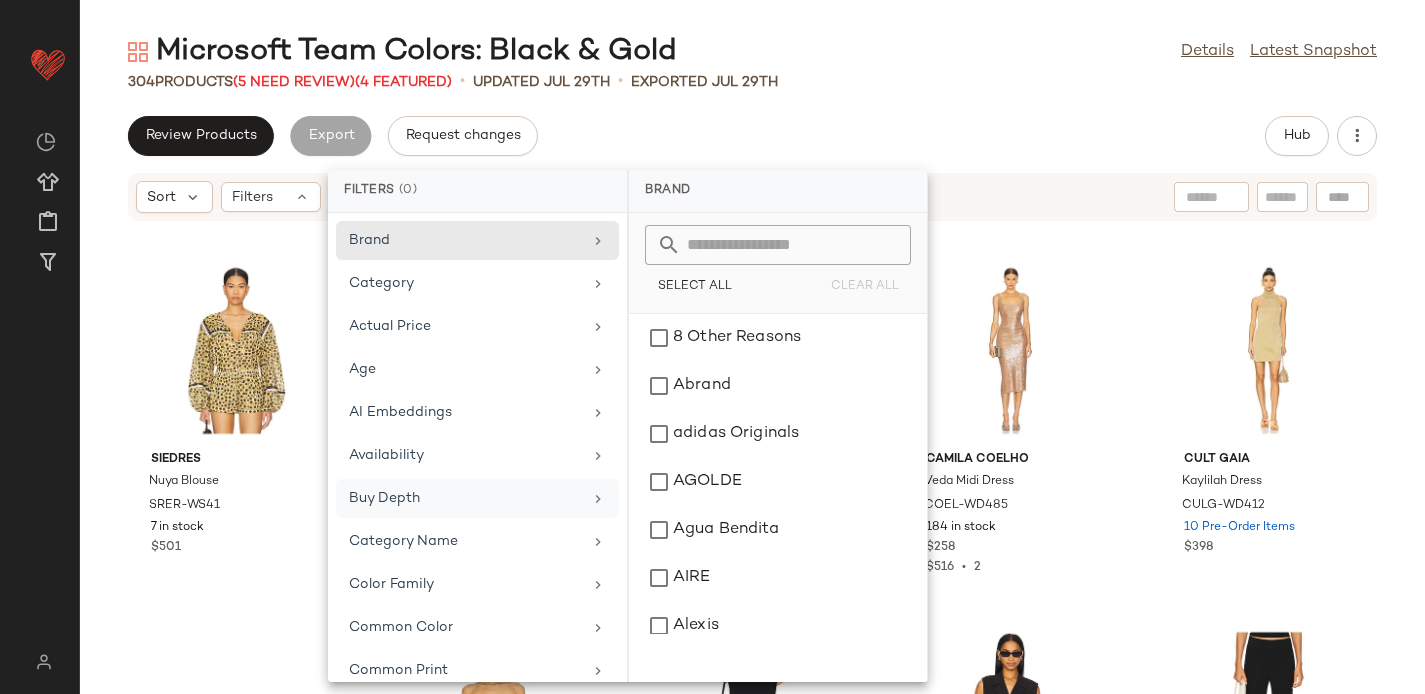 scroll, scrollTop: 923, scrollLeft: 0, axis: vertical 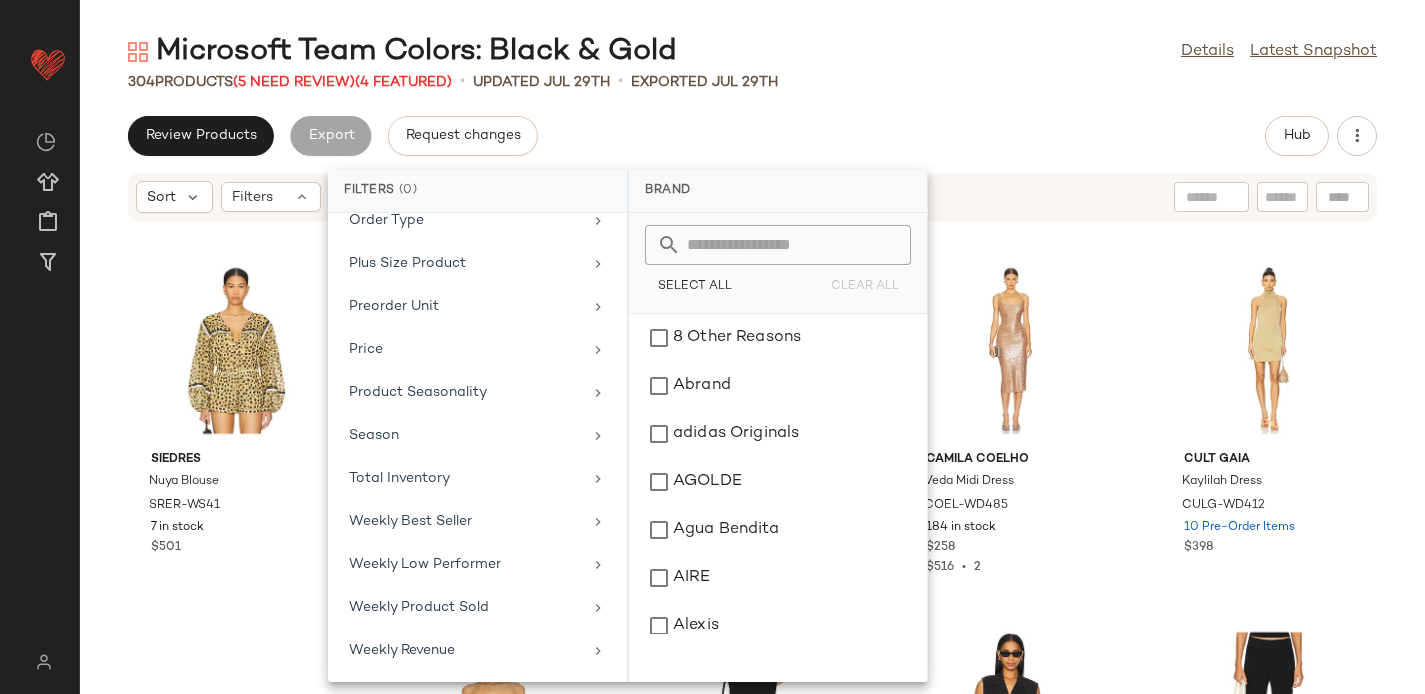 click on "Review Products   Export   Request changes   Hub" 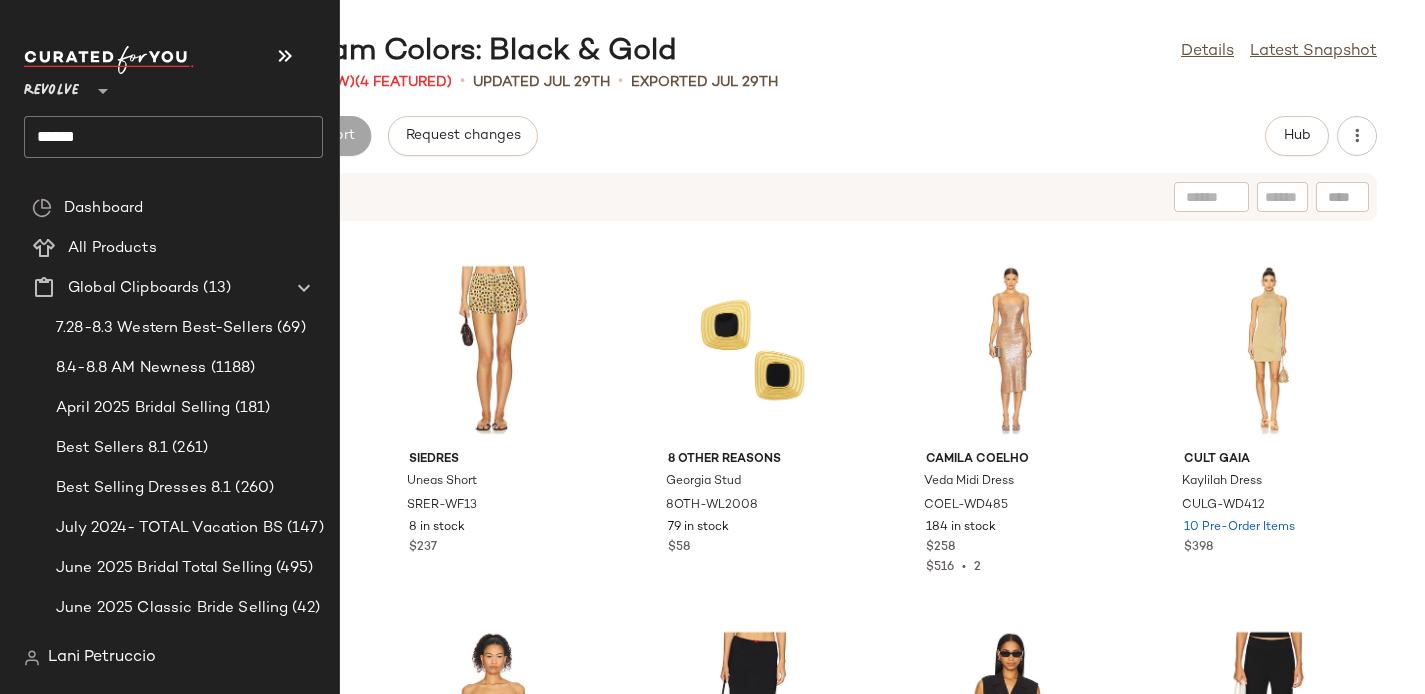 click on "*****" 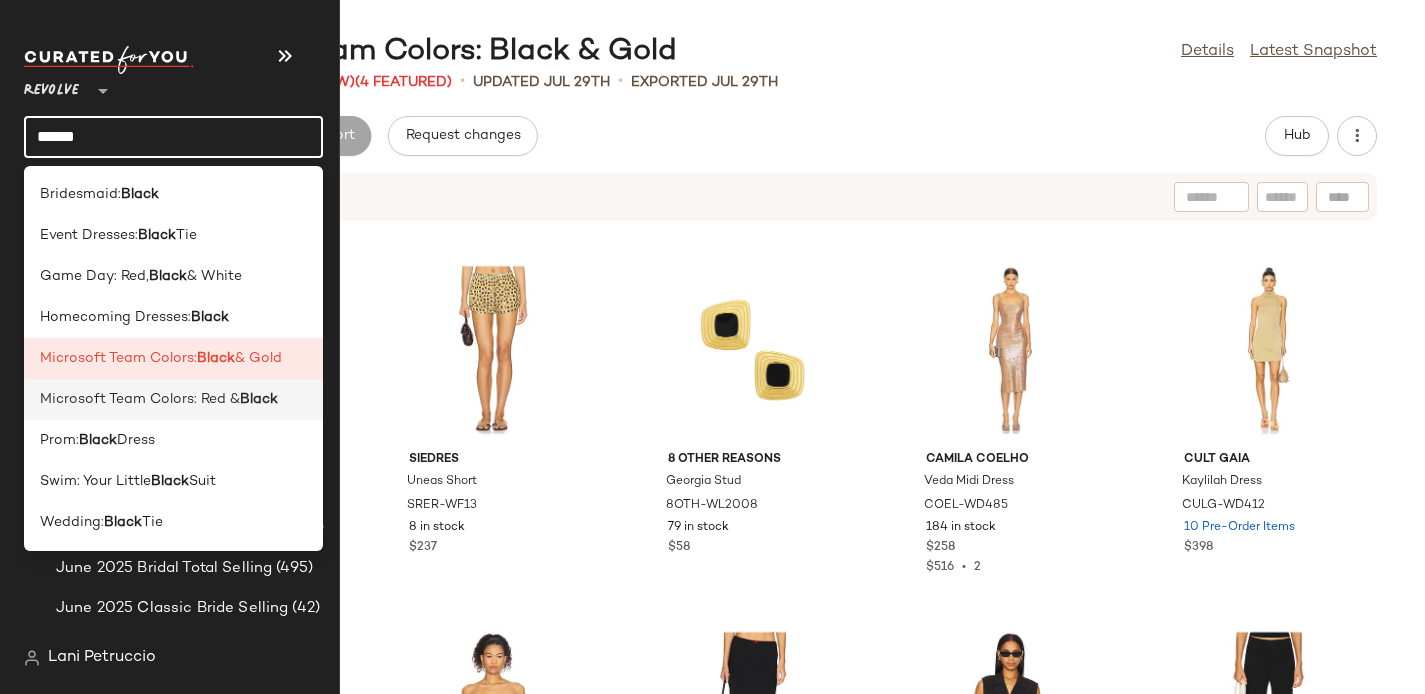 click on "Microsoft Team Colors: Red &" at bounding box center [140, 399] 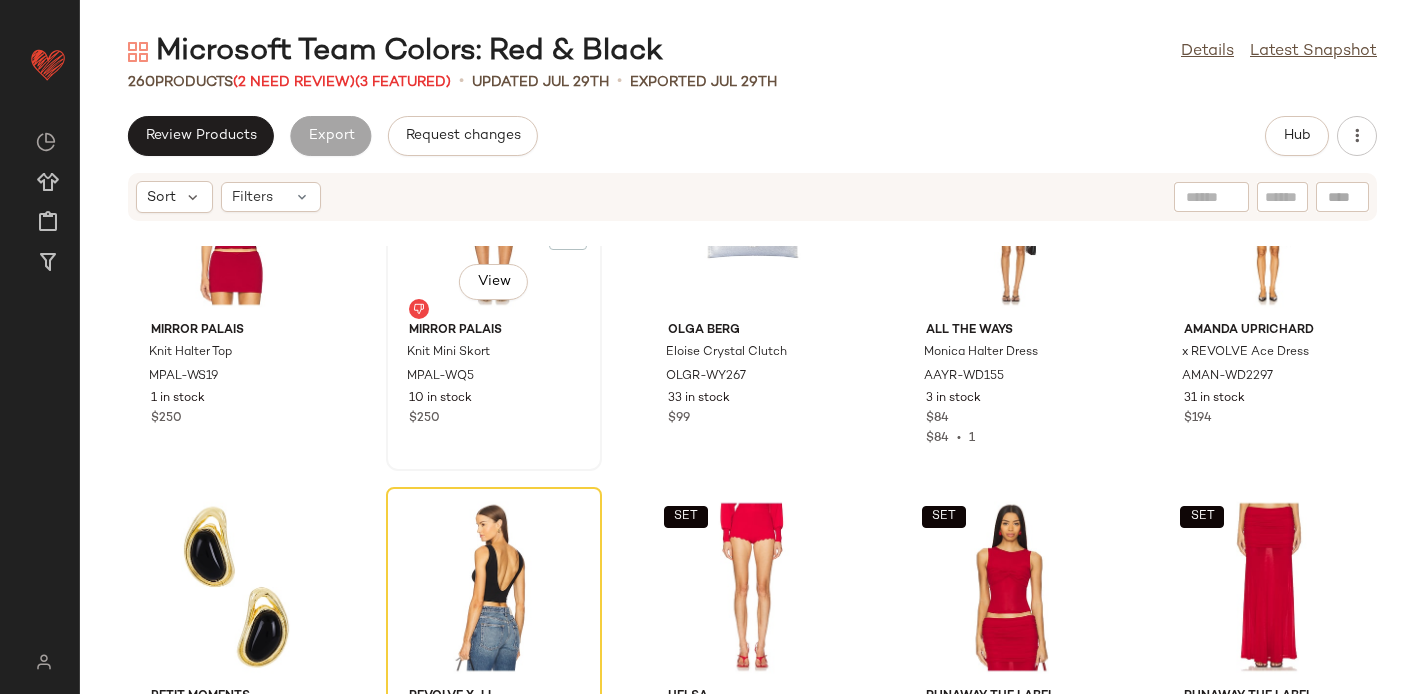 scroll, scrollTop: 131, scrollLeft: 0, axis: vertical 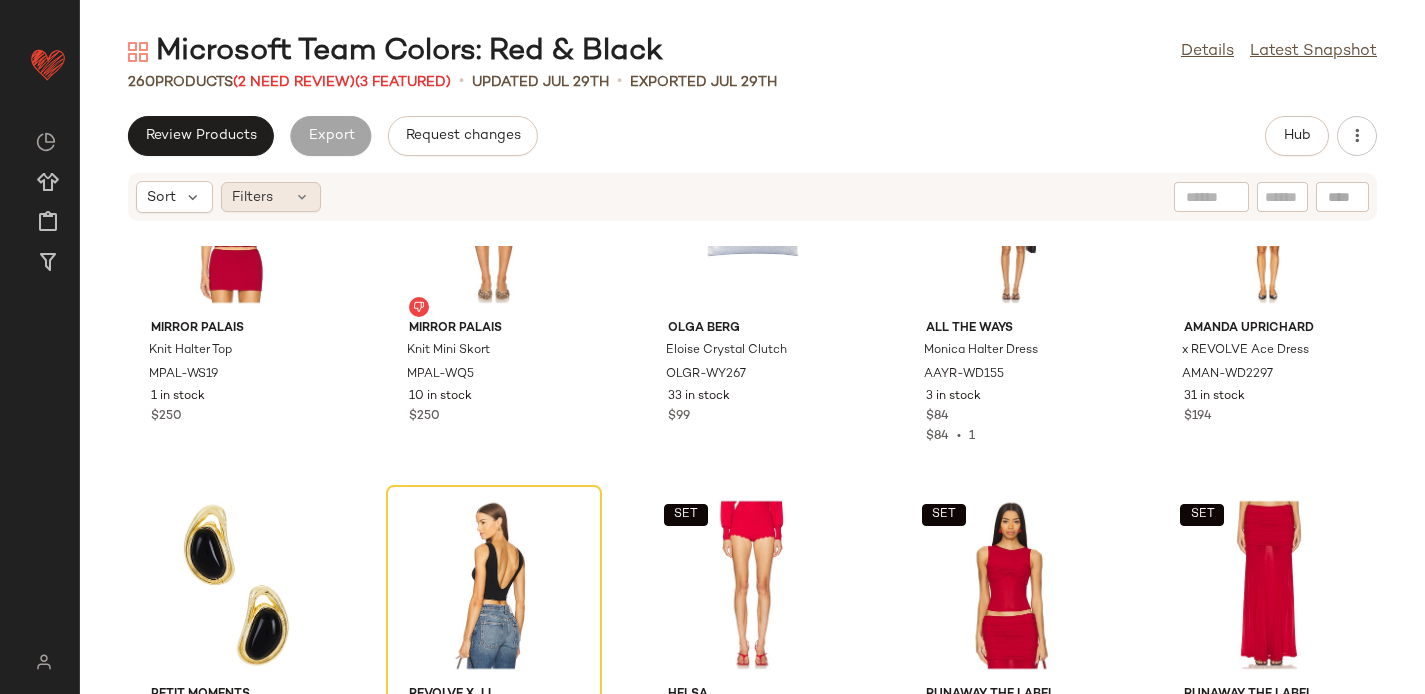click on "Filters" 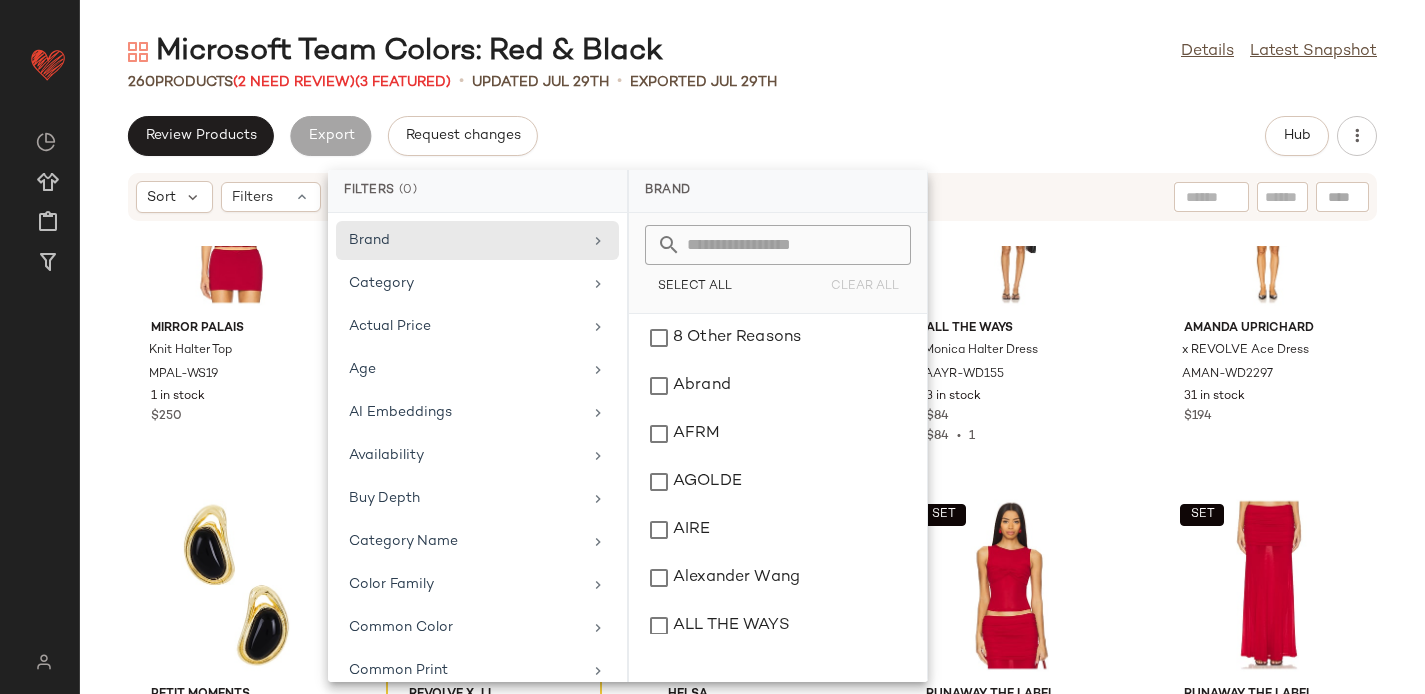 scroll, scrollTop: 923, scrollLeft: 0, axis: vertical 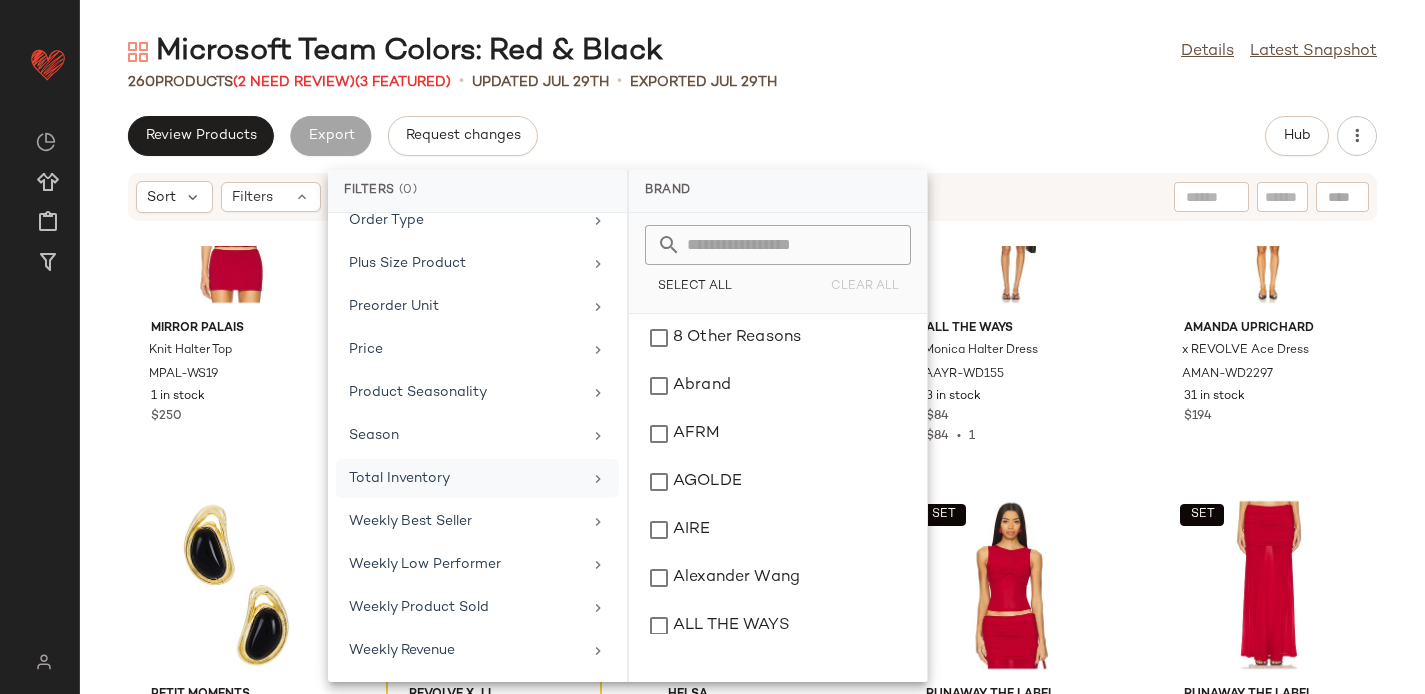 click on "Total Inventory" 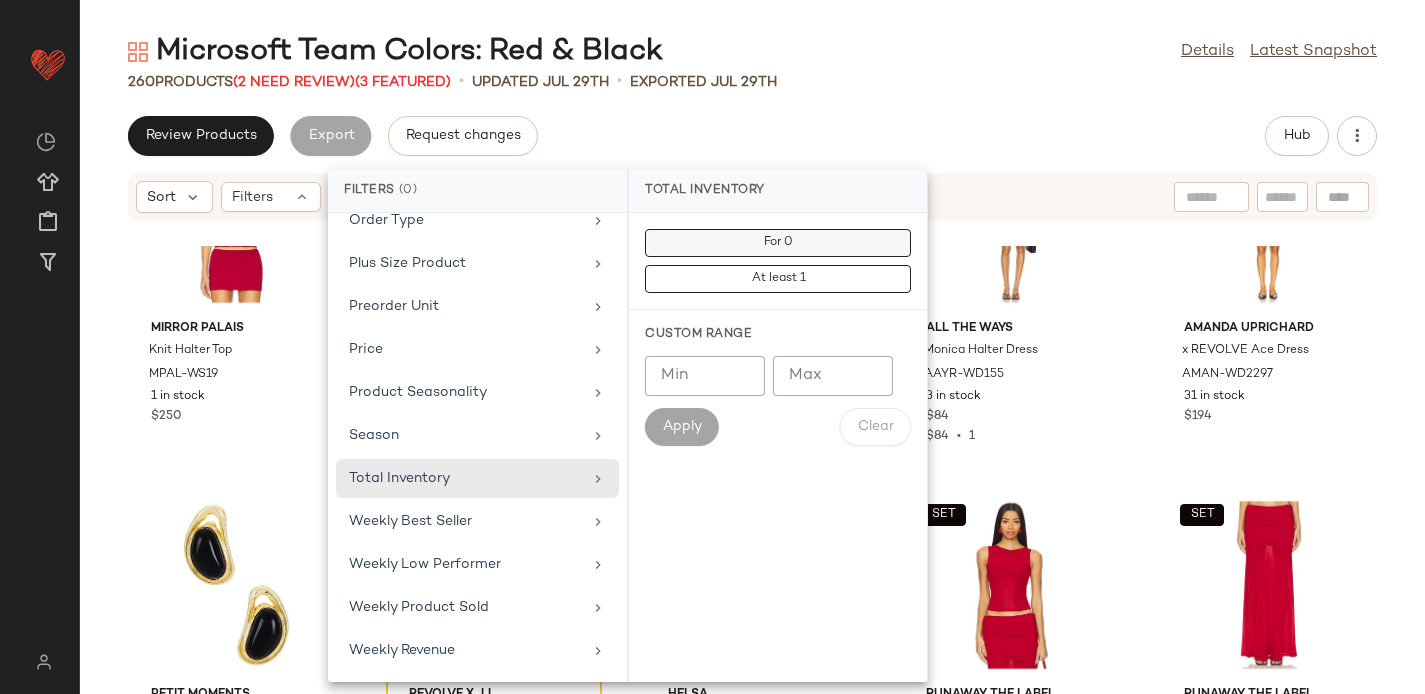 click on "For 0" 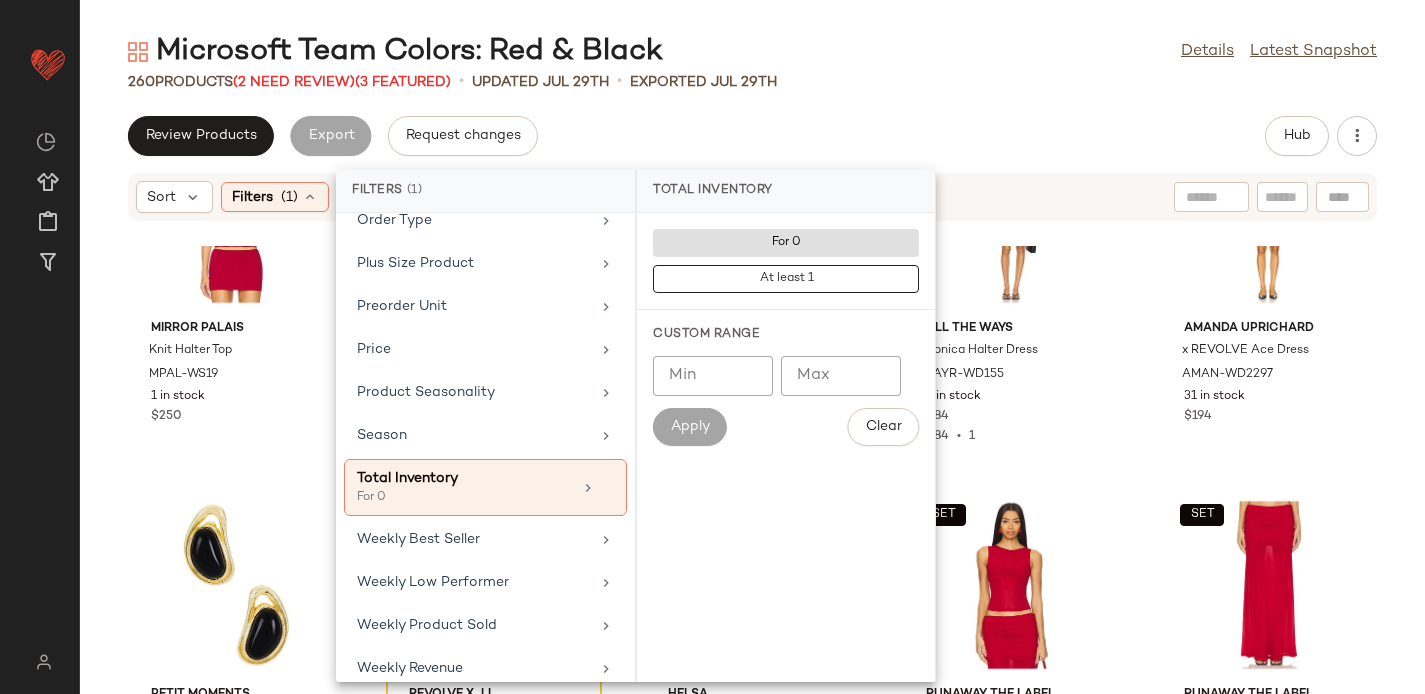 click on "Microsoft Team Colors: Red & Black  Details   Latest Snapshot  260   Products   (2 Need Review)  (3 Featured)  •   updated Jul 29th  •  Exported Jul 29th  Review Products   Export   Request changes   Hub  Sort  Filters  (1)   Reset   SET  Mirror Palais Knit Halter Top MPAL-WS19 1 in stock $250  SET  Mirror Palais Knit Mini Skort MPAL-WQ5 10 in stock $250 olga berg Eloise Crystal Clutch OLGR-WY267 33 in stock $99 ALL THE WAYS Monica Halter Dress AAYR-WD155 3 in stock $84 $84  •  1 Amanda Uprichard x REVOLVE Ace Dress AMAN-WD2297 31 in stock $194 petit moments Valia Stud Earrings PETM-WL733 29 in stock $50 REVOLVE x JJ Vest Top RXJR-WS4 100 Pre-Order Items $54  SET  Helsa Elvira Shorts HLSA-WF25 13 in stock $148  SET  Runaway The Label Meila Top RUNR-WS15 451 in stock $75 $442  •  6  SET  Runaway The Label Meila Maxi Skirt RUNR-WQ11 447 in stock $94 $187  •  2 superdown Andria Strapless Mini Dress SPDW-WD2371 79 in stock $72 $72  •  1 Polo Ralph Lauren Polo Ralph Lauren Chino Cap in Black & Red 15" at bounding box center [752, 363] 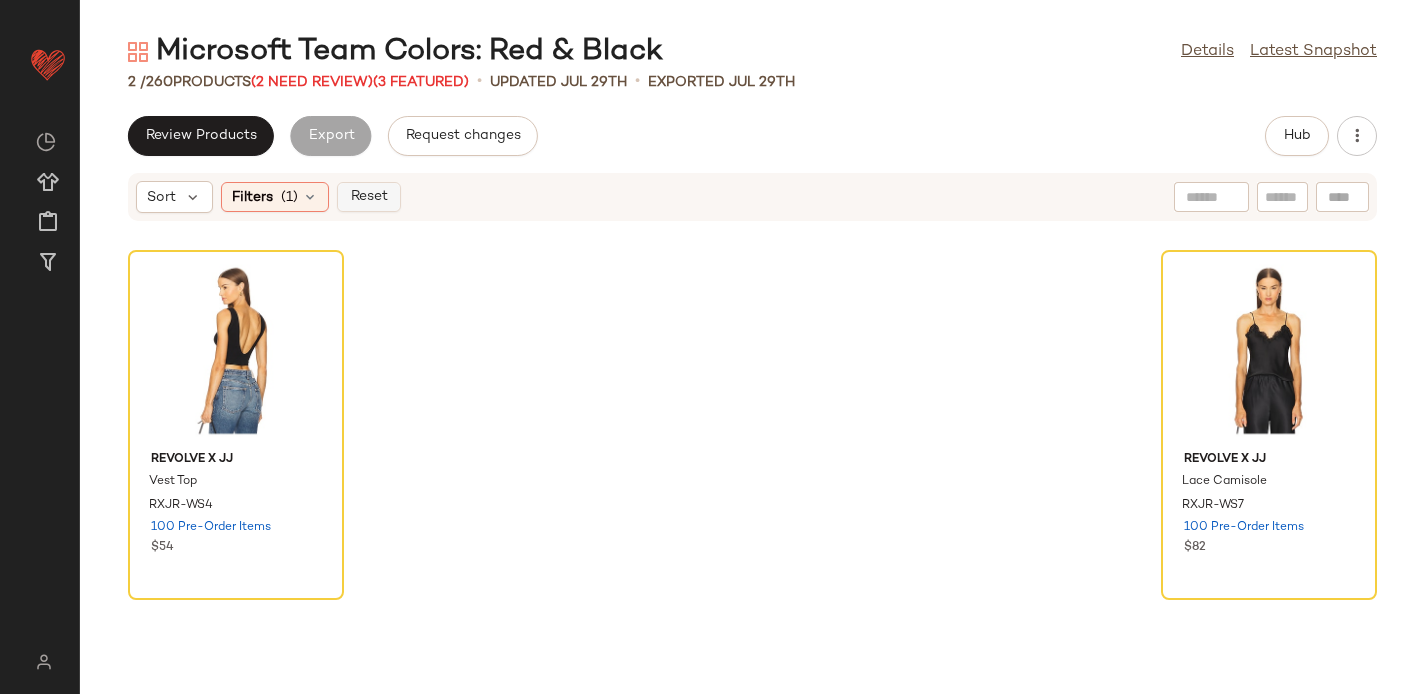 click on "Reset" 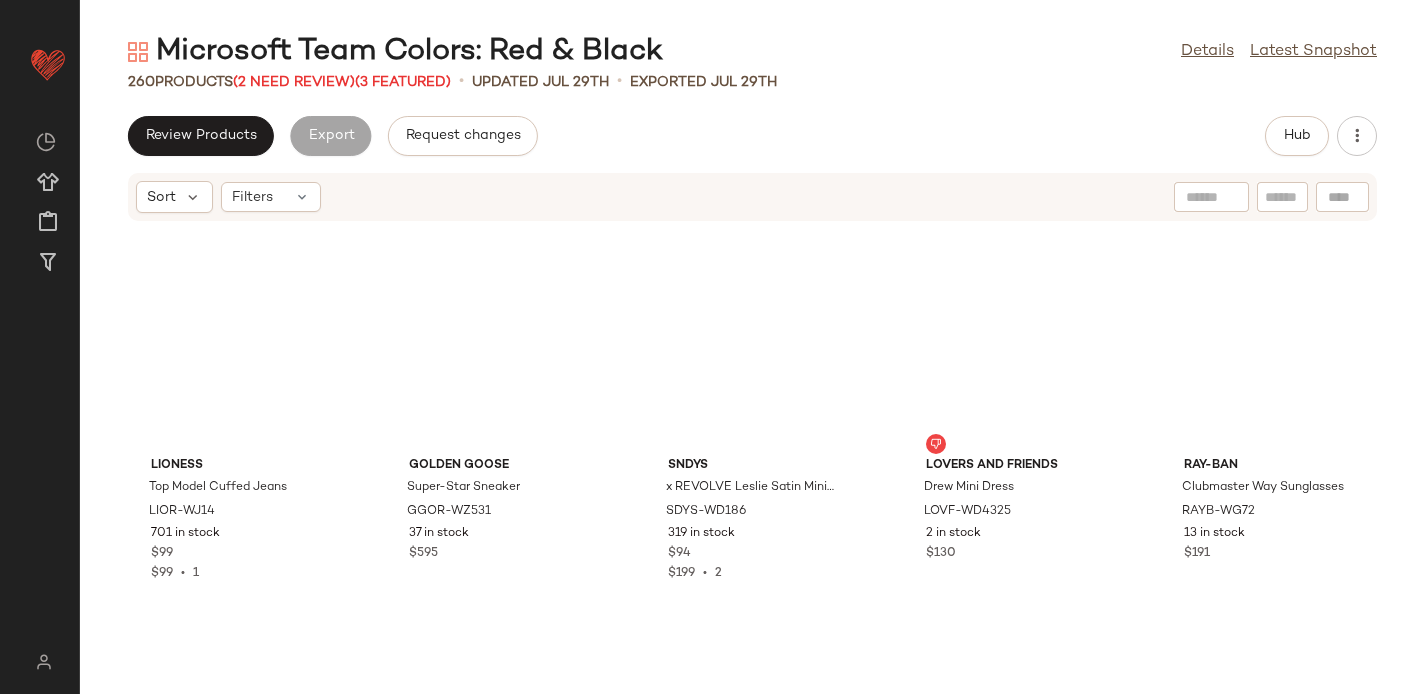 scroll, scrollTop: 16671, scrollLeft: 0, axis: vertical 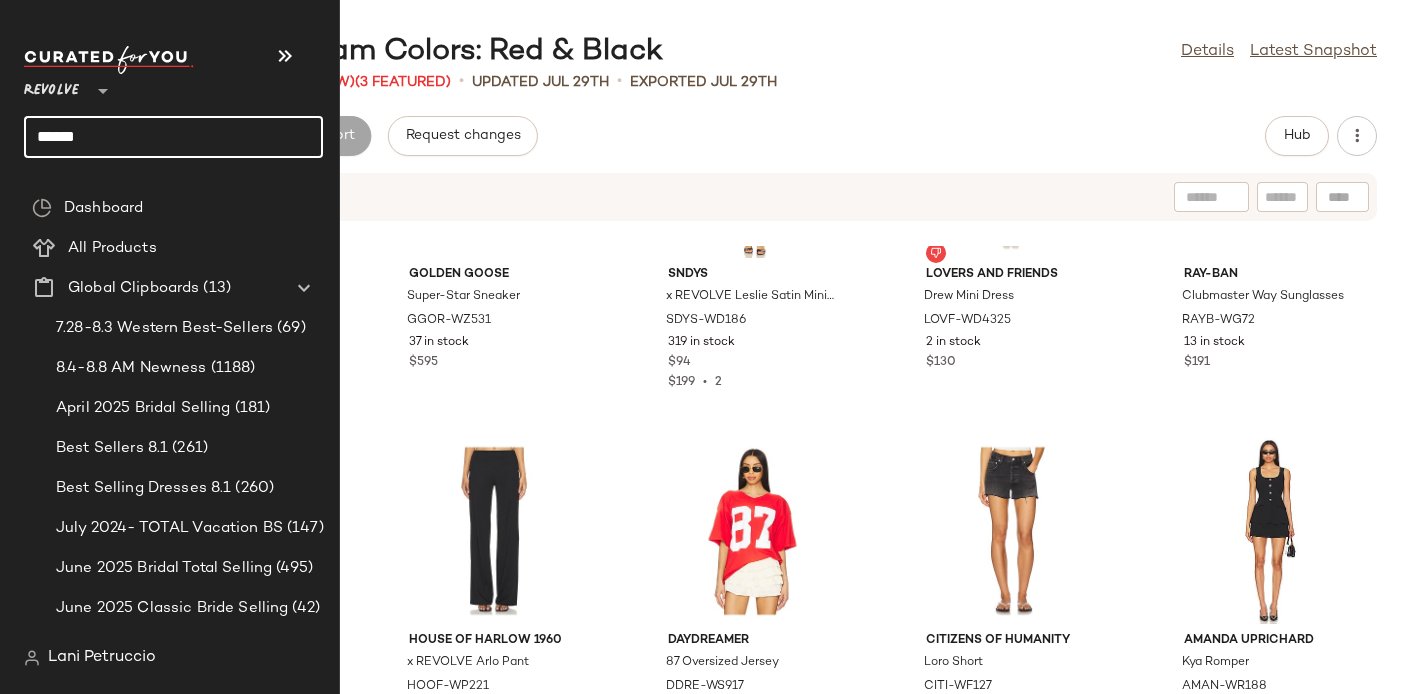 click on "*****" 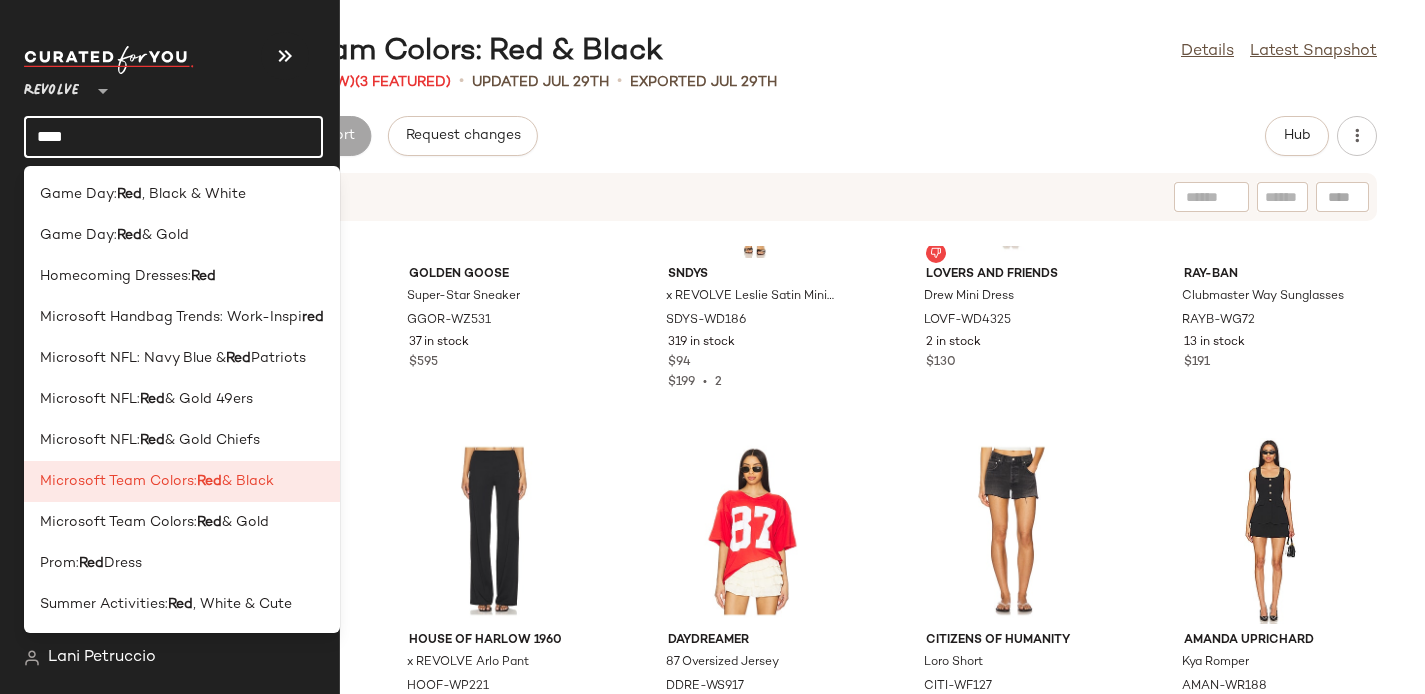 click on "& Gold" at bounding box center (165, 235) 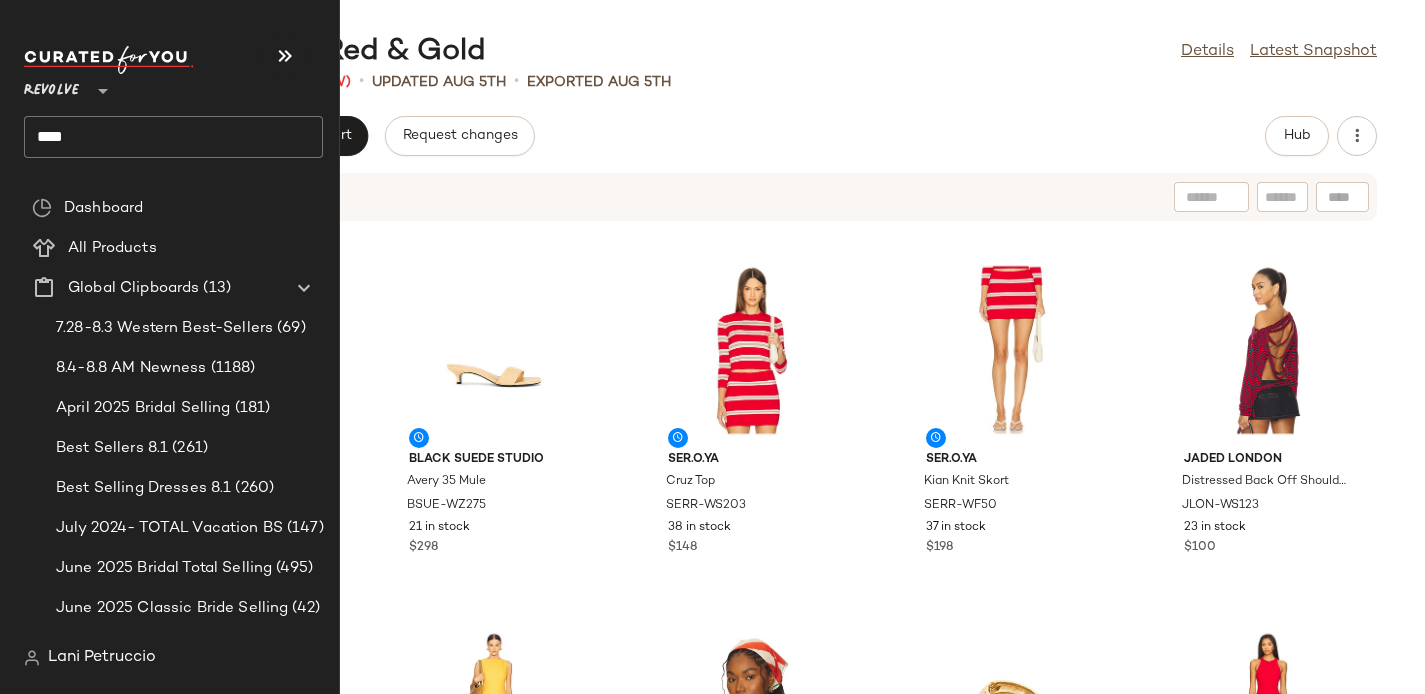 click on "***" 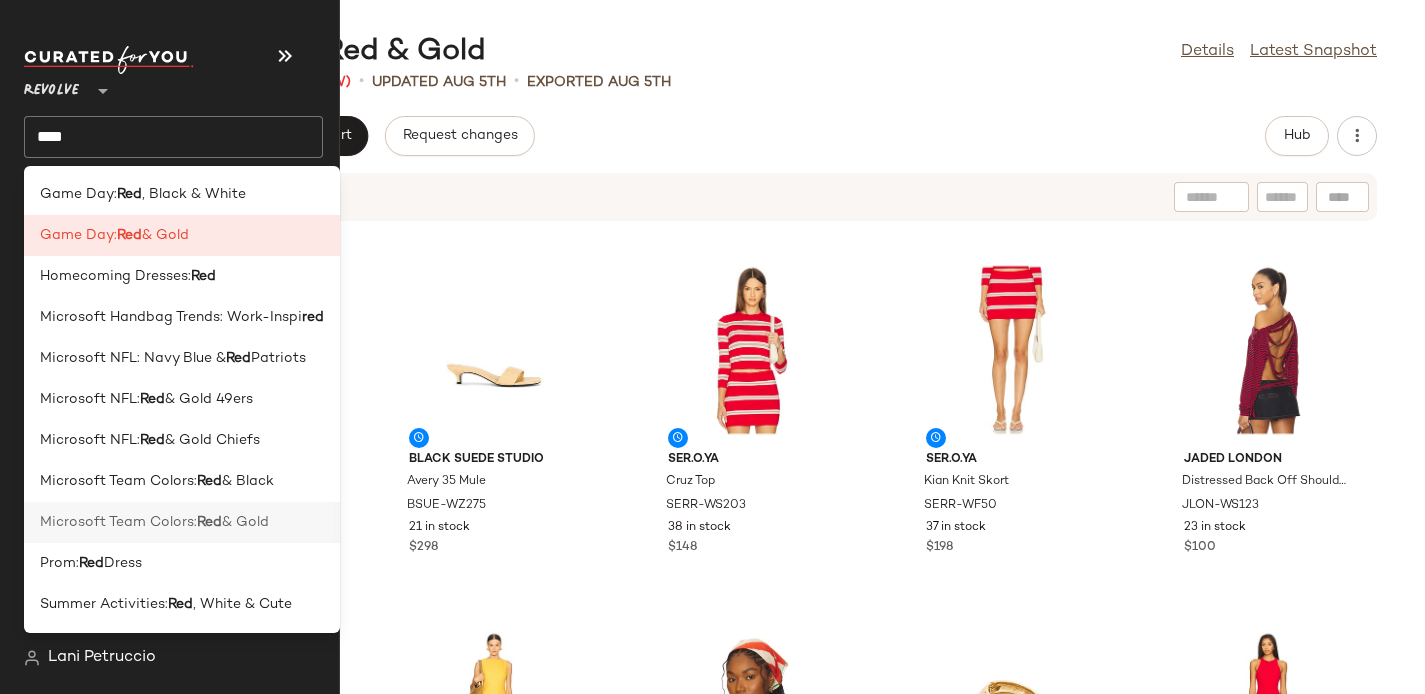 click on "Microsoft Team Colors:" at bounding box center (118, 522) 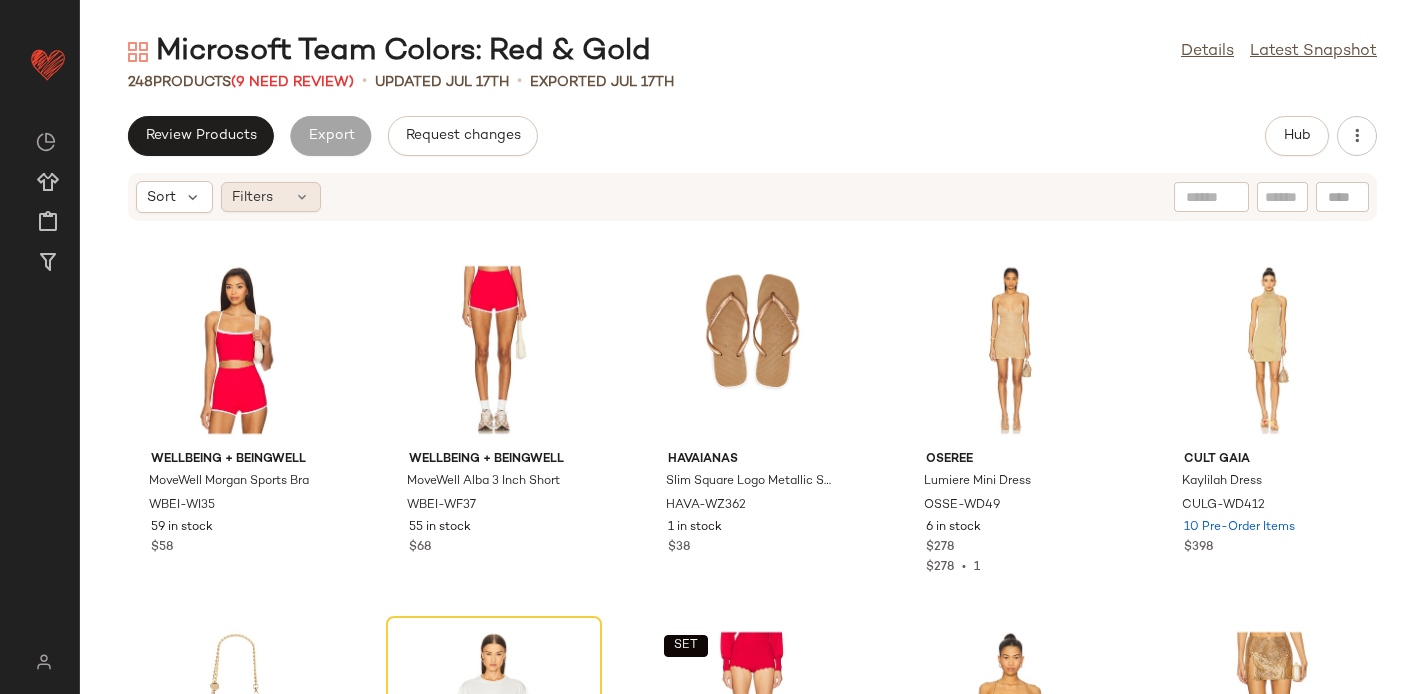click on "Filters" 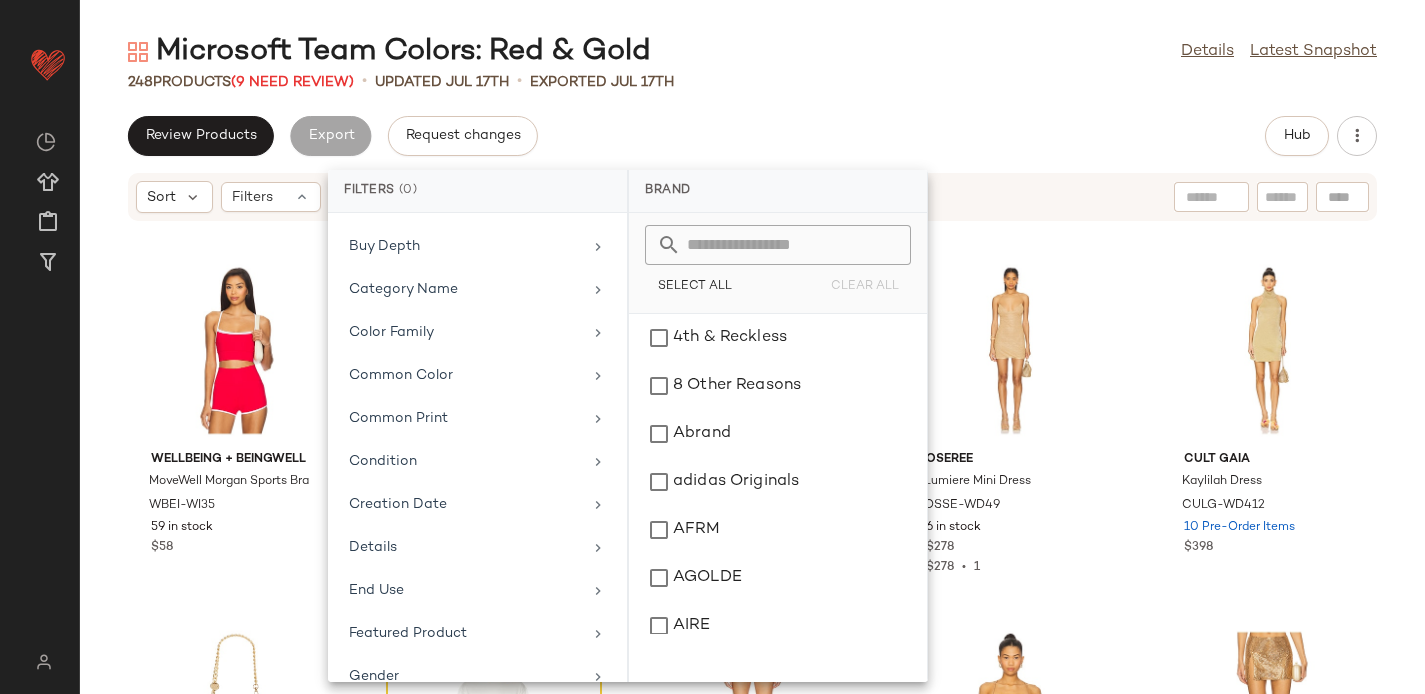 scroll, scrollTop: 923, scrollLeft: 0, axis: vertical 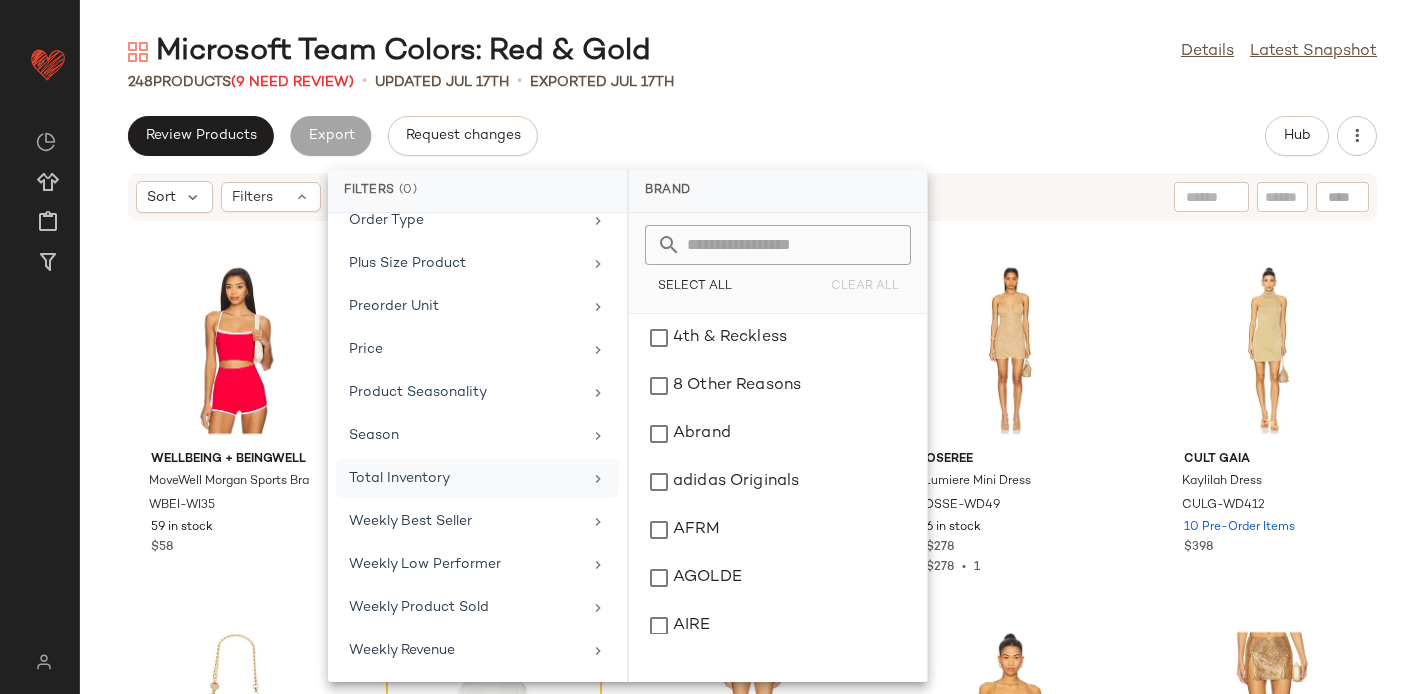 click on "Total Inventory" at bounding box center (465, 478) 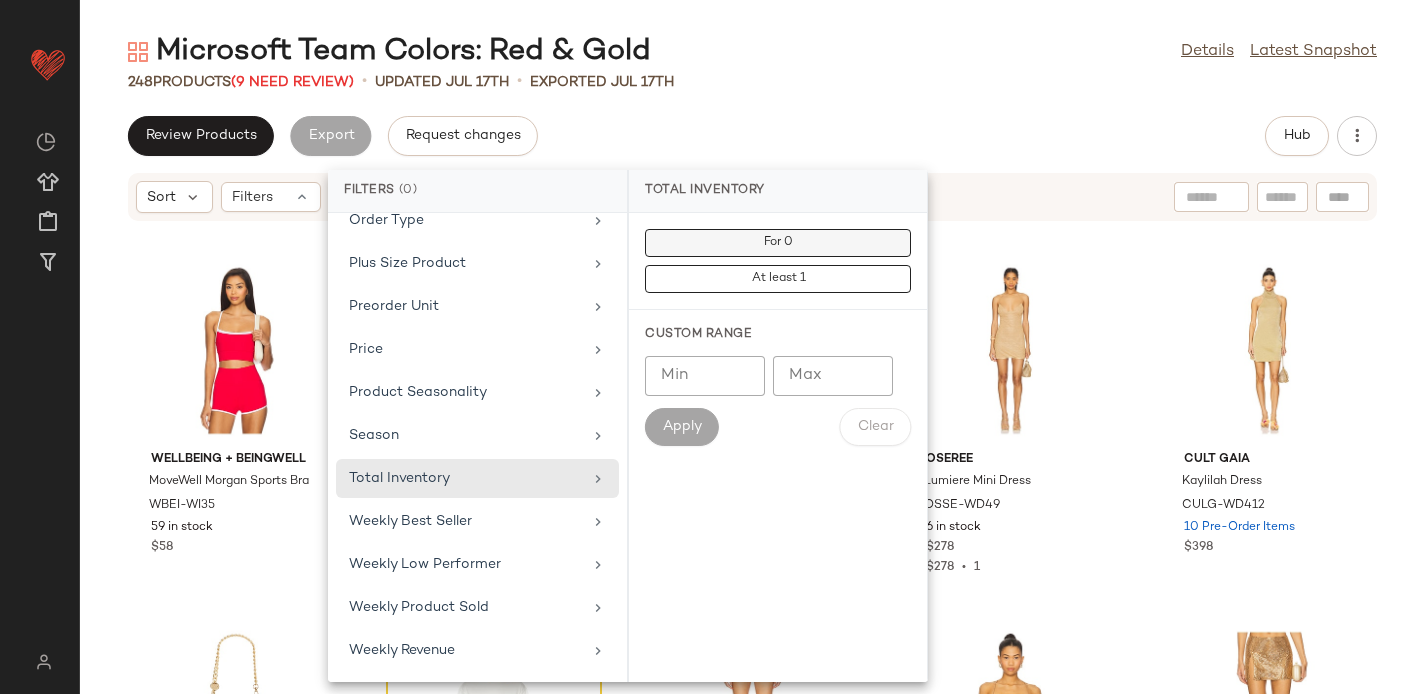 click on "For 0" 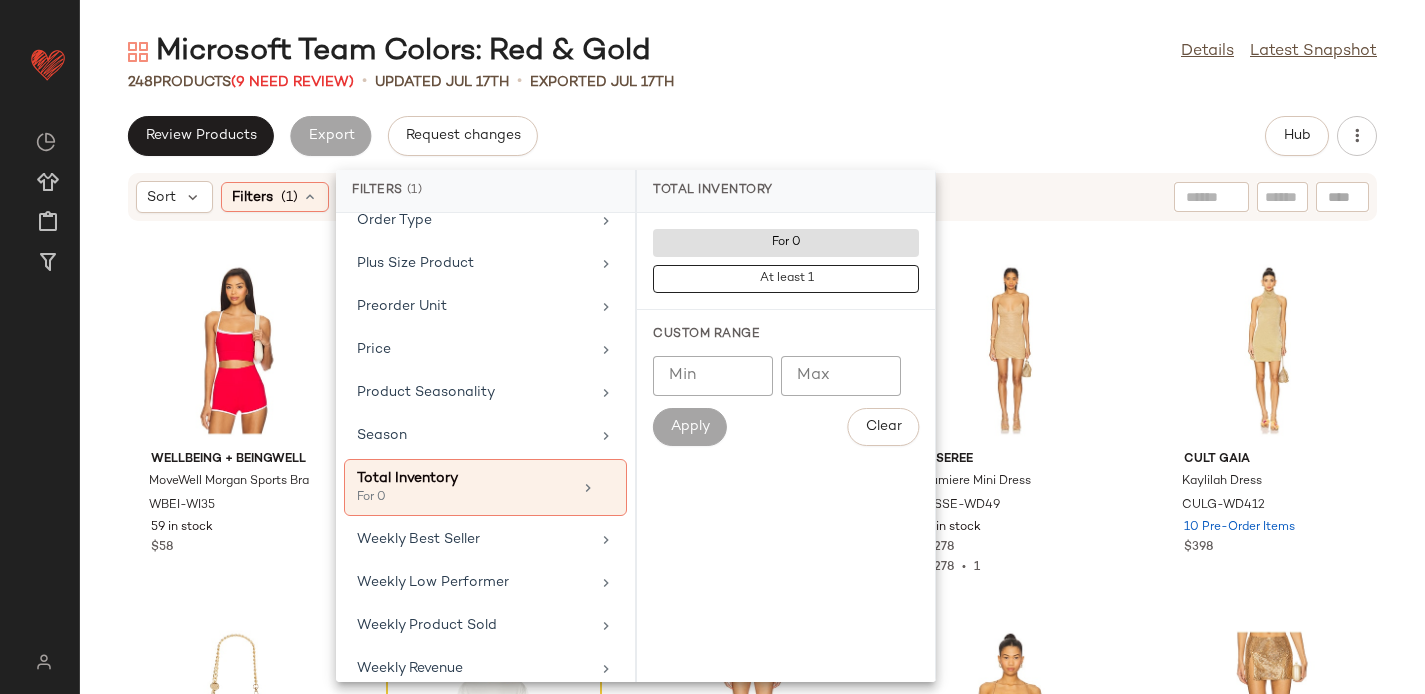click on "Review Products   Export   Request changes   Hub" 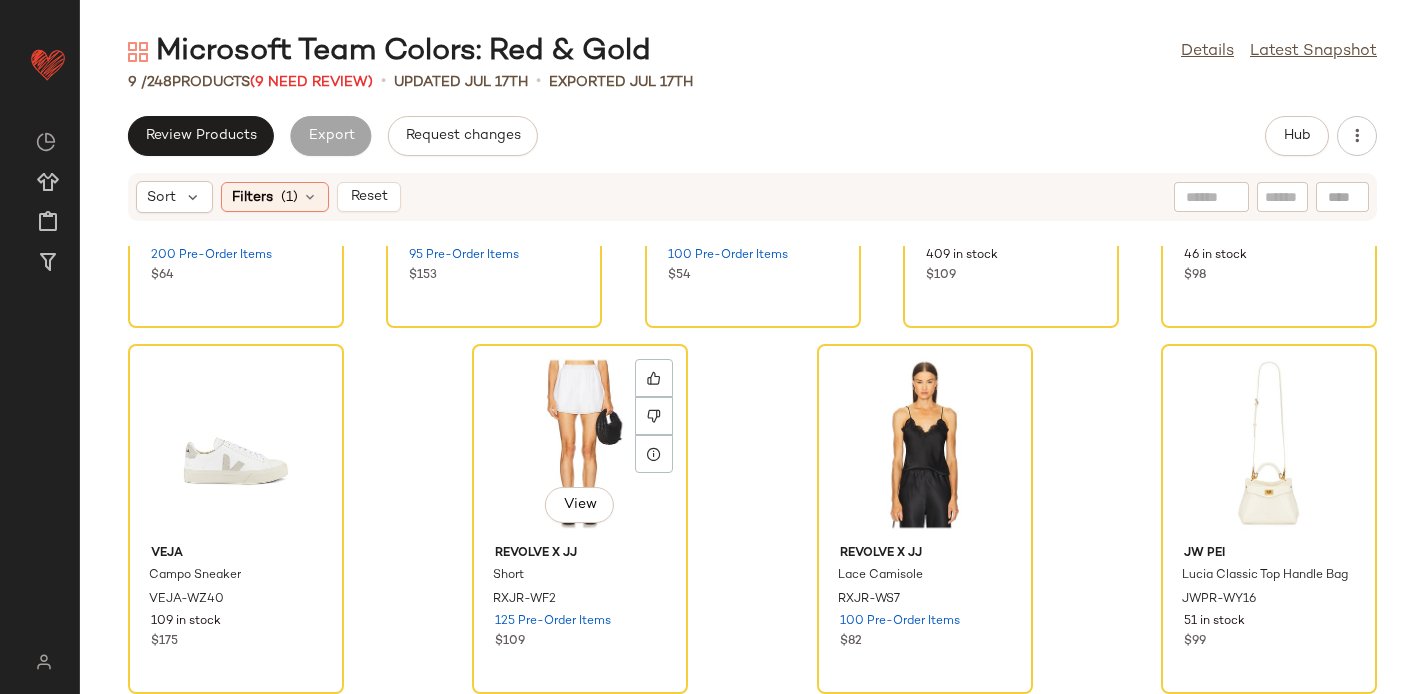 scroll, scrollTop: 0, scrollLeft: 0, axis: both 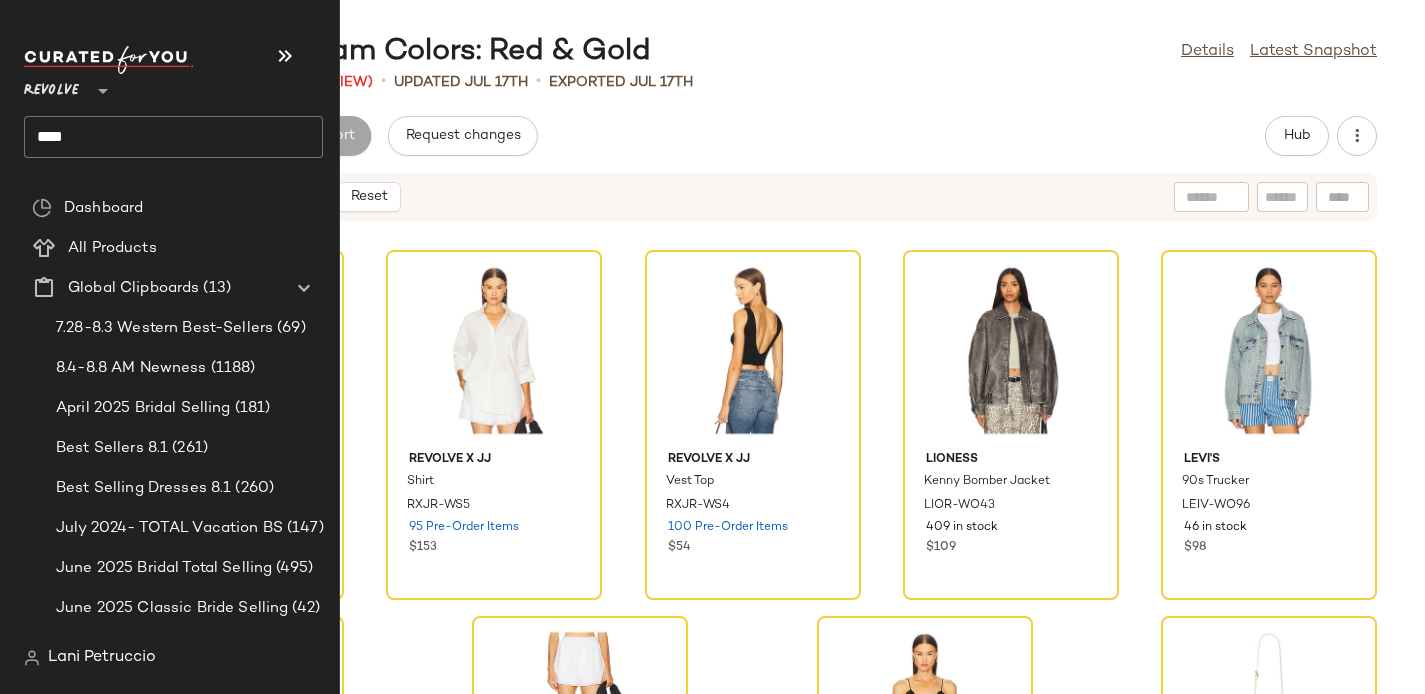 click on "***" 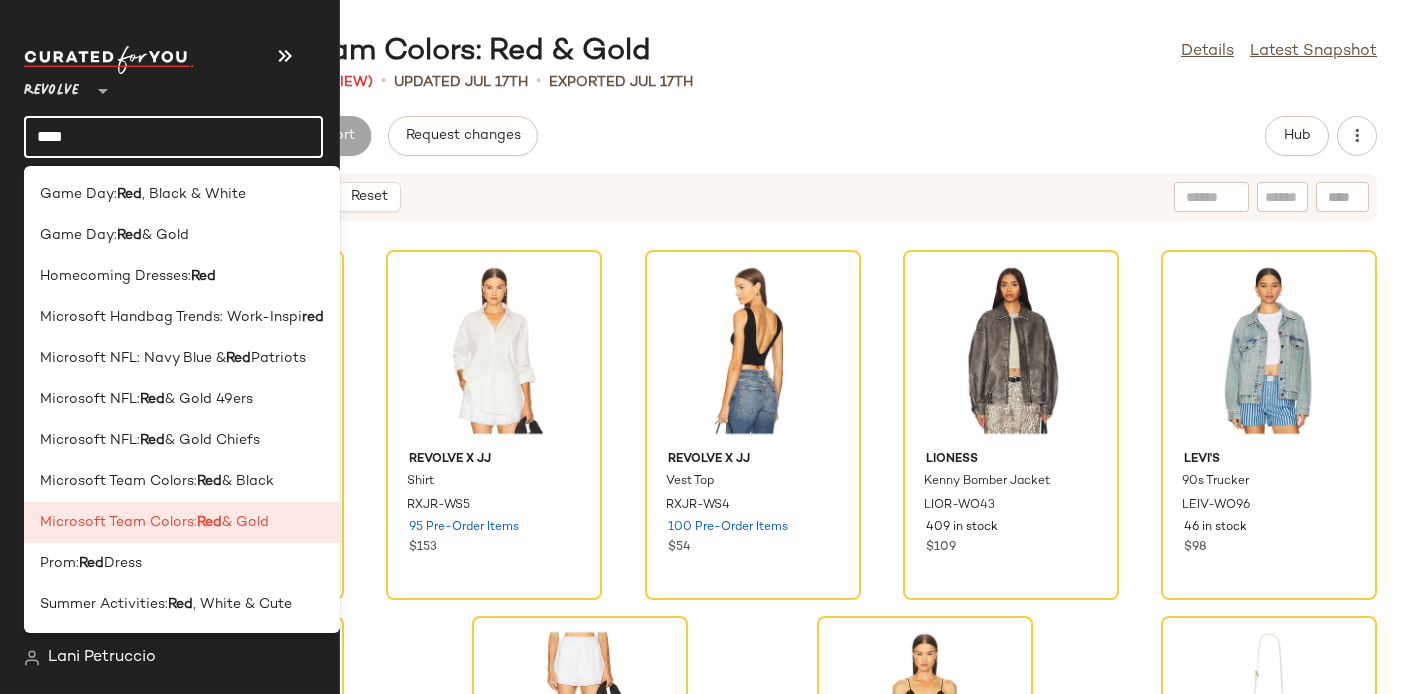 click on "***" 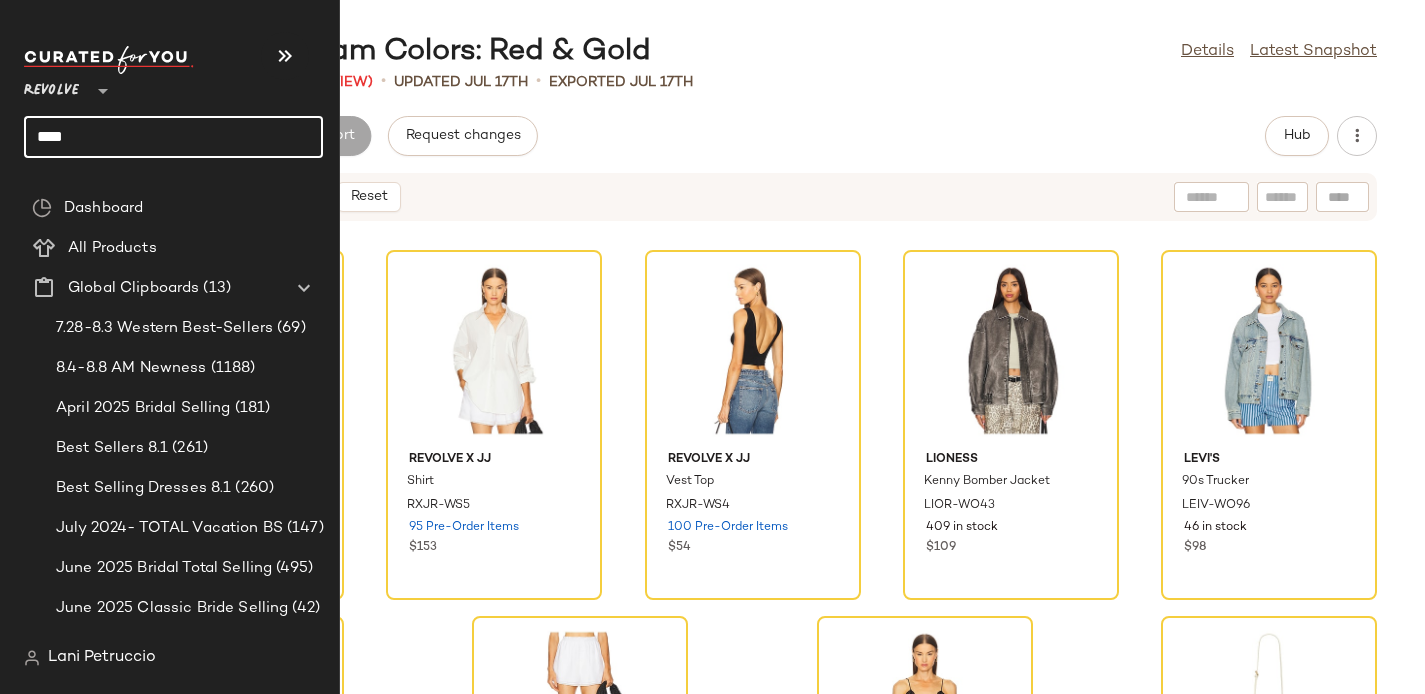 click on "***" 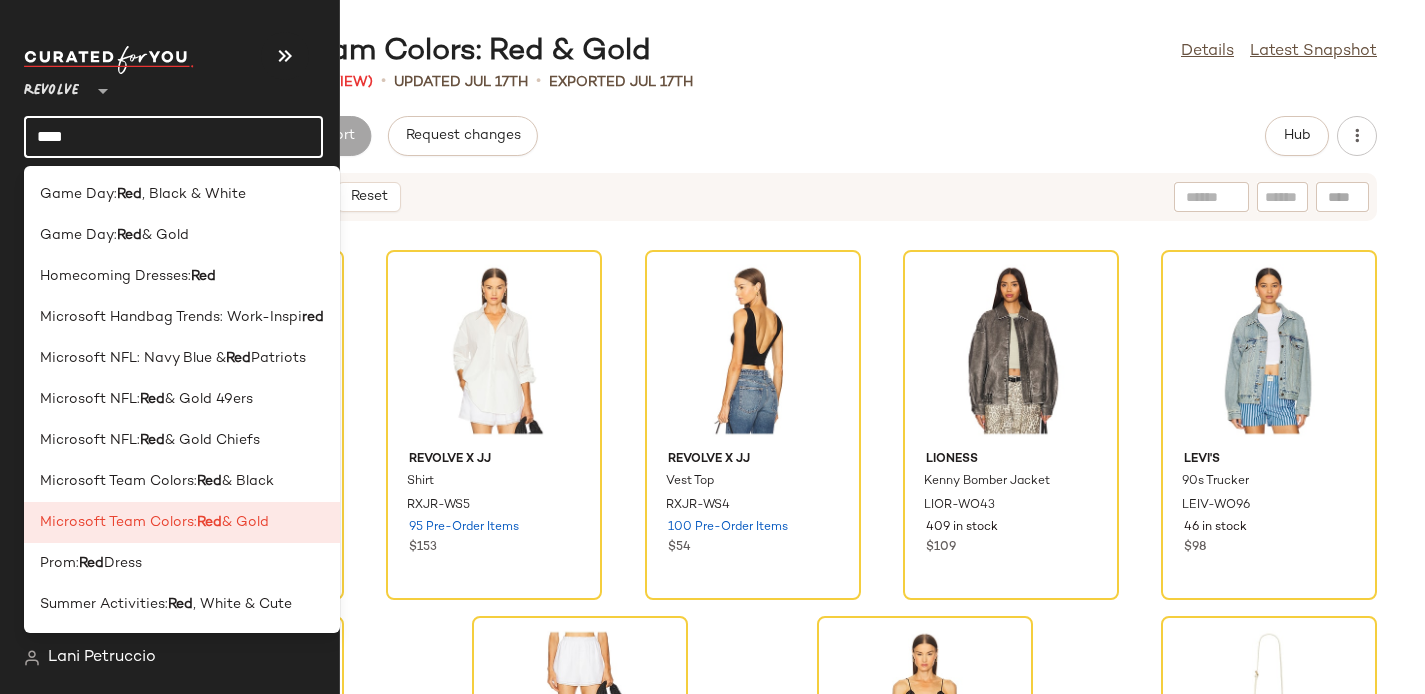 click on "***" 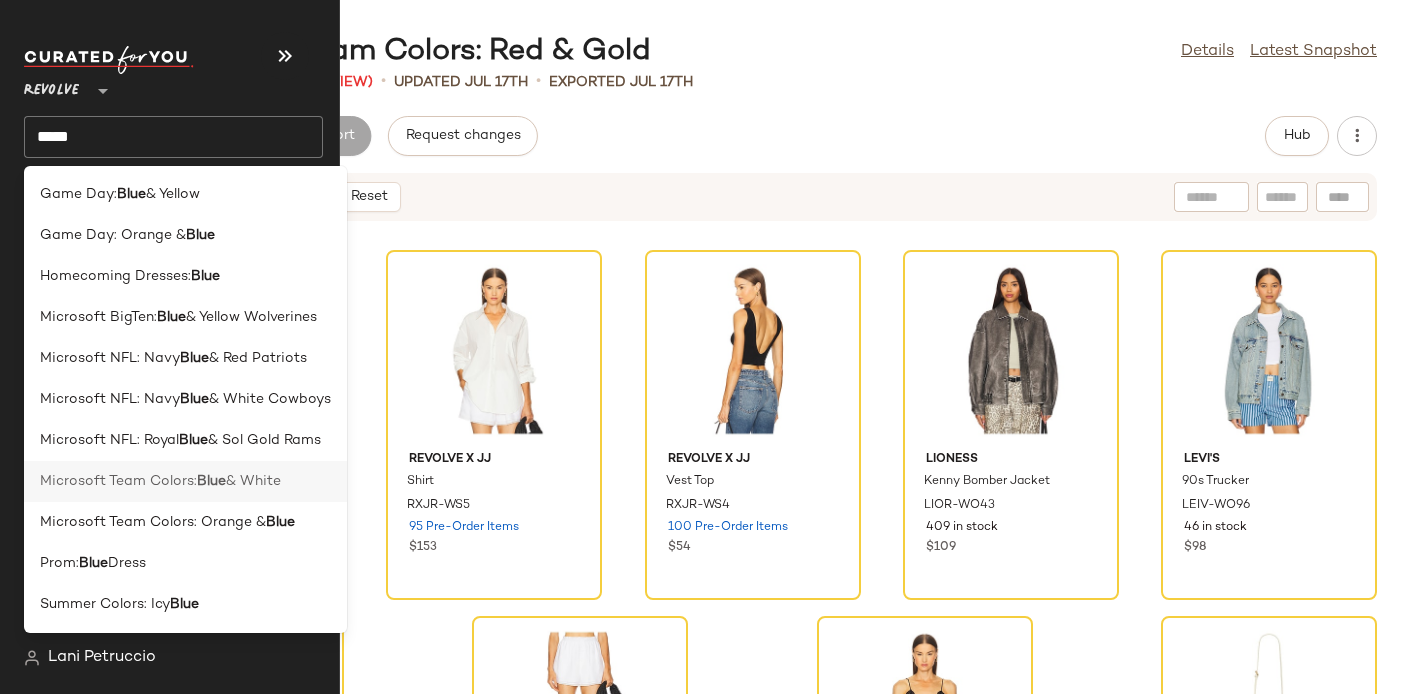 click on "Blue" at bounding box center (211, 481) 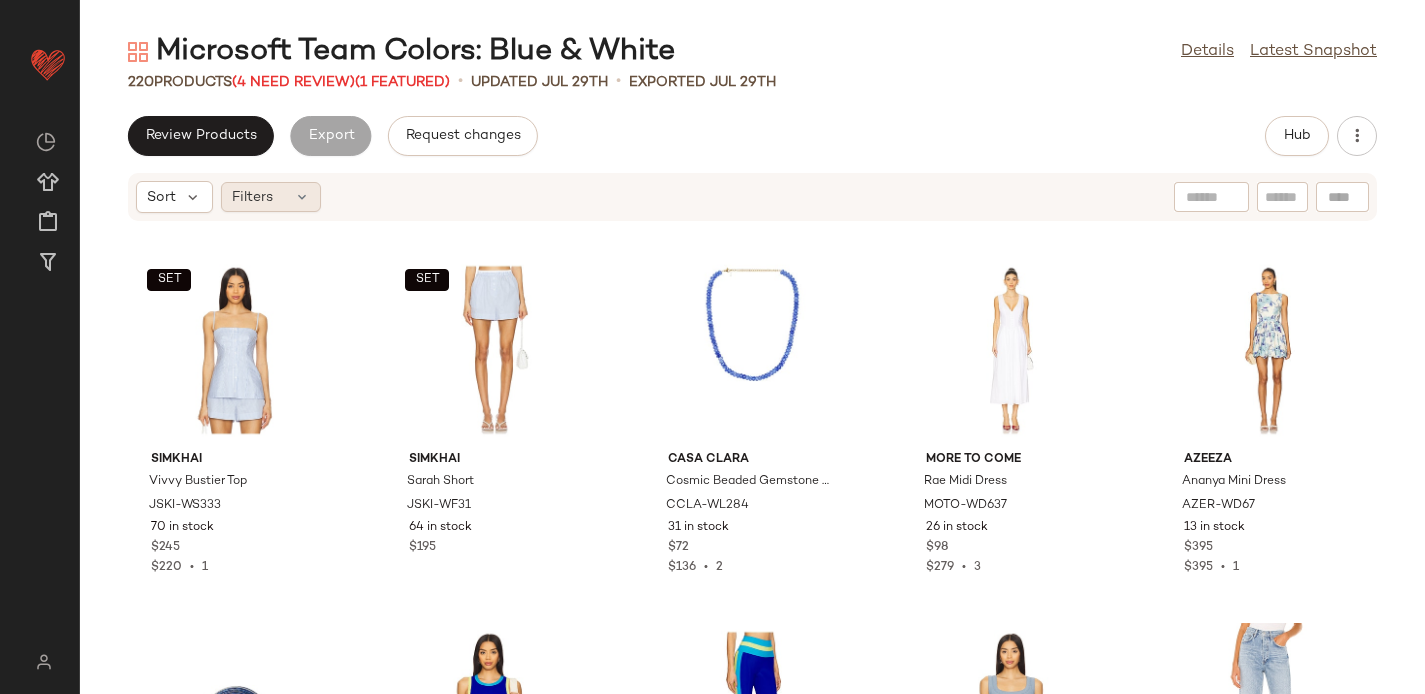 click on "Filters" at bounding box center [252, 197] 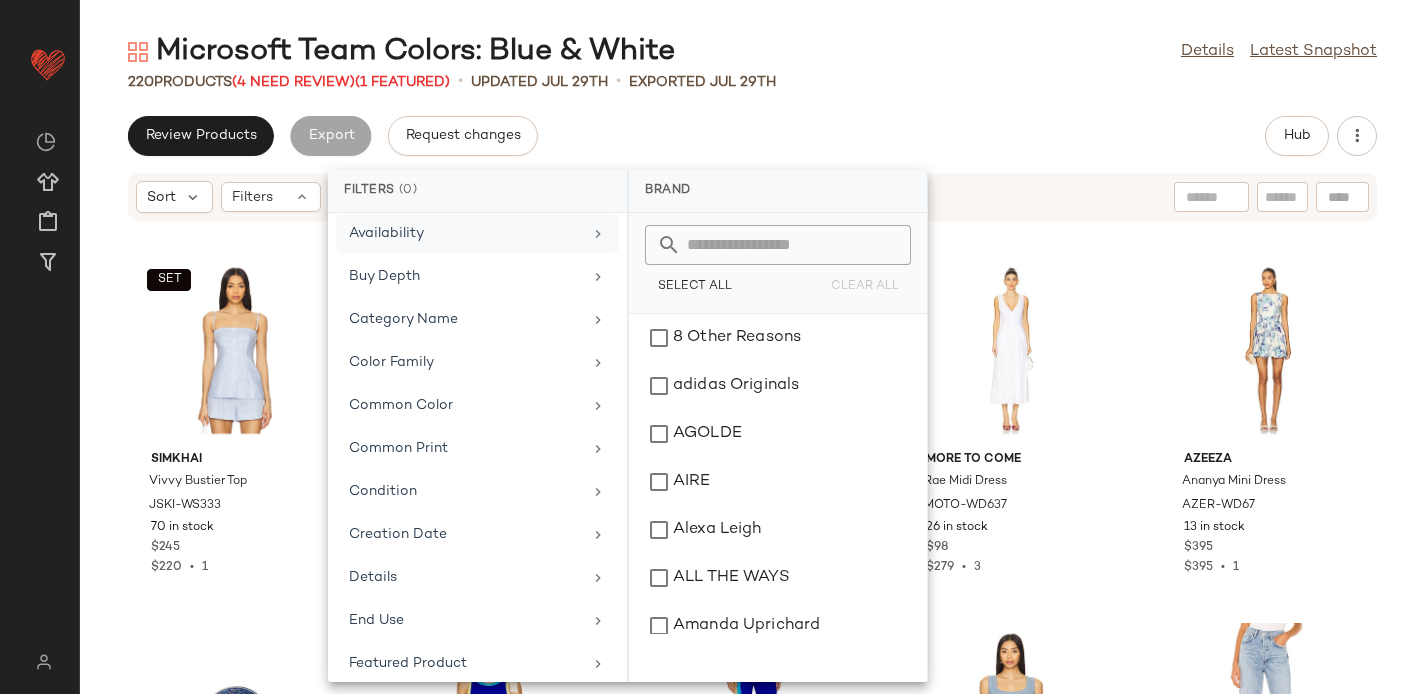 scroll, scrollTop: 923, scrollLeft: 0, axis: vertical 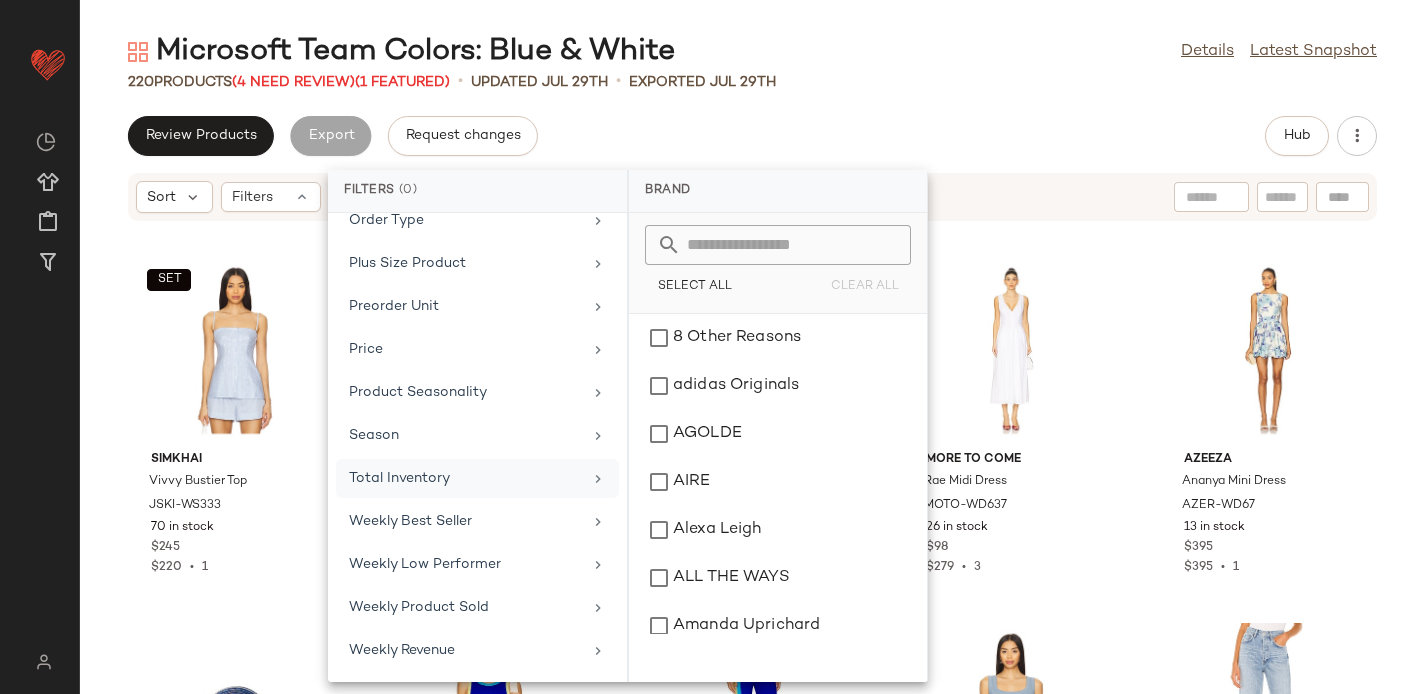 click on "Total Inventory" at bounding box center [465, 478] 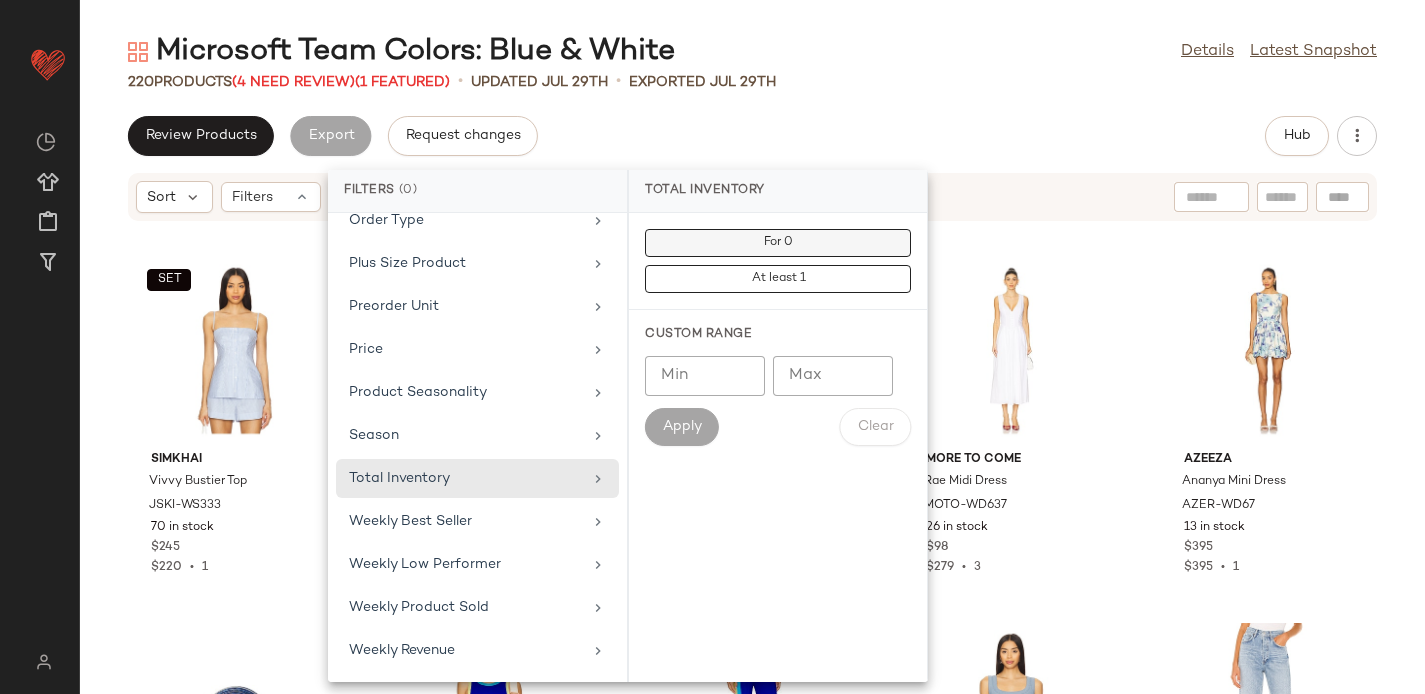 click on "For 0" 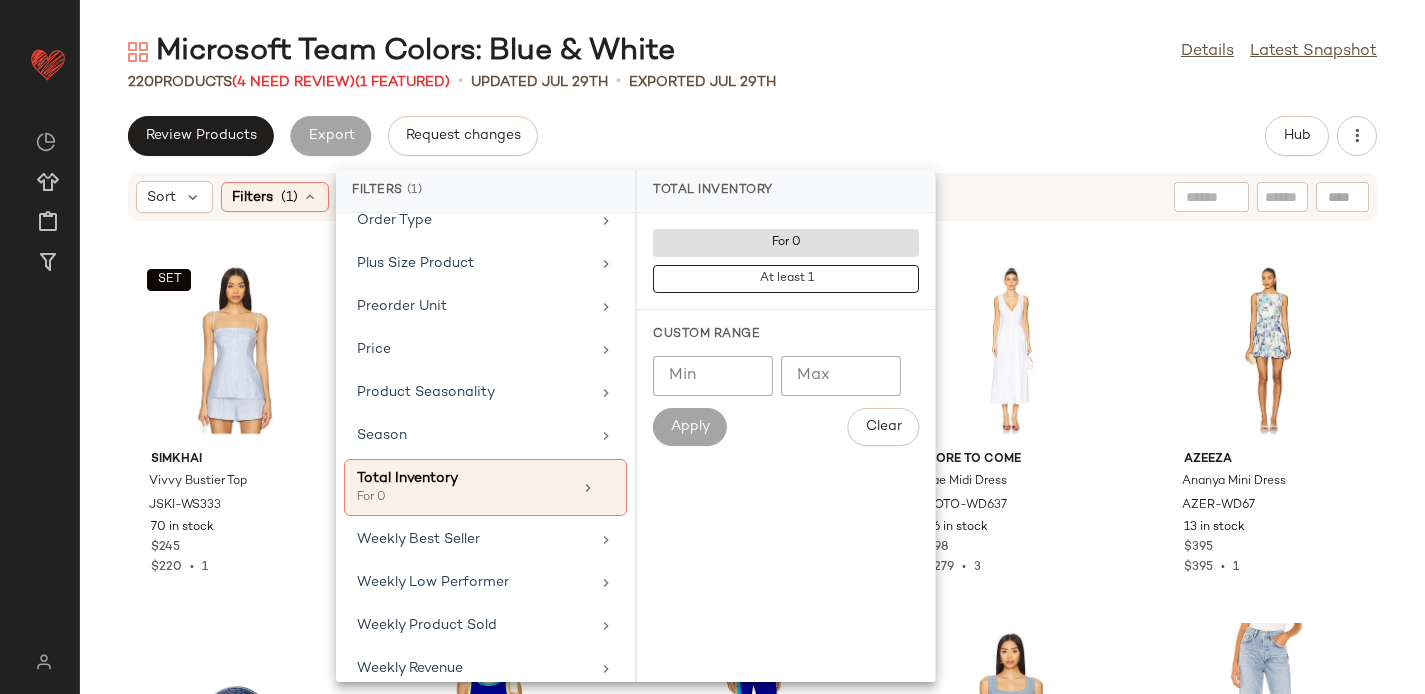 click on "Review Products   Export   Request changes   Hub" 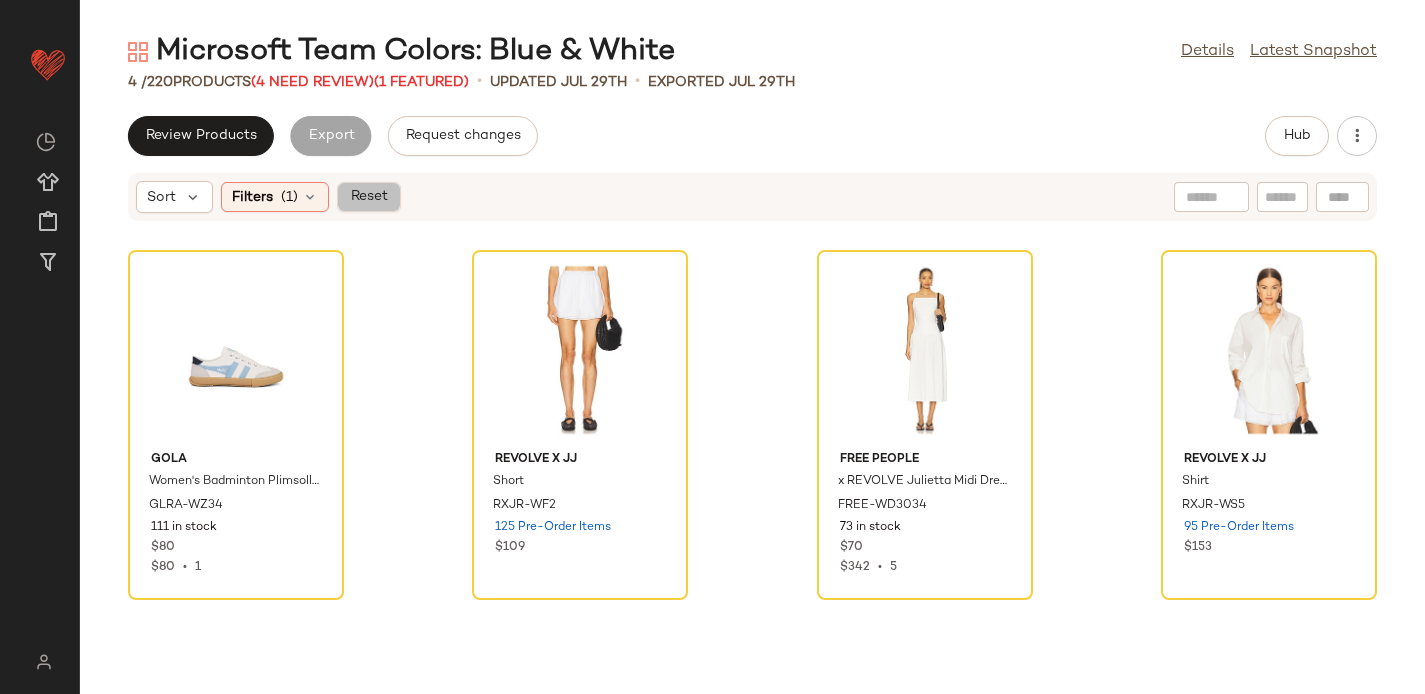 click on "Reset" 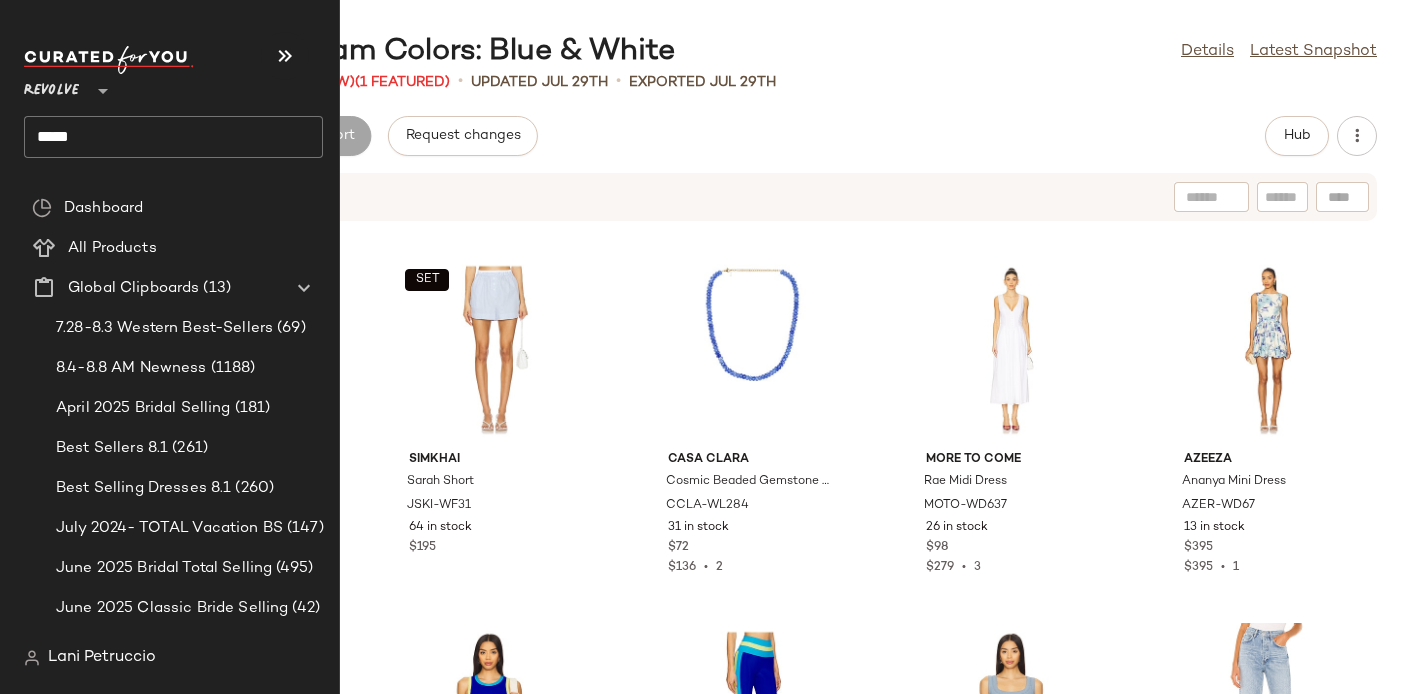 click on "****" 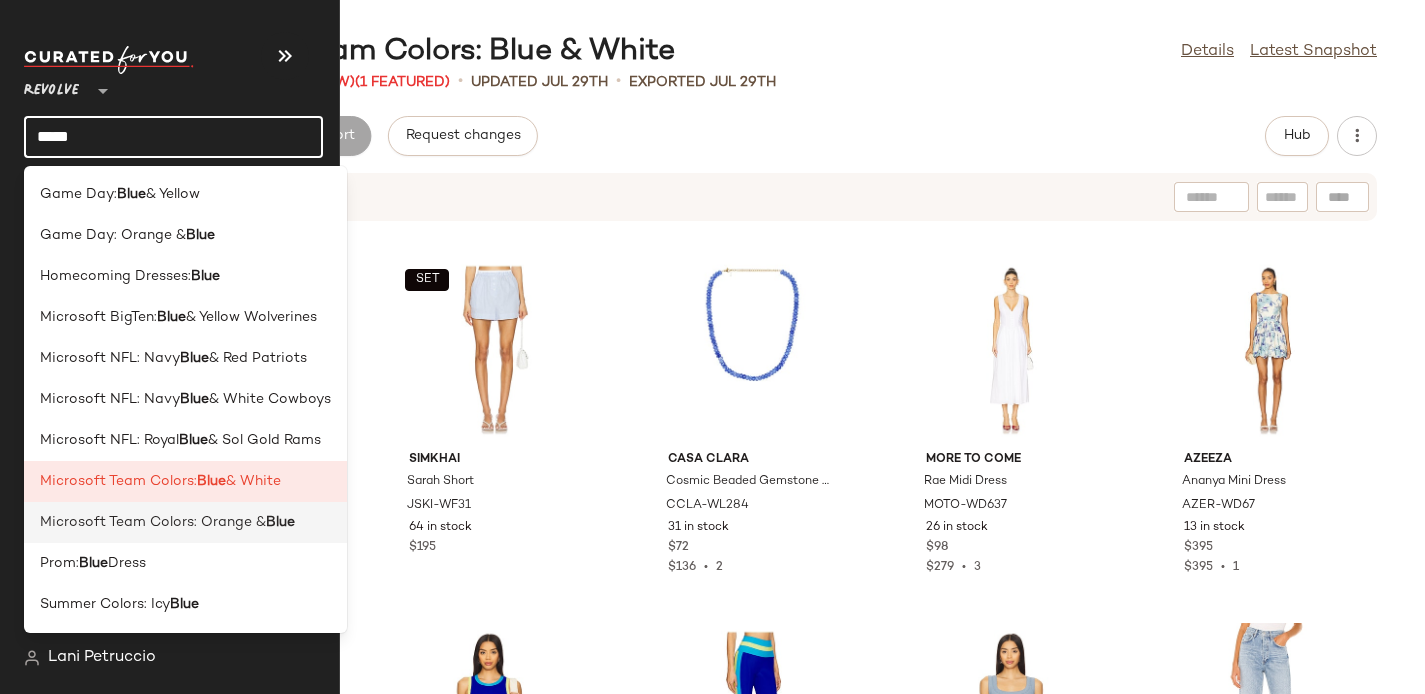 click on "Microsoft Team Colors: Orange &" at bounding box center [153, 522] 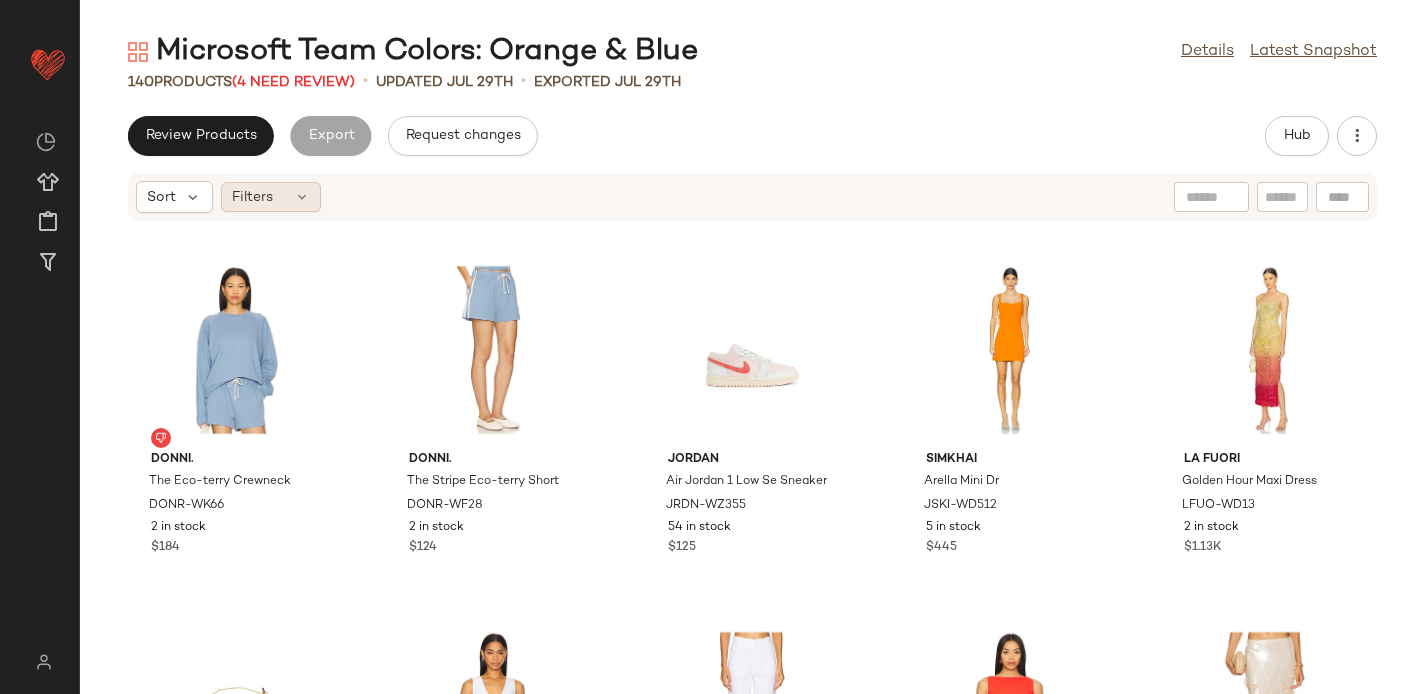 click at bounding box center [302, 197] 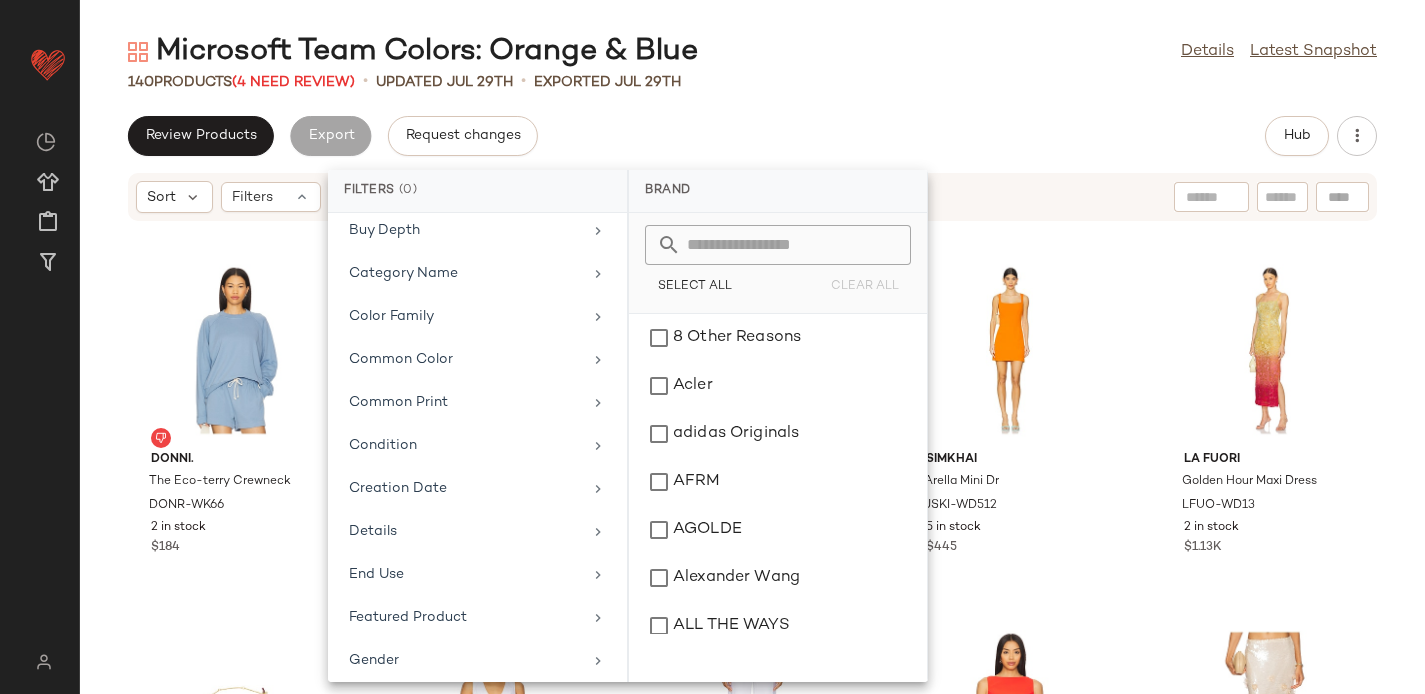scroll, scrollTop: 923, scrollLeft: 0, axis: vertical 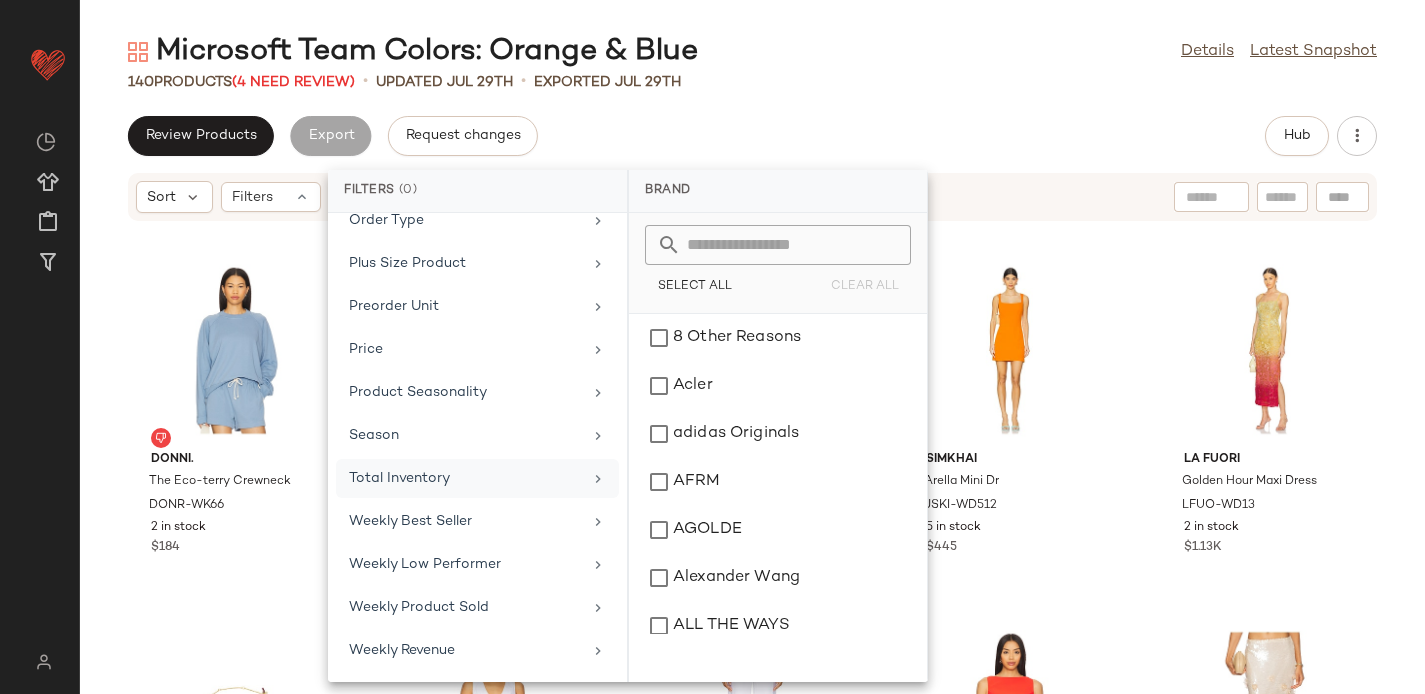 click on "Total Inventory" at bounding box center [465, 478] 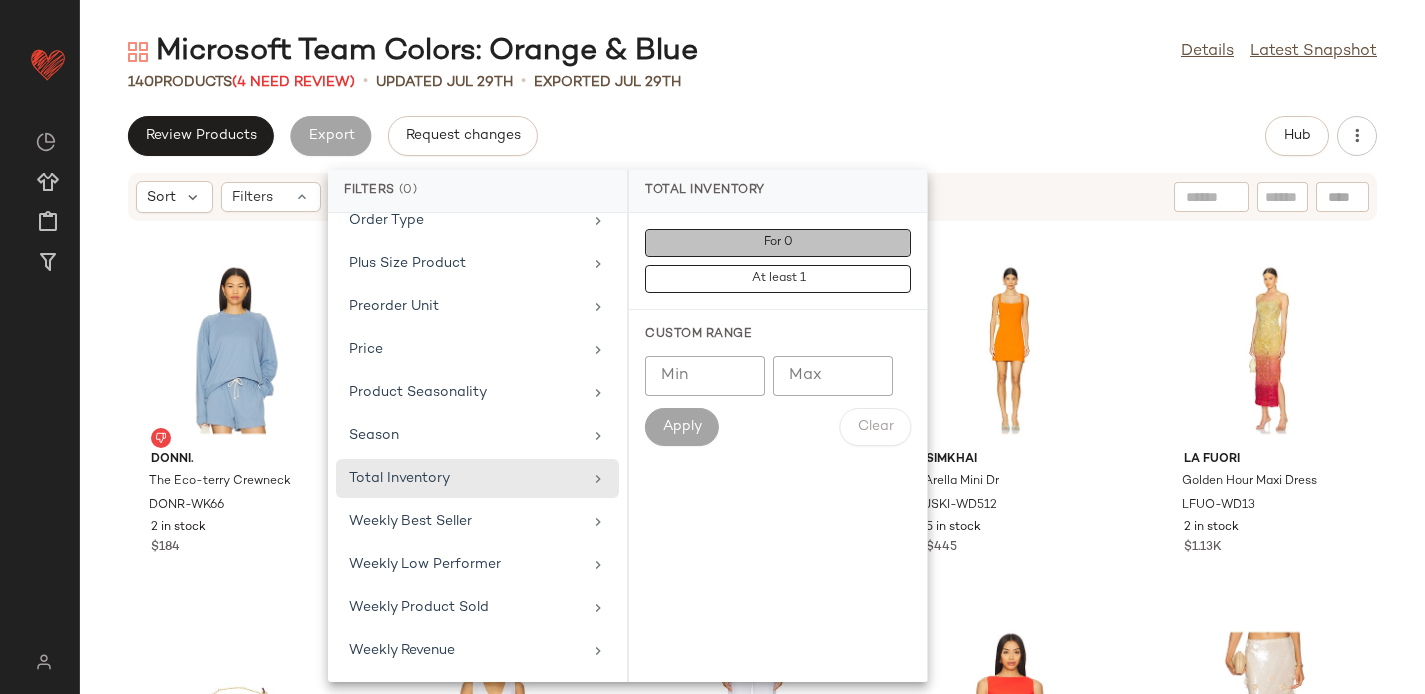 click on "For 0" 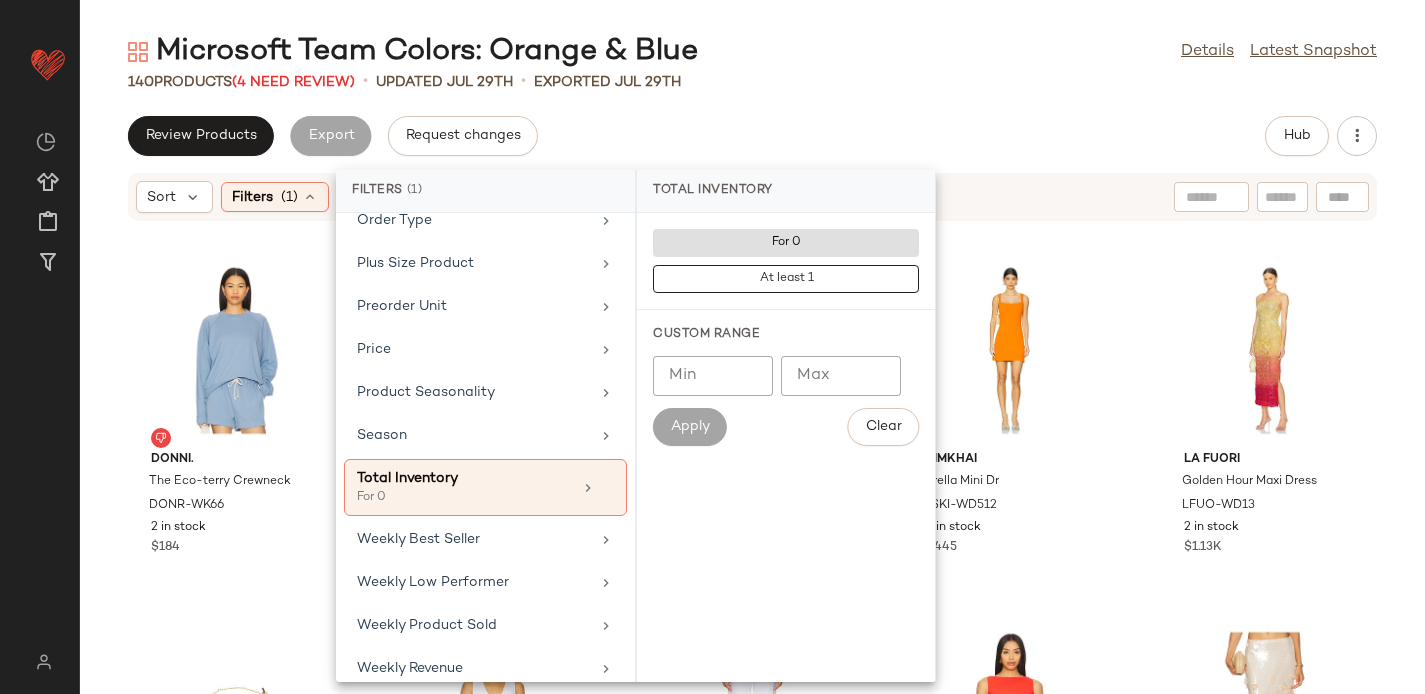 click on "Microsoft Team Colors: Orange & Blue  Details   Latest Snapshot" 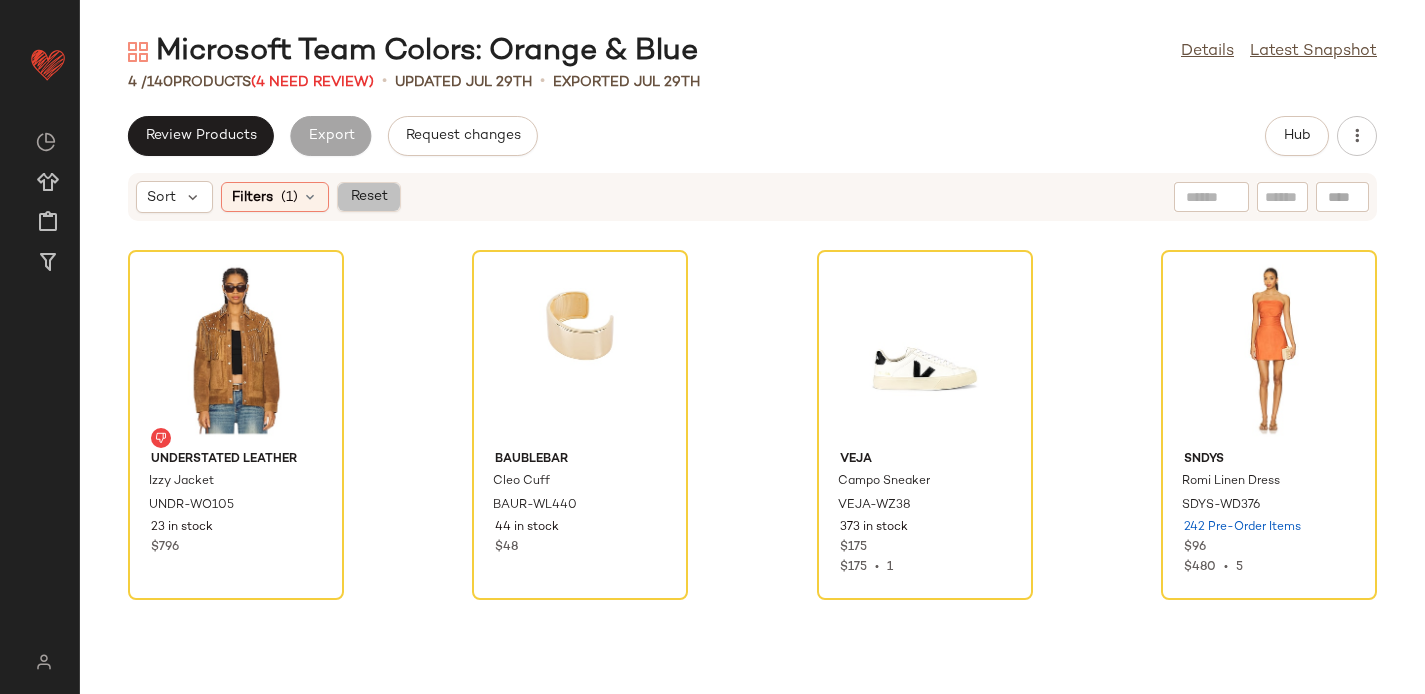 click on "Reset" 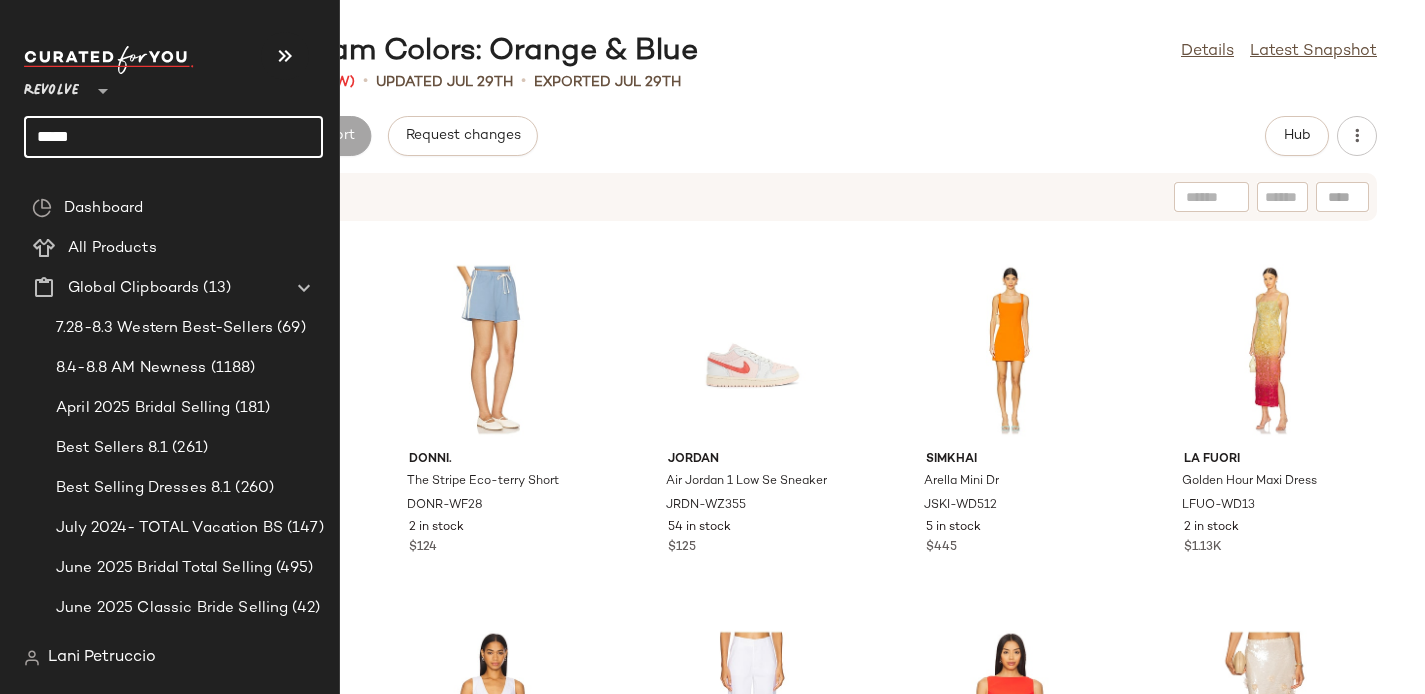 click on "****" 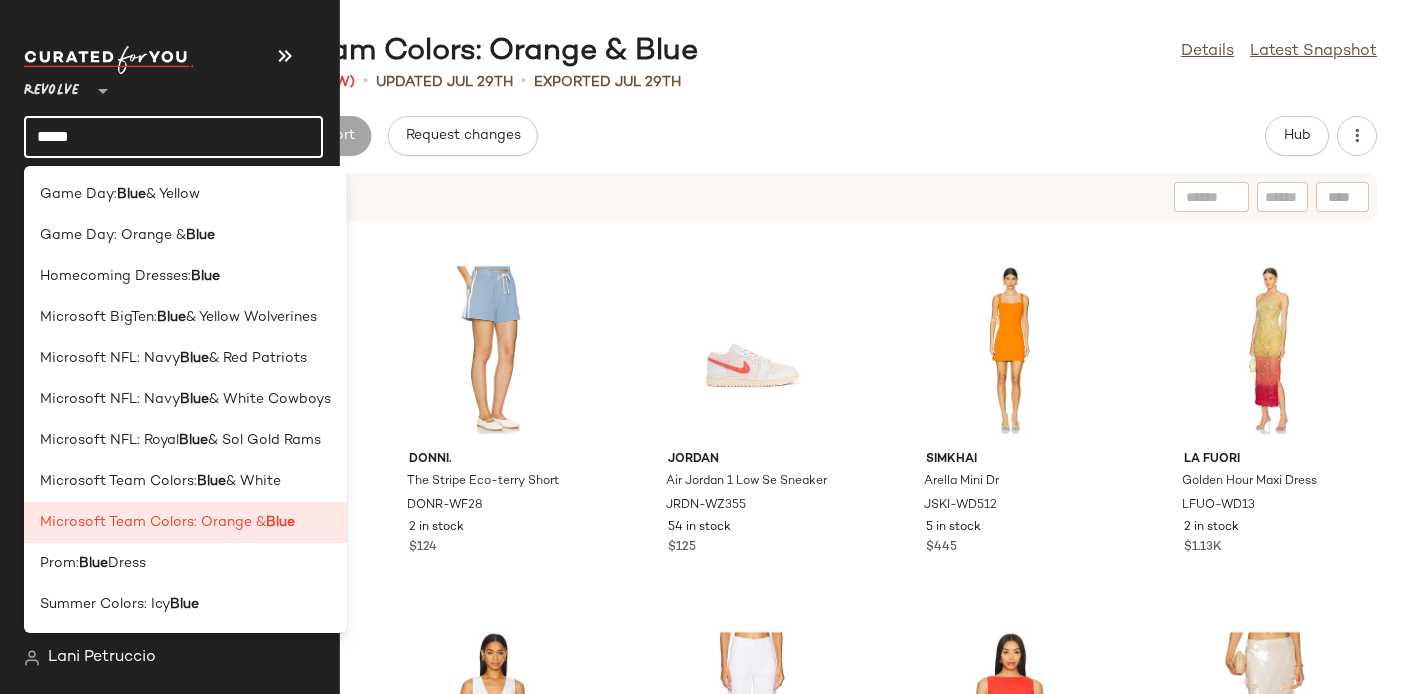 click on "****" 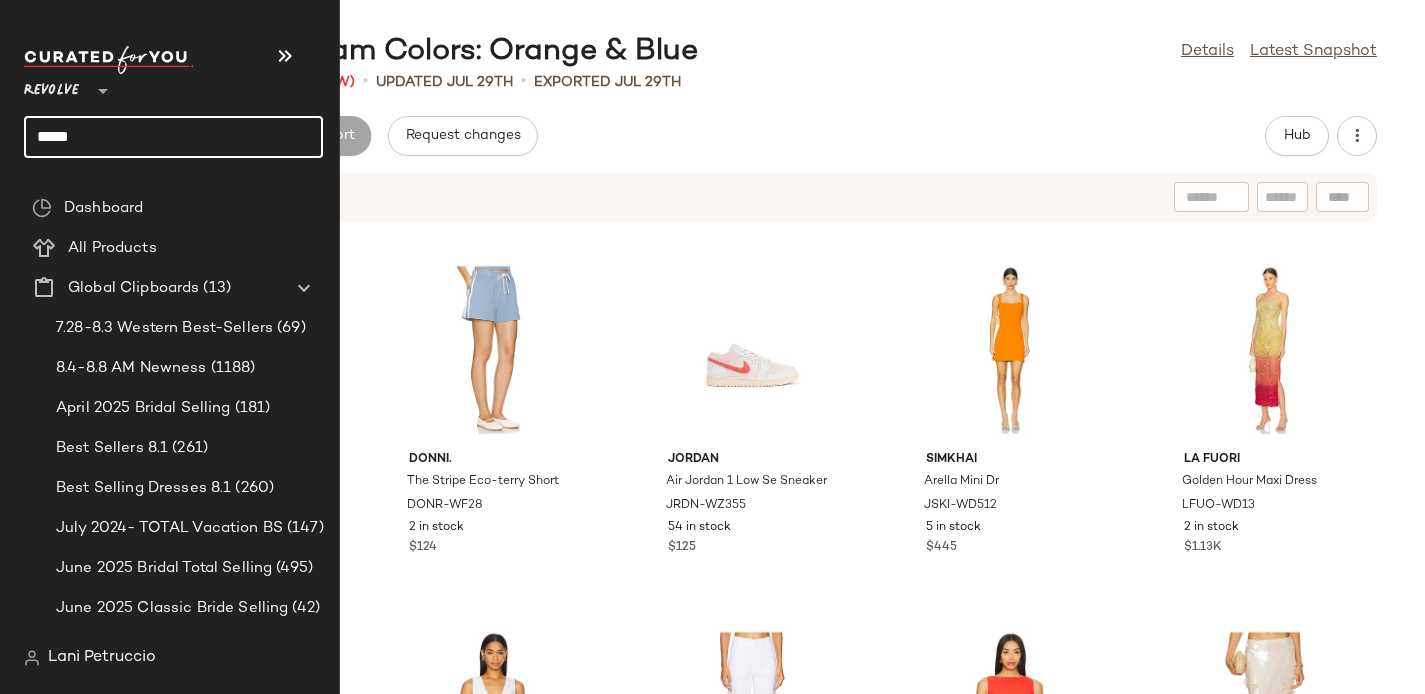 click on "****" 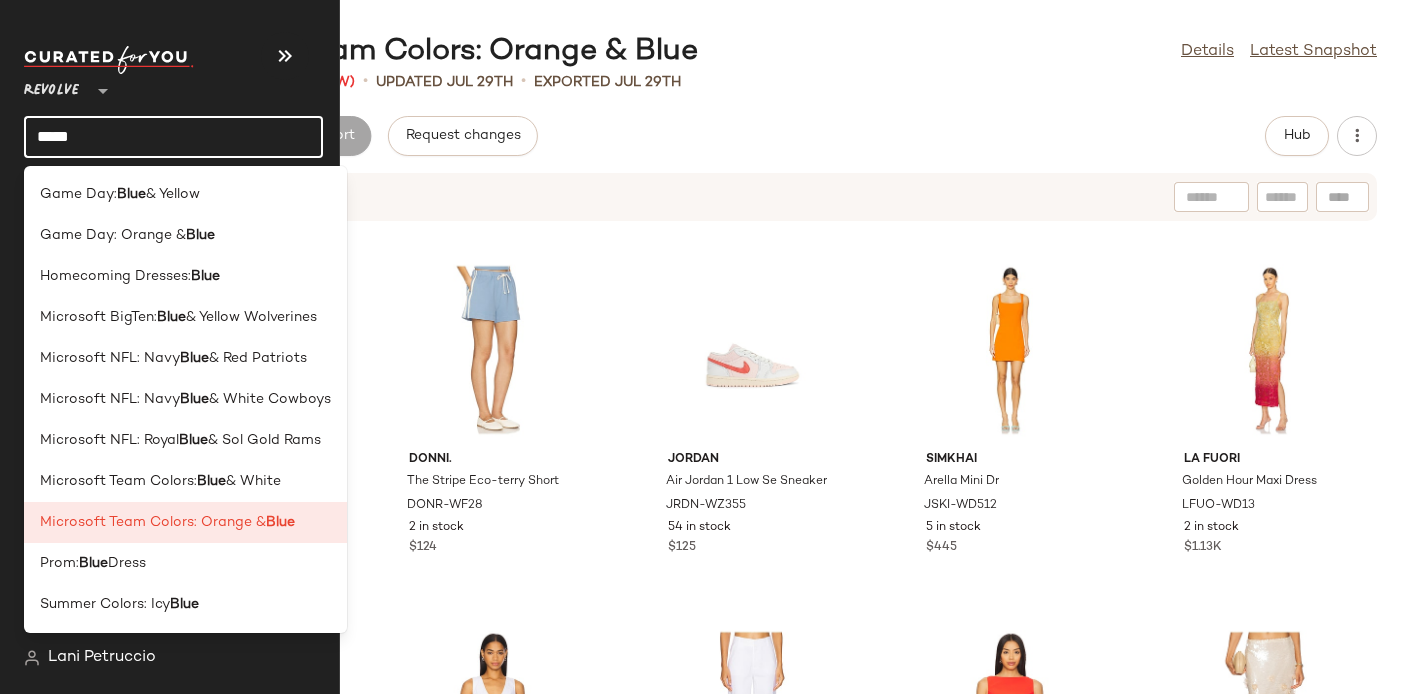 click on "****" 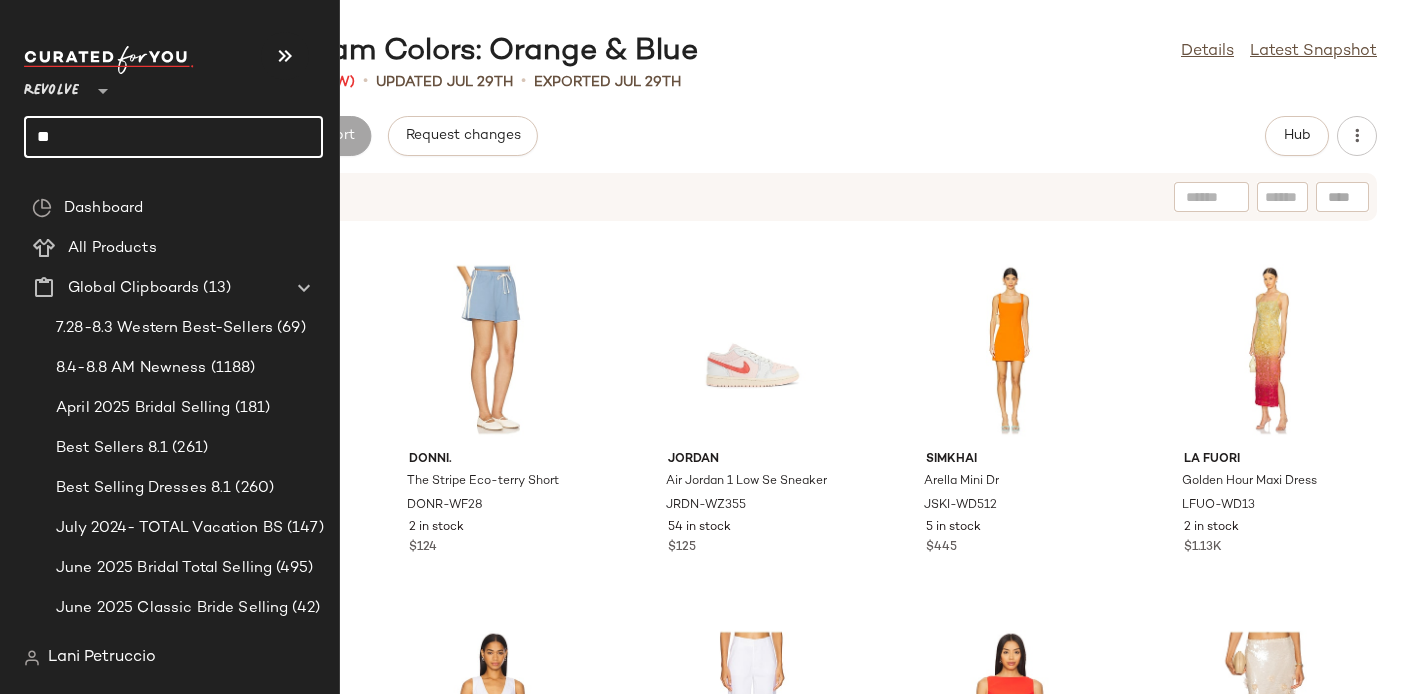type on "*" 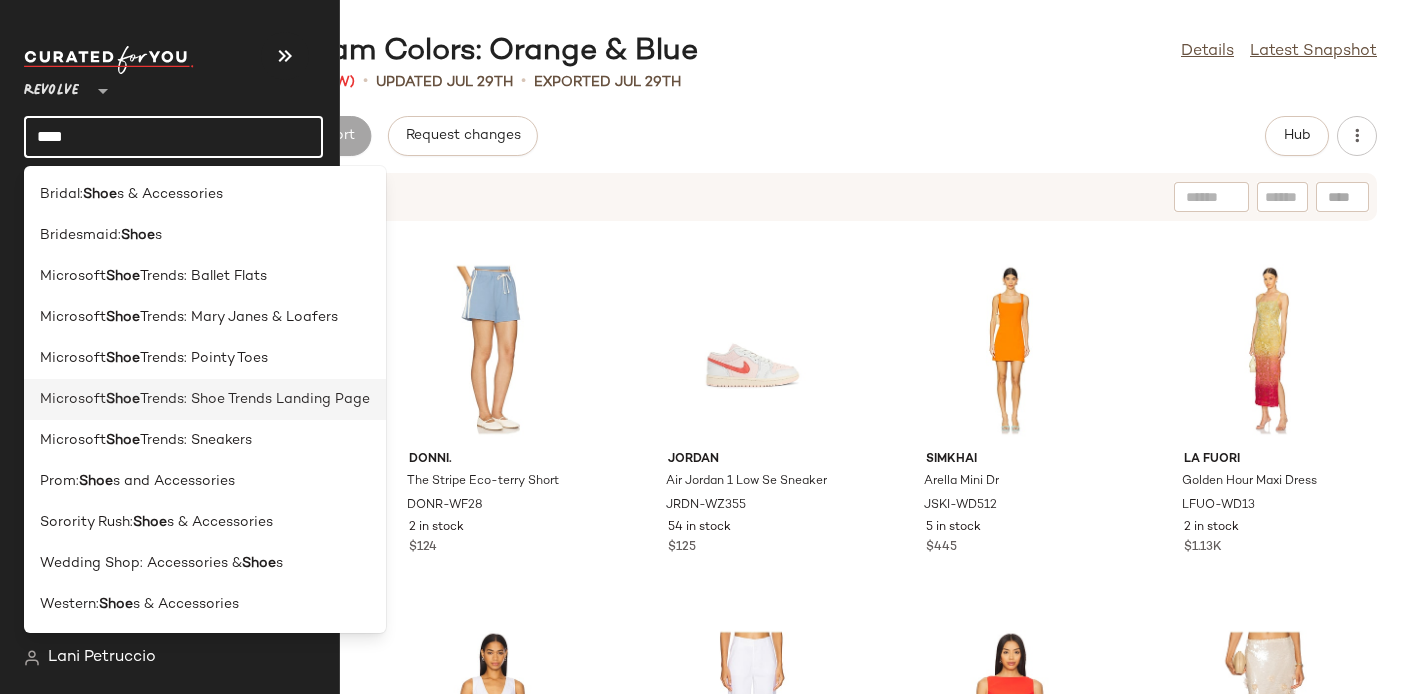click on "Shoe" at bounding box center (123, 399) 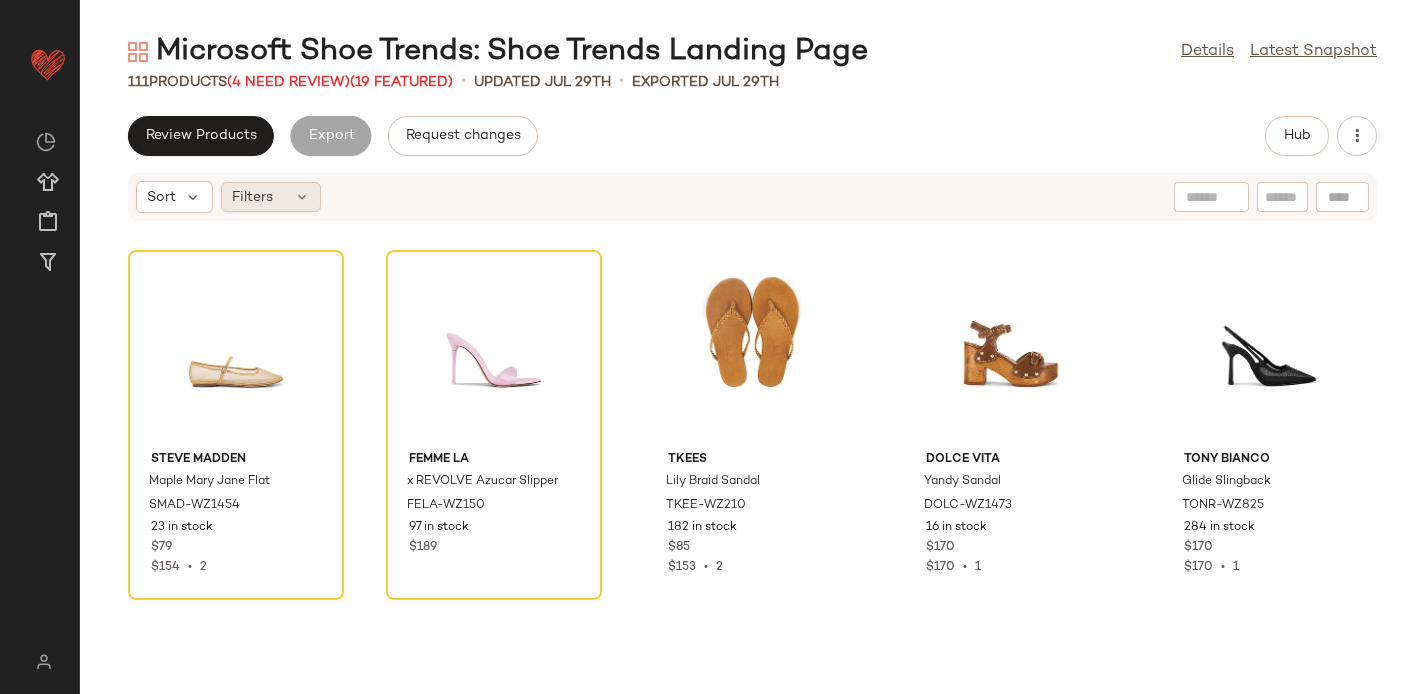click on "Filters" 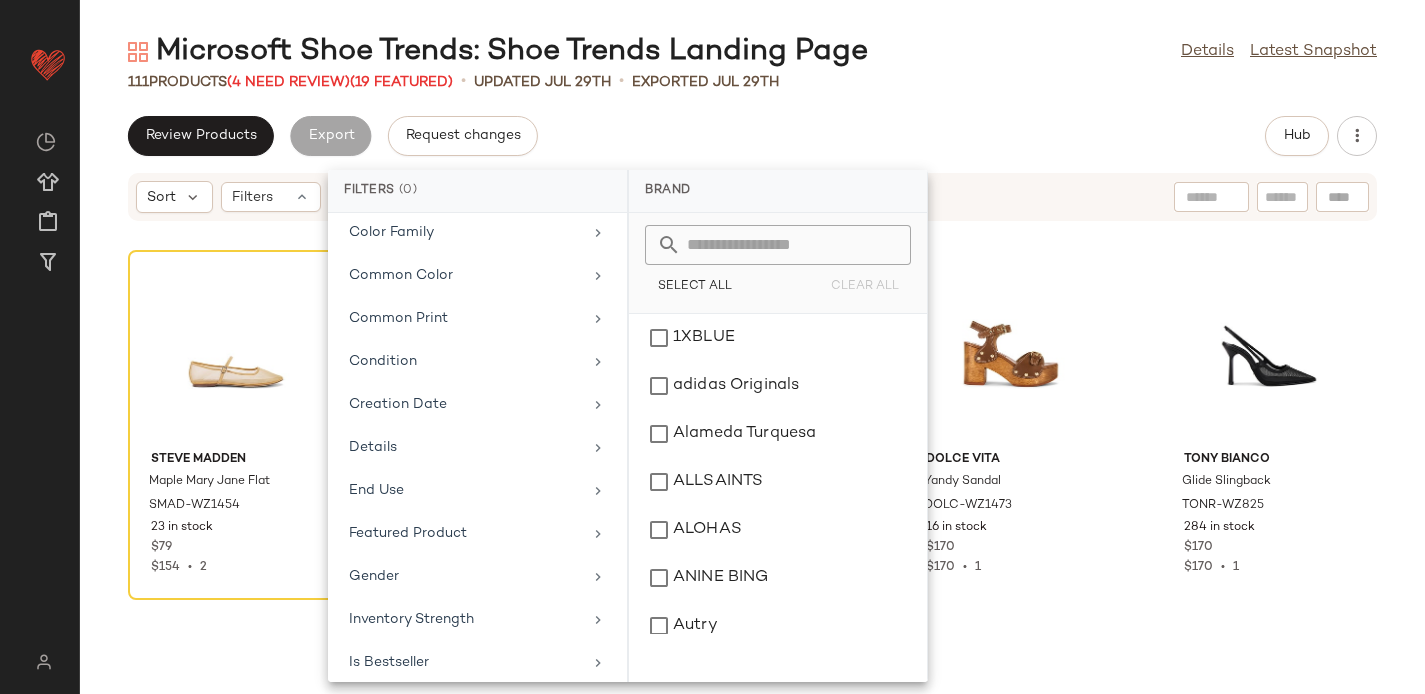 scroll, scrollTop: 880, scrollLeft: 0, axis: vertical 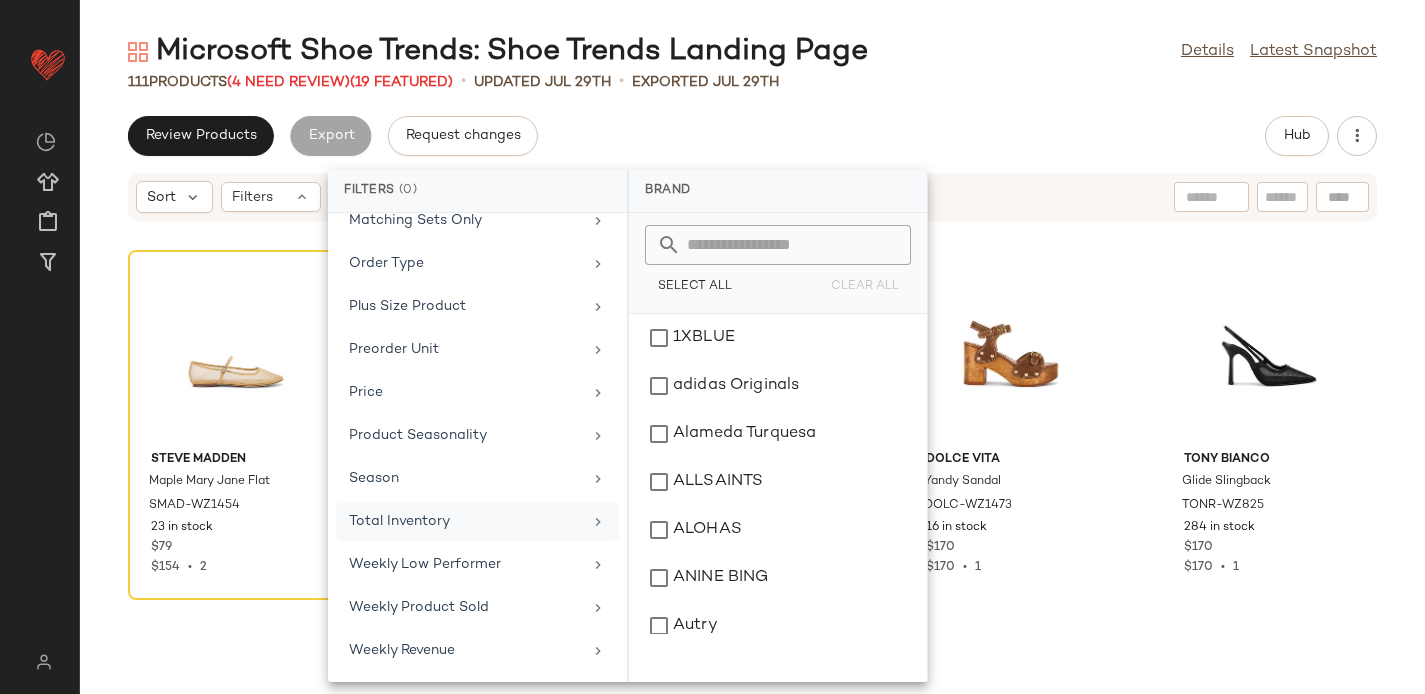 click on "Total Inventory" at bounding box center [465, 521] 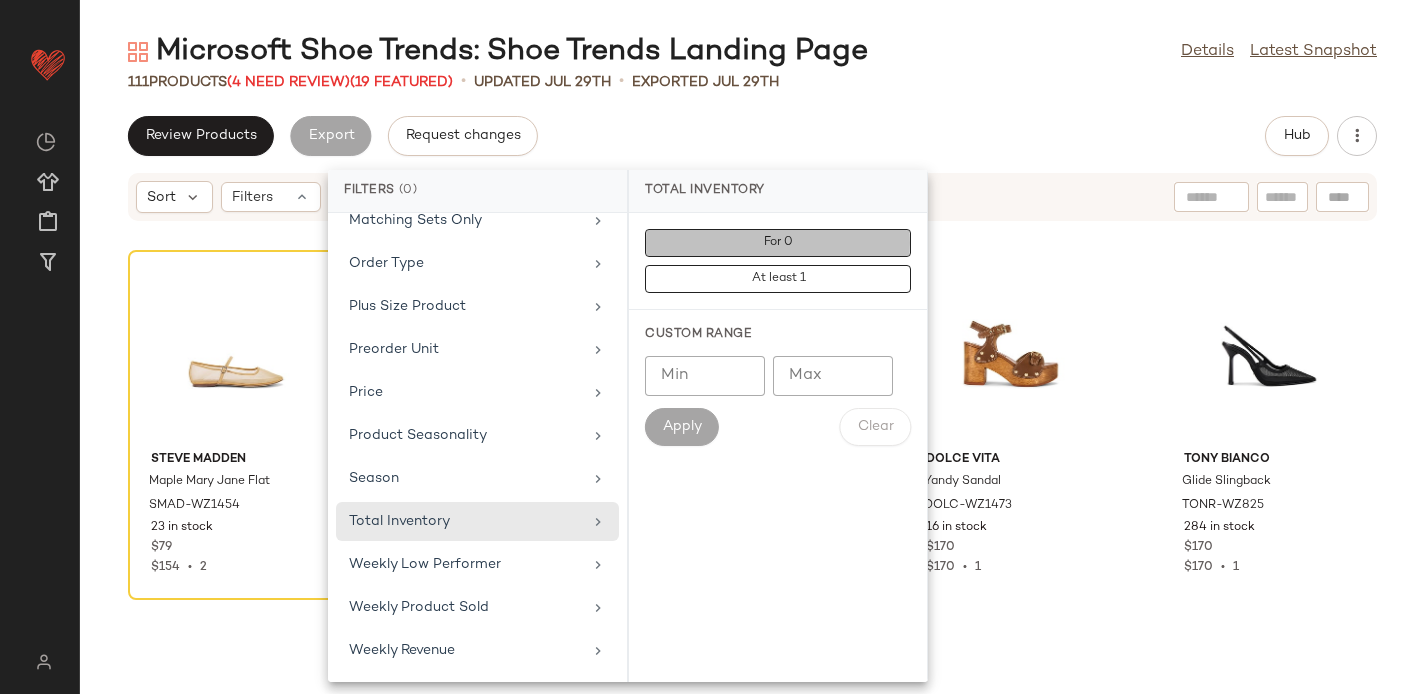 click on "For 0" 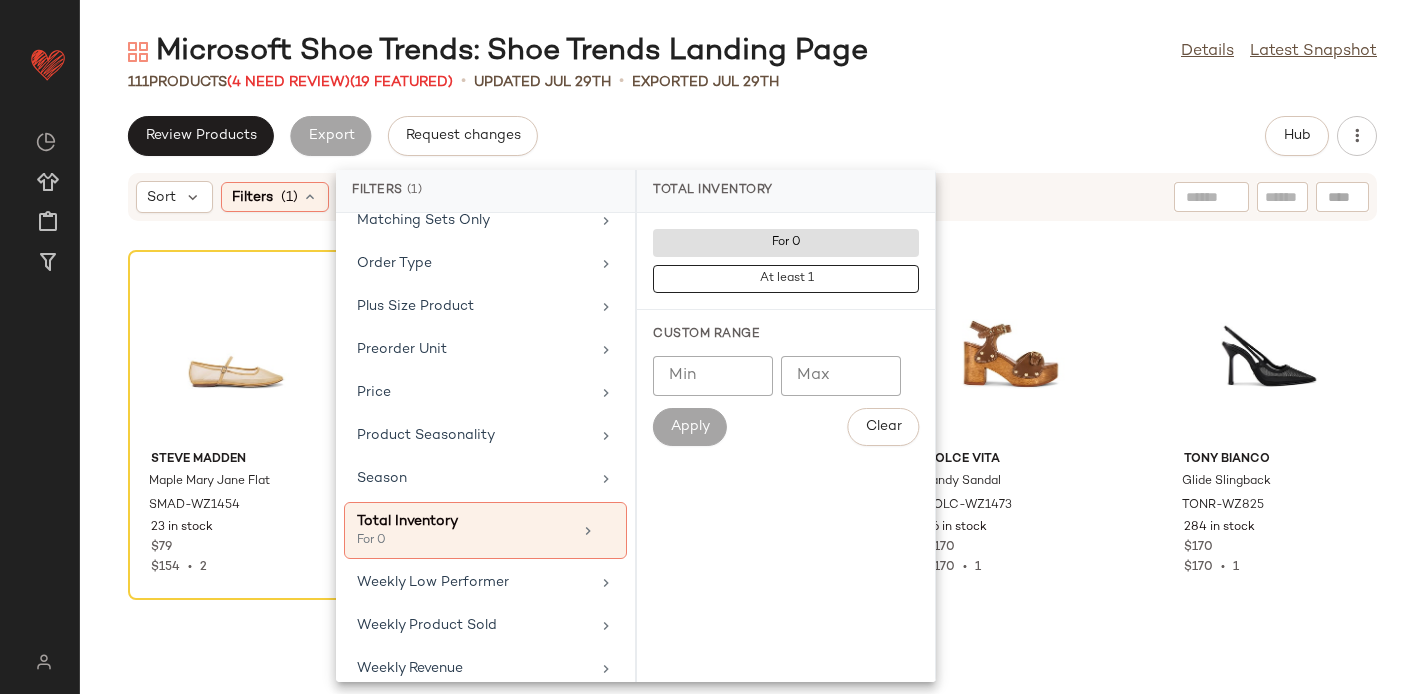 click on "Review Products   Export   Request changes   Hub" 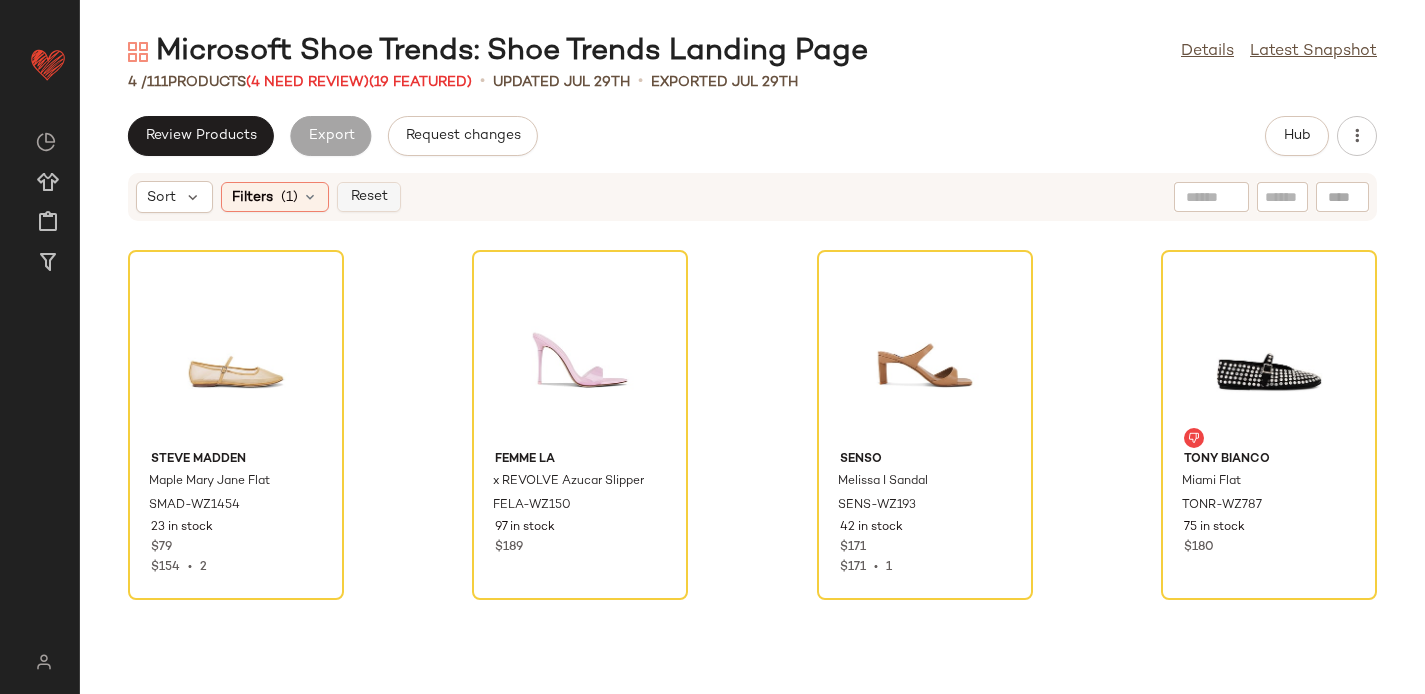click on "Reset" 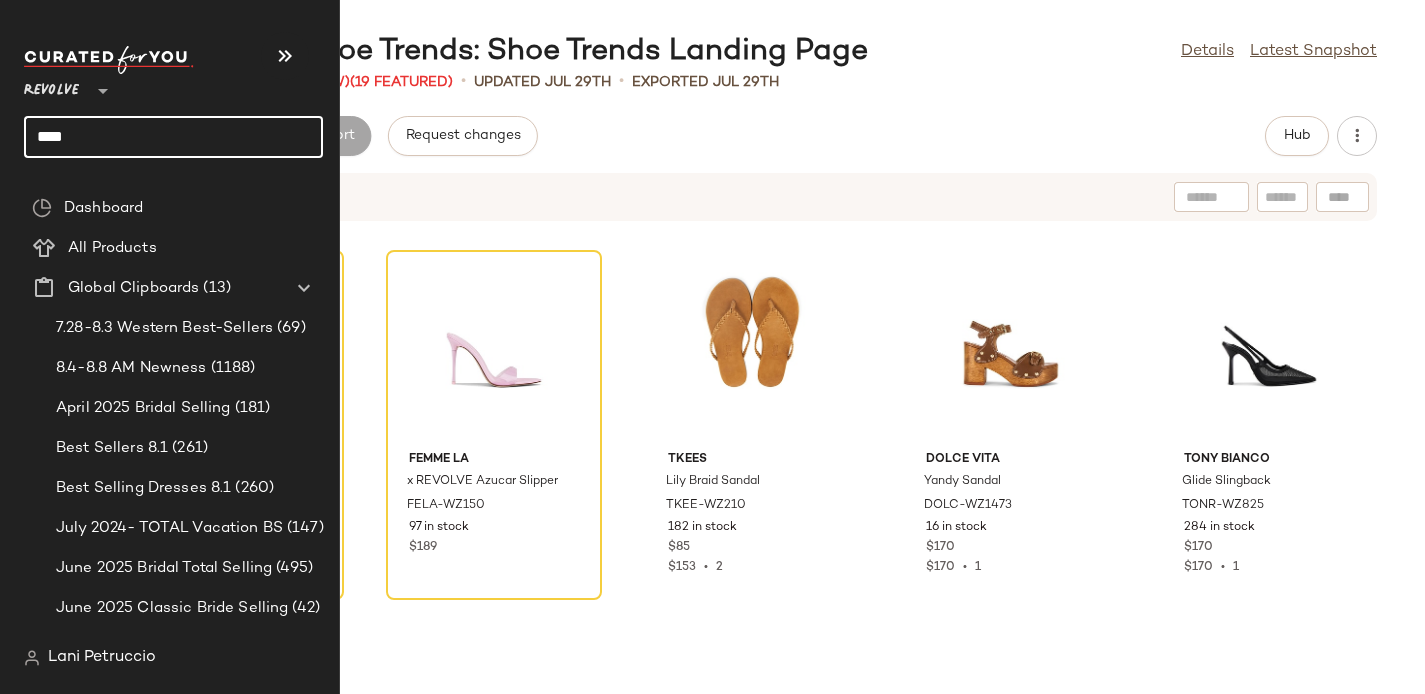 click on "****" 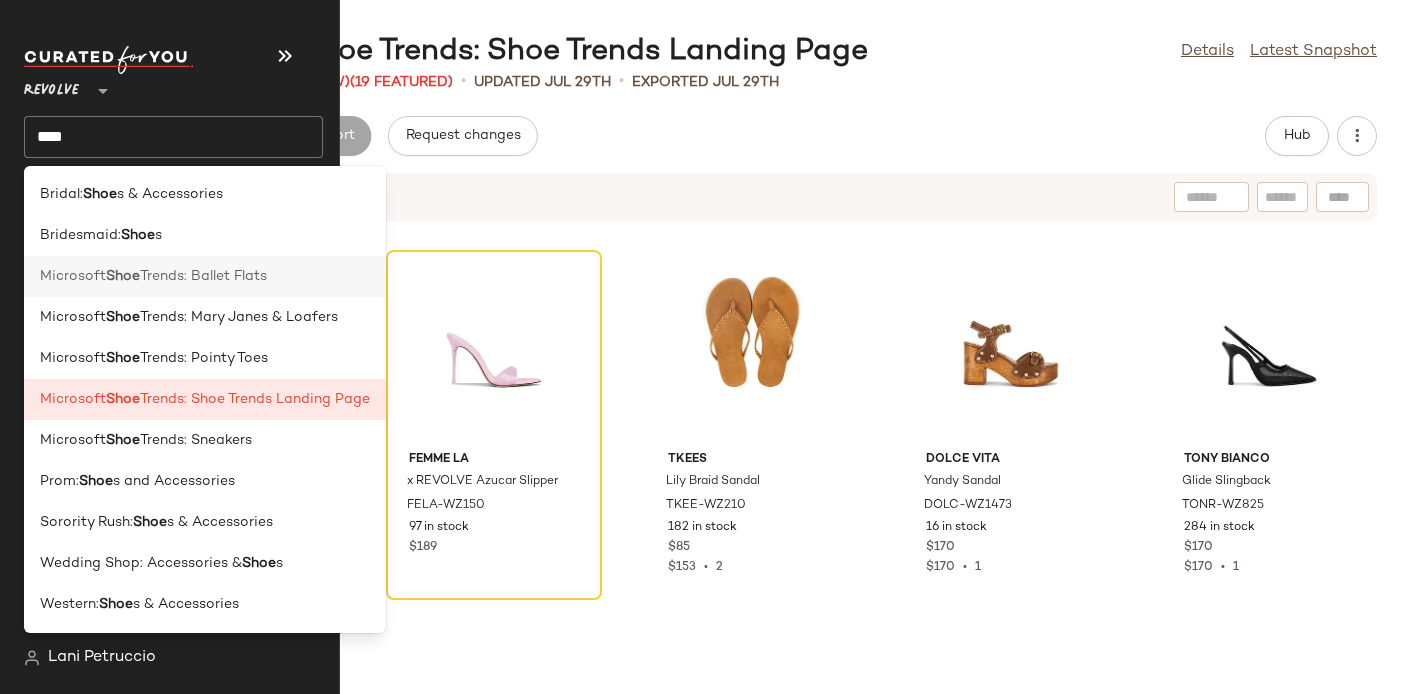 click on "Microsoft" at bounding box center [73, 276] 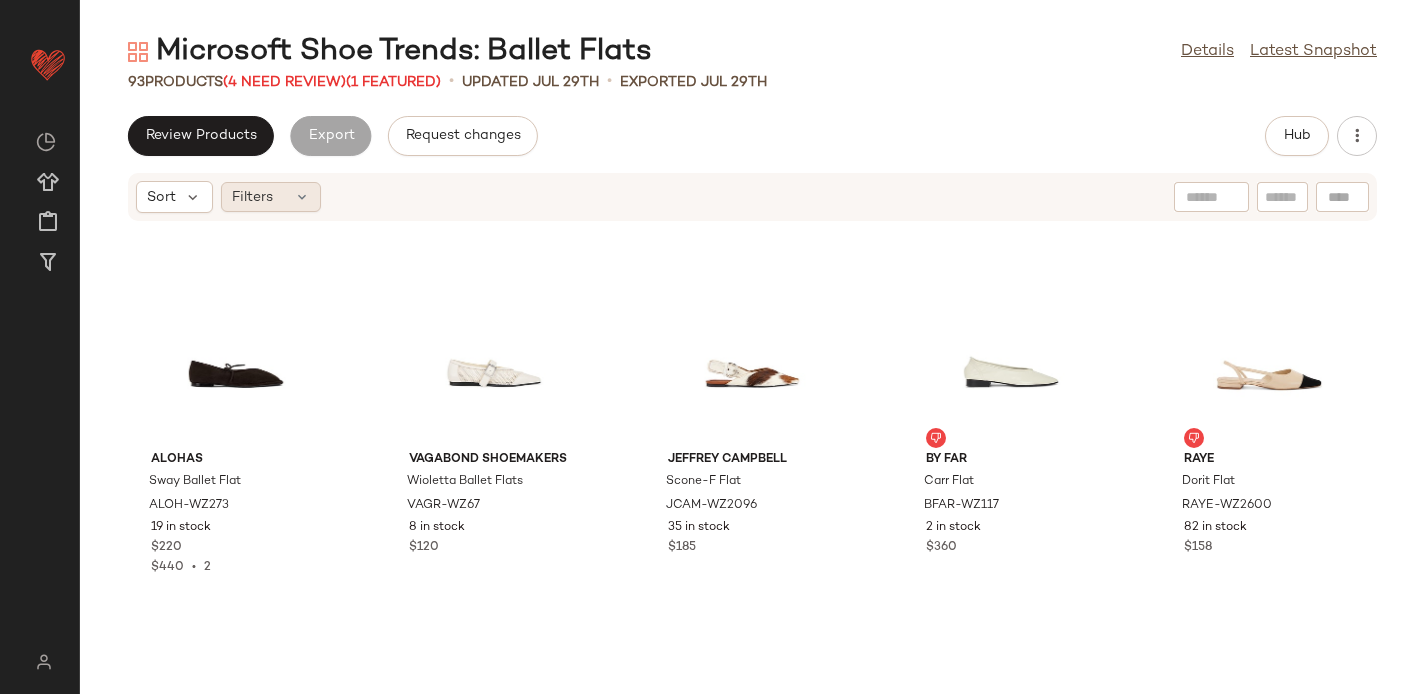 click on "Filters" 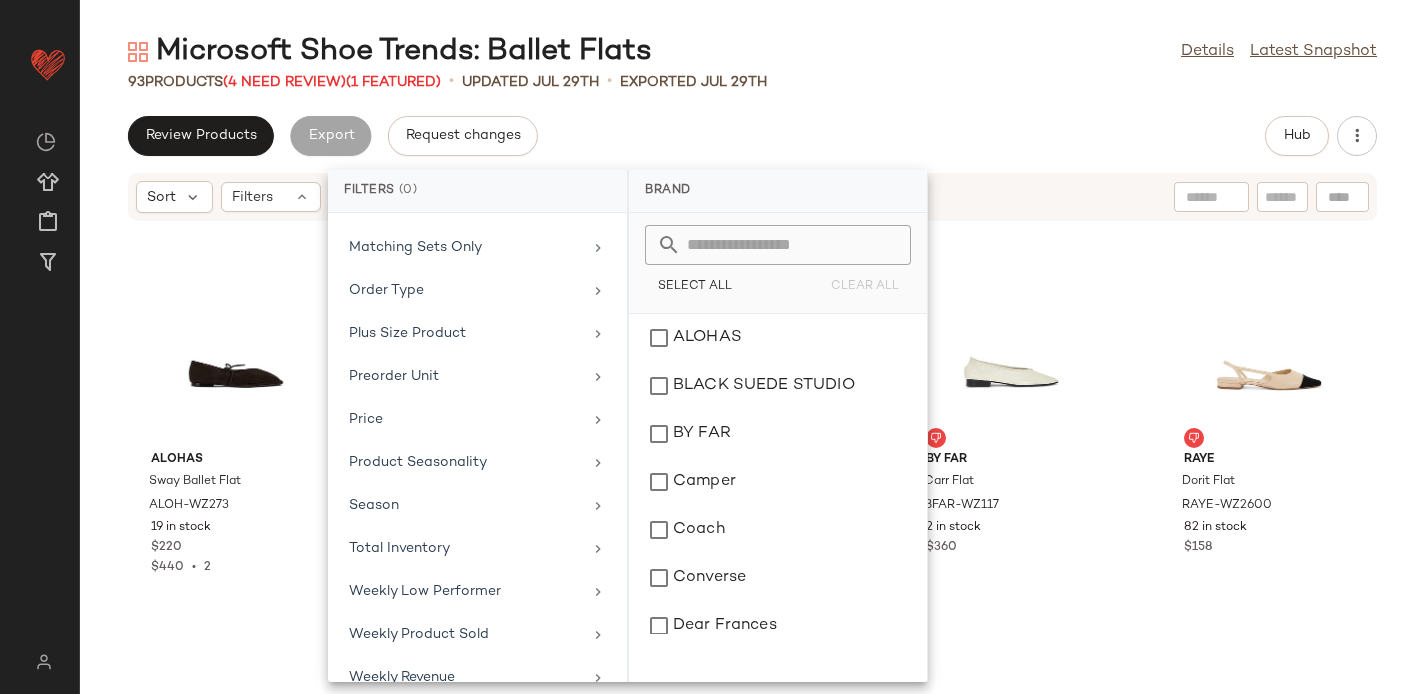 scroll, scrollTop: 852, scrollLeft: 0, axis: vertical 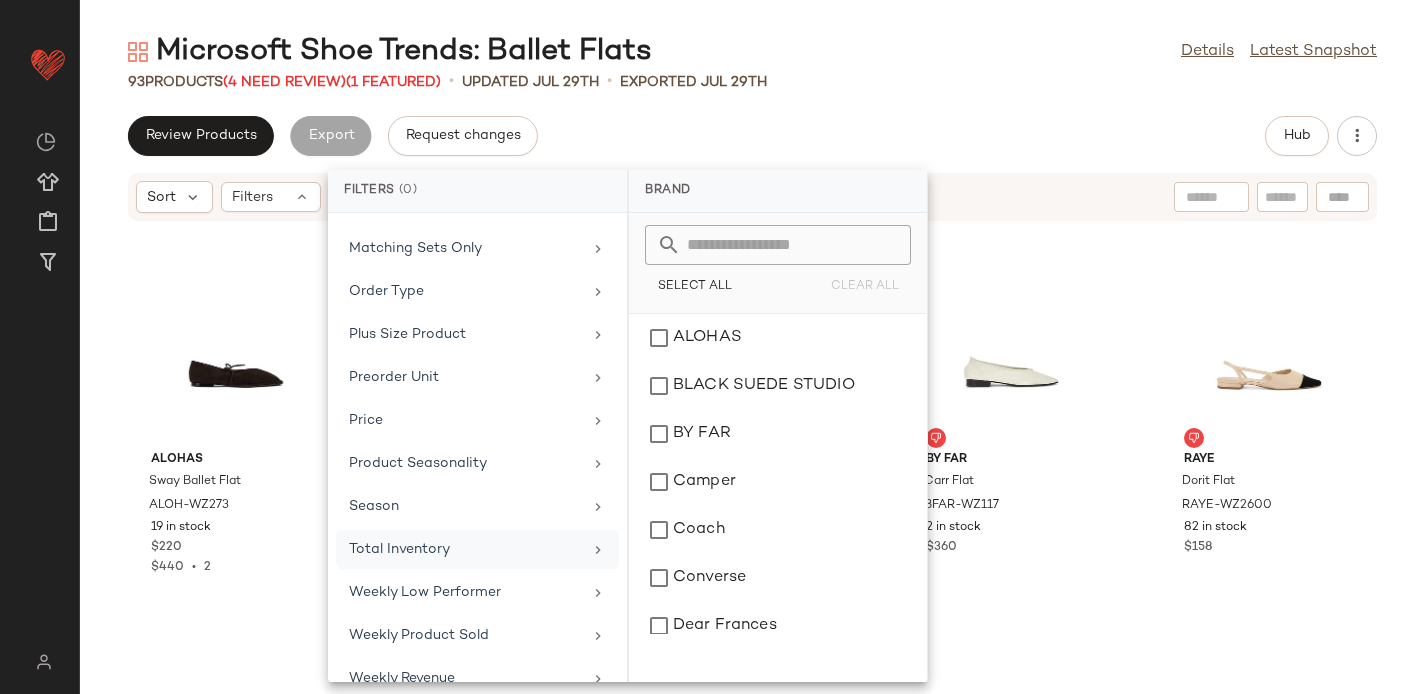 click on "Total Inventory" at bounding box center [465, 549] 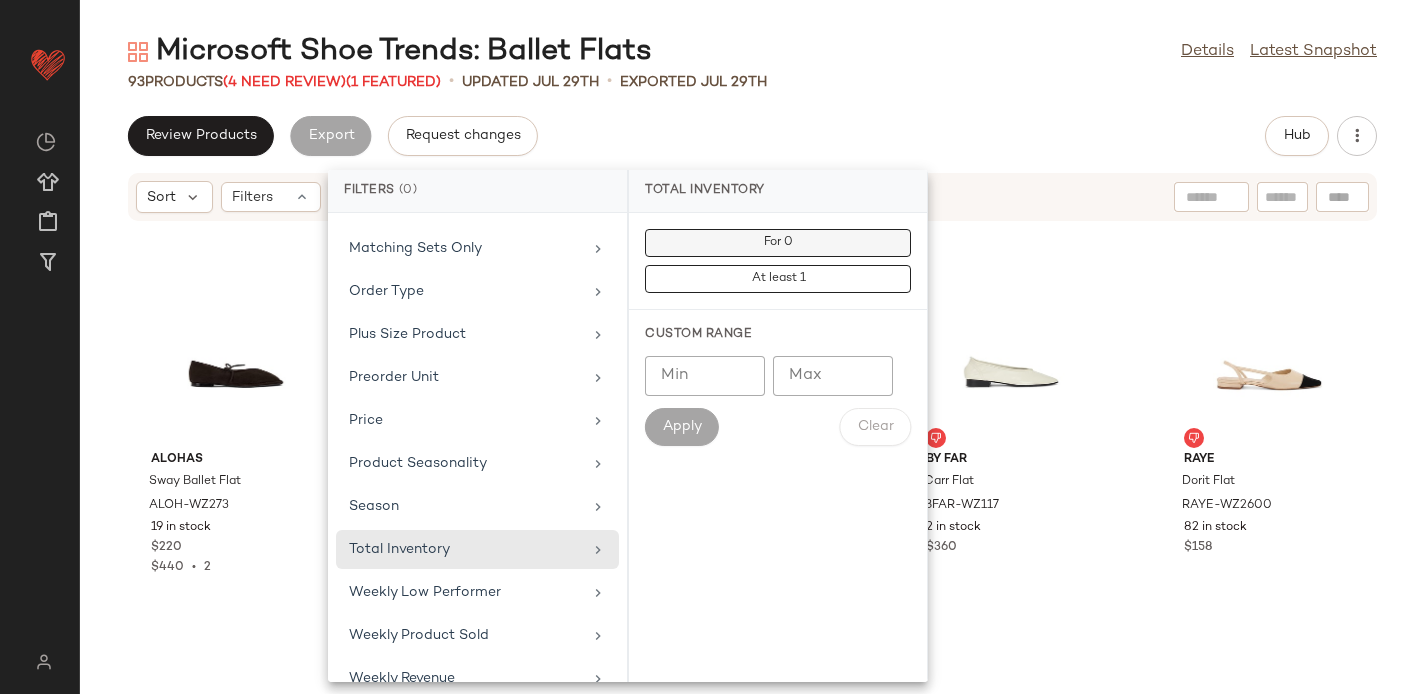 click on "For 0" 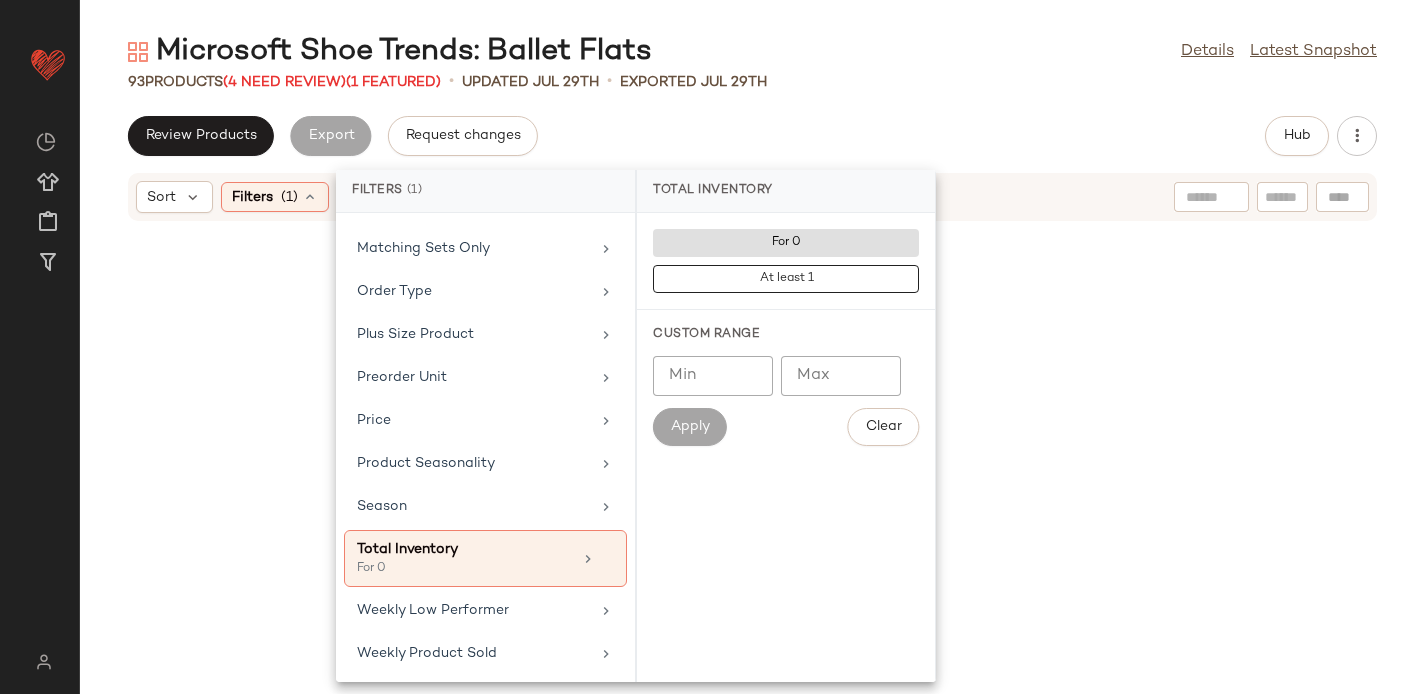 click on "Review Products   Export   Request changes   Hub" 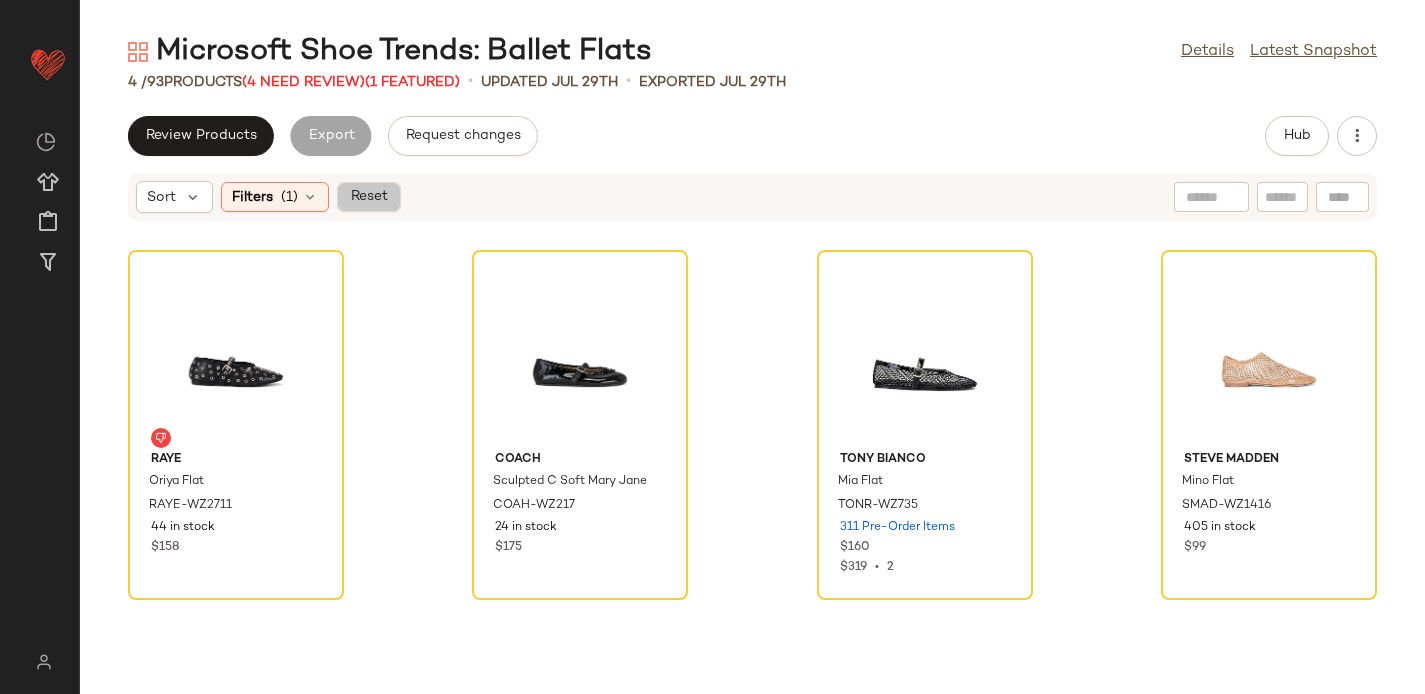 drag, startPoint x: 372, startPoint y: 193, endPoint x: 344, endPoint y: 139, distance: 60.827625 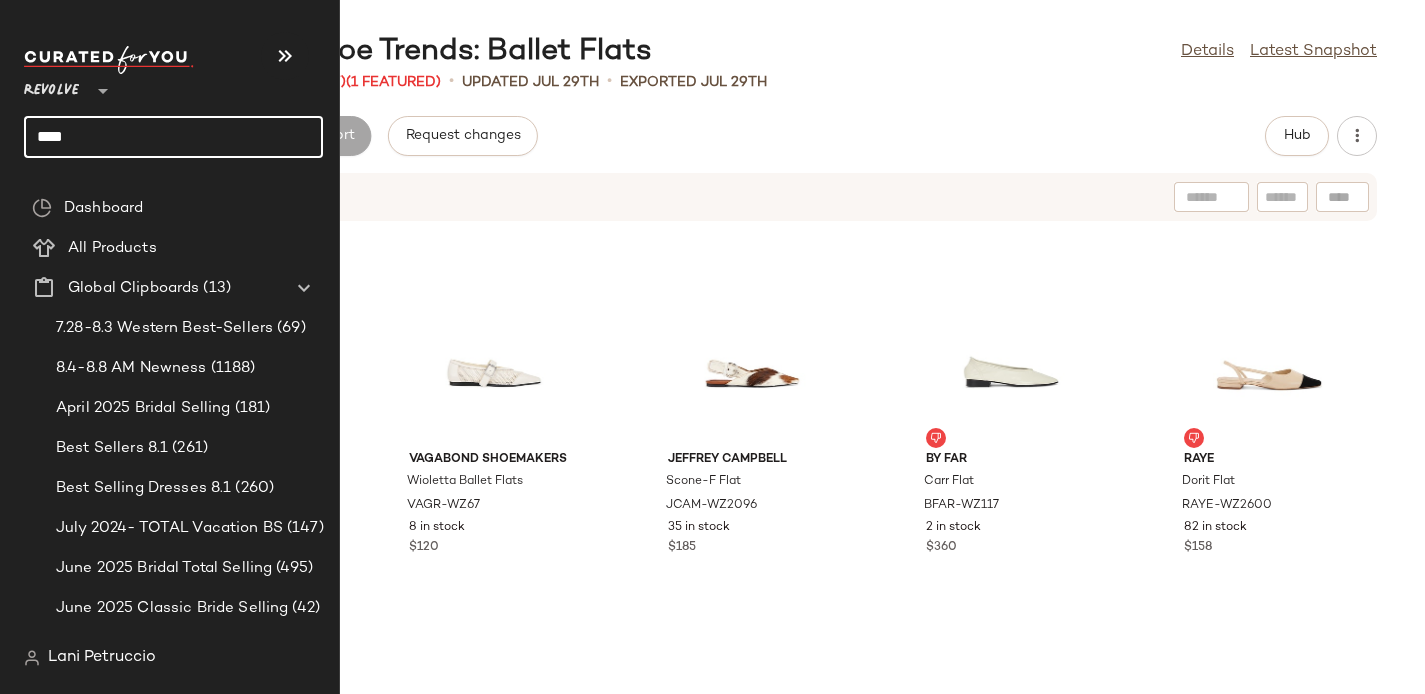 click on "****" 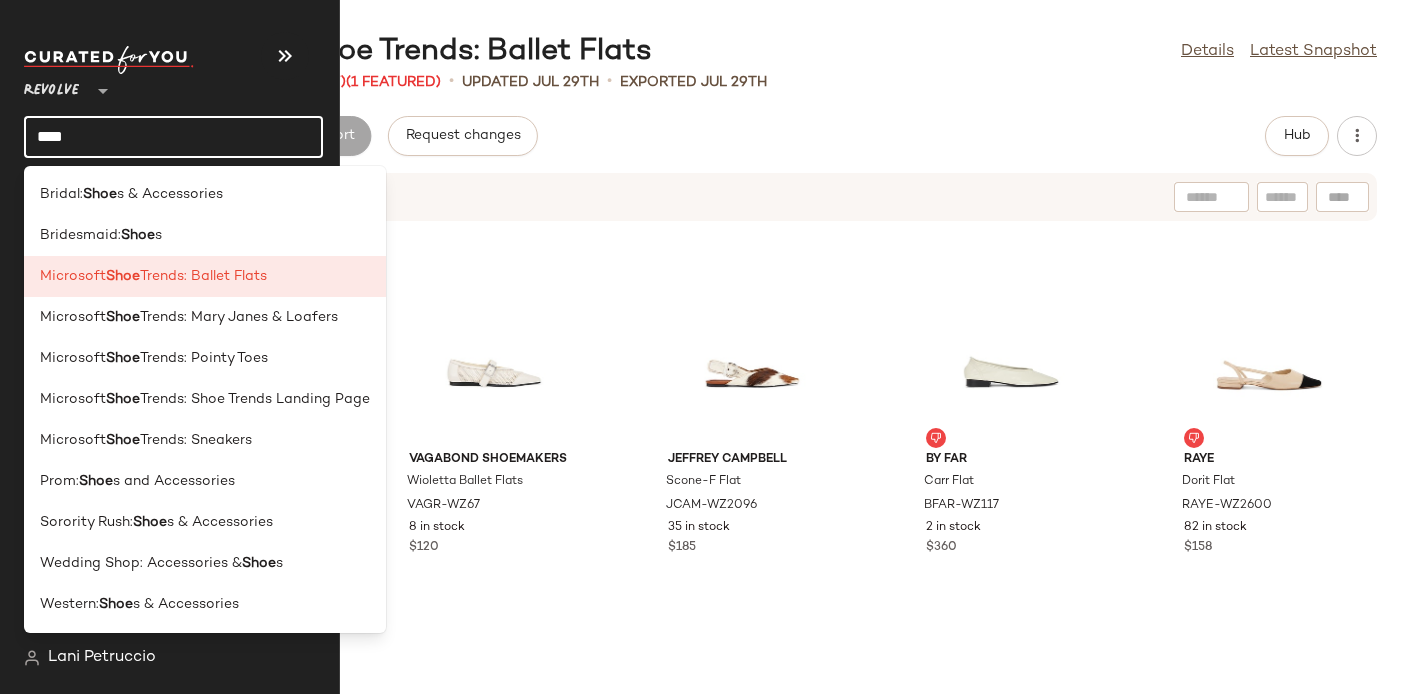 click on "****" 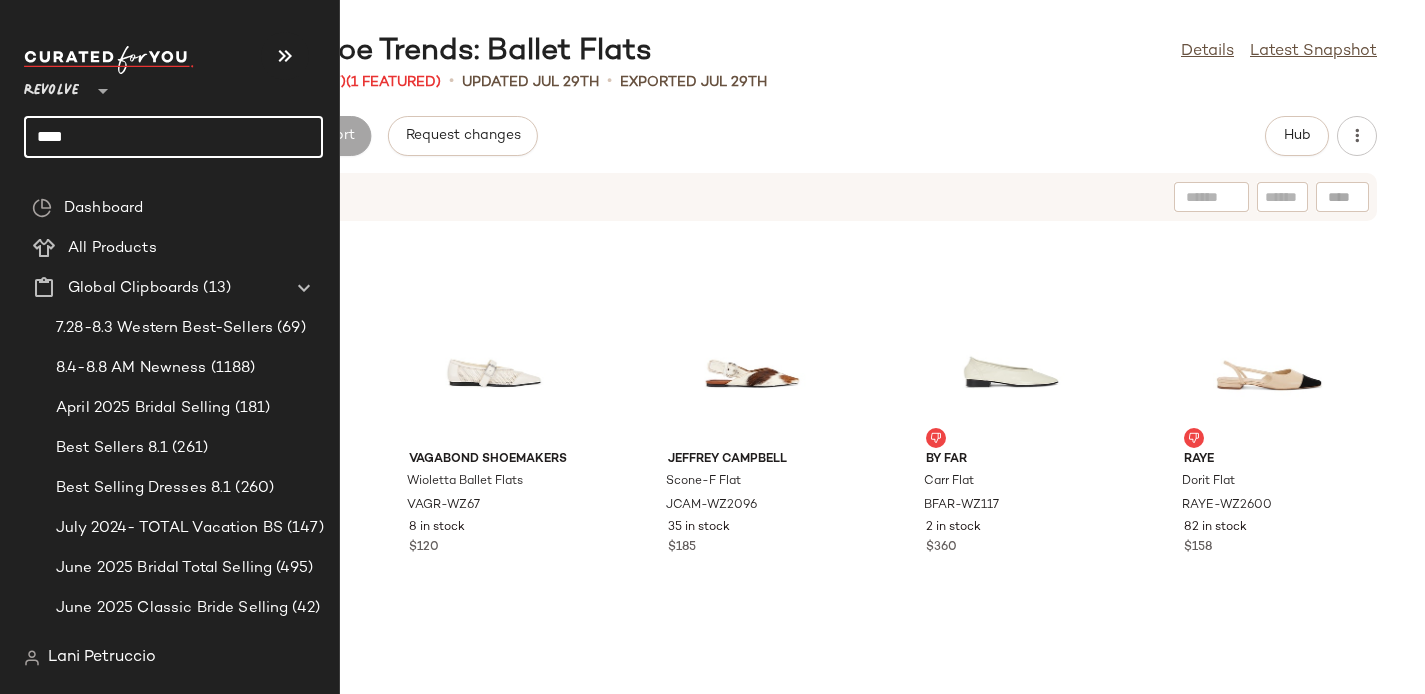 click on "****" 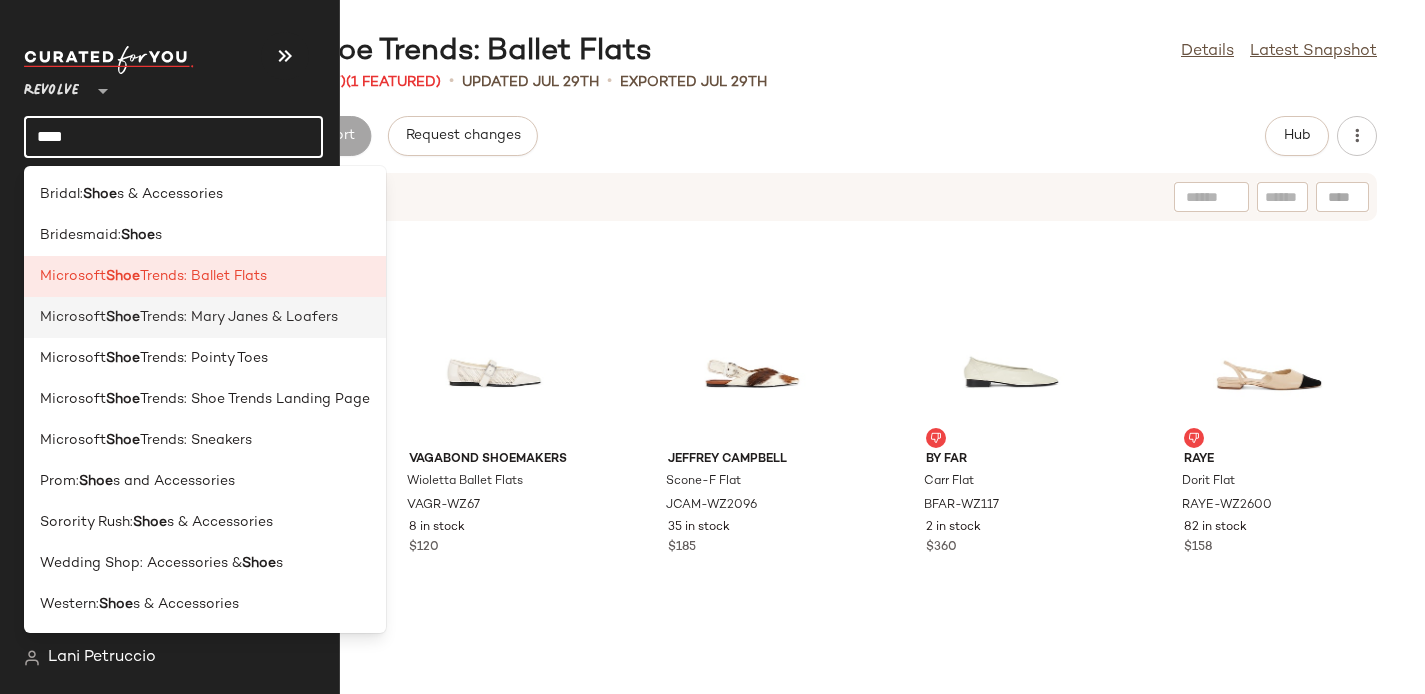 click on "Microsoft  Shoe  Trends: Mary Janes & Loafers" 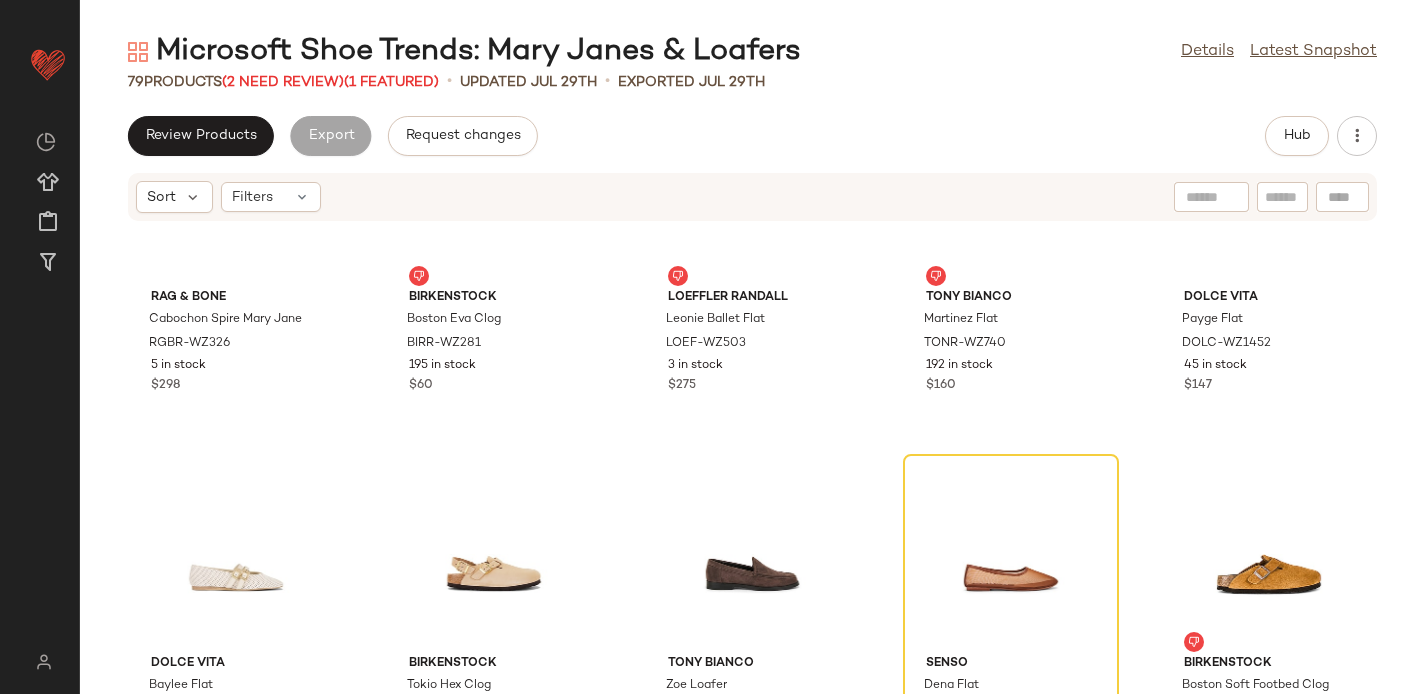 scroll, scrollTop: 0, scrollLeft: 0, axis: both 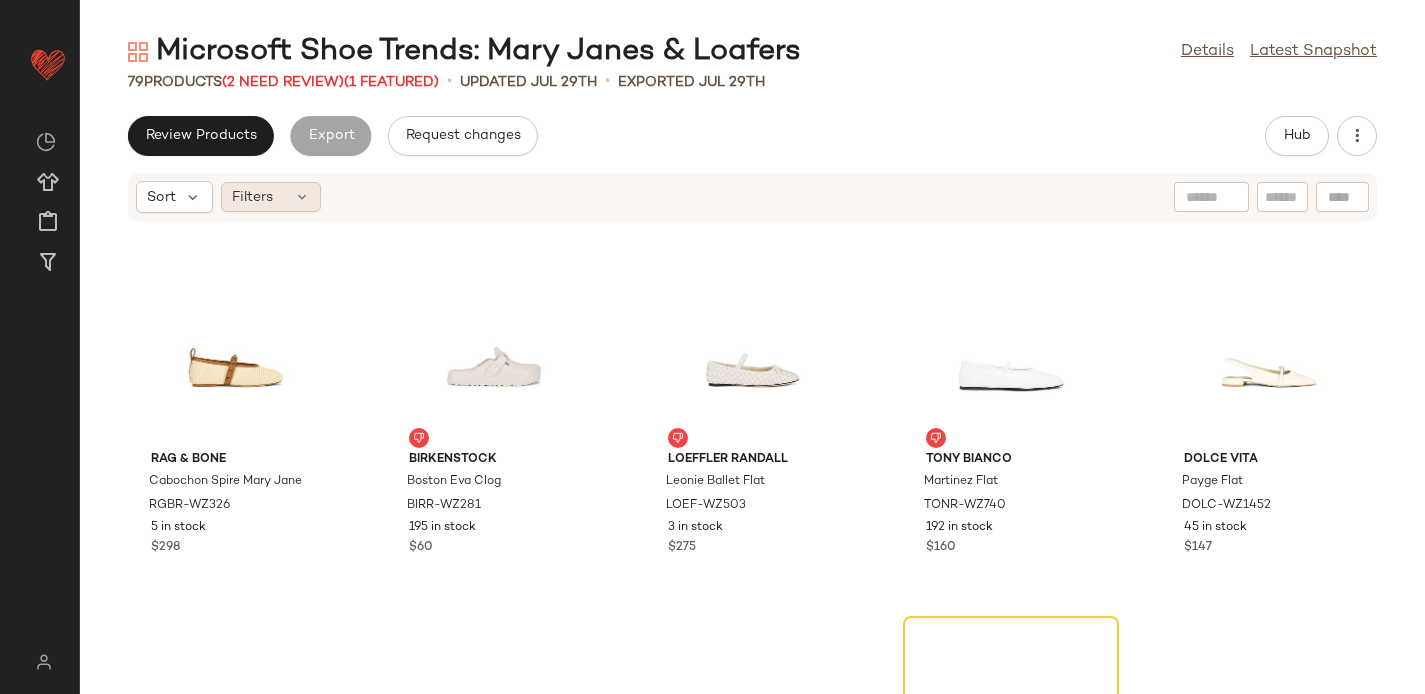 click on "Filters" at bounding box center [252, 197] 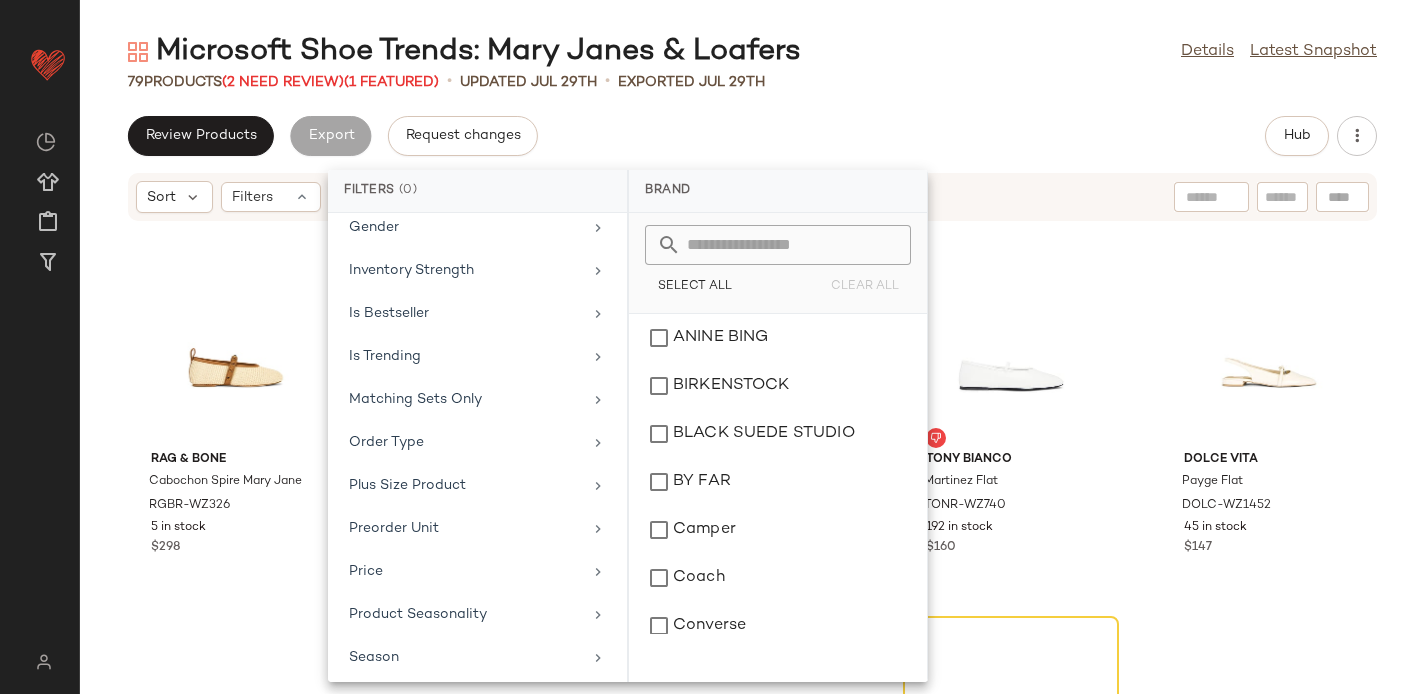 scroll, scrollTop: 880, scrollLeft: 0, axis: vertical 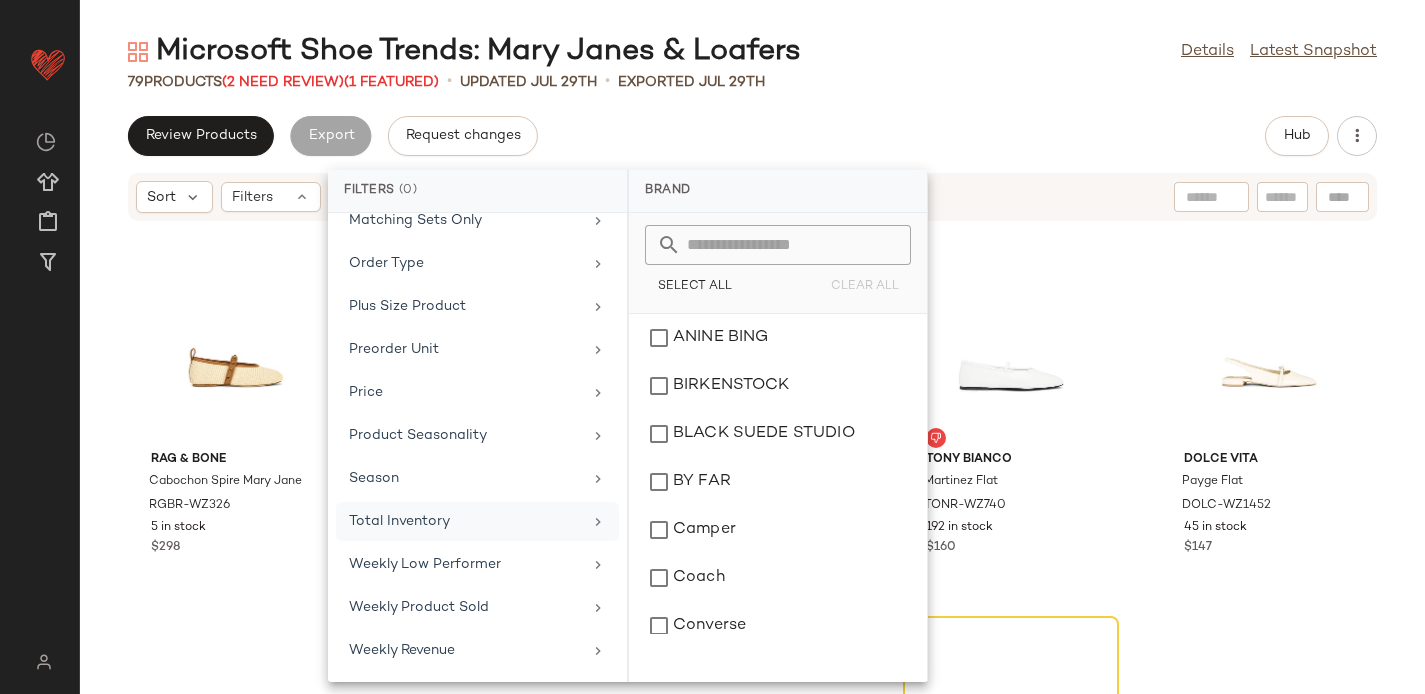 click on "Total Inventory" at bounding box center [465, 521] 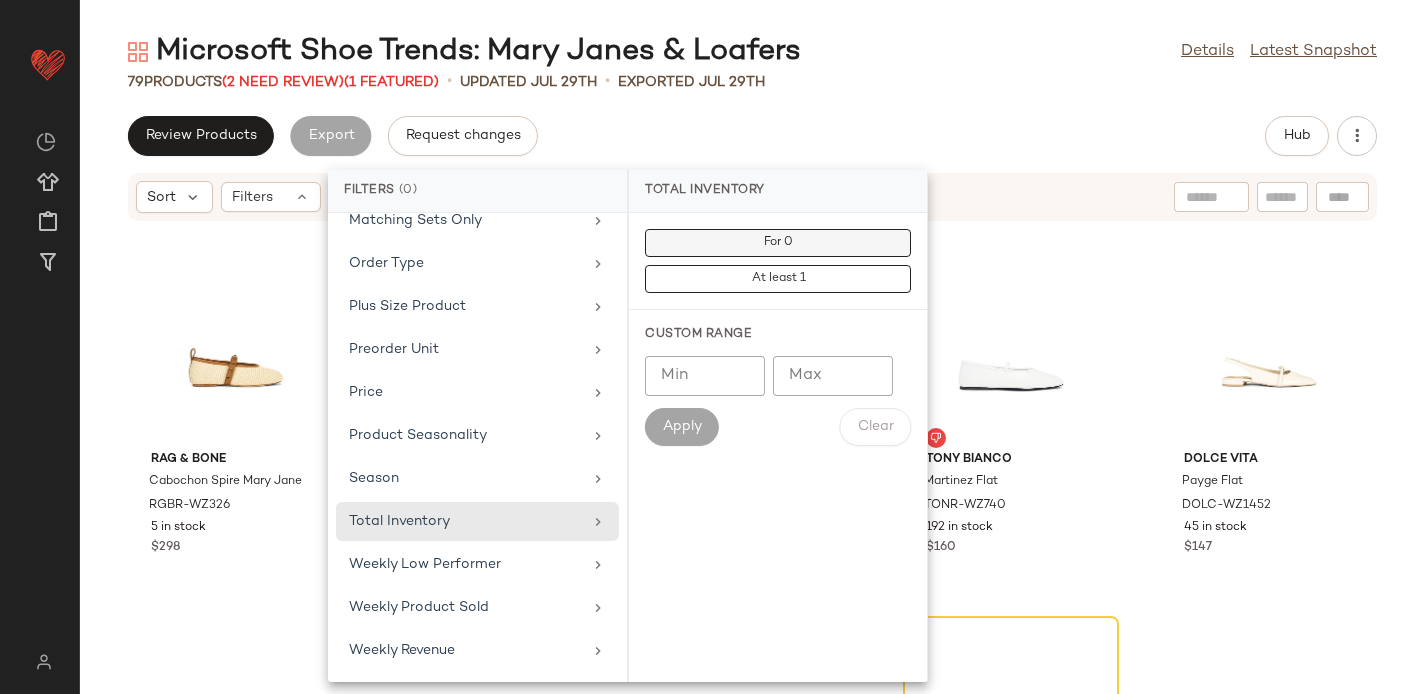 click on "For 0" 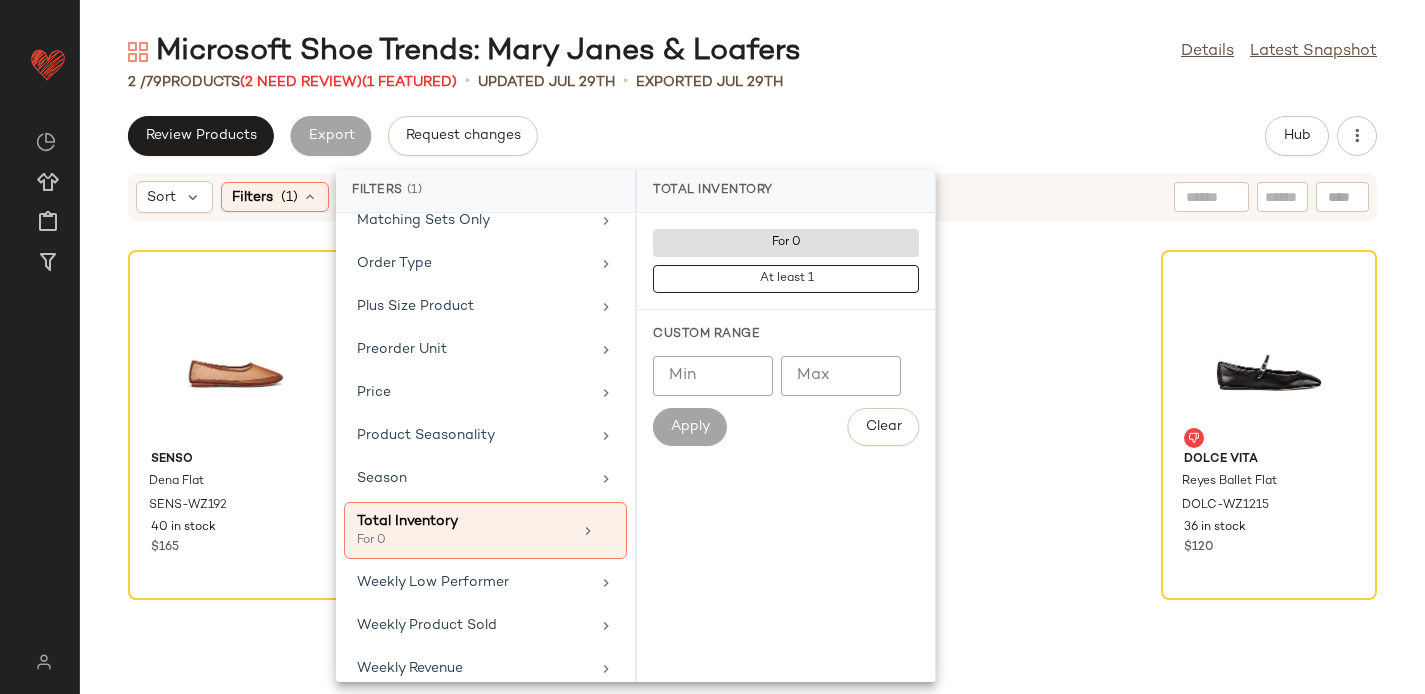 click on "Review Products   Export   Request changes   Hub" 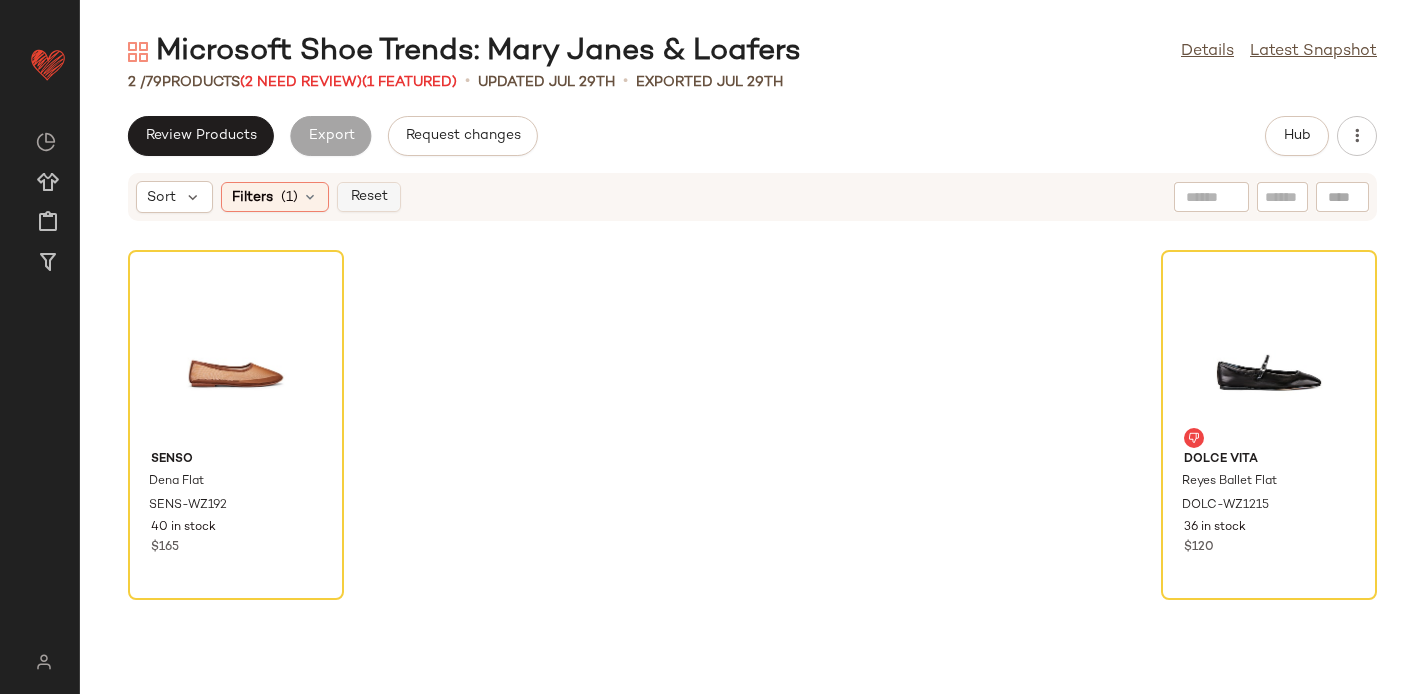 click on "Reset" 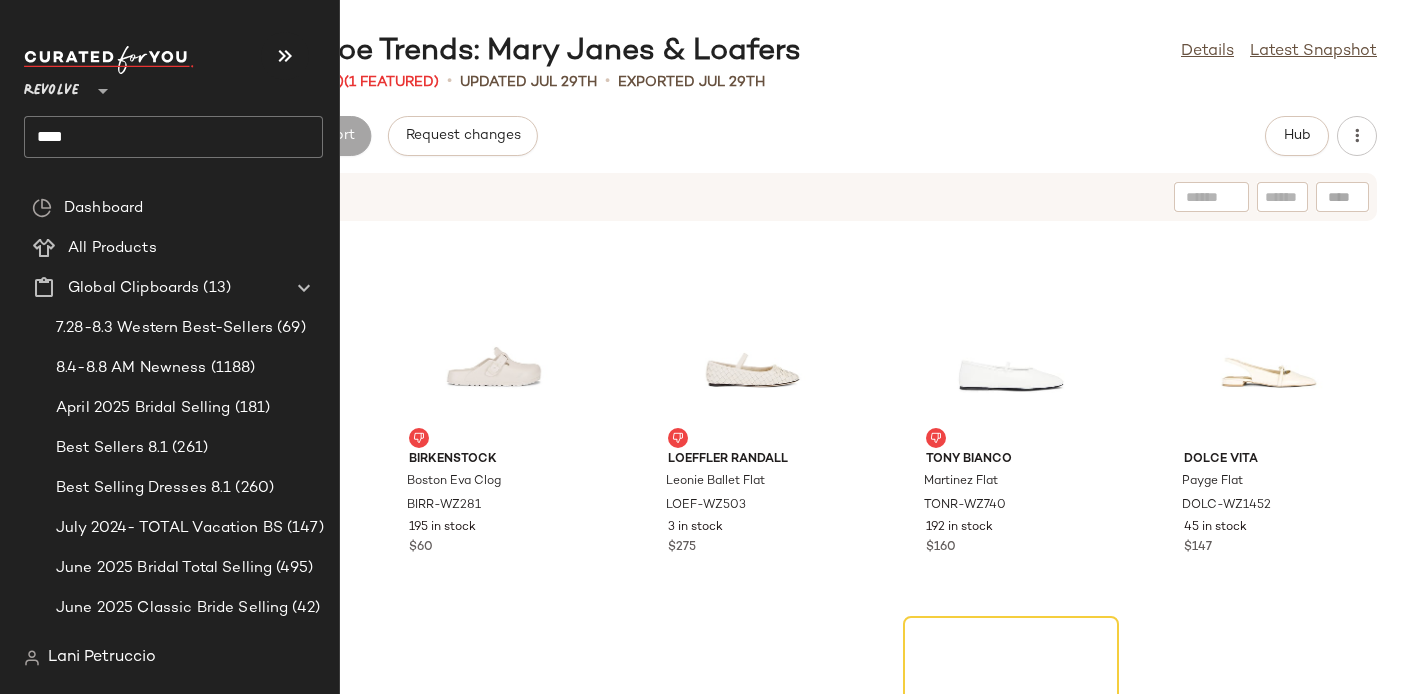 click on "****" 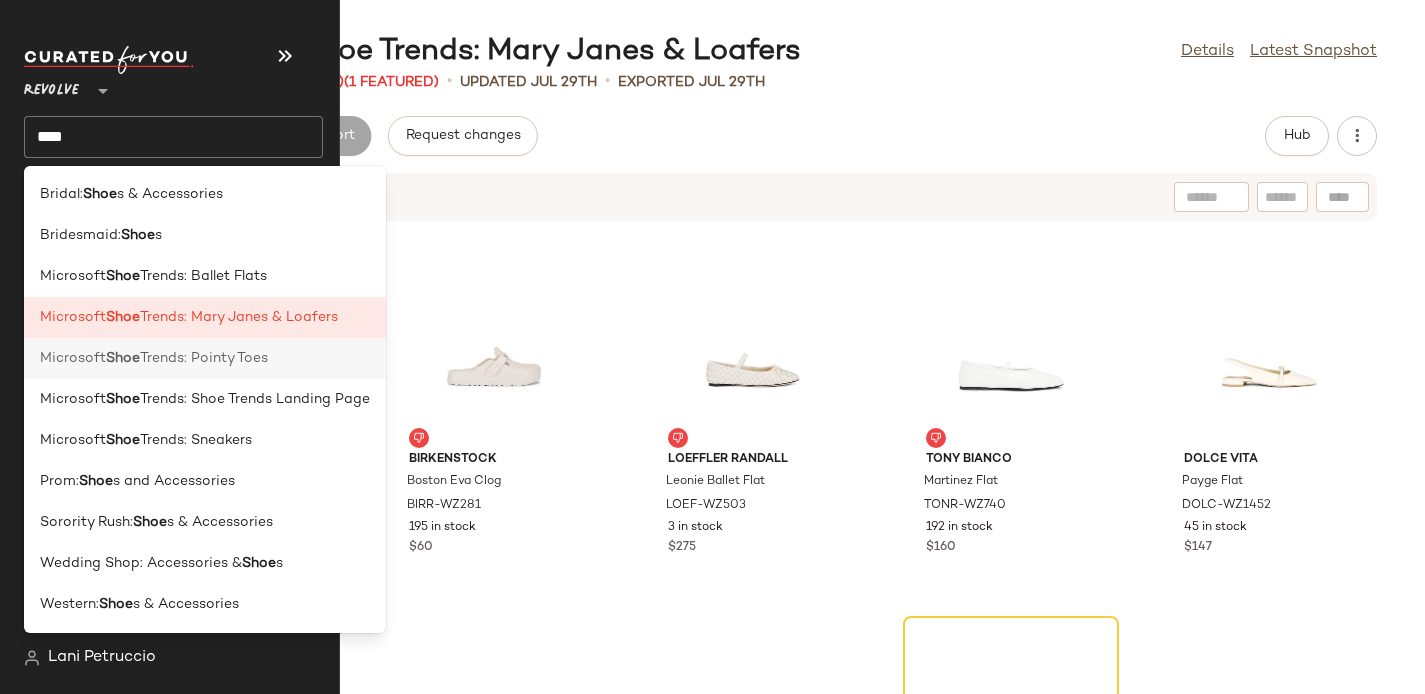 click on "Microsoft" at bounding box center (73, 358) 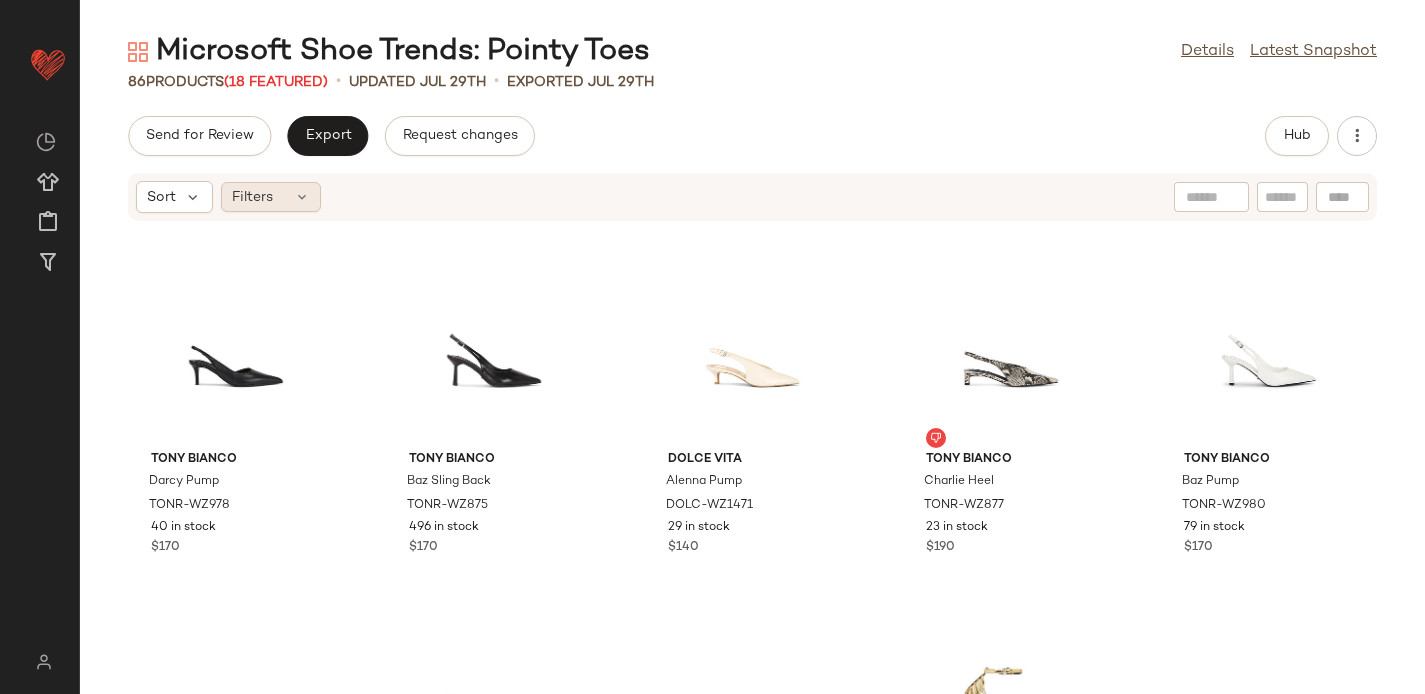 click on "Filters" 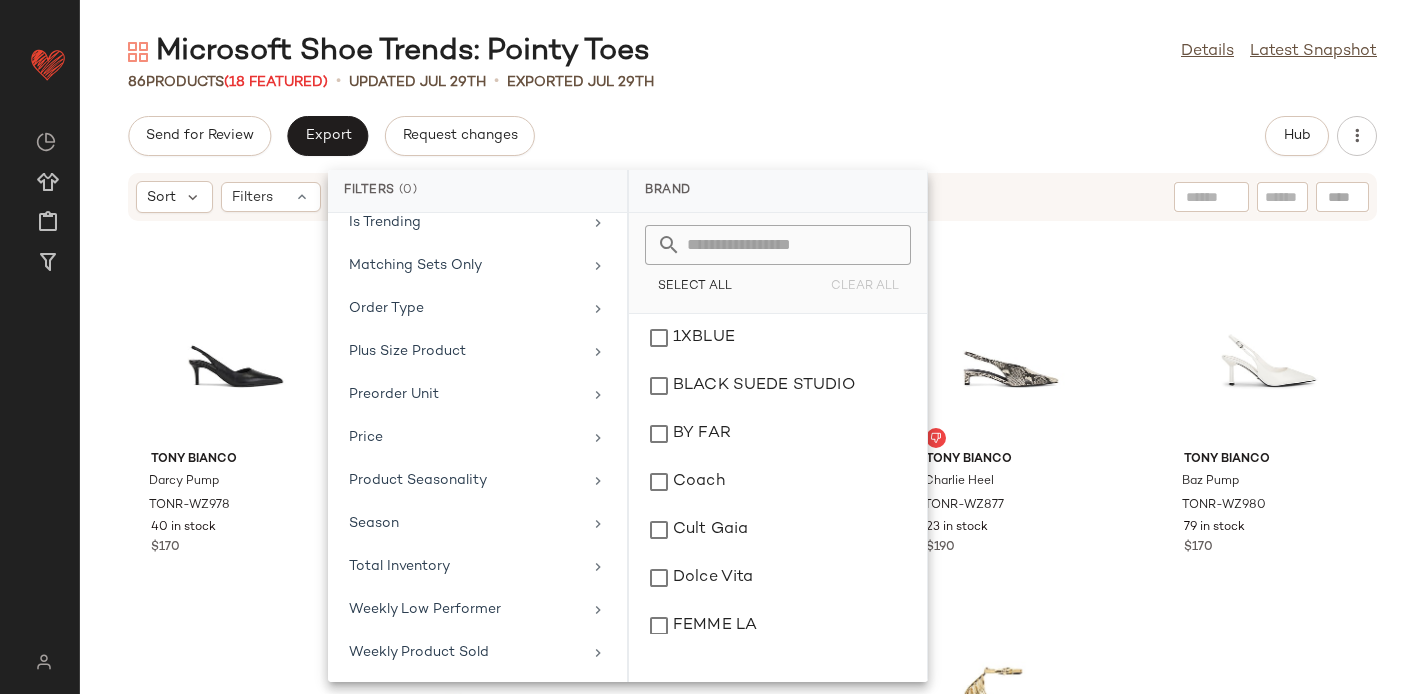 scroll, scrollTop: 842, scrollLeft: 0, axis: vertical 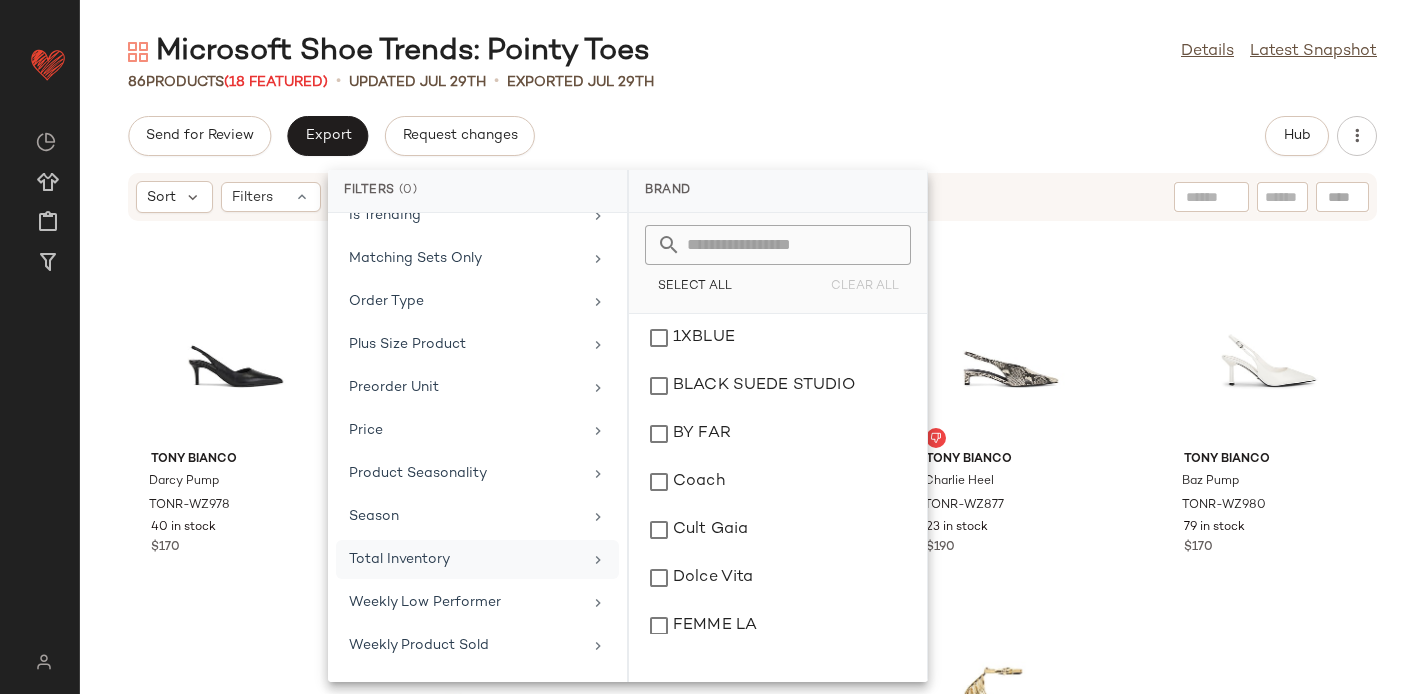 click on "Total Inventory" at bounding box center (465, 559) 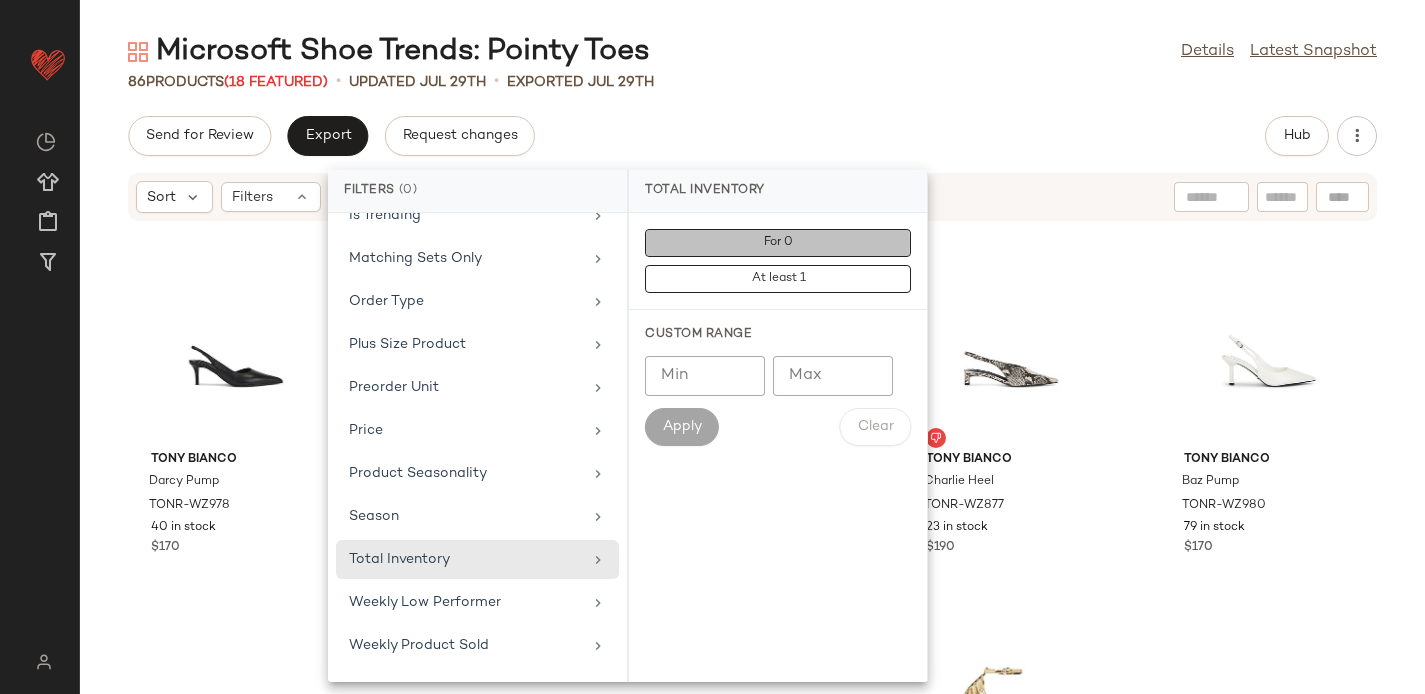 click on "For 0" 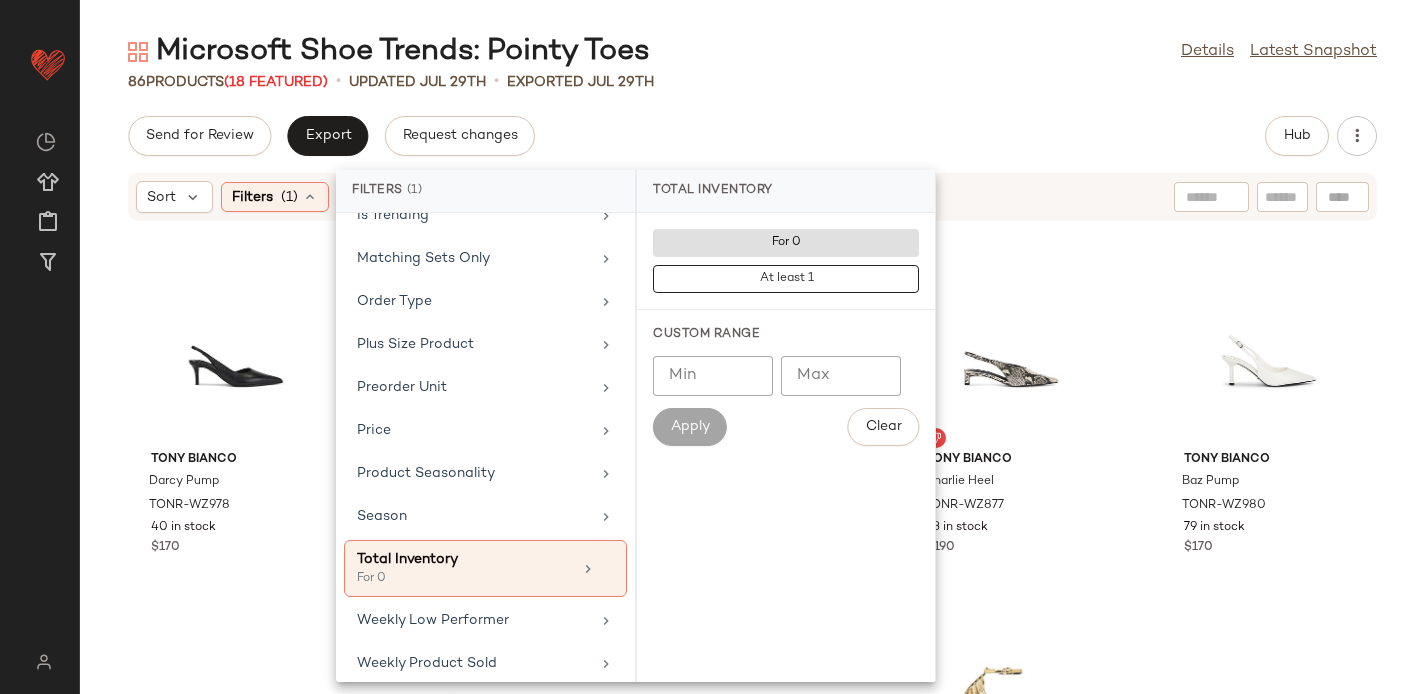 click on "Send for Review   Export   Request changes   Hub" 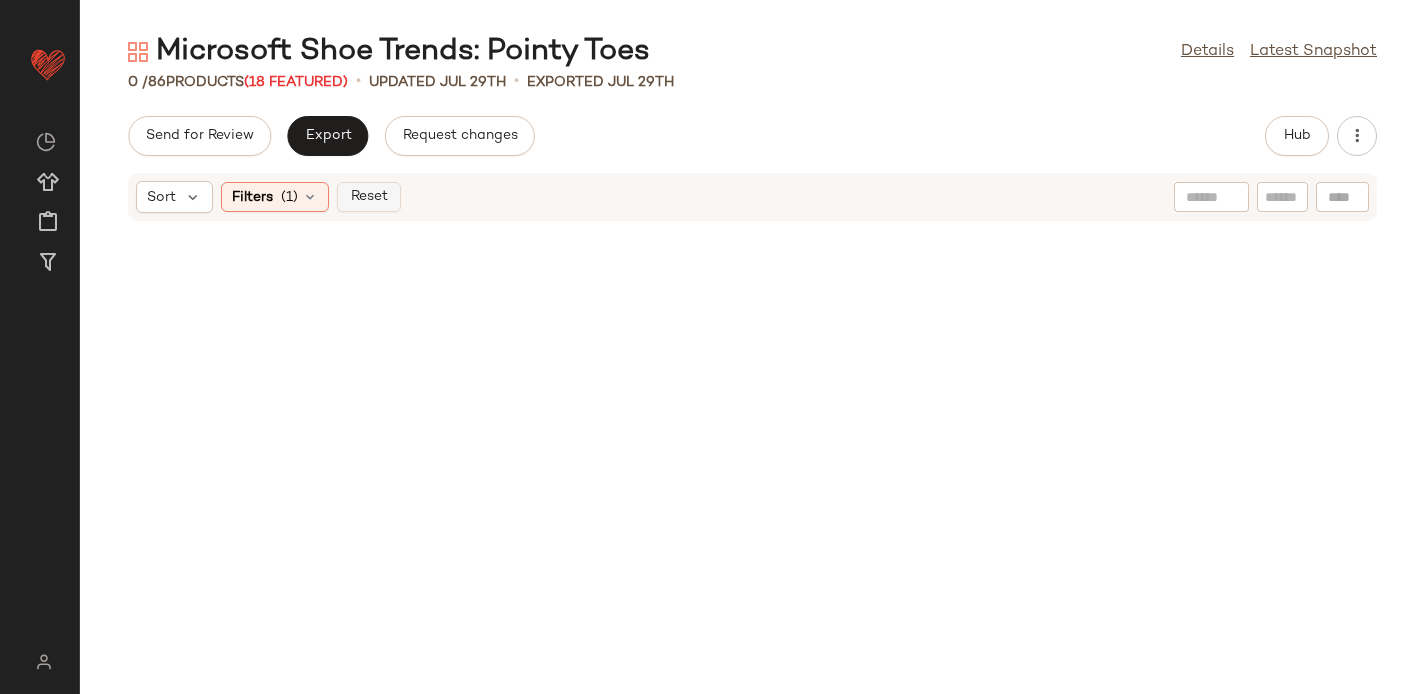 click on "Reset" 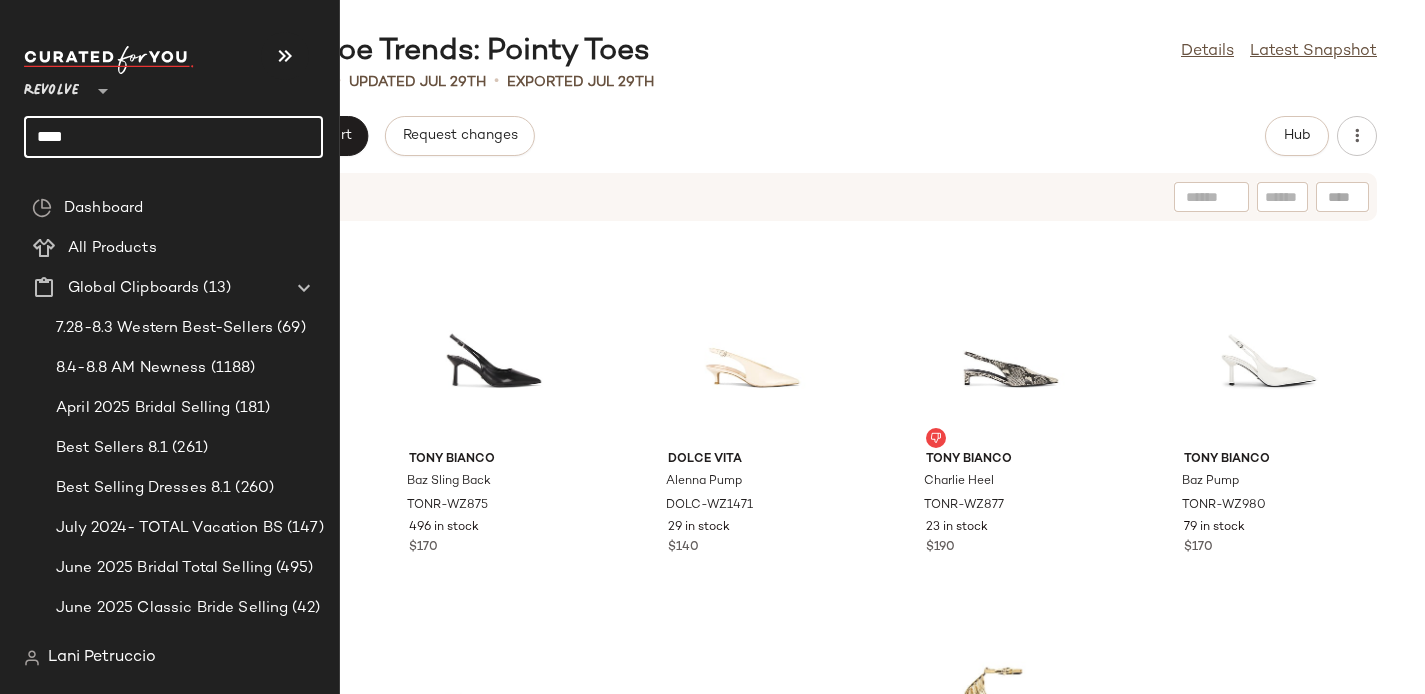 click on "****" 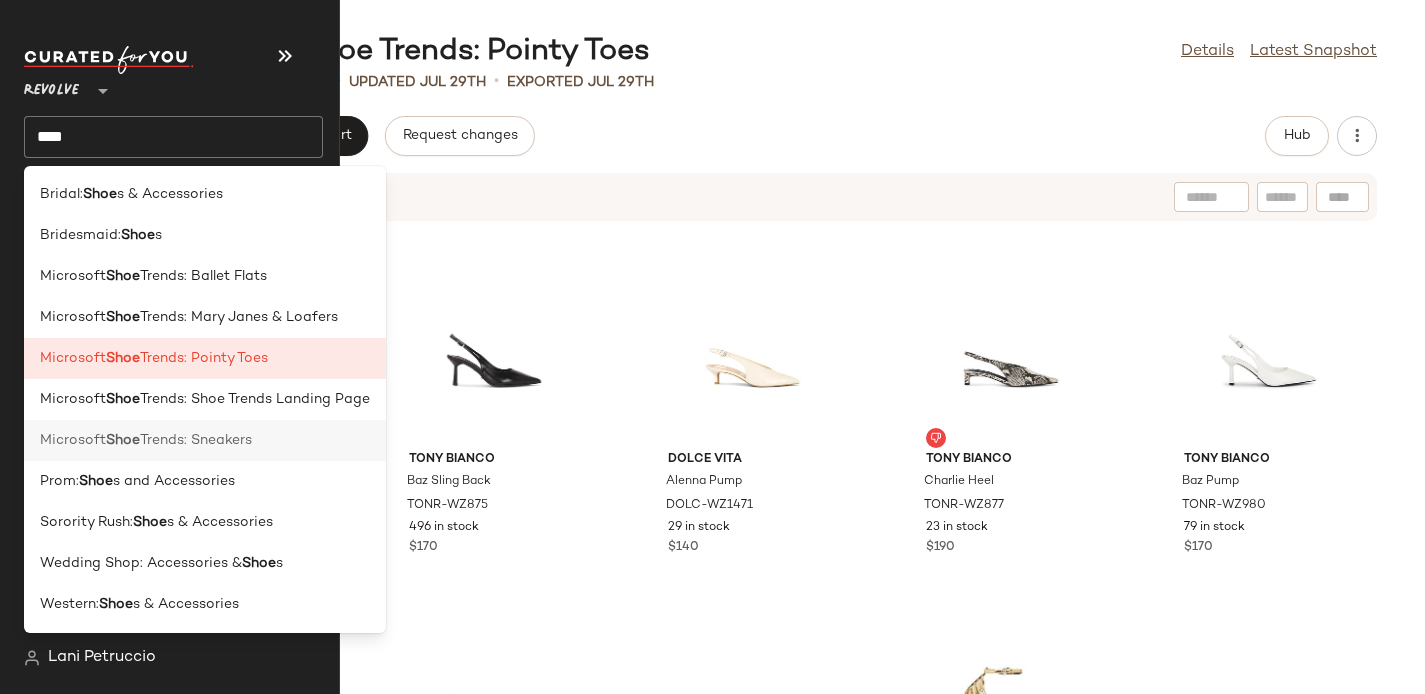 click on "Trends: Sneakers" at bounding box center (196, 440) 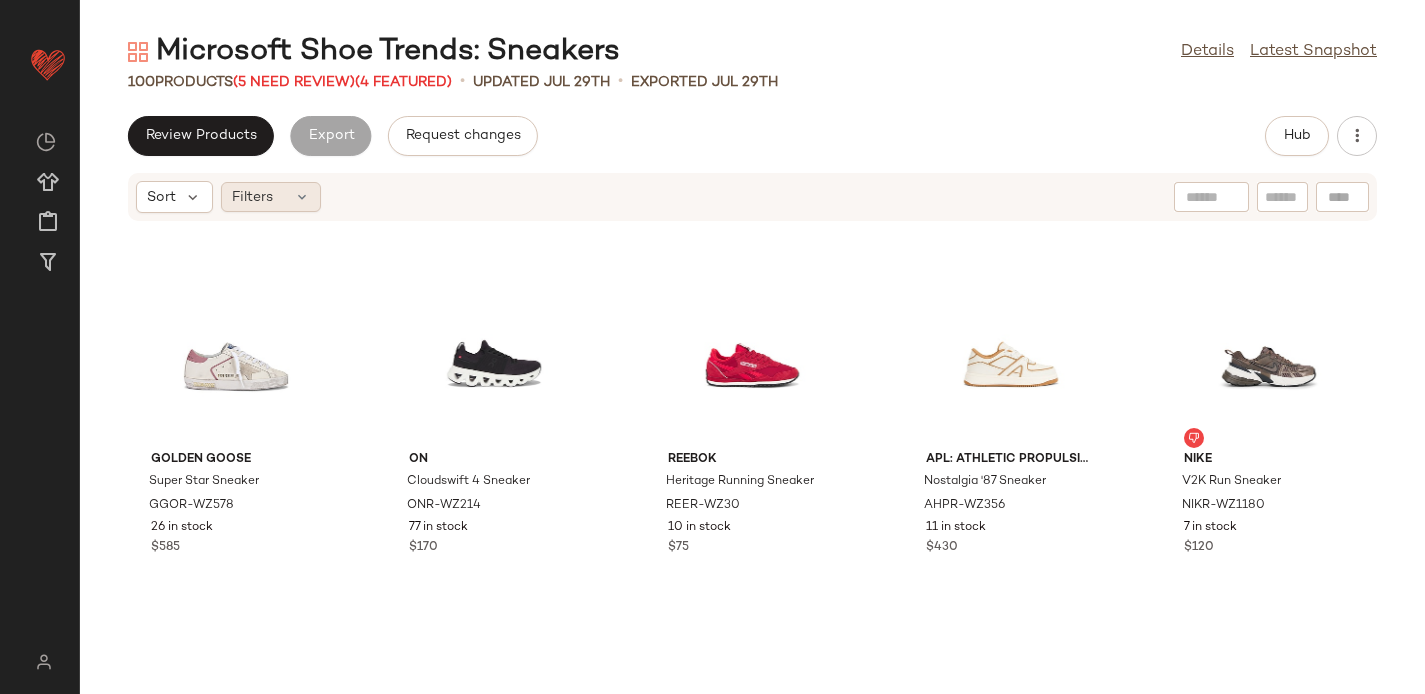 click on "Filters" 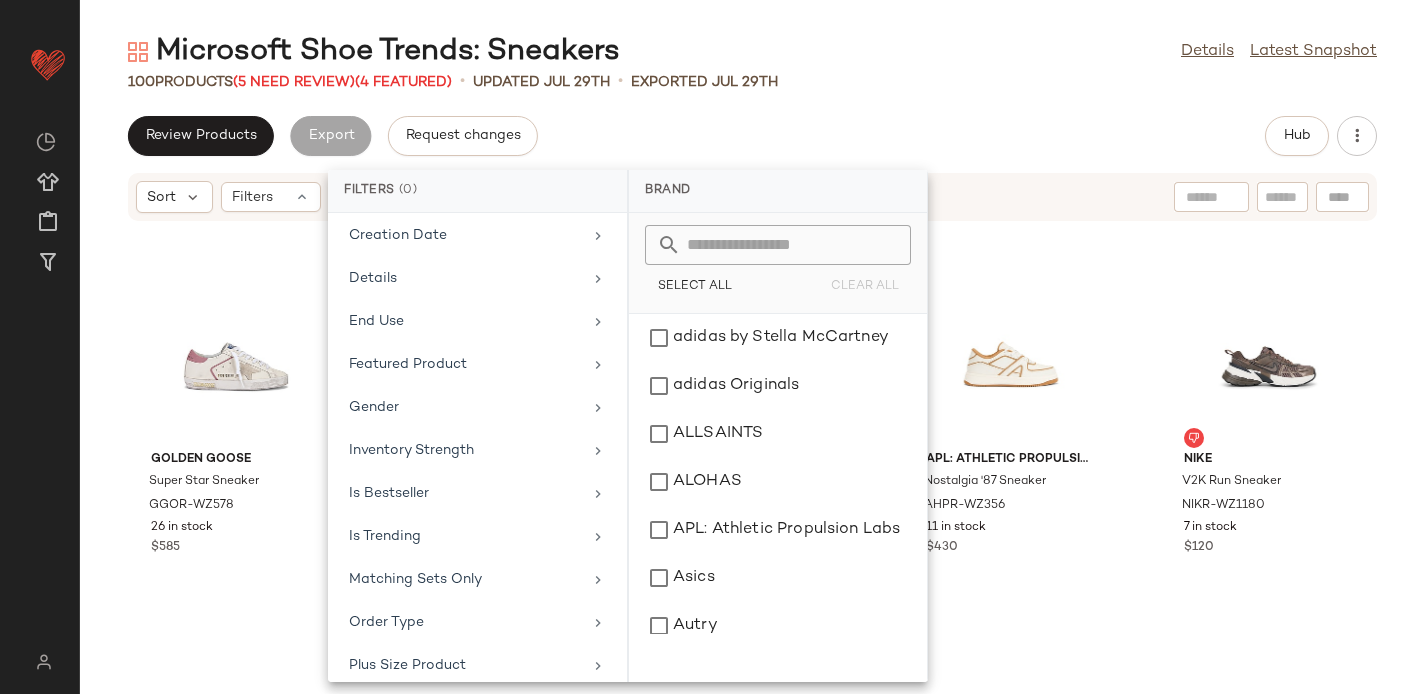 scroll, scrollTop: 880, scrollLeft: 0, axis: vertical 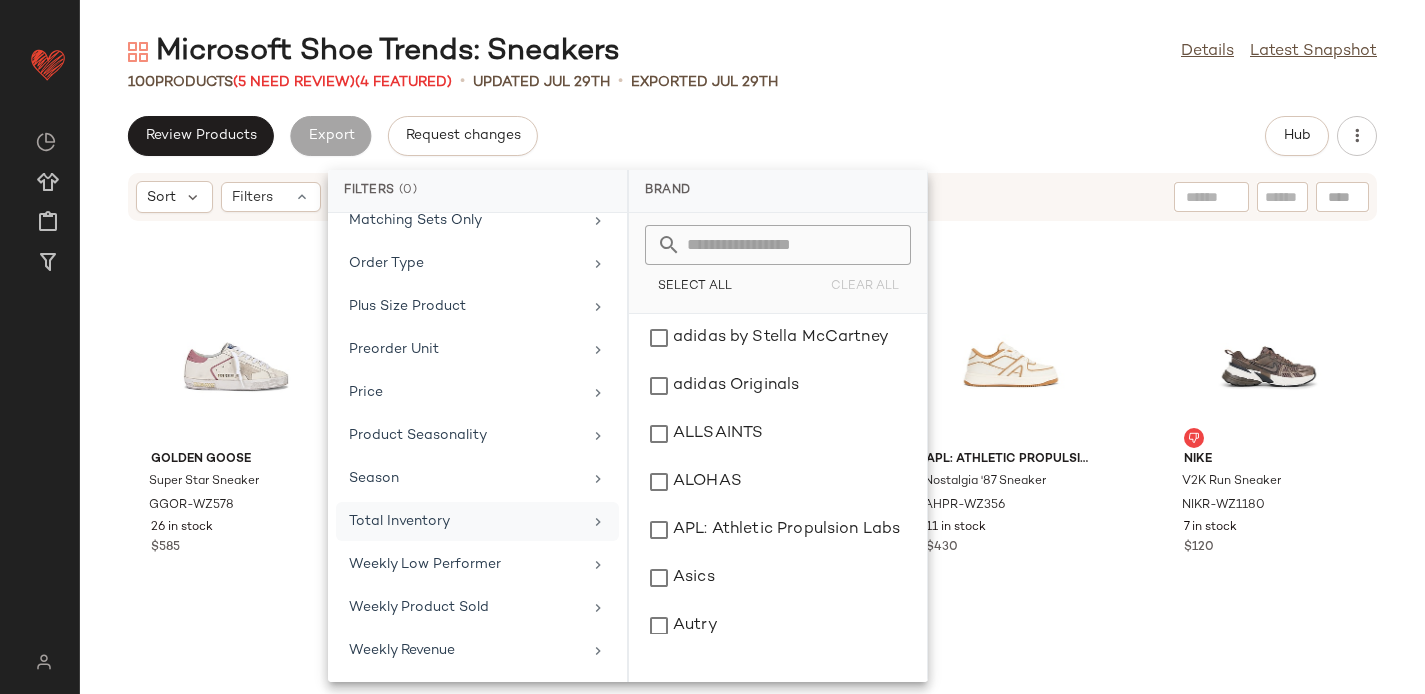 click on "Total Inventory" at bounding box center (465, 521) 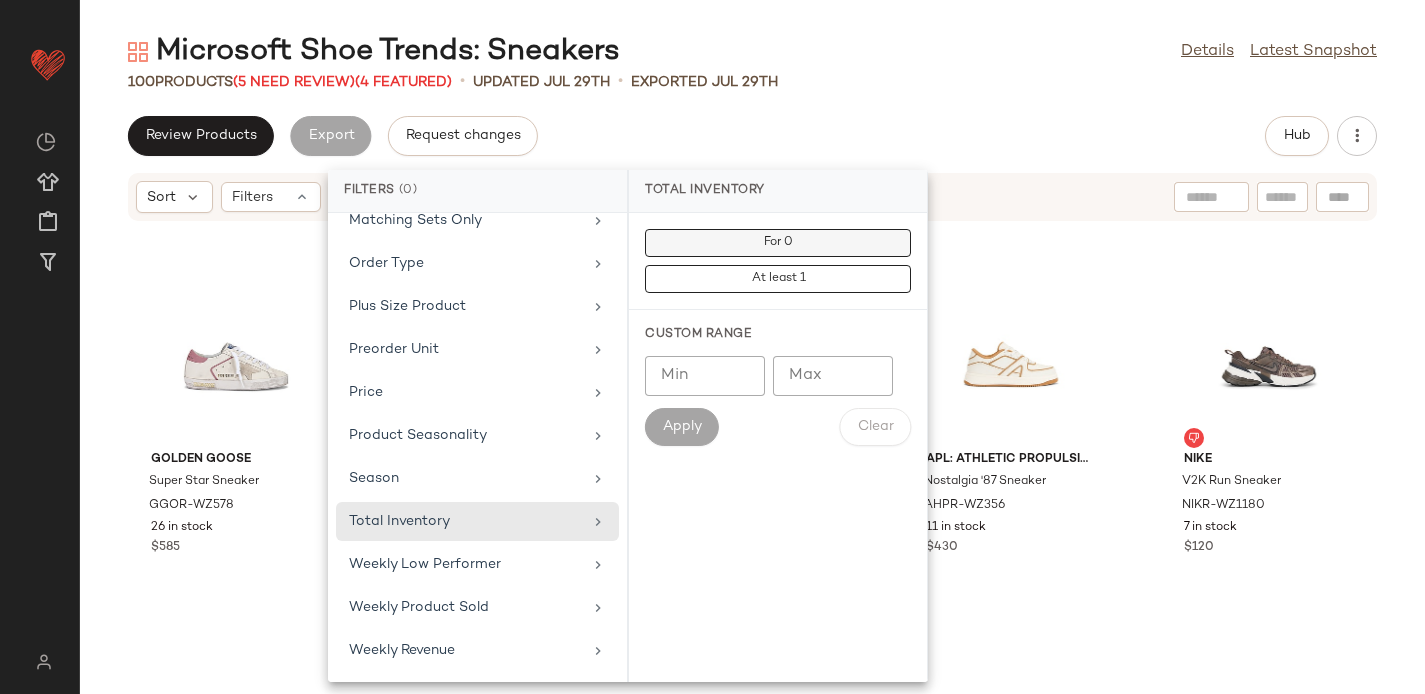click on "For 0" 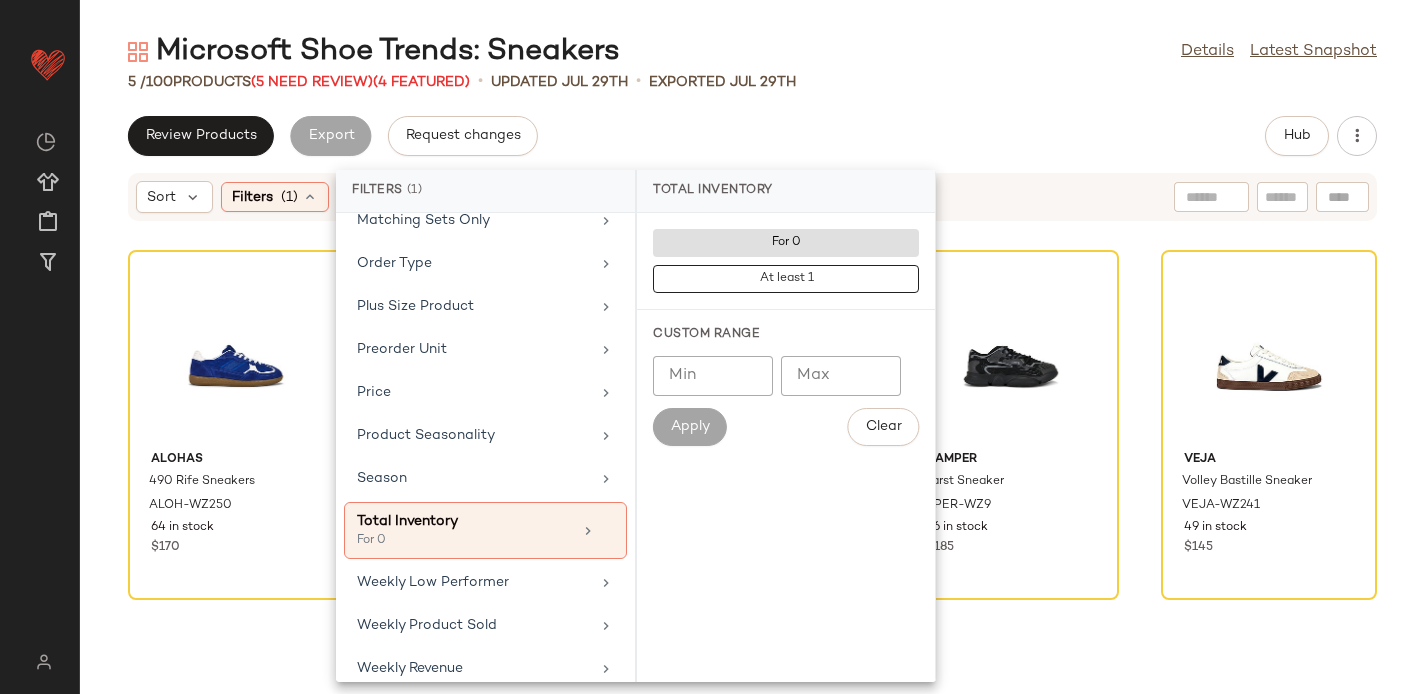 click on "Microsoft Shoe Trends: Sneakers  Details   Latest Snapshot  5 /  100   Products   (5 Need Review)  (4 Featured)  •   updated Jul 29th  •  Exported Jul 29th  Review Products   Export   Request changes   Hub  Sort  Filters  (1)   Reset  ALOHAS 490 Rife Sneakers ALOH-WZ250 64 in stock $170 Veja Esplar Logo Sneaker VEJA-WZ298 59 in stock $150 adidas Originals Samba LT AORI-WZ211 274 in stock $120 Camper Karst Sneaker CPER-WZ9 66 in stock $185 Veja Volley Bastille Sneaker VEJA-WZ241 49 in stock $145" at bounding box center [752, 363] 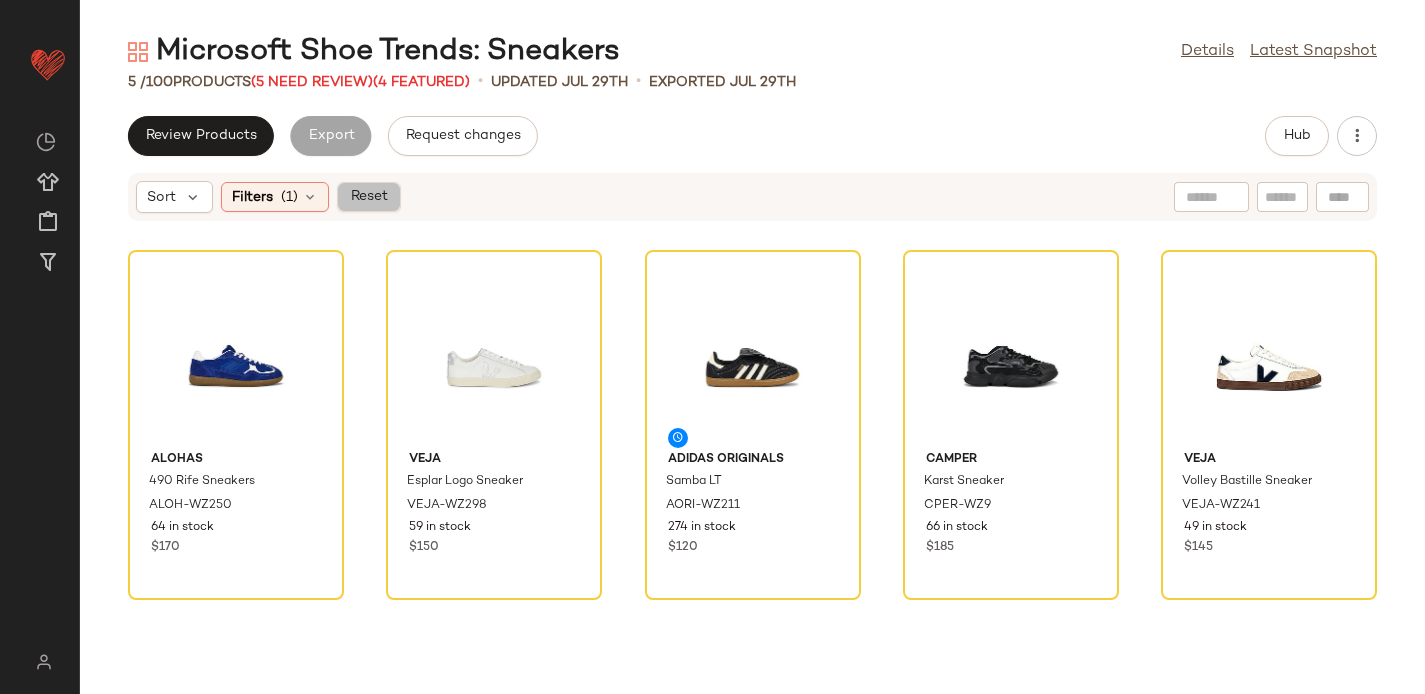 click on "Reset" 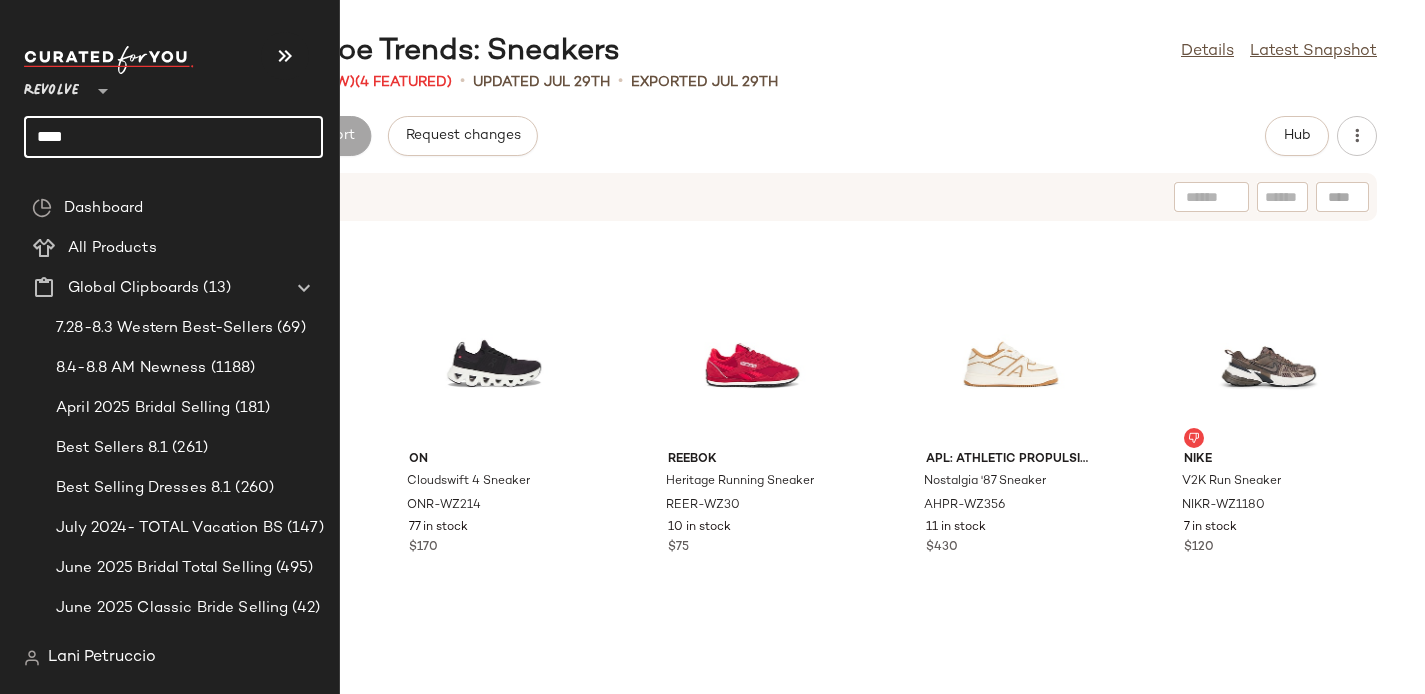 click on "****" 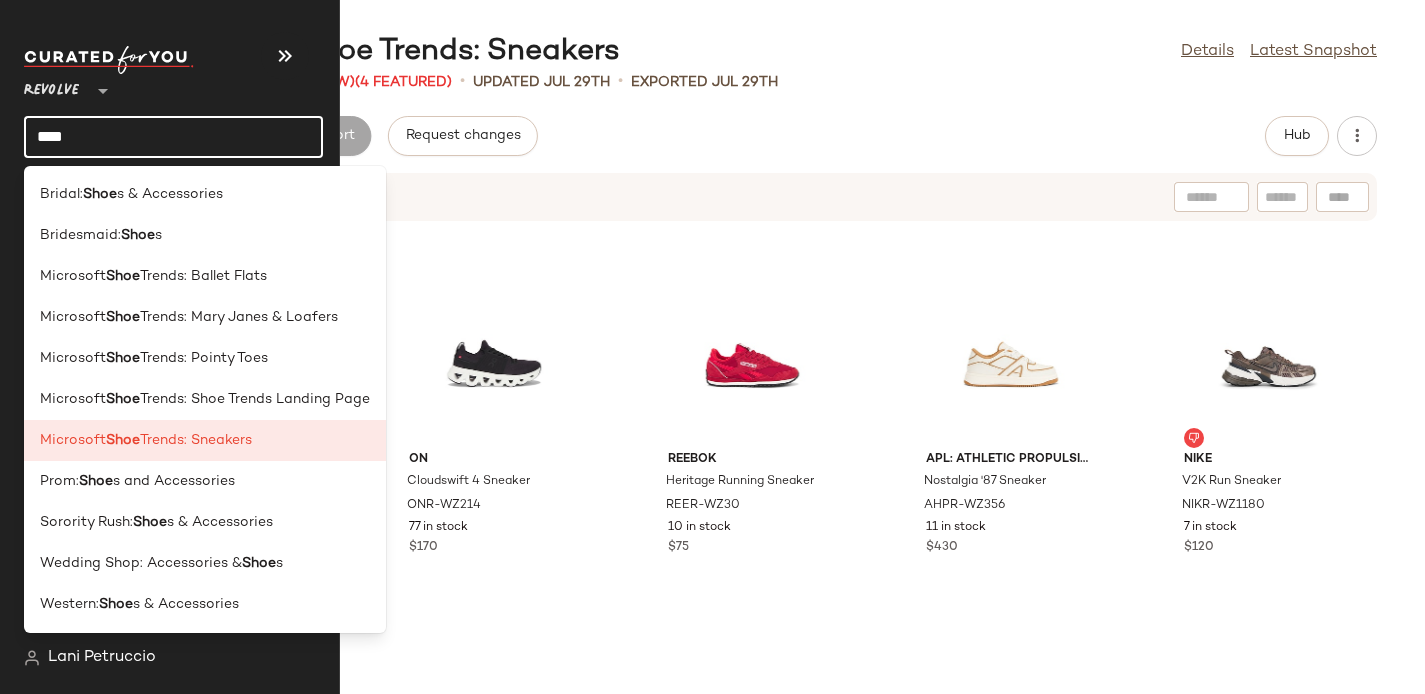 click on "****" 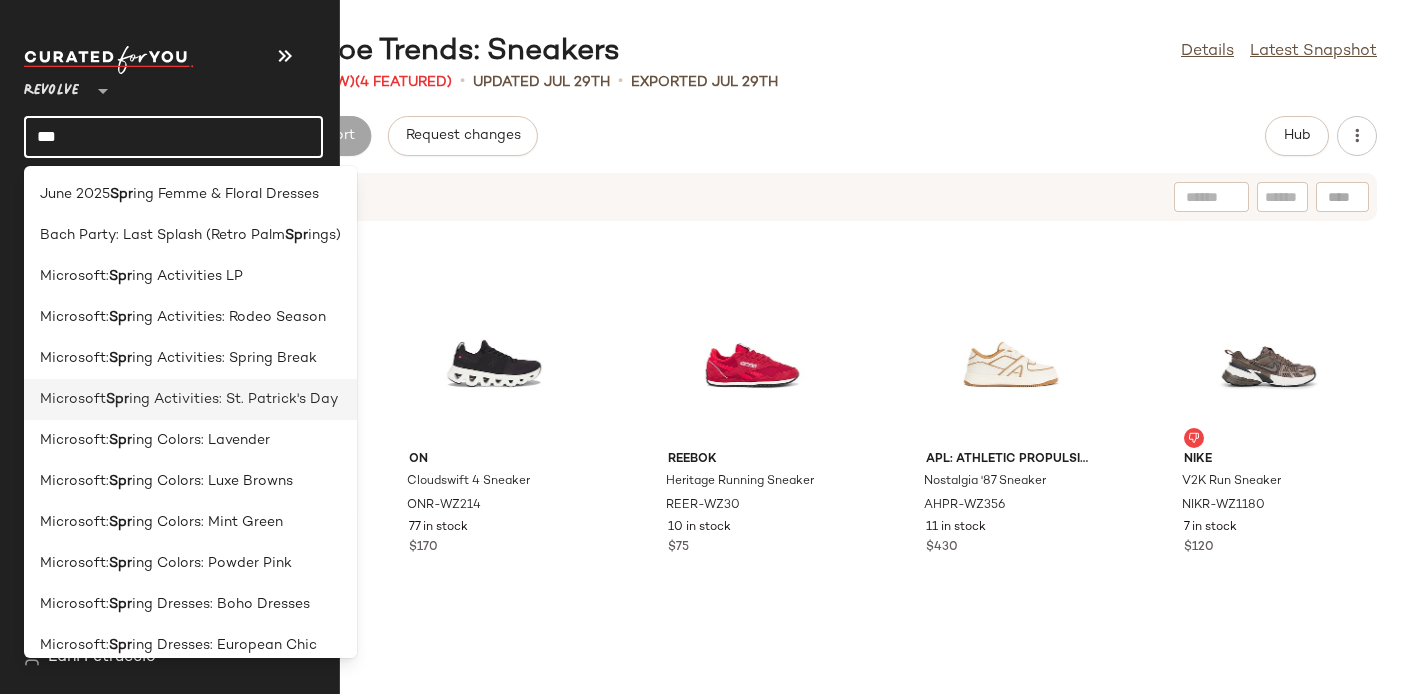 type on "***" 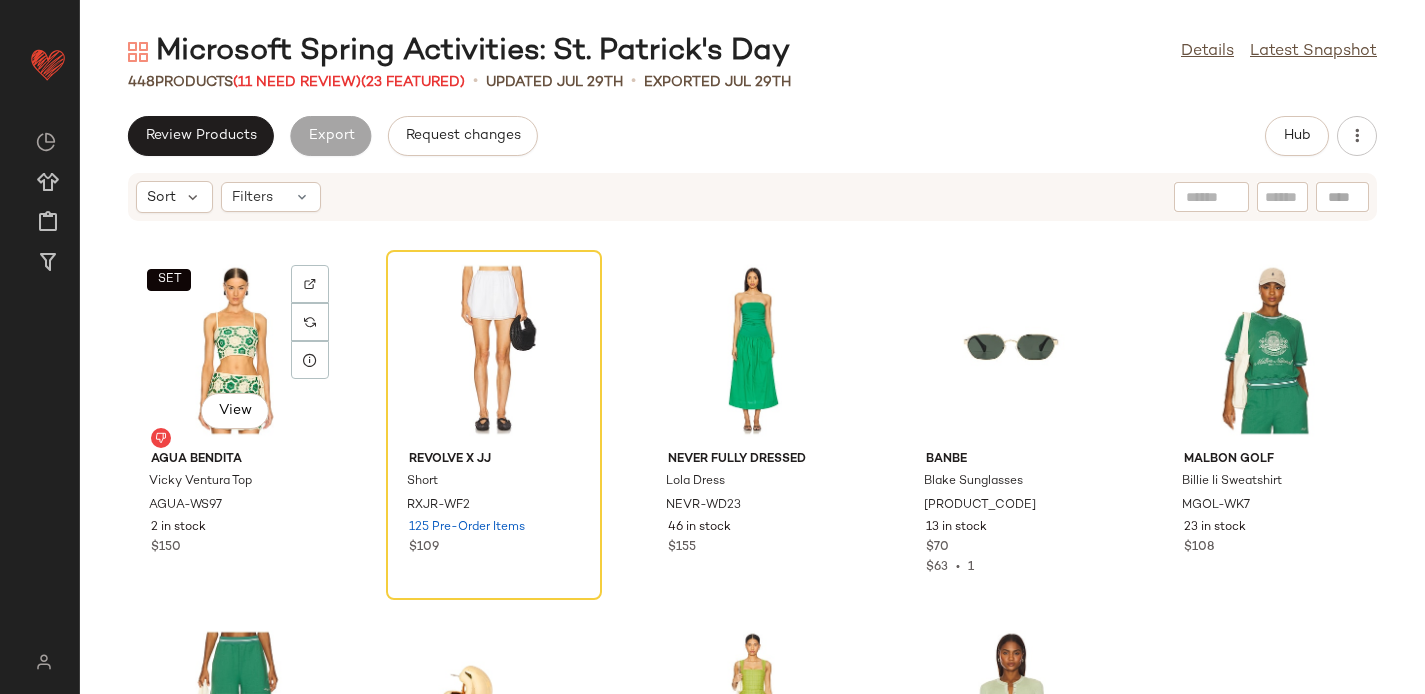 scroll, scrollTop: 0, scrollLeft: 0, axis: both 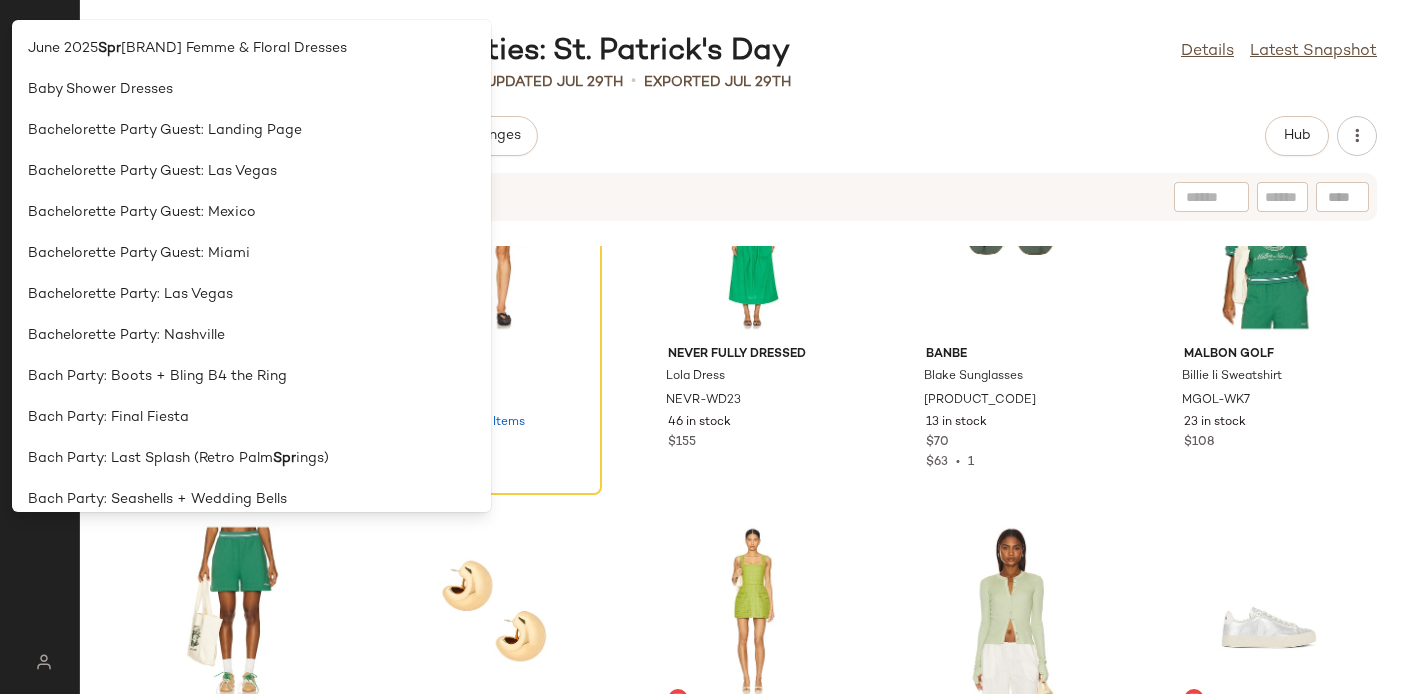 click on "Filters" at bounding box center (252, 197) 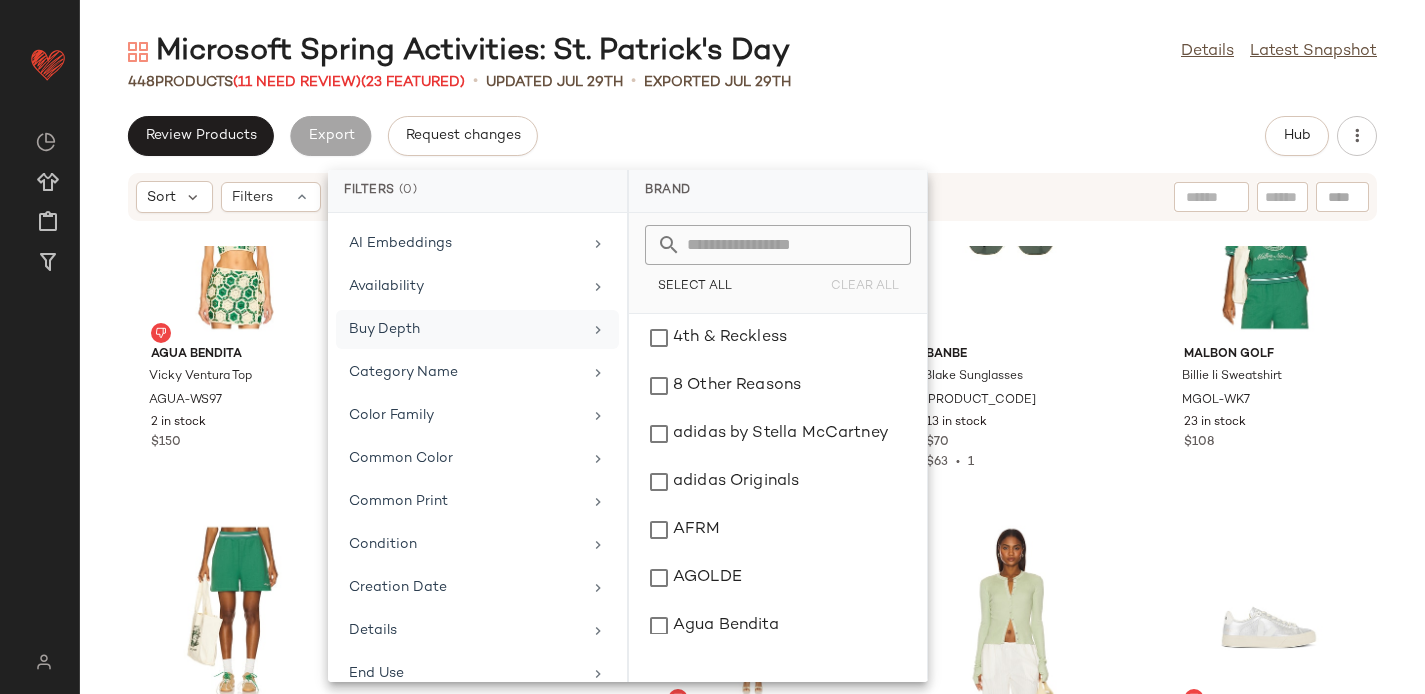scroll, scrollTop: 923, scrollLeft: 0, axis: vertical 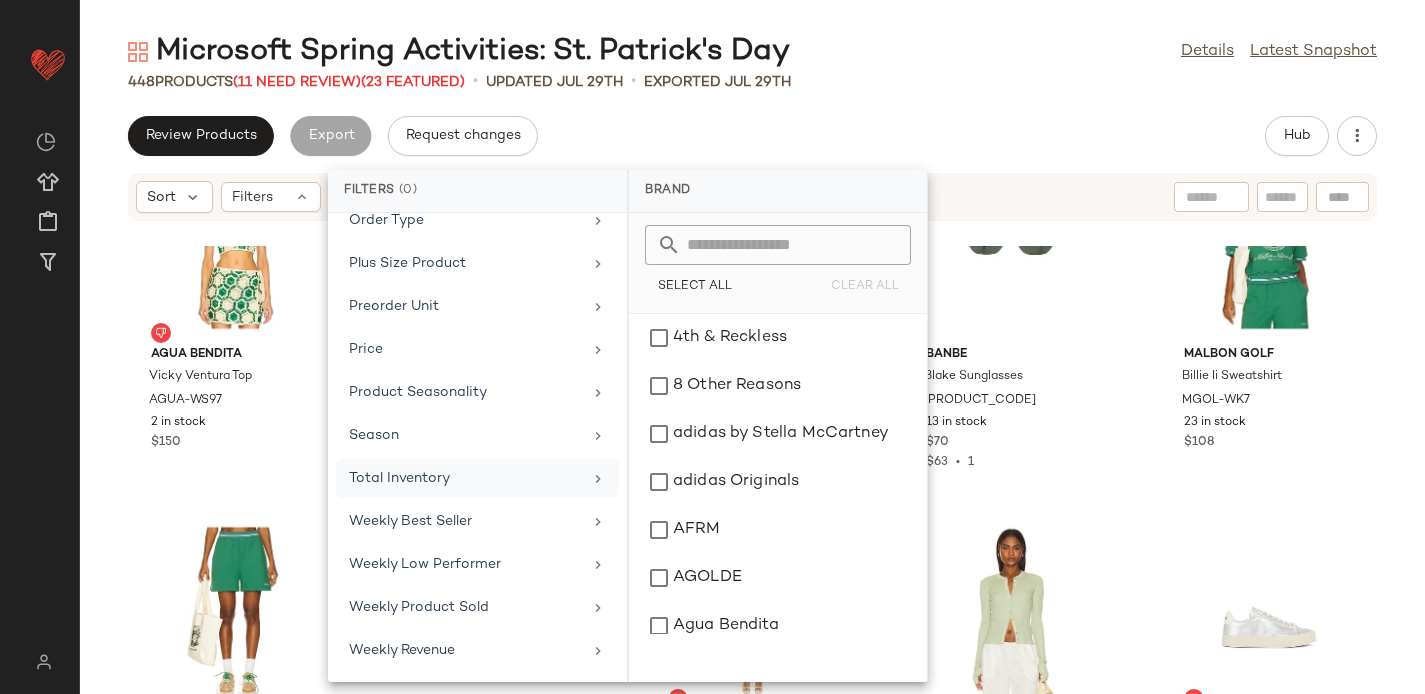 click on "Total Inventory" 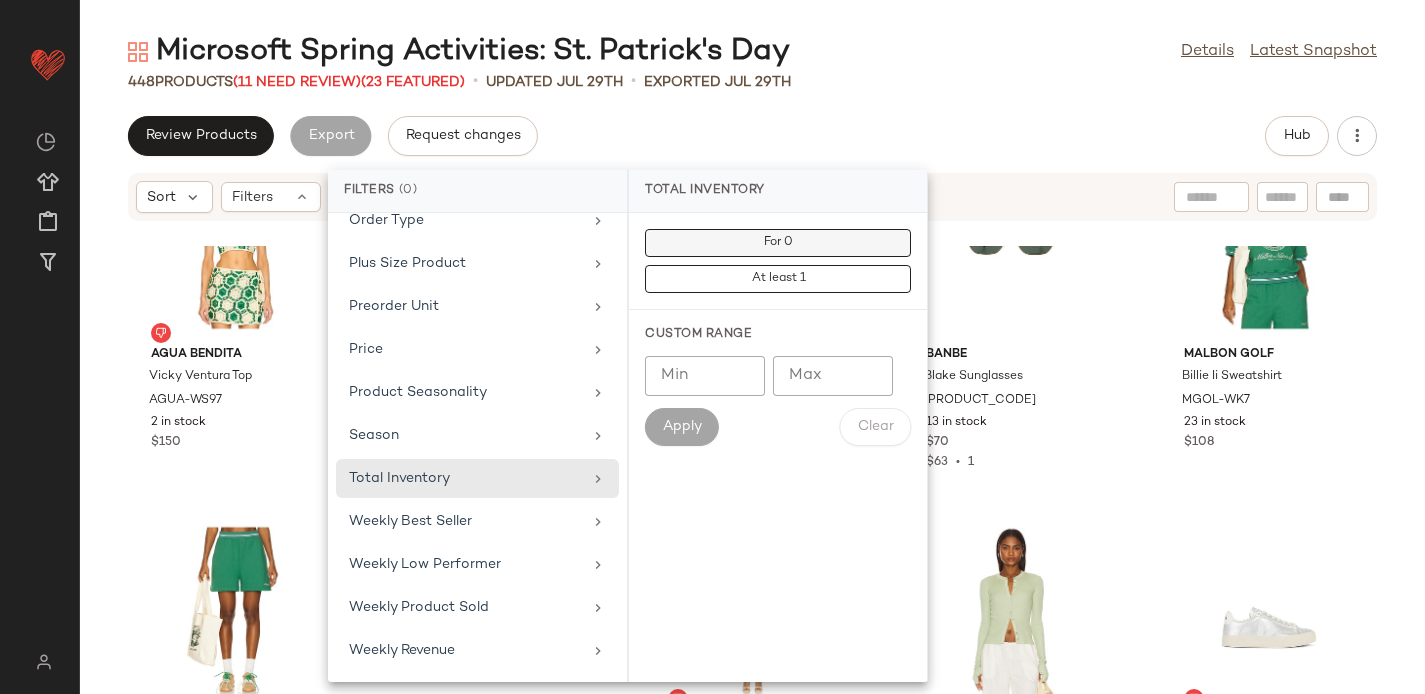 click on "For 0" 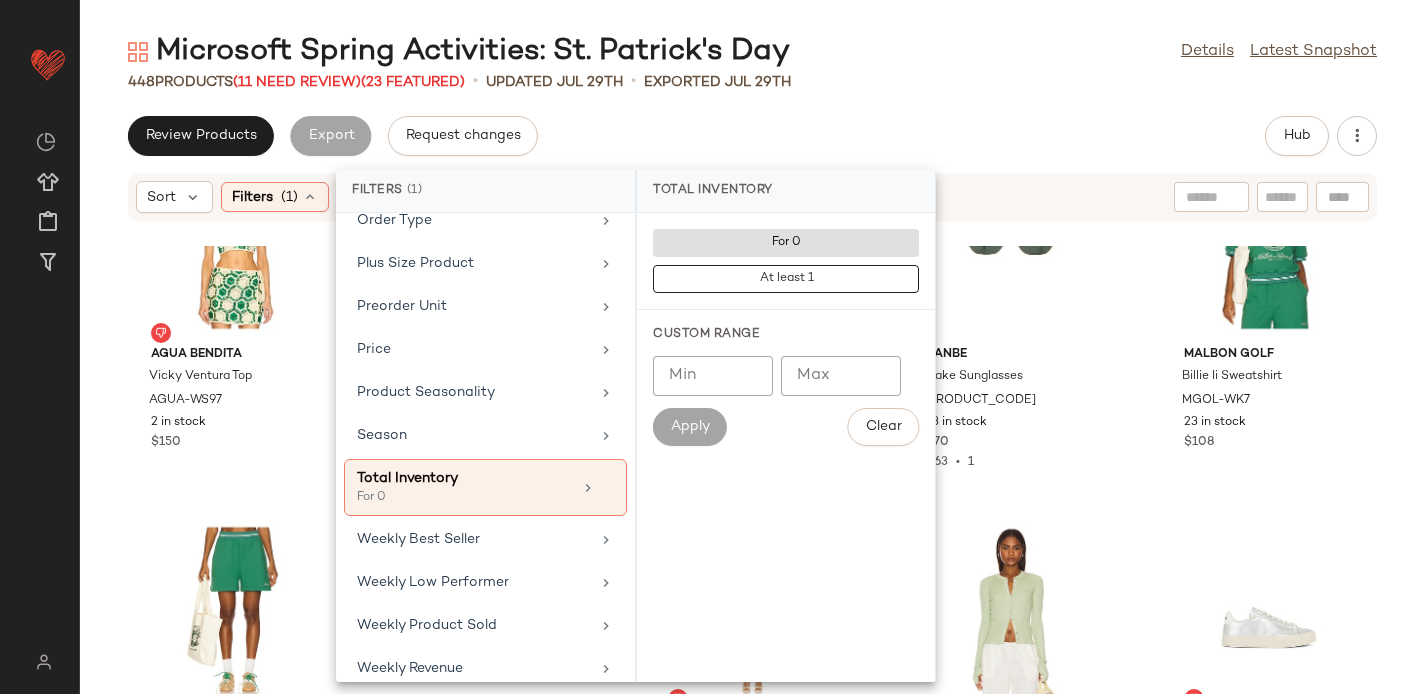 click on "Microsoft Spring Activities: St. Patrick's Day  Details   Latest Snapshot  448   Products   (11 Need Review)  (23 Featured)  •   updated Jul 29th  •  Exported Jul 29th  Review Products   Export   Request changes   Hub  Sort  Filters  (1)   Reset   SET  Agua Bendita Vicky Ventura Top AGUA-WS97 2 in stock $150 REVOLVE x JJ Short RXJR-WF2 125 Pre-Order Items $109 Never Fully Dressed Lola Dress NEVR-WD23 46 in stock $155 Banbe Blake Sunglasses BNBE-WG25 13 in stock $70 $63  •  1 Malbon Golf Billie Ii Sweatshirt MGOL-WK7 23 in stock $108 Malbon Golf Billie Ii Sweatshort MGOL-WF2 28 in stock $98 Jenny Bird Gemma Hoops JENR-WL306 13 in stock $148 Amanda Uprichard x REVOLVE Bethany Skort Romper AMAN-WR297 29 in stock $260 LIONESS x REVOLVE Ivy League Top LIOR-WK19 223 in stock $69 Veja Campo Sneaker VEJA-WZ289 17 in stock $160 WellBeing + BeingWell Addison Micro Rib Sports Bra WBEI-WI32 1 in stock $58 WellBeing + BeingWell Isla Micro Rib 3 Inch Short WBEI-WF35 7 in stock $68 Jaded London JLON-WS22 7 in stock" at bounding box center [752, 363] 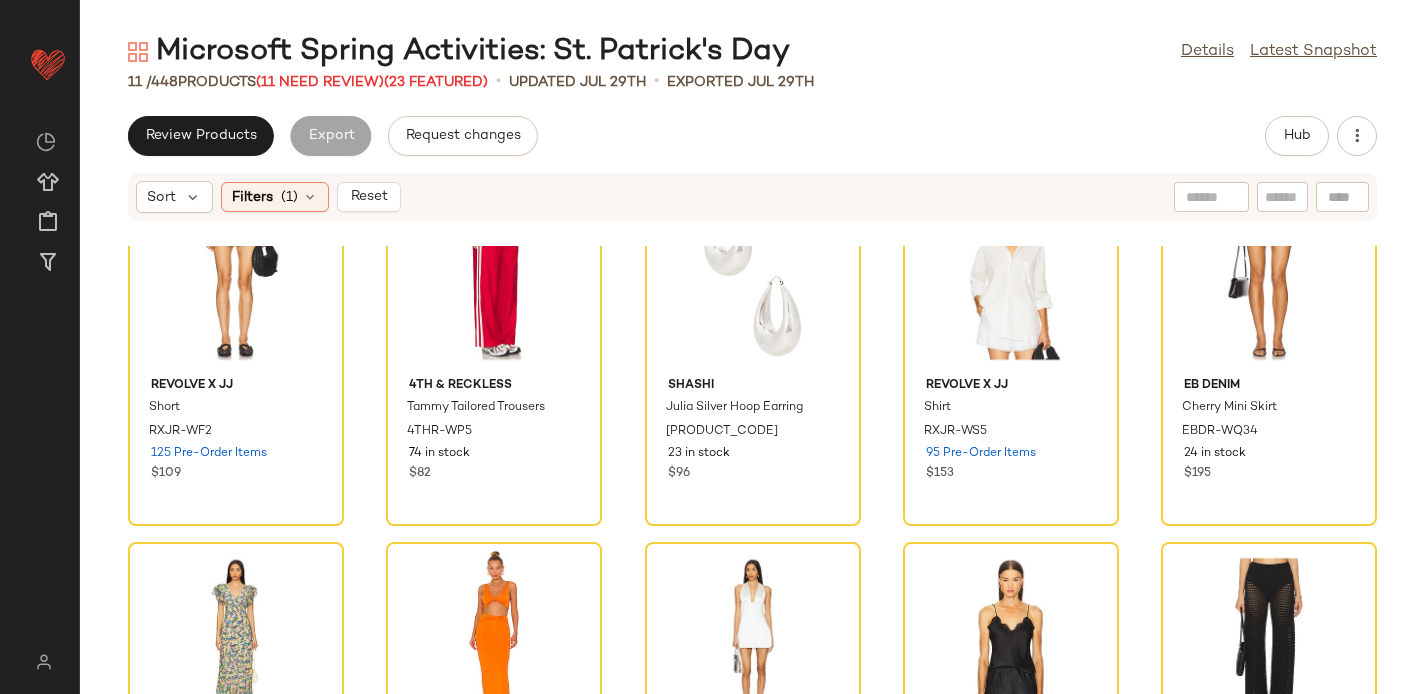 scroll, scrollTop: 0, scrollLeft: 0, axis: both 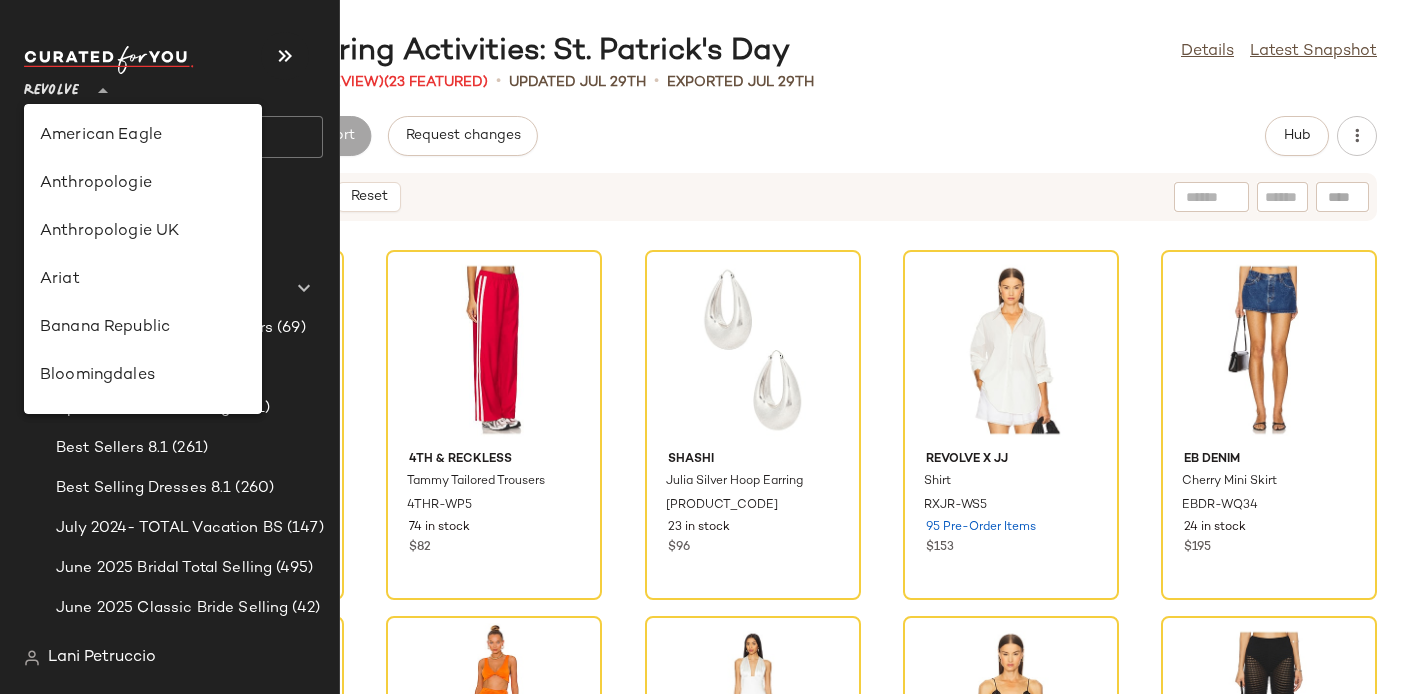 click on "Revolve" at bounding box center (51, 86) 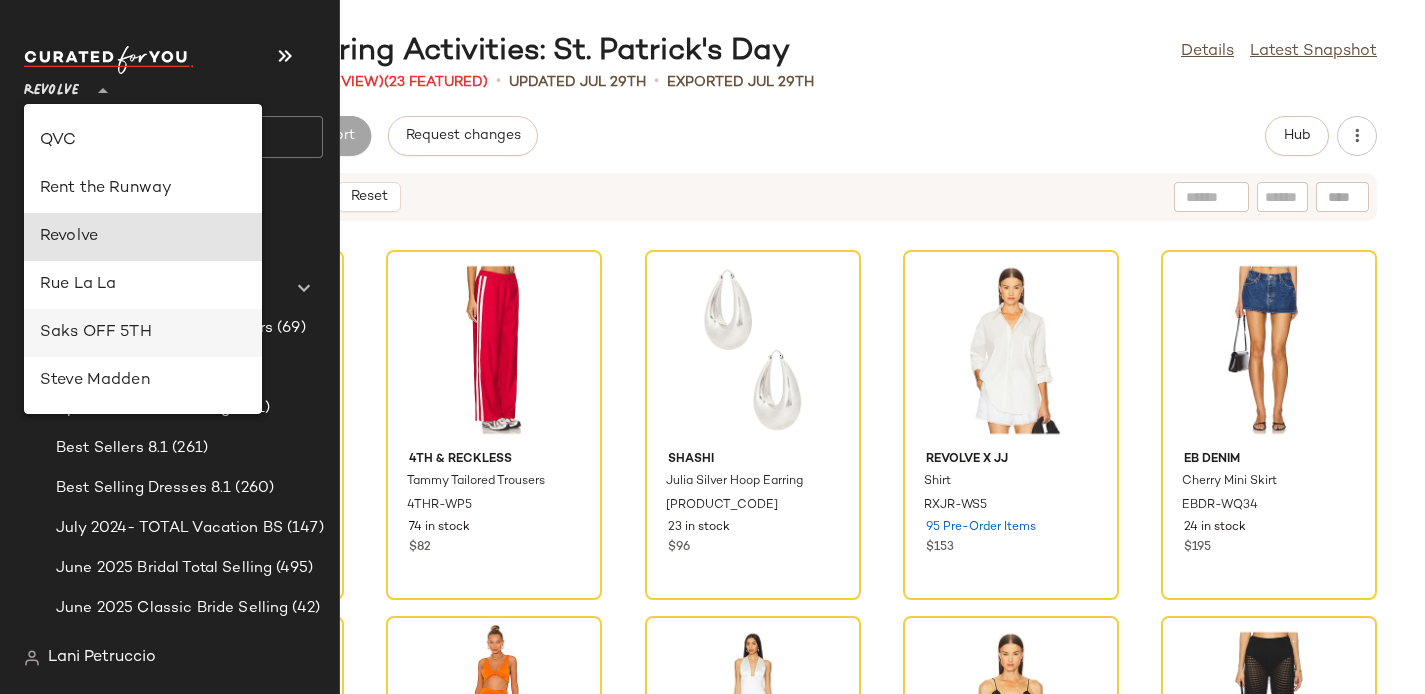 scroll, scrollTop: 904, scrollLeft: 0, axis: vertical 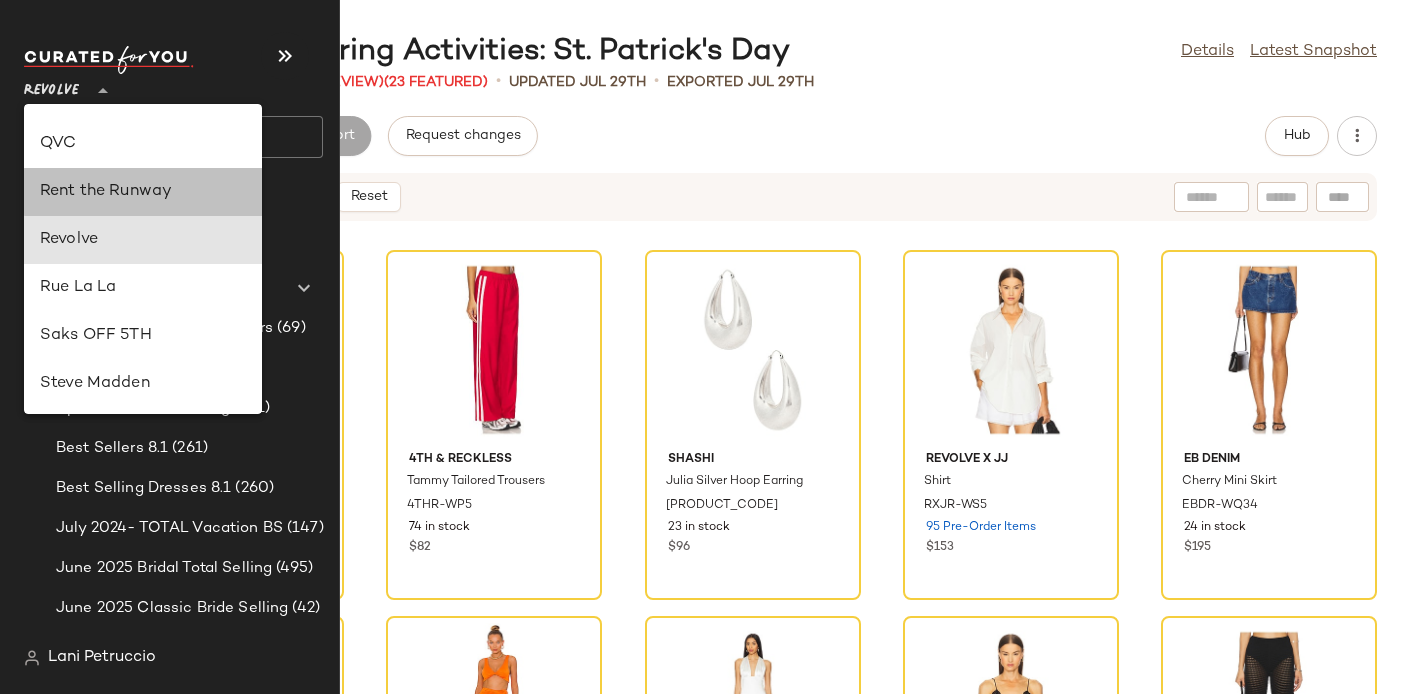 click on "Rent the Runway" at bounding box center (143, 192) 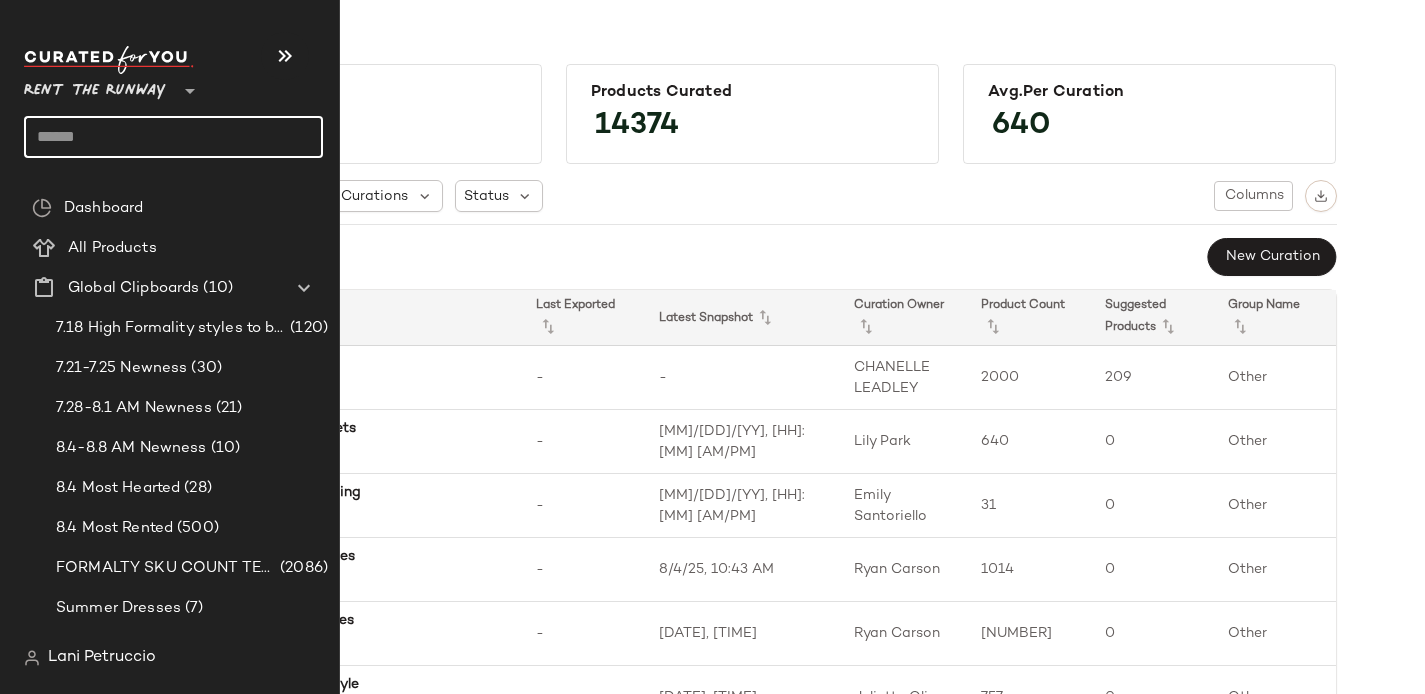 click 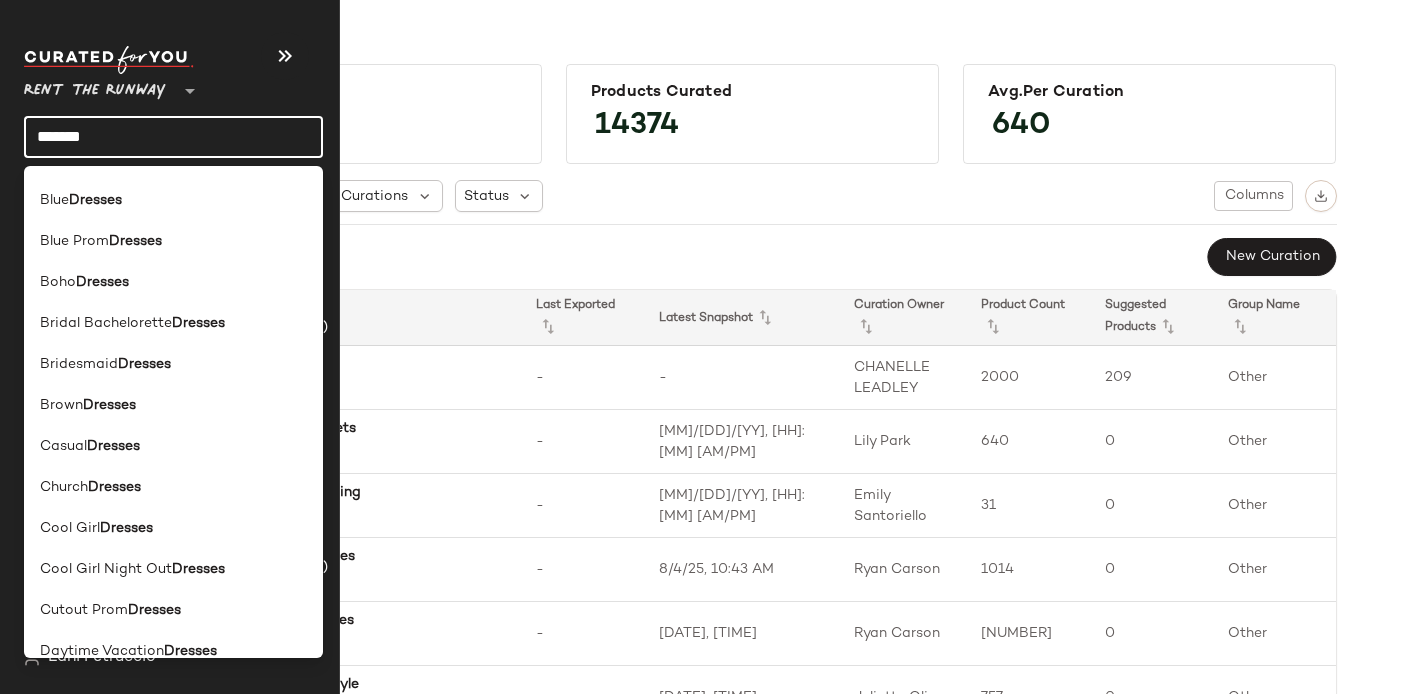 scroll, scrollTop: 481, scrollLeft: 0, axis: vertical 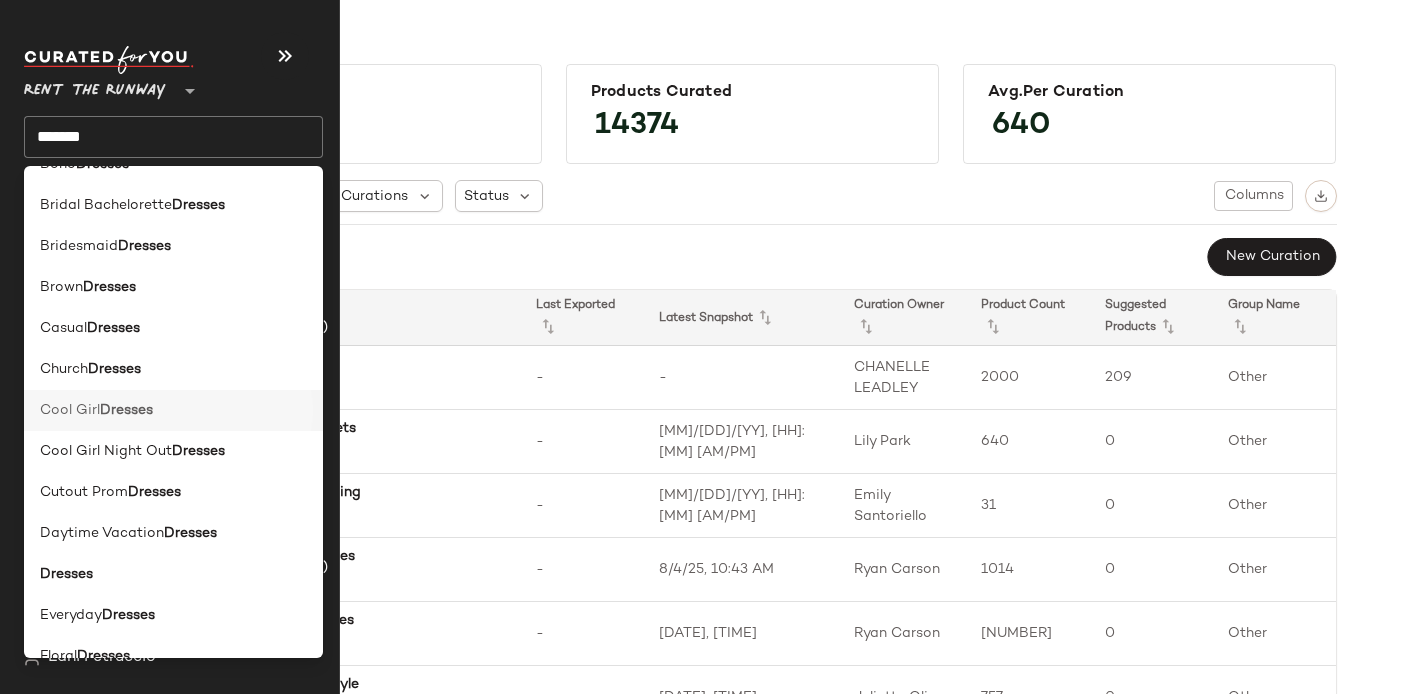 click on "Dresses" at bounding box center (126, 410) 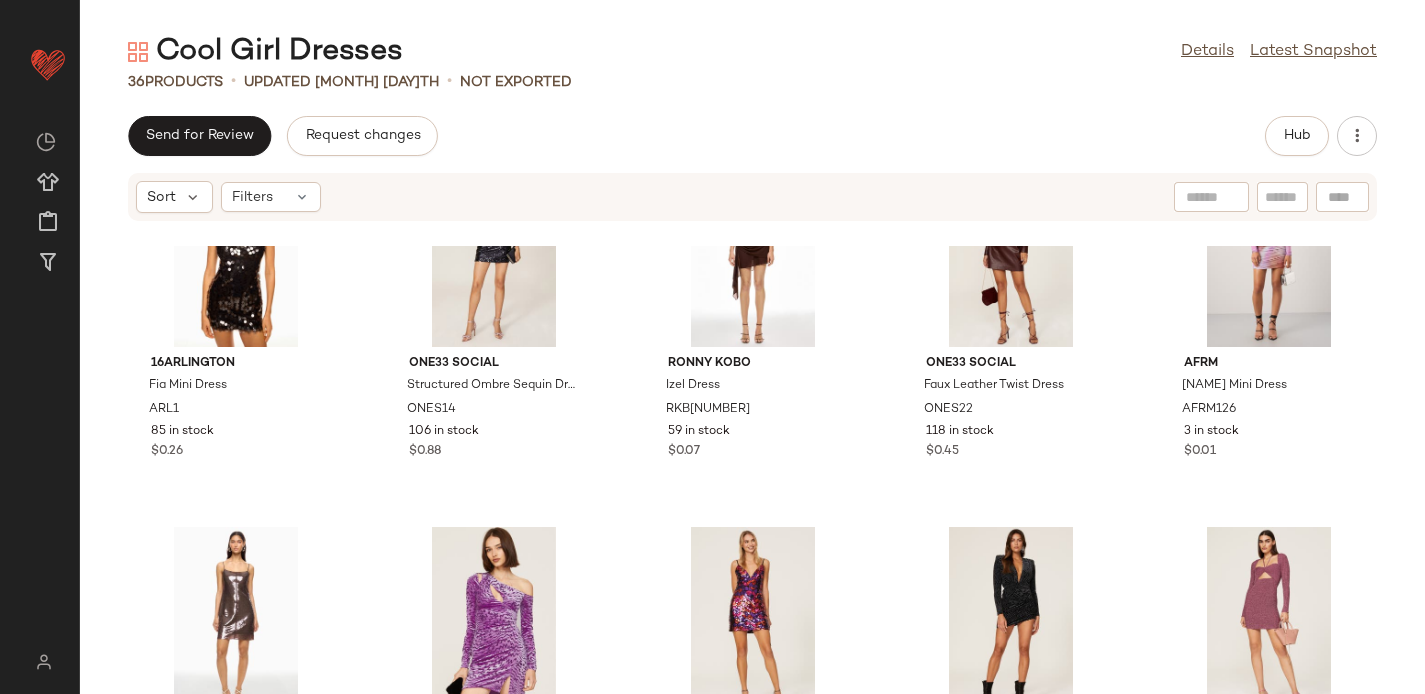 scroll, scrollTop: 0, scrollLeft: 0, axis: both 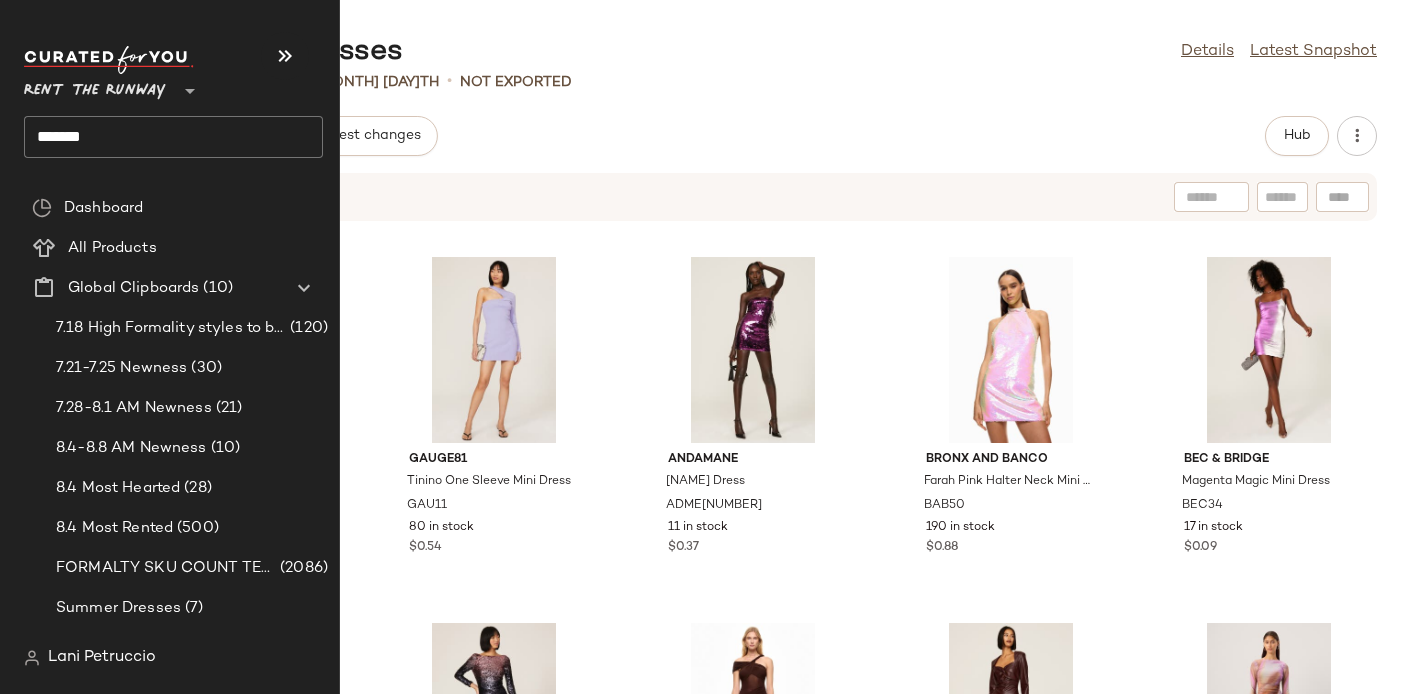 click on "*******" 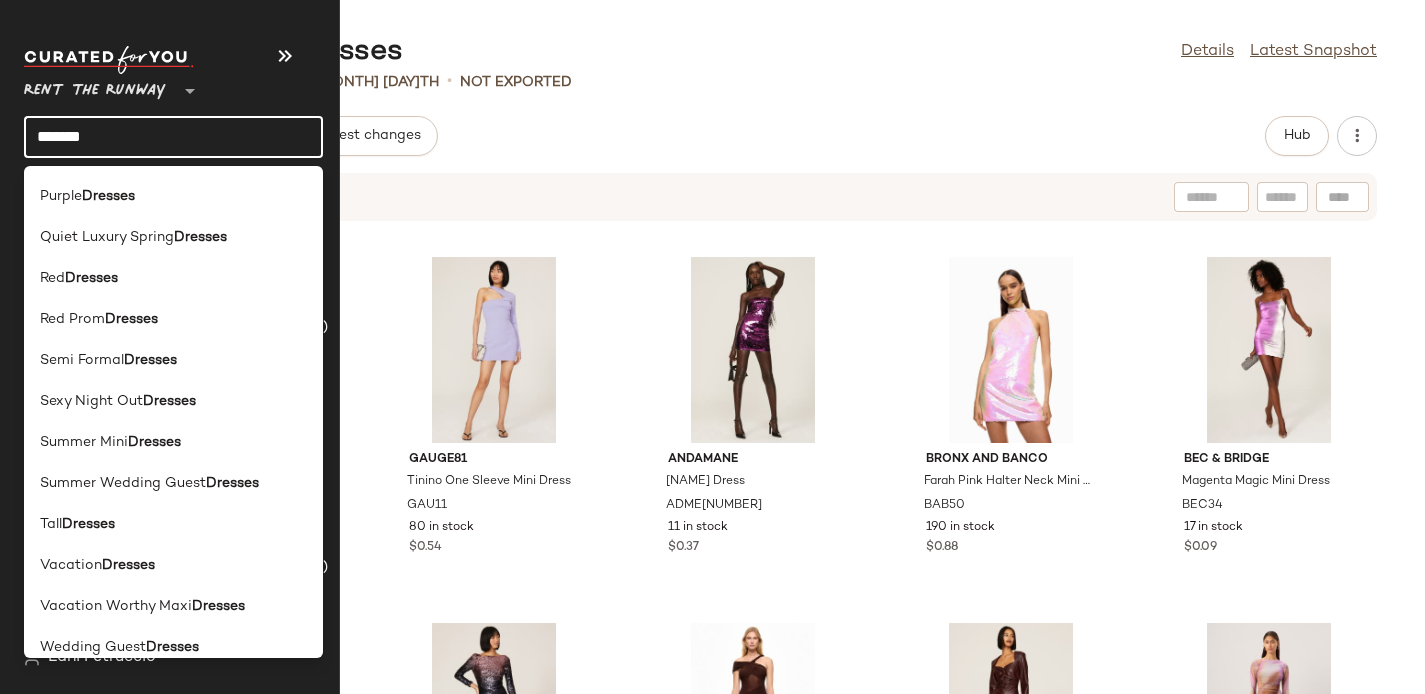scroll, scrollTop: 1574, scrollLeft: 0, axis: vertical 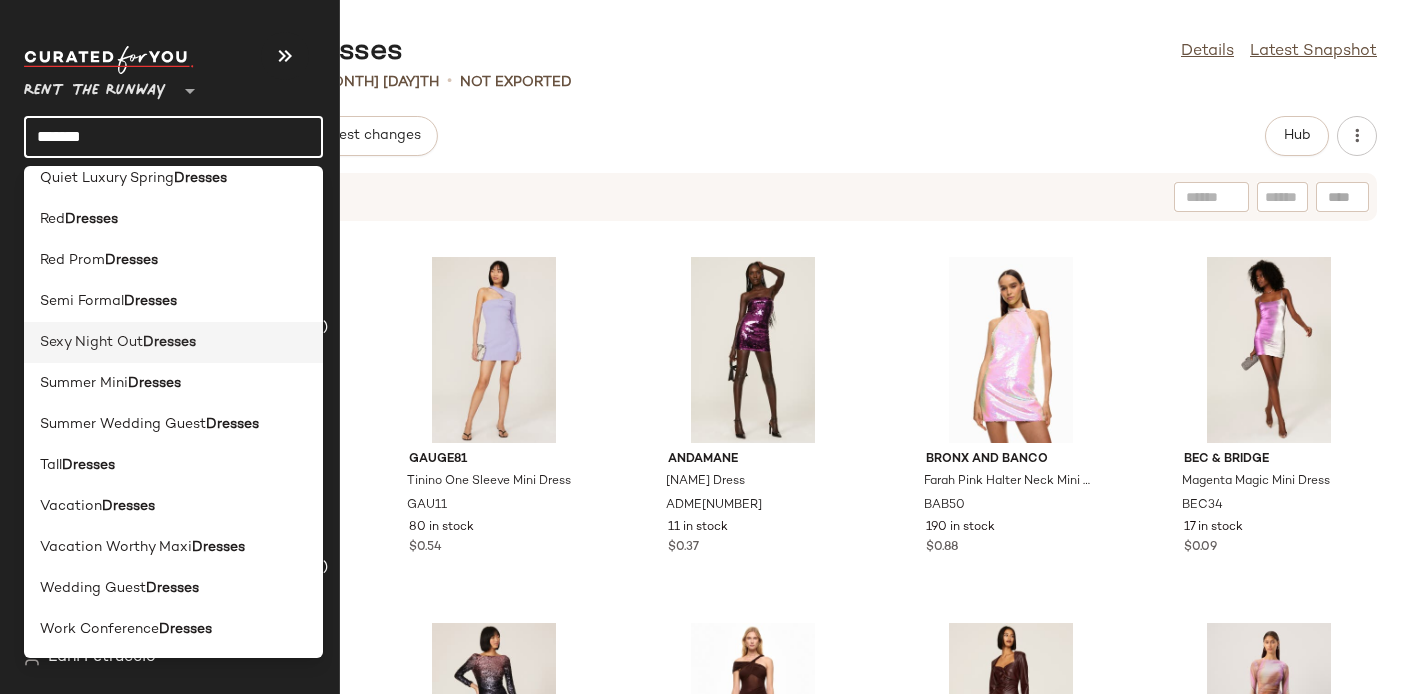 click on "Sexy Night Out" at bounding box center (91, 342) 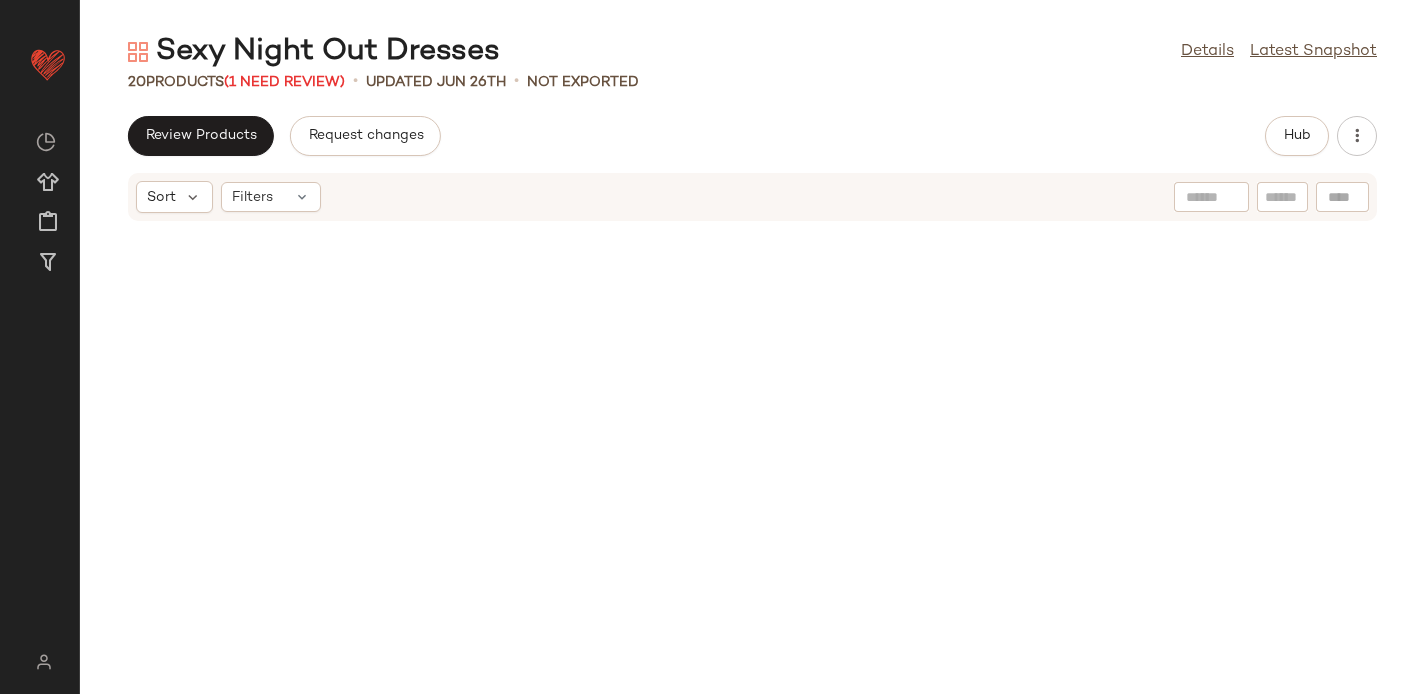 scroll, scrollTop: 0, scrollLeft: 0, axis: both 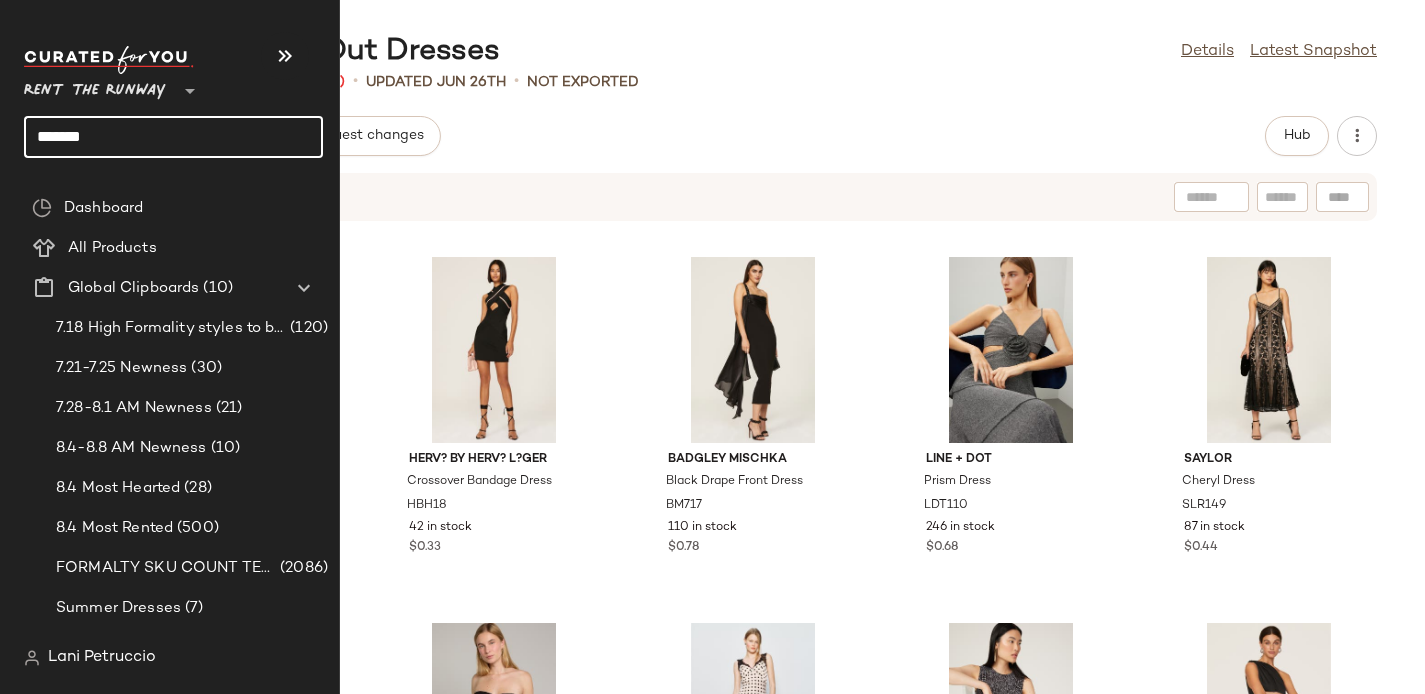 click on "*******" 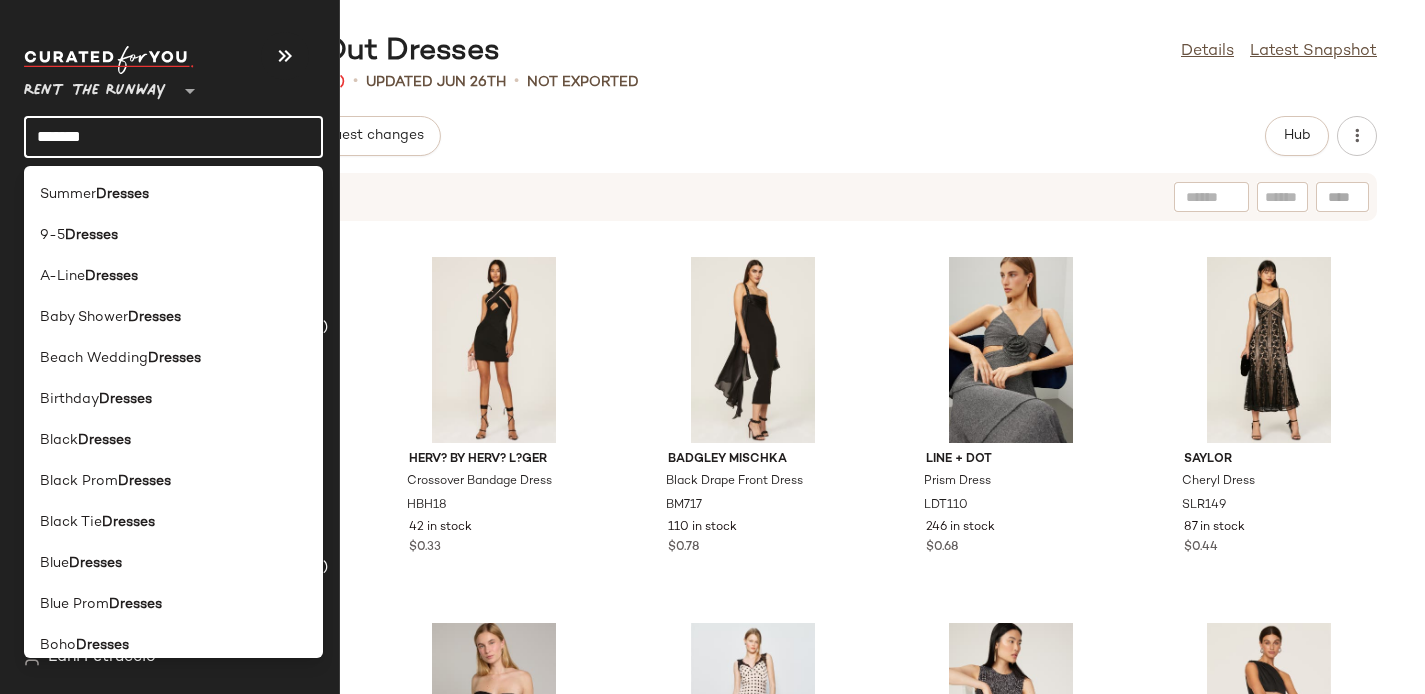 click on "*******" 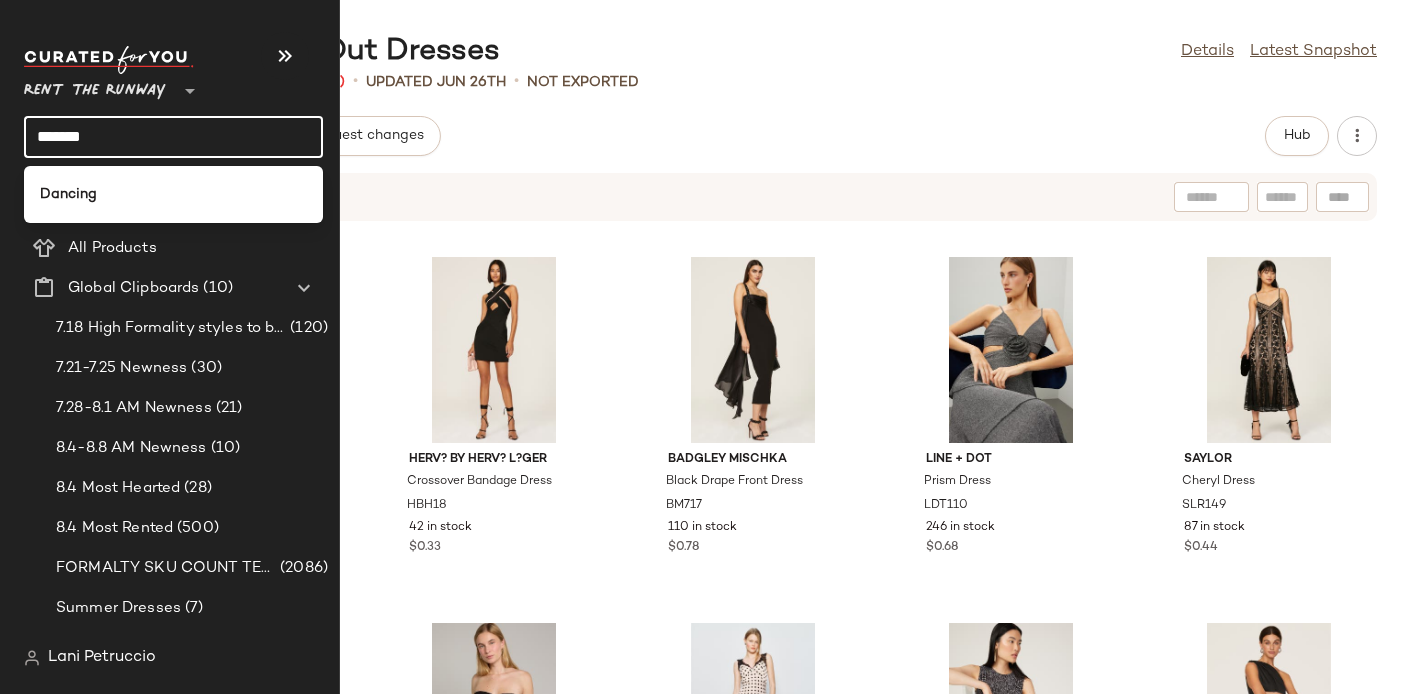 click on "Dancing" 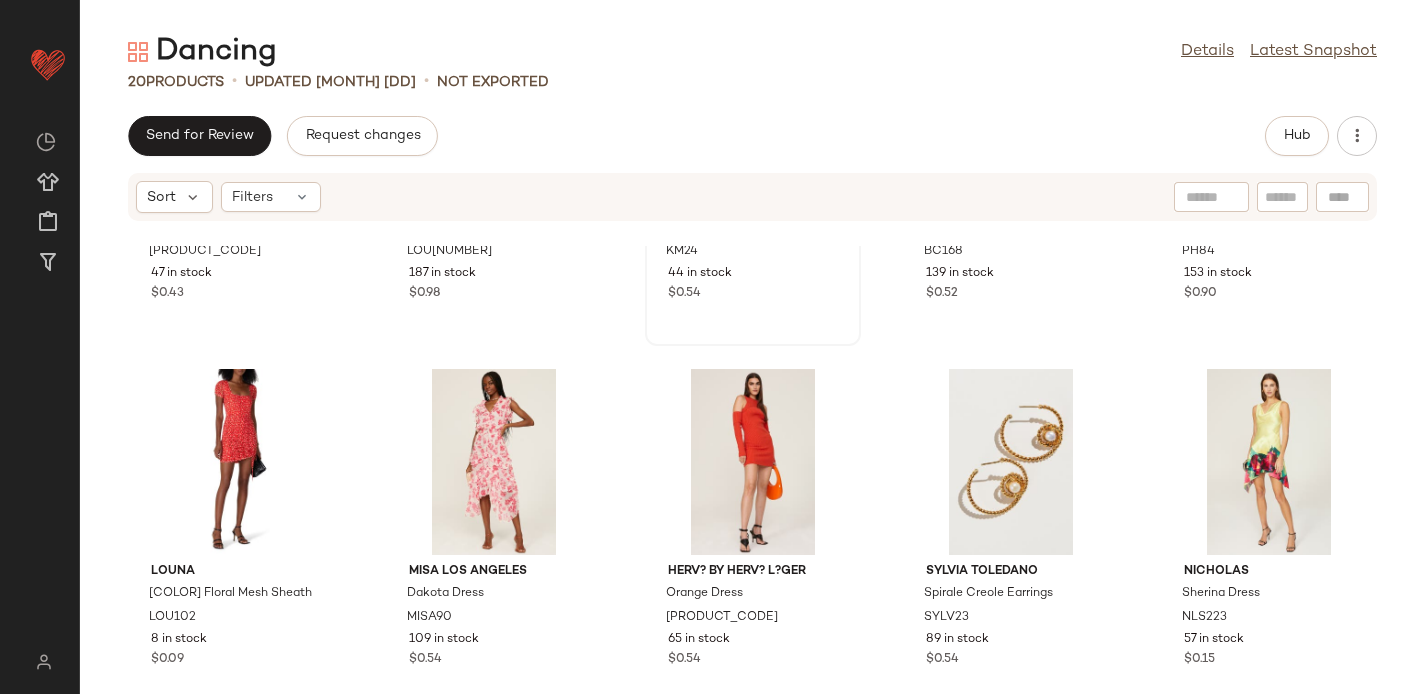 scroll, scrollTop: 1020, scrollLeft: 0, axis: vertical 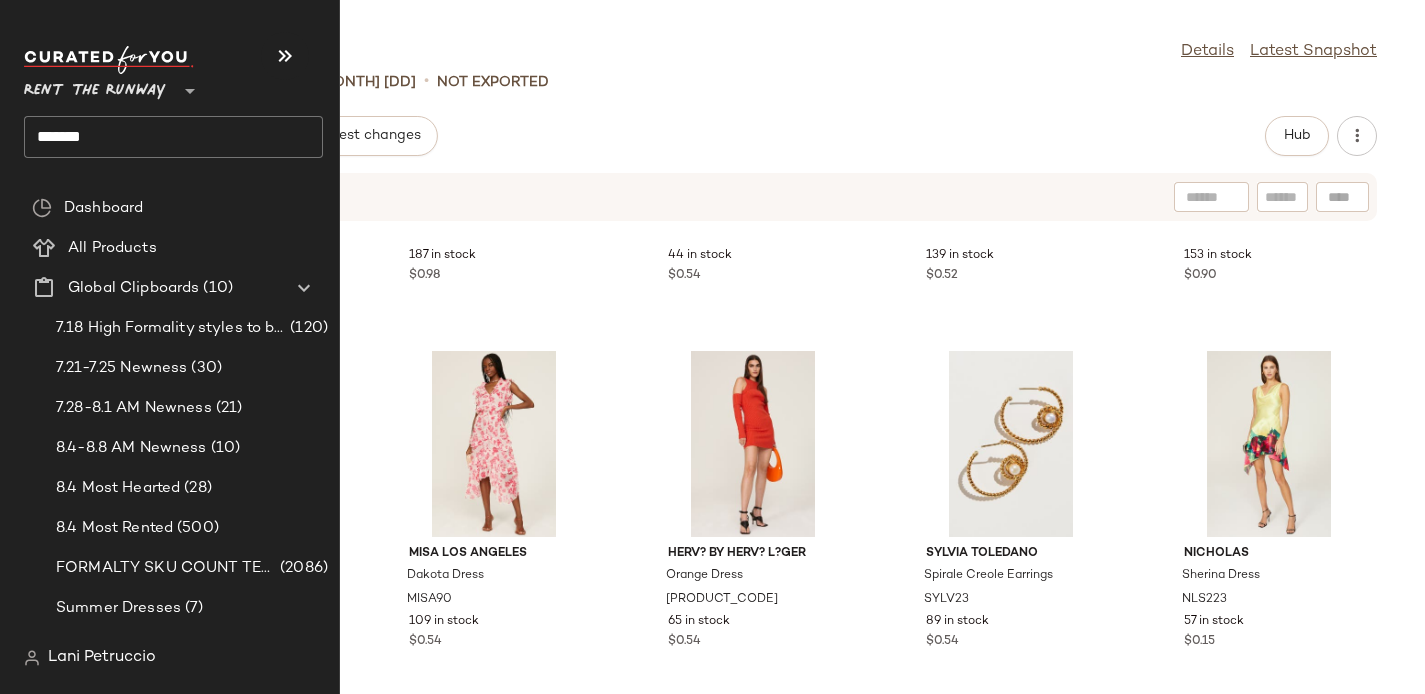 click on "*******" 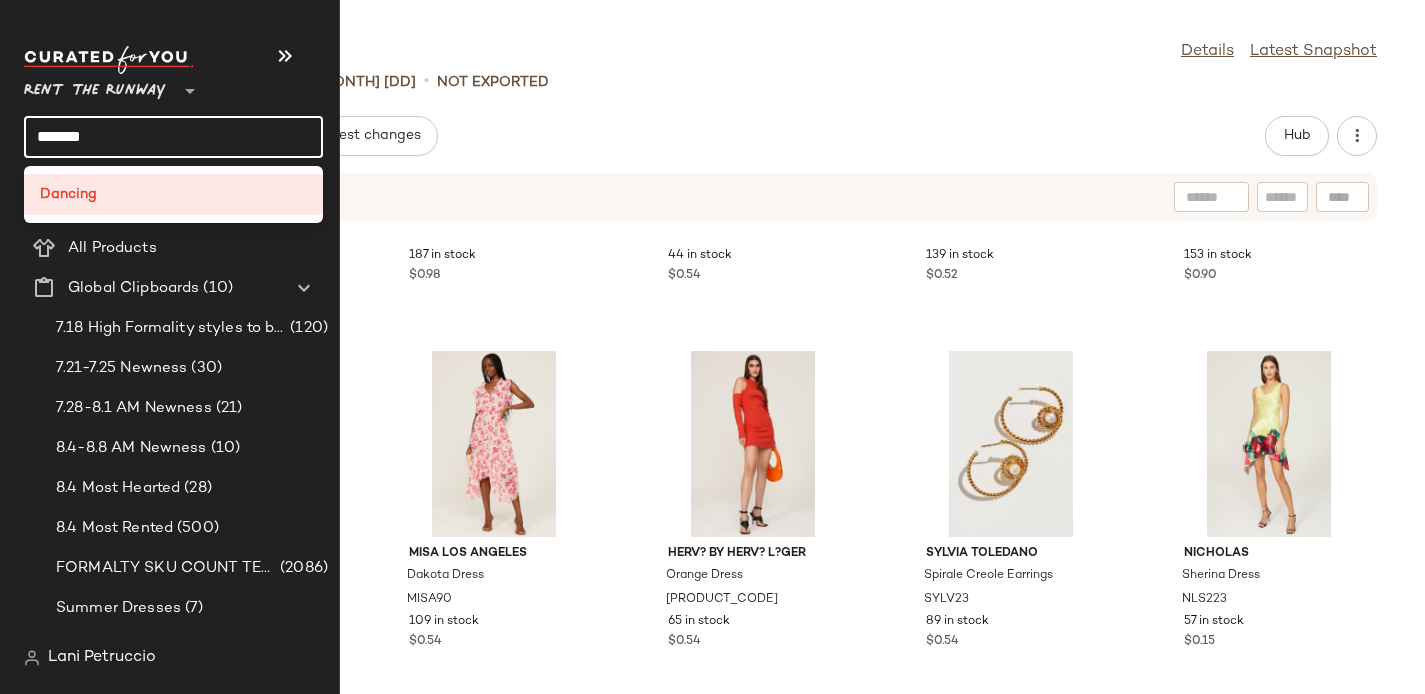 click on "*******" 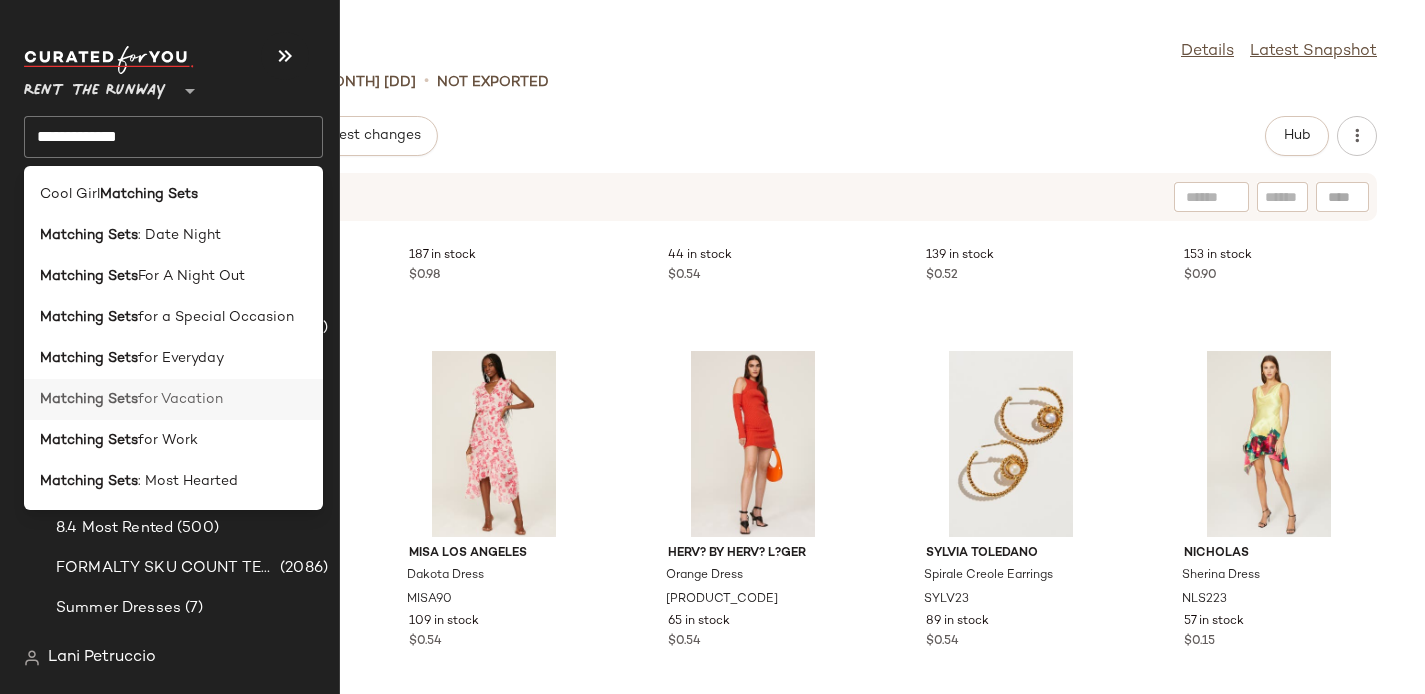 click on "Matching Sets" at bounding box center (89, 399) 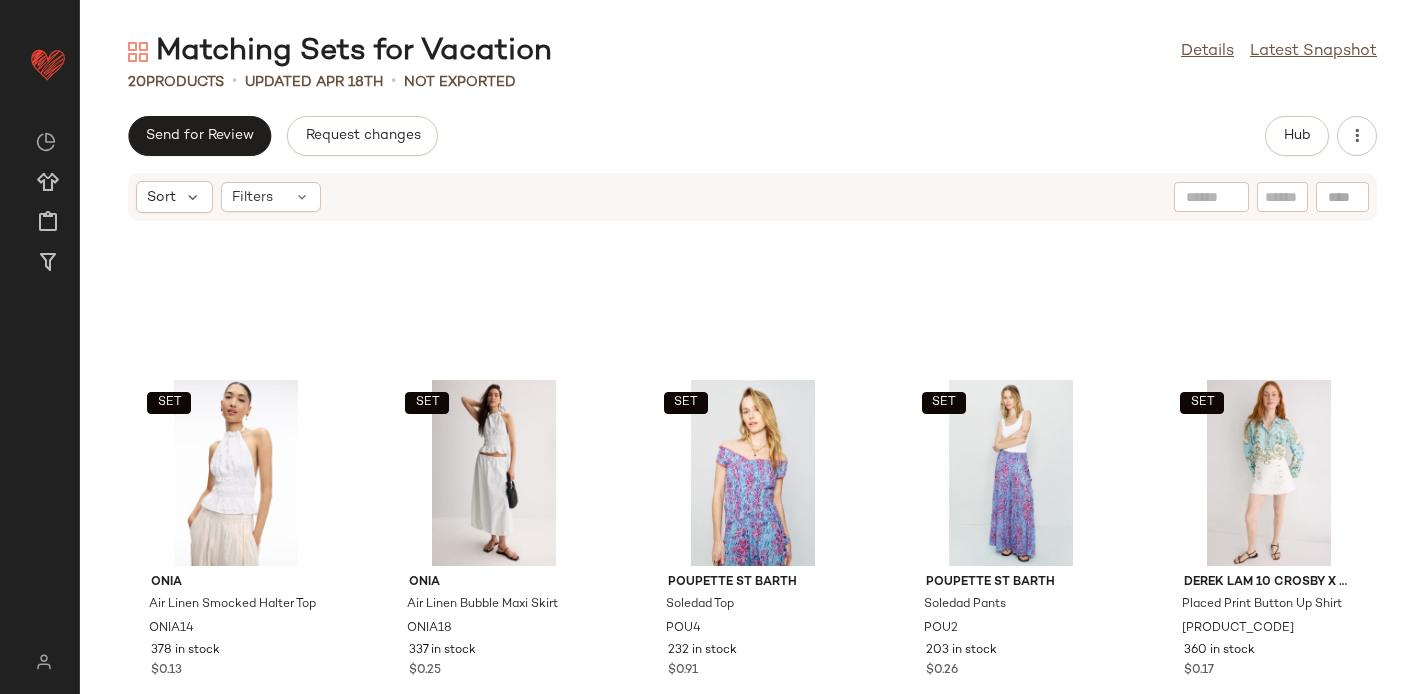 scroll, scrollTop: 0, scrollLeft: 0, axis: both 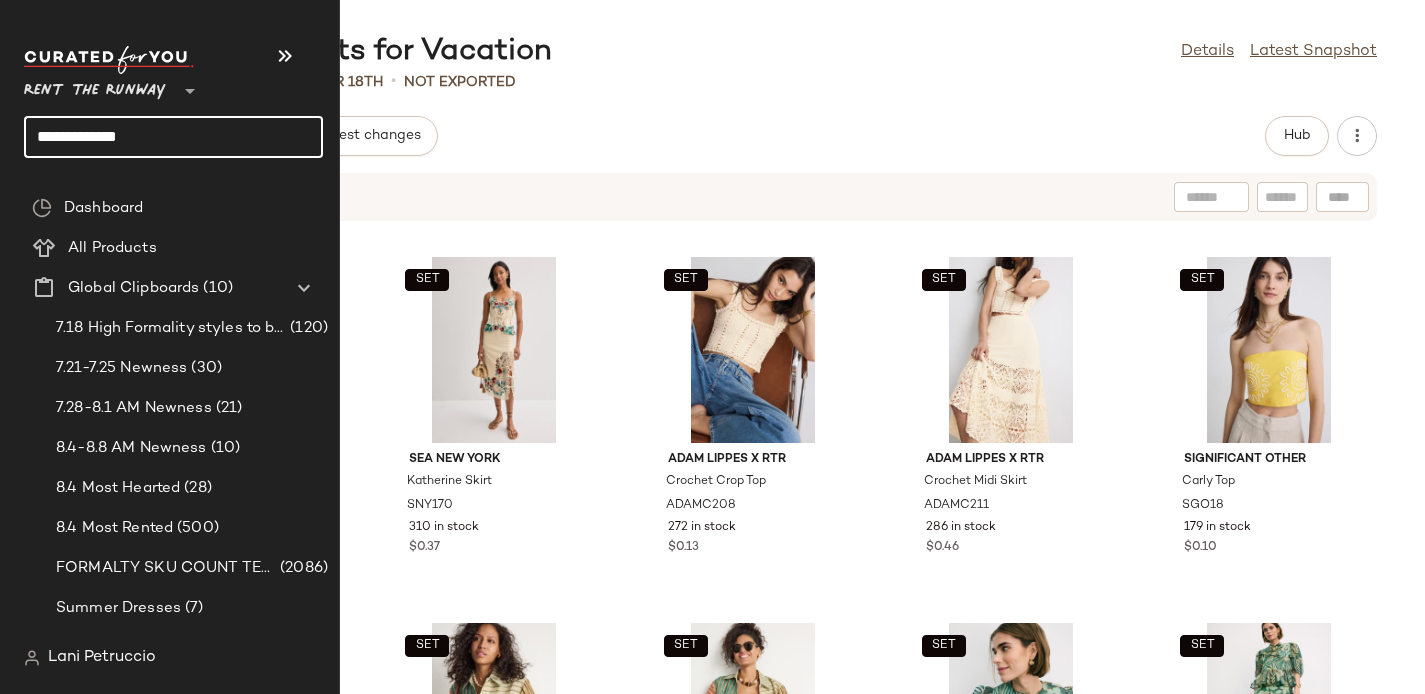 click on "**********" 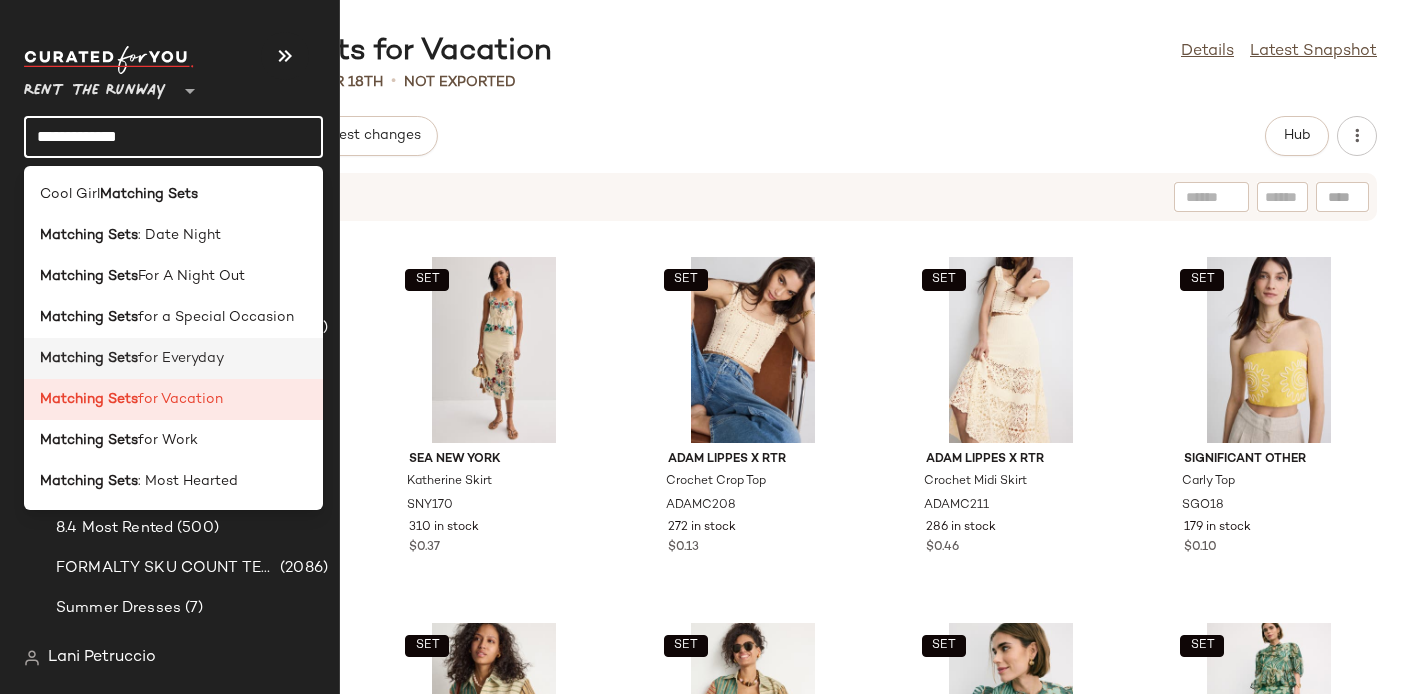 click on "Matching Sets" at bounding box center [89, 358] 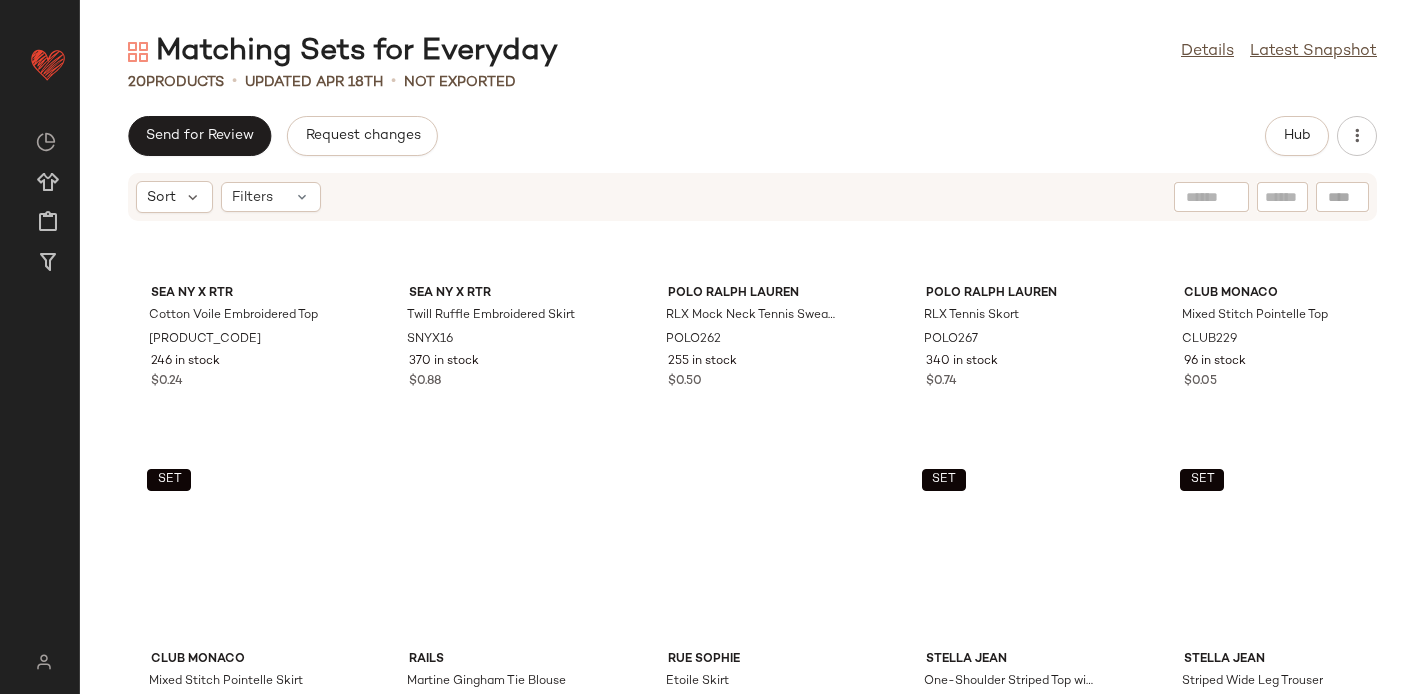 scroll, scrollTop: 0, scrollLeft: 0, axis: both 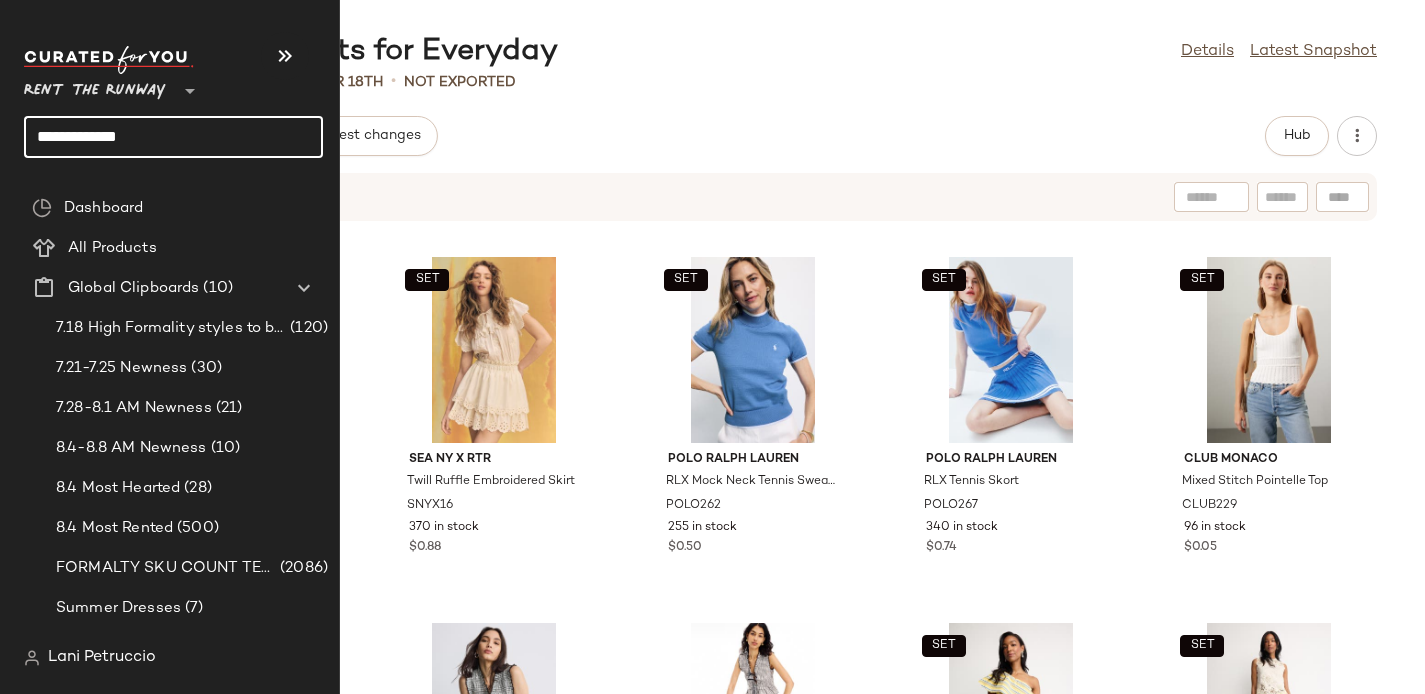 click on "**********" 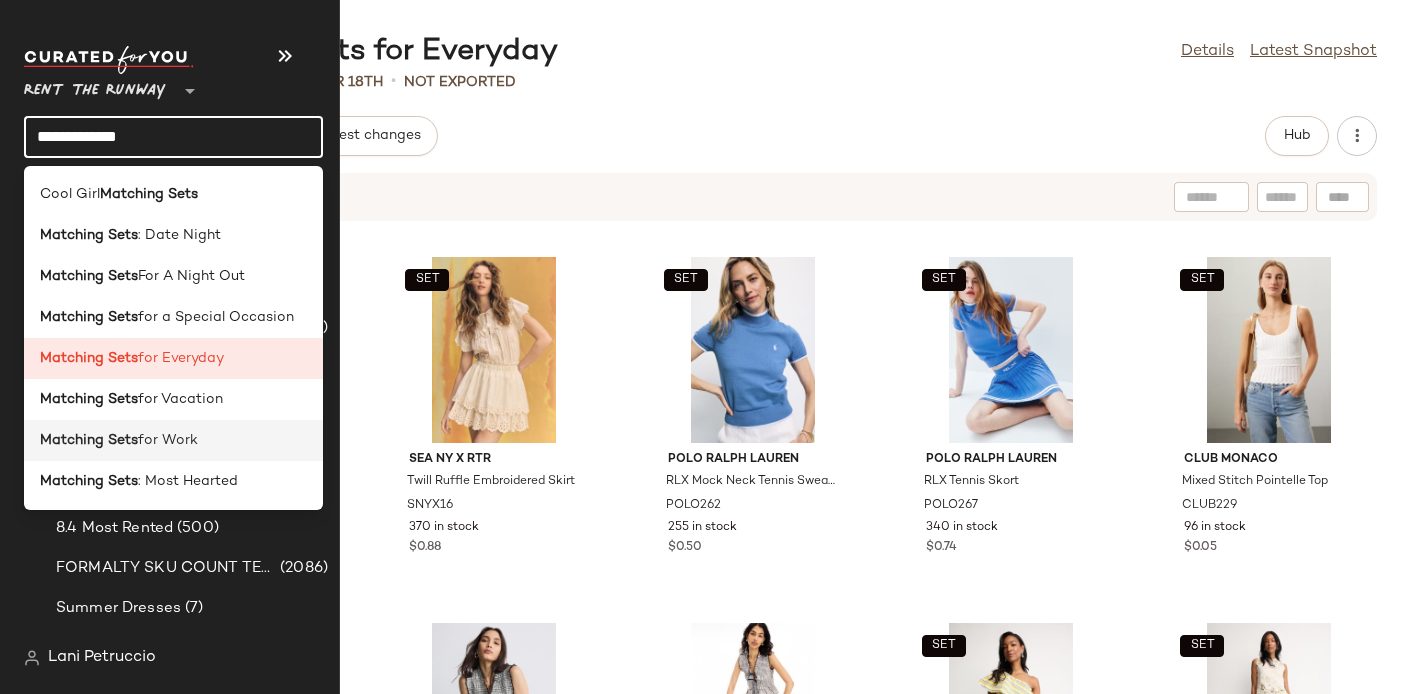 click on "for Work" at bounding box center (168, 440) 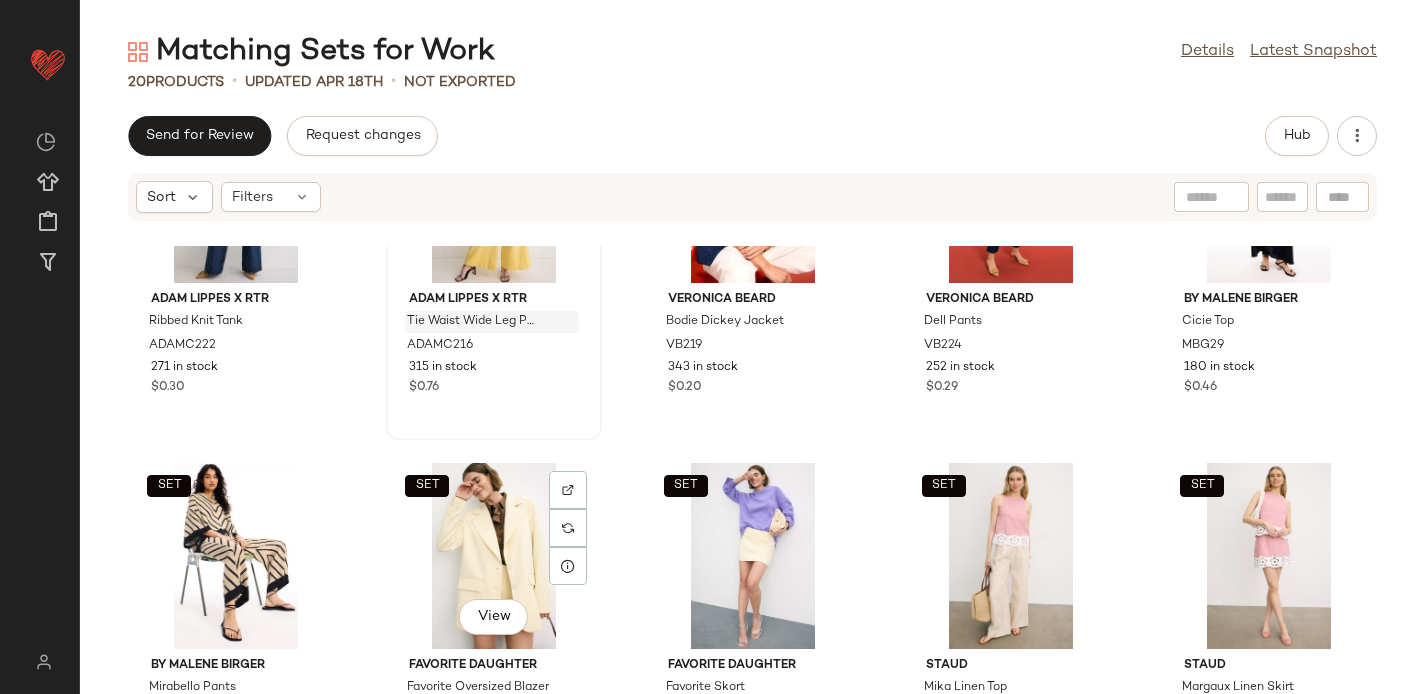 scroll, scrollTop: 1020, scrollLeft: 0, axis: vertical 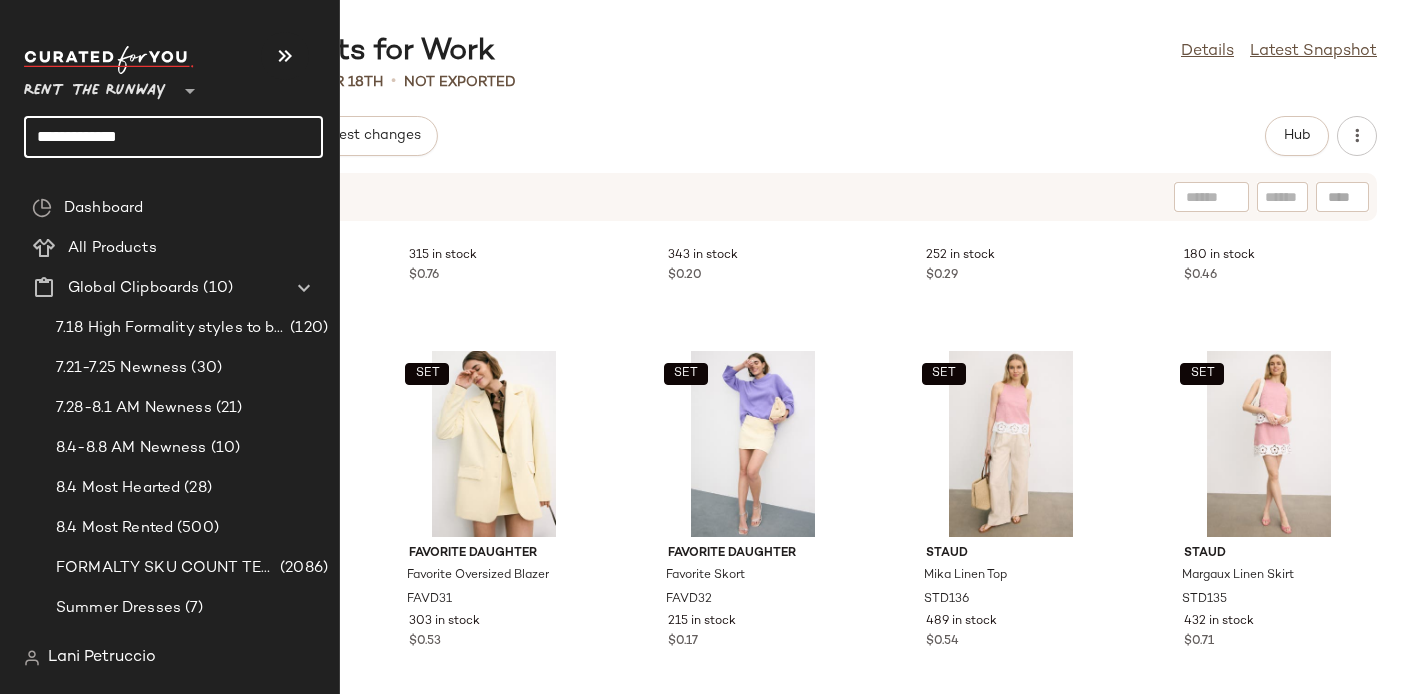 click on "**********" 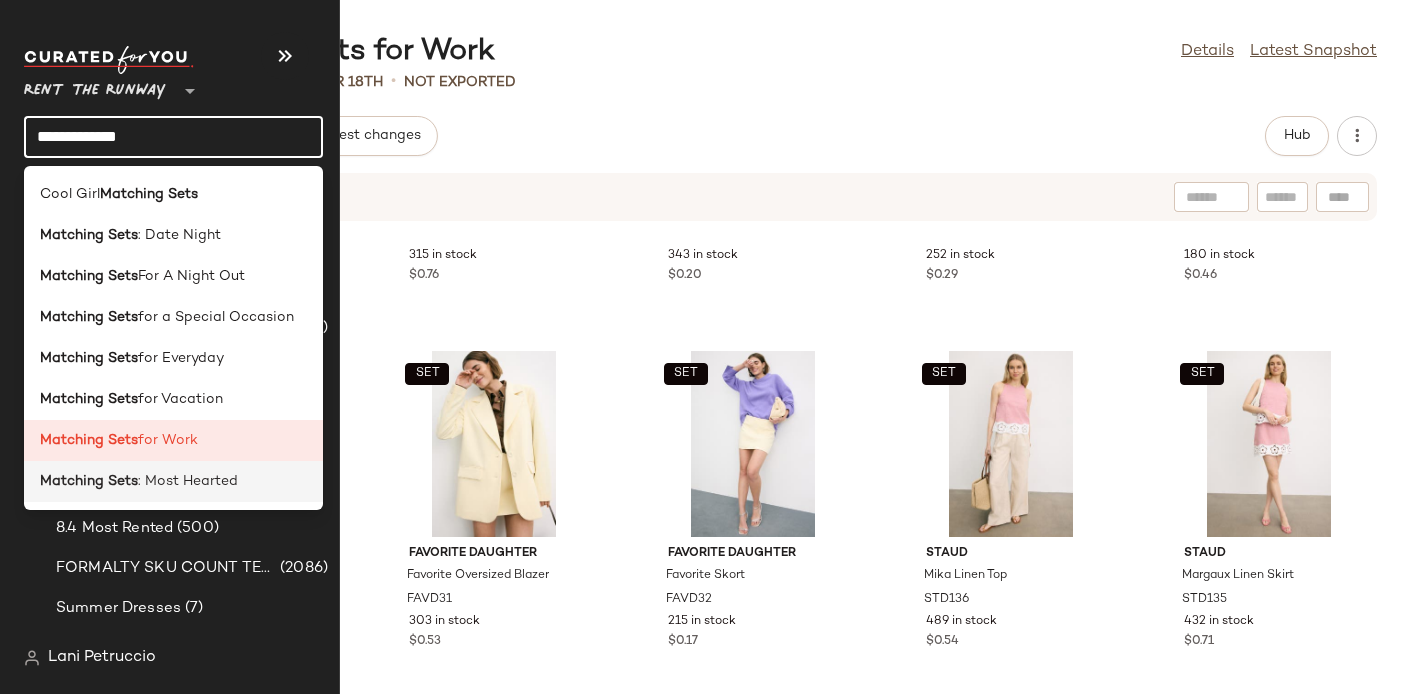 click on ": Most Hearted" at bounding box center (188, 481) 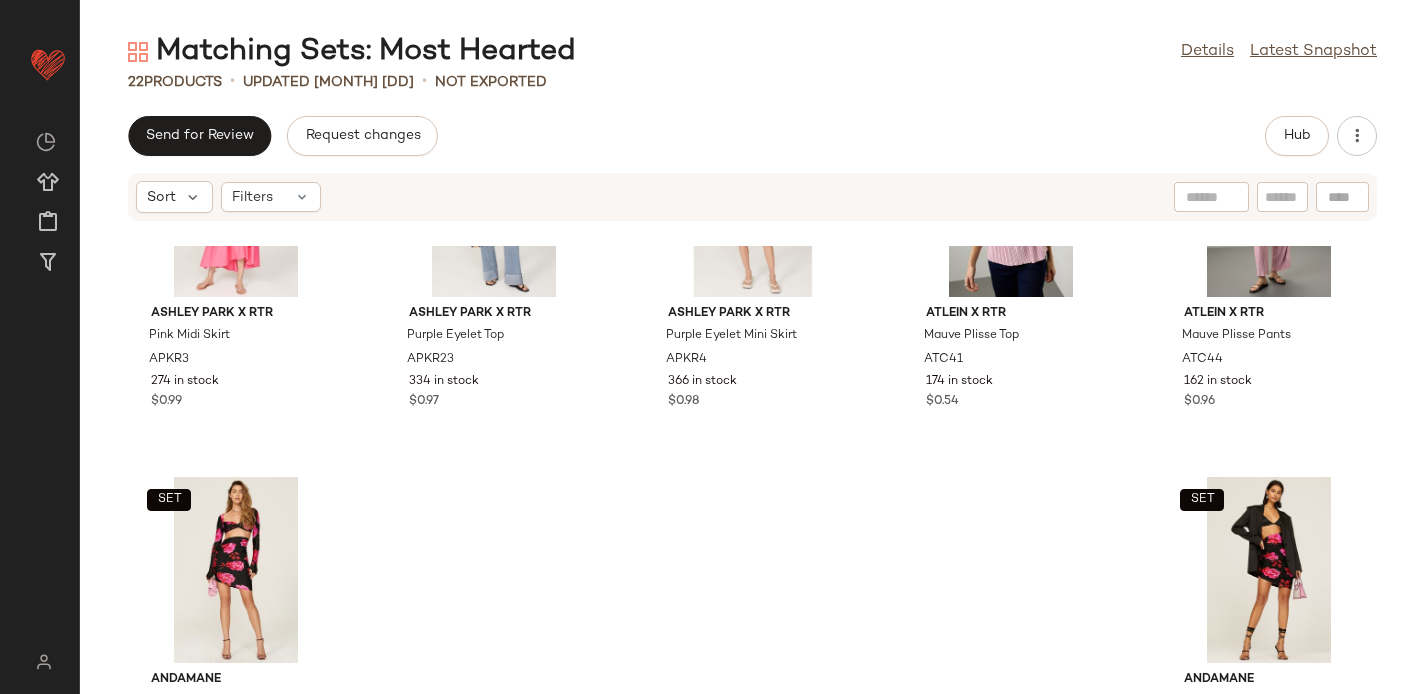 scroll, scrollTop: 1386, scrollLeft: 0, axis: vertical 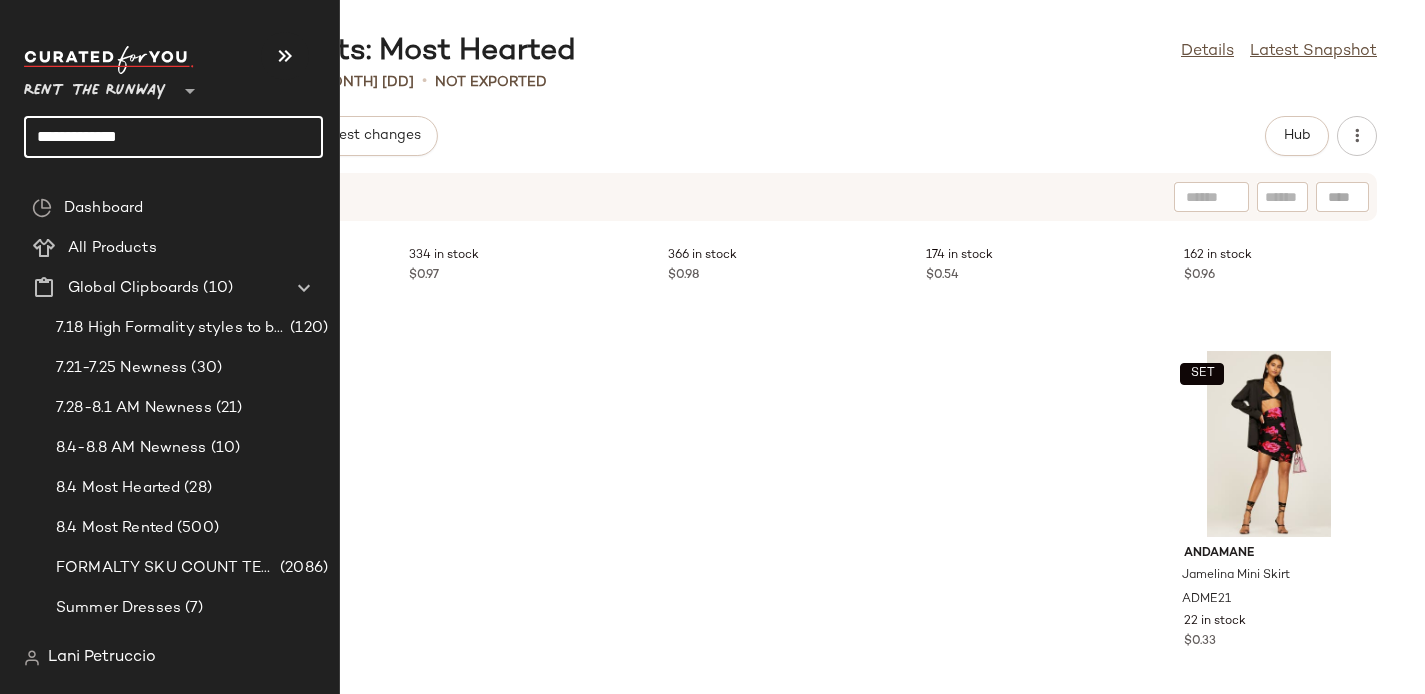click on "**********" 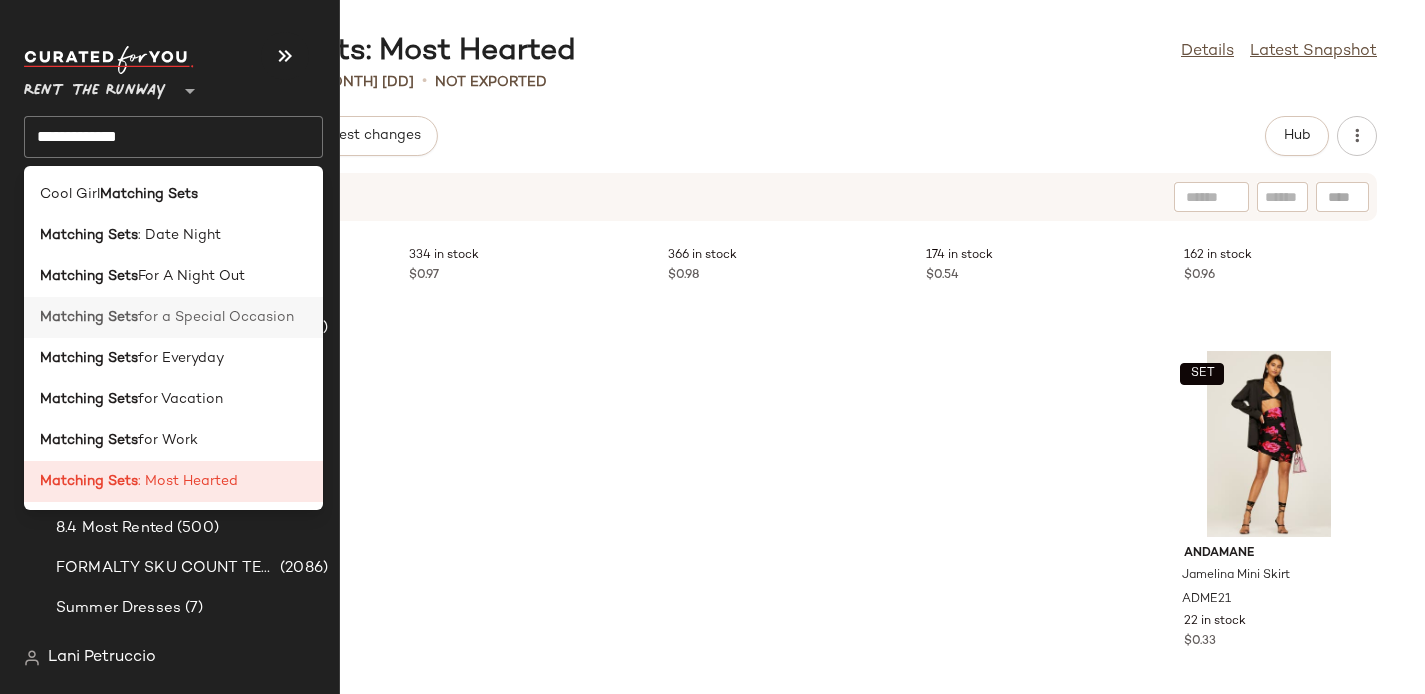 click on "for a Special Occasion" at bounding box center (216, 317) 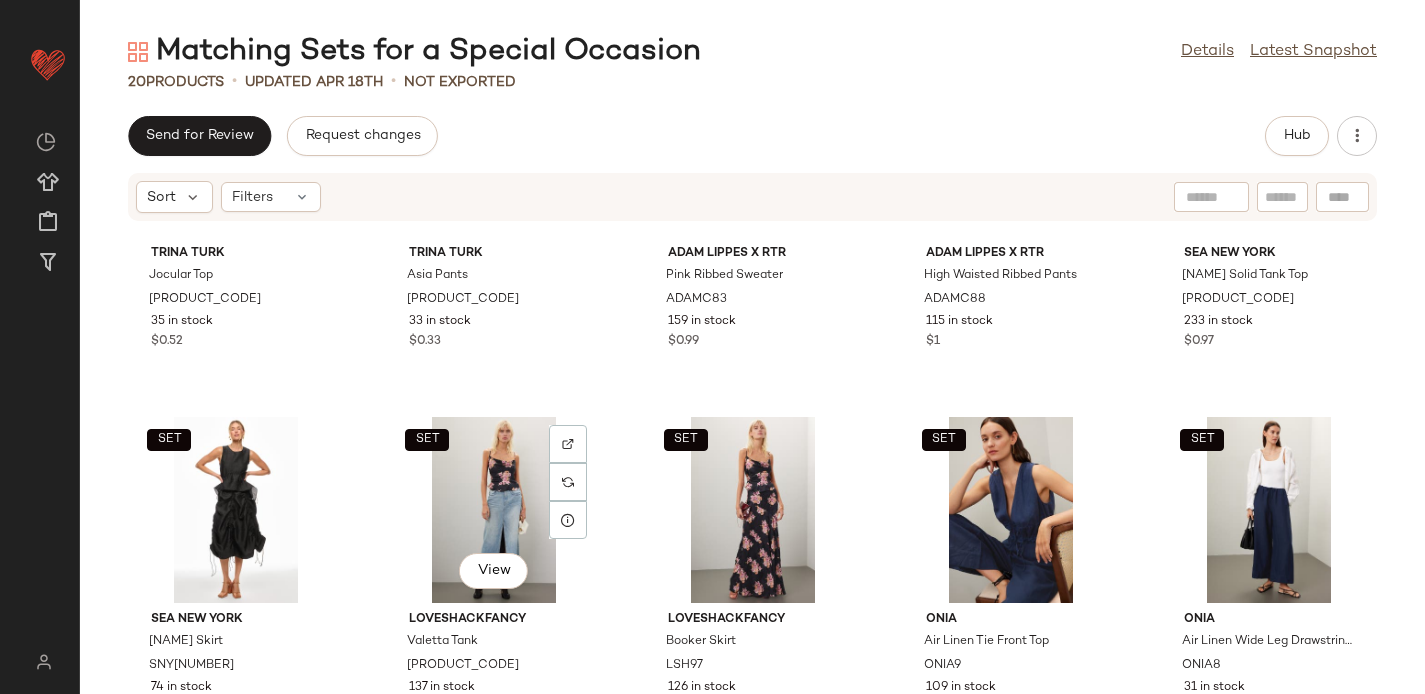 scroll, scrollTop: 1020, scrollLeft: 0, axis: vertical 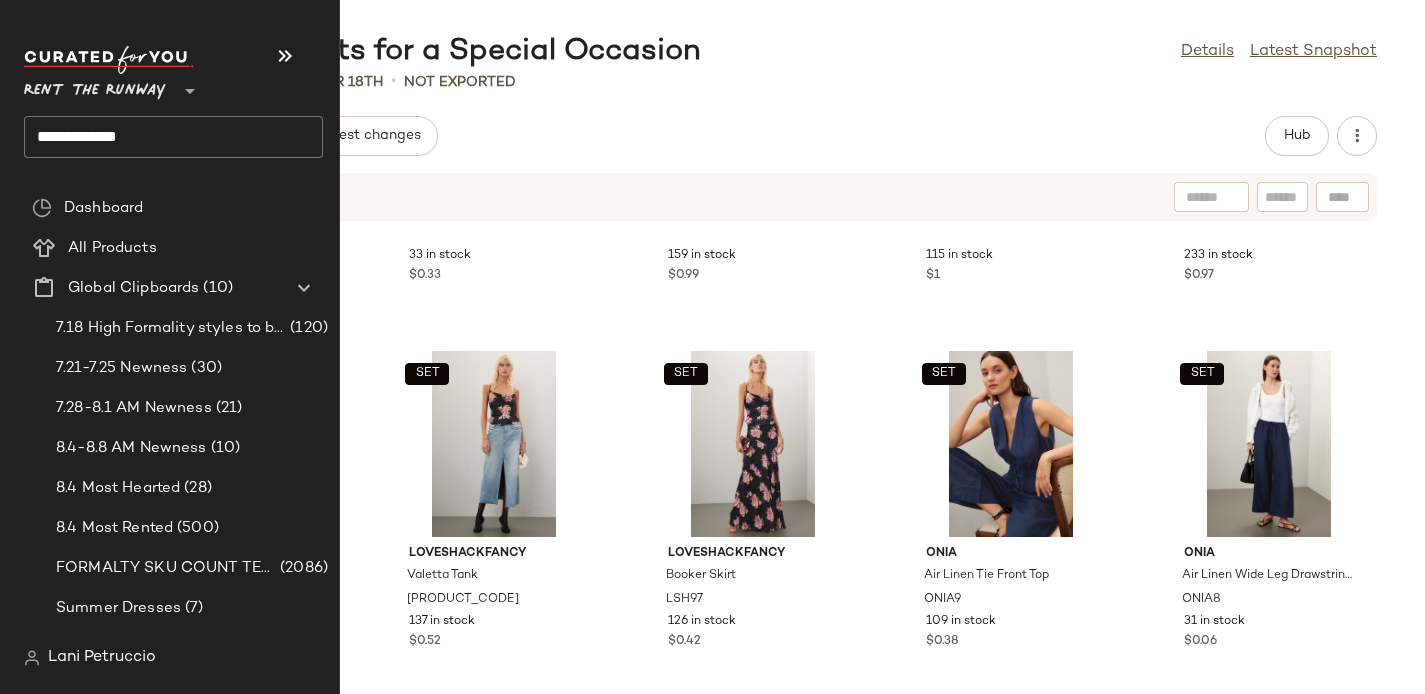 click on "**********" 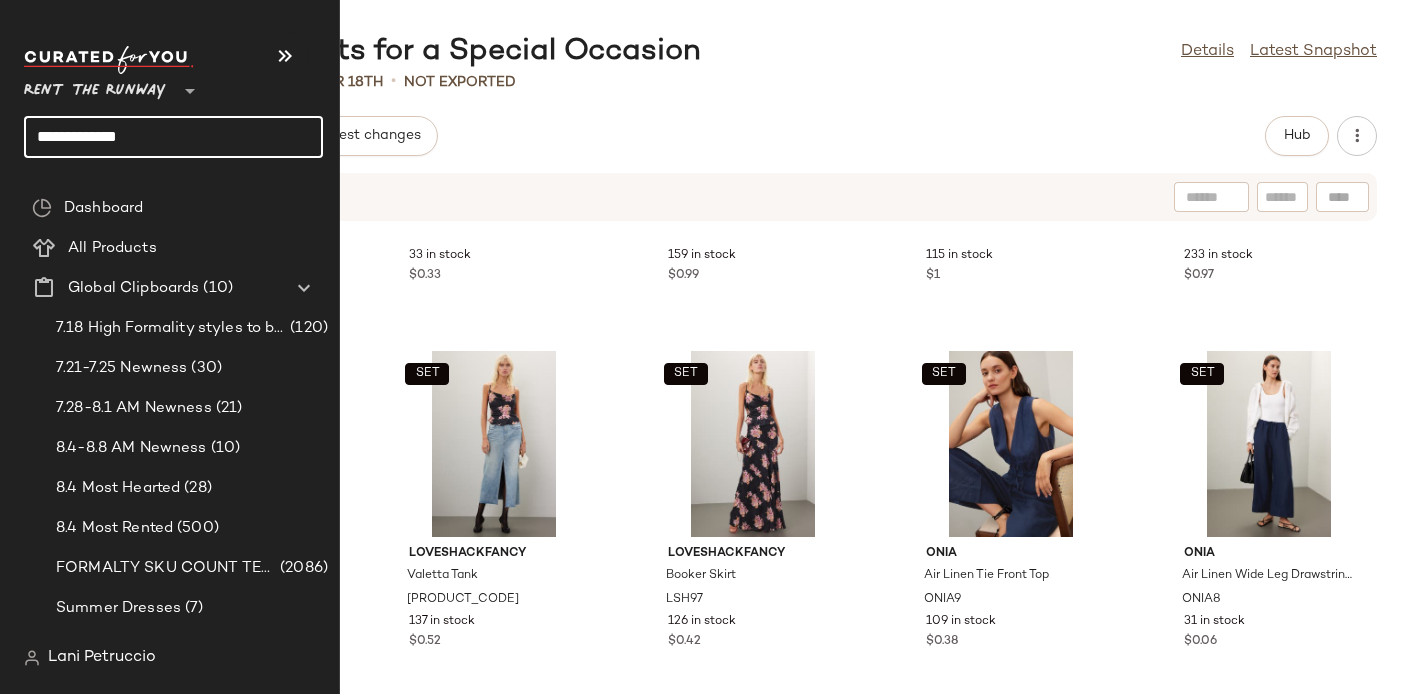 click on "**********" 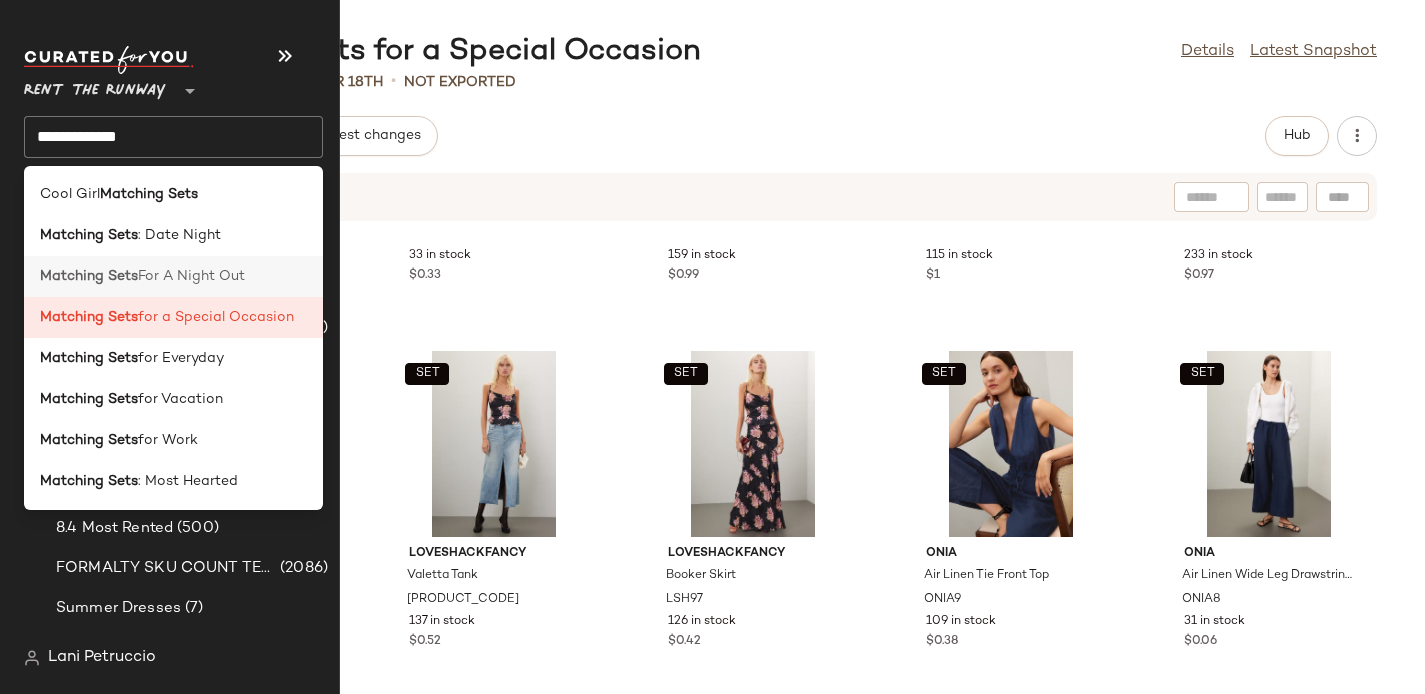 click on "Matching Sets" at bounding box center [89, 276] 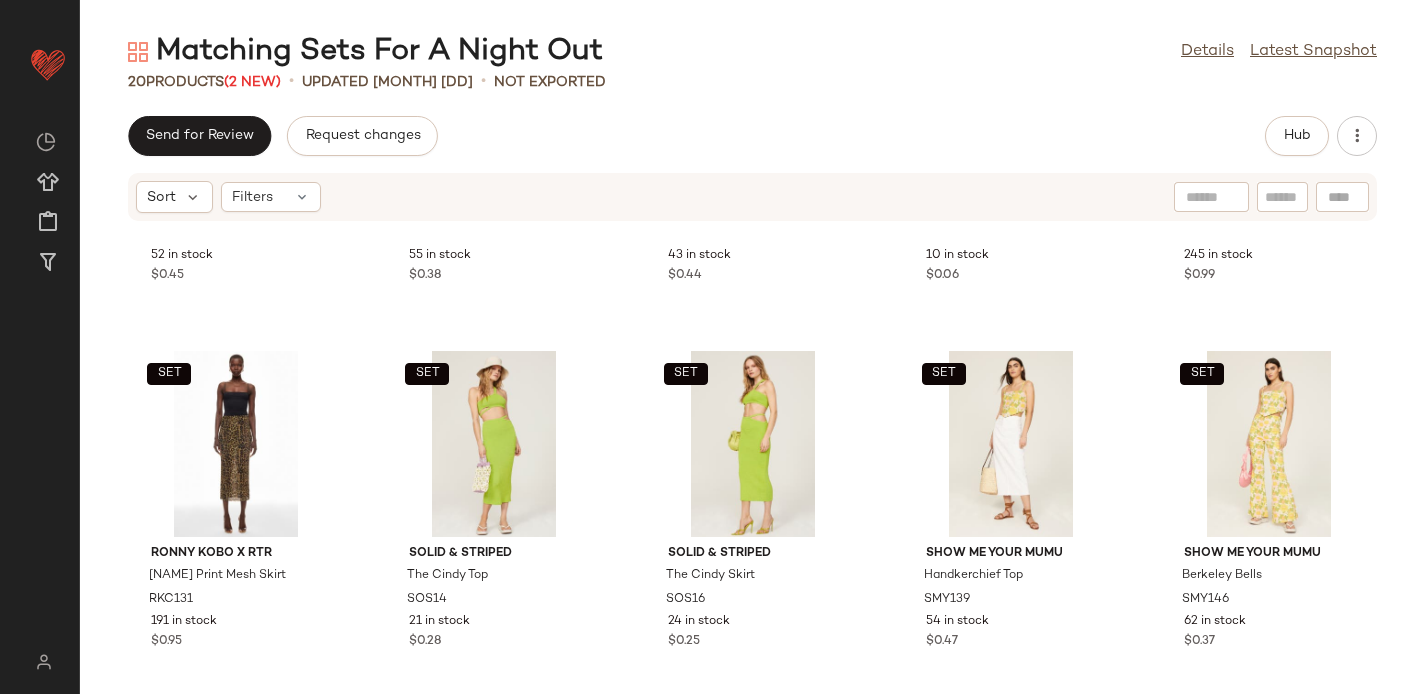 scroll, scrollTop: 0, scrollLeft: 0, axis: both 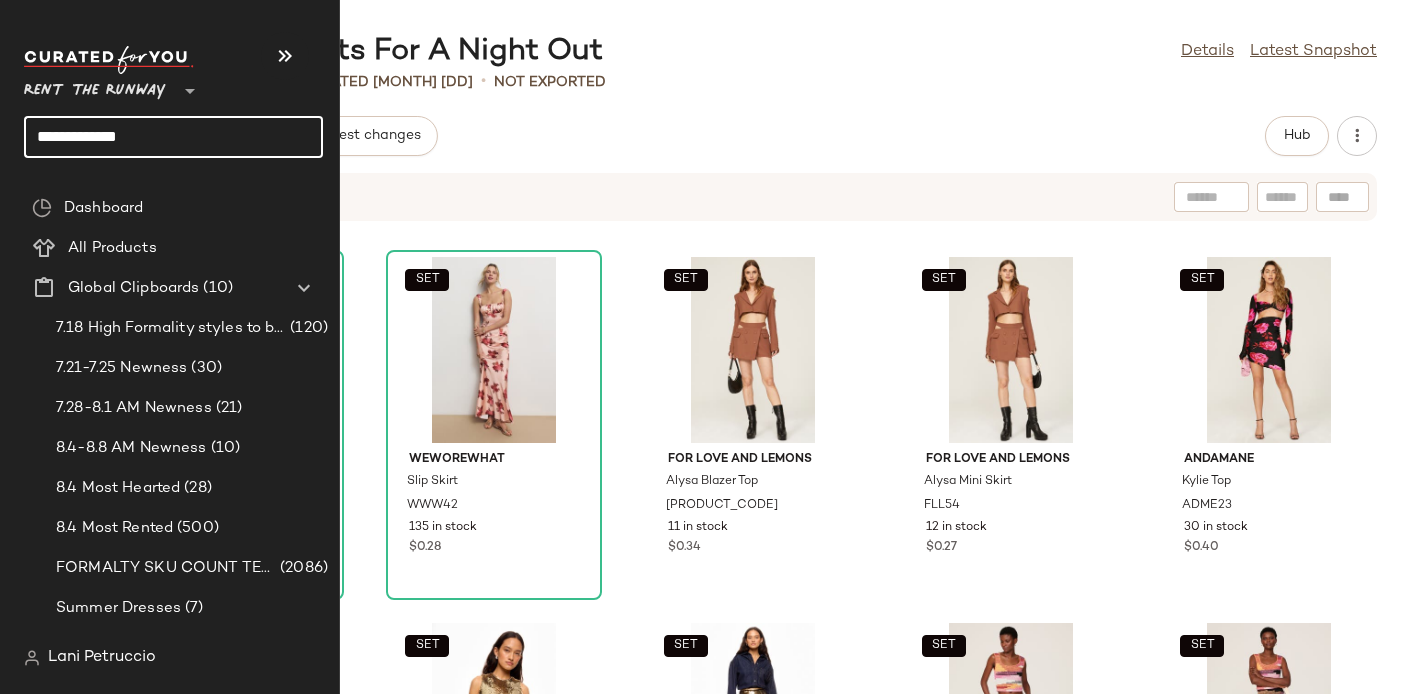 click on "**********" 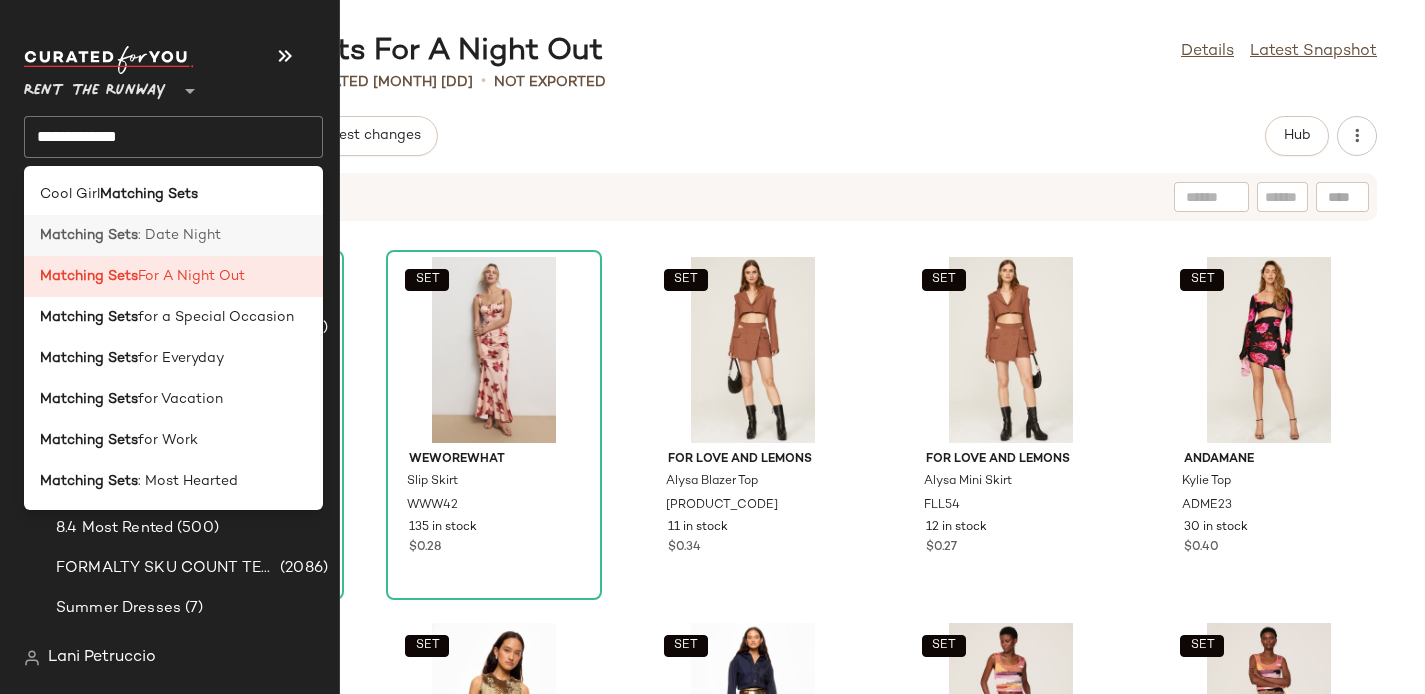 click on "Matching Sets" at bounding box center (89, 235) 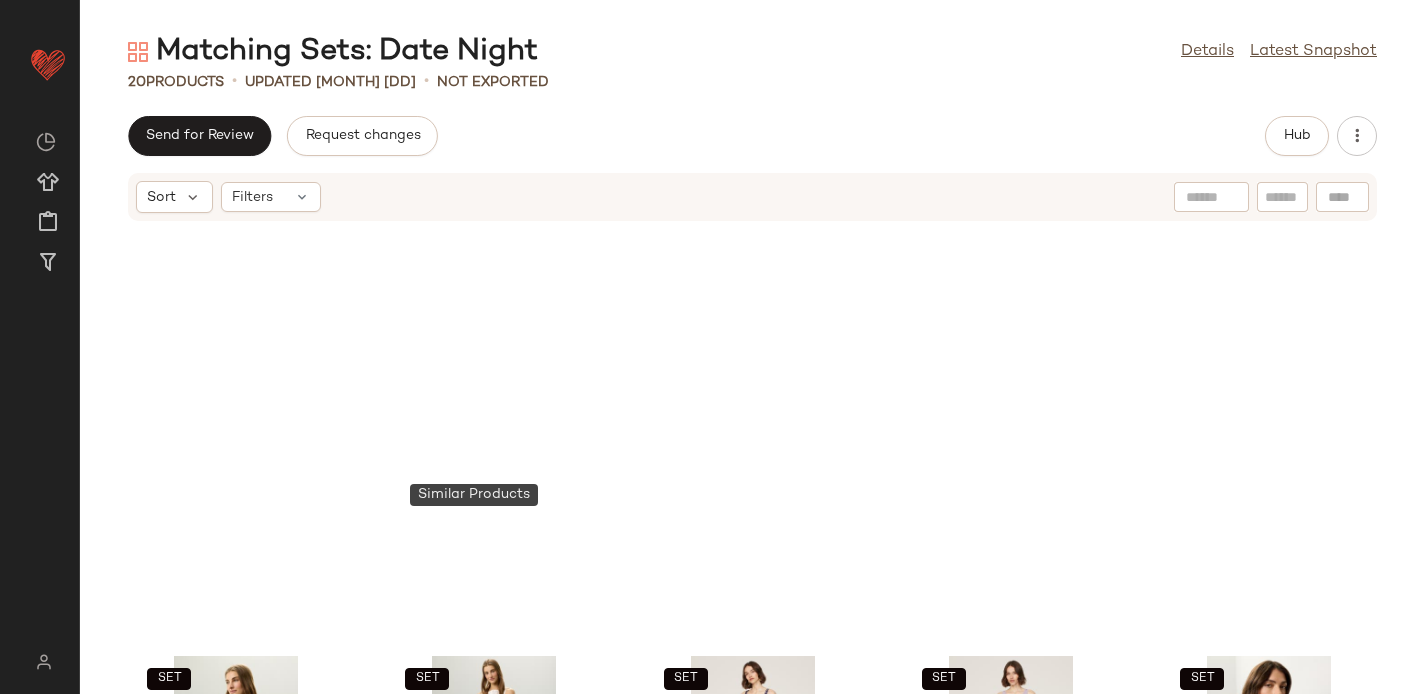 scroll, scrollTop: 0, scrollLeft: 0, axis: both 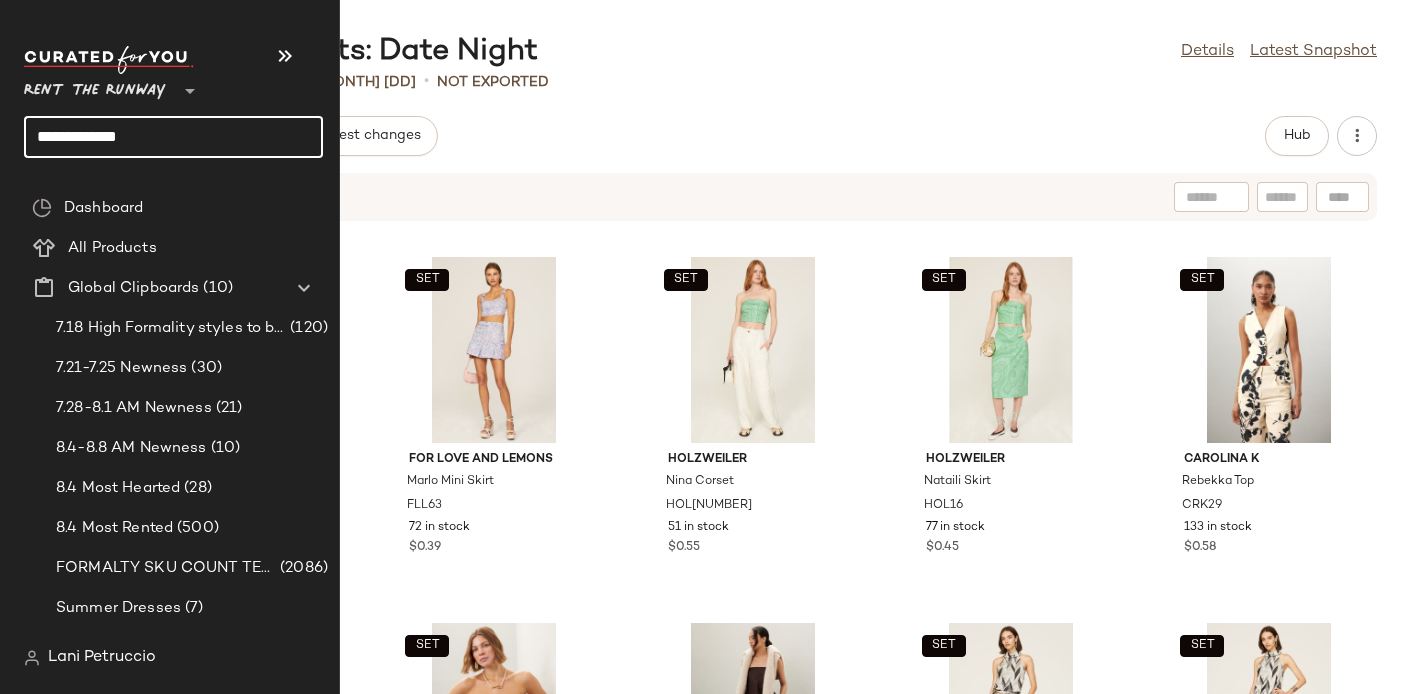 click on "**********" 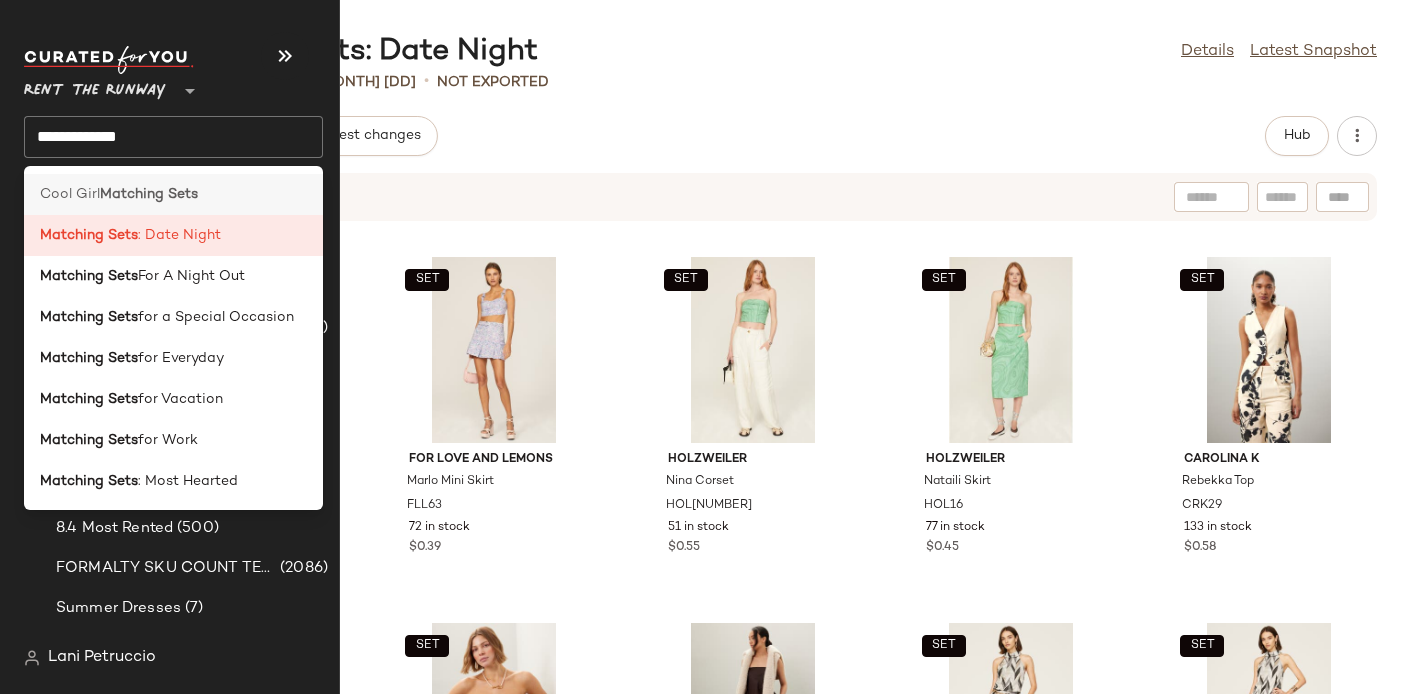 click on "Cool Girl  Matching Sets" 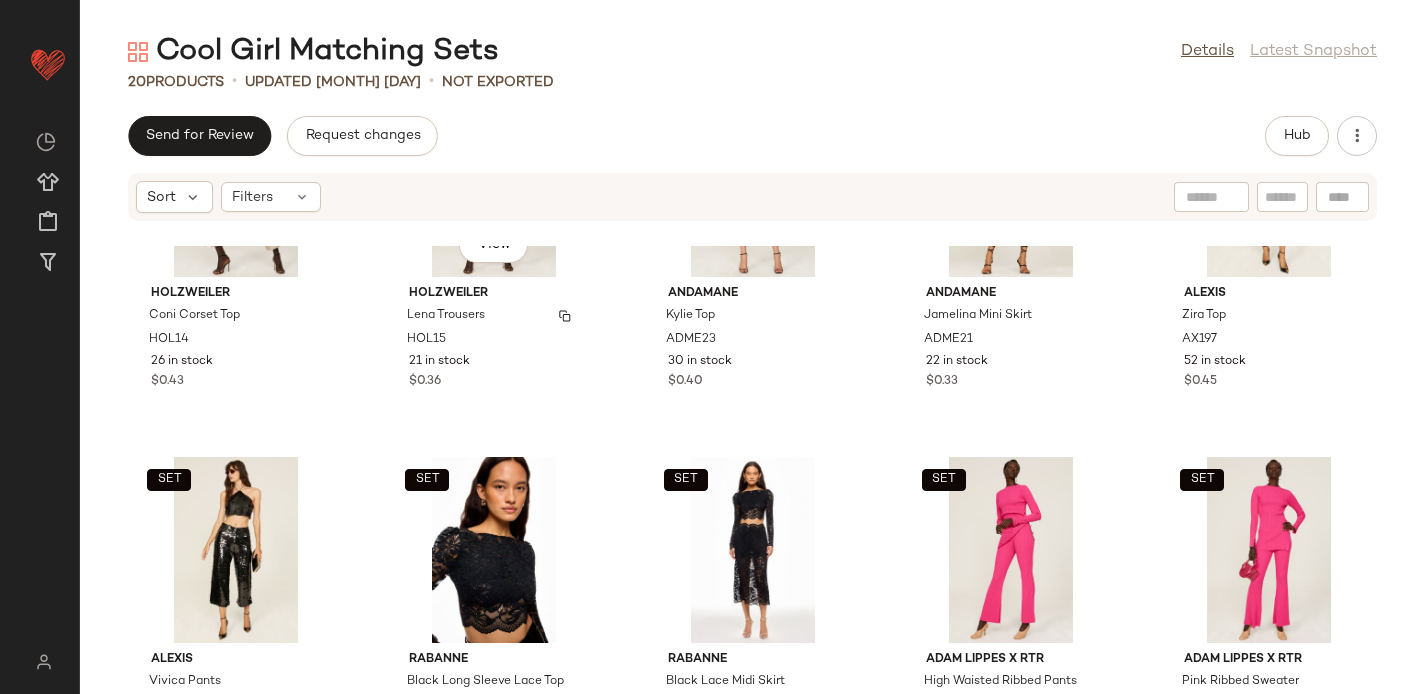 scroll, scrollTop: 1020, scrollLeft: 0, axis: vertical 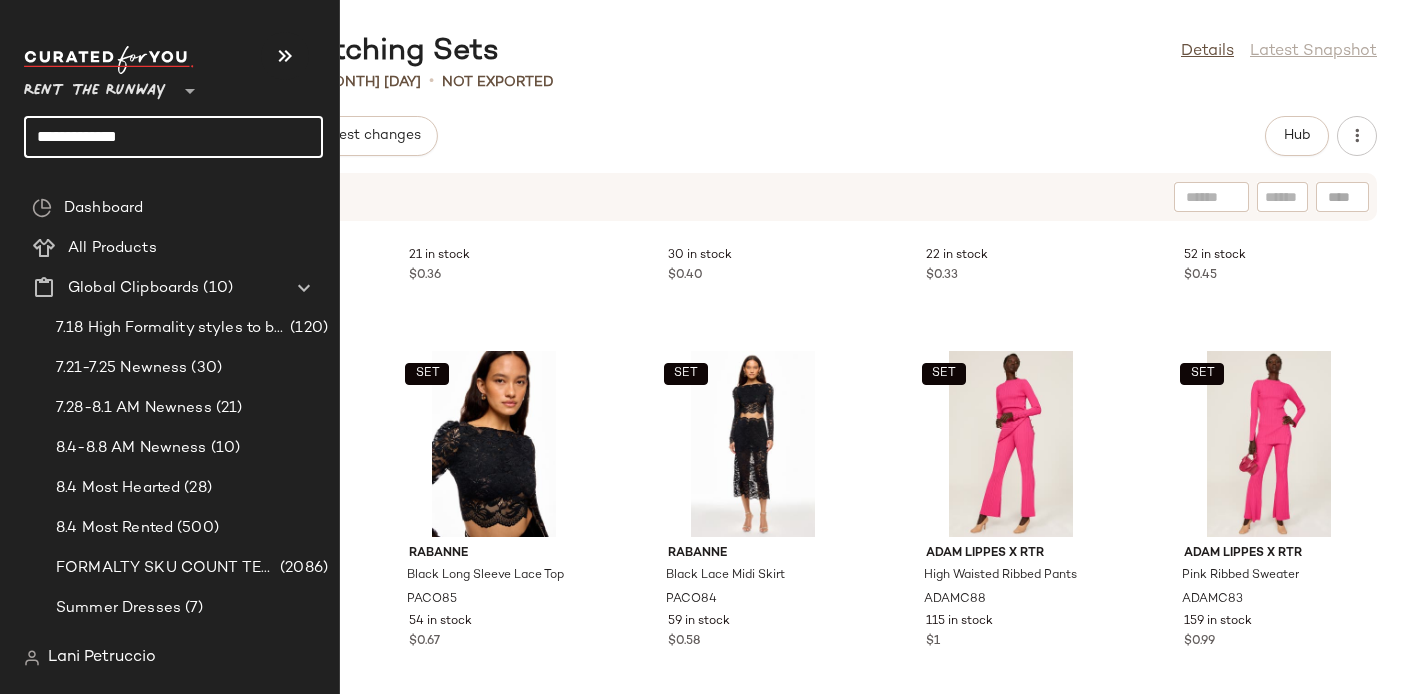 click on "**********" 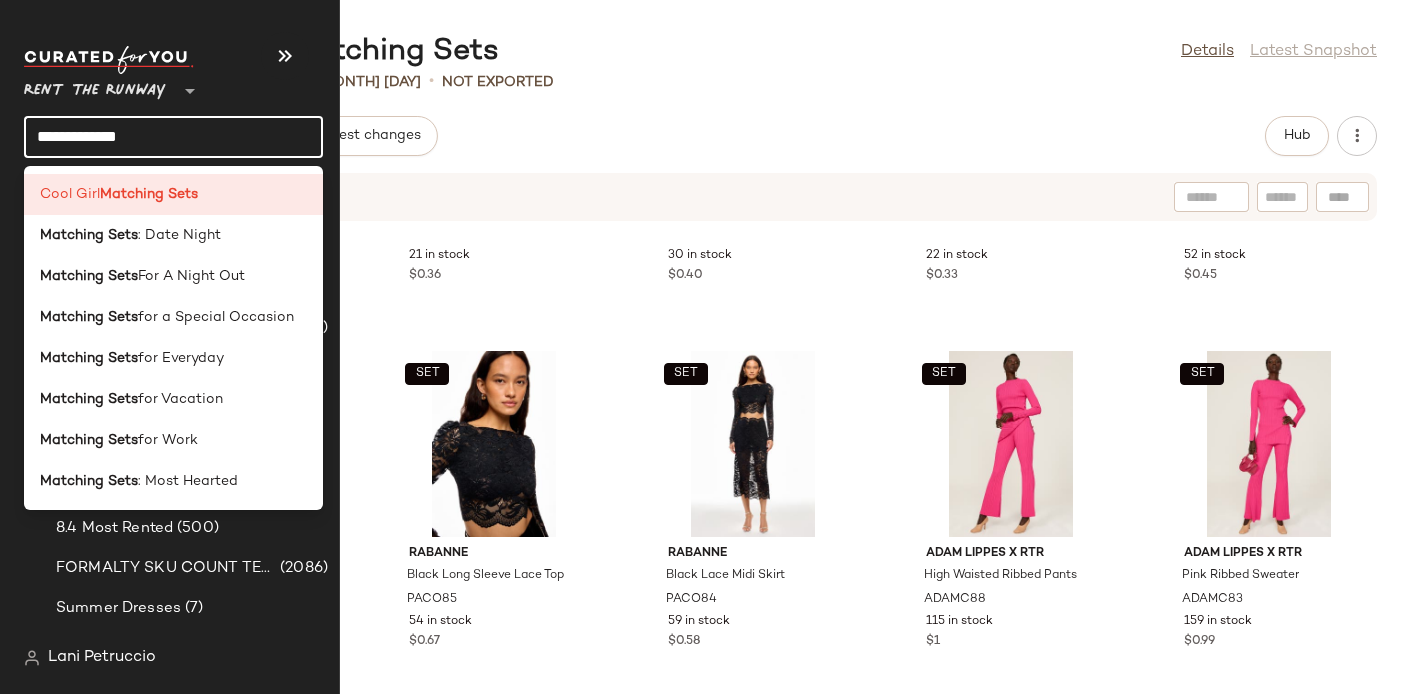 click on "**********" 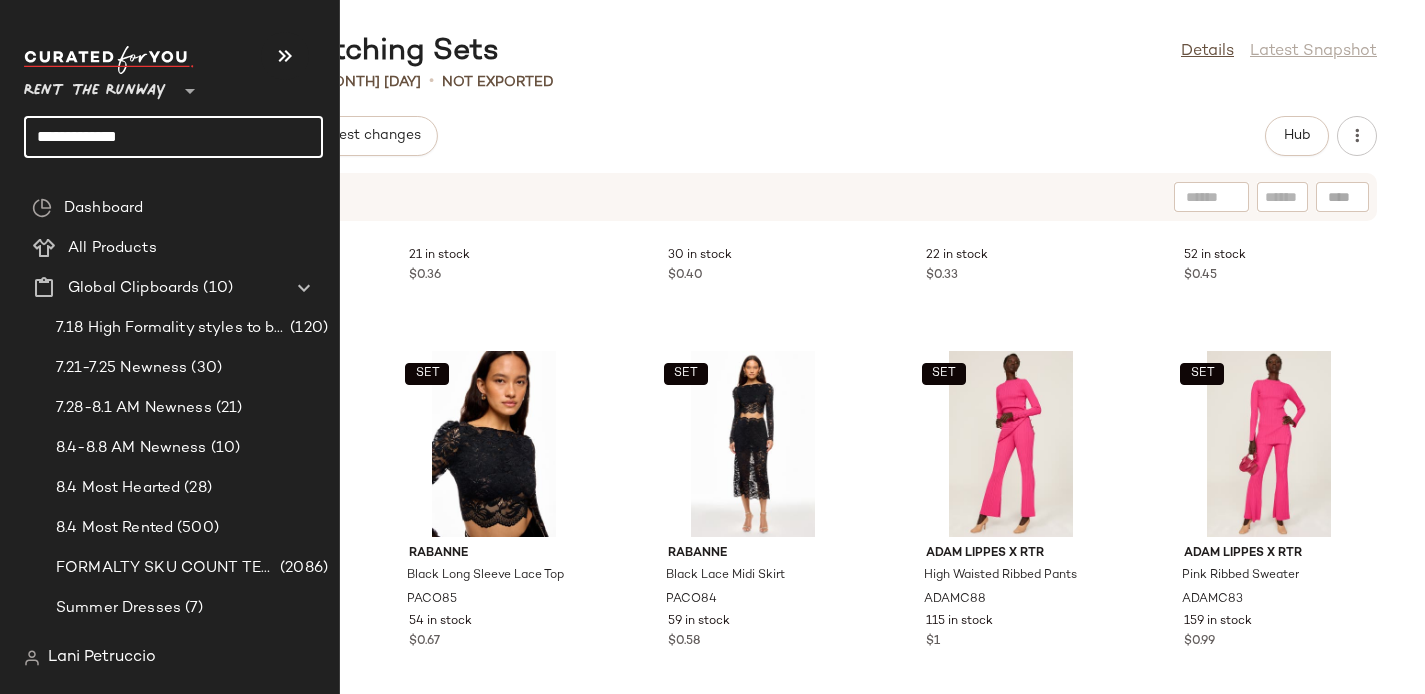 click on "**********" 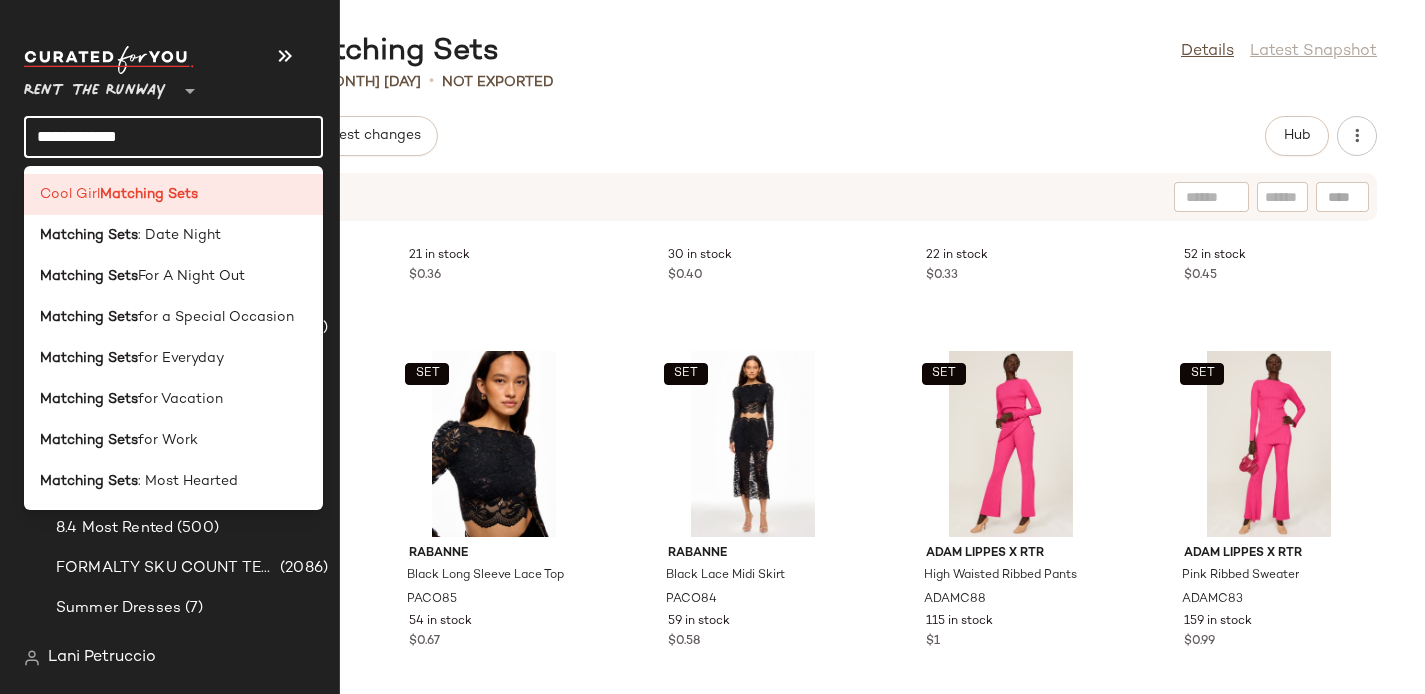 click on "**********" 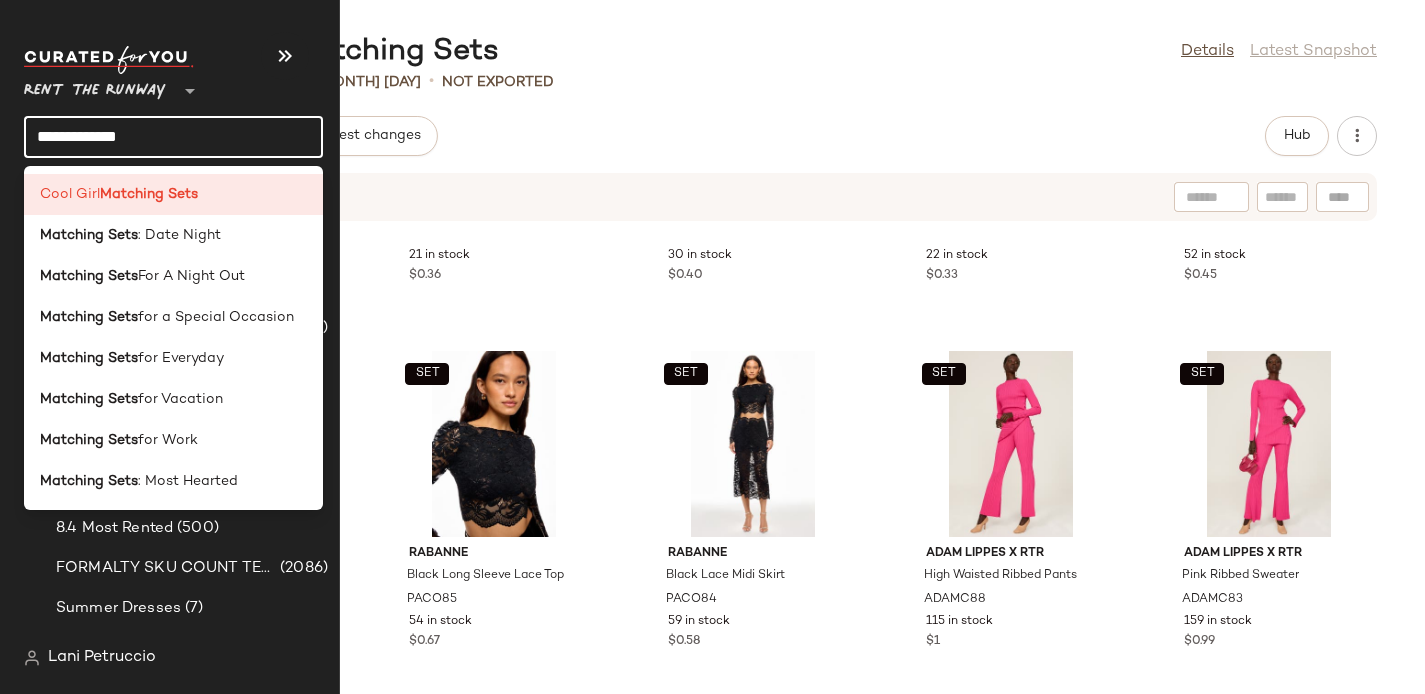 click on "**********" 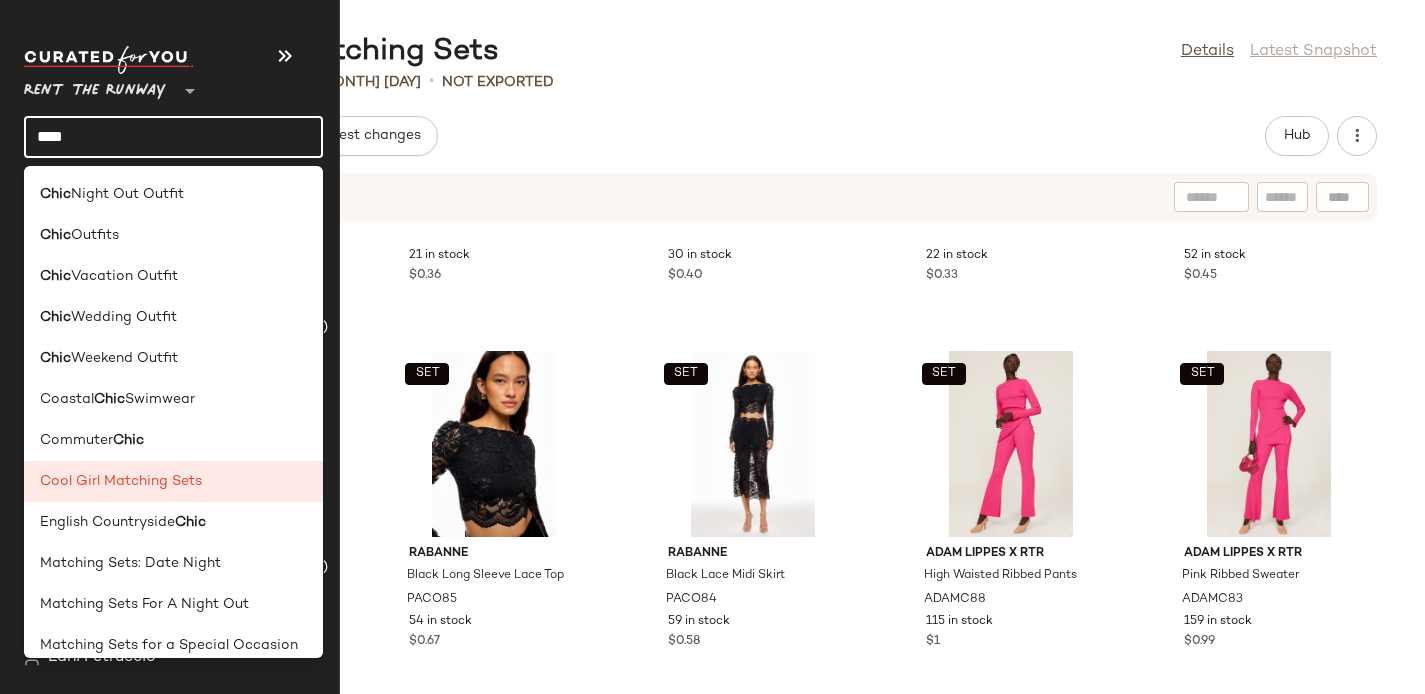 type on "****" 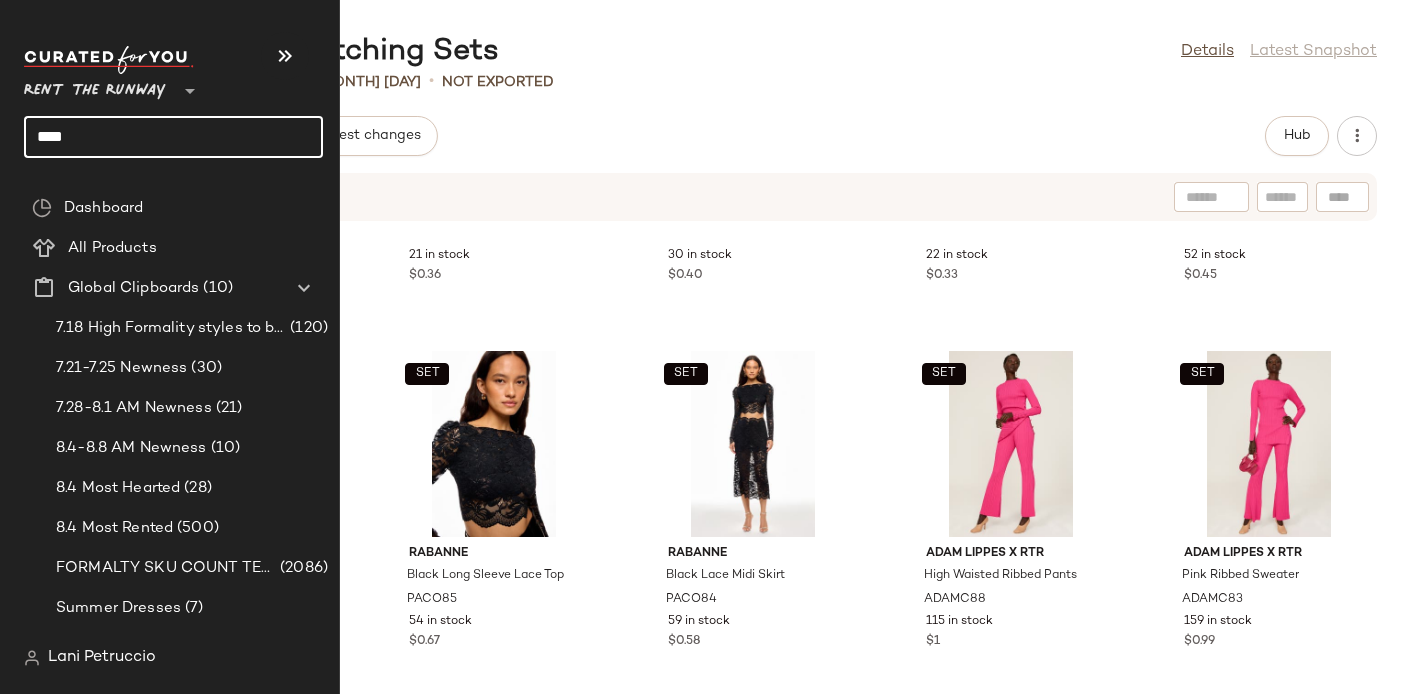 click on "****" 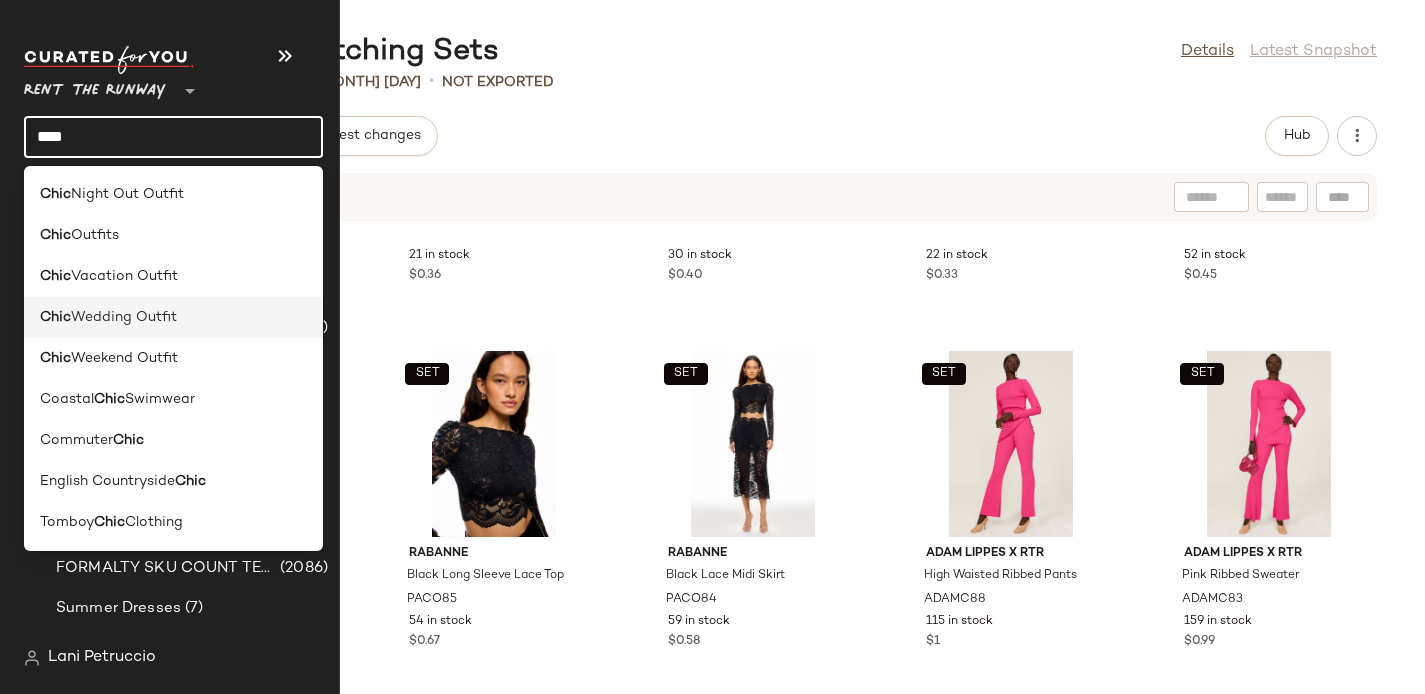 click on "Chic" at bounding box center [55, 317] 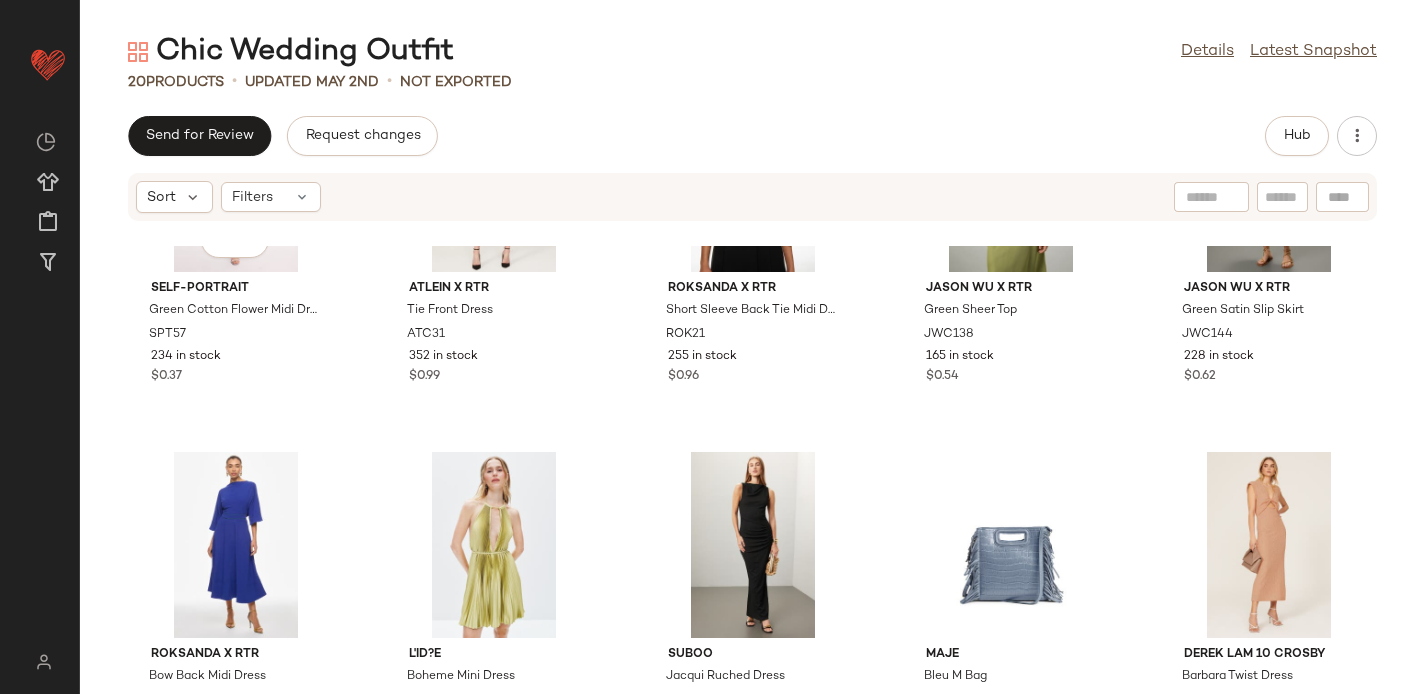 scroll, scrollTop: 1020, scrollLeft: 0, axis: vertical 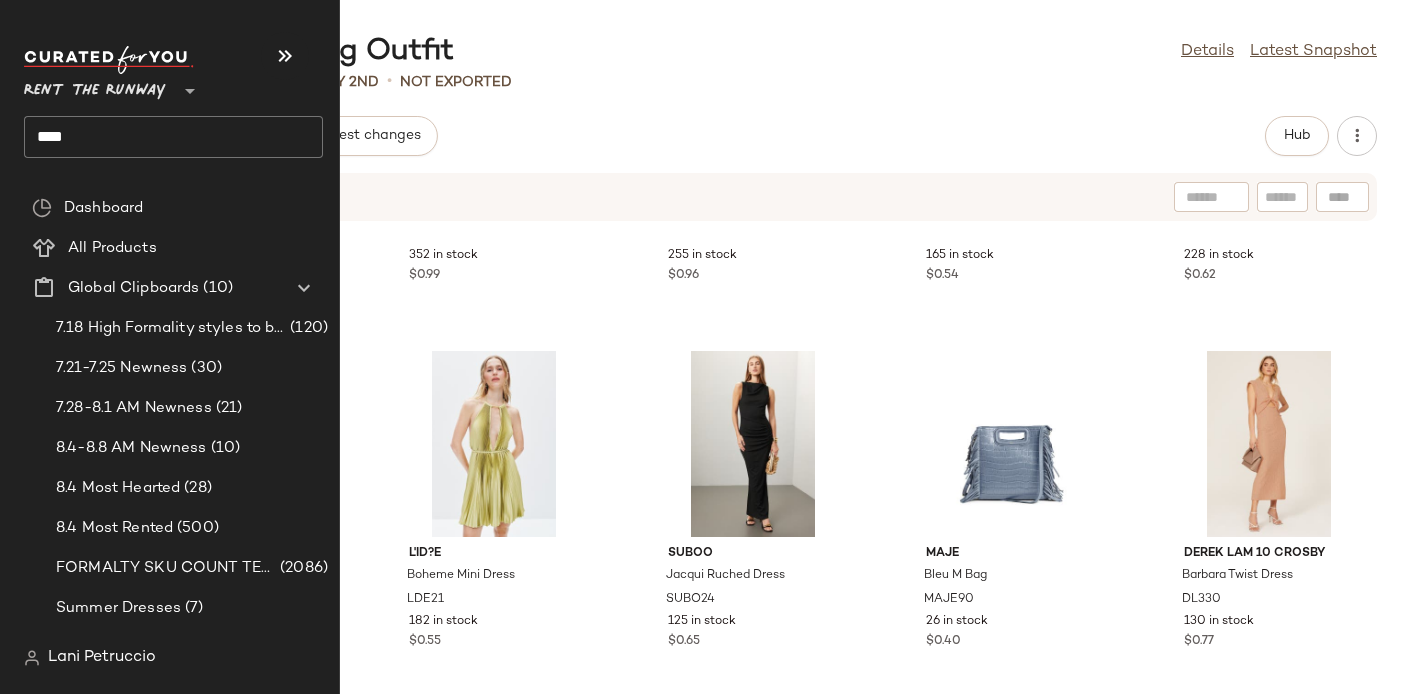 click on "****" 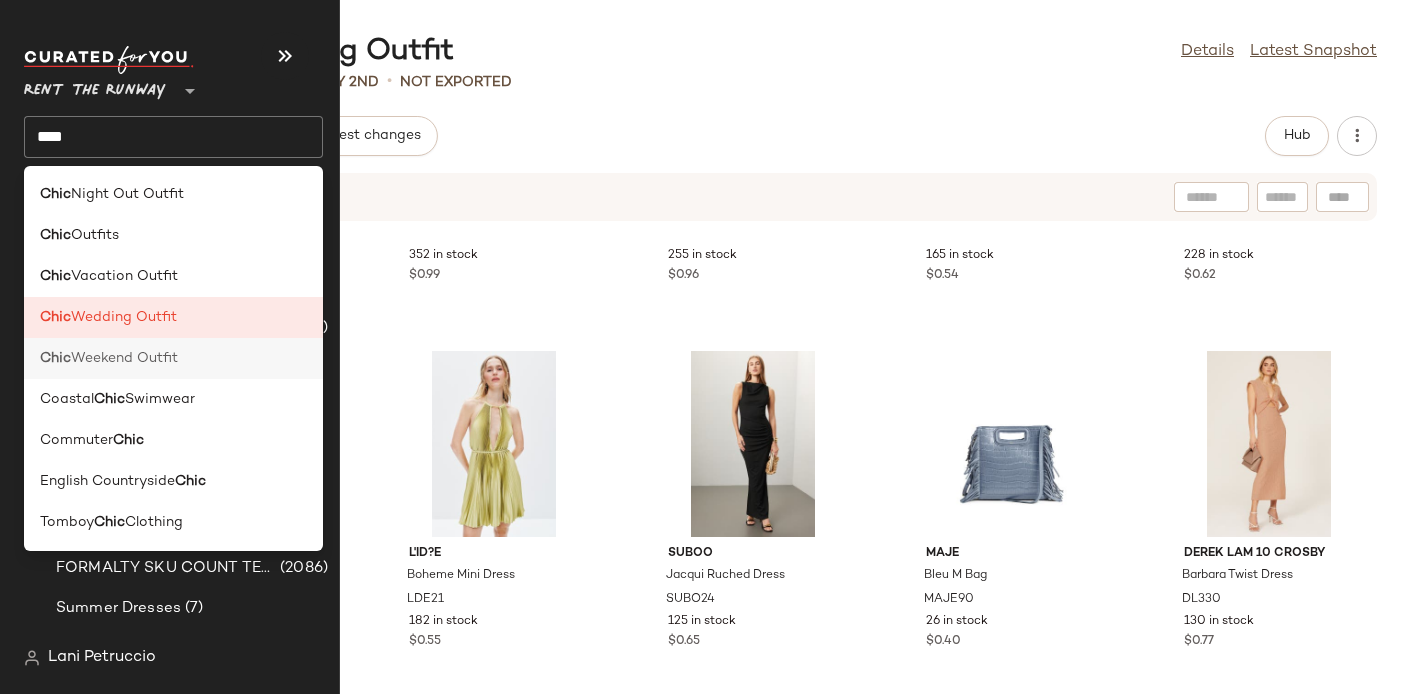 click on "Weekend Outfit" at bounding box center [124, 358] 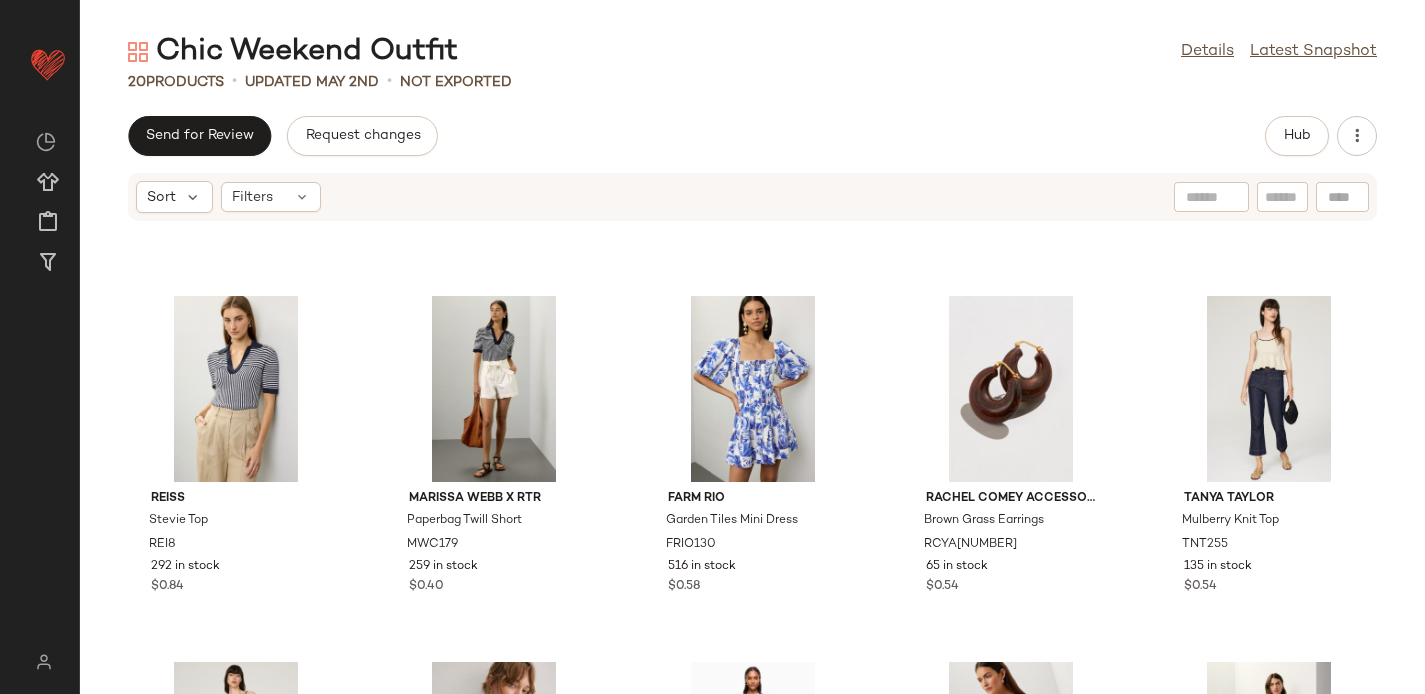scroll, scrollTop: 0, scrollLeft: 0, axis: both 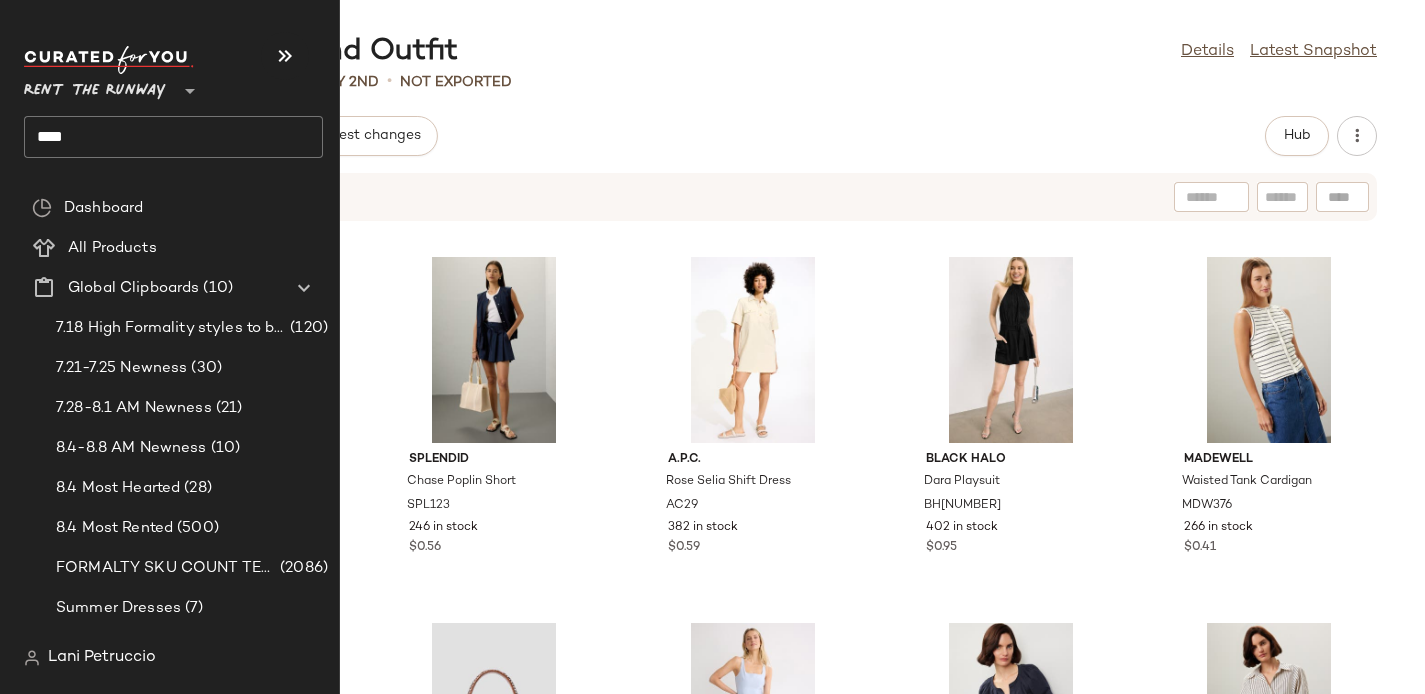 click on "****" 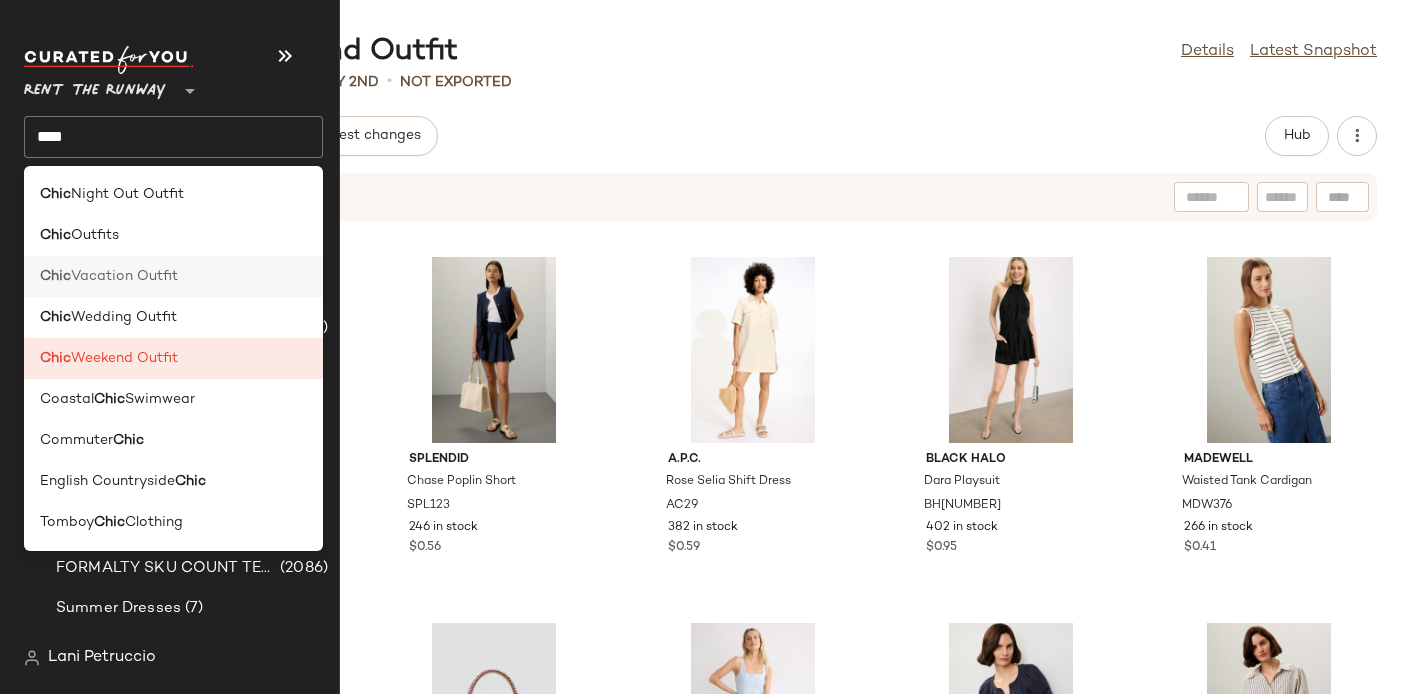 click on "Chic" at bounding box center (55, 276) 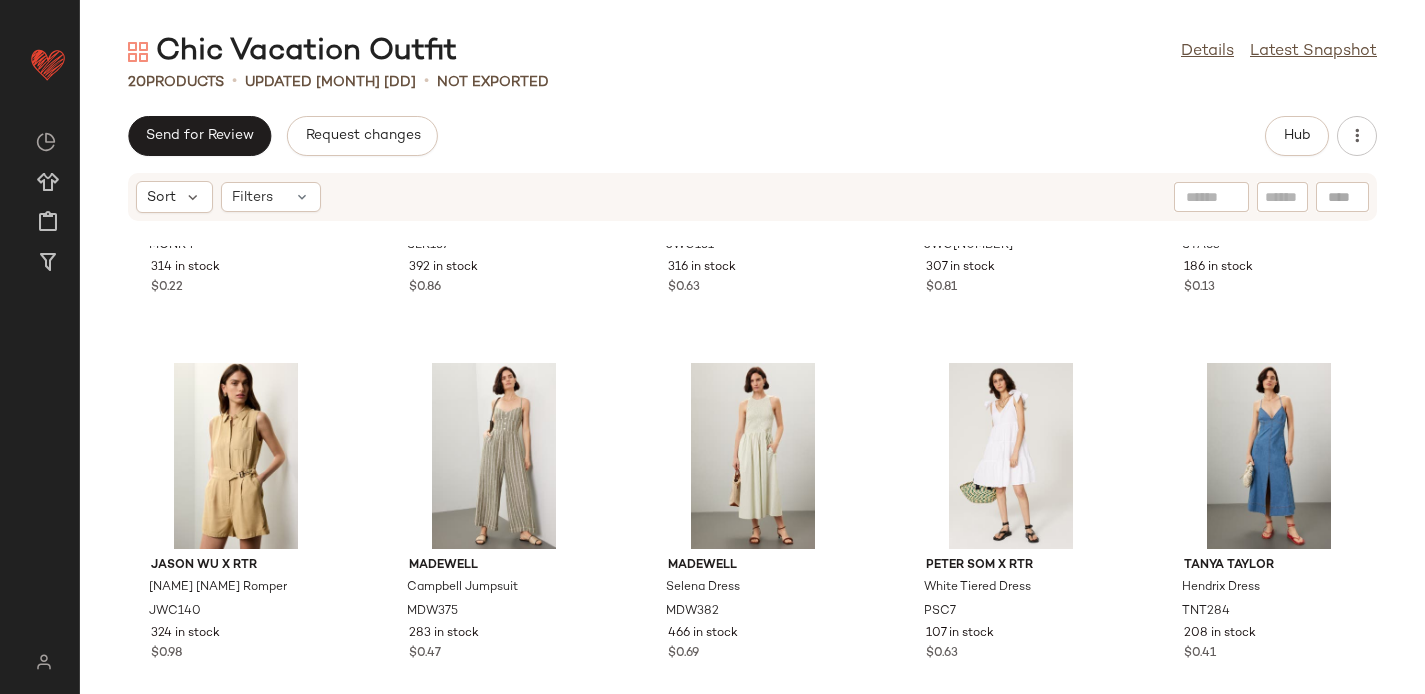 scroll, scrollTop: 1020, scrollLeft: 0, axis: vertical 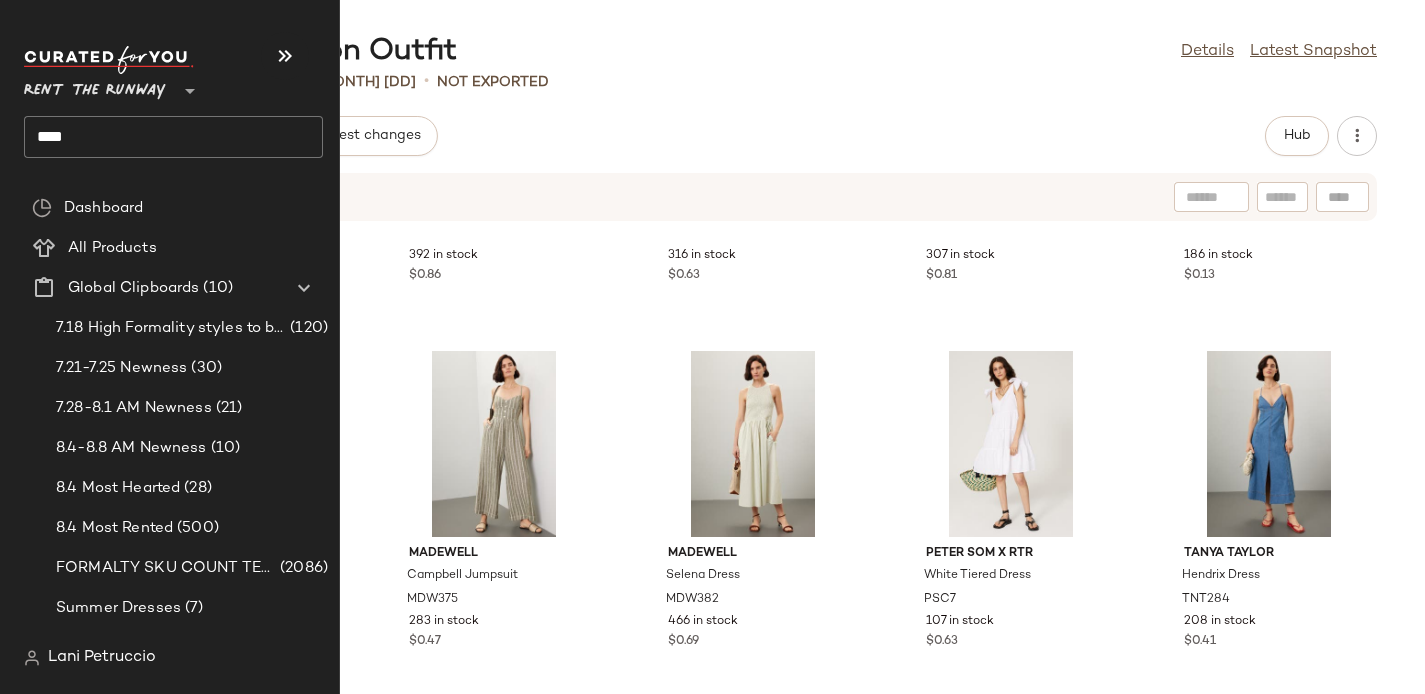 click on "****" 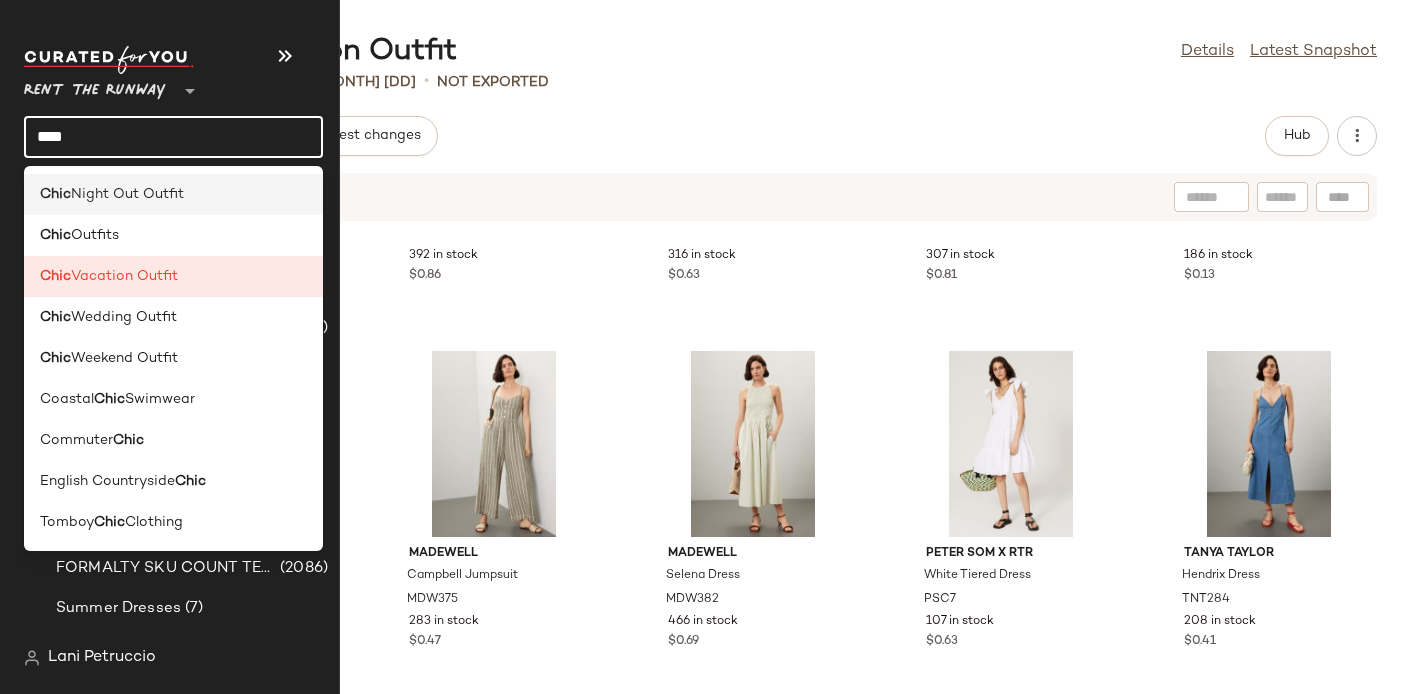 click on "Night Out Outfit" at bounding box center [127, 194] 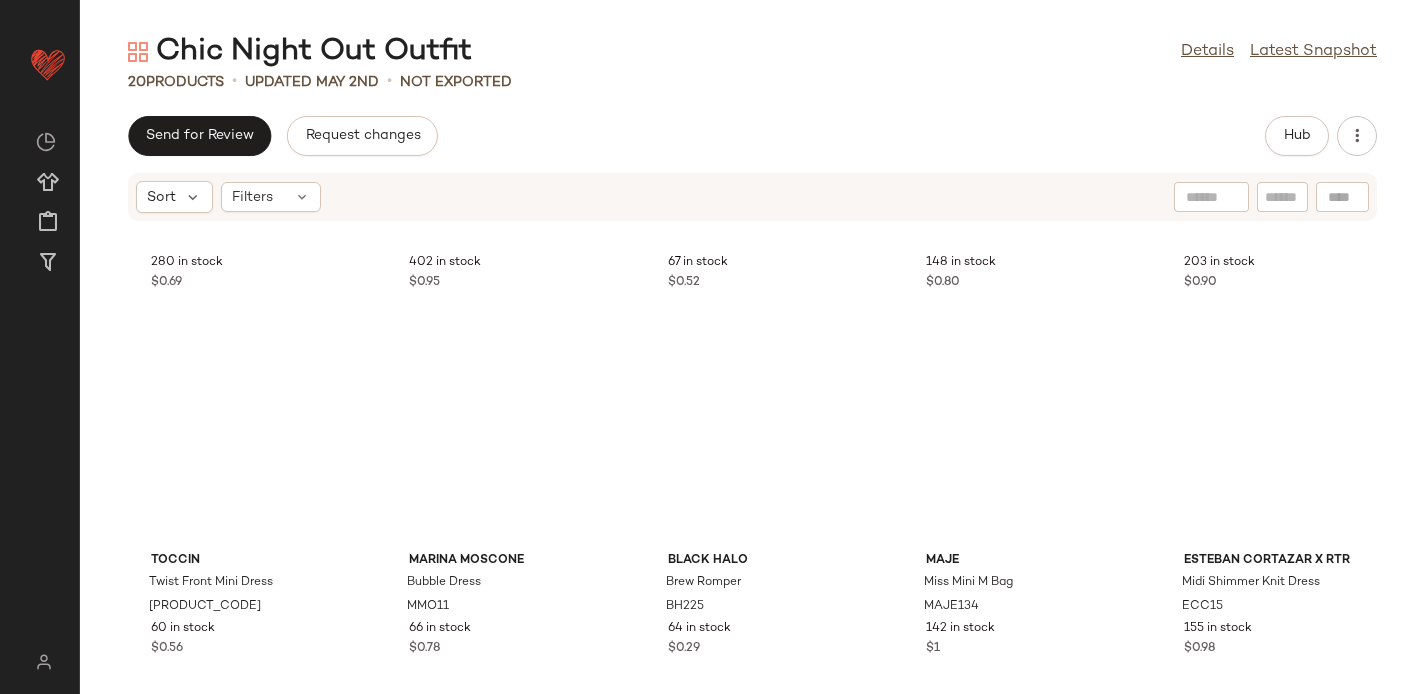 scroll, scrollTop: 1020, scrollLeft: 0, axis: vertical 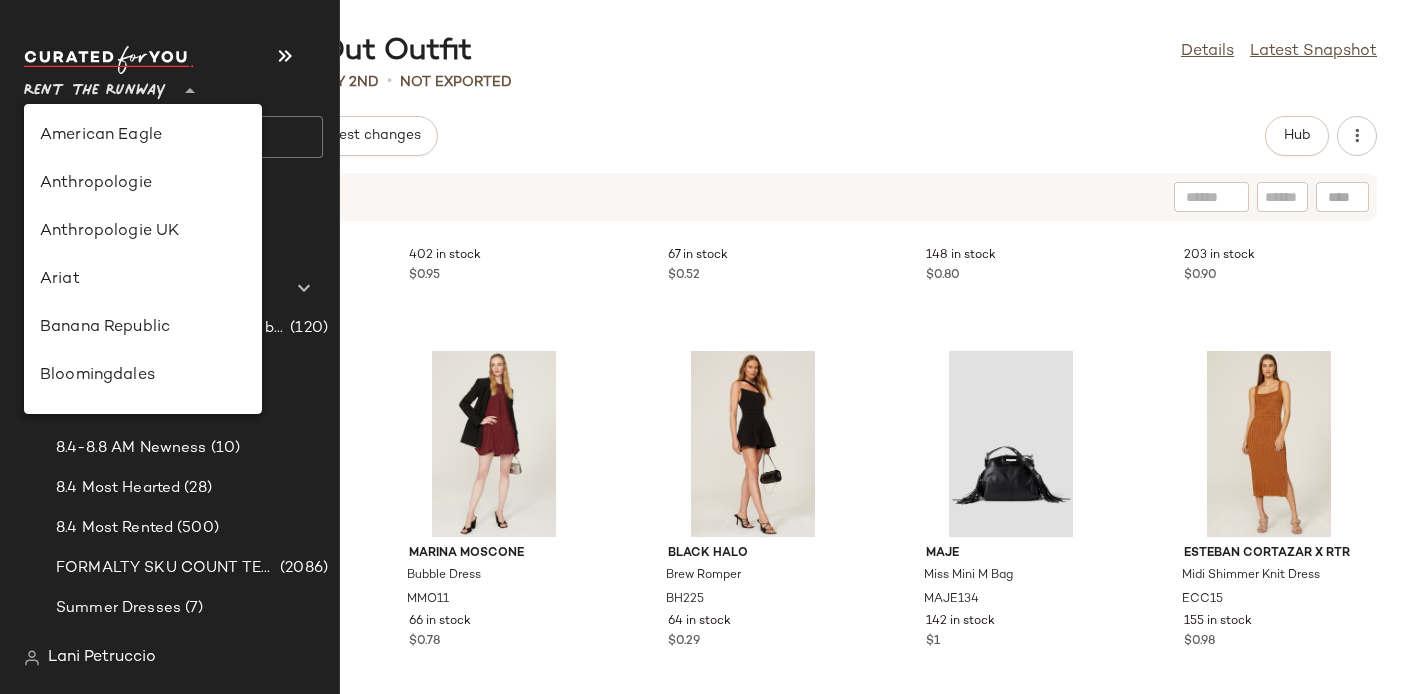 click on "Rent the Runway" at bounding box center (95, 86) 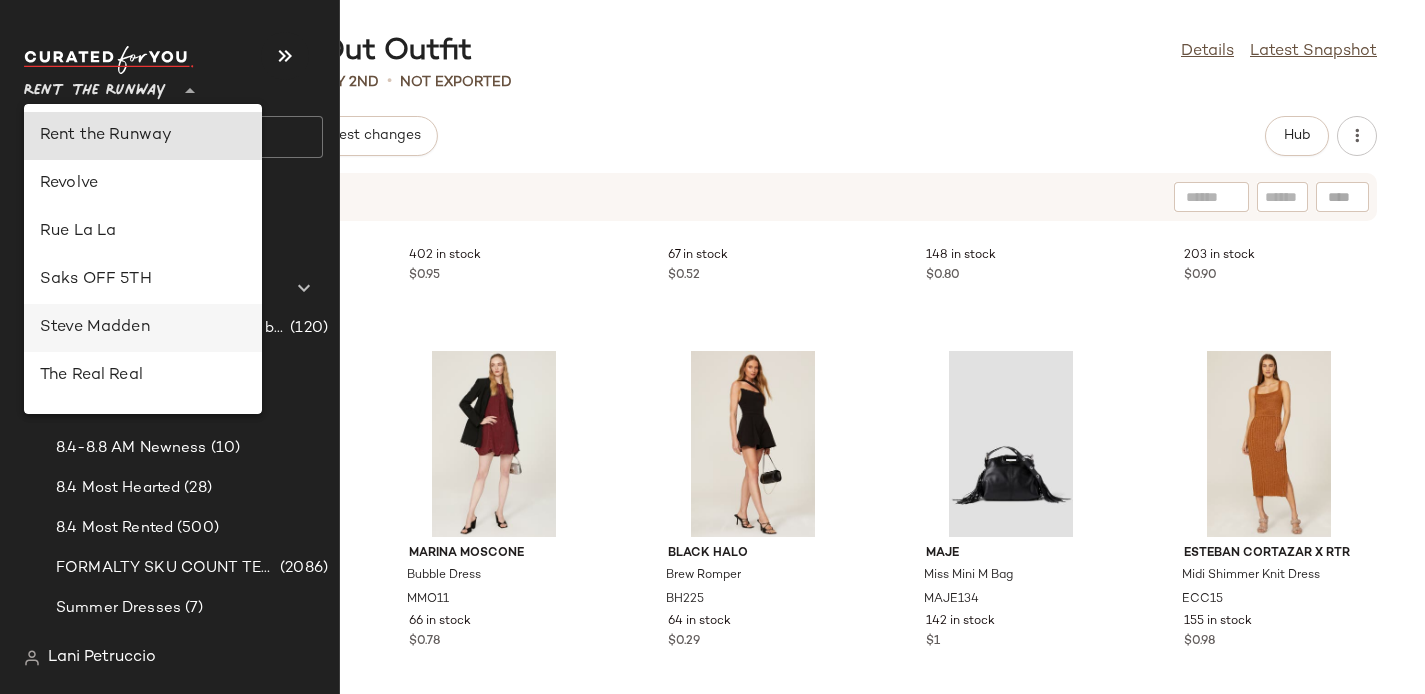 click on "Steve Madden" at bounding box center (143, 328) 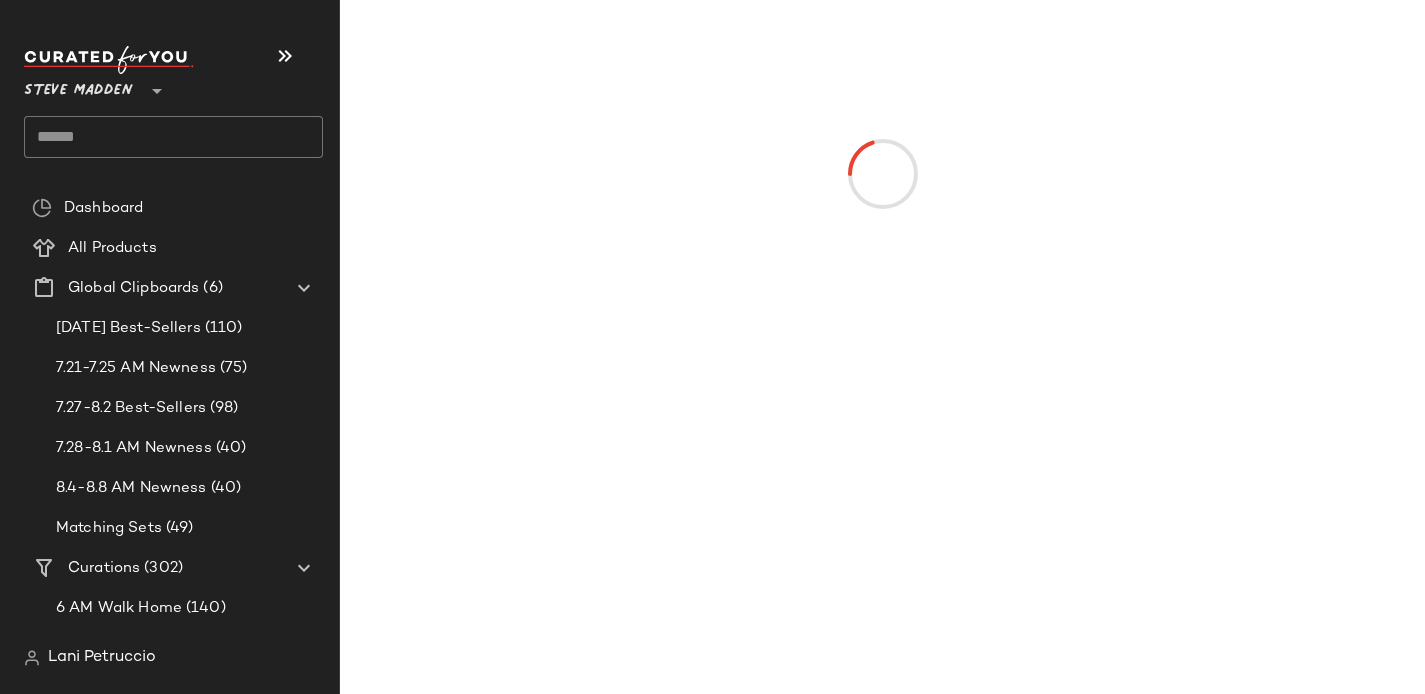 click 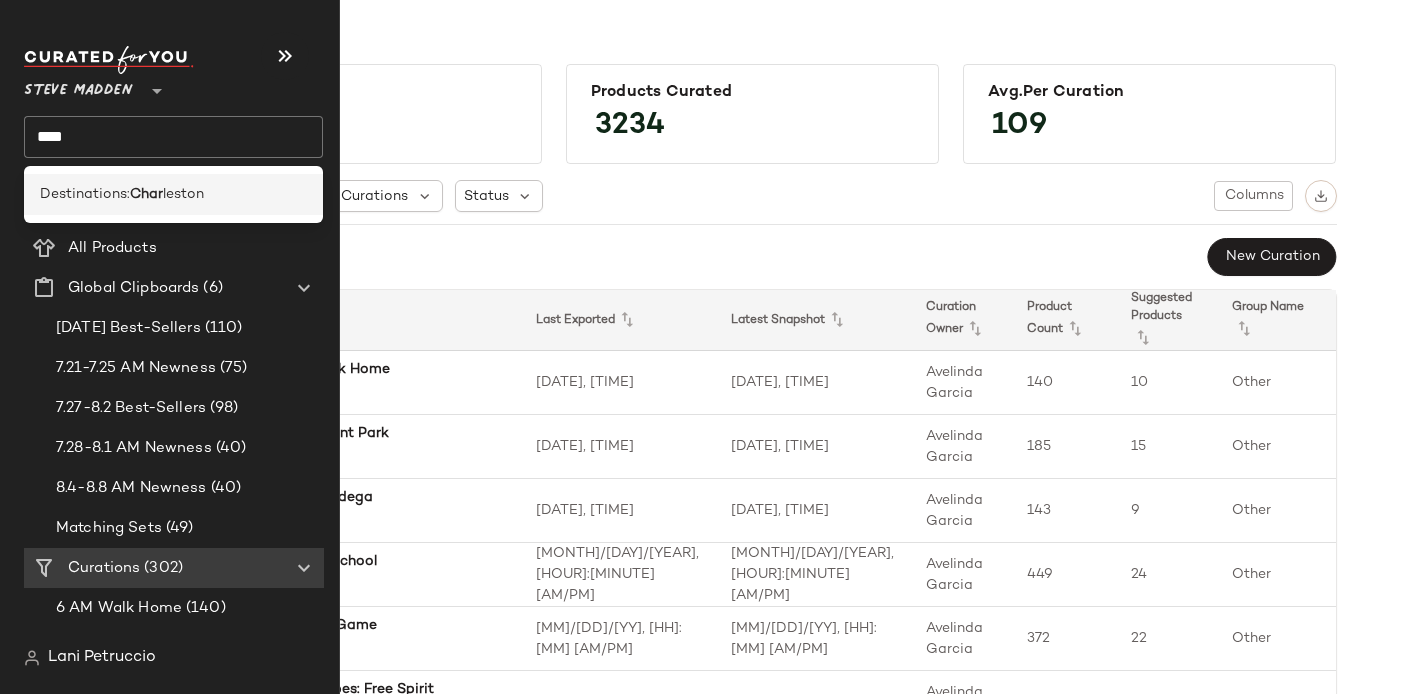 click on "Destinations:" at bounding box center [85, 194] 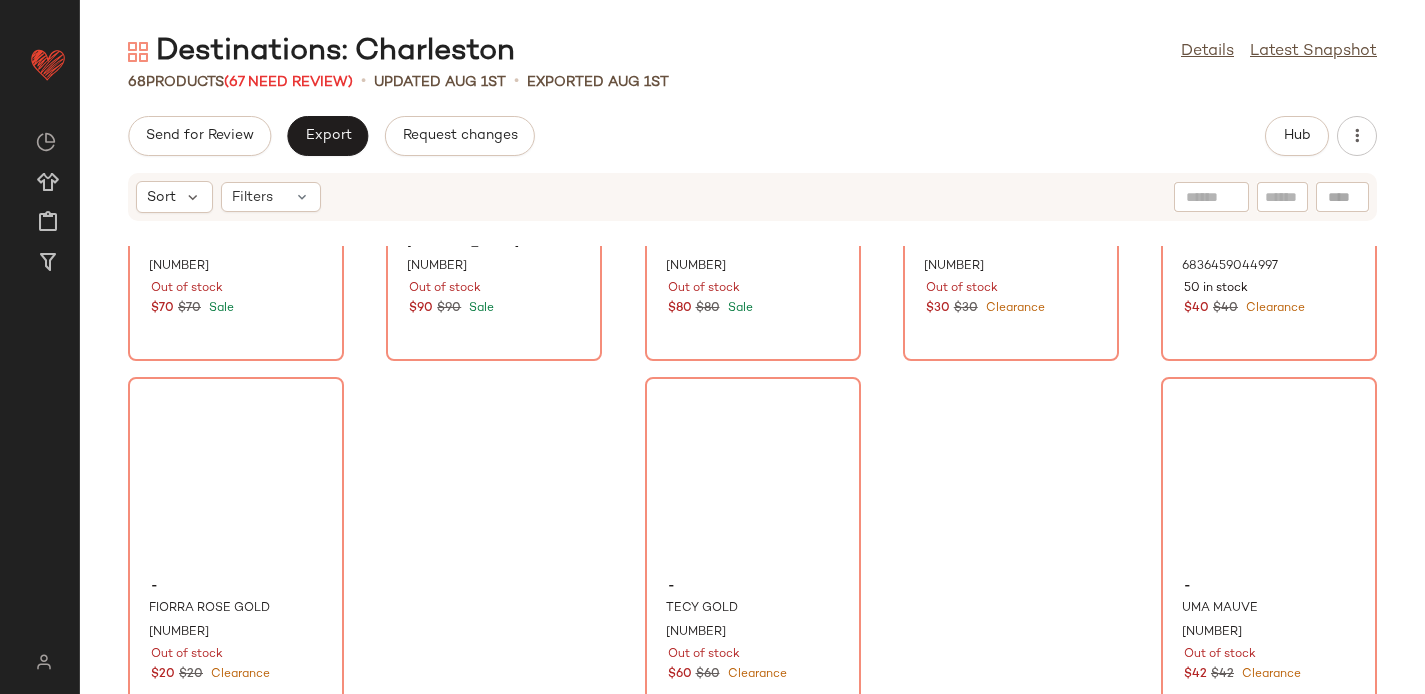 scroll, scrollTop: 4680, scrollLeft: 0, axis: vertical 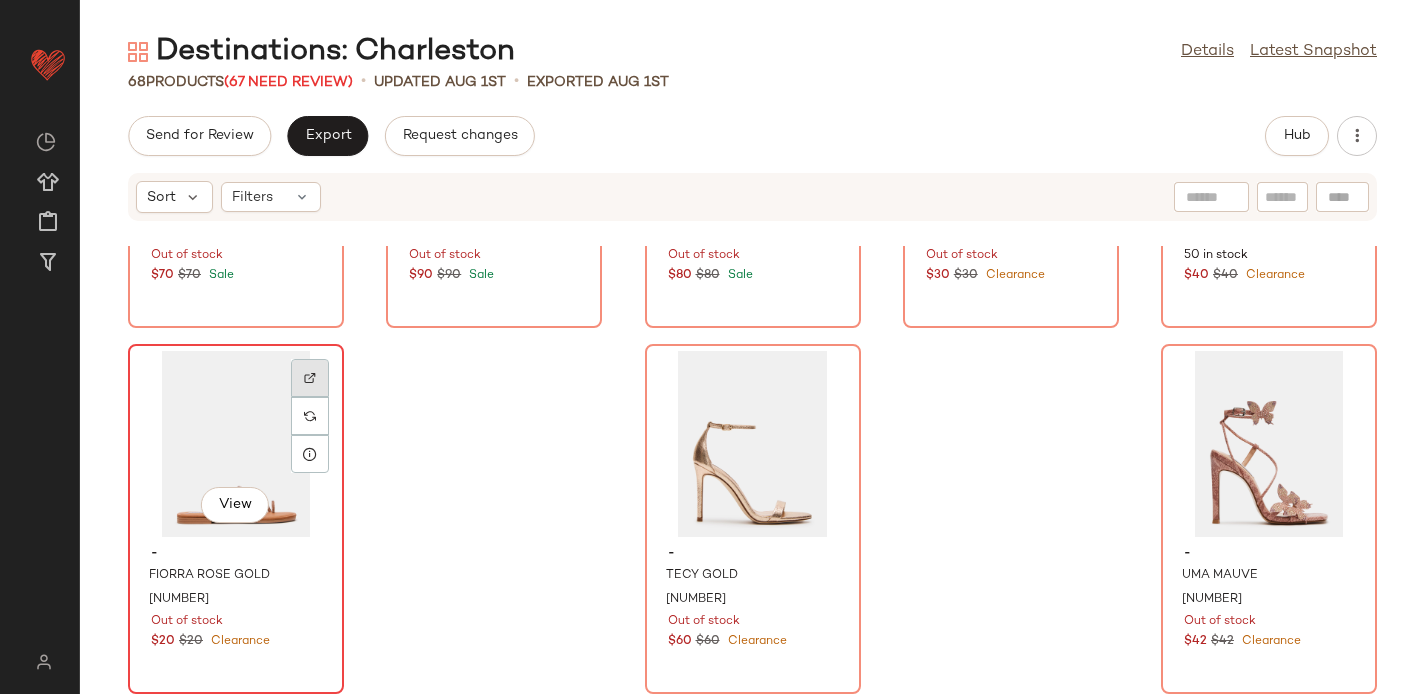 click 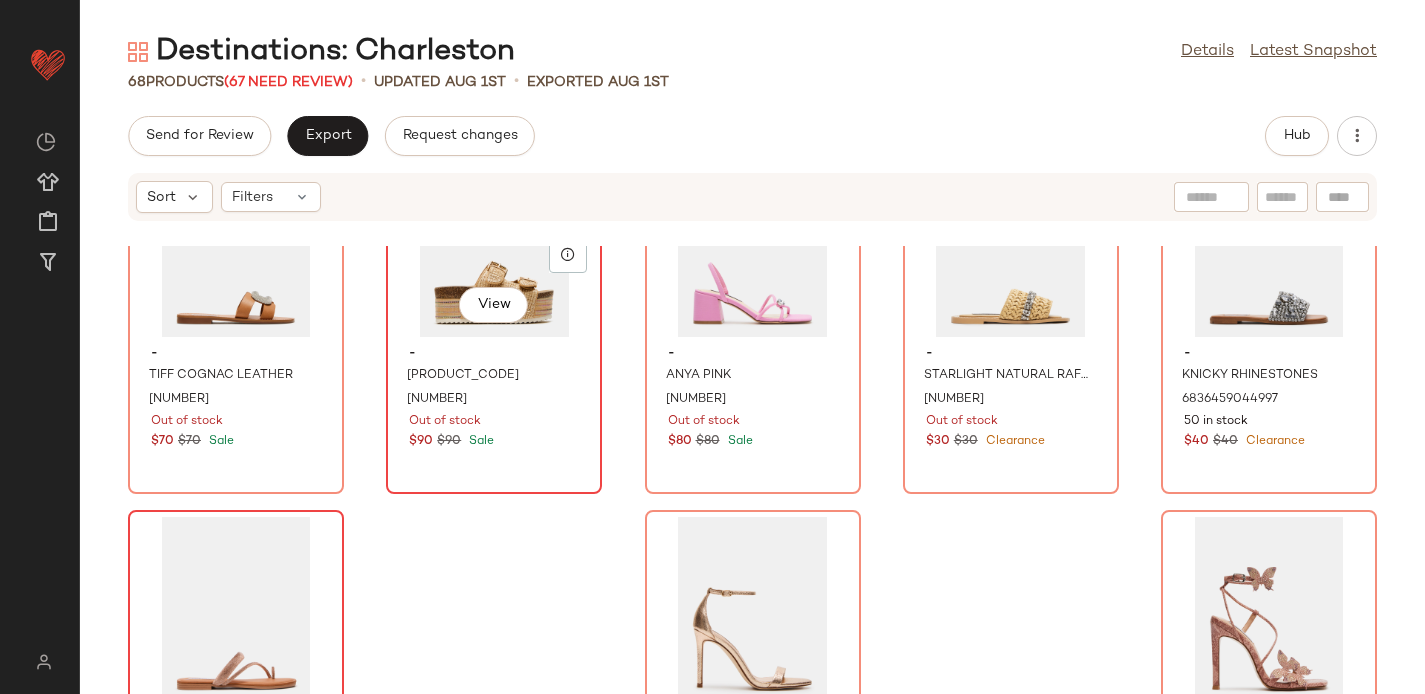 scroll, scrollTop: 4409, scrollLeft: 0, axis: vertical 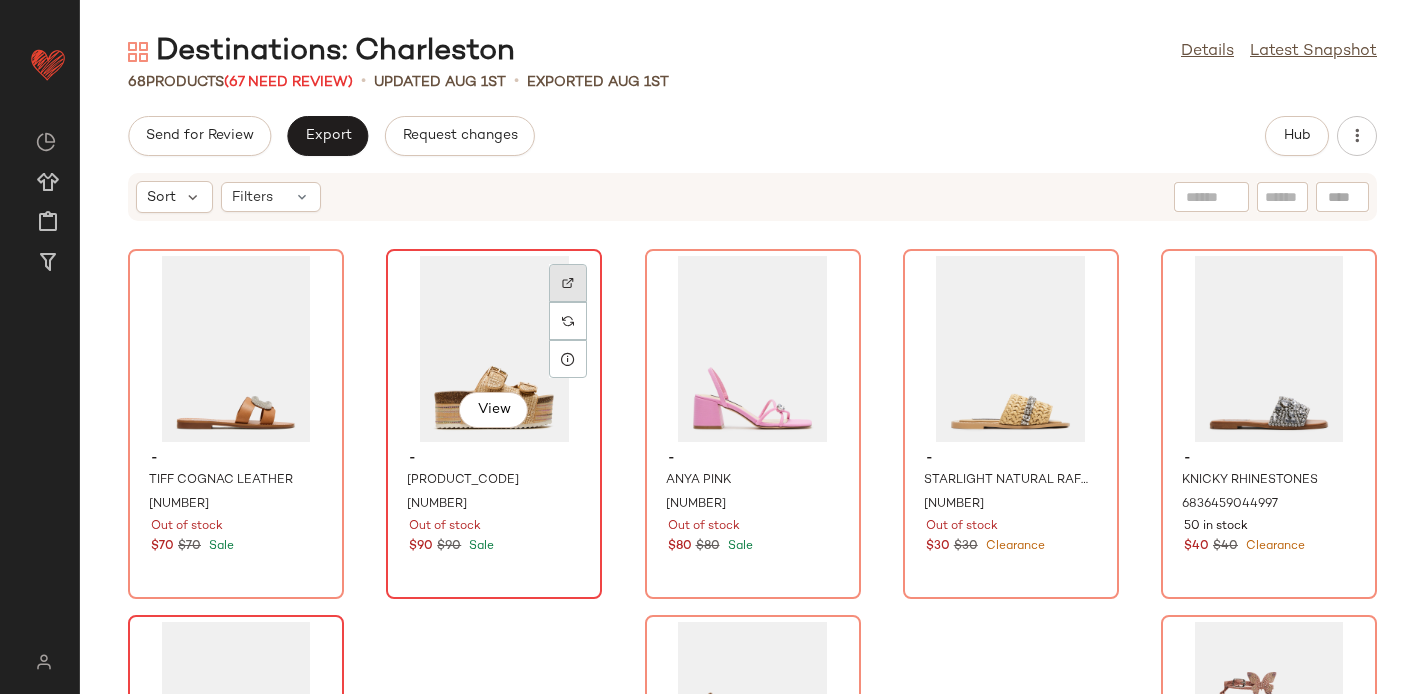 click 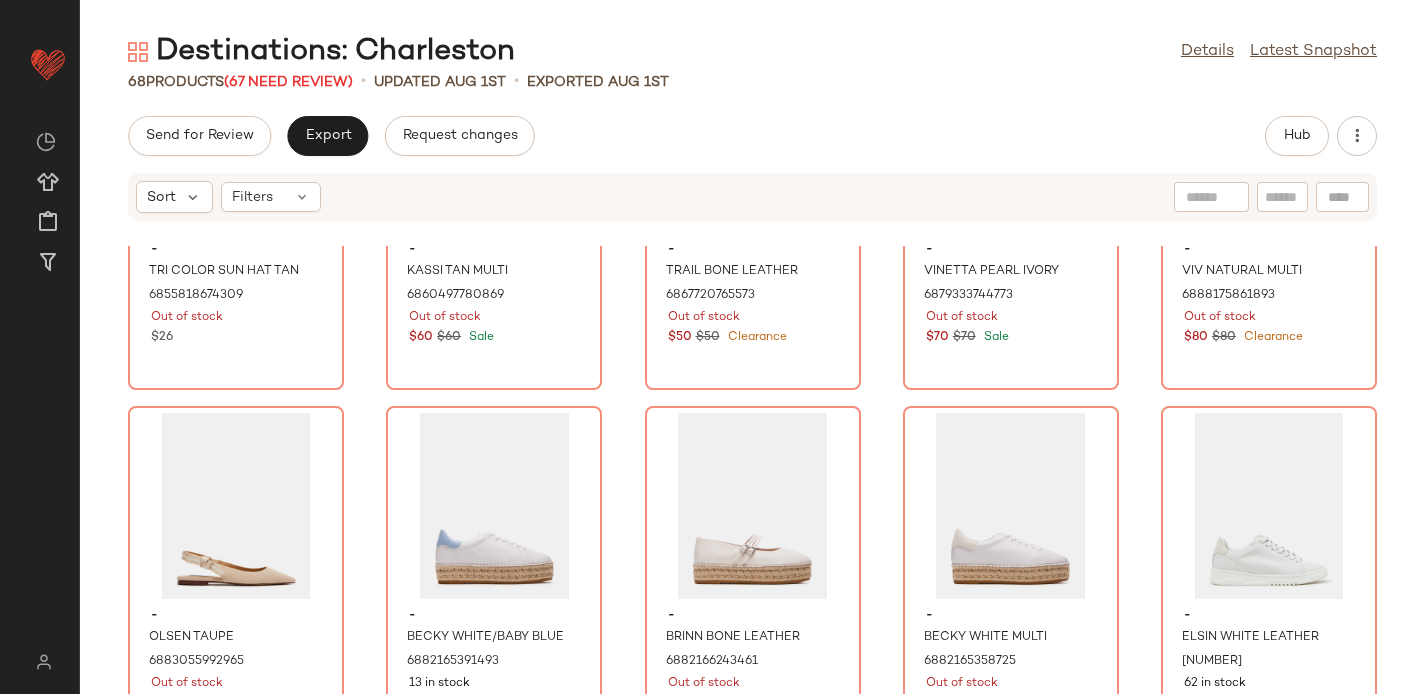 scroll, scrollTop: 1321, scrollLeft: 0, axis: vertical 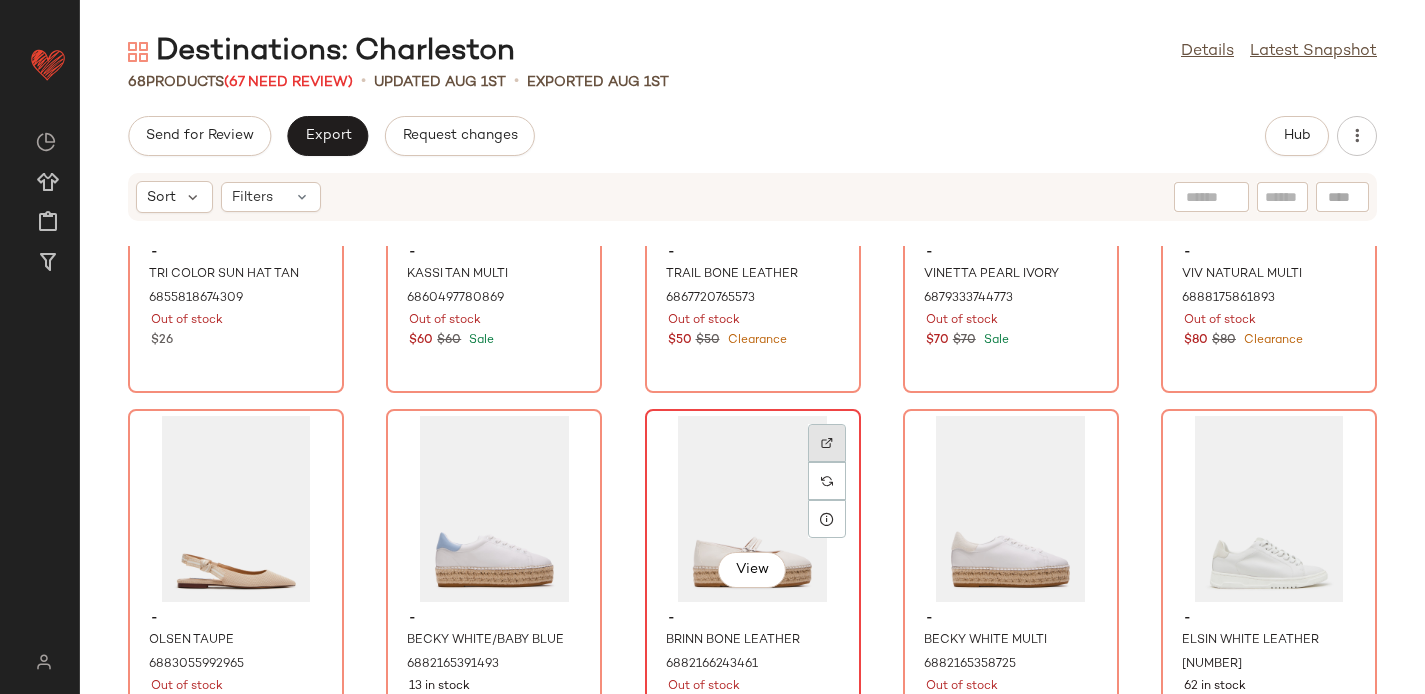 click 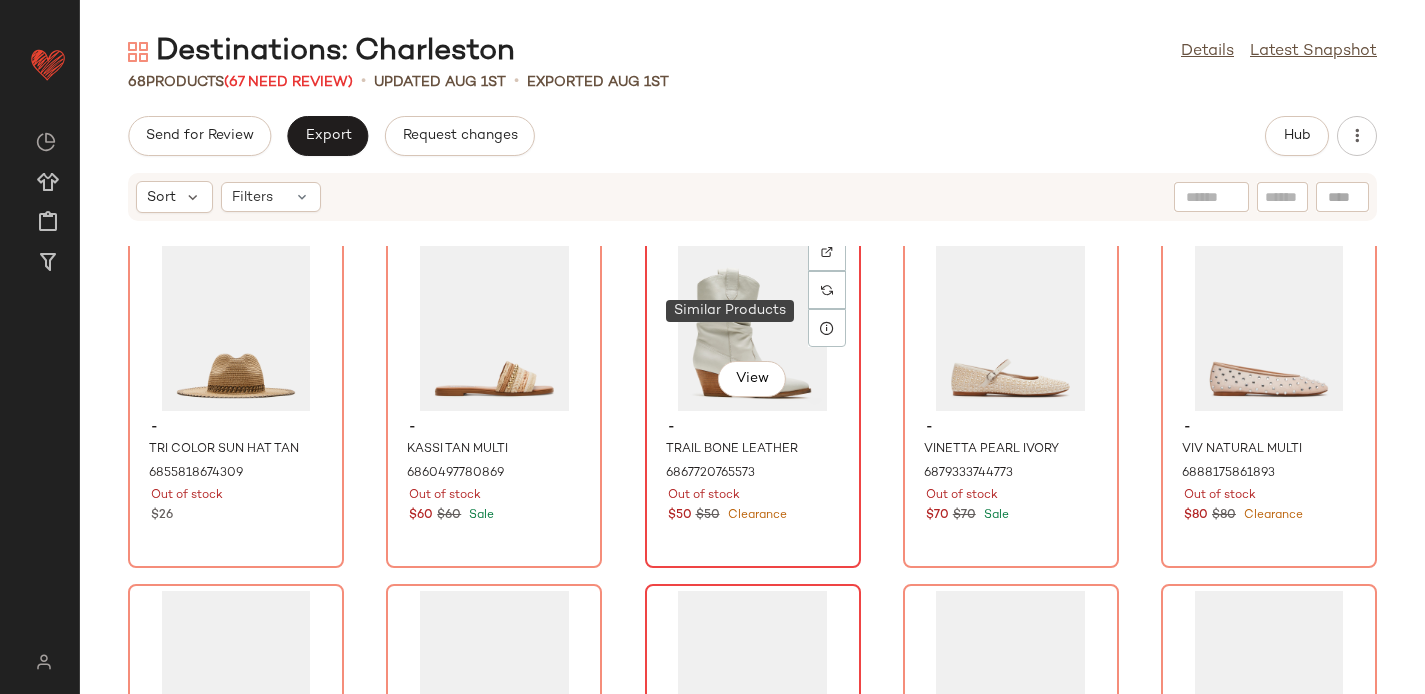 scroll, scrollTop: 1124, scrollLeft: 0, axis: vertical 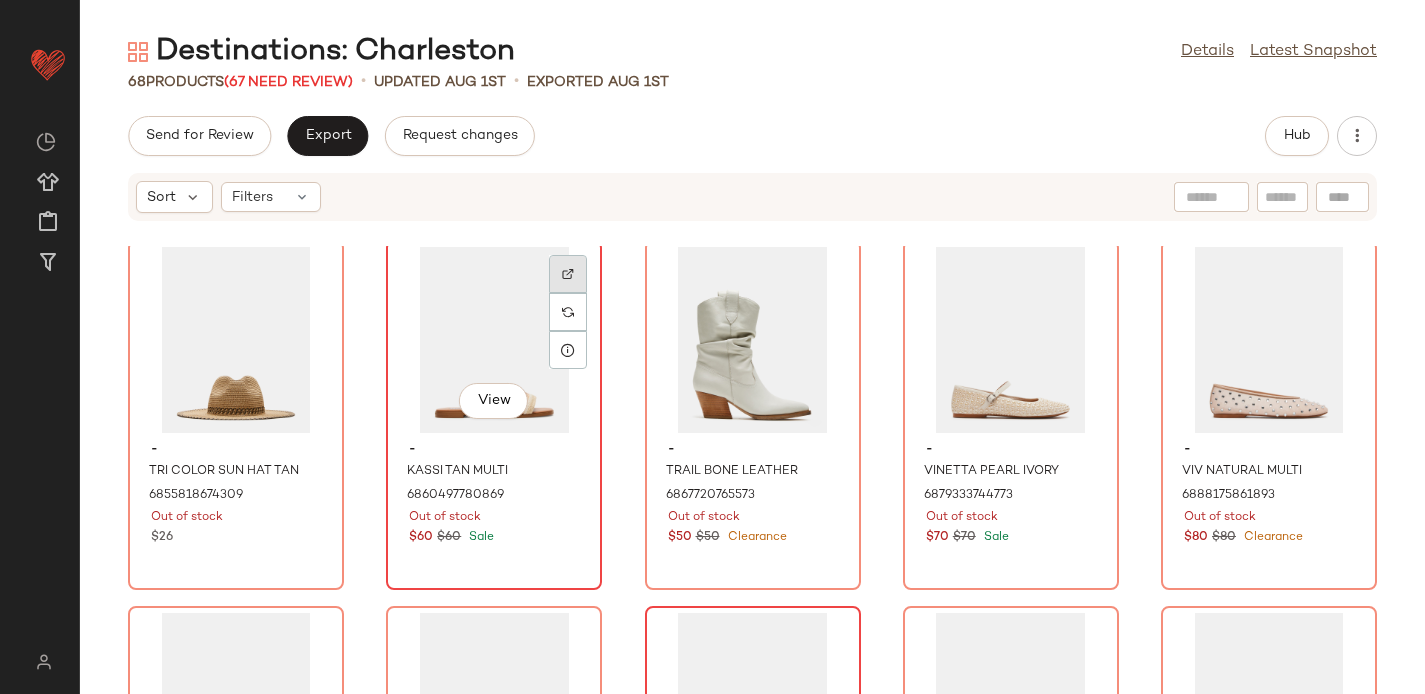 click 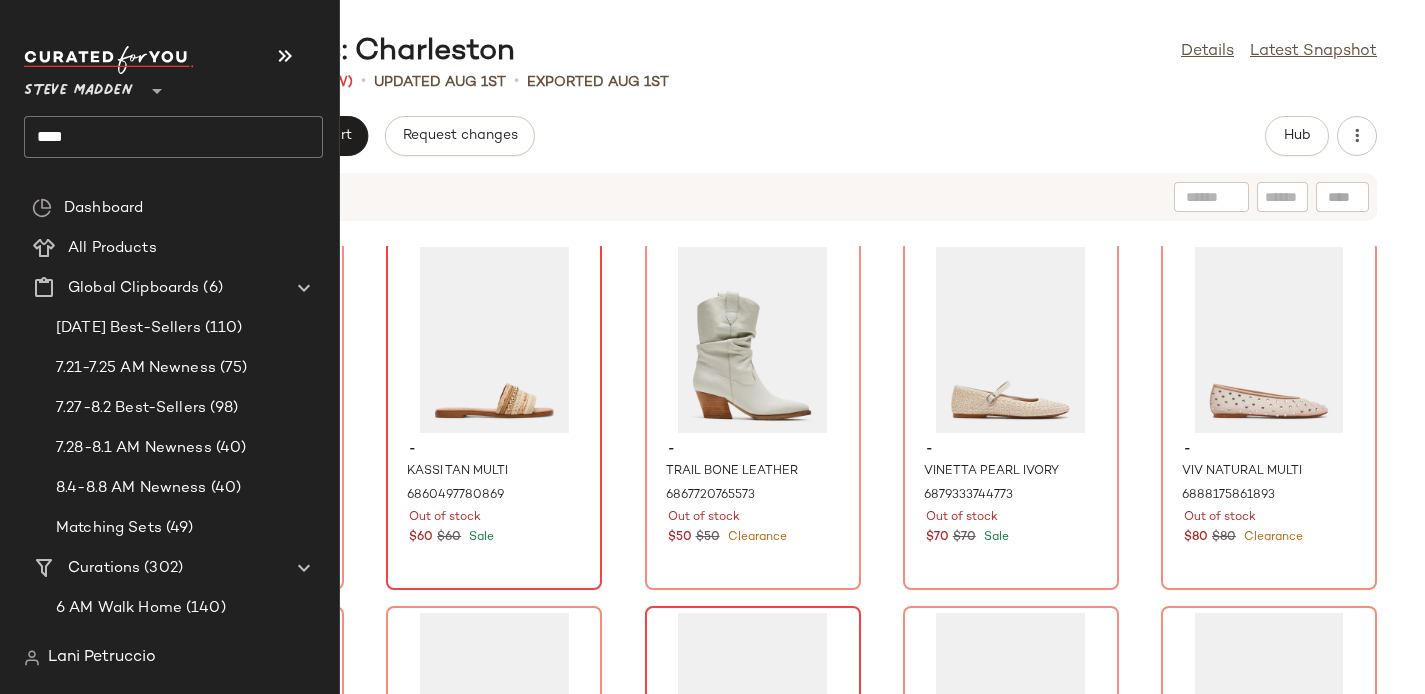 click on "****" 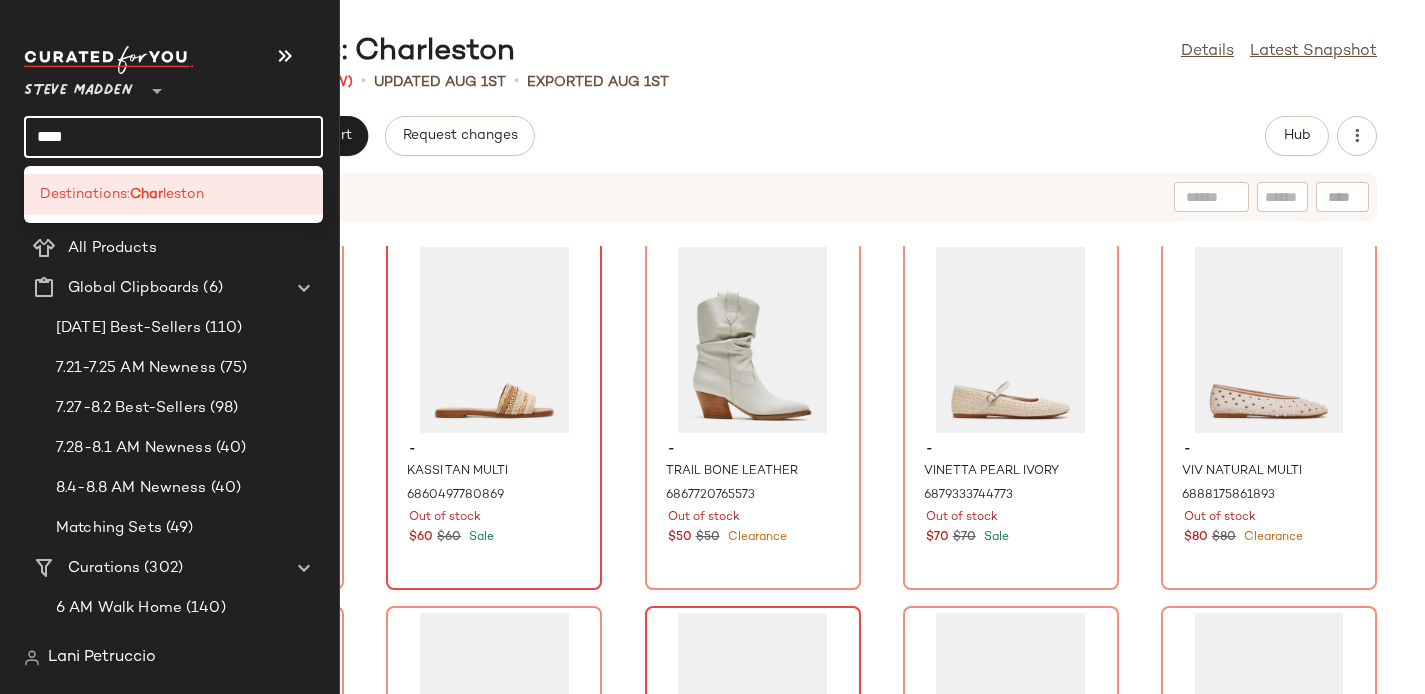 click on "****" 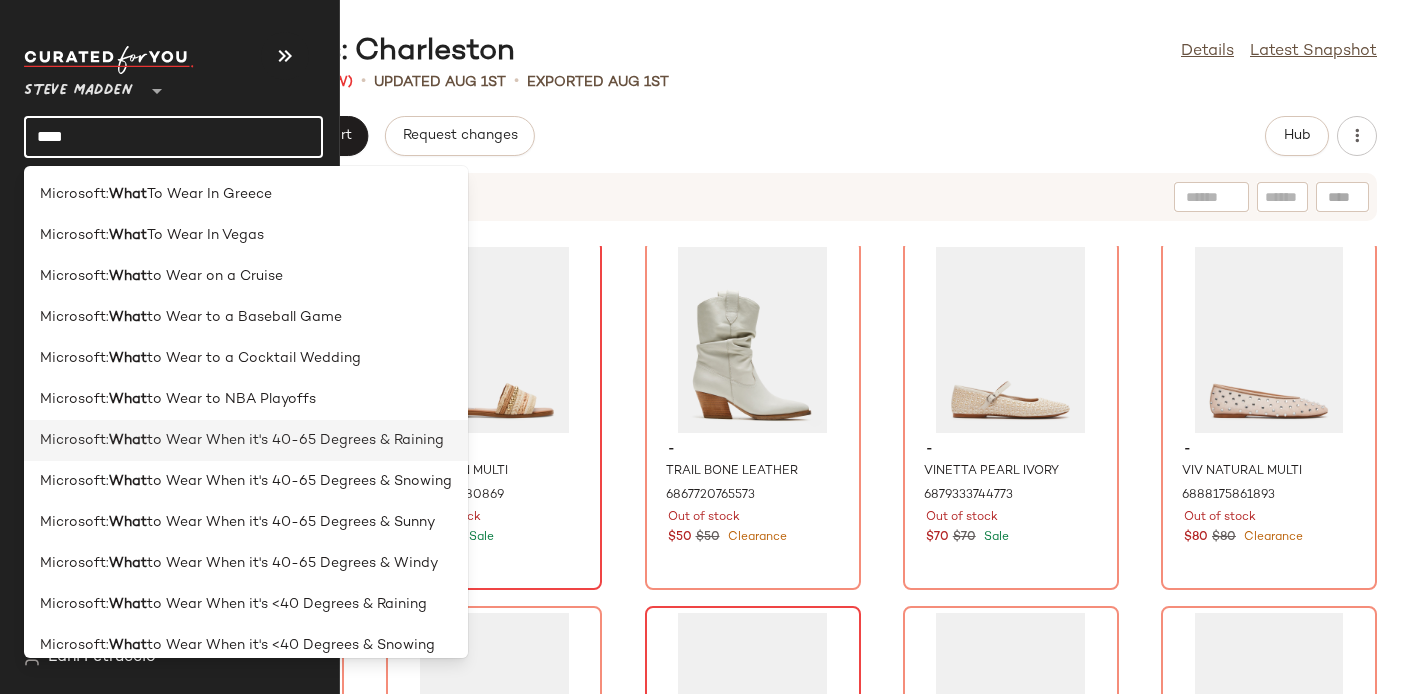 click on "Microsoft:" at bounding box center [74, 440] 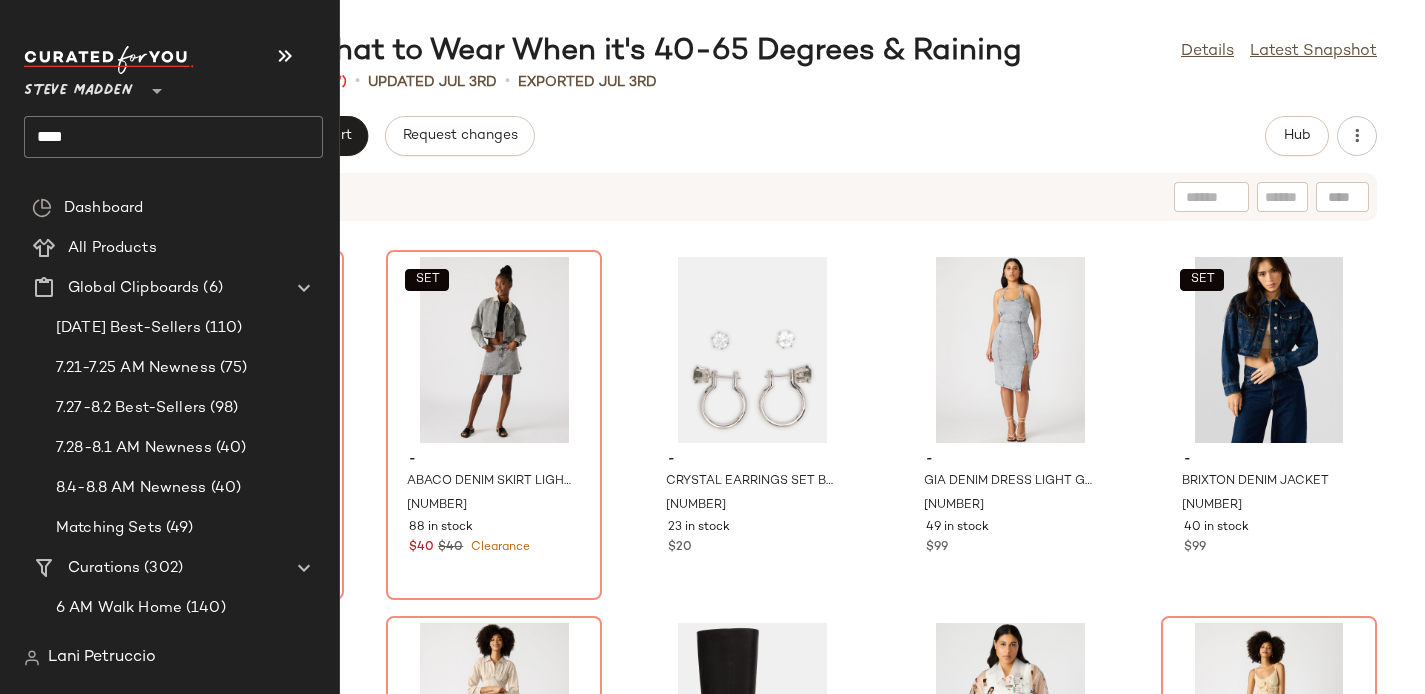 click on "****" 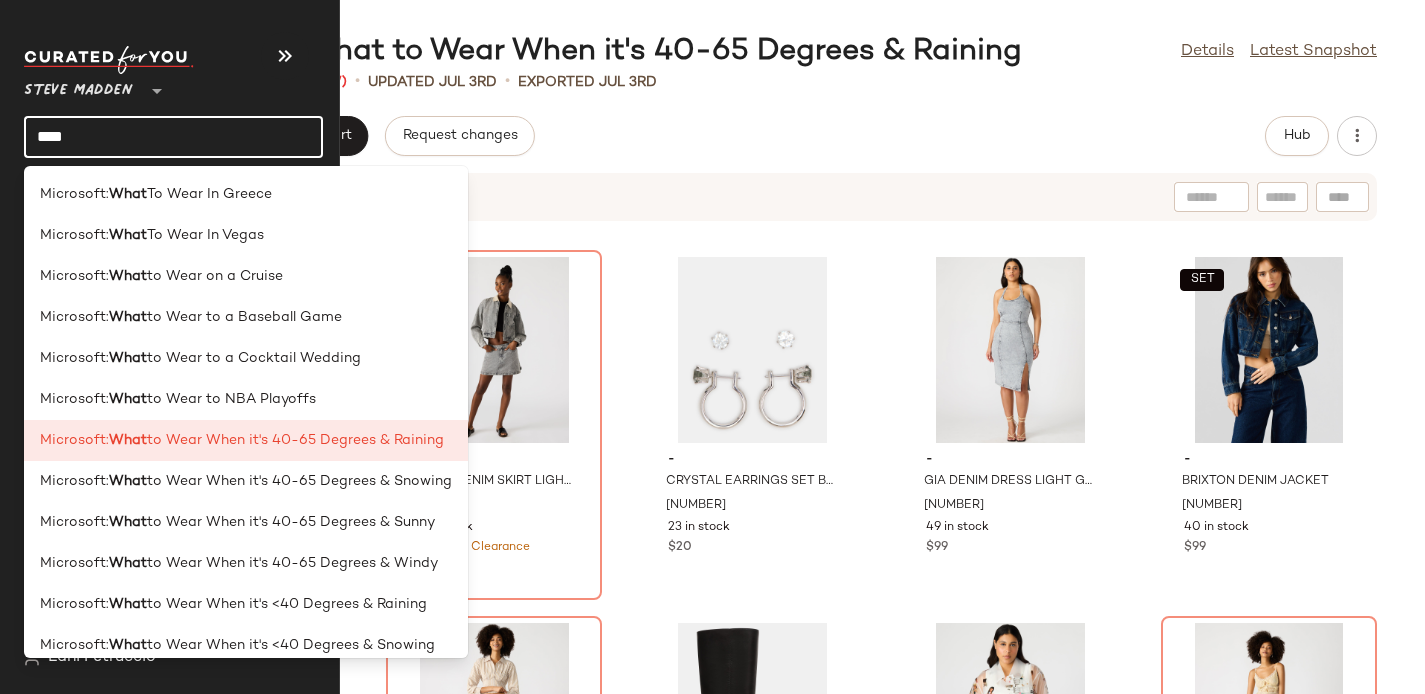 click on "****" 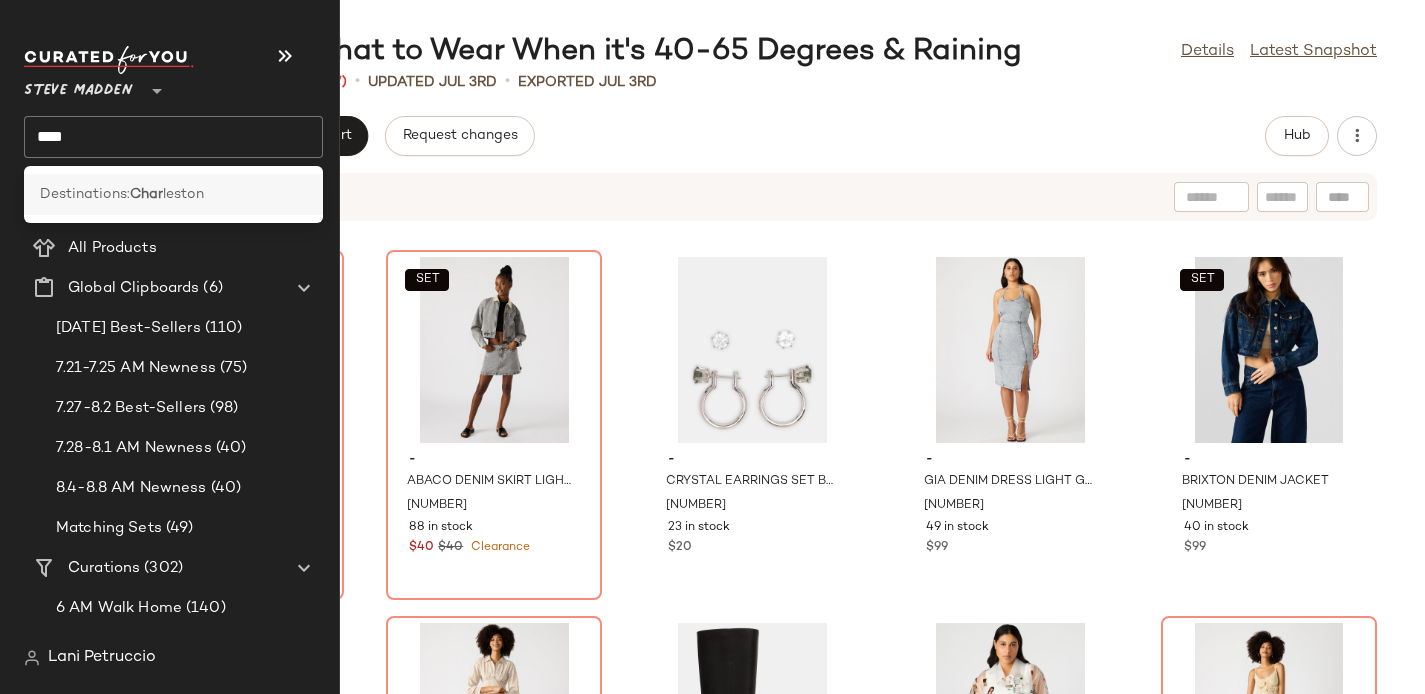 click on "Destinations:" at bounding box center (85, 194) 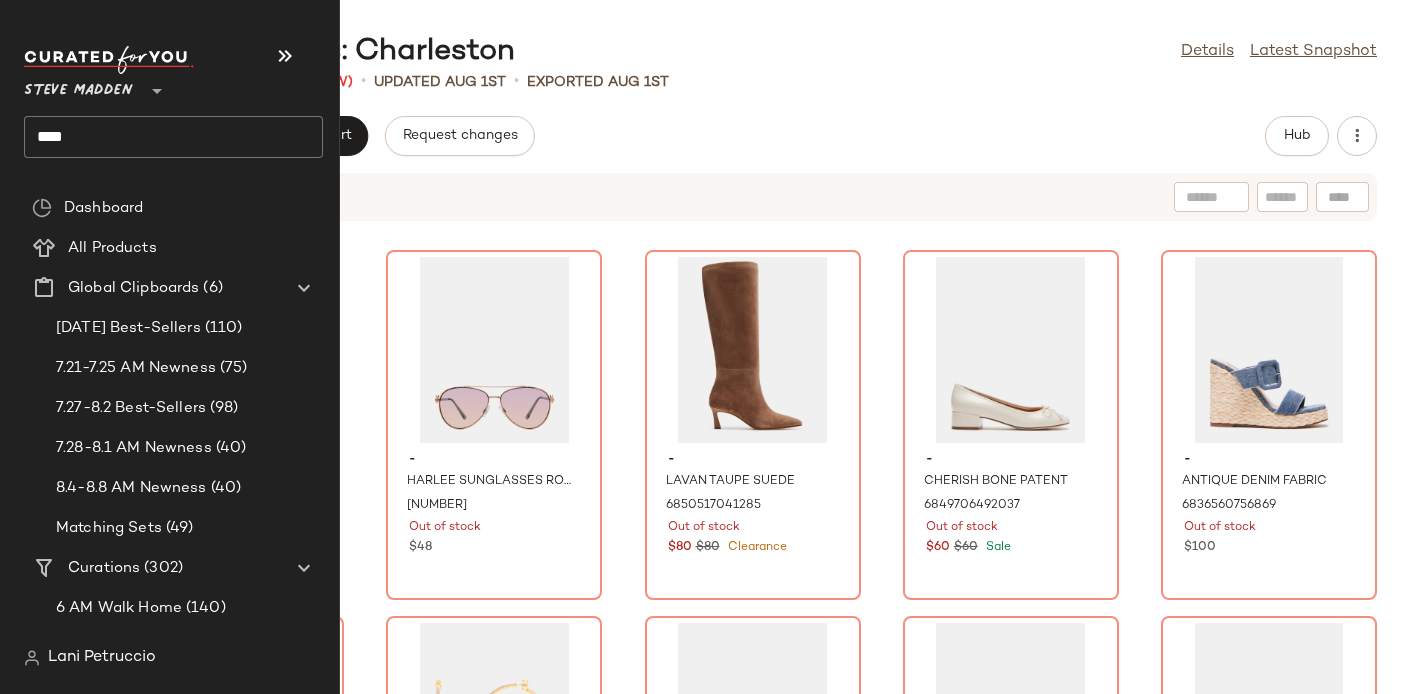 click on "****" 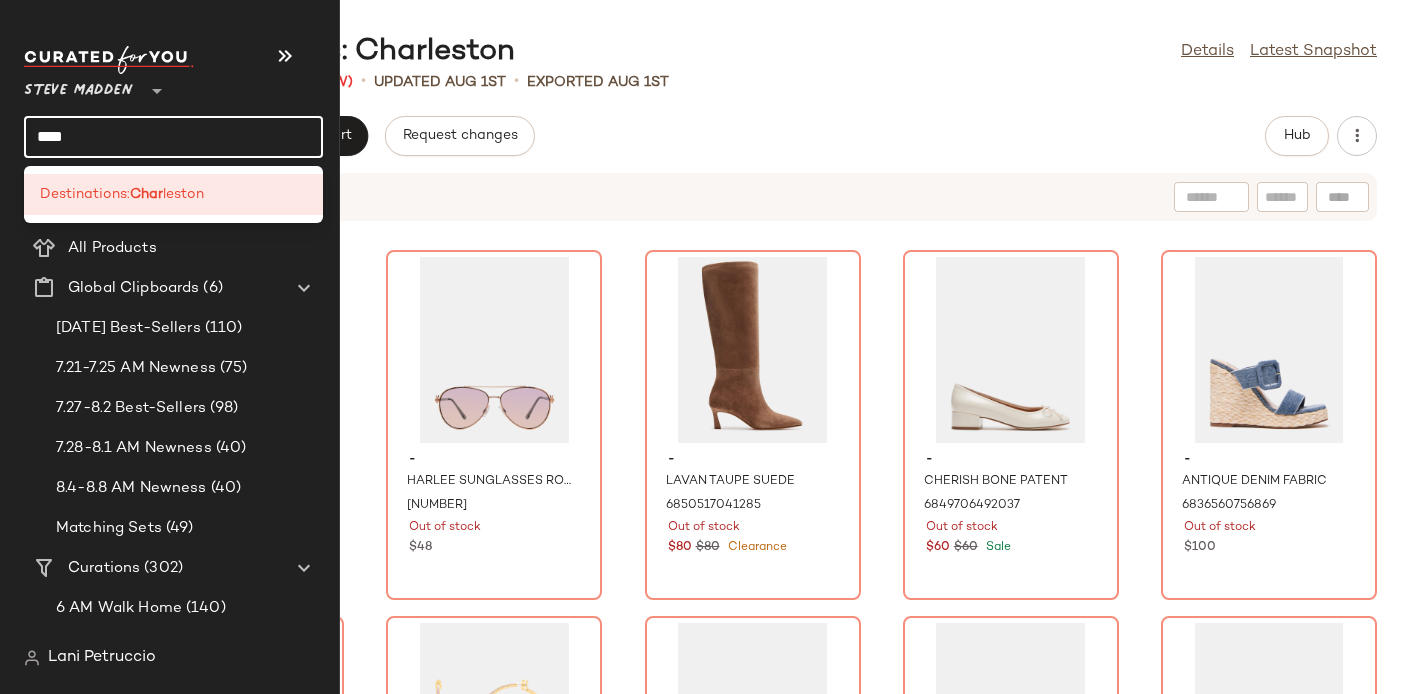 click on "****" 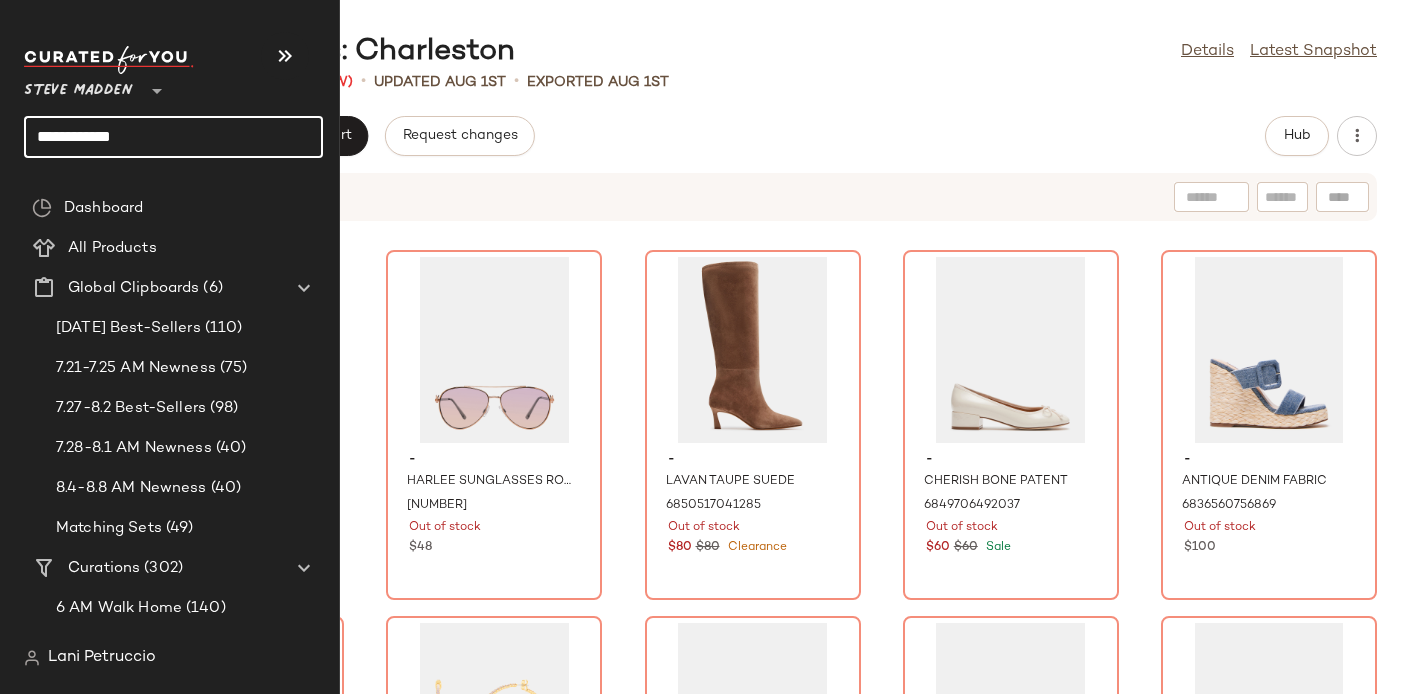 click on "**********" 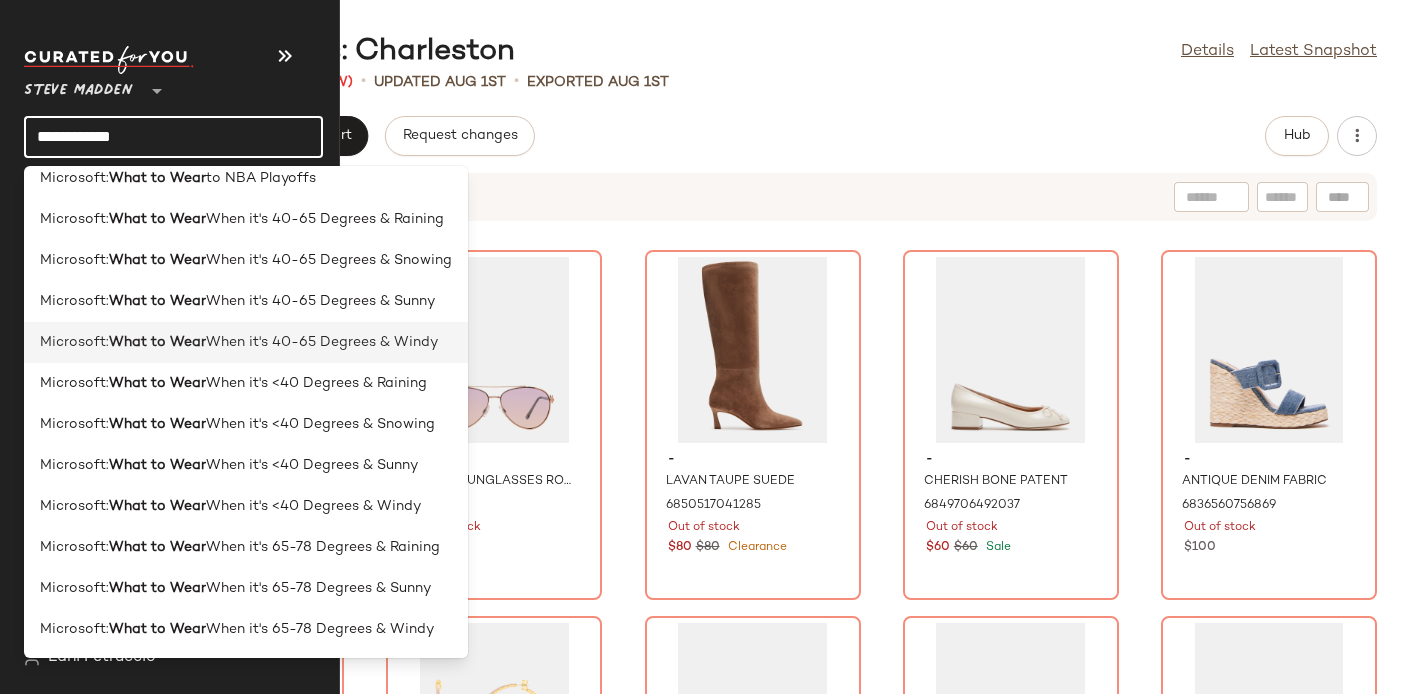 scroll, scrollTop: 0, scrollLeft: 0, axis: both 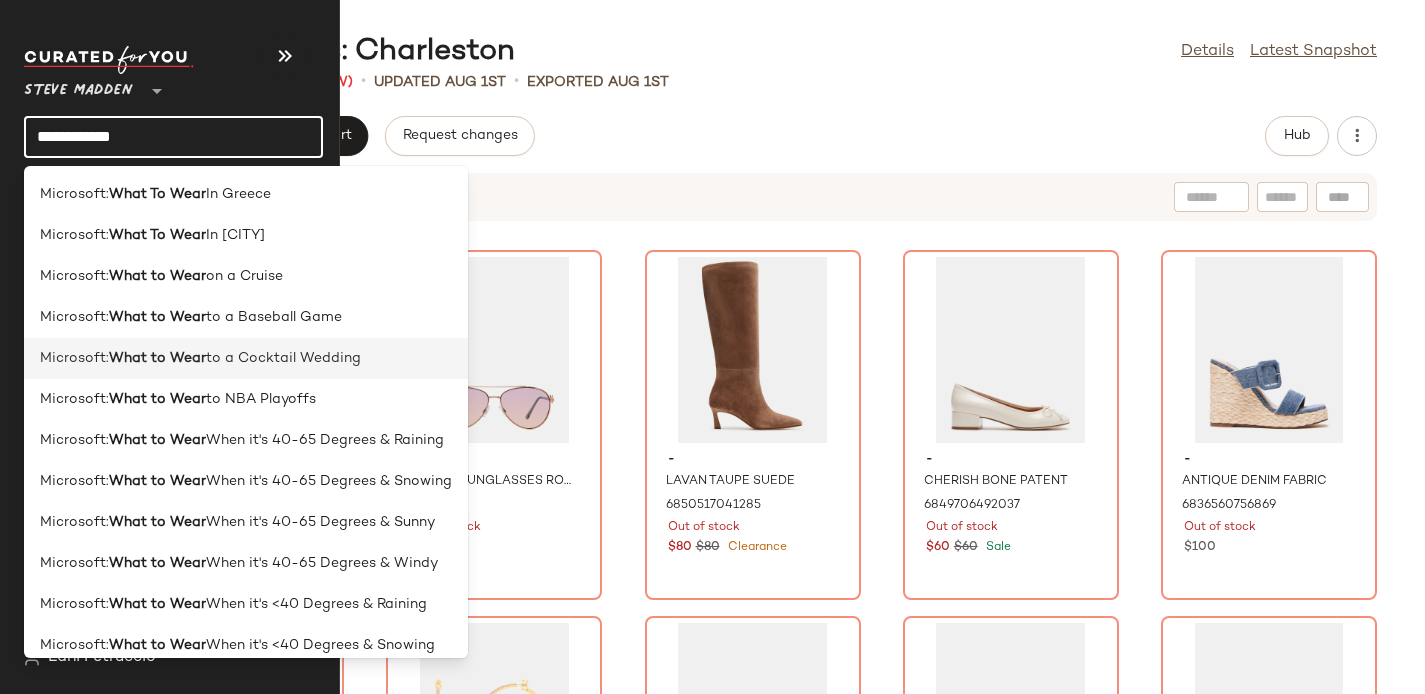 click on "Microsoft:  What to Wear  to a Cocktail Wedding" 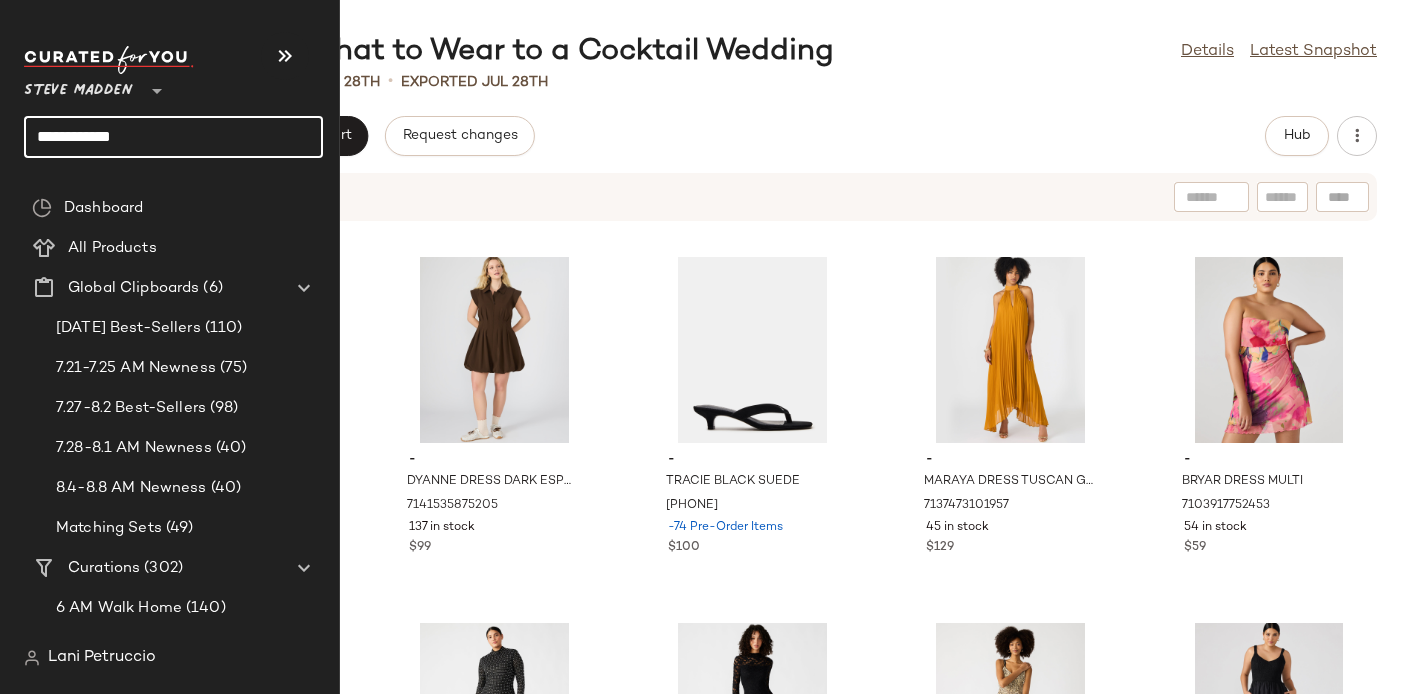 click on "**********" 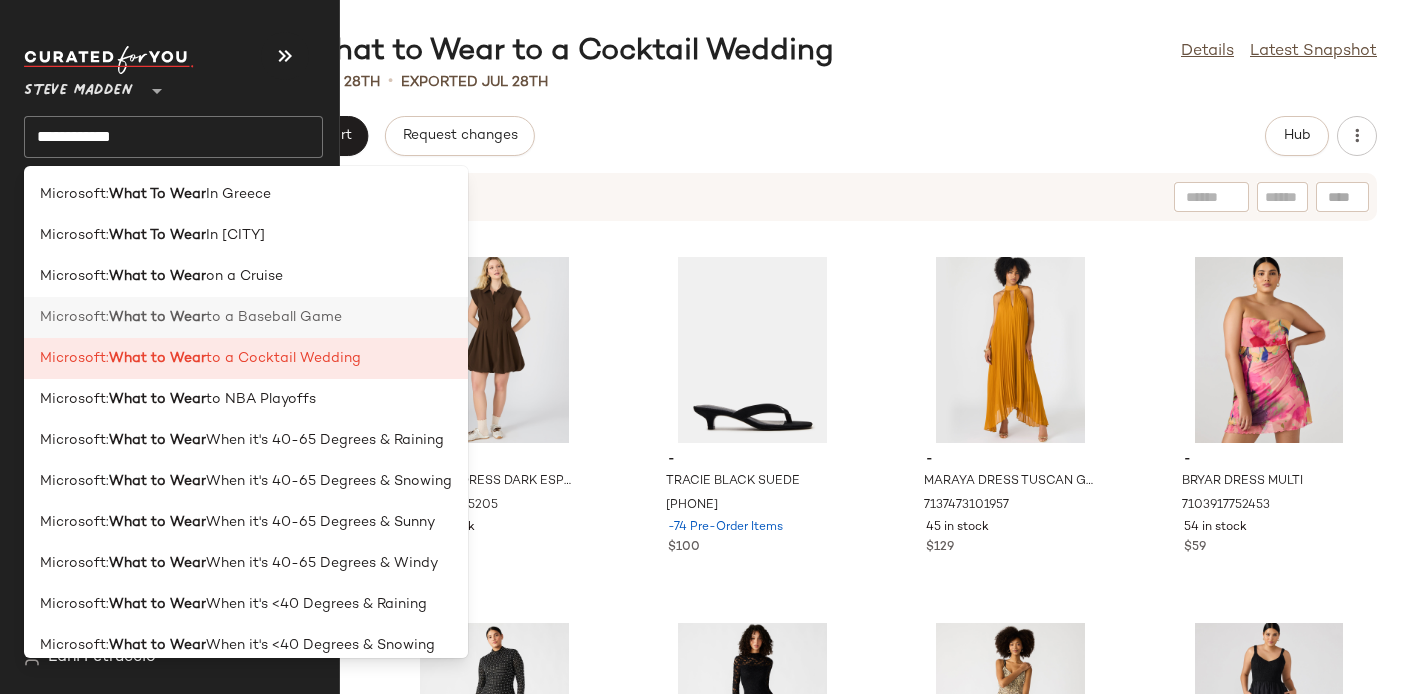 click on "Microsoft:" at bounding box center (74, 317) 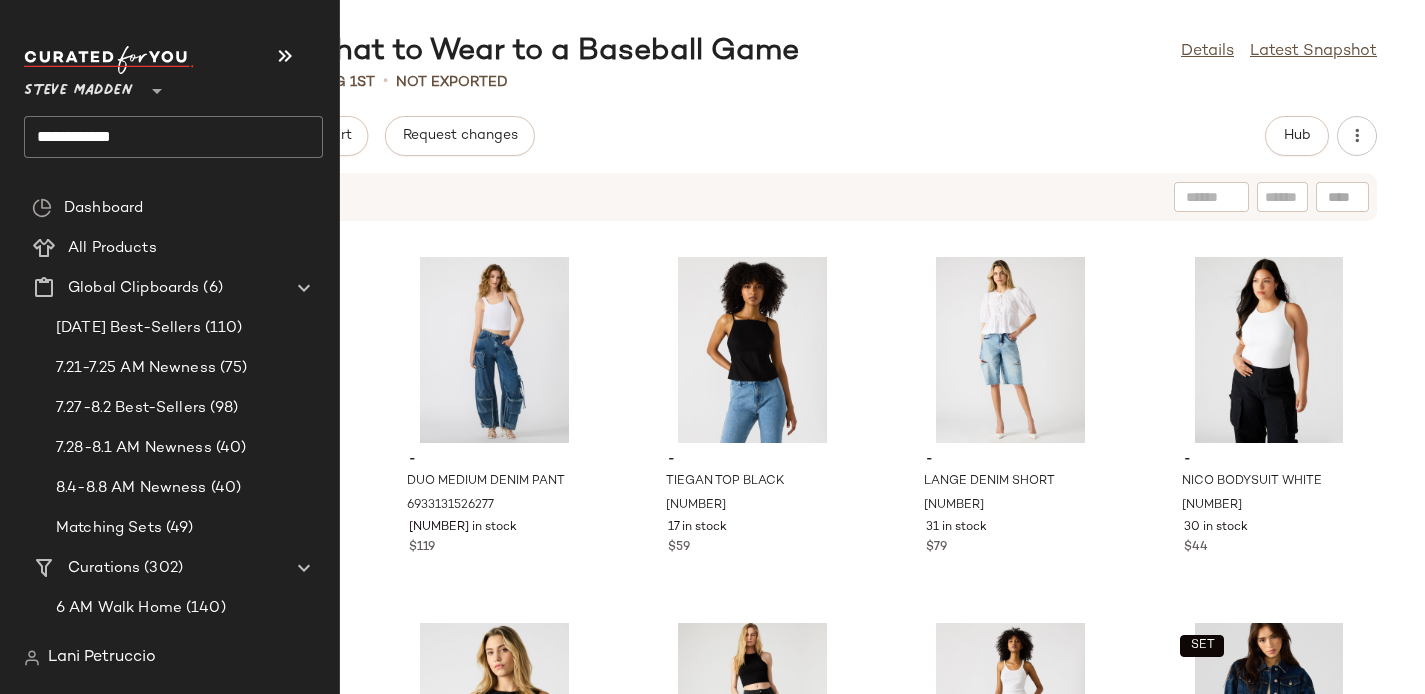 click on "**********" 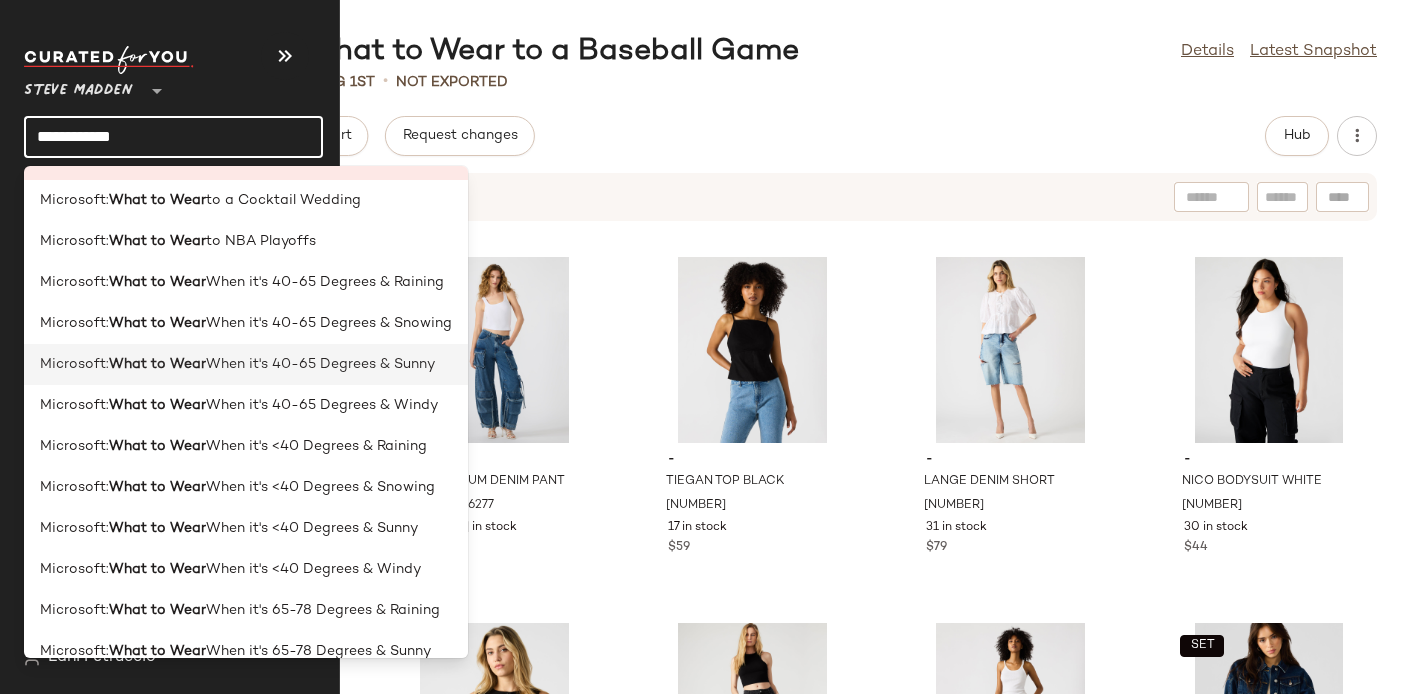 scroll, scrollTop: 159, scrollLeft: 0, axis: vertical 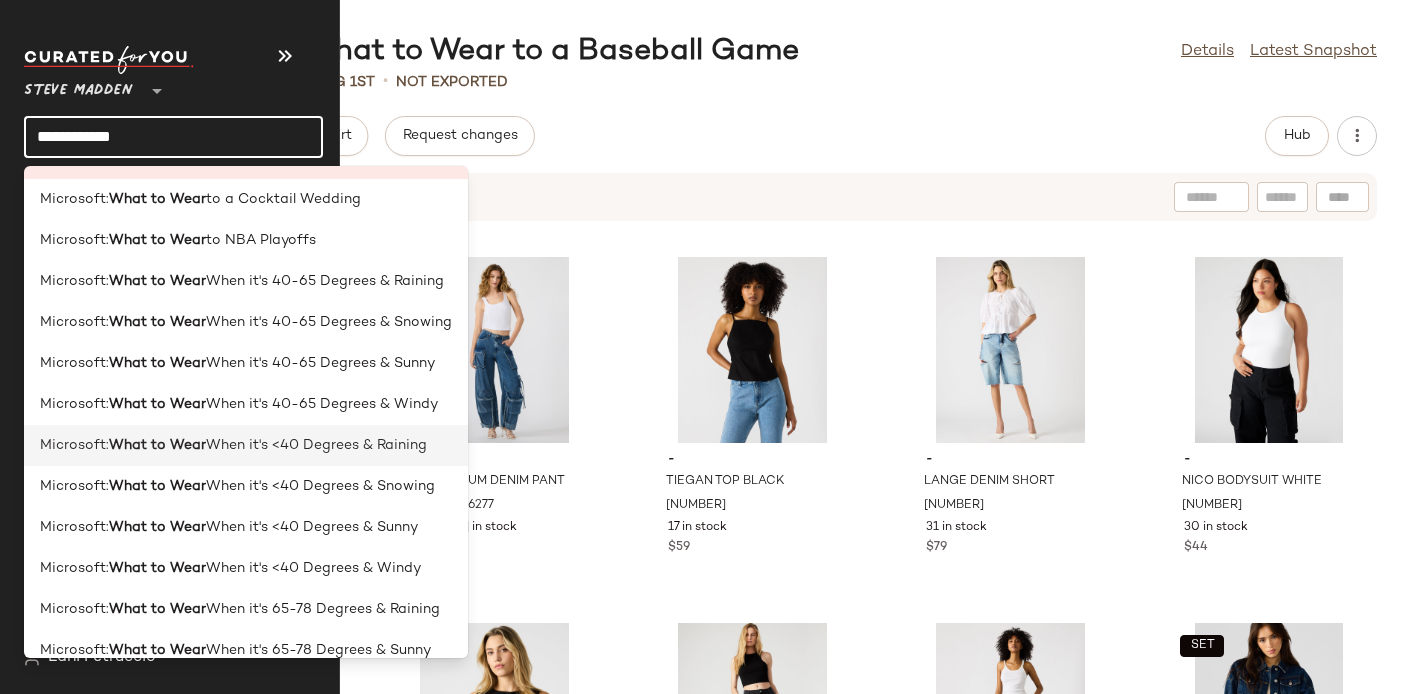 click on "What to Wear" at bounding box center [157, 445] 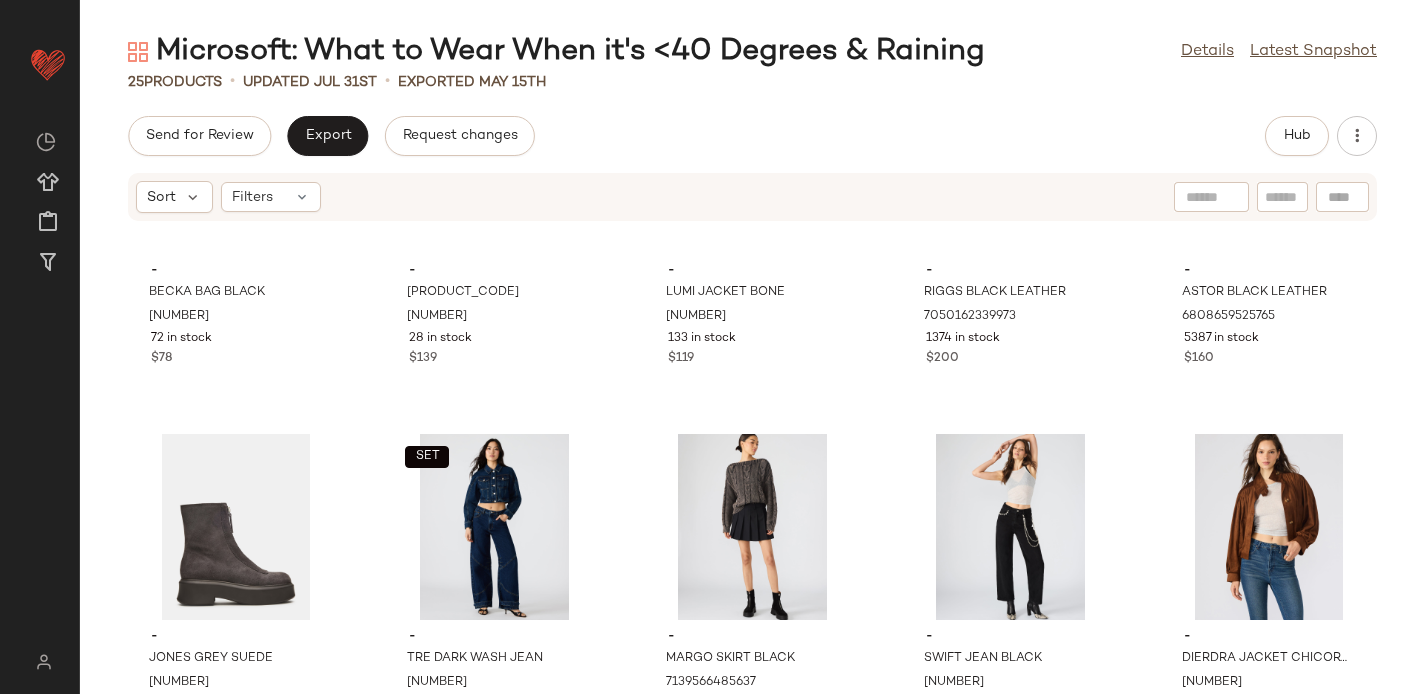 scroll, scrollTop: 0, scrollLeft: 0, axis: both 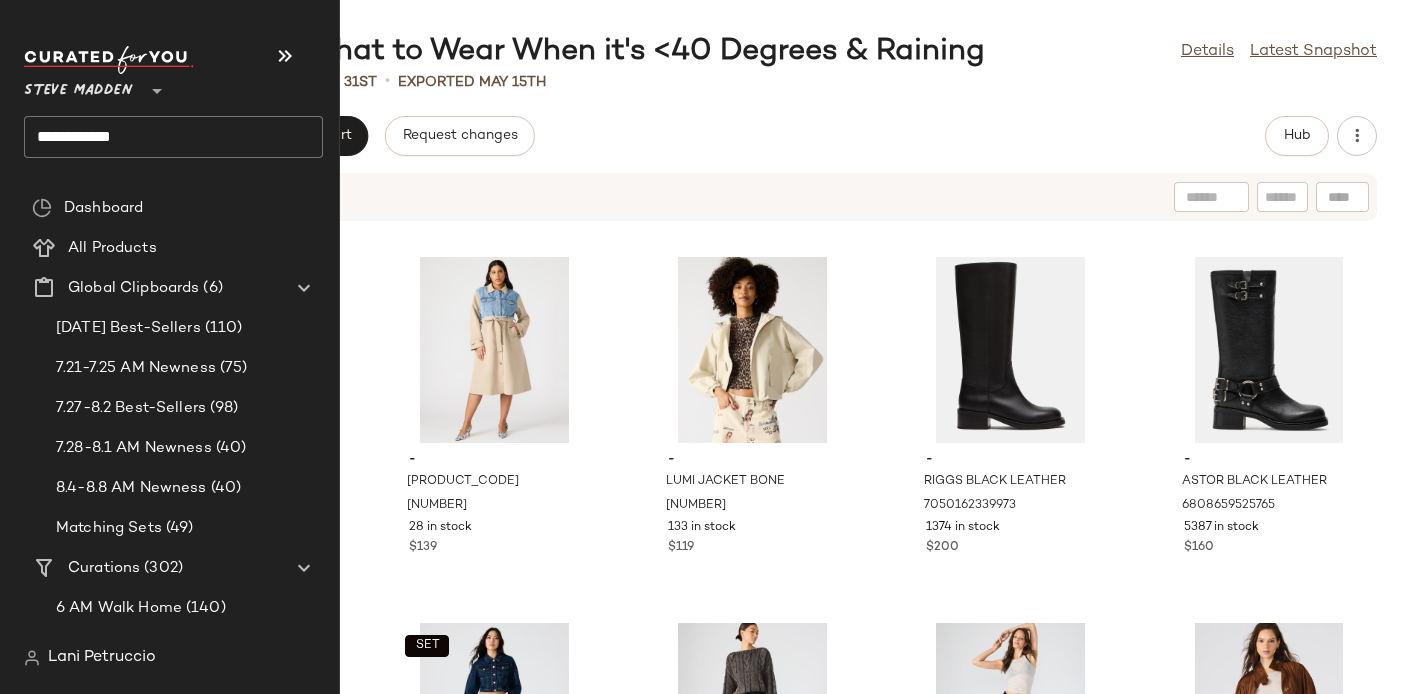 click on "**********" 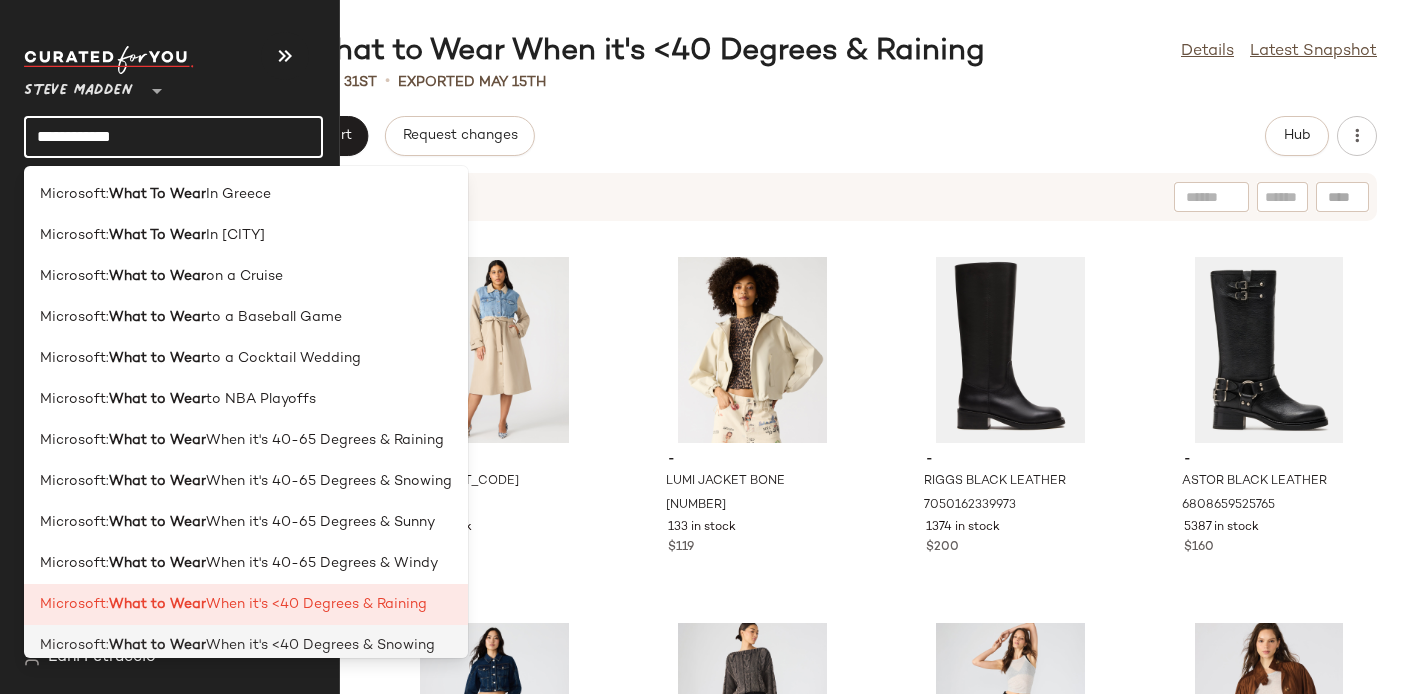 click on "What to Wear" at bounding box center (157, 645) 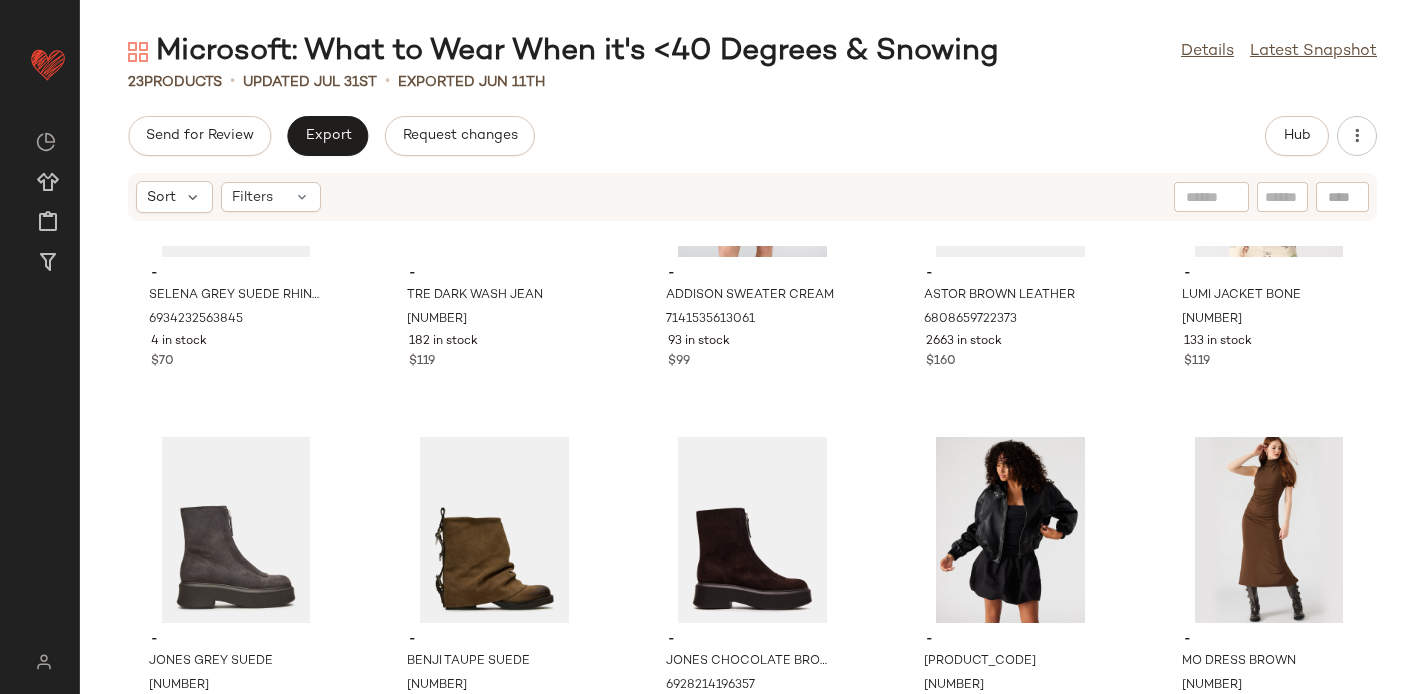 scroll, scrollTop: 0, scrollLeft: 0, axis: both 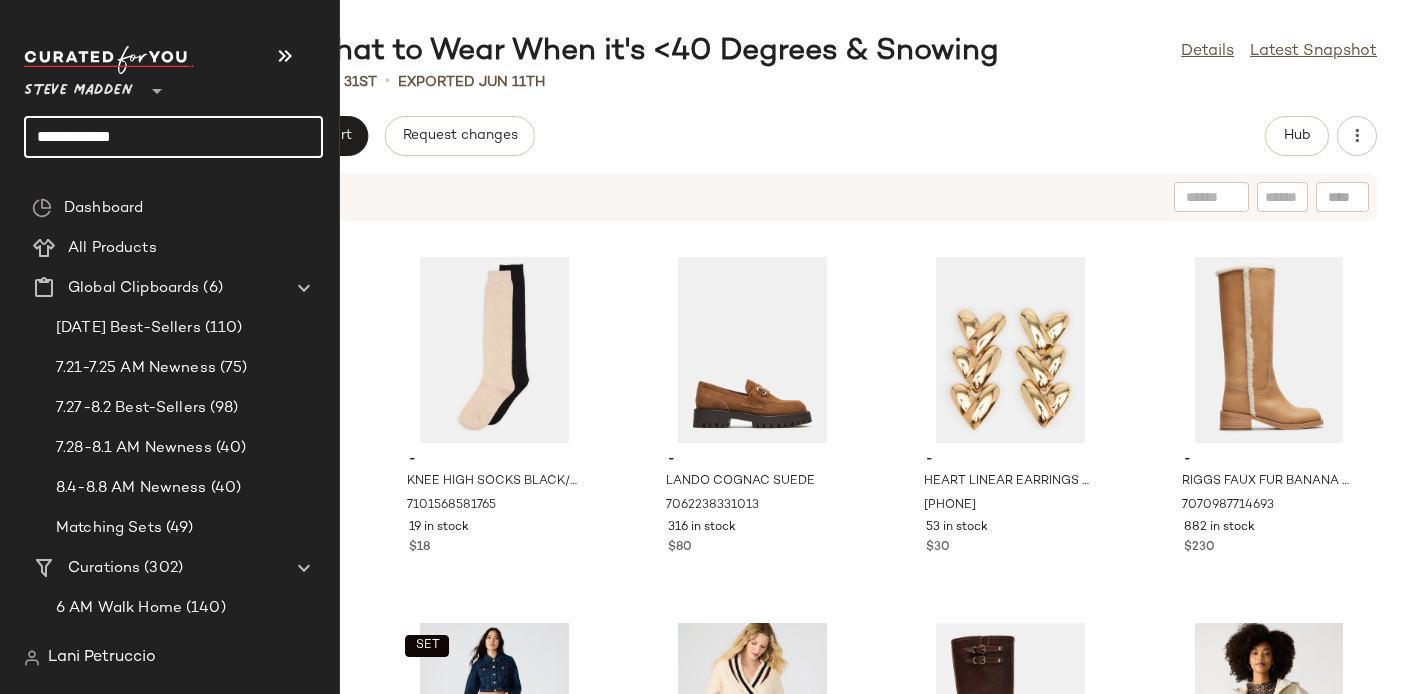 click on "**********" 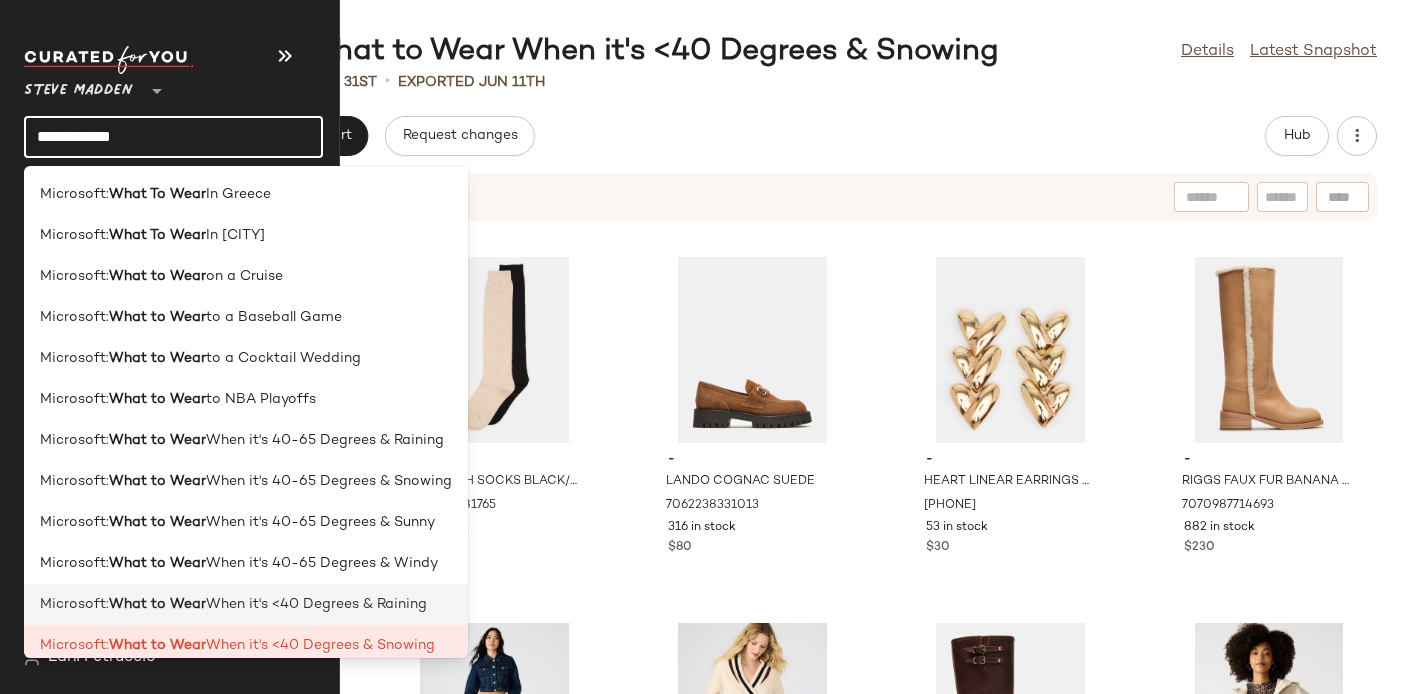 scroll, scrollTop: 121, scrollLeft: 0, axis: vertical 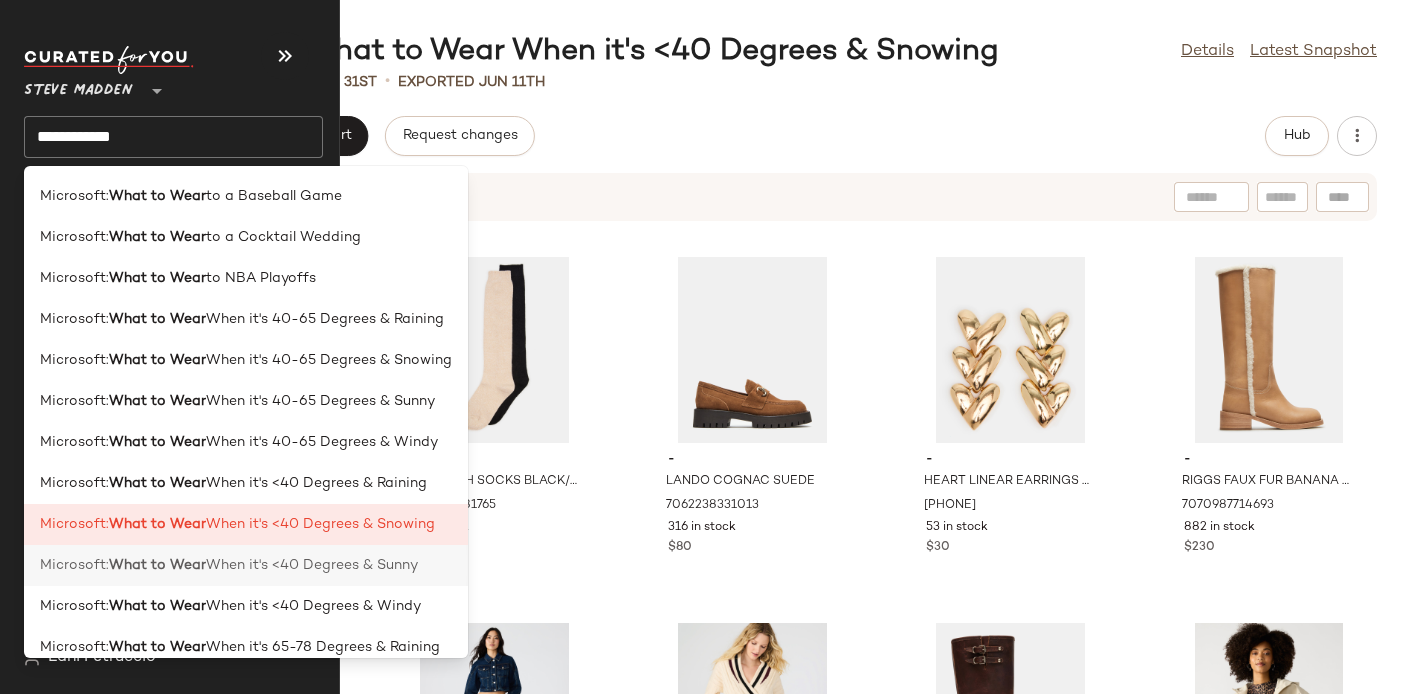 click on "What to Wear" at bounding box center [157, 565] 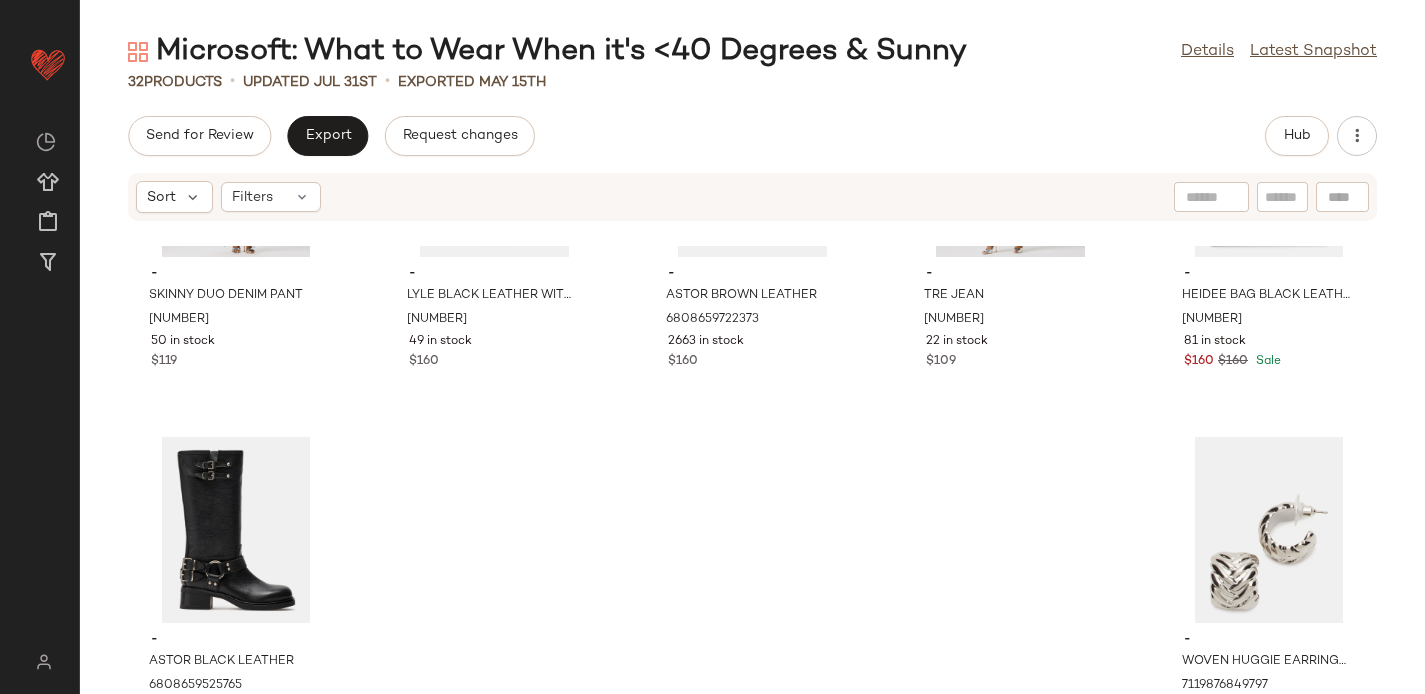 scroll, scrollTop: 2118, scrollLeft: 0, axis: vertical 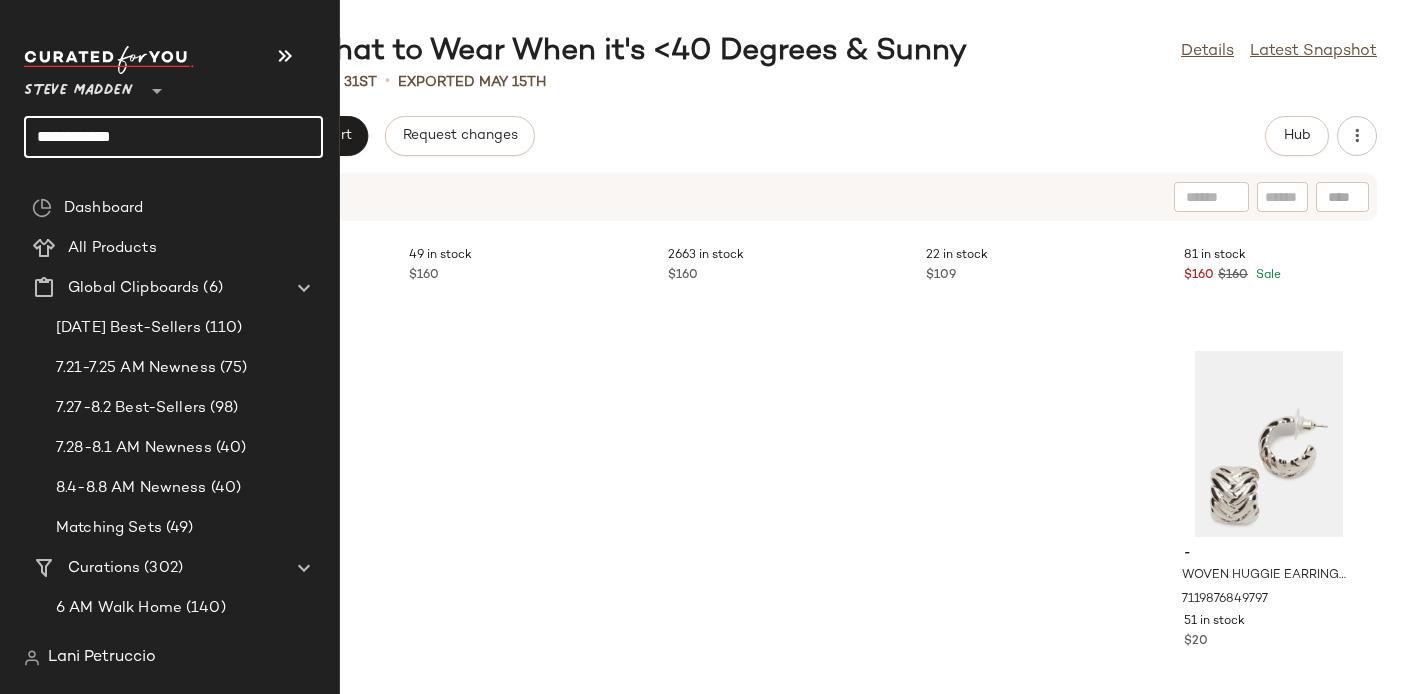 click on "**********" 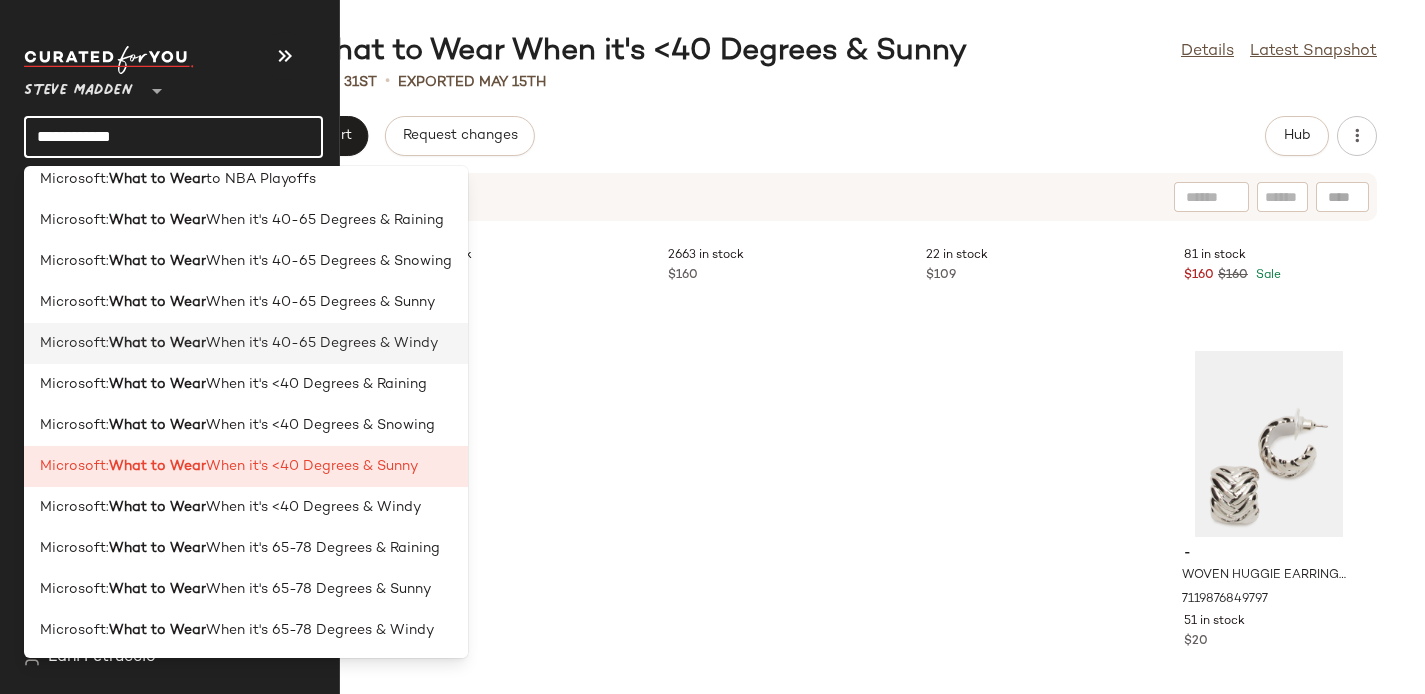 scroll, scrollTop: 221, scrollLeft: 0, axis: vertical 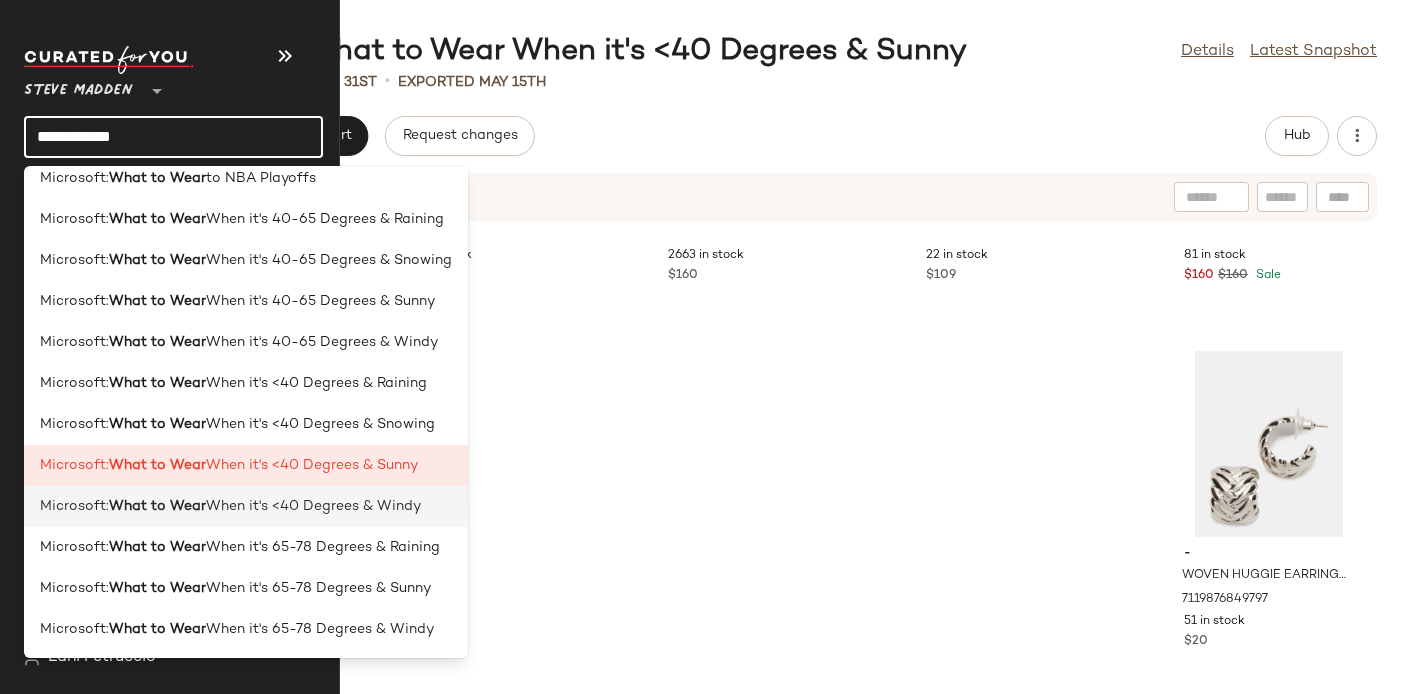 click on "When it's <40 Degrees & Windy" at bounding box center (313, 506) 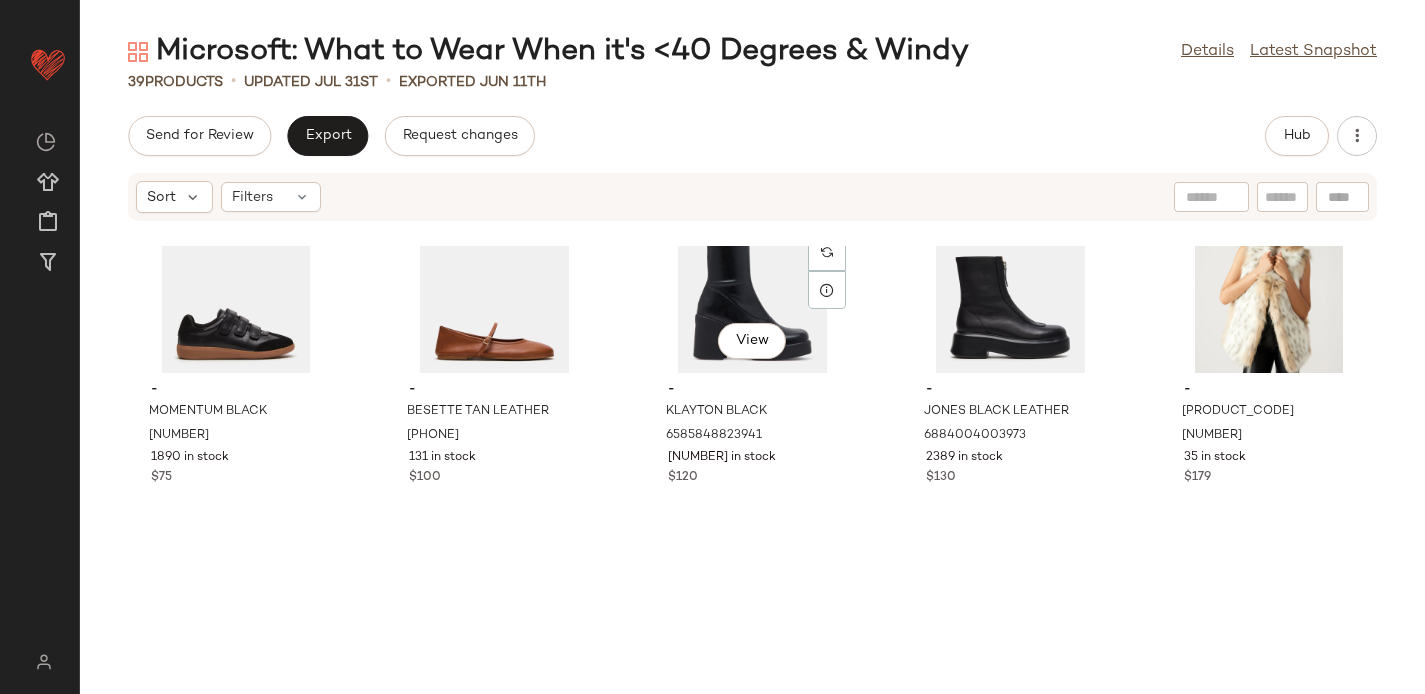 scroll, scrollTop: 2484, scrollLeft: 0, axis: vertical 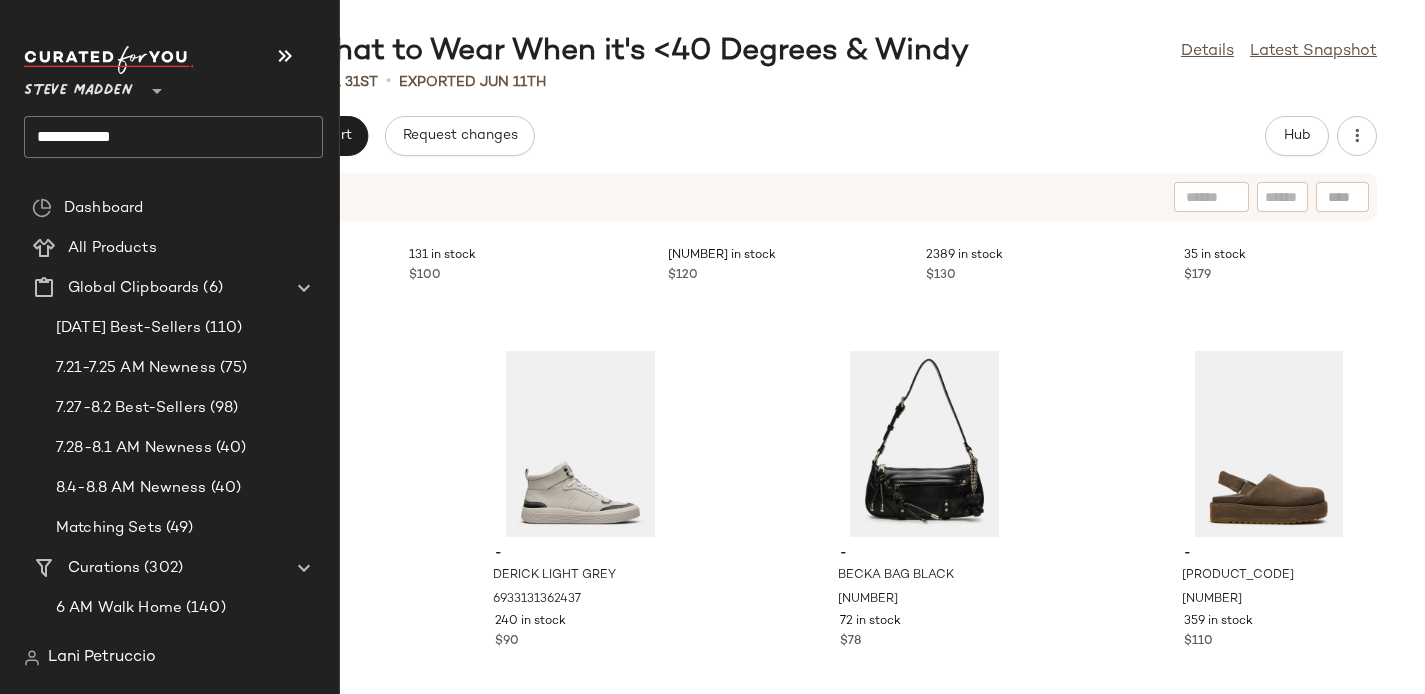 click on "**********" 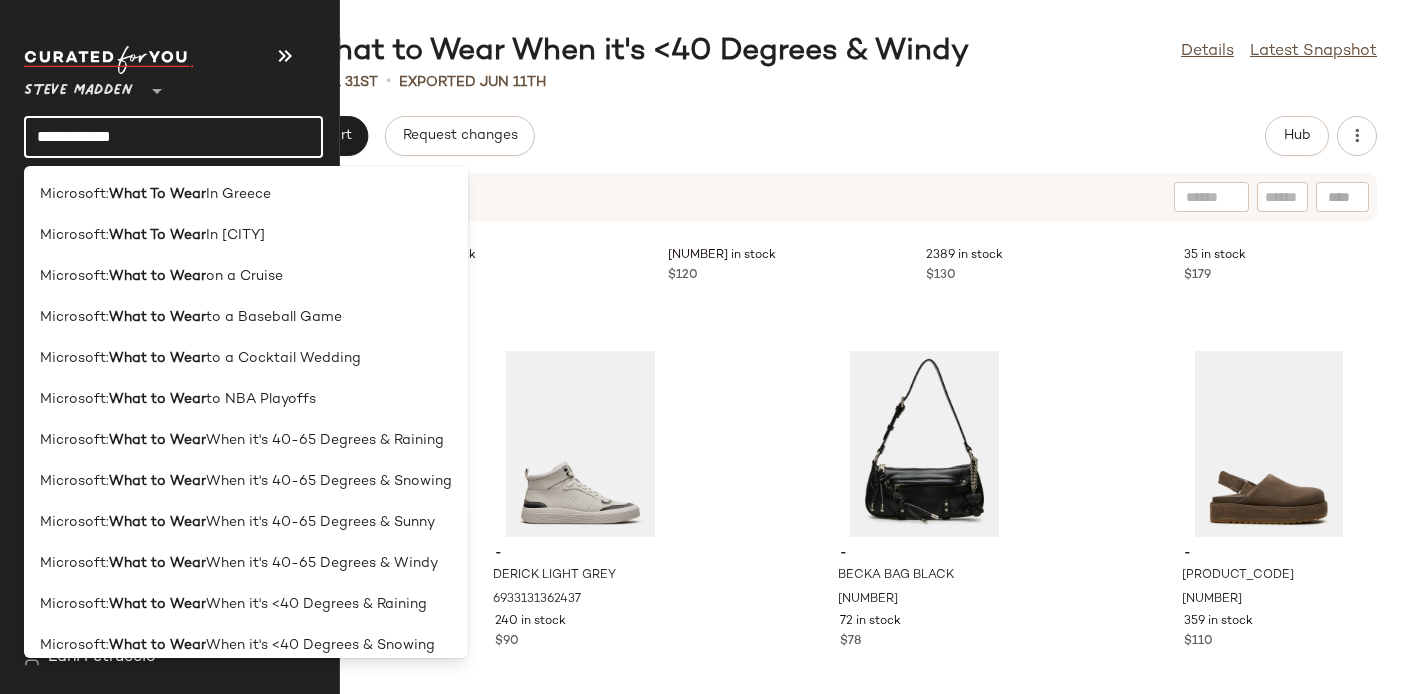 click on "**********" 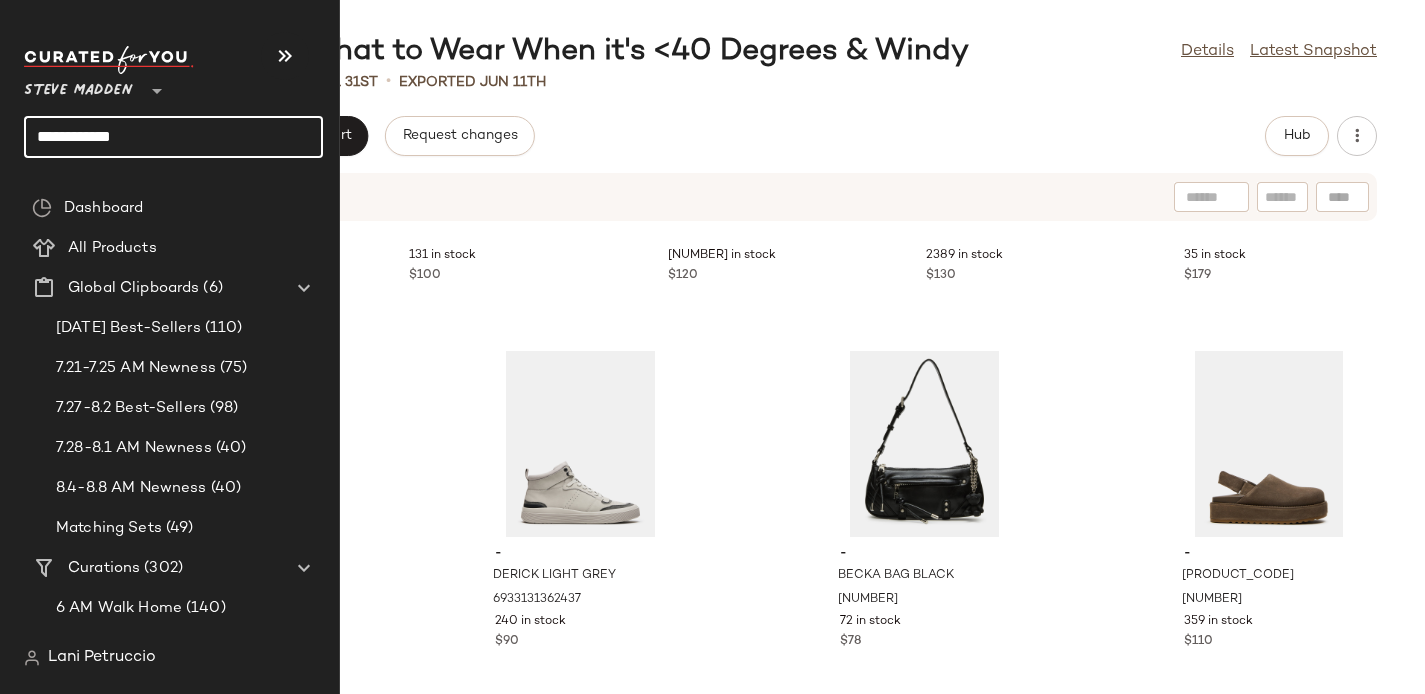 click on "**********" 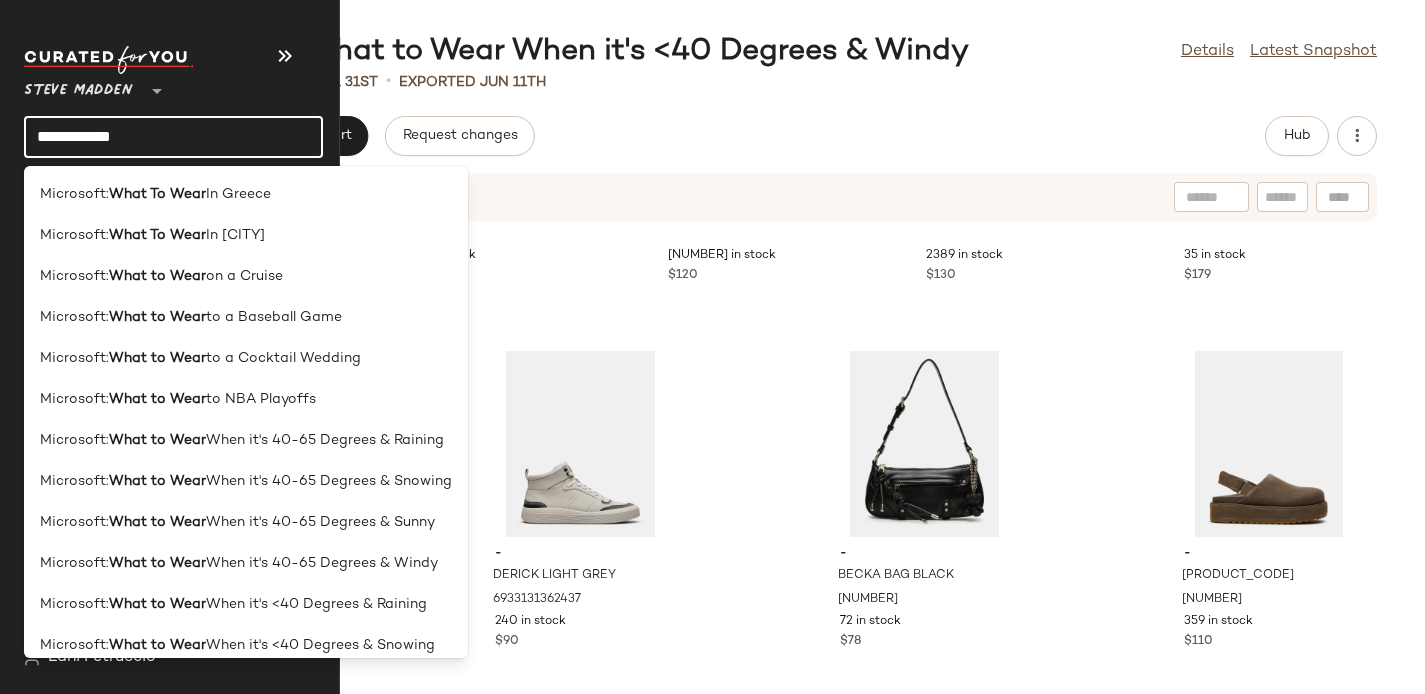 click on "**********" 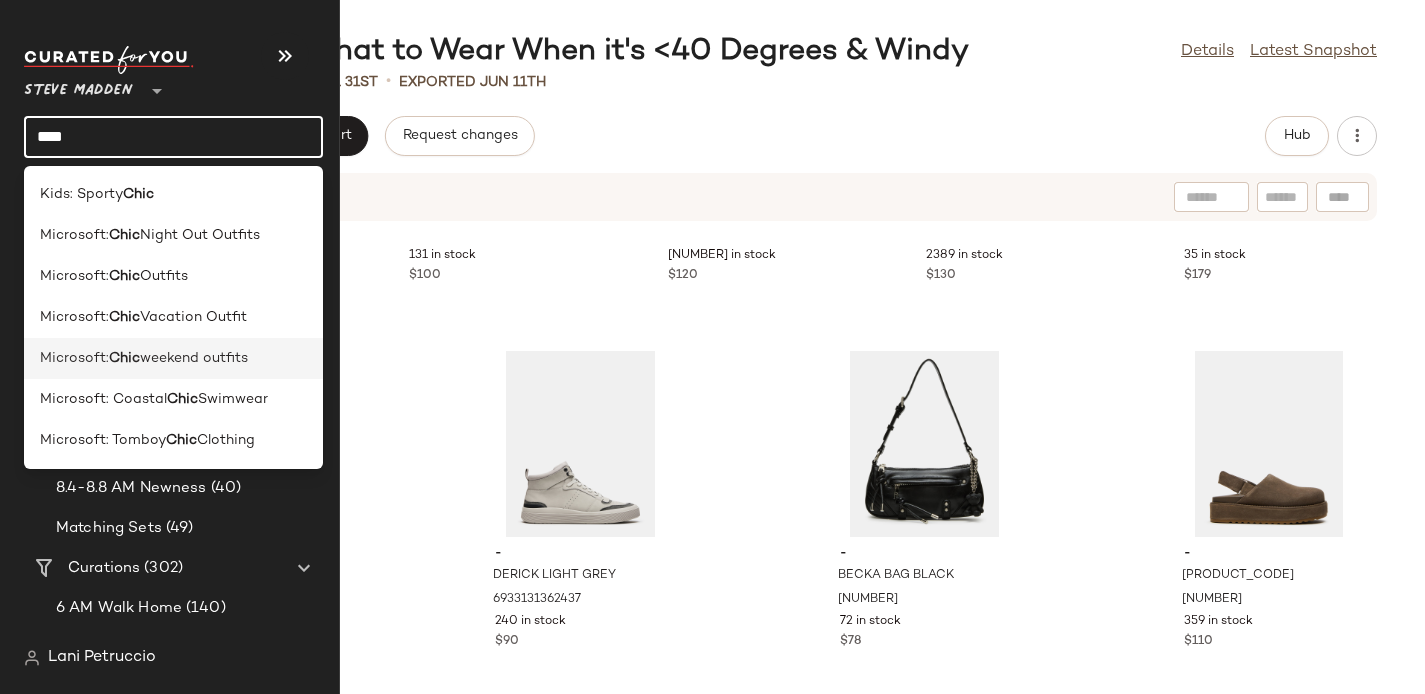 type on "****" 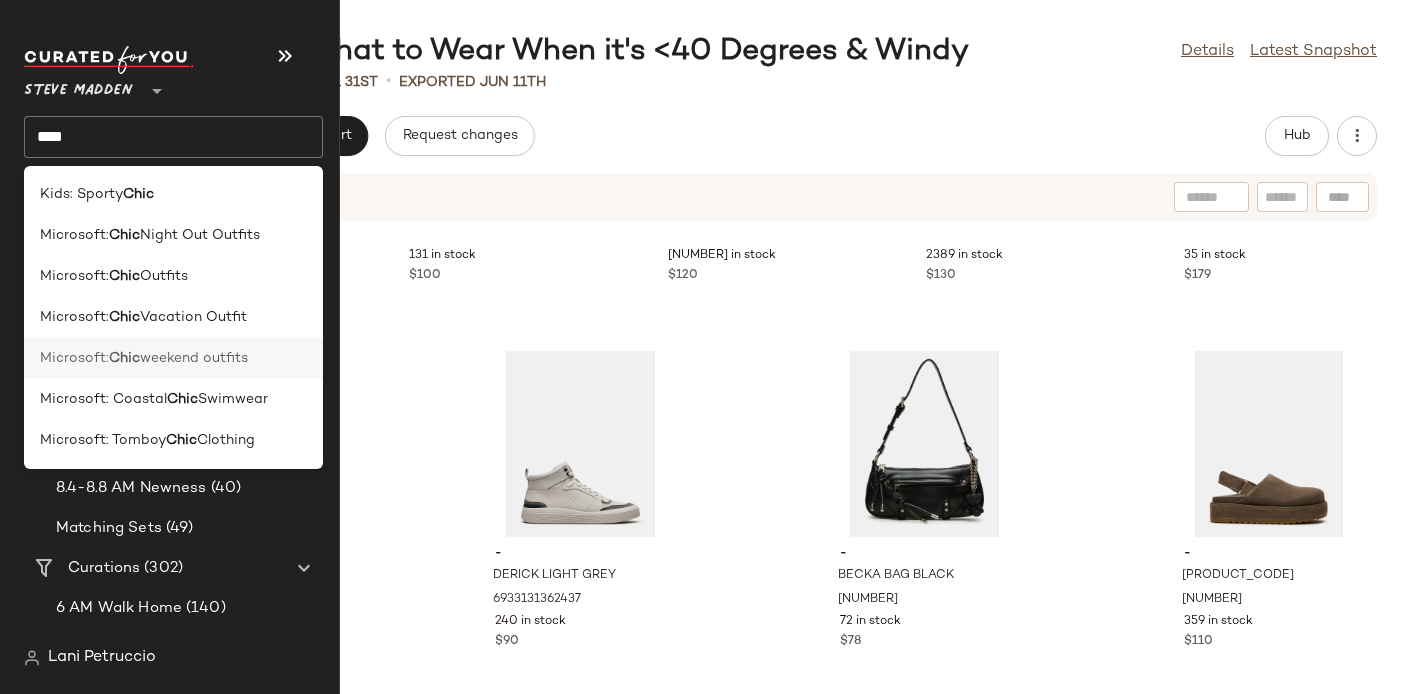 click on "Microsoft:" at bounding box center (74, 358) 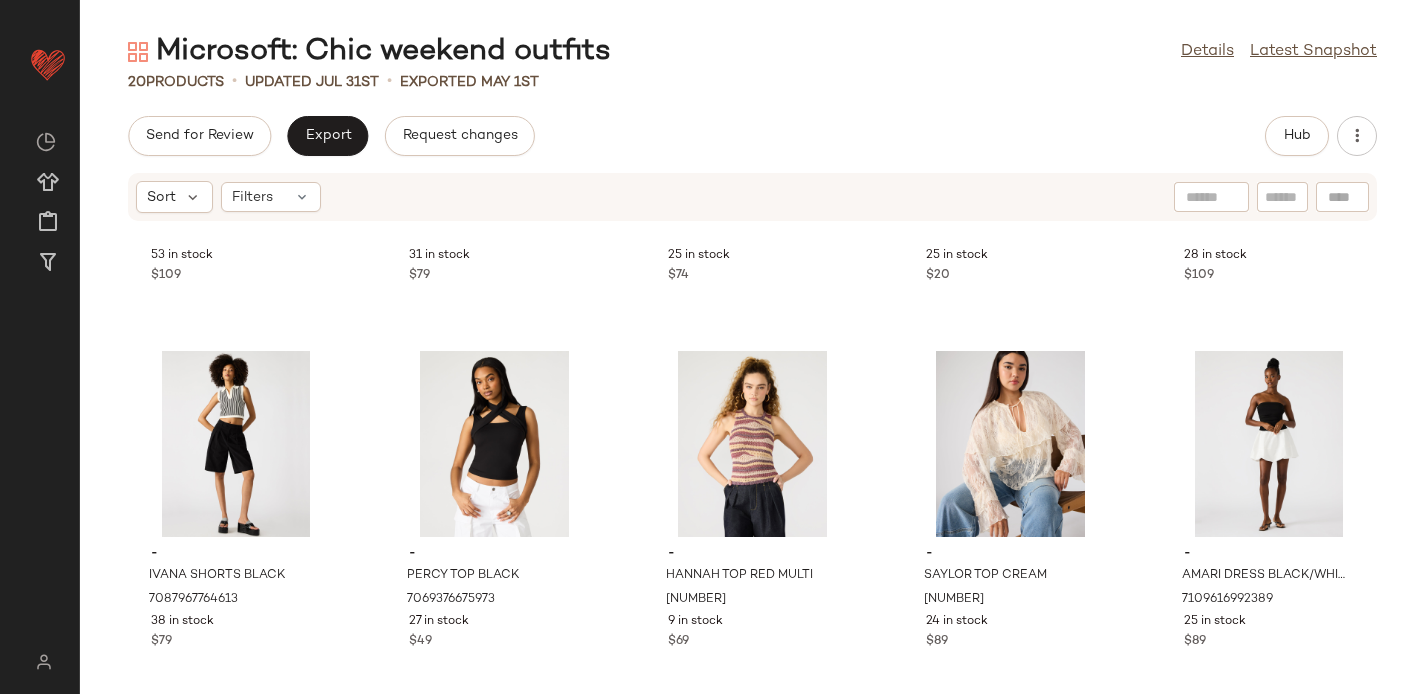 scroll, scrollTop: 0, scrollLeft: 0, axis: both 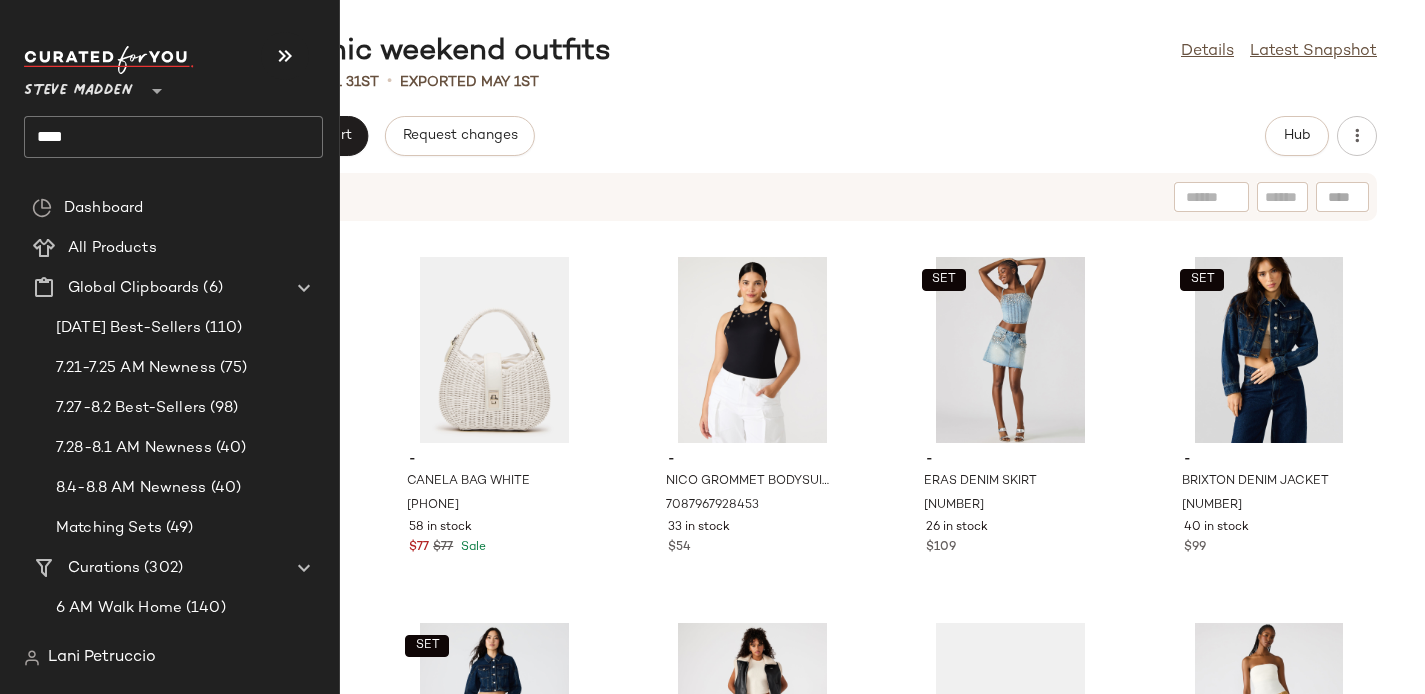 click on "****" 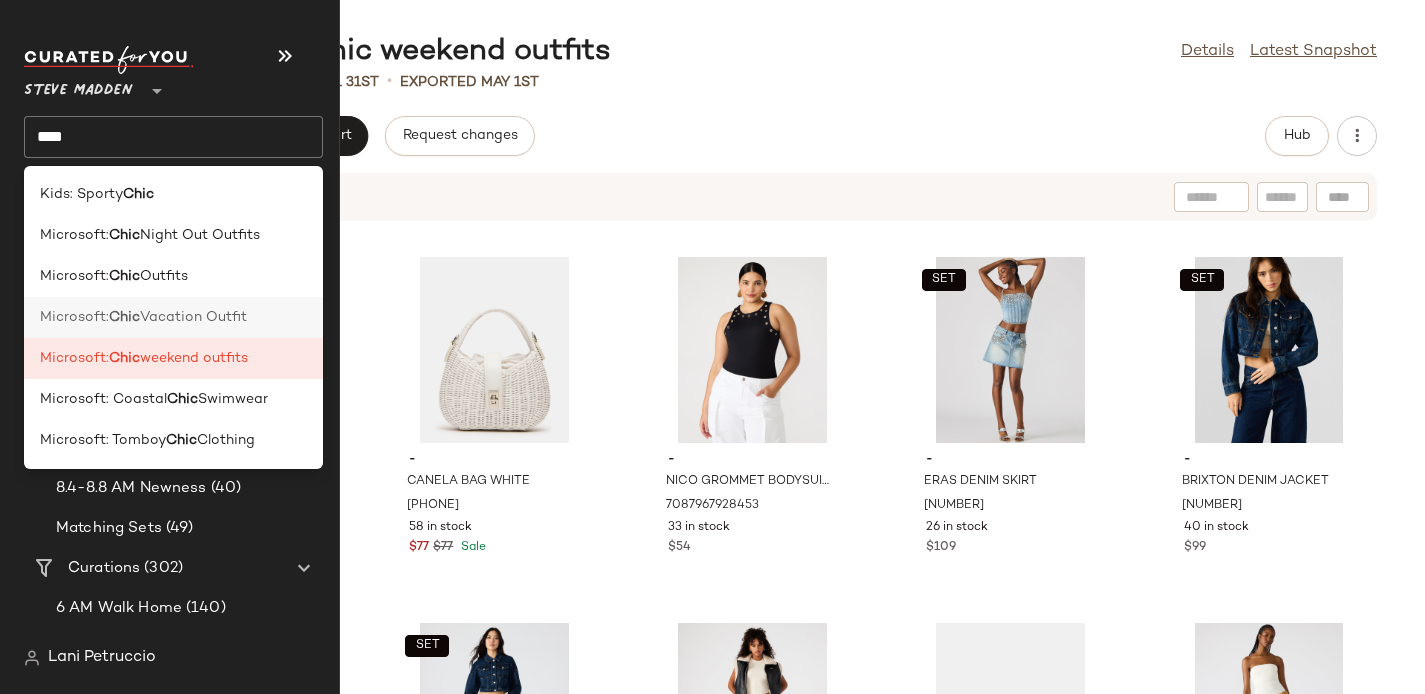 click on "Microsoft:" at bounding box center (74, 317) 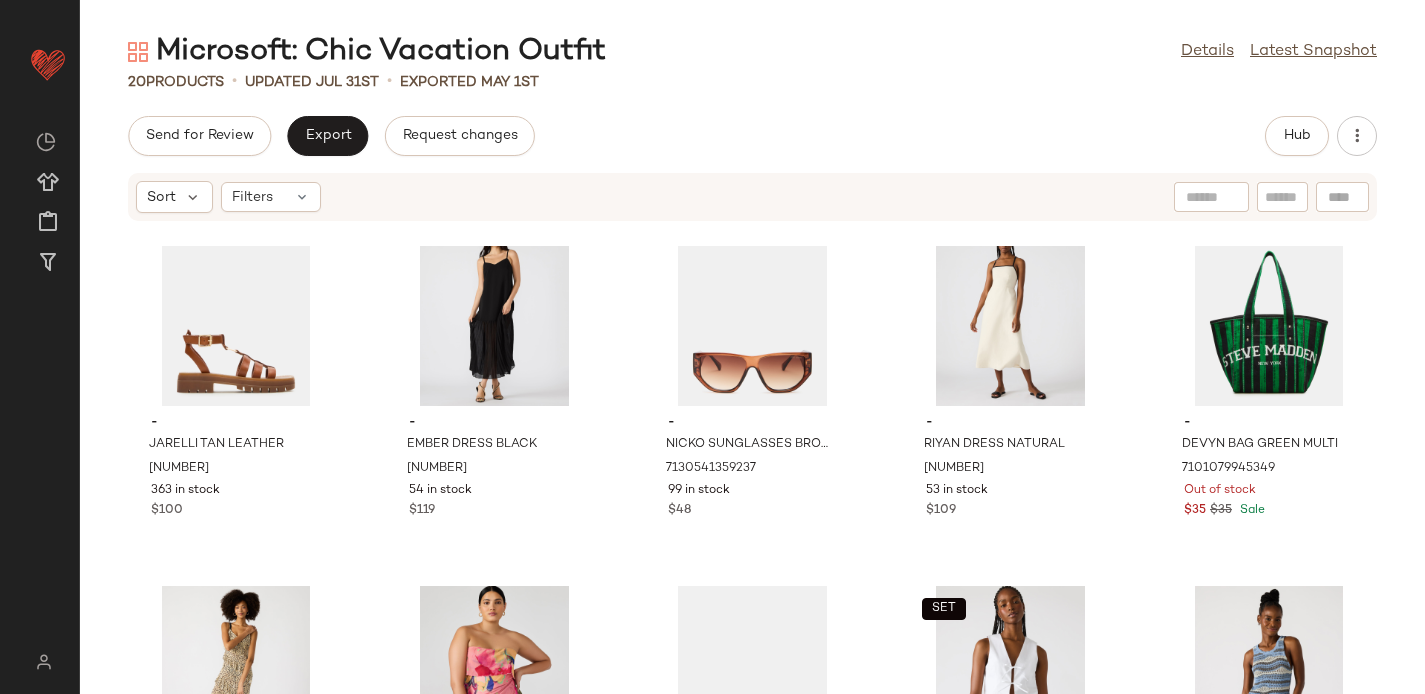 scroll, scrollTop: 0, scrollLeft: 0, axis: both 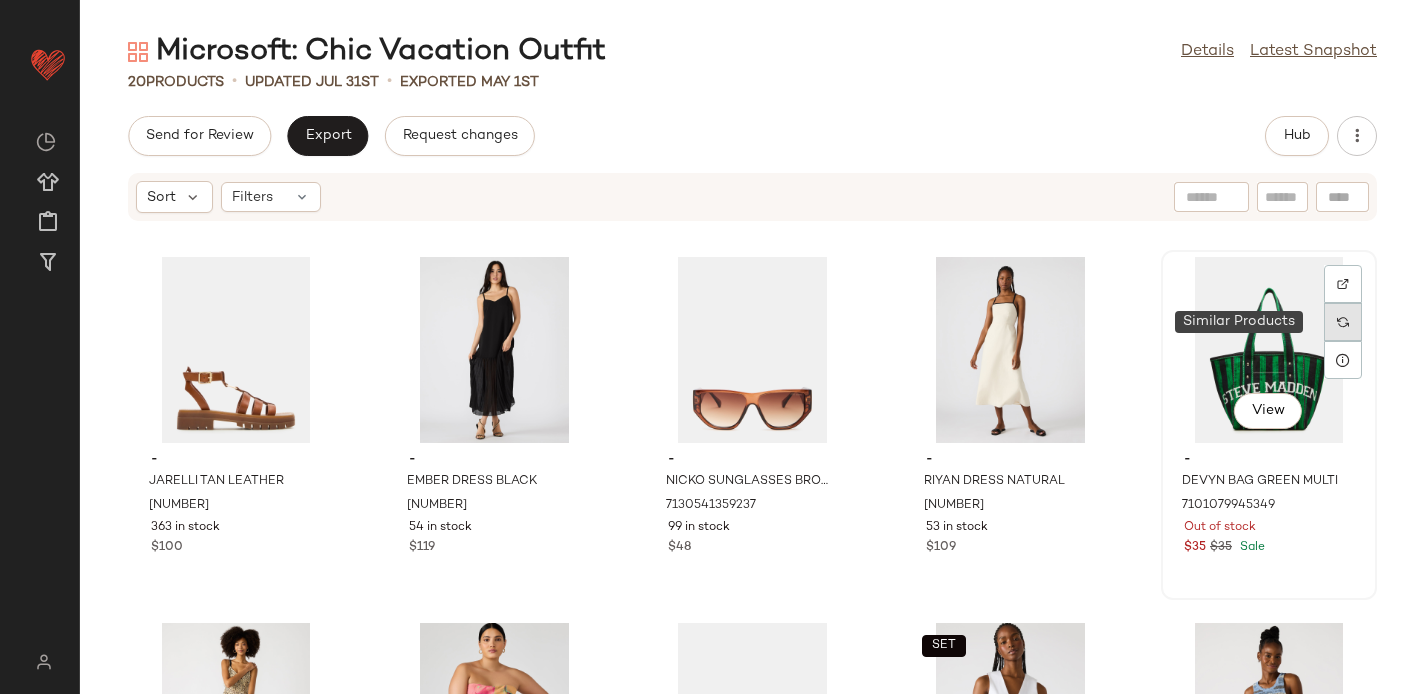 click 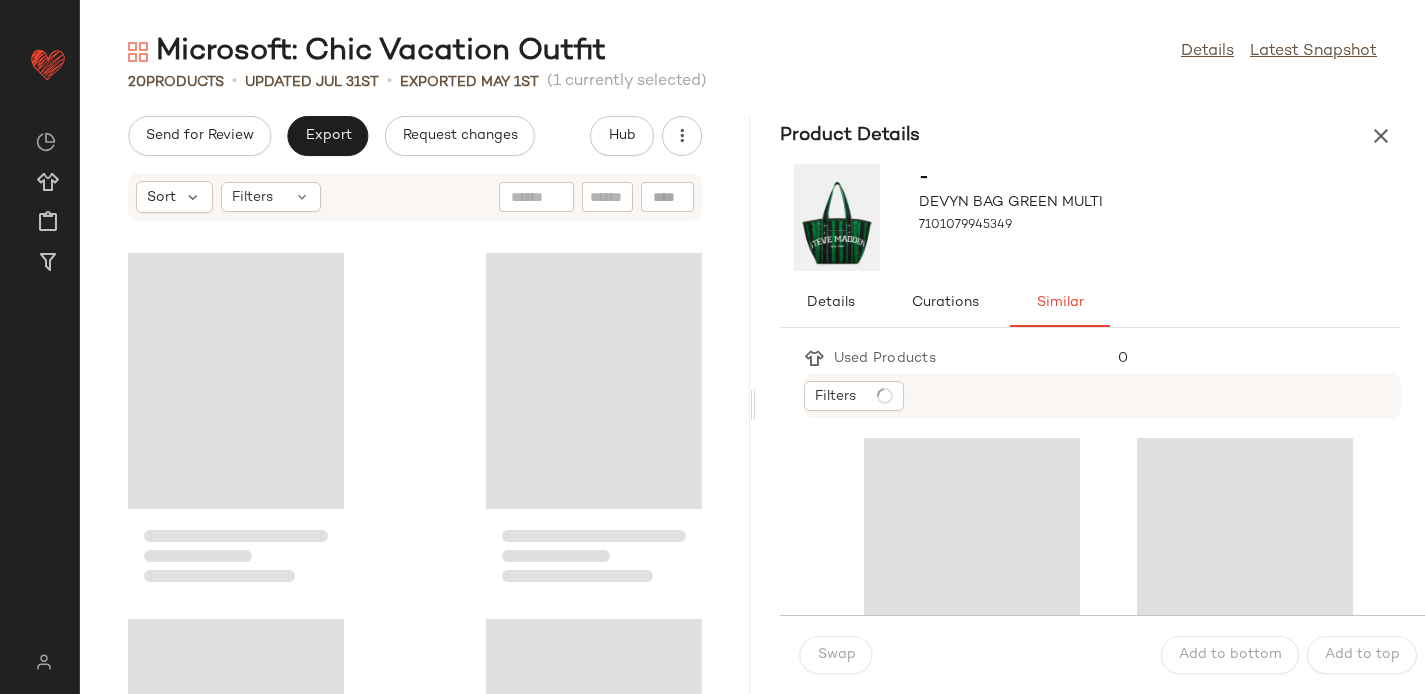 scroll, scrollTop: 748, scrollLeft: 0, axis: vertical 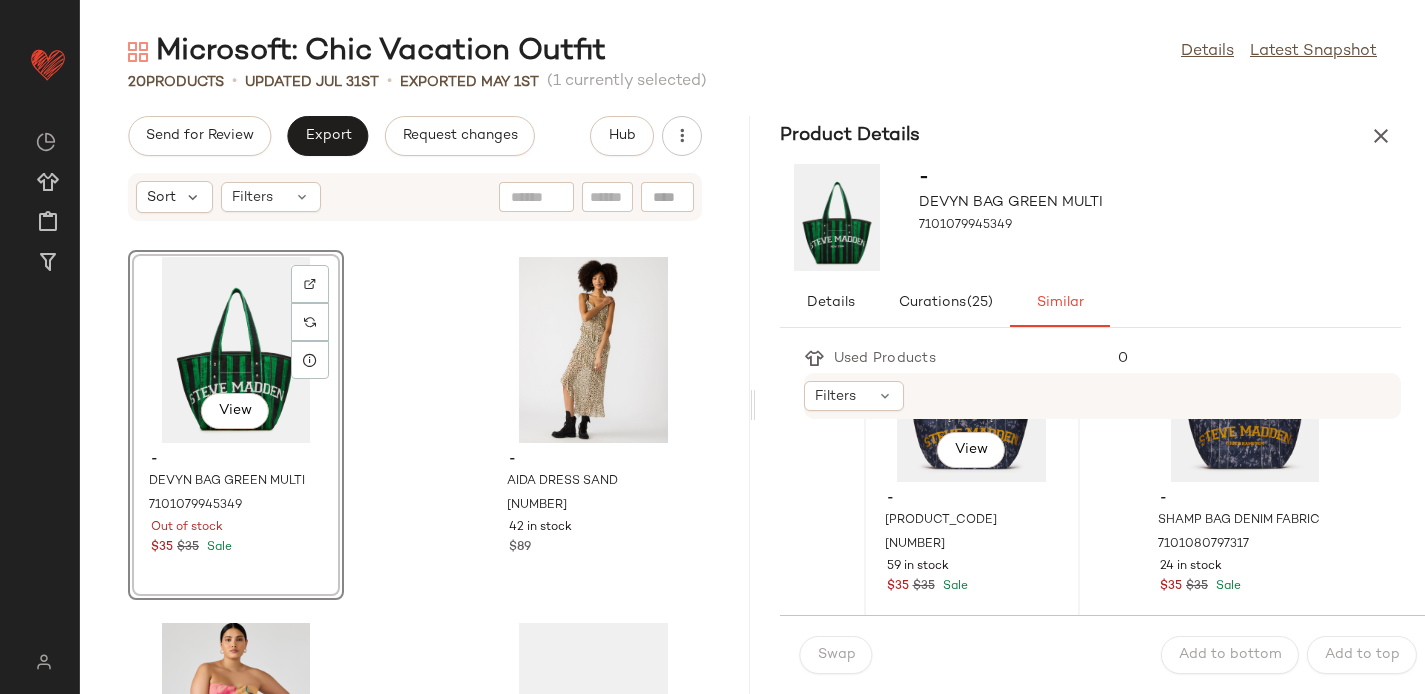 click on "$35 $35 Sale" at bounding box center (972, 587) 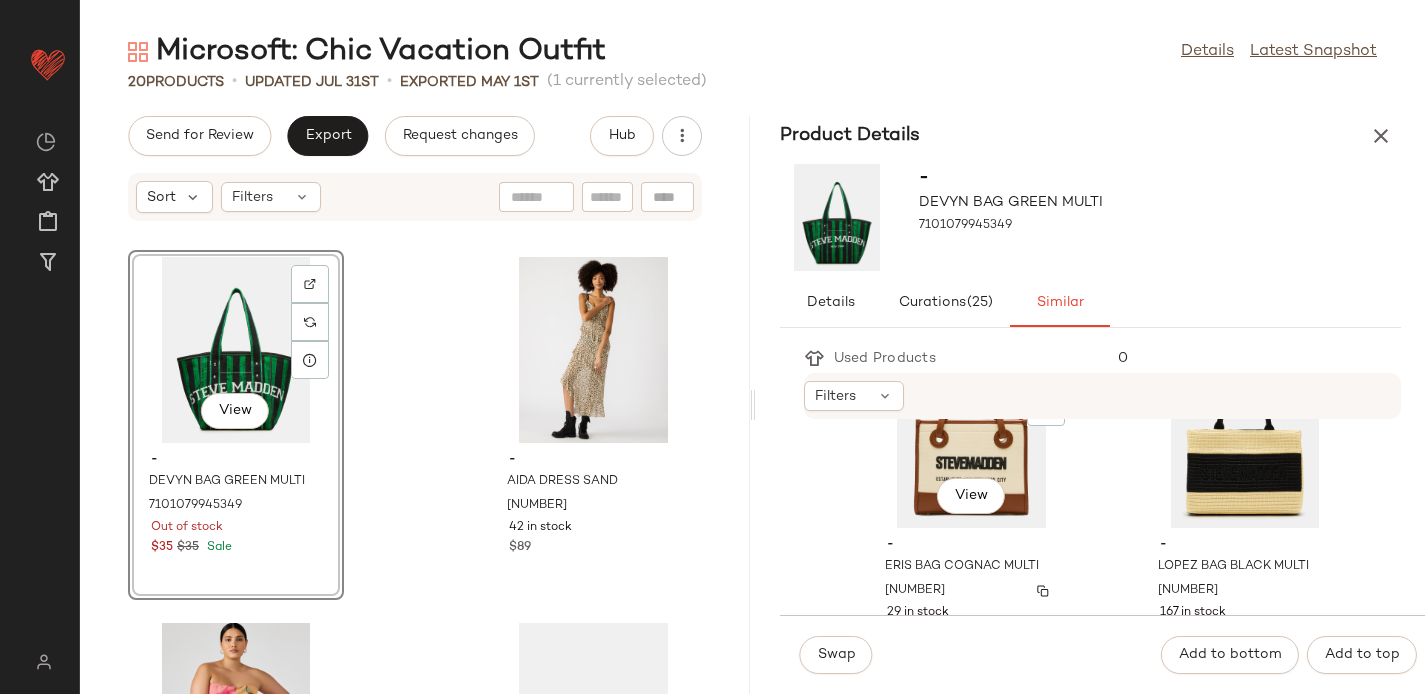 scroll, scrollTop: 520, scrollLeft: 0, axis: vertical 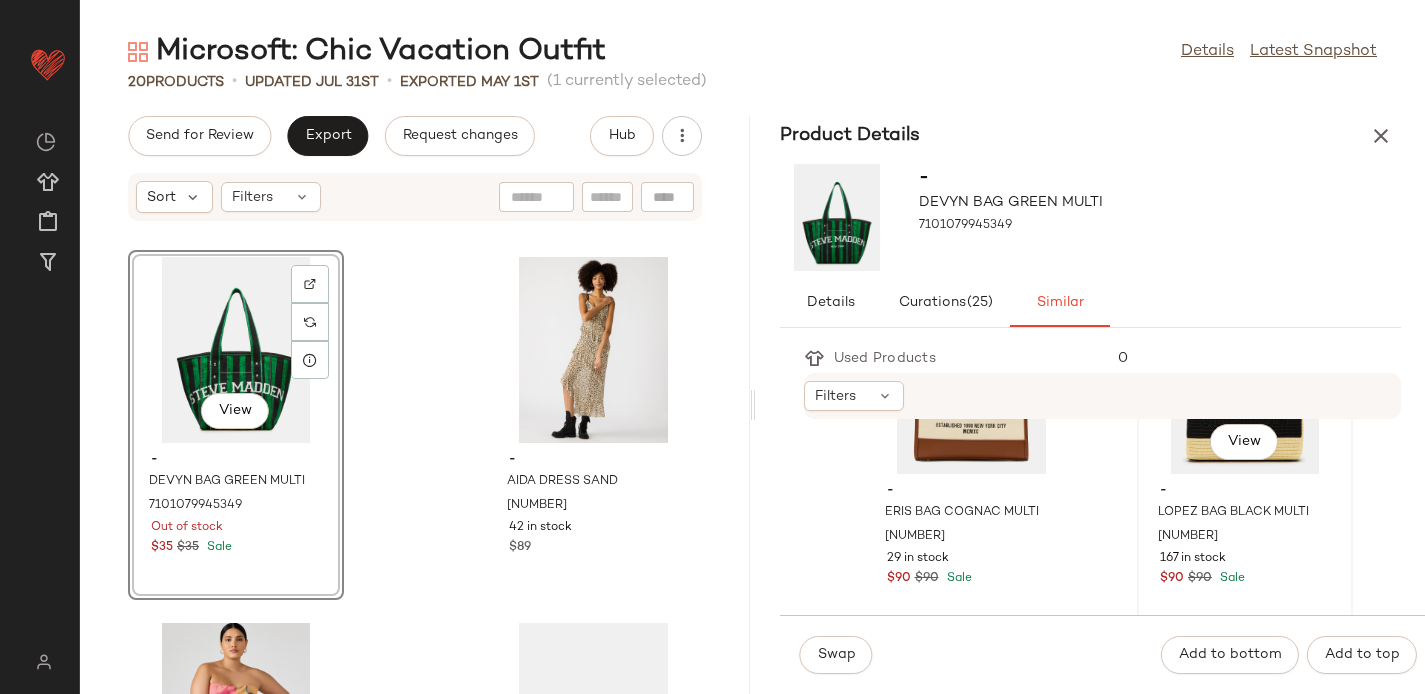 click on "167 in stock" at bounding box center (1245, 559) 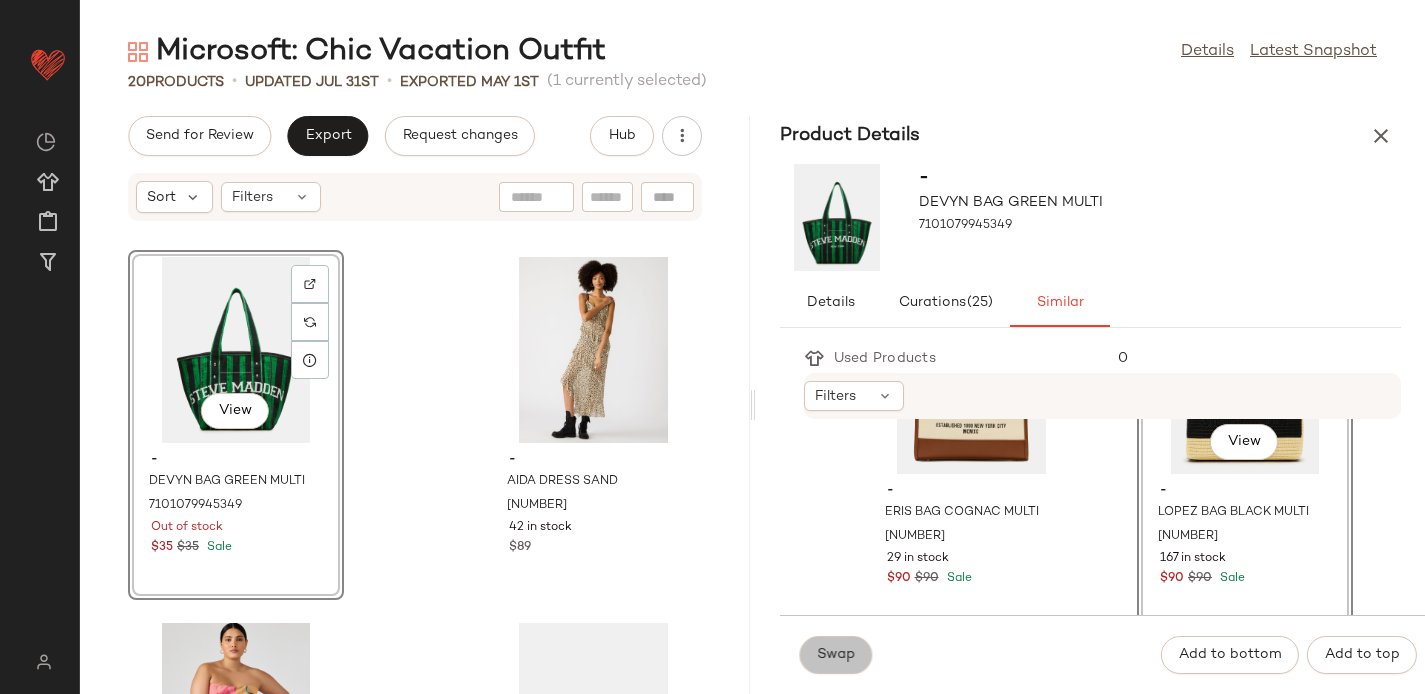 click on "Swap" 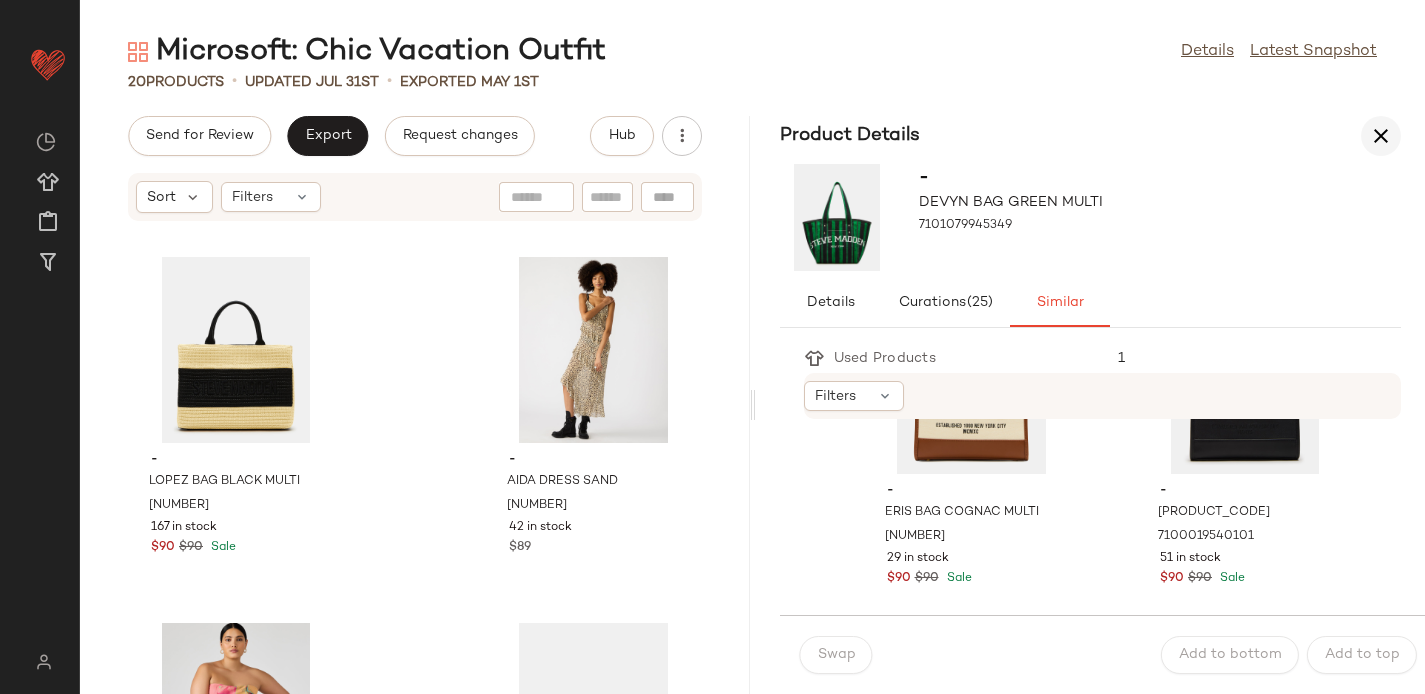 click at bounding box center [1381, 136] 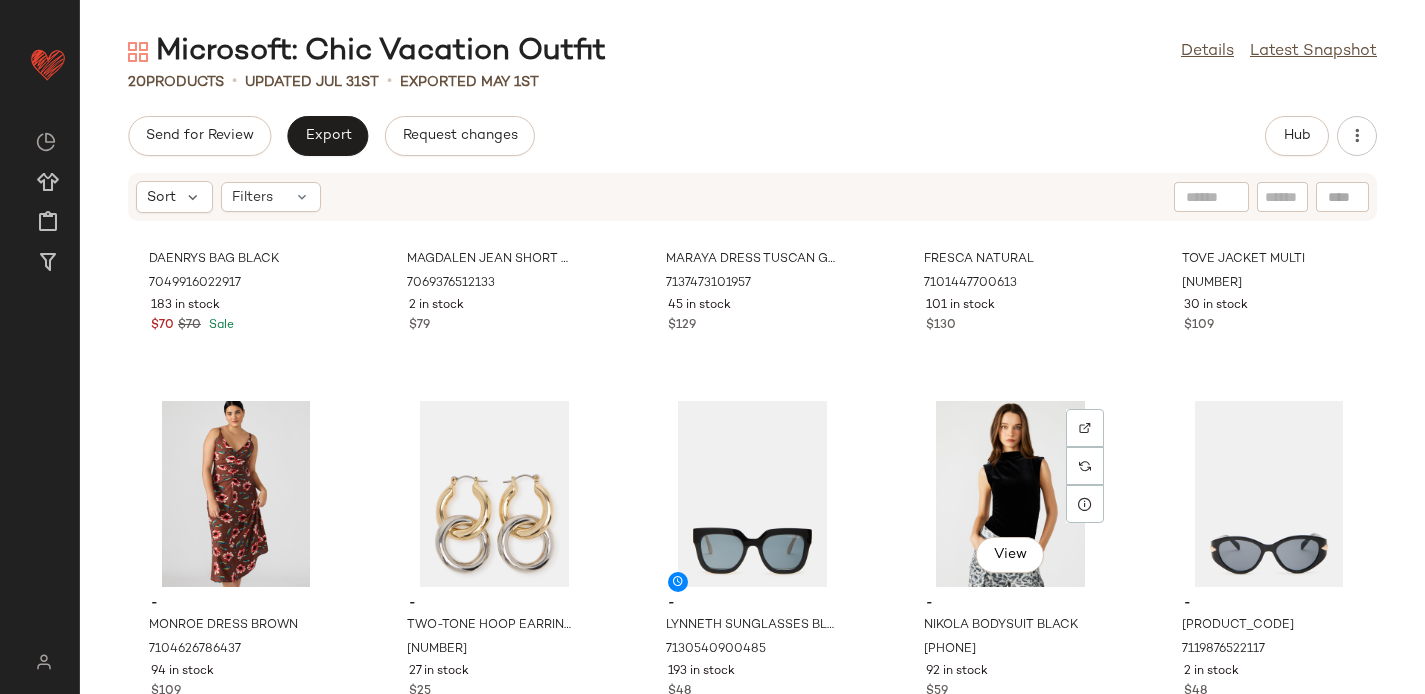 scroll, scrollTop: 1020, scrollLeft: 0, axis: vertical 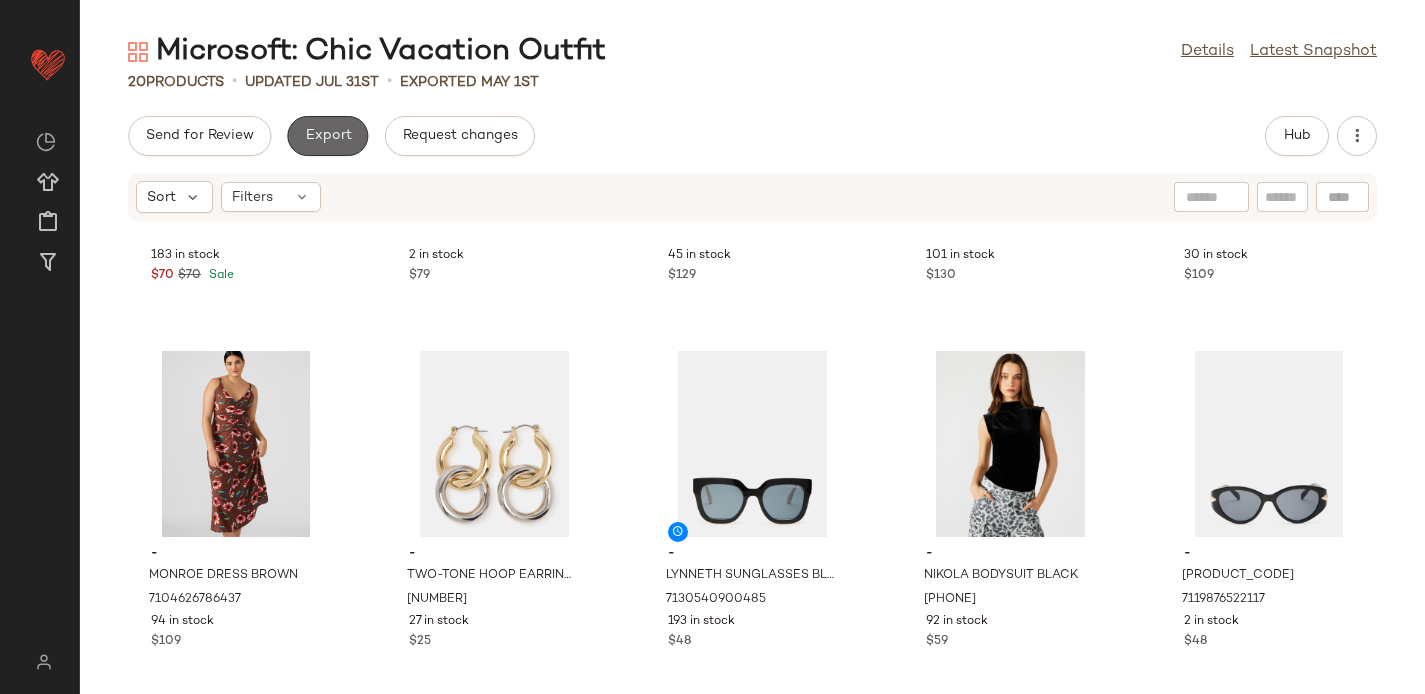 click on "Export" 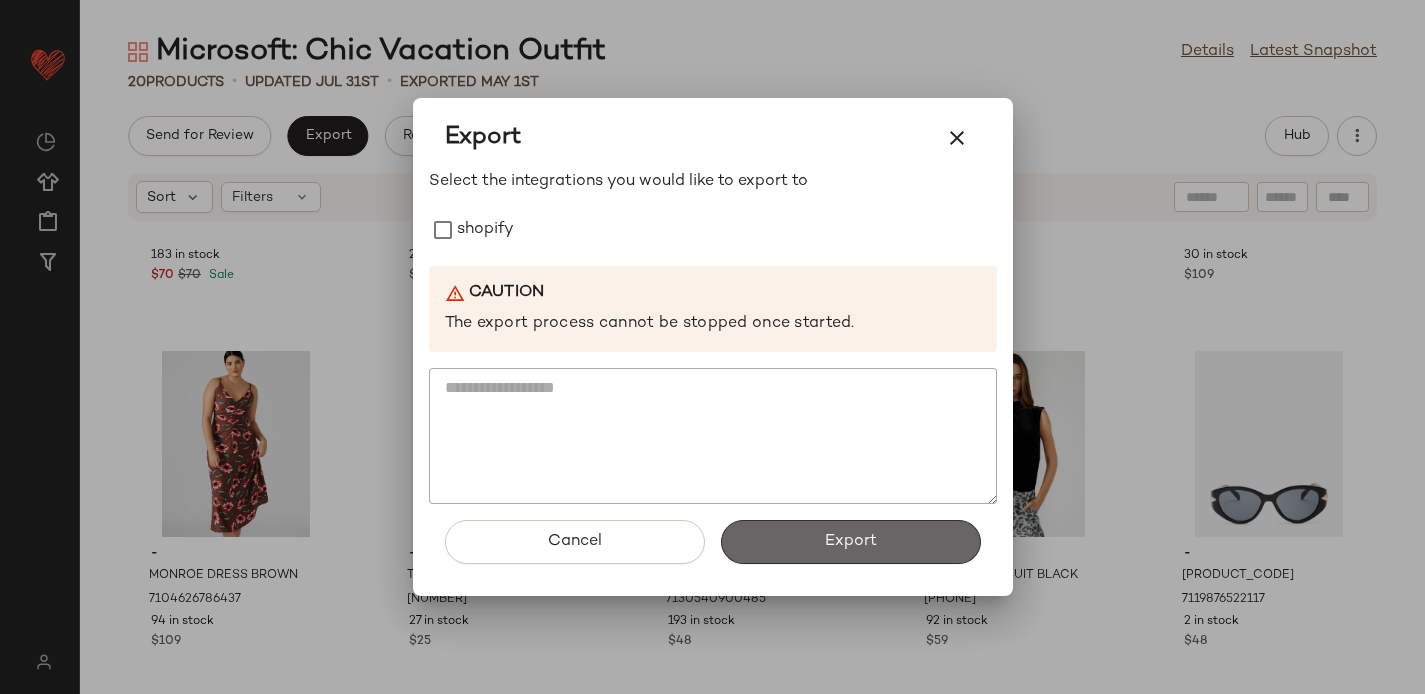click on "Export" at bounding box center (851, 542) 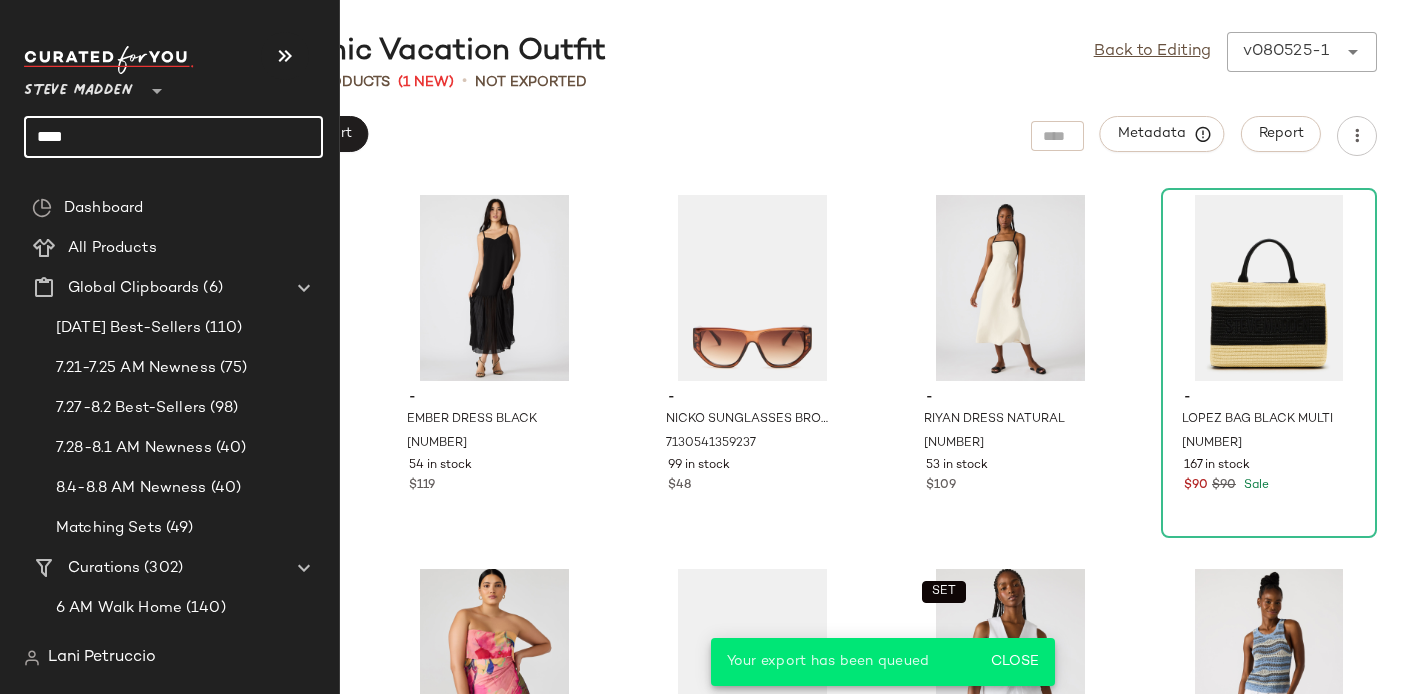 click on "****" 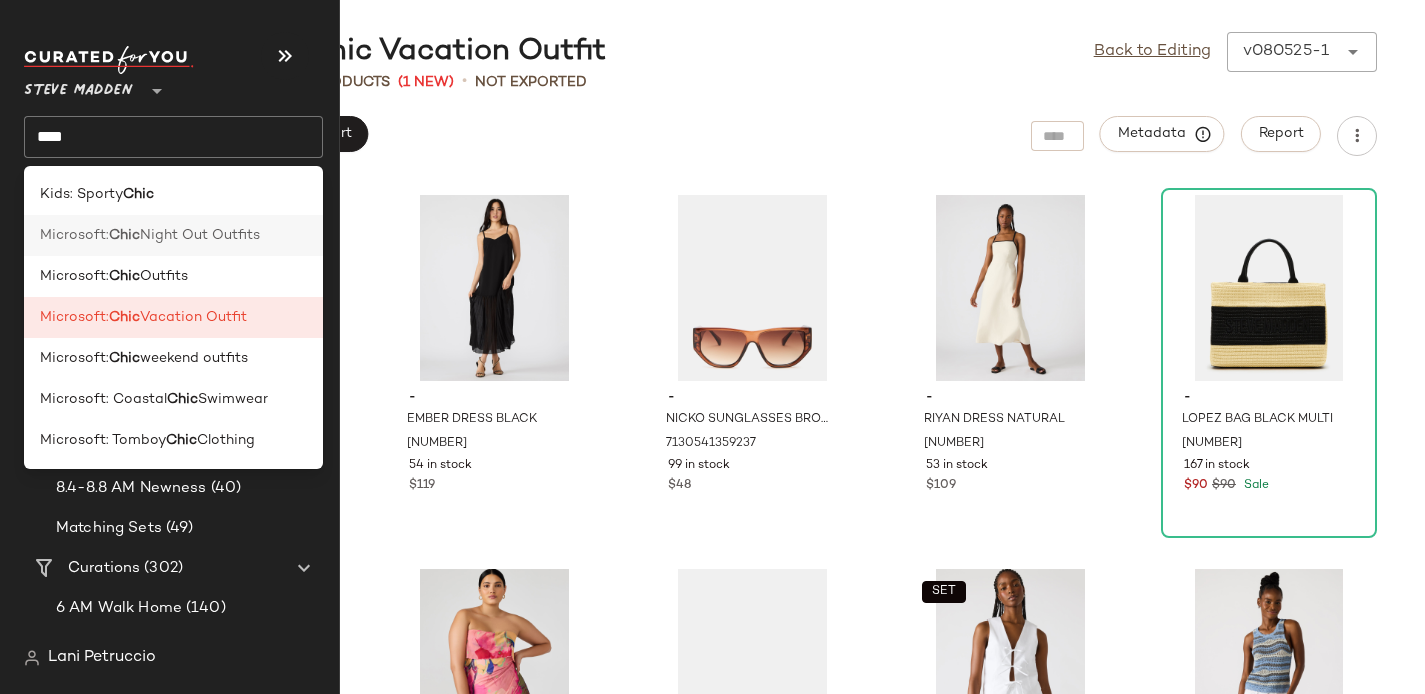click on "Microsoft:" at bounding box center (74, 235) 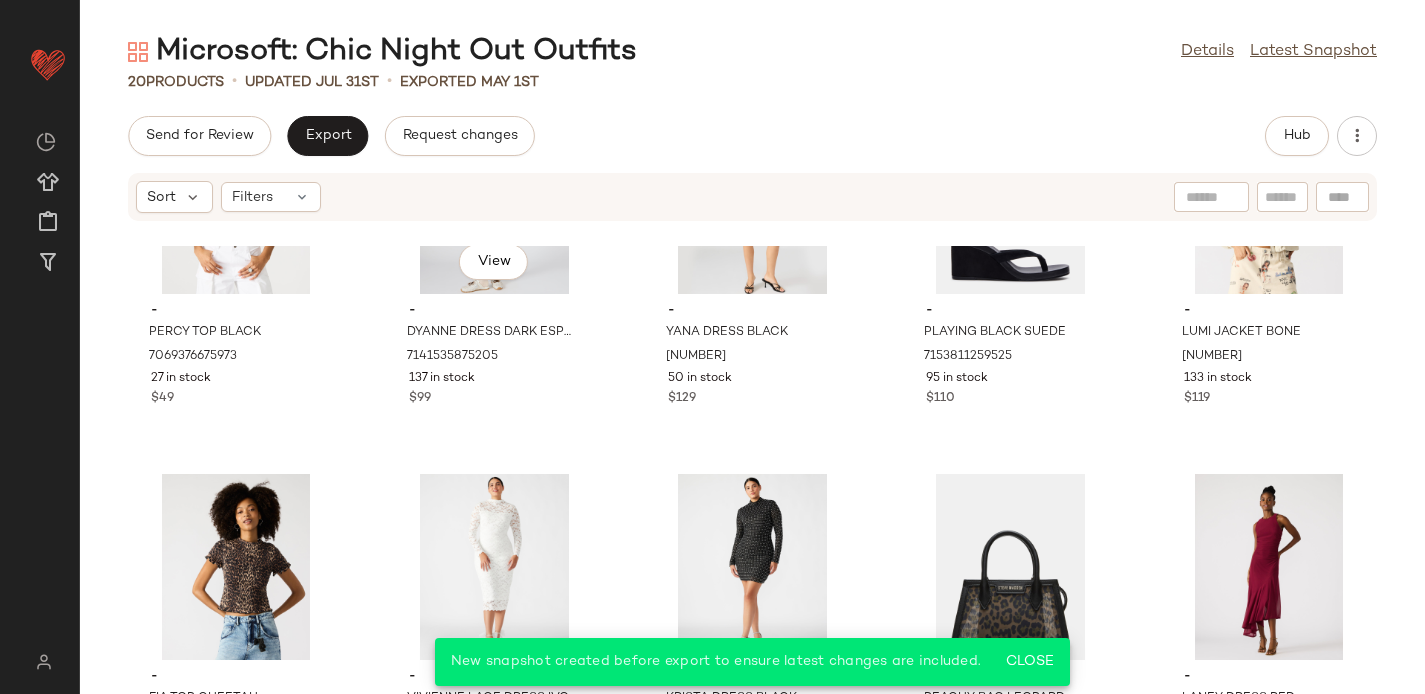 scroll, scrollTop: 727, scrollLeft: 0, axis: vertical 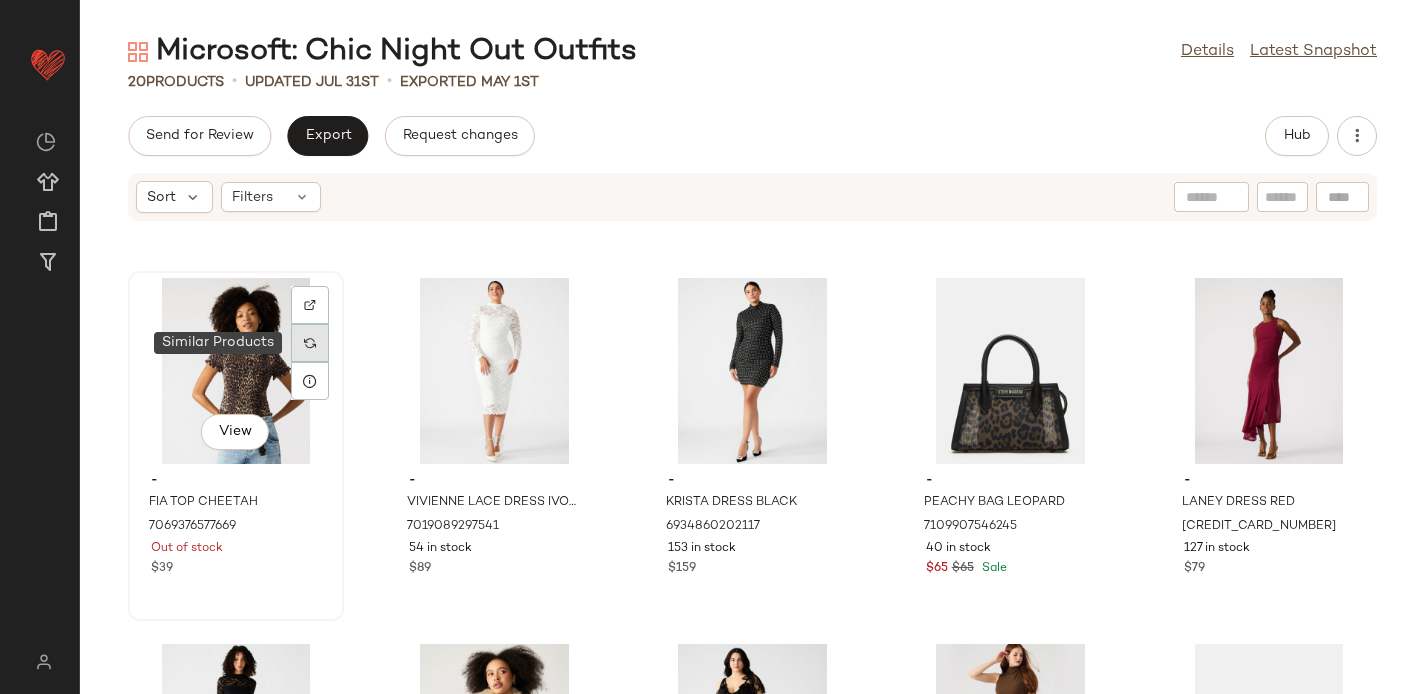 click 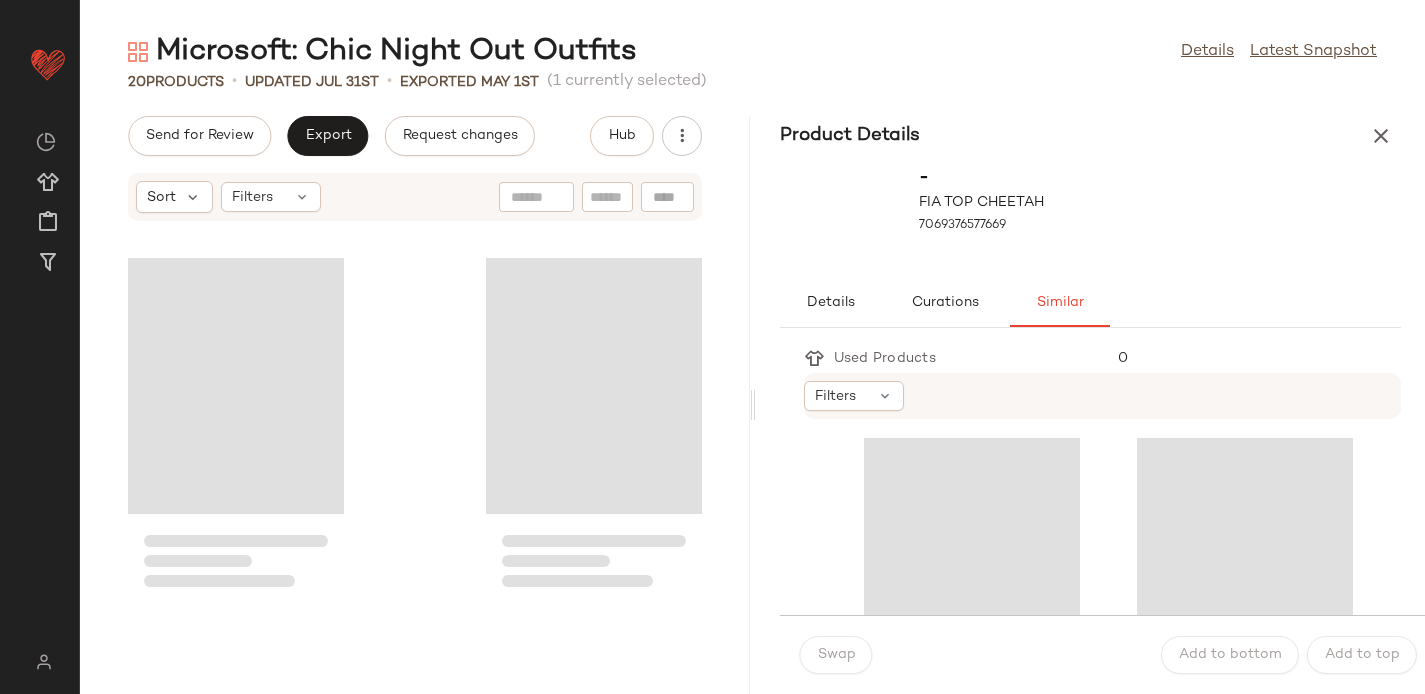 scroll, scrollTop: 1830, scrollLeft: 0, axis: vertical 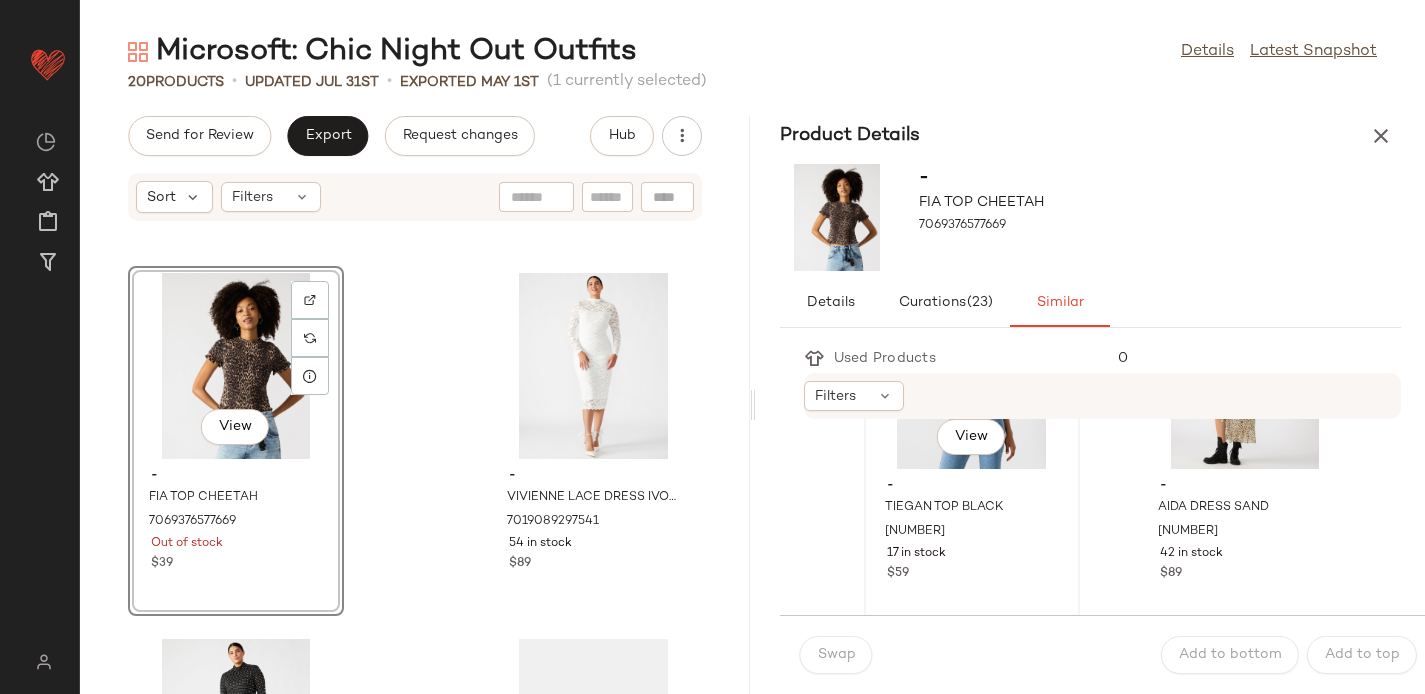 click on "- TIEGAN TOP BLACK 7103917686917 17 in stock $59" at bounding box center [972, 527] 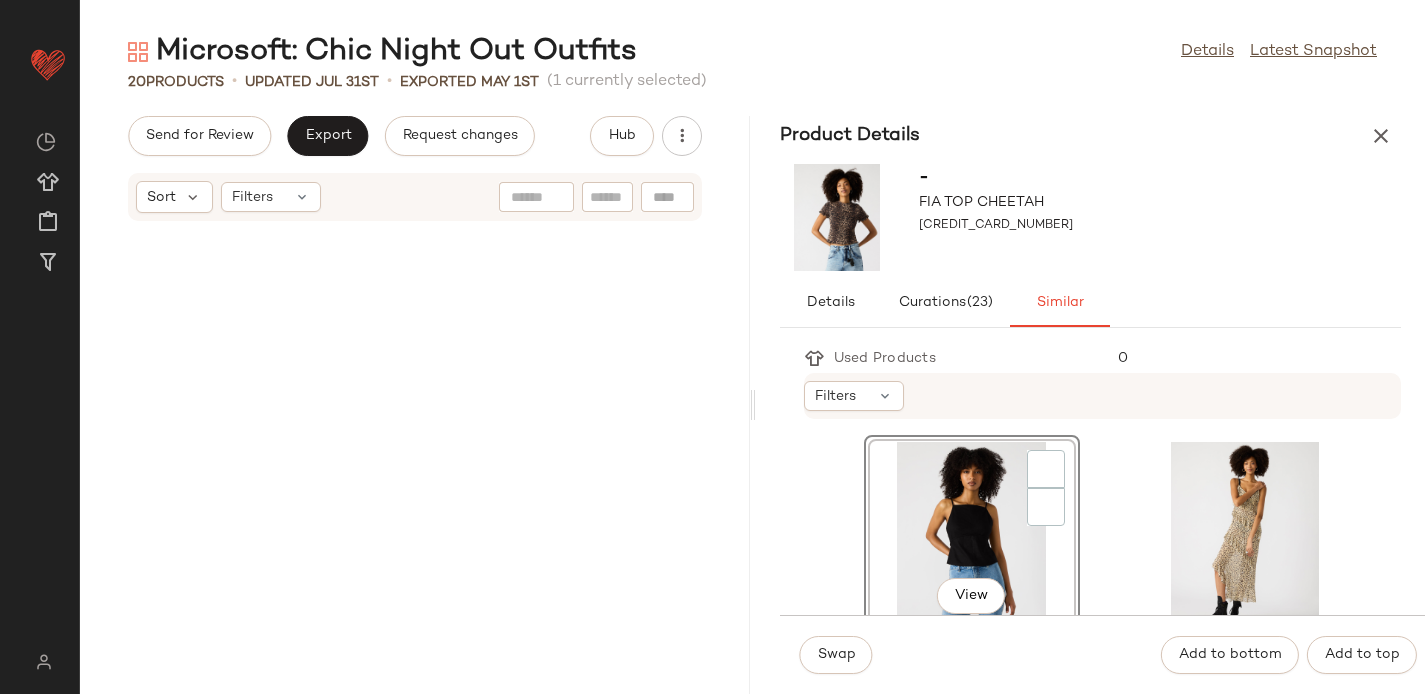 scroll, scrollTop: 0, scrollLeft: 0, axis: both 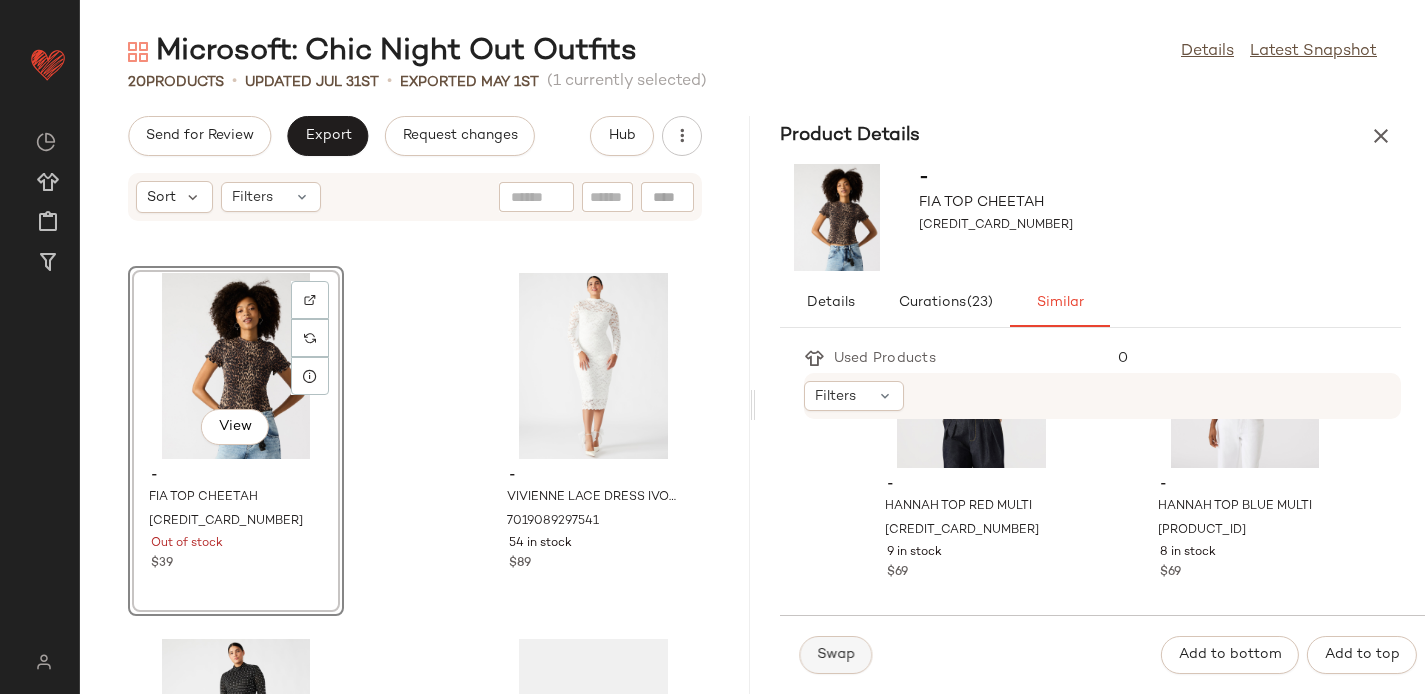 click on "Swap" at bounding box center (836, 655) 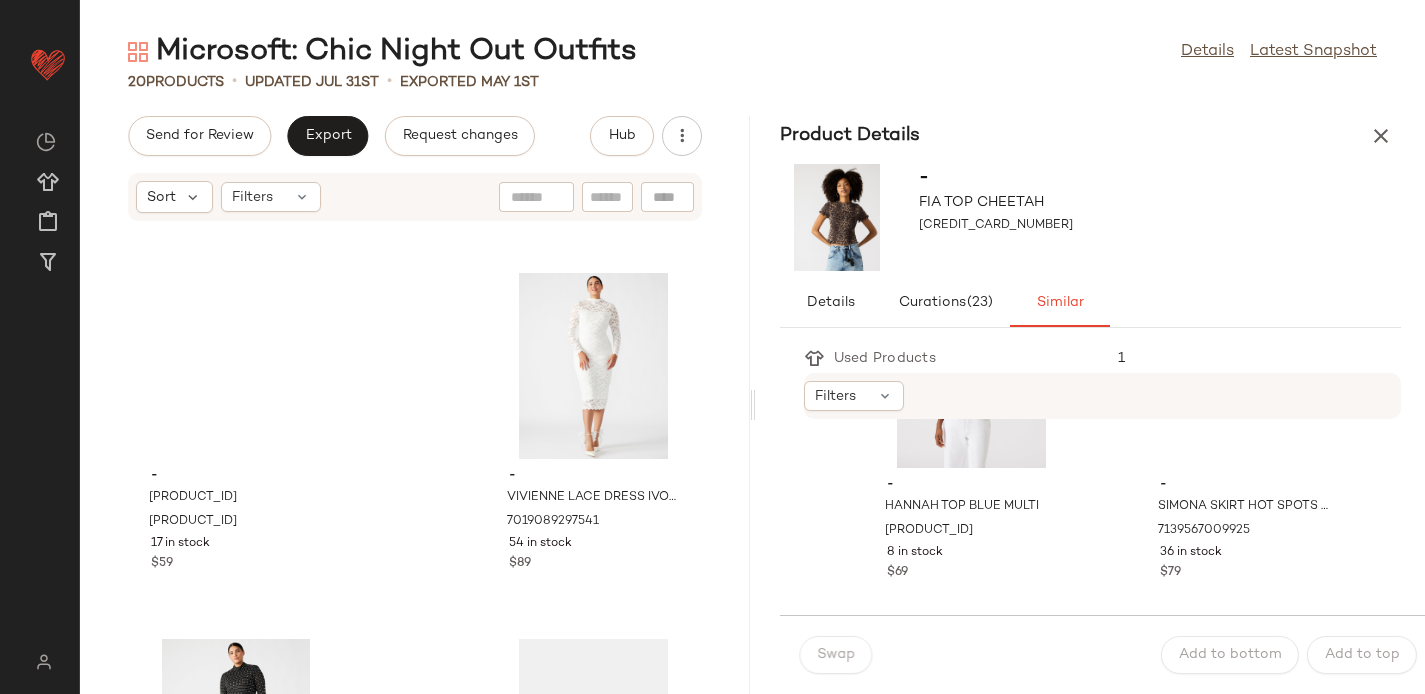 scroll, scrollTop: 1258, scrollLeft: 0, axis: vertical 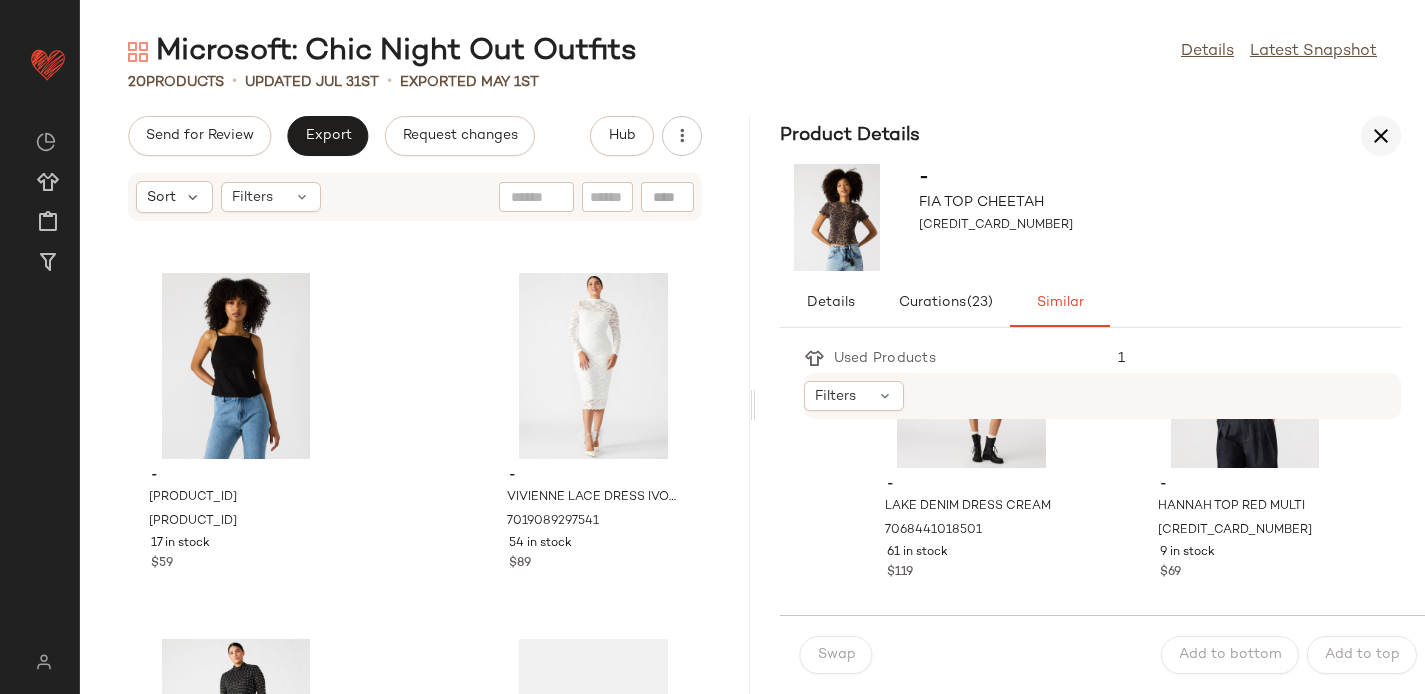 click at bounding box center [1381, 136] 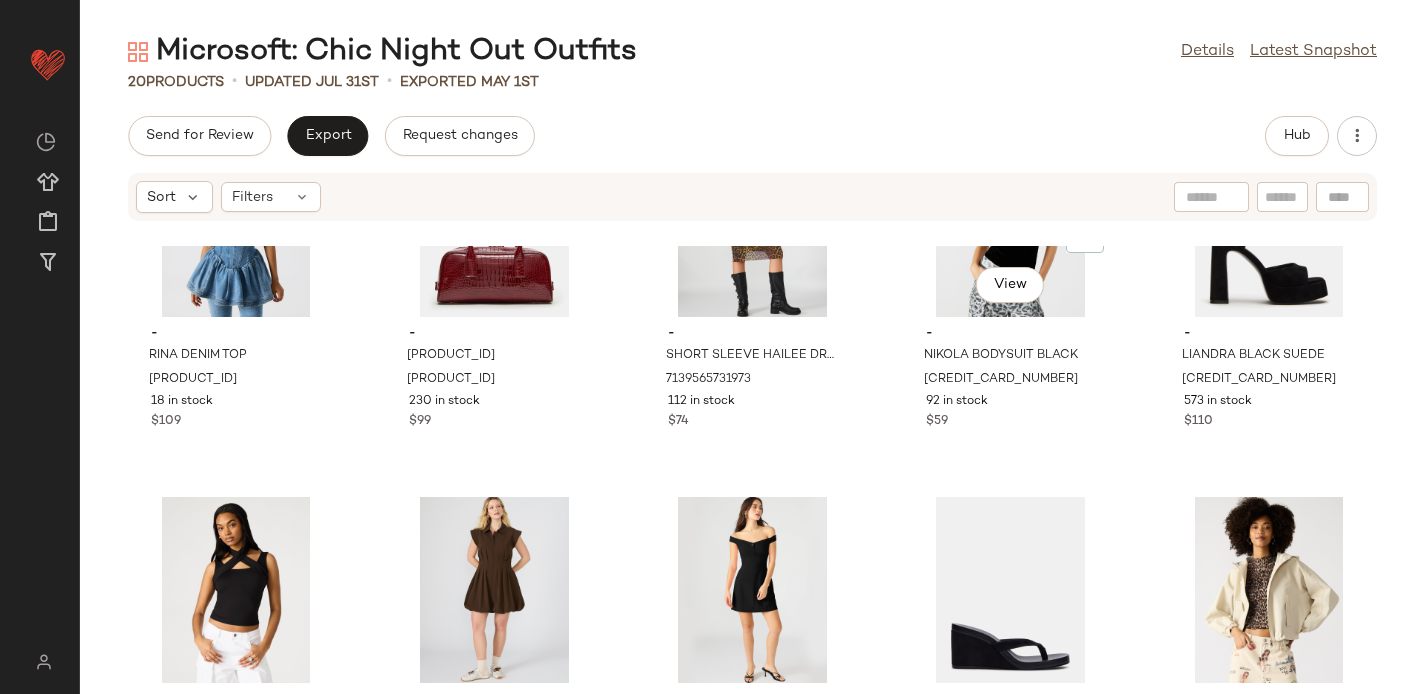 scroll, scrollTop: 0, scrollLeft: 0, axis: both 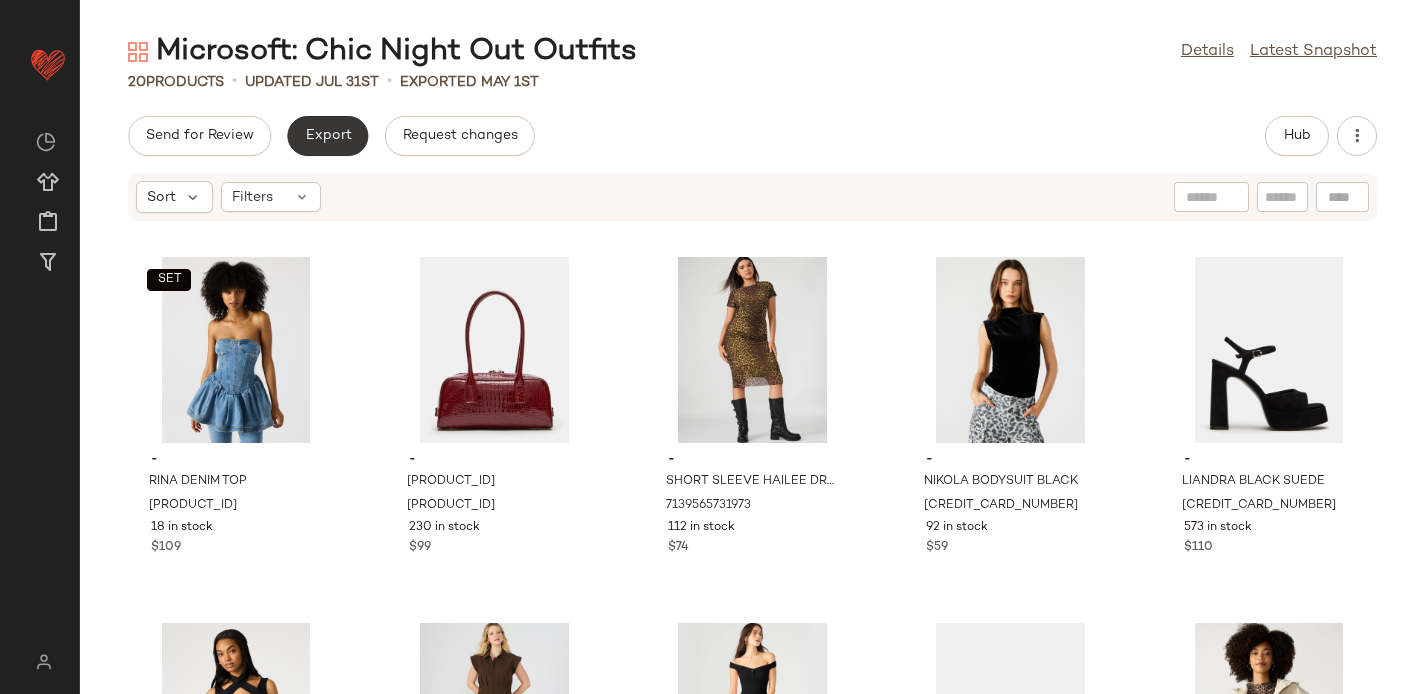 click on "Export" 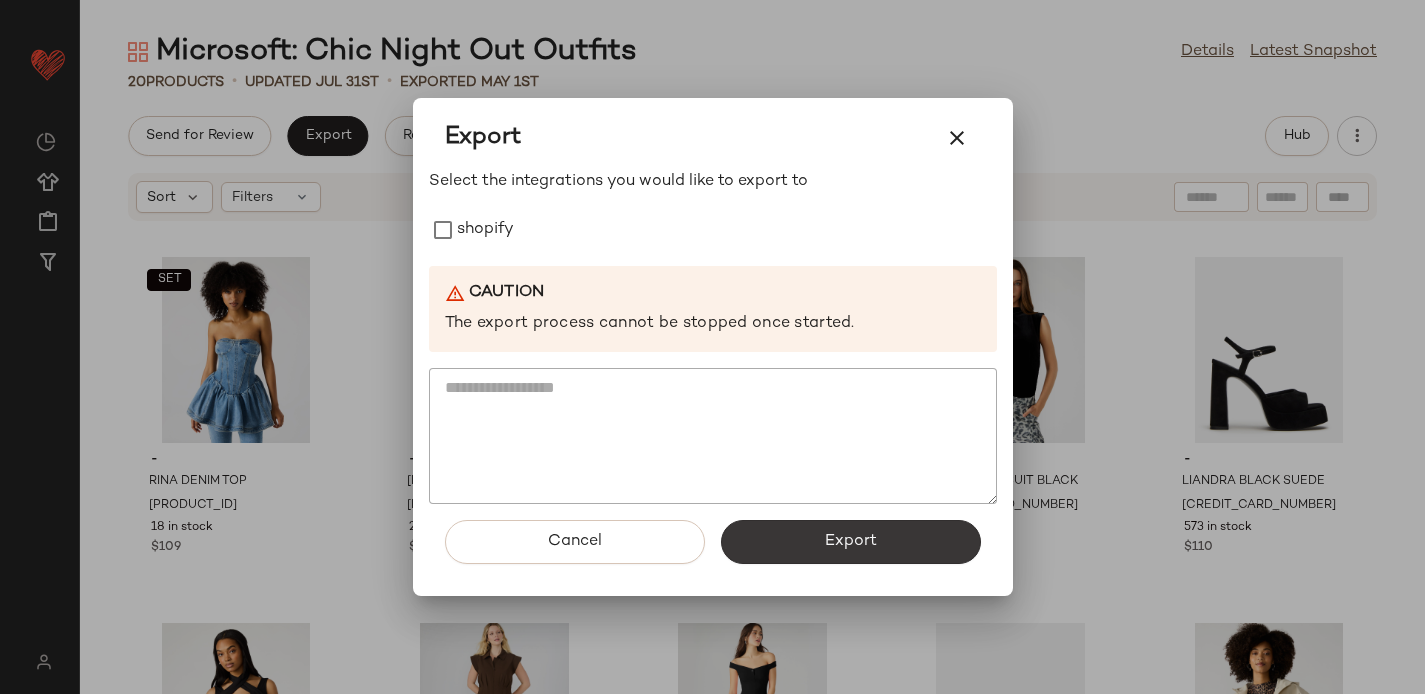 click on "Export" at bounding box center (851, 542) 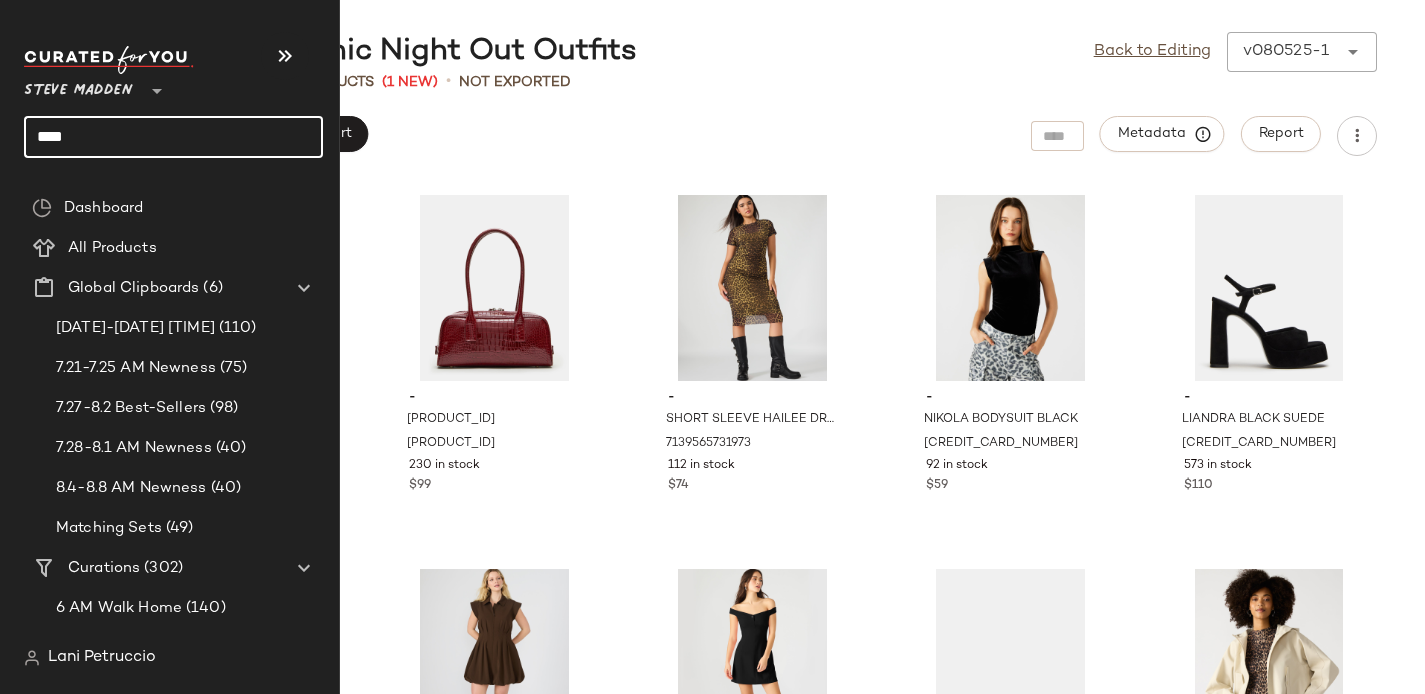 click on "****" 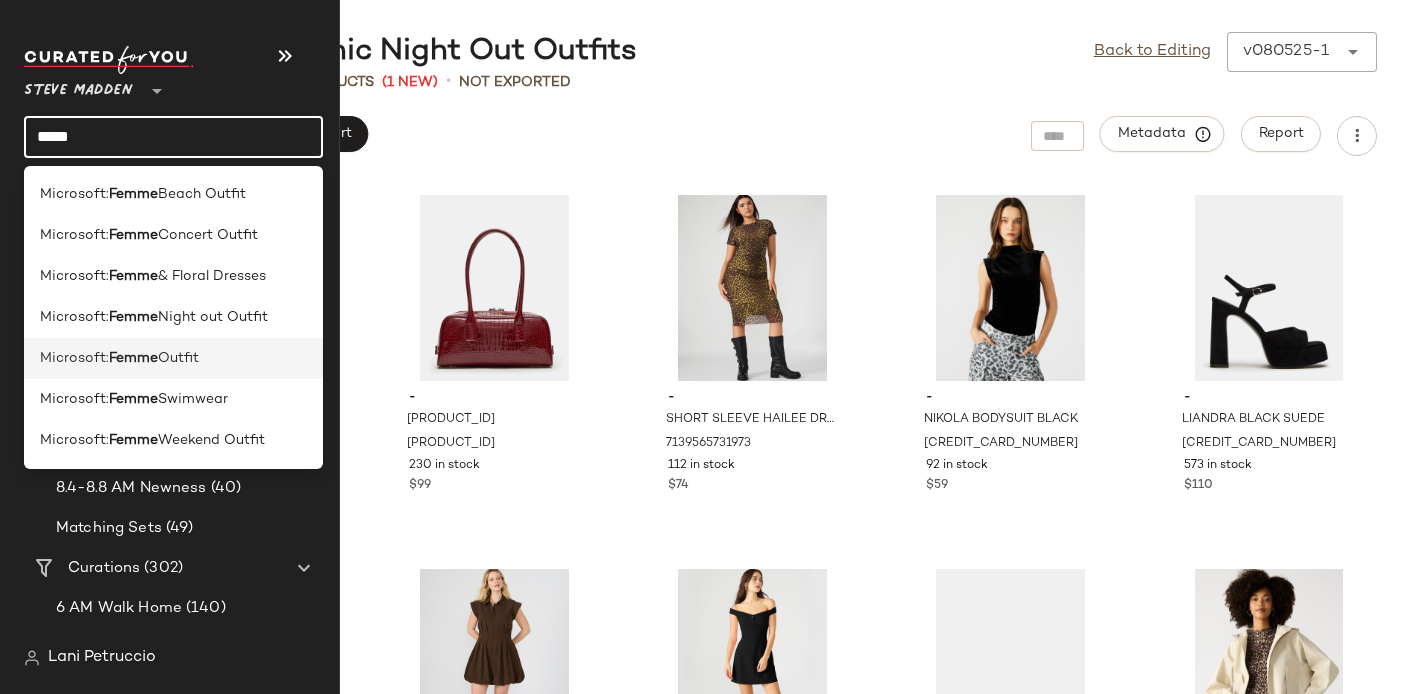 click on "Microsoft:" at bounding box center [74, 358] 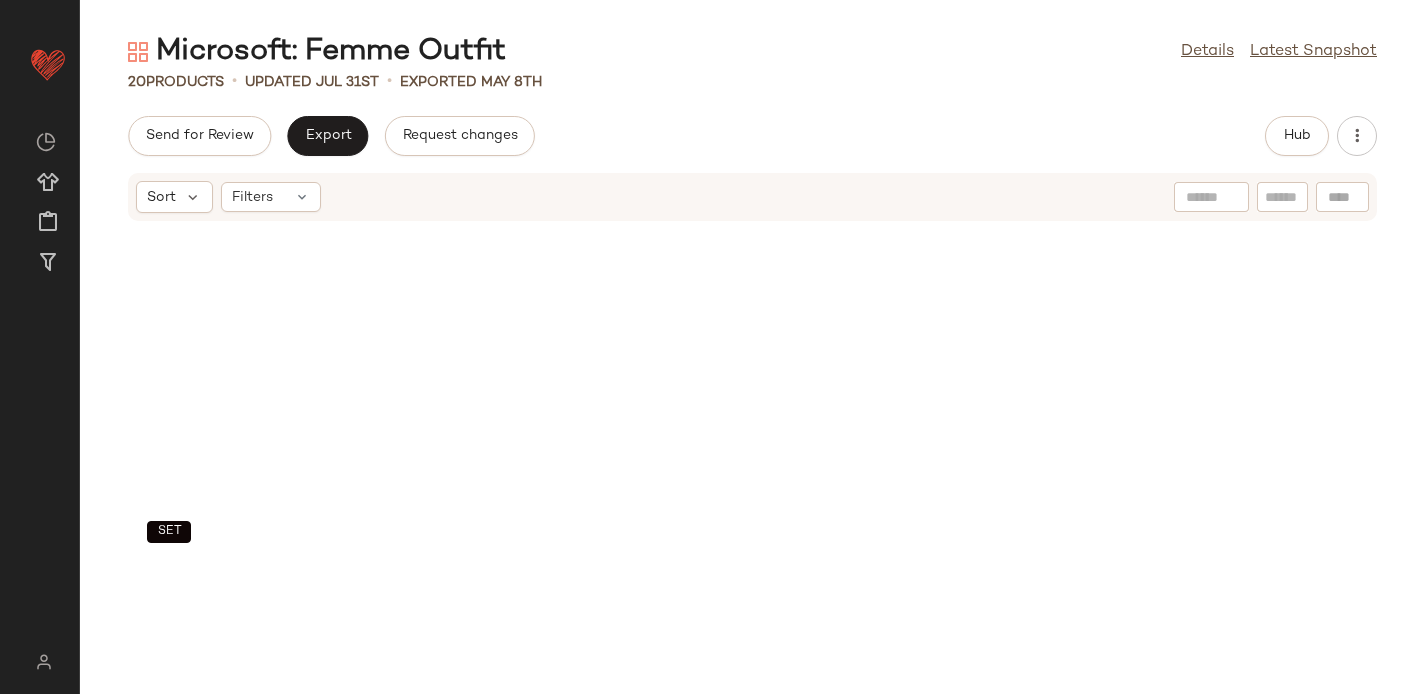 scroll, scrollTop: 0, scrollLeft: 0, axis: both 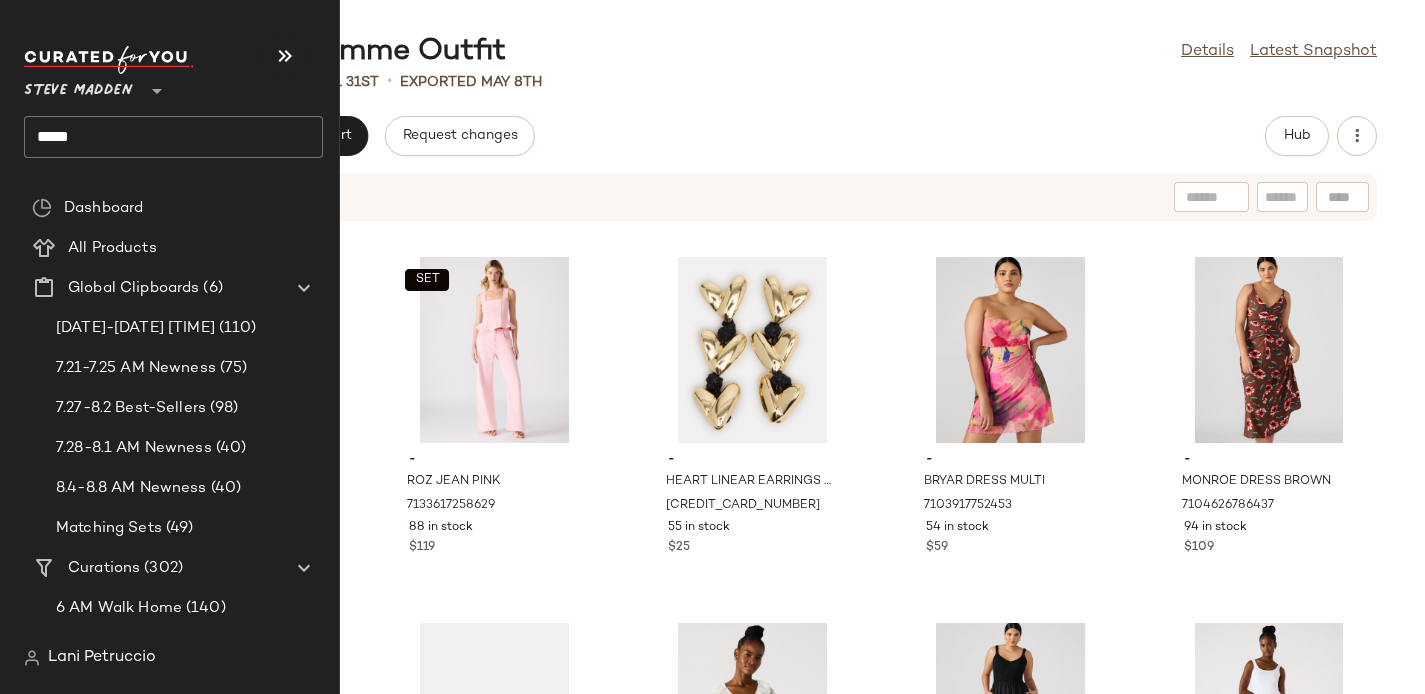 click on "*****" 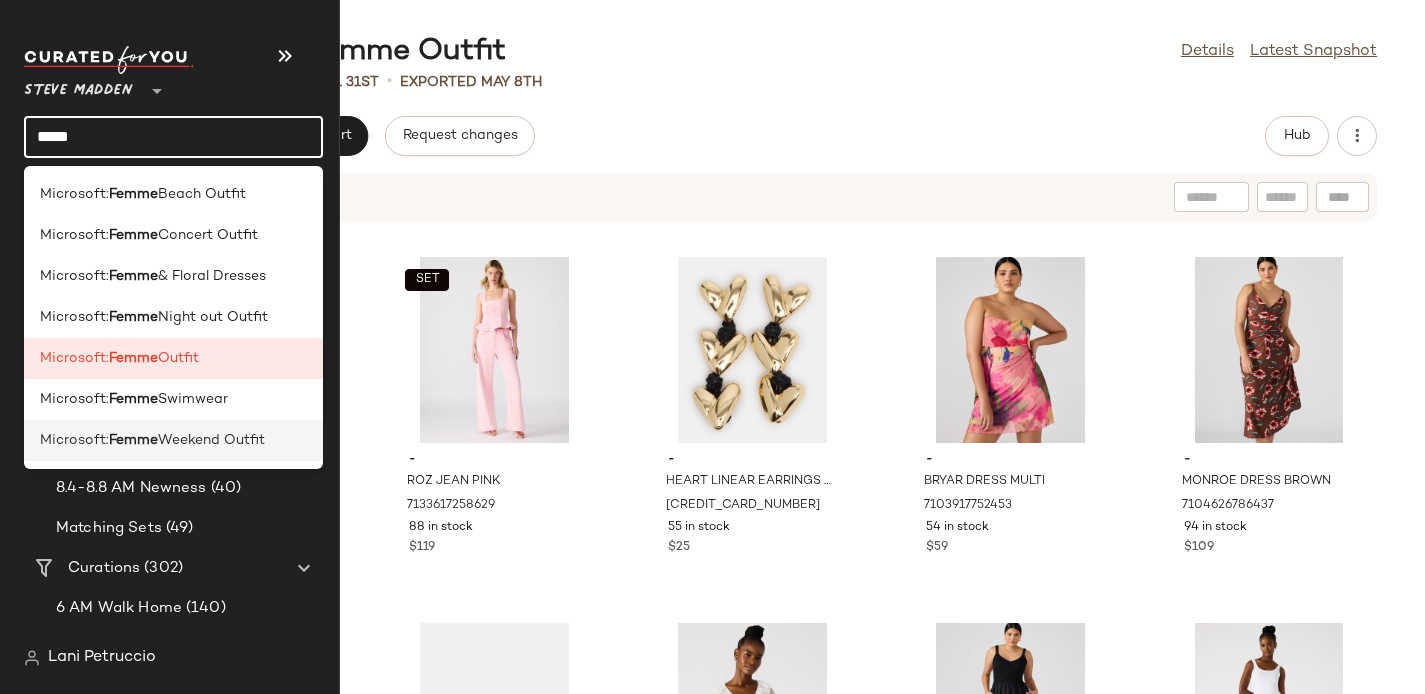 click on "Femme" at bounding box center [133, 440] 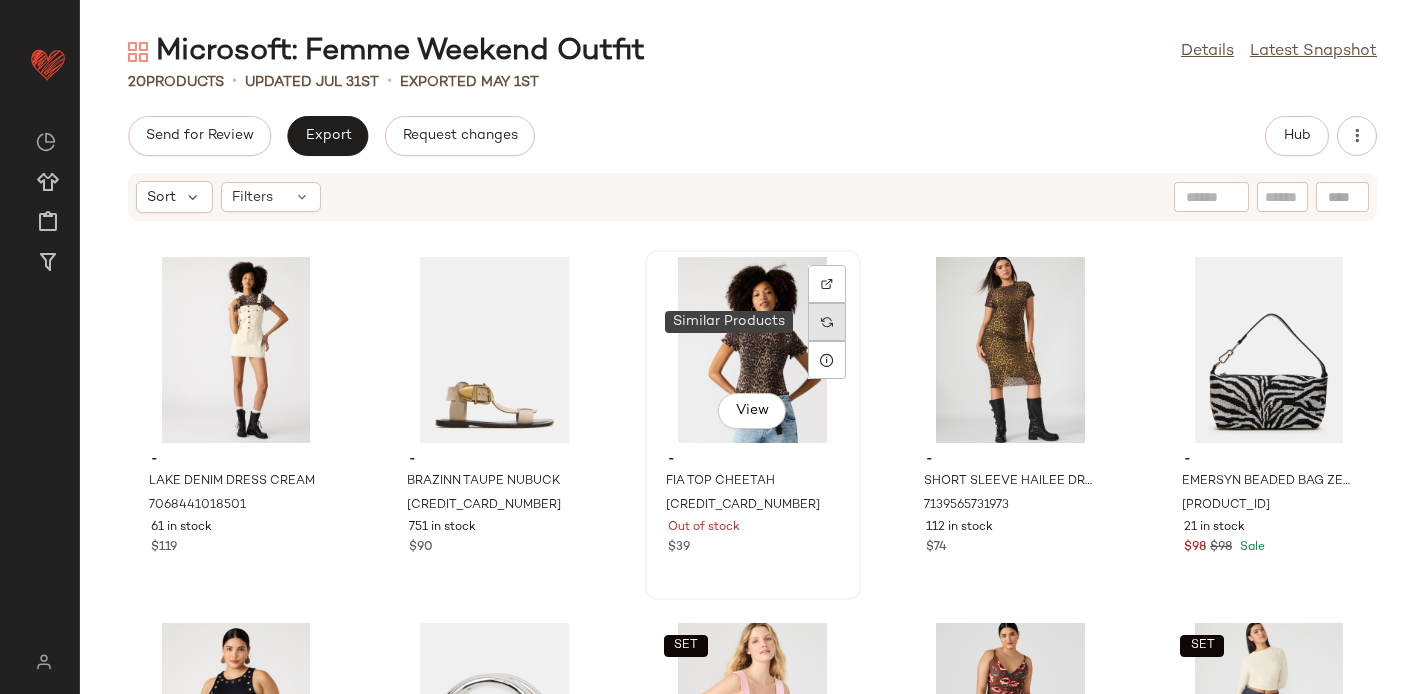 click 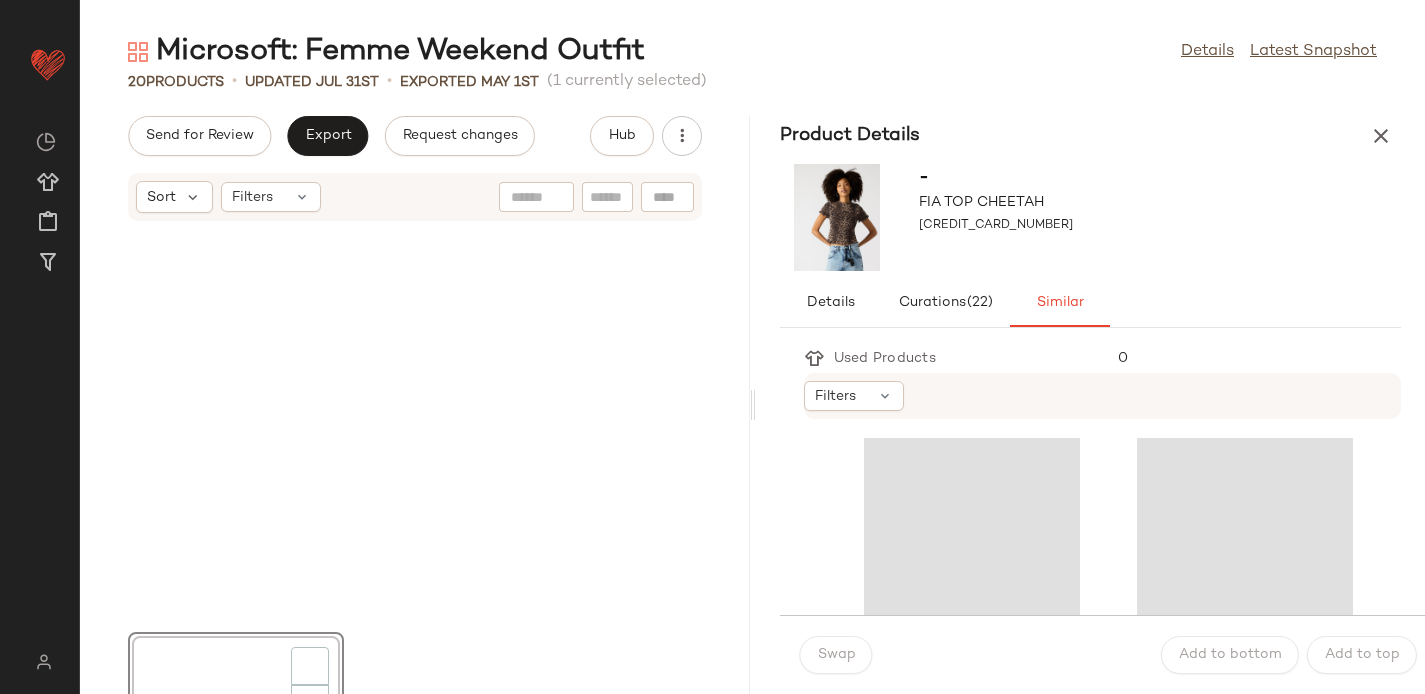 scroll, scrollTop: 382, scrollLeft: 0, axis: vertical 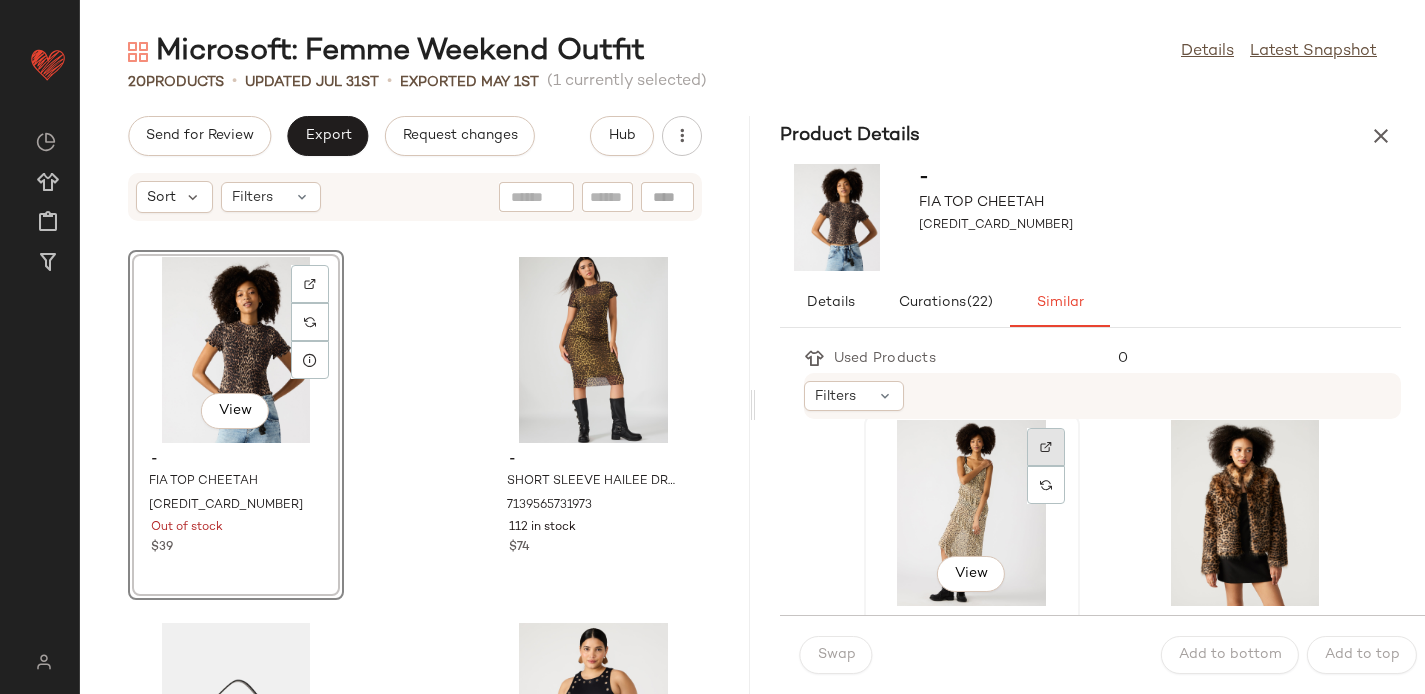 click 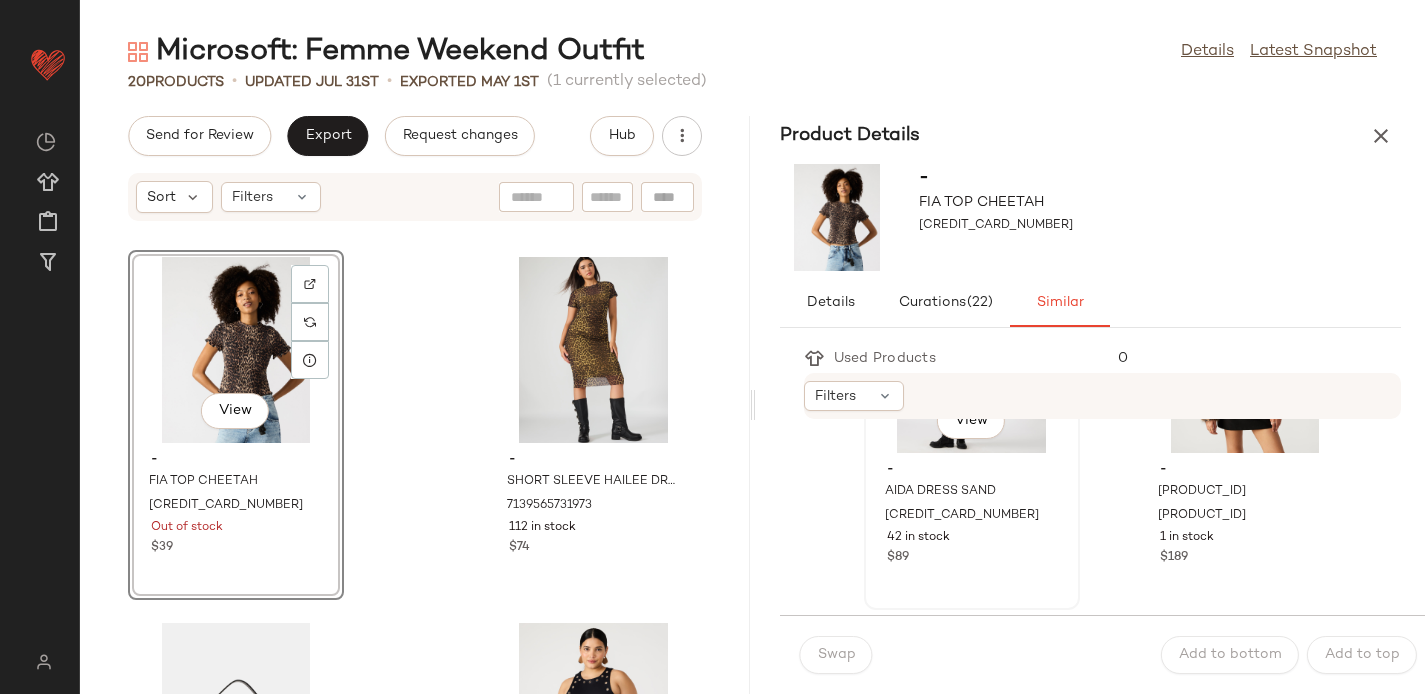 scroll, scrollTop: 586, scrollLeft: 0, axis: vertical 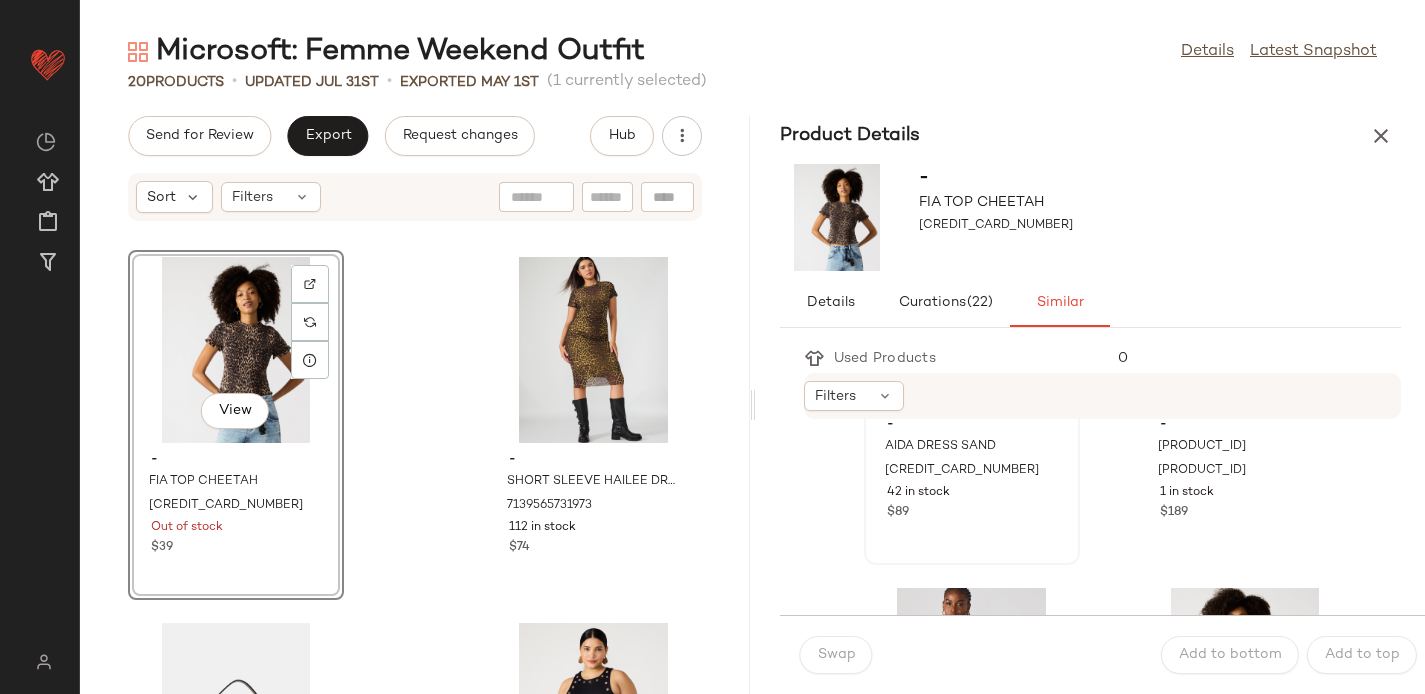 click on "$89" at bounding box center (972, 513) 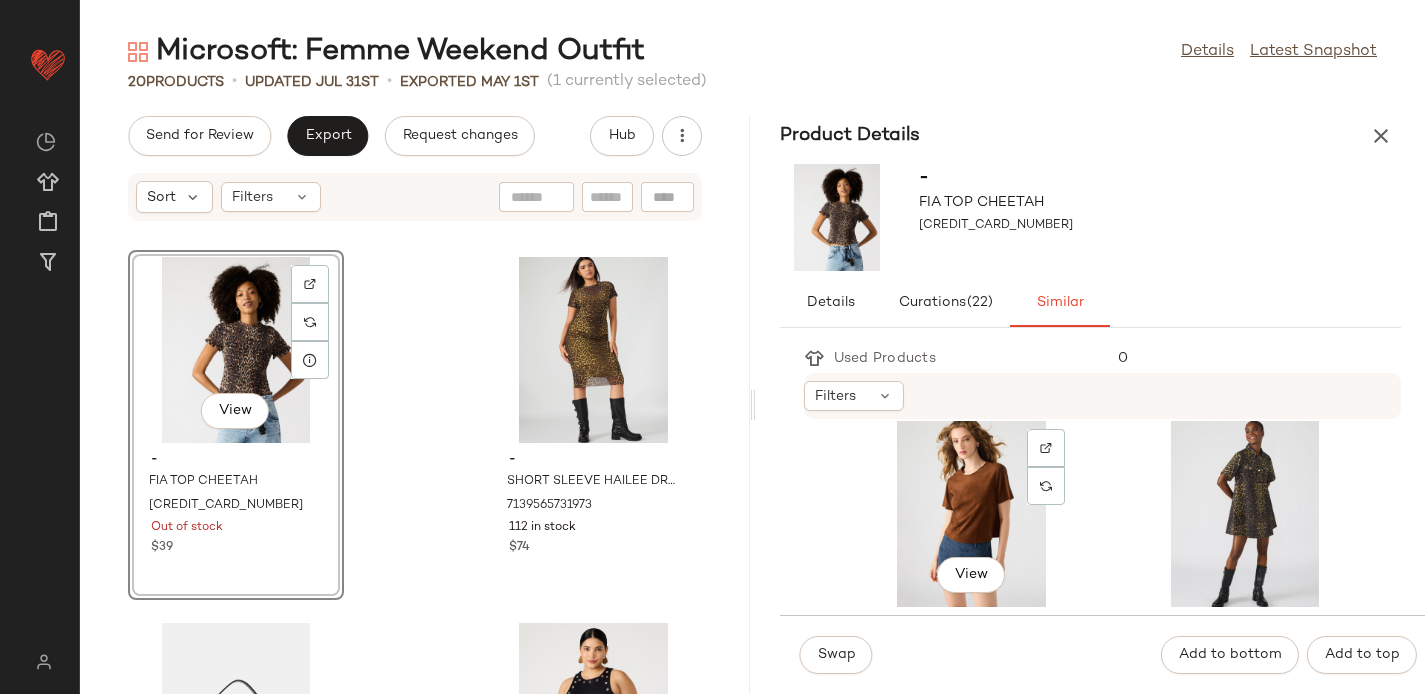 scroll, scrollTop: 1111, scrollLeft: 0, axis: vertical 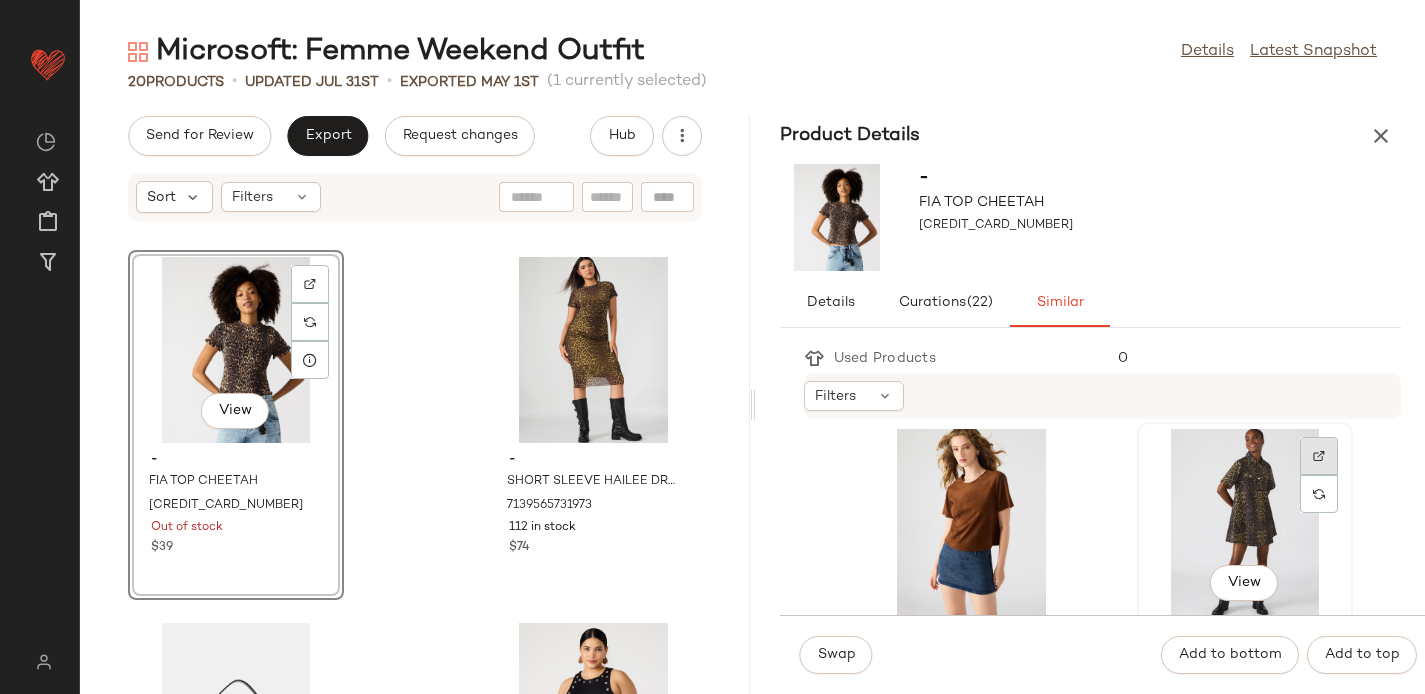 click 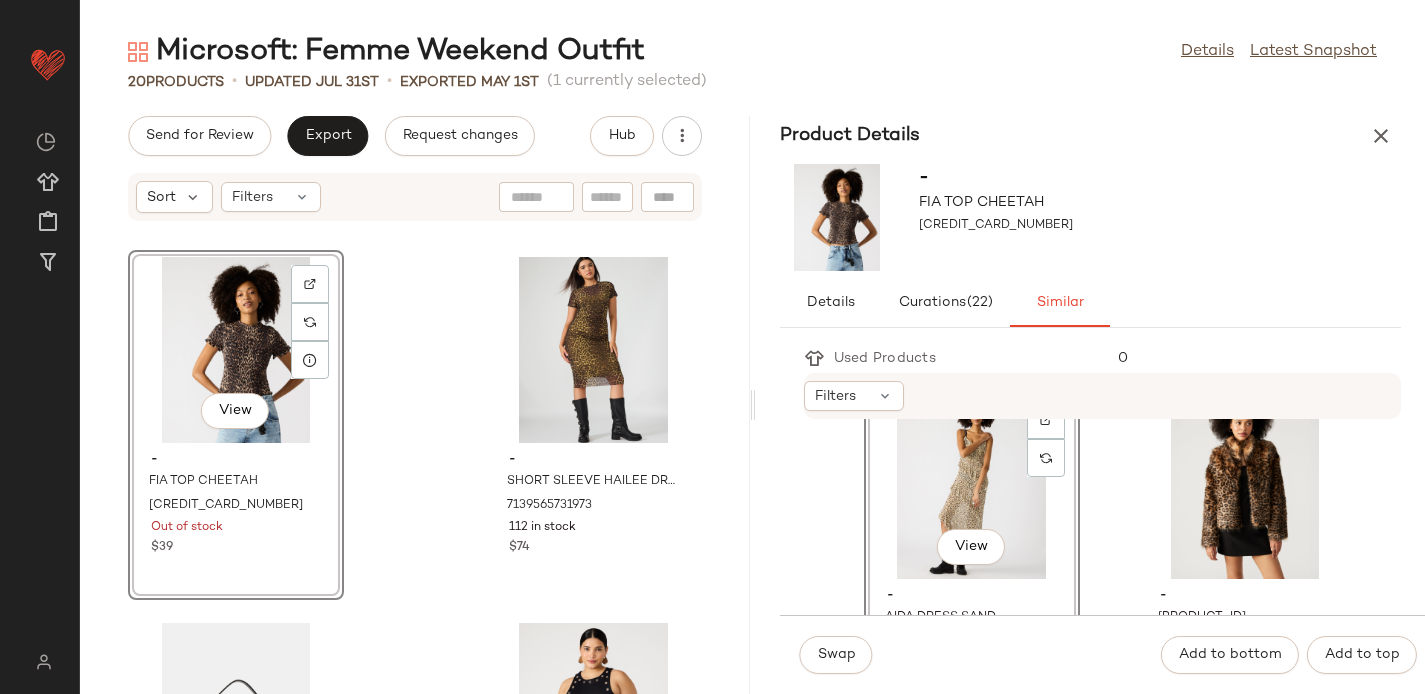 scroll, scrollTop: 406, scrollLeft: 0, axis: vertical 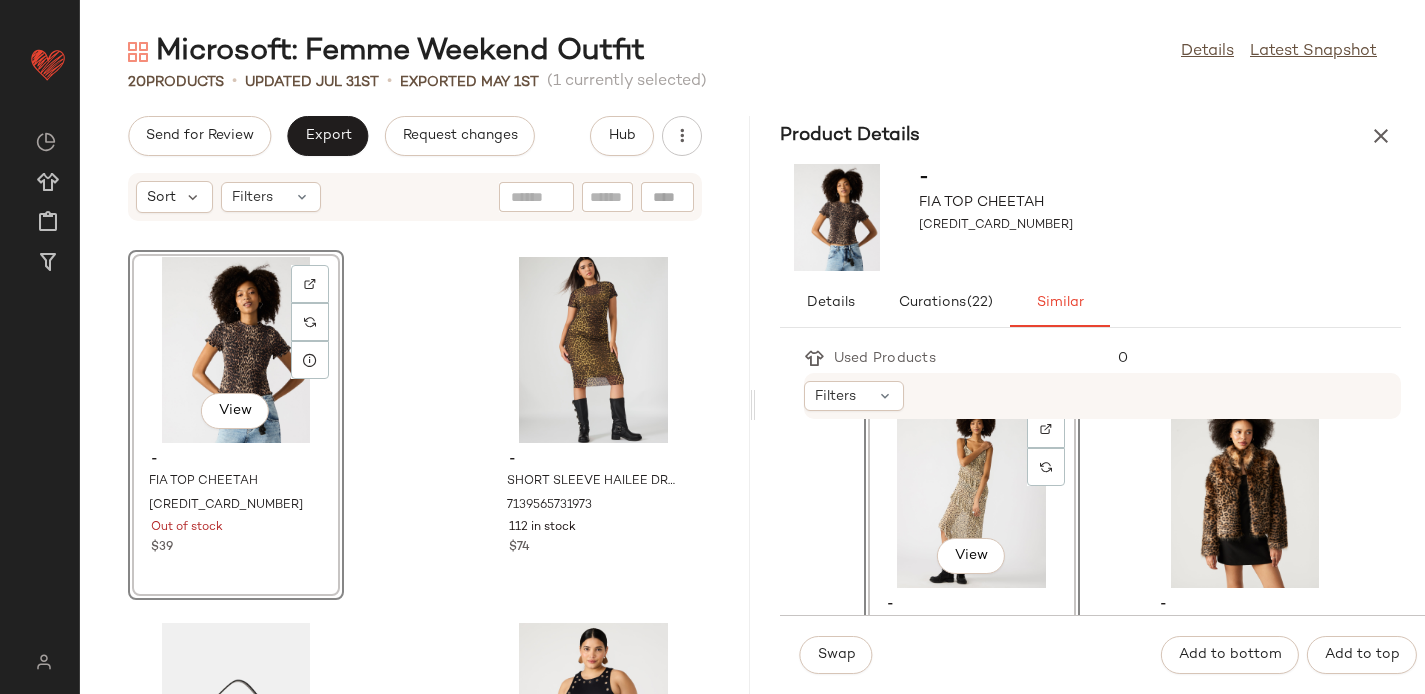 click on "View" 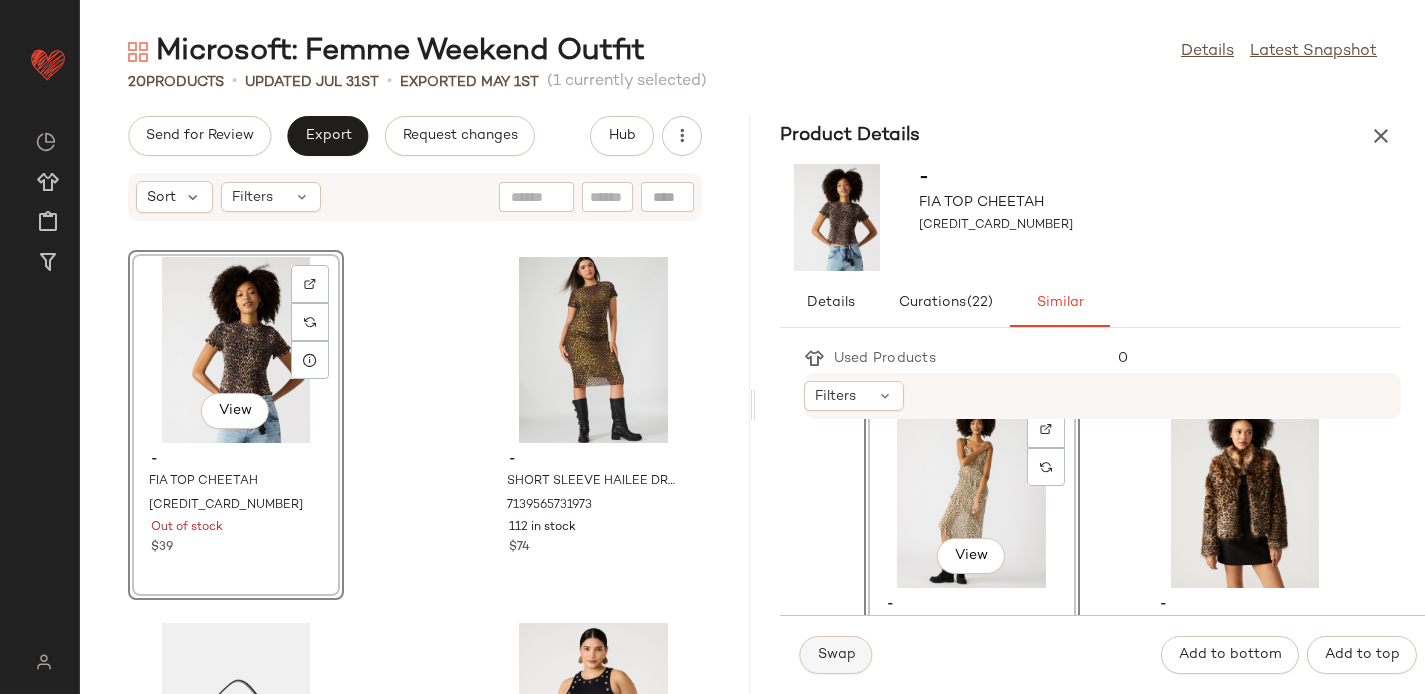 click on "Swap" 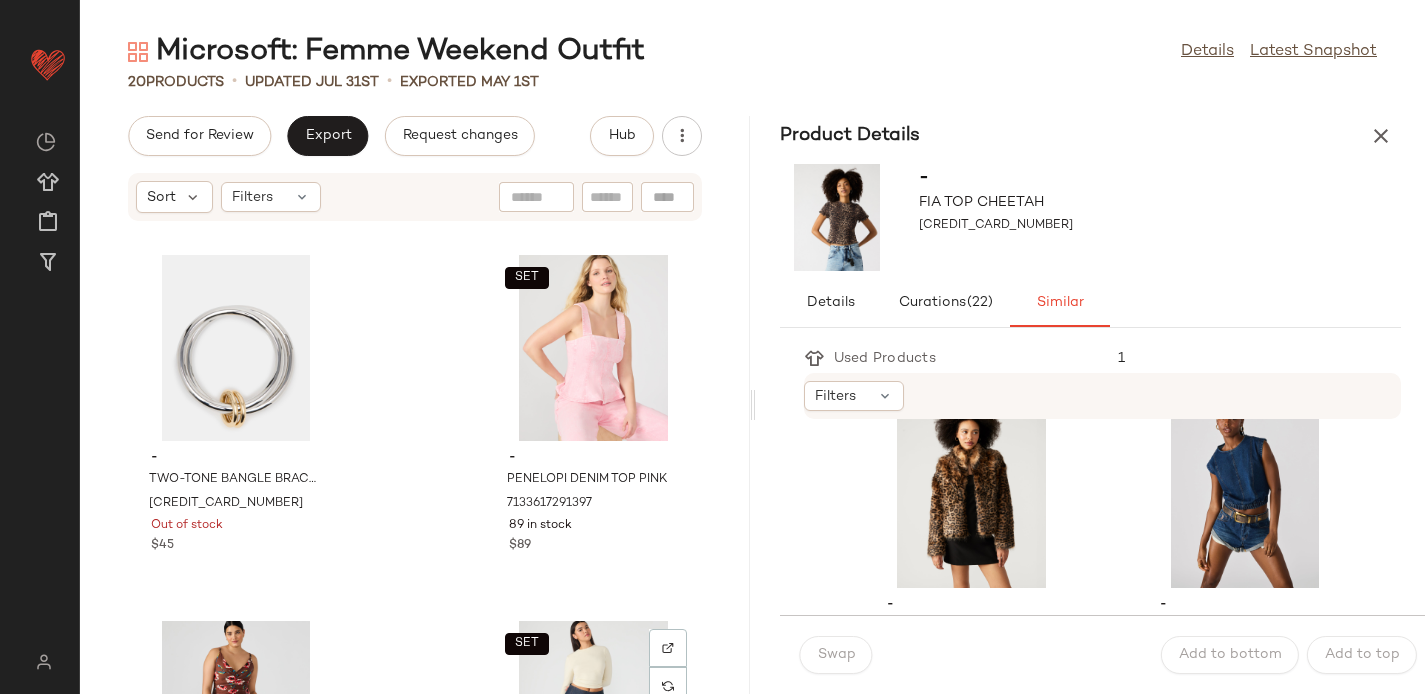 scroll, scrollTop: 1103, scrollLeft: 0, axis: vertical 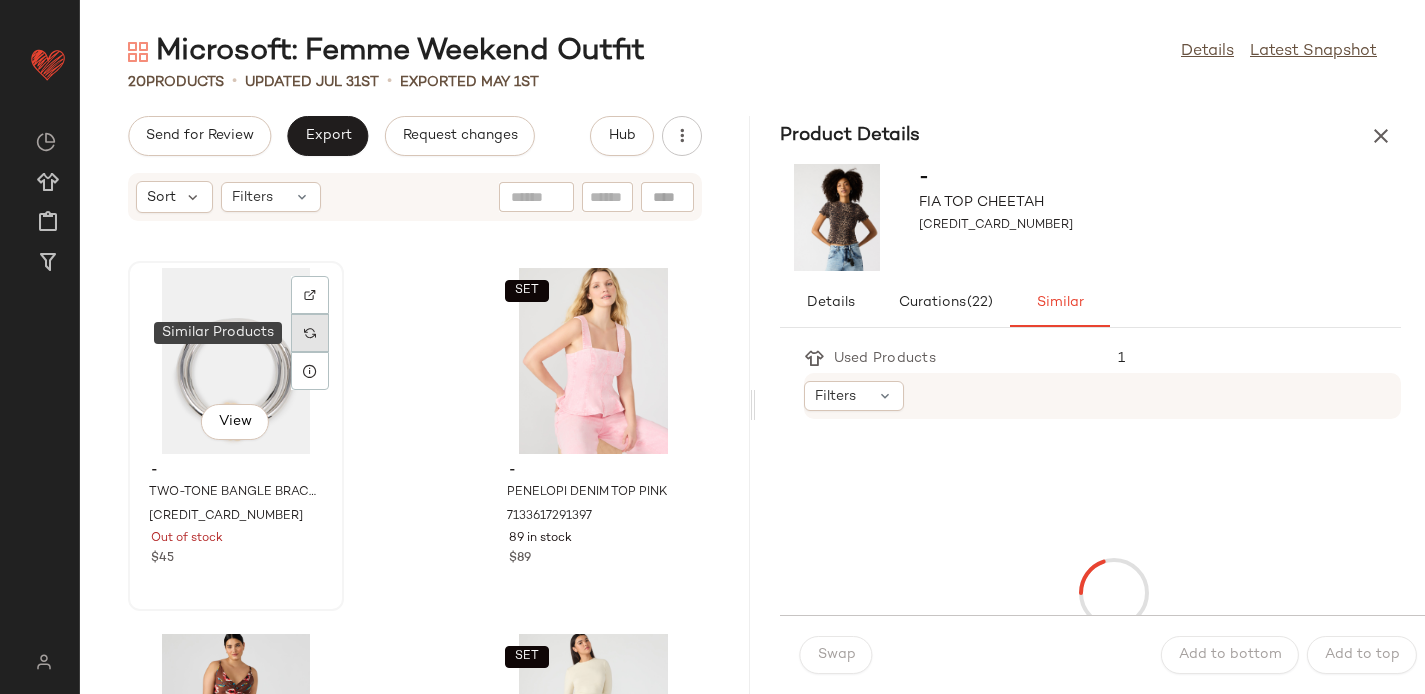 click 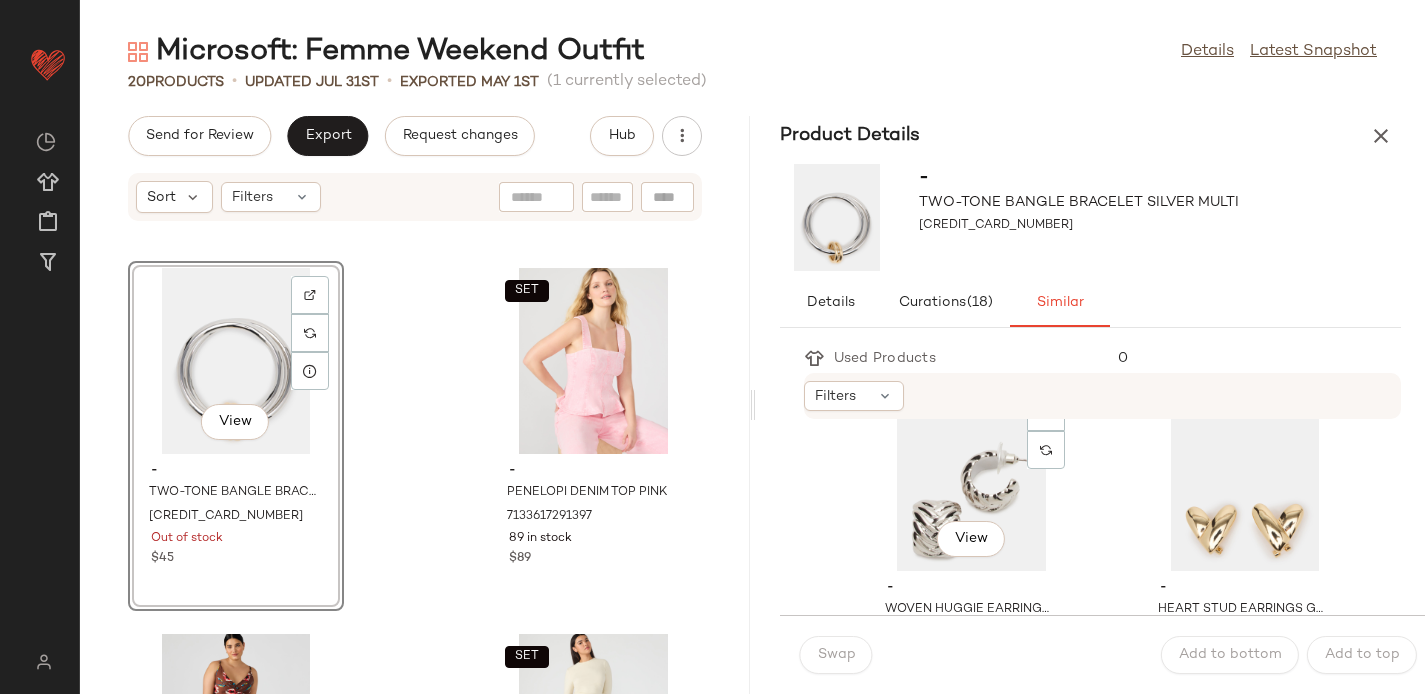 scroll, scrollTop: 1523, scrollLeft: 0, axis: vertical 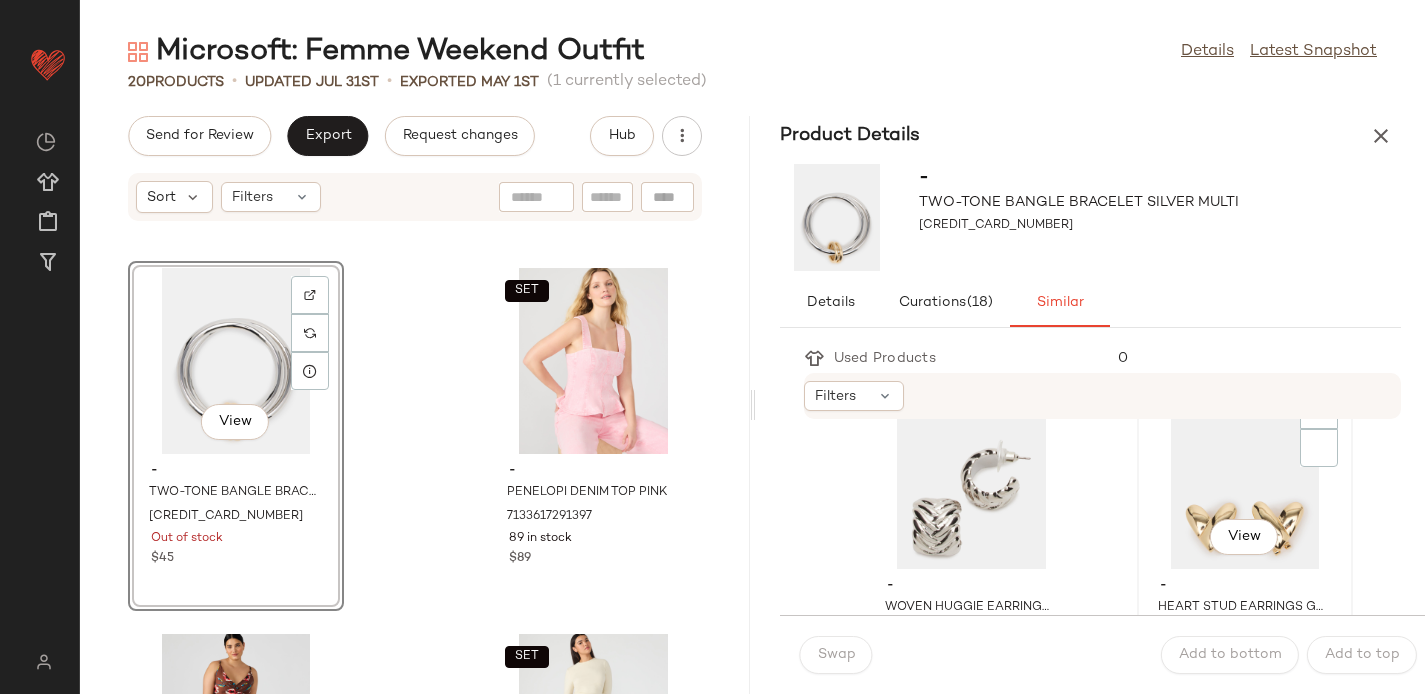 click on "View" 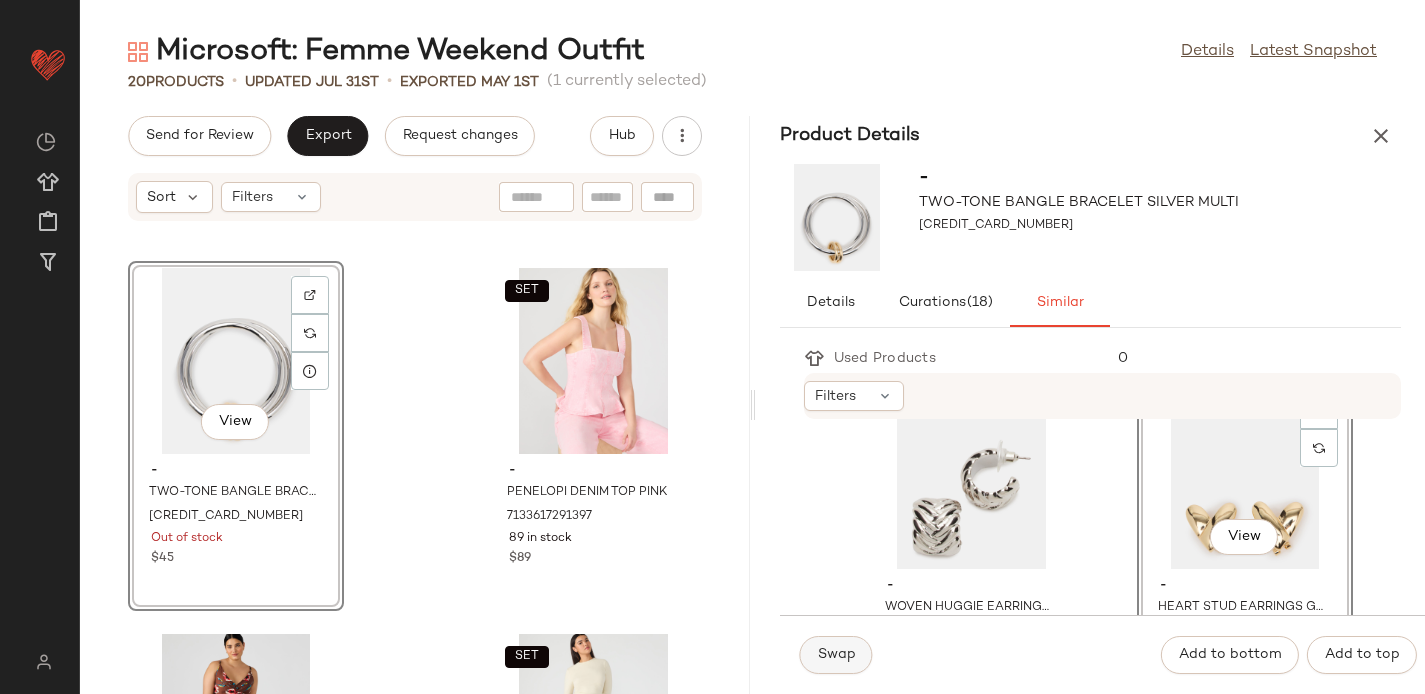 click on "Swap" 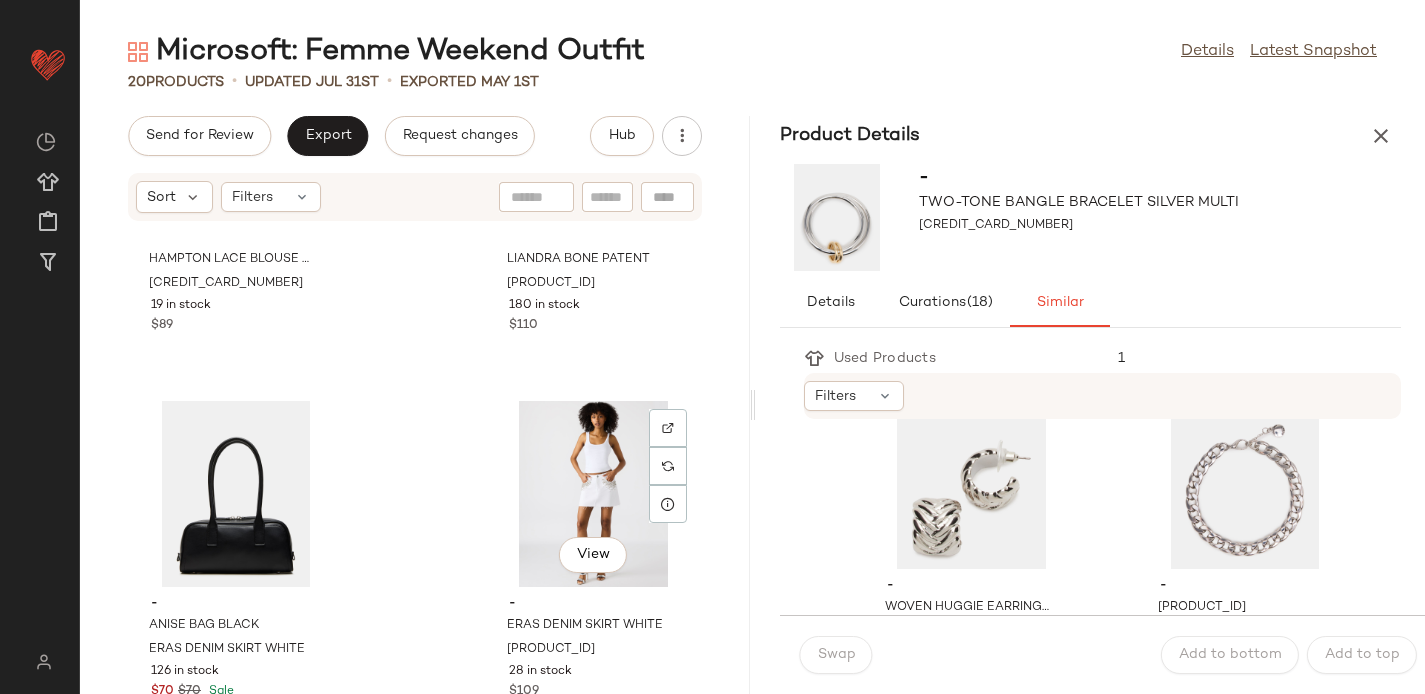 scroll, scrollTop: 3216, scrollLeft: 0, axis: vertical 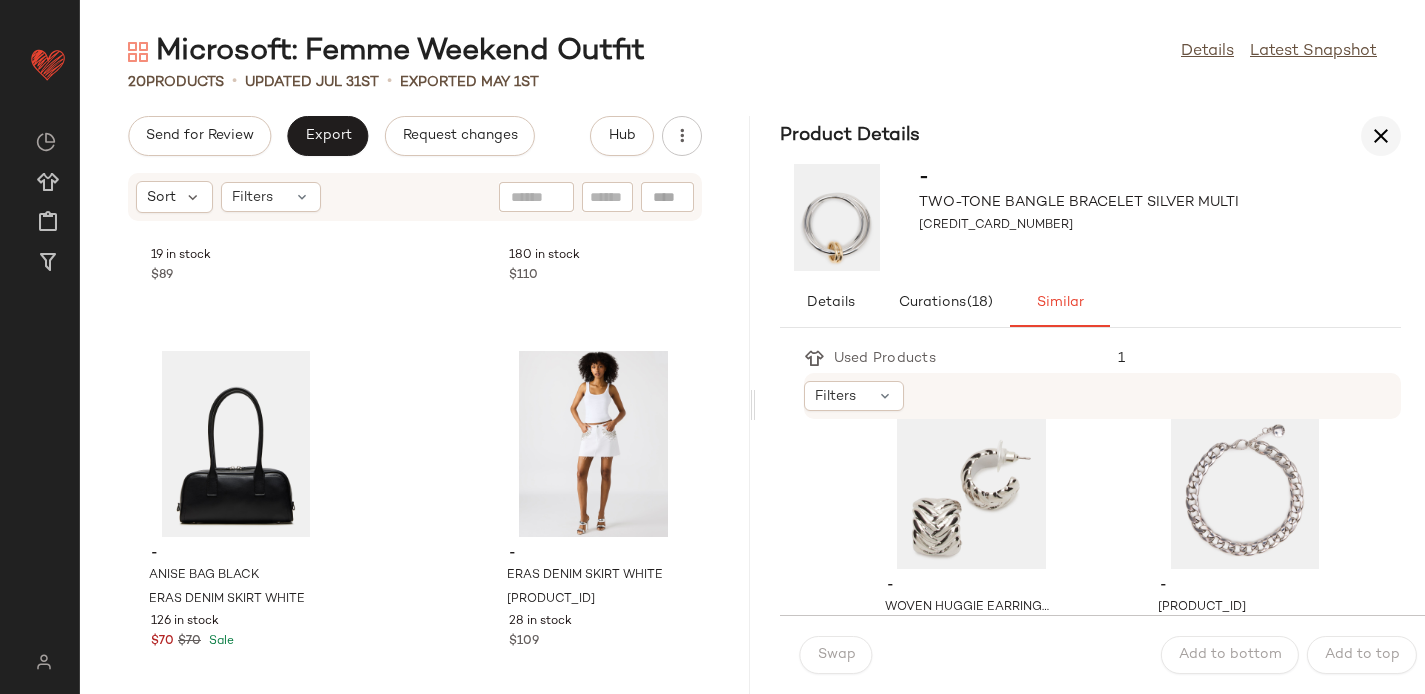 click at bounding box center (1381, 136) 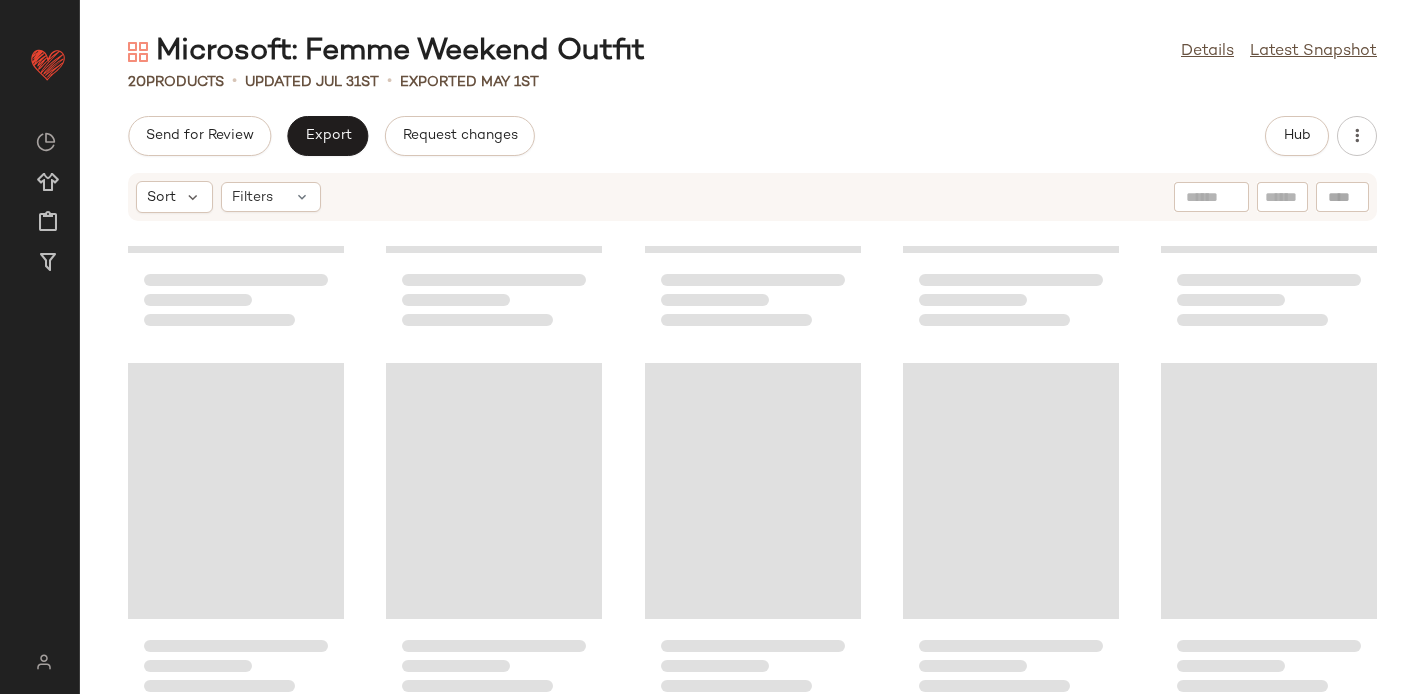 scroll, scrollTop: 1020, scrollLeft: 0, axis: vertical 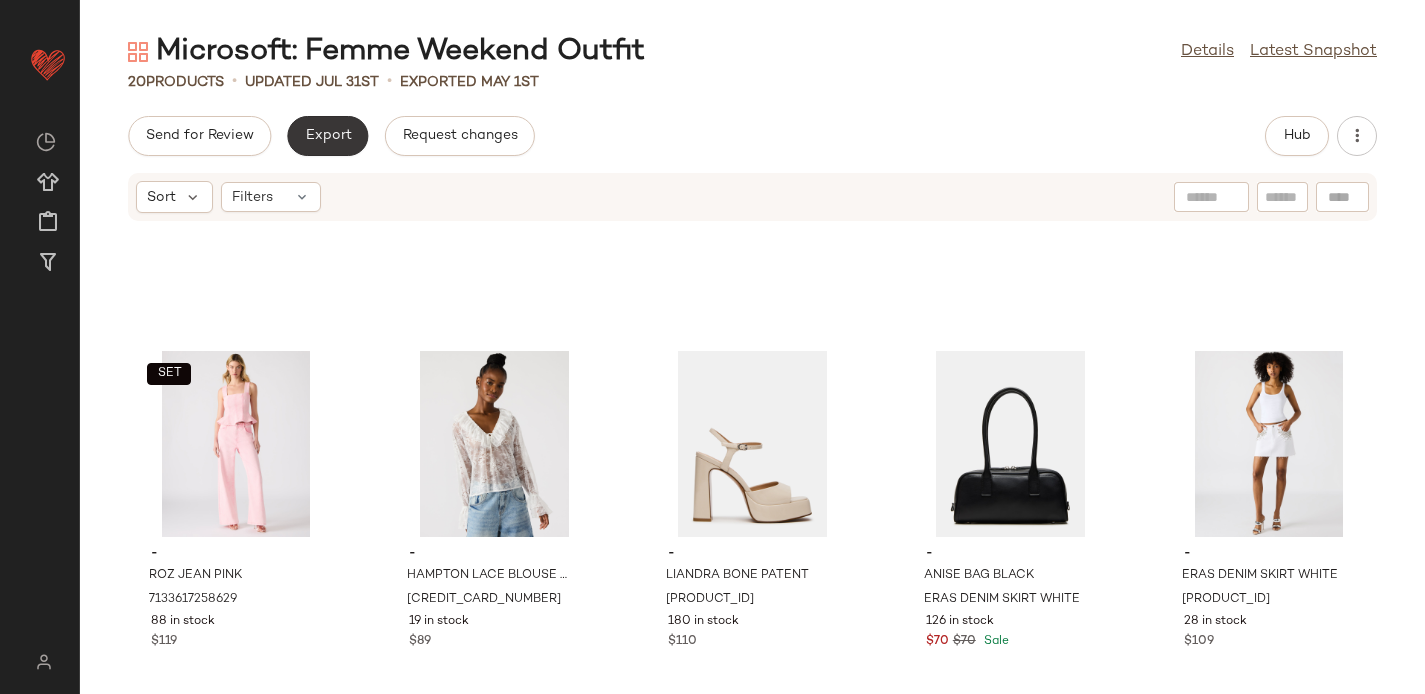 click on "Export" at bounding box center (327, 136) 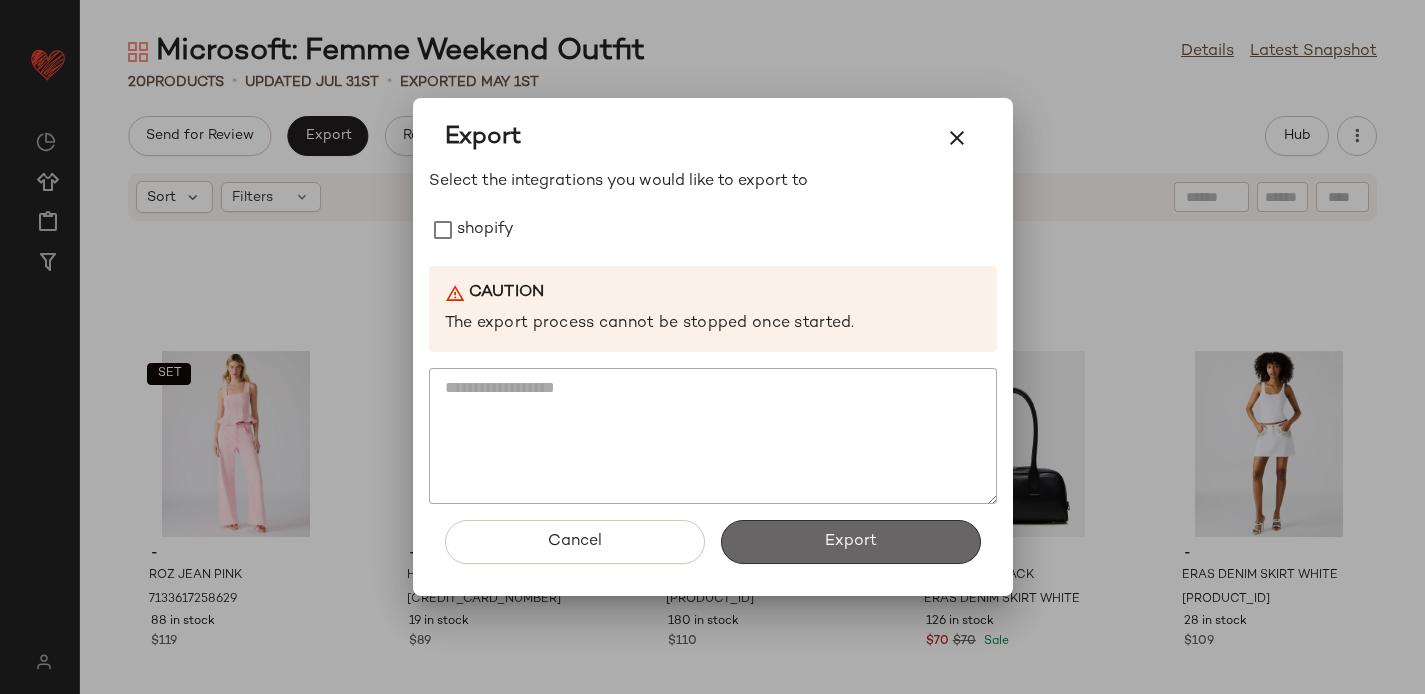 click on "Export" 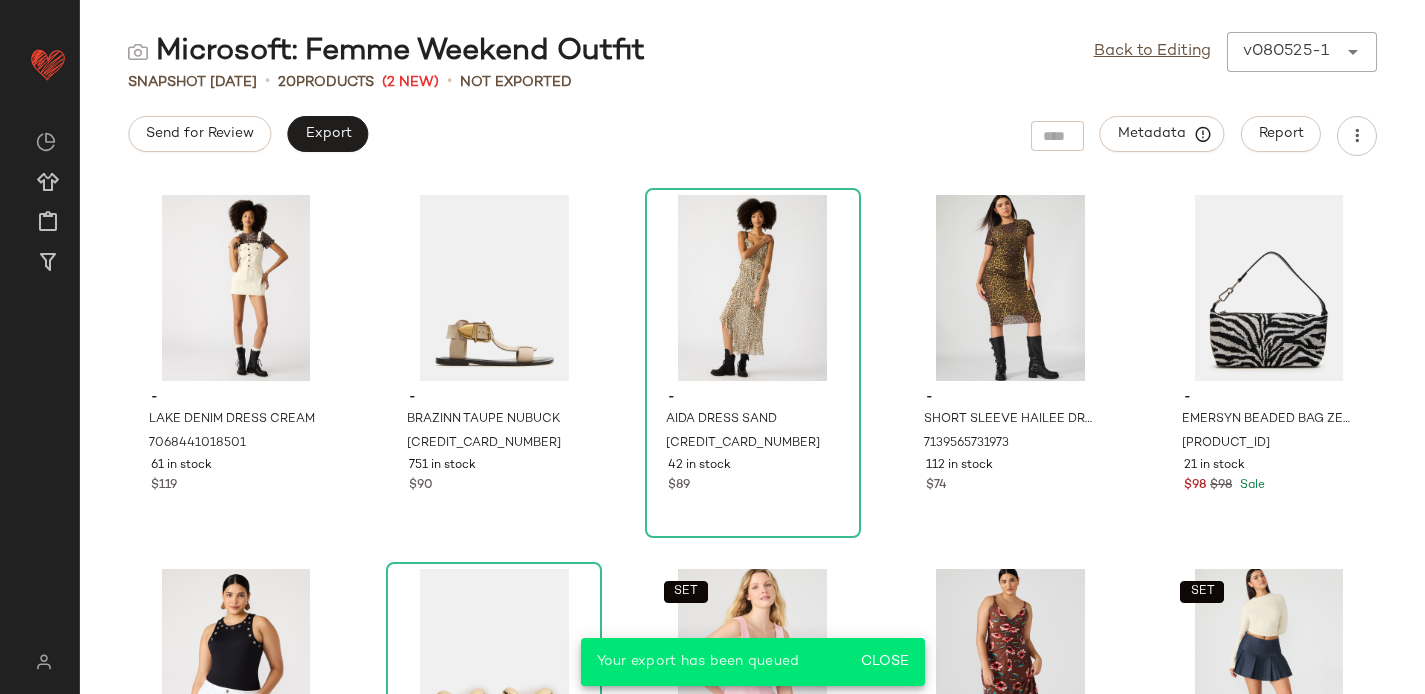 scroll, scrollTop: 998, scrollLeft: 0, axis: vertical 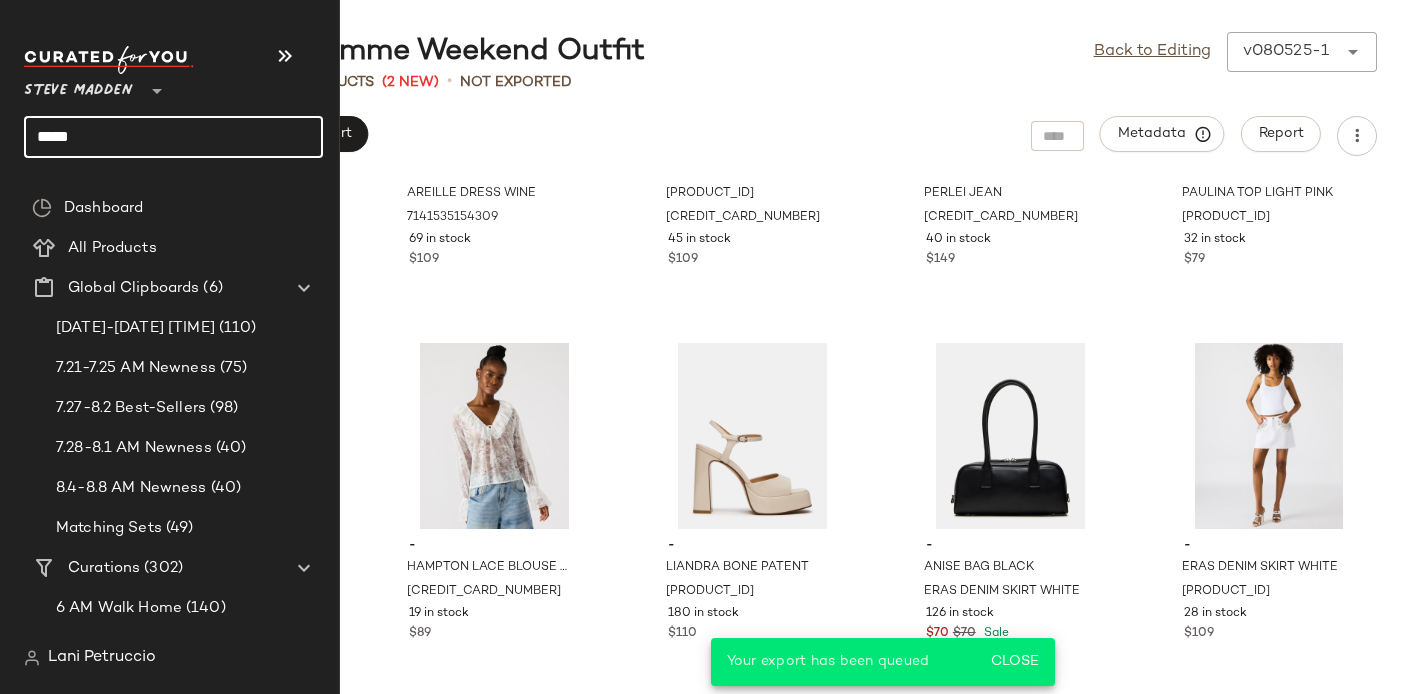 click on "*****" 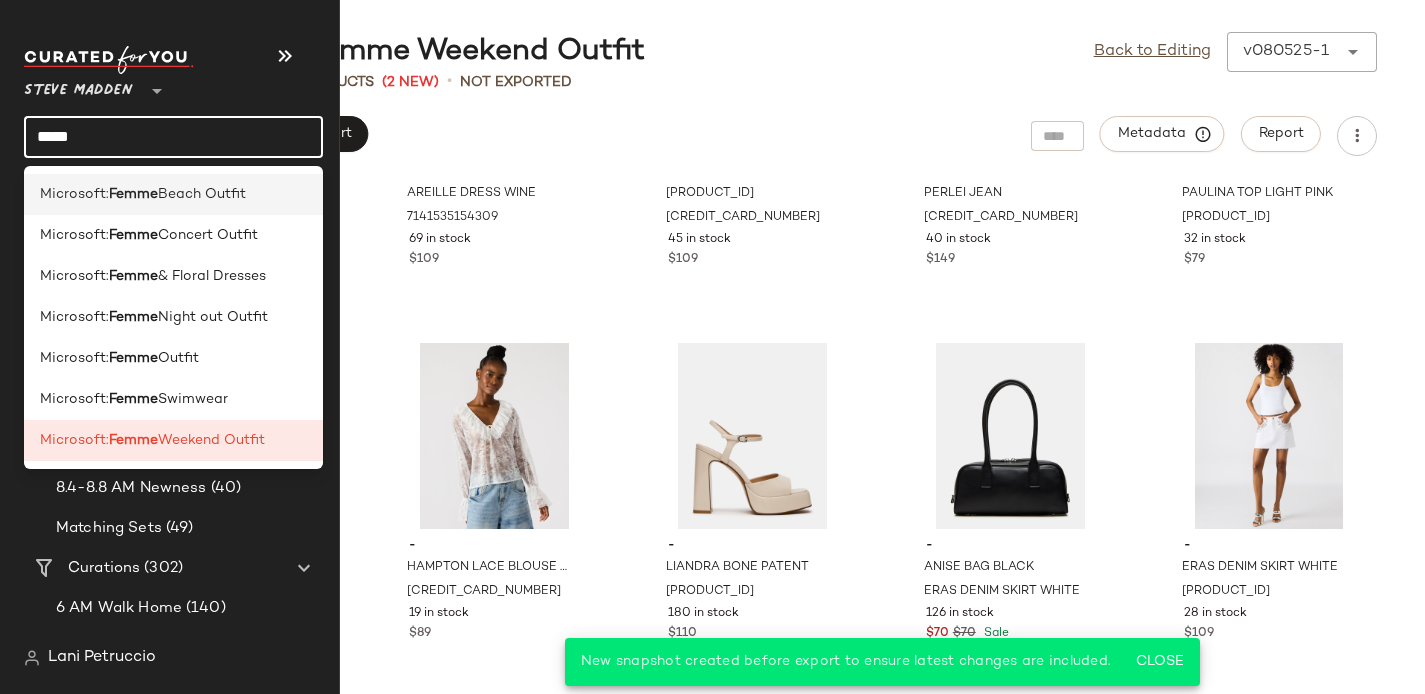 click on "Femme" at bounding box center (133, 194) 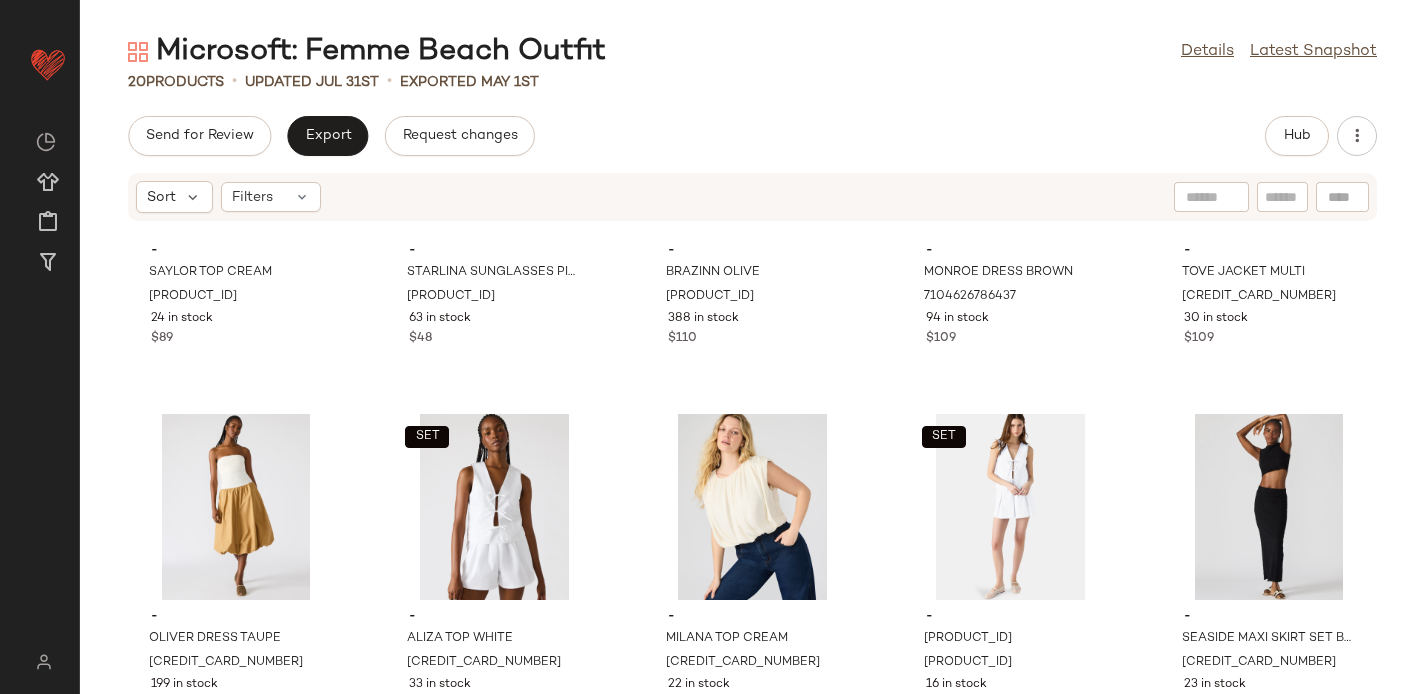 scroll, scrollTop: 0, scrollLeft: 0, axis: both 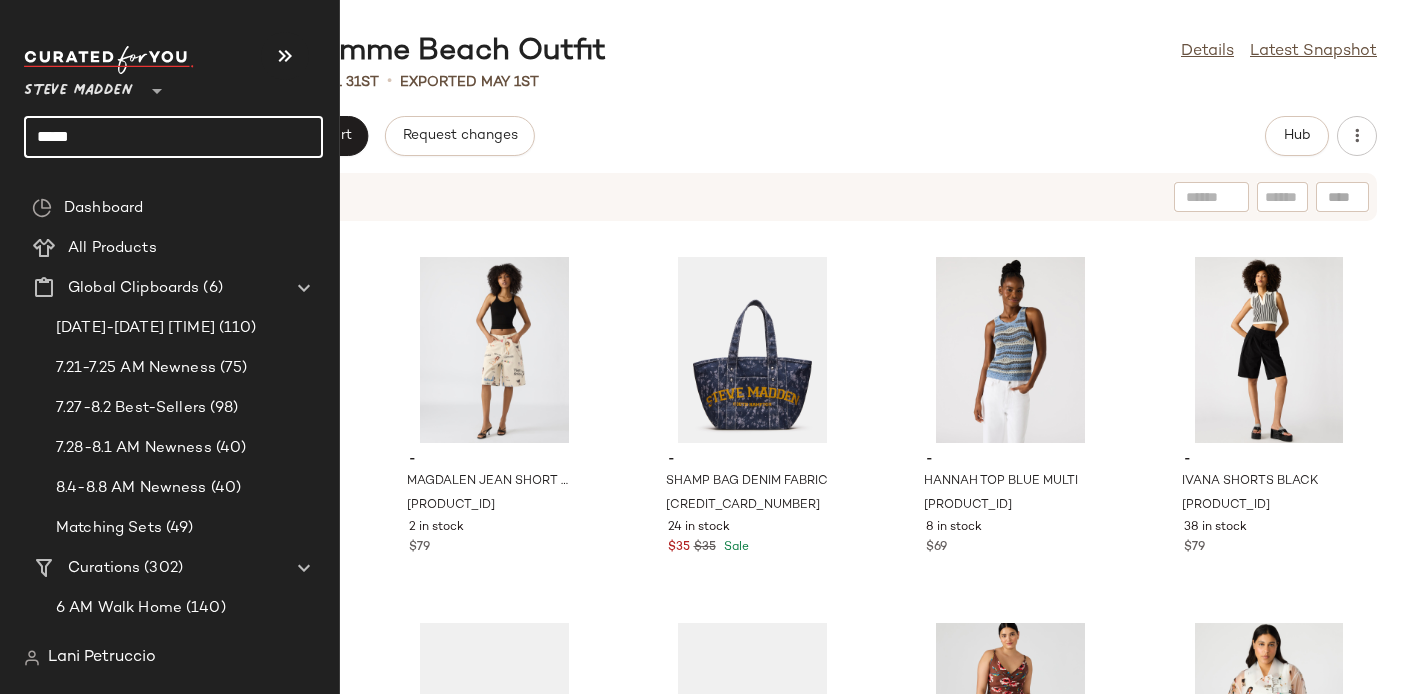 click on "*****" 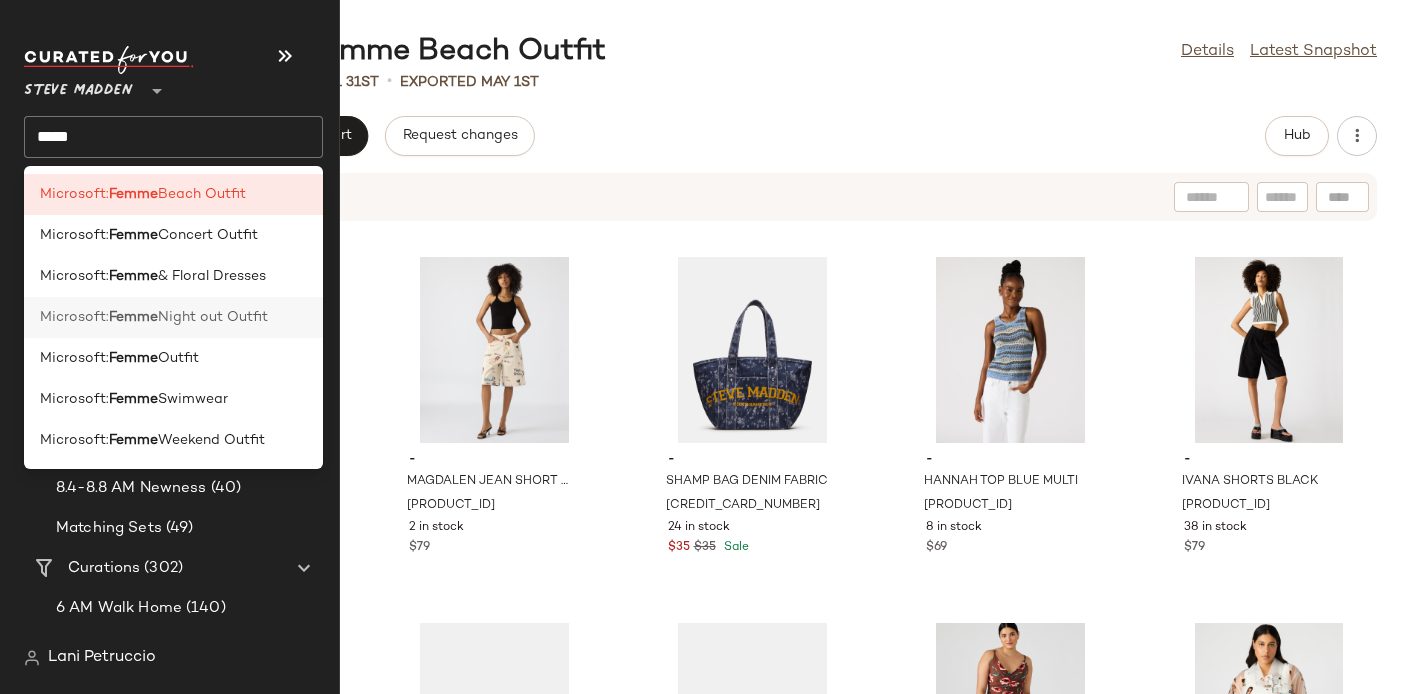 click on "Femme" at bounding box center [133, 317] 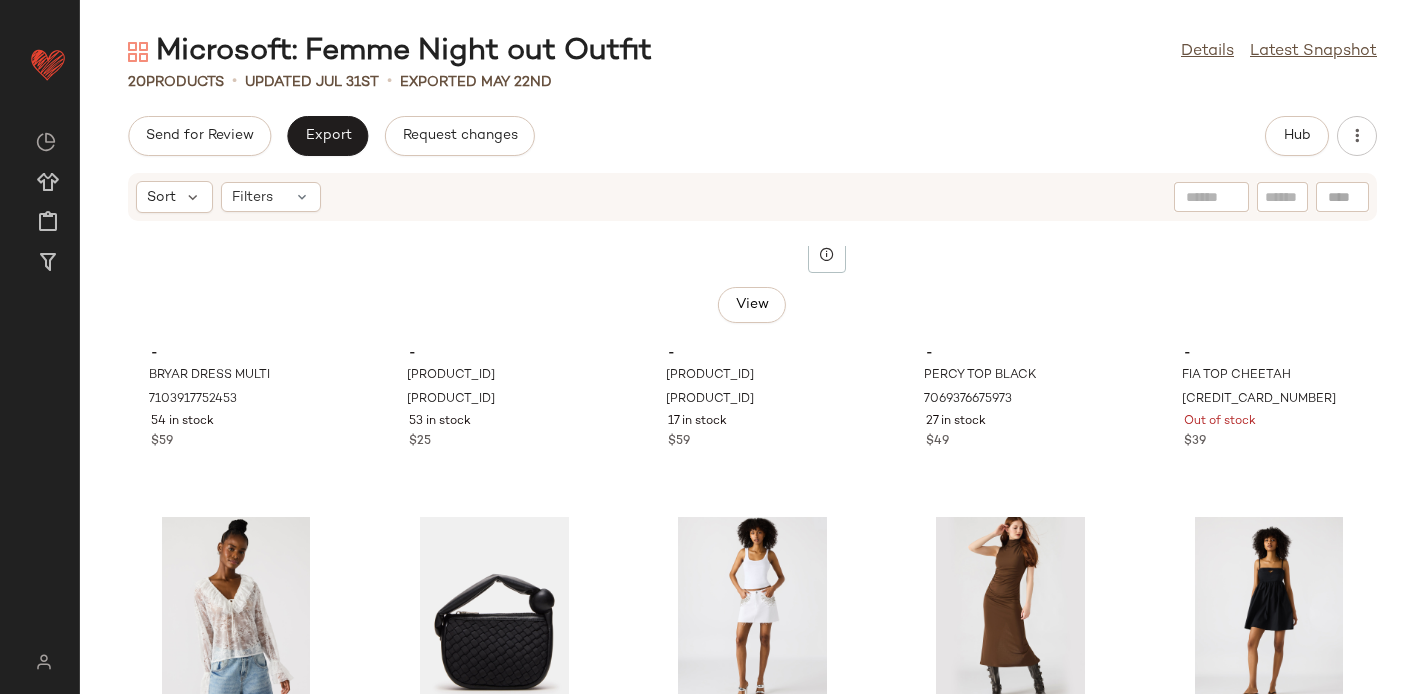 scroll, scrollTop: 0, scrollLeft: 0, axis: both 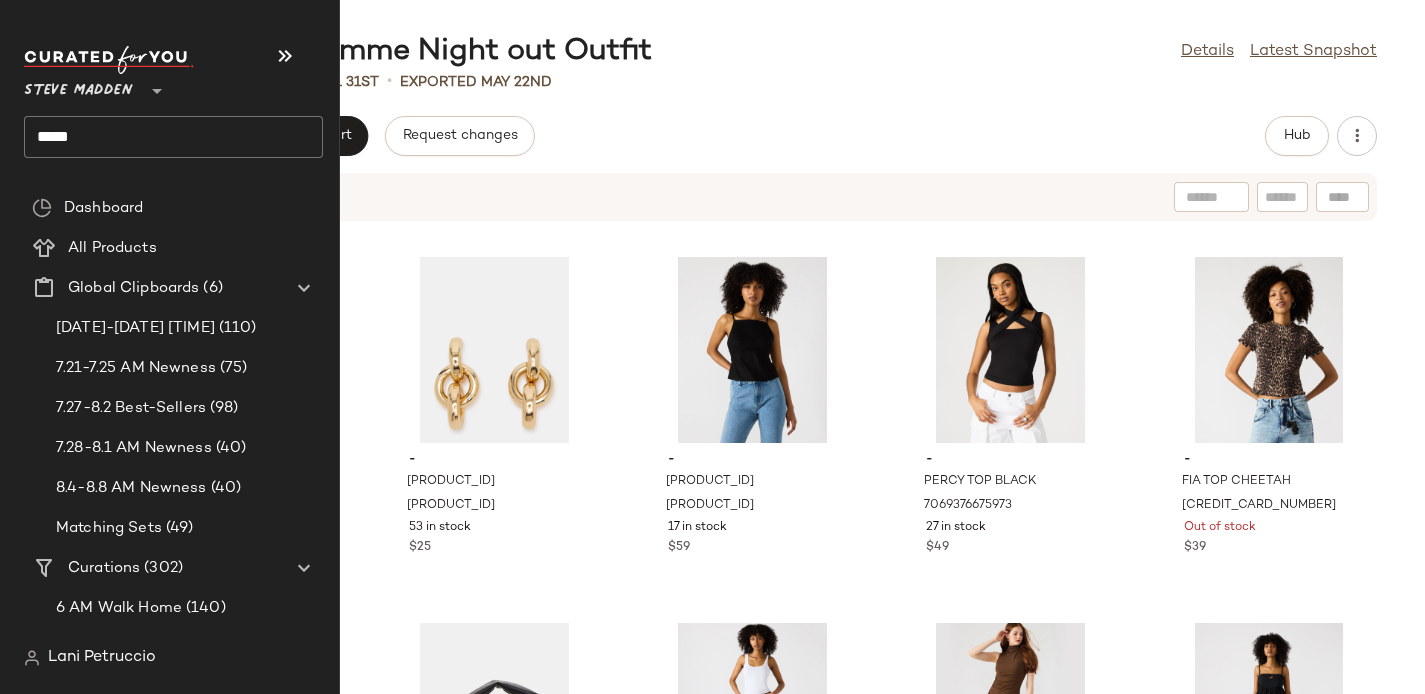 click on "*****" 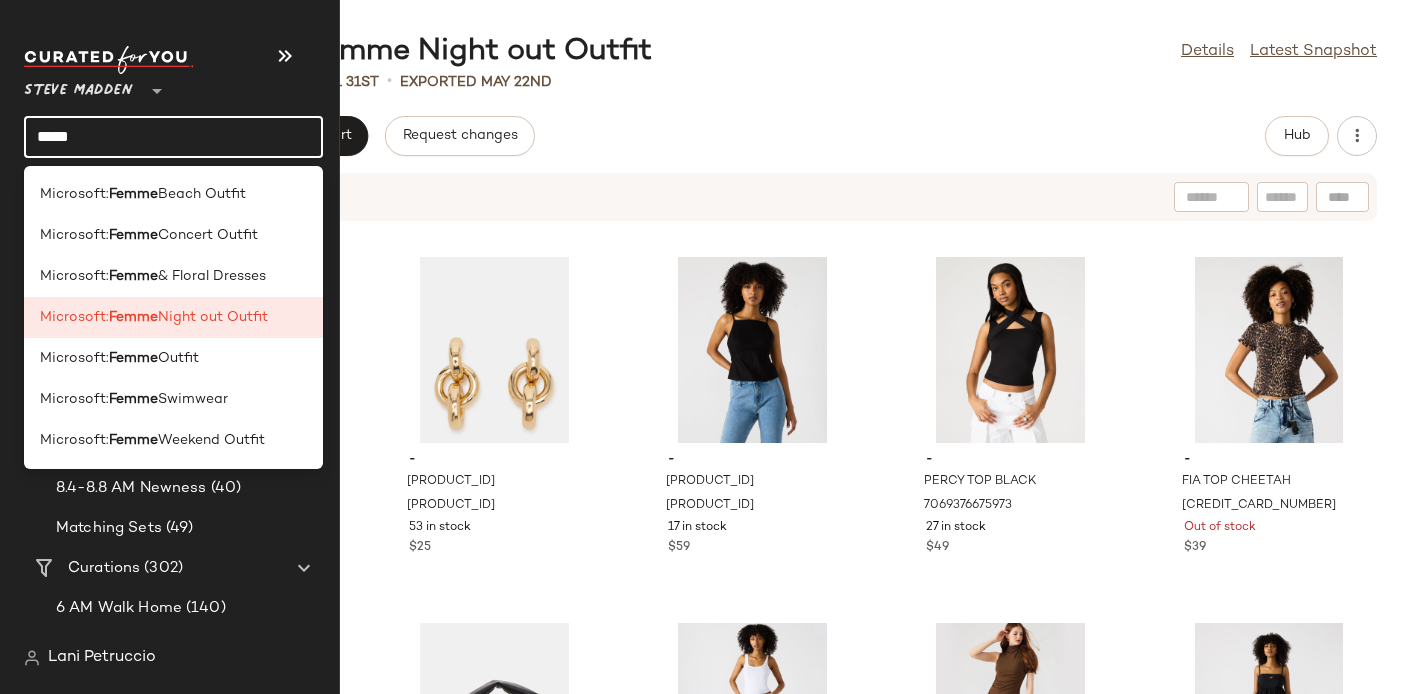 click on "*****" 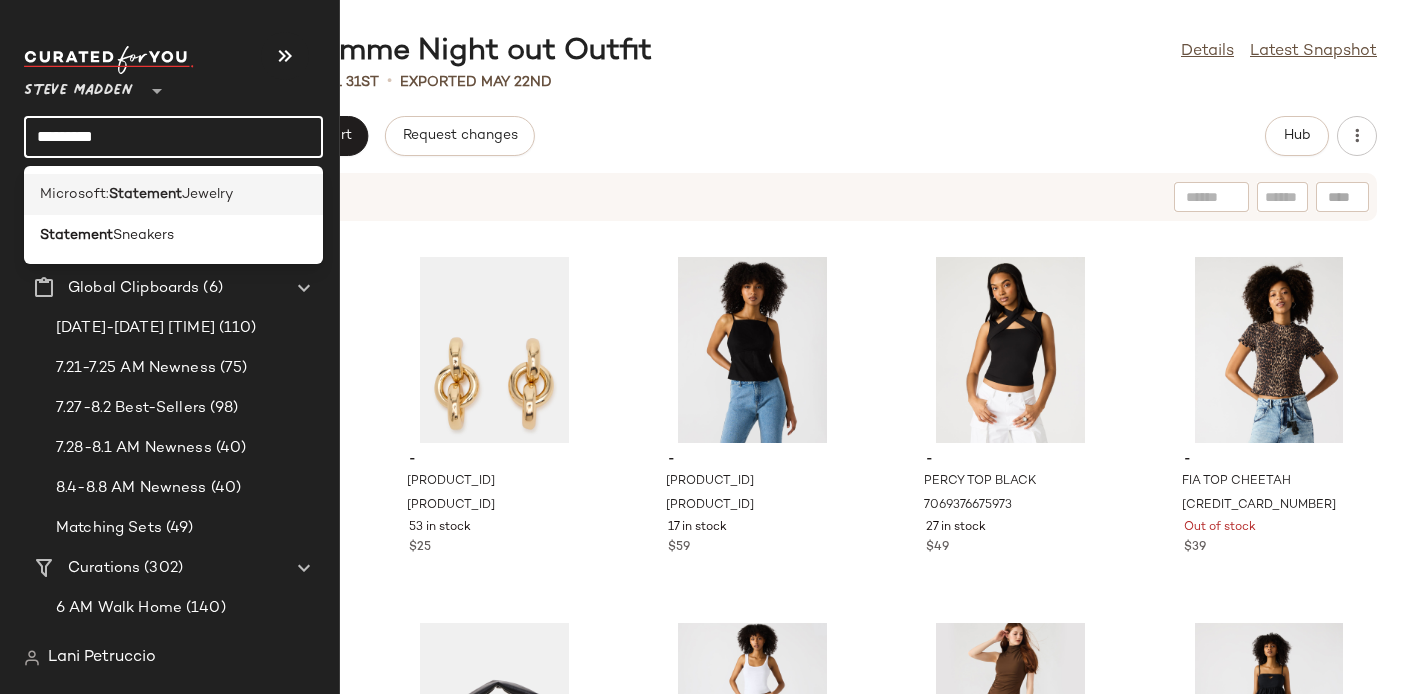 click on "Microsoft:" at bounding box center [74, 194] 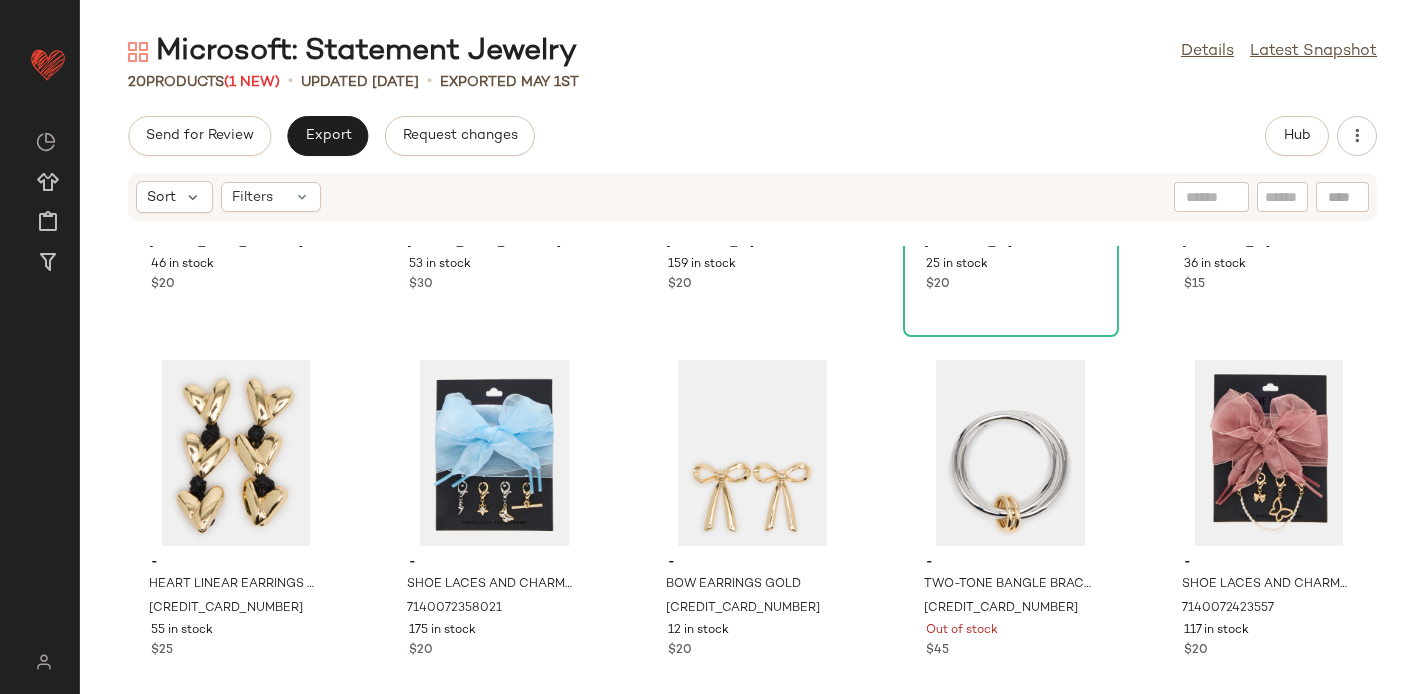 scroll, scrollTop: 1020, scrollLeft: 0, axis: vertical 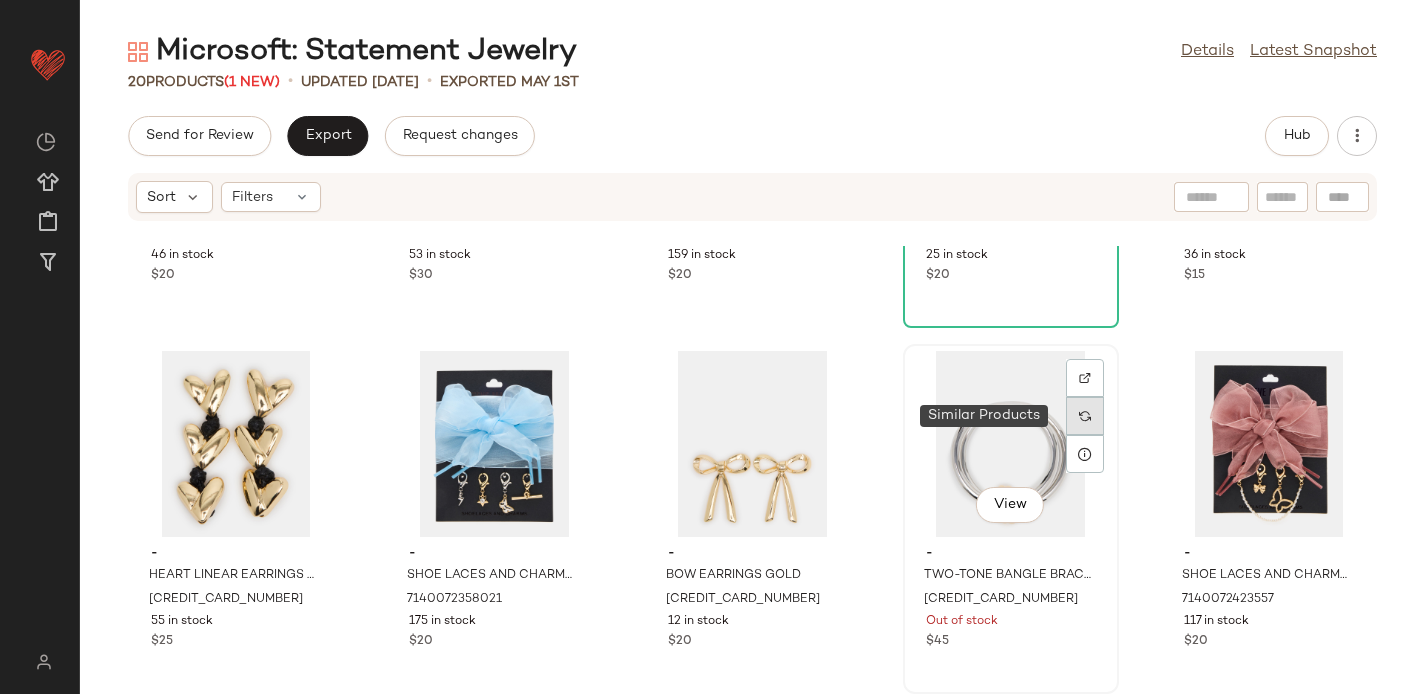 click 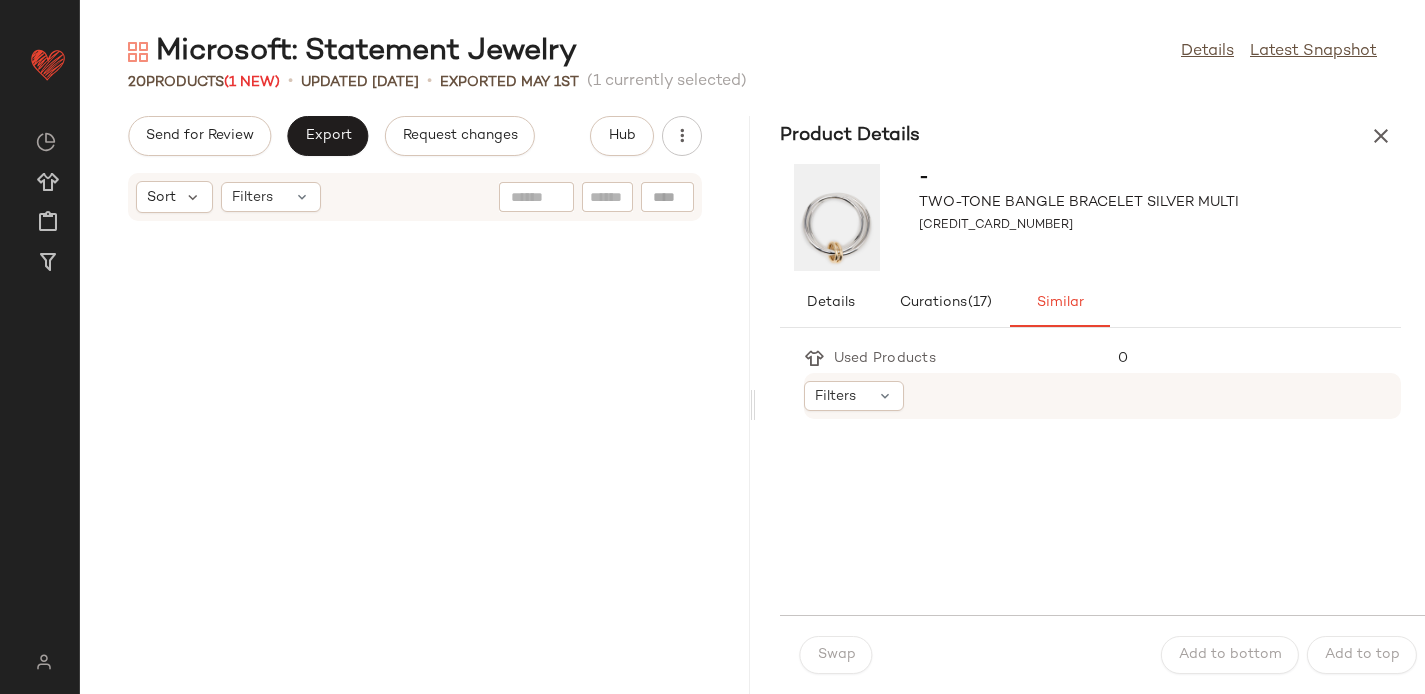scroll, scrollTop: 3216, scrollLeft: 0, axis: vertical 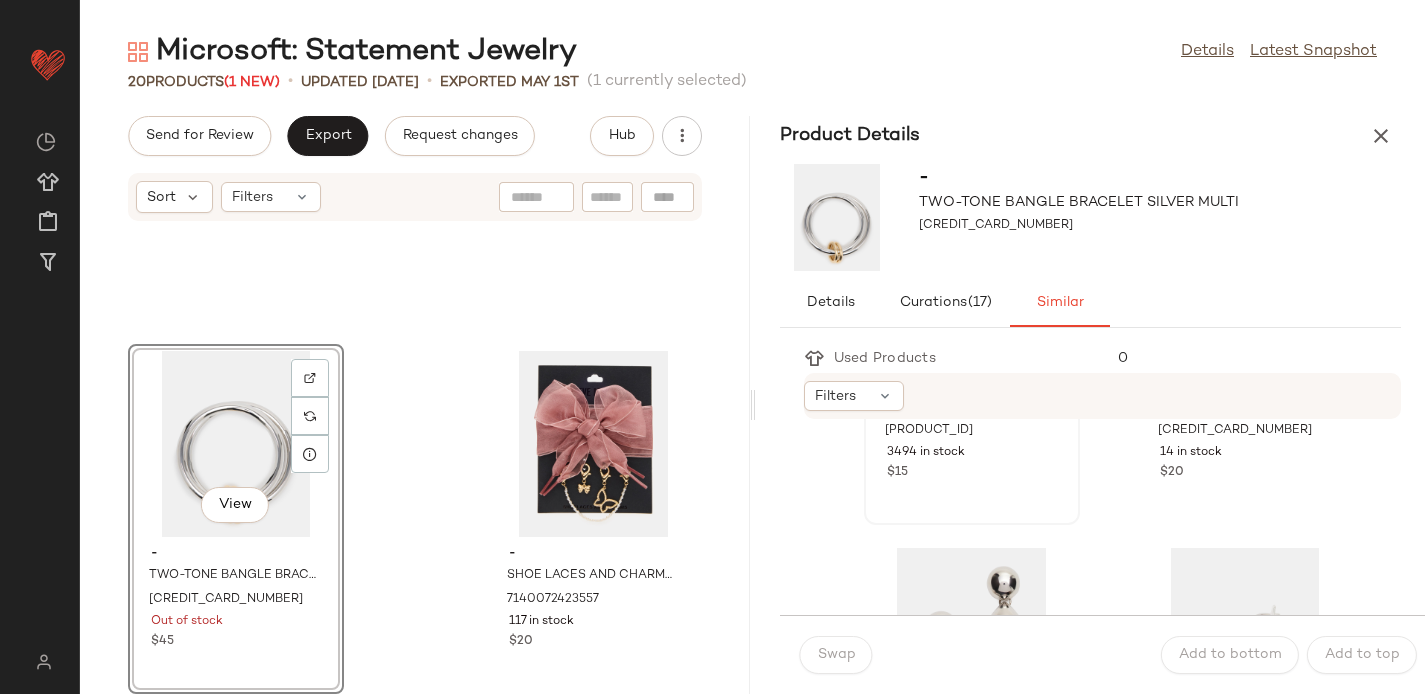 click on "View  - LINK CHAIN ANKLET GOLD 7119877308549 3494 in stock $15" at bounding box center (972, 350) 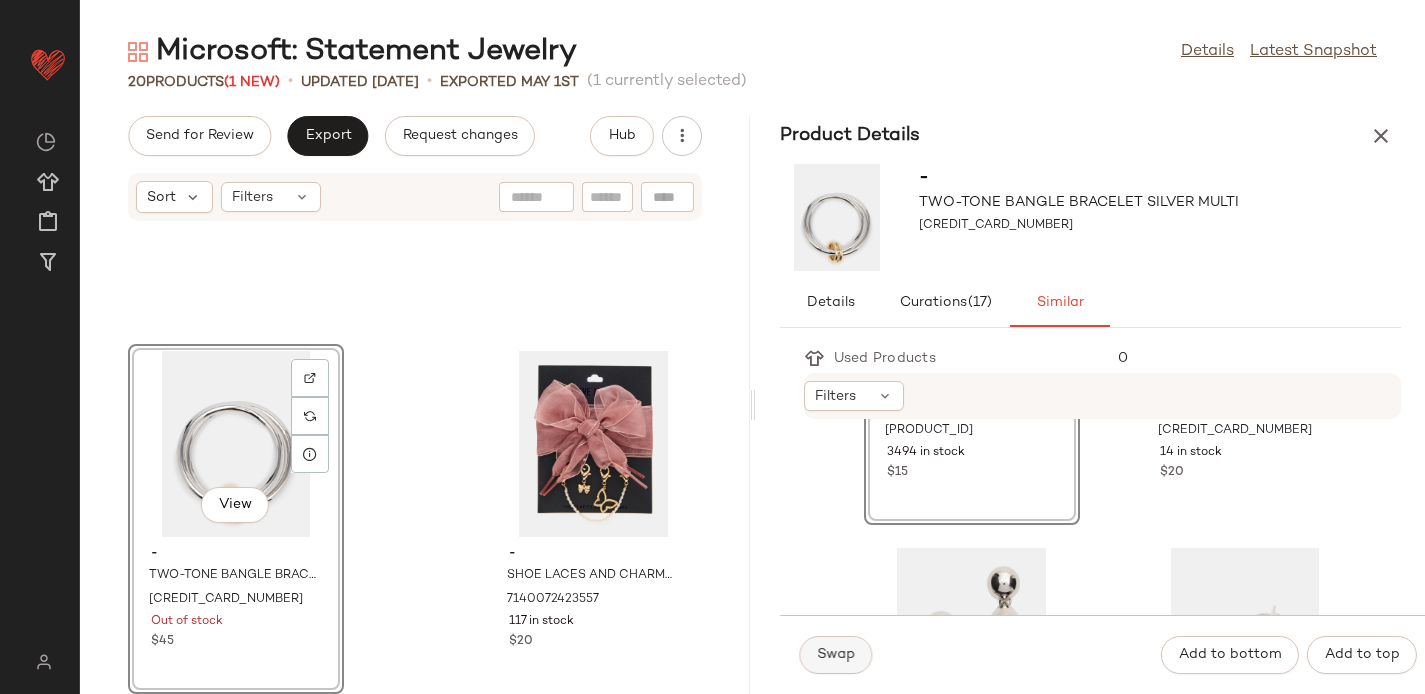 click on "Swap" 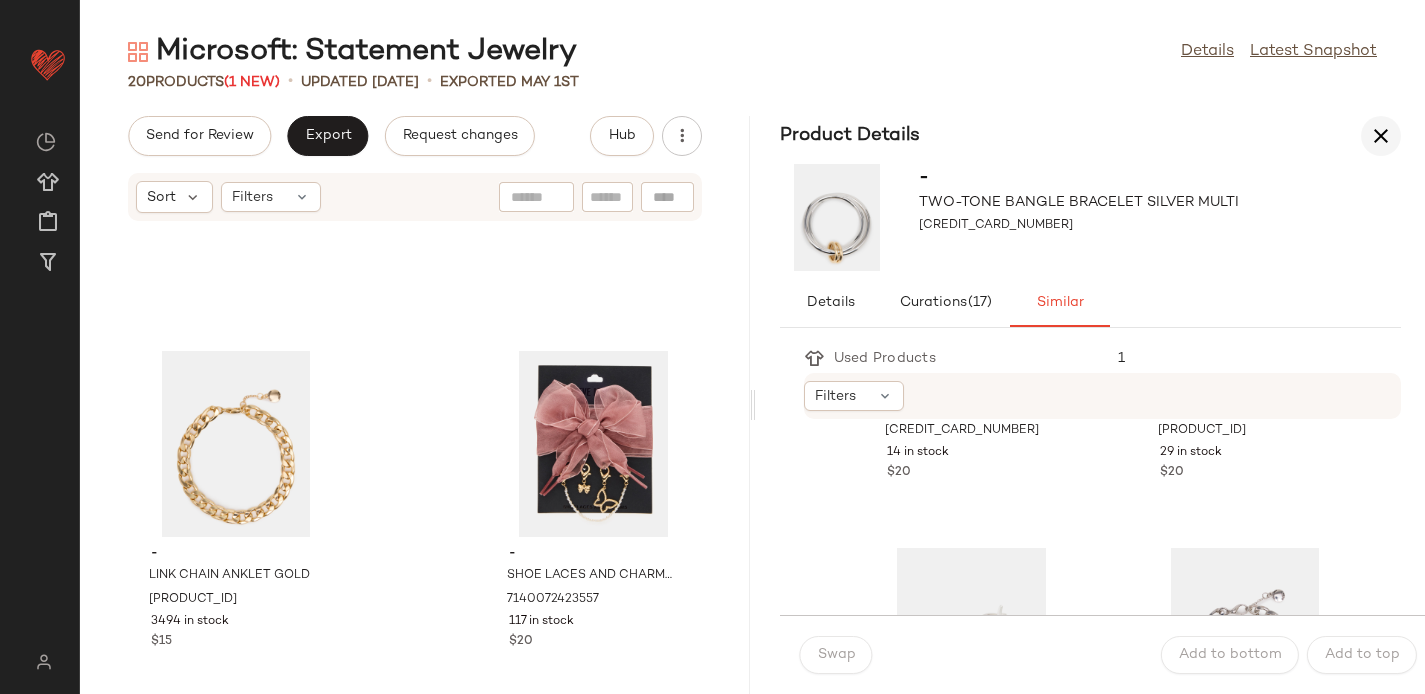 click at bounding box center [1381, 136] 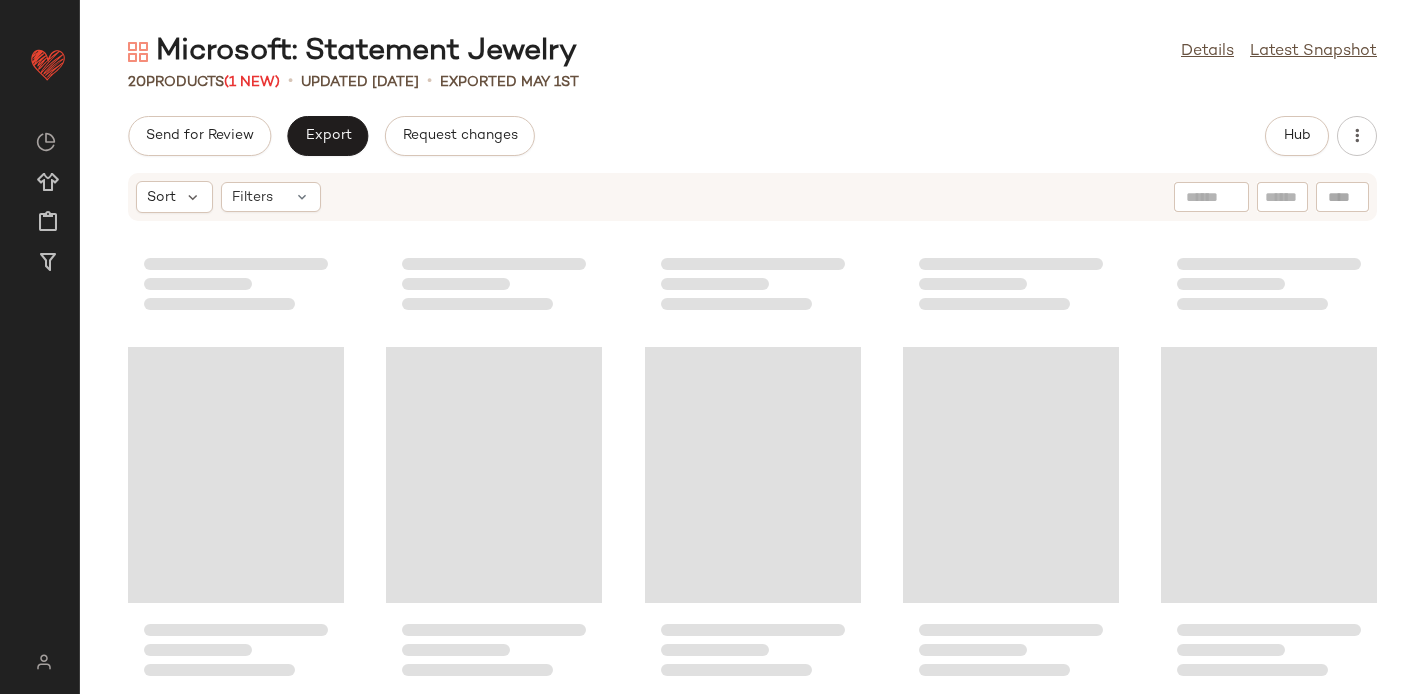 scroll, scrollTop: 1020, scrollLeft: 0, axis: vertical 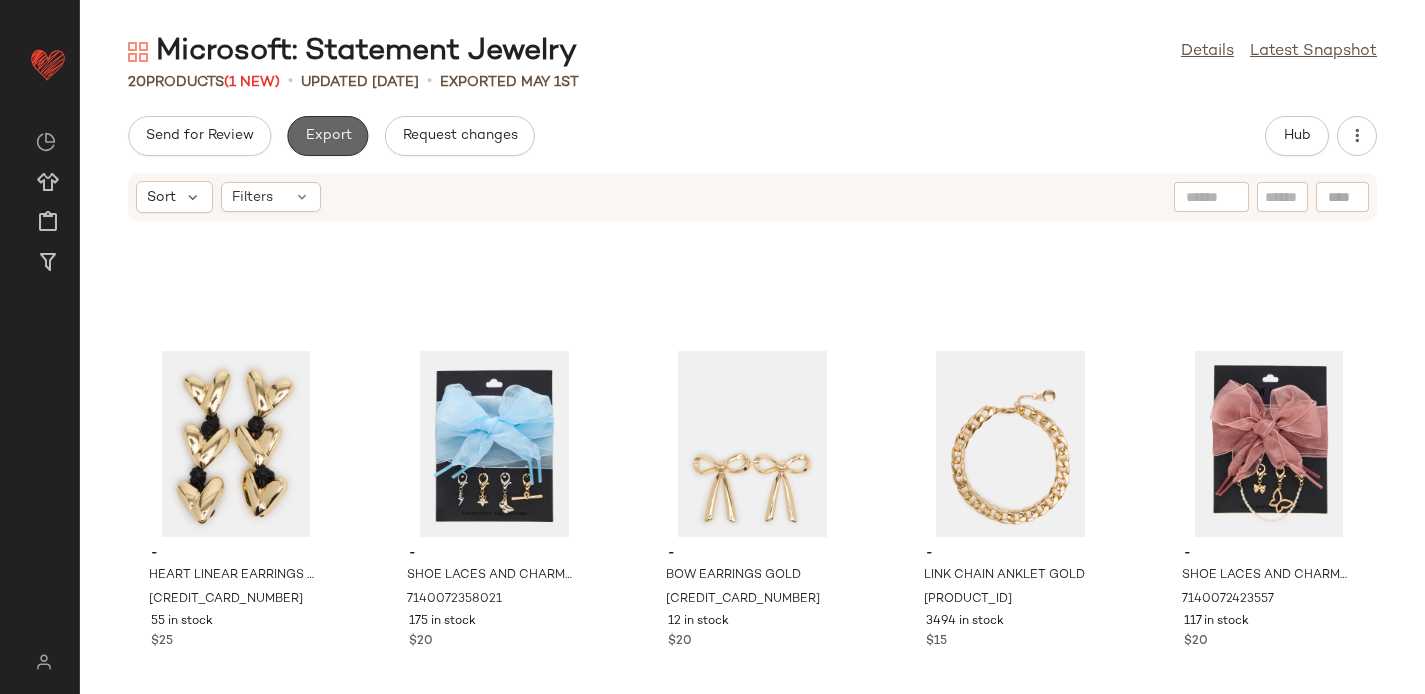 click on "Export" 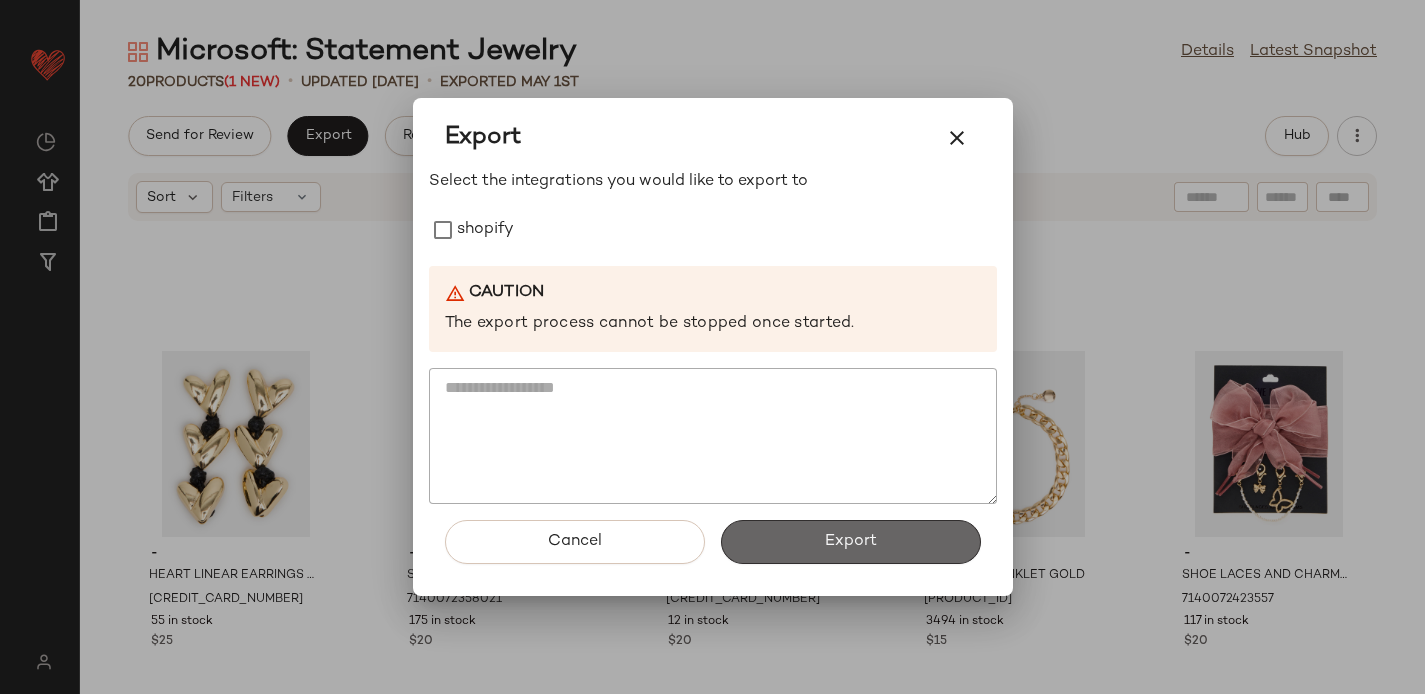 click on "Export" 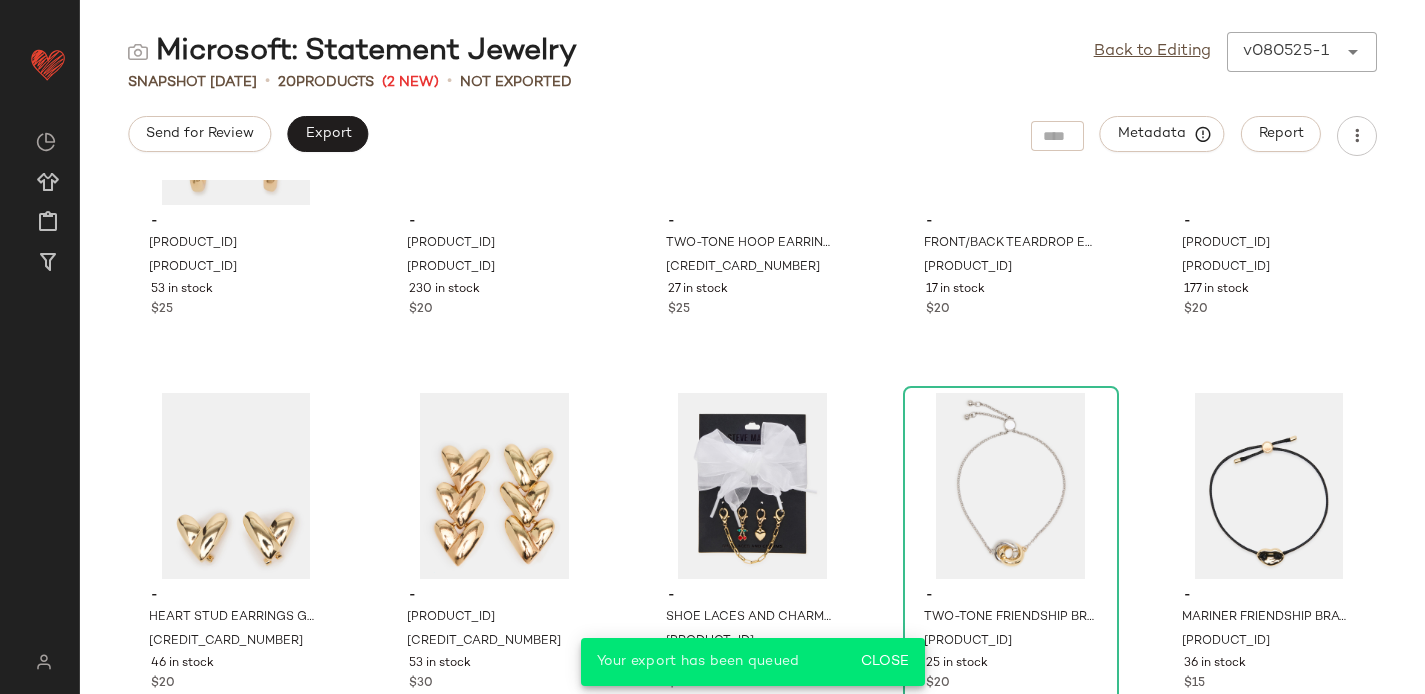 scroll, scrollTop: 0, scrollLeft: 0, axis: both 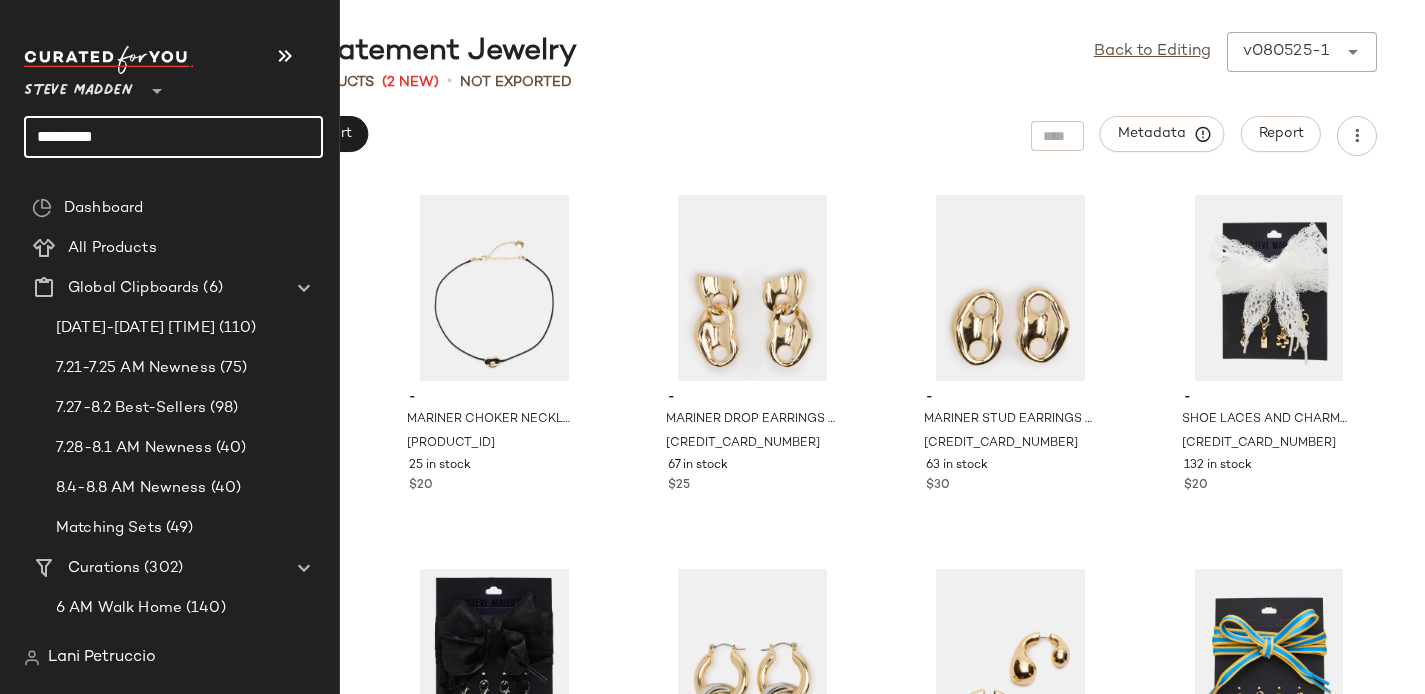 click on "*********" 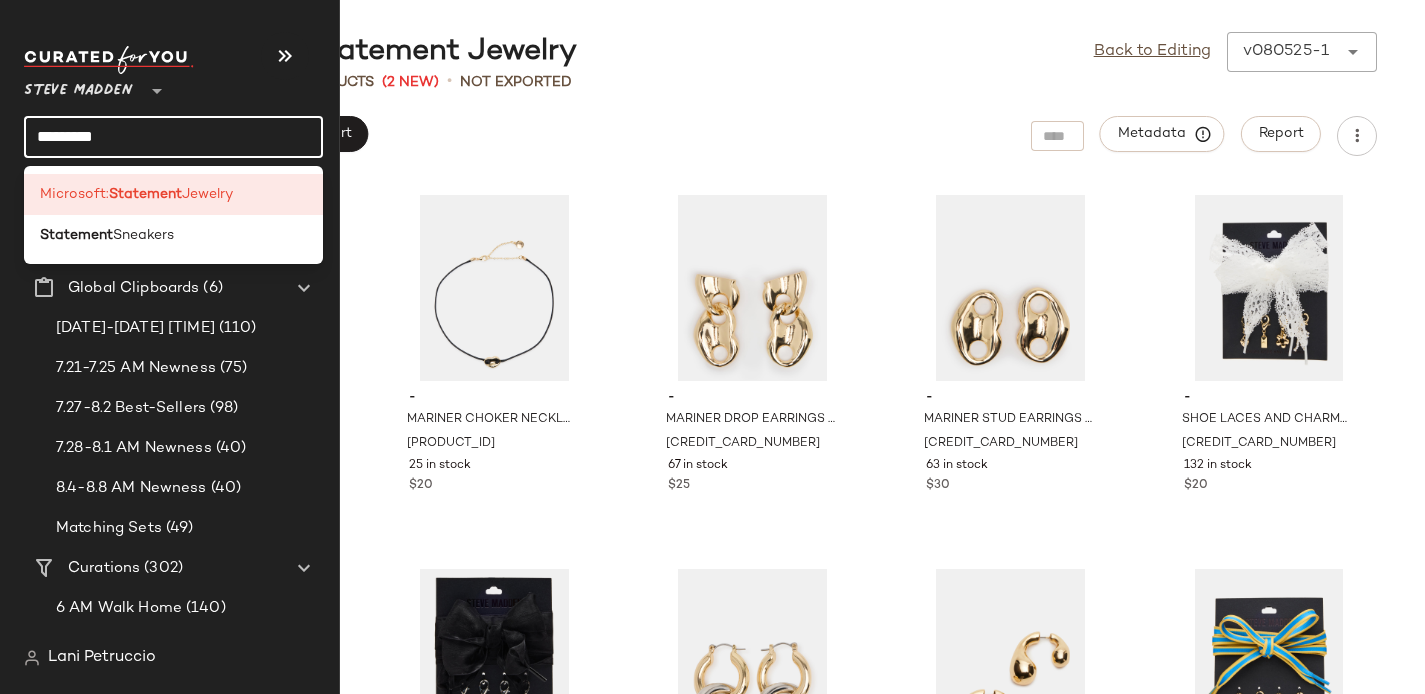 click on "*********" 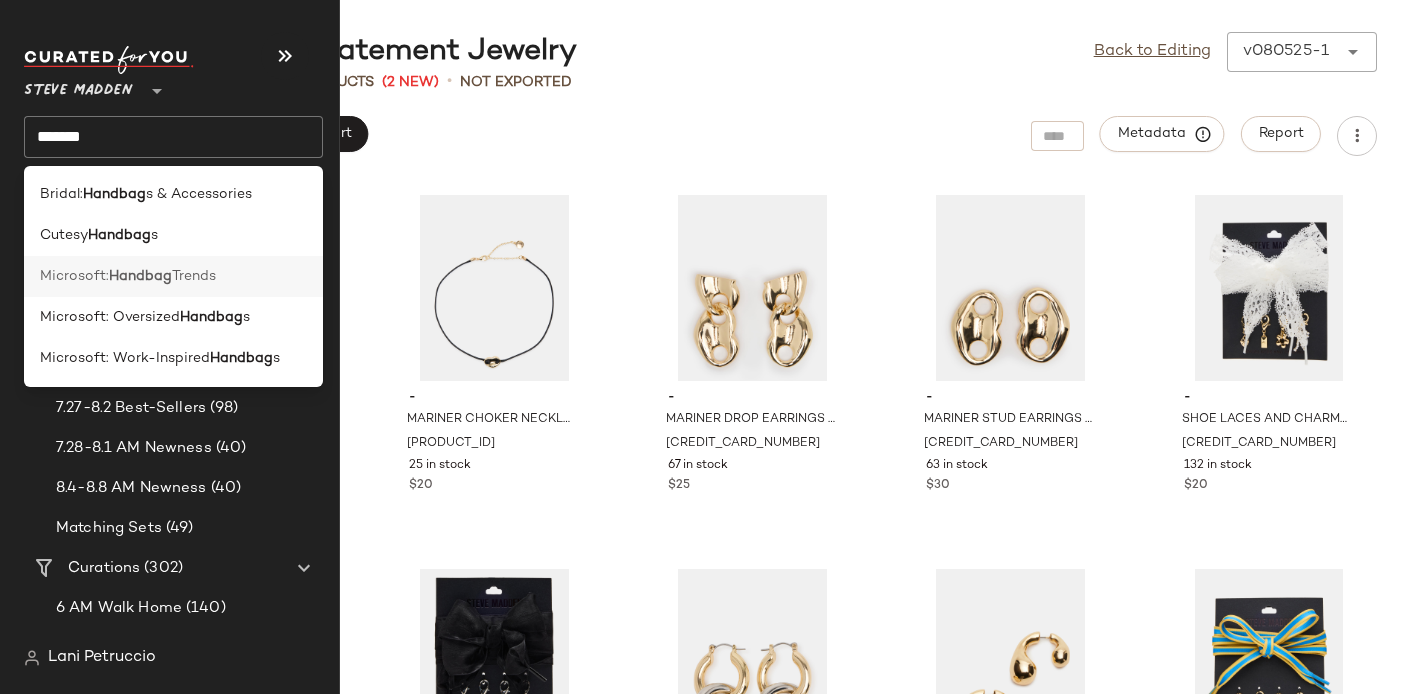click on "Microsoft:  Handbag  Trends" 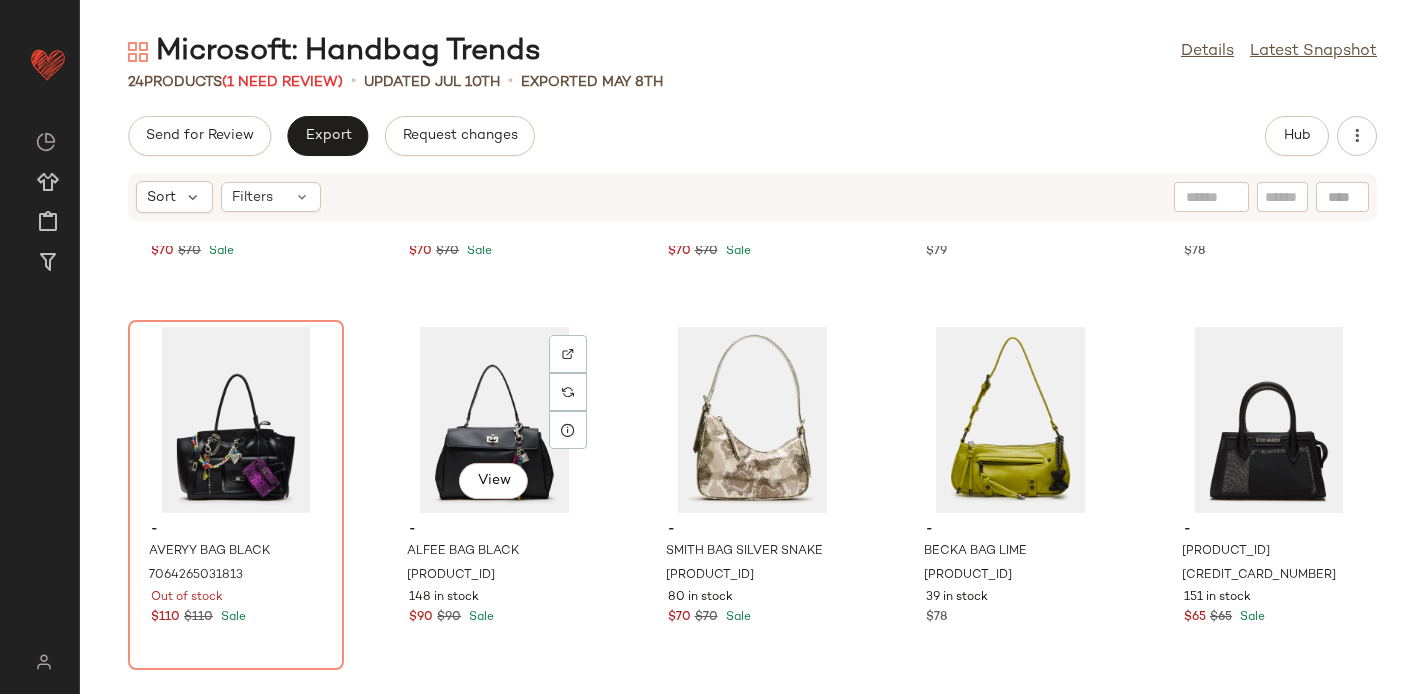 scroll, scrollTop: 1057, scrollLeft: 0, axis: vertical 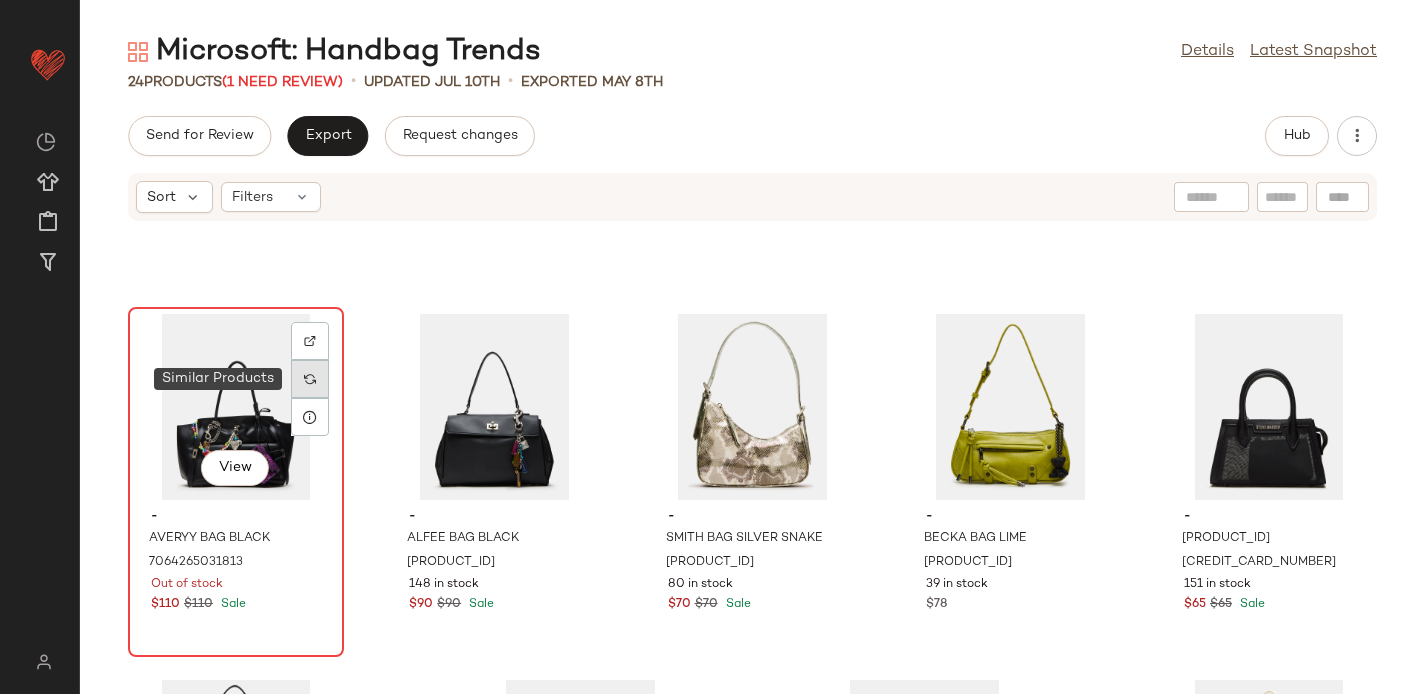 click 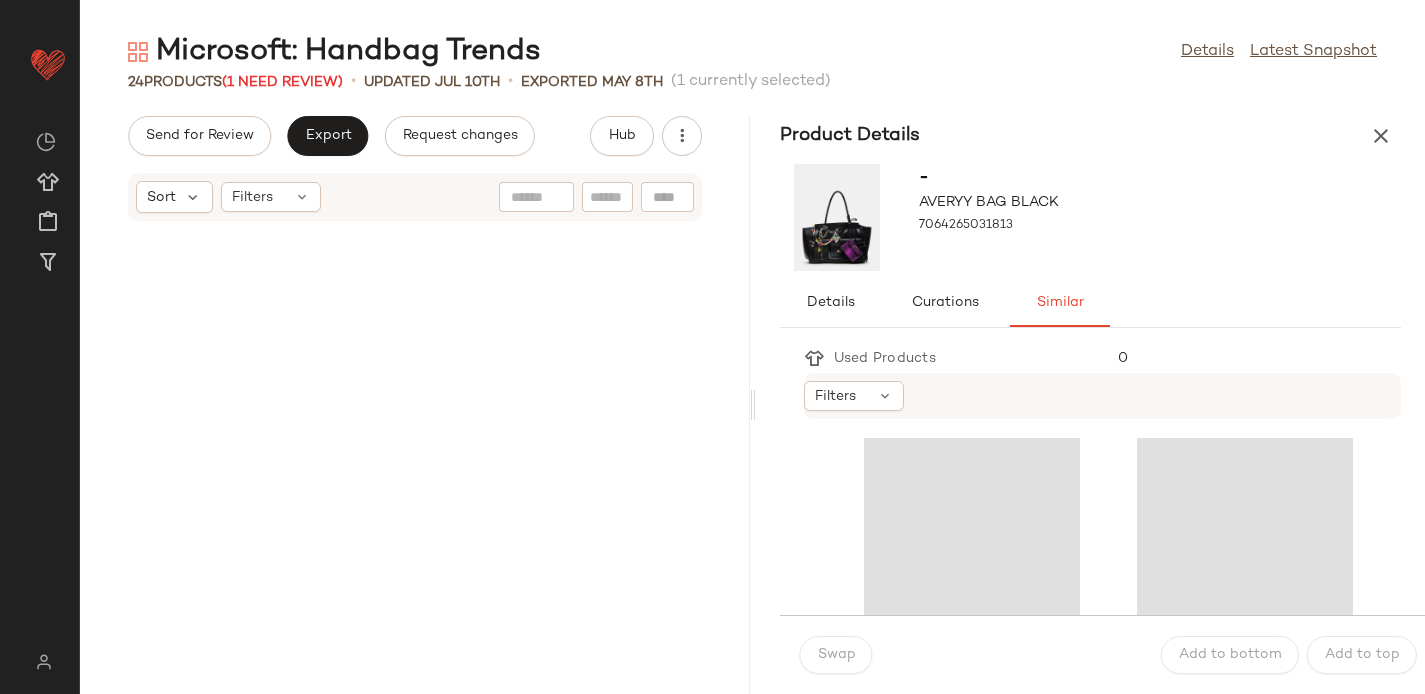 scroll, scrollTop: 2562, scrollLeft: 0, axis: vertical 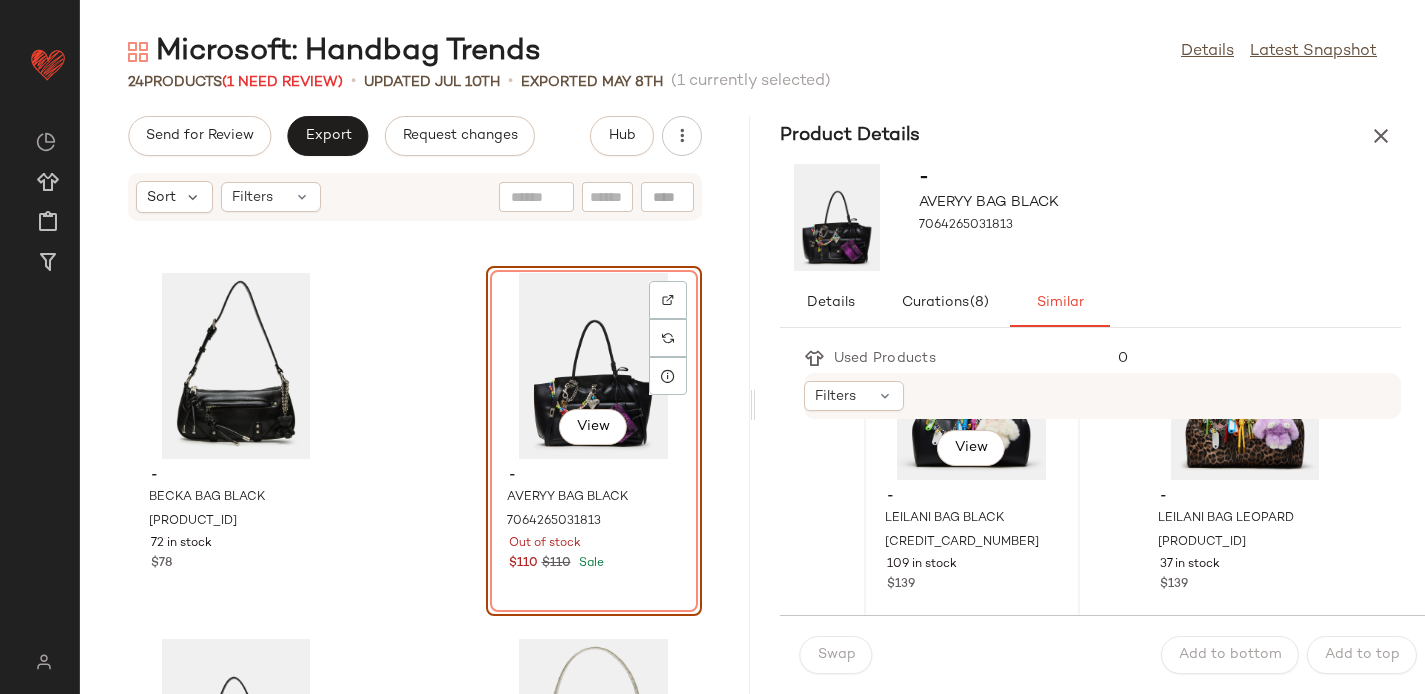 click on "-" at bounding box center (972, 497) 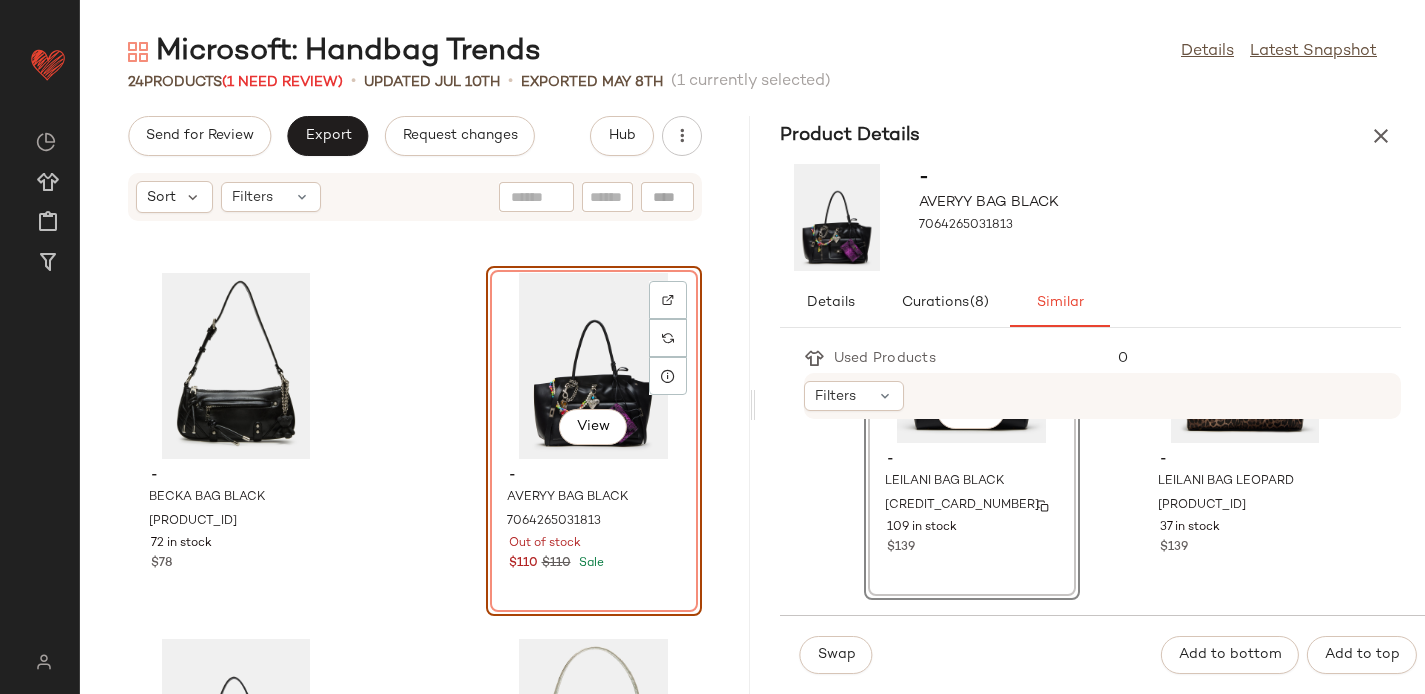 scroll, scrollTop: 251, scrollLeft: 0, axis: vertical 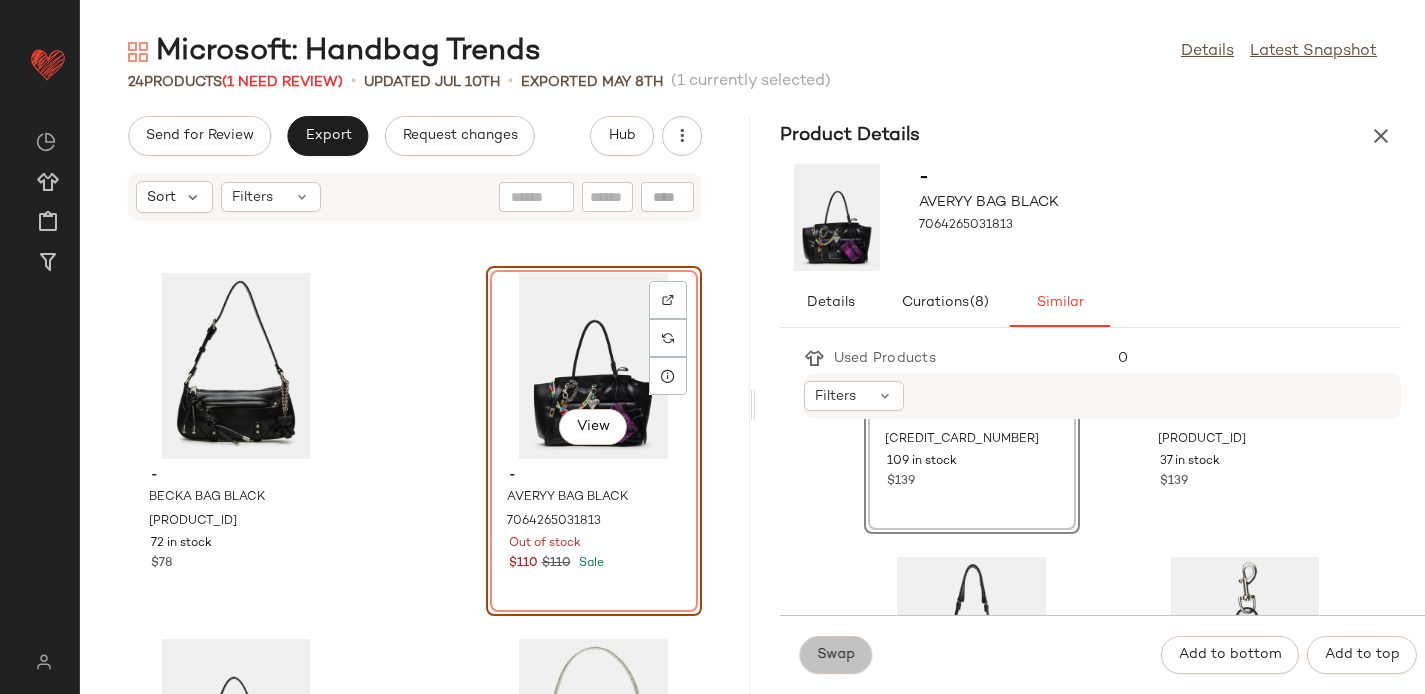 click on "Swap" 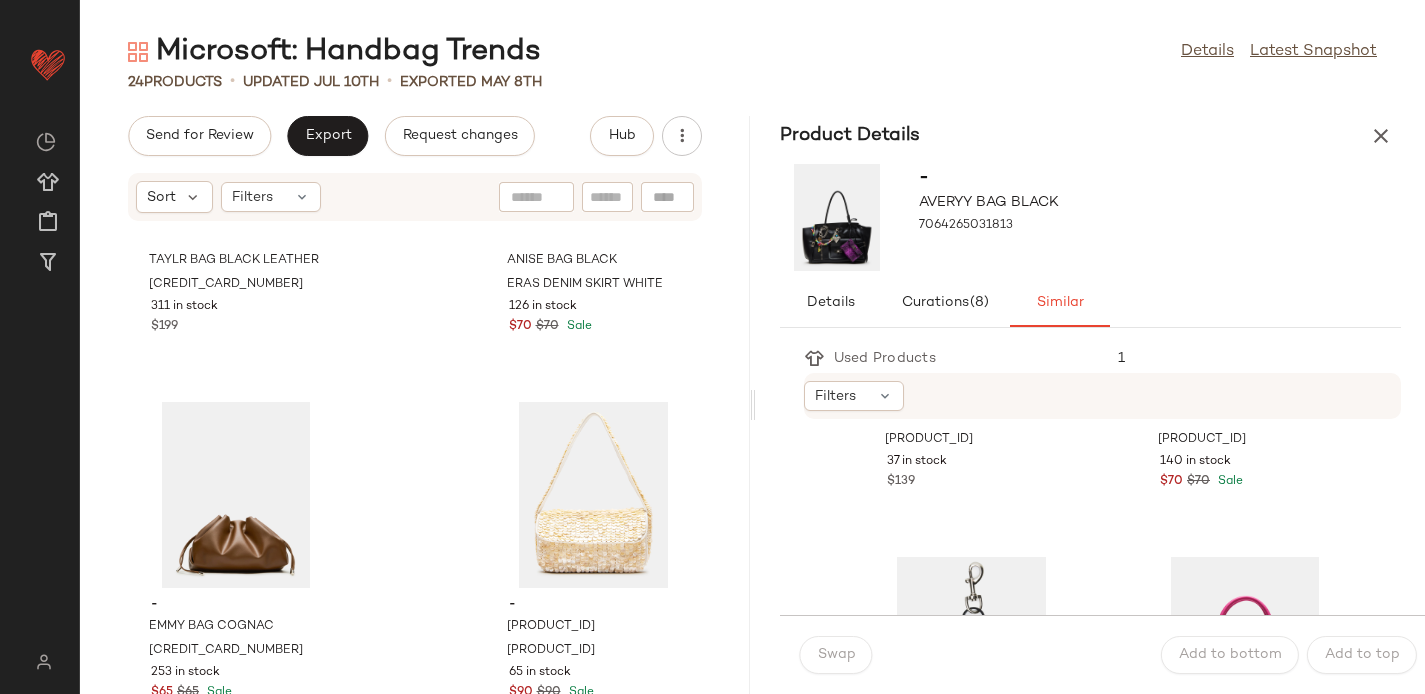 scroll, scrollTop: 3948, scrollLeft: 0, axis: vertical 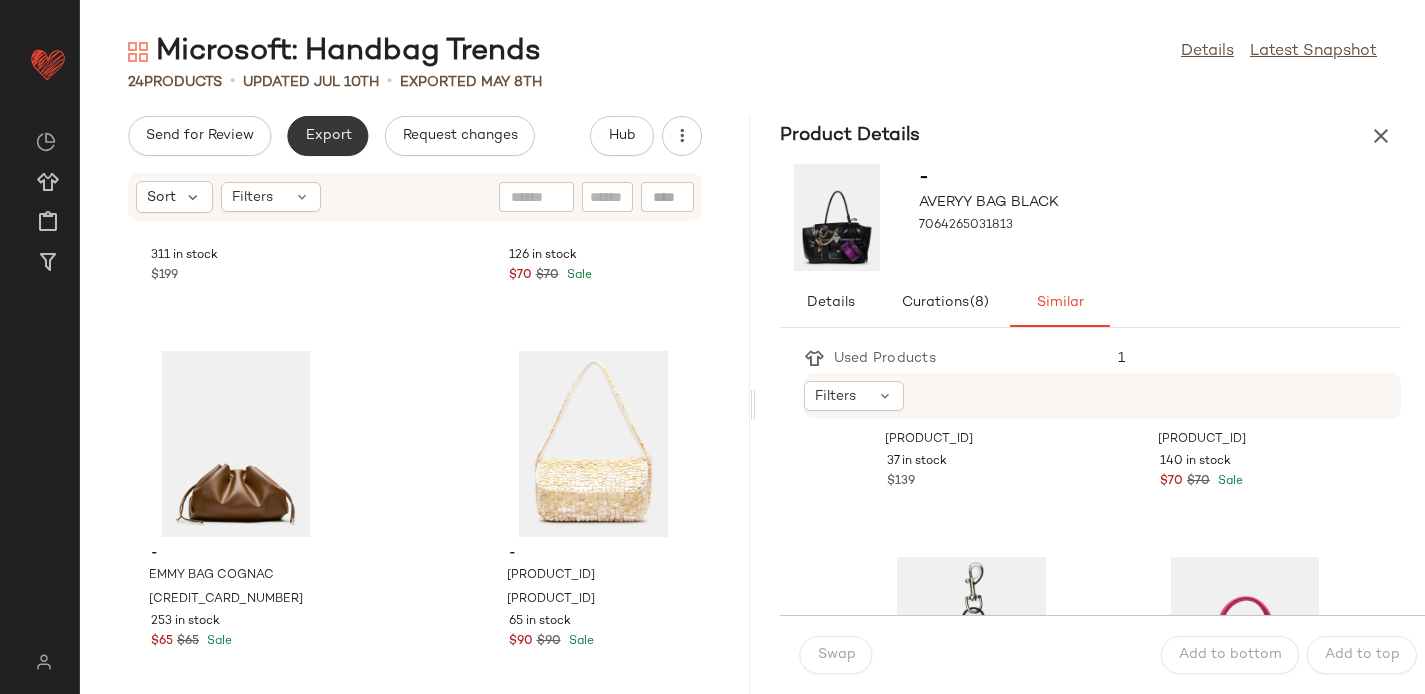 click on "Export" 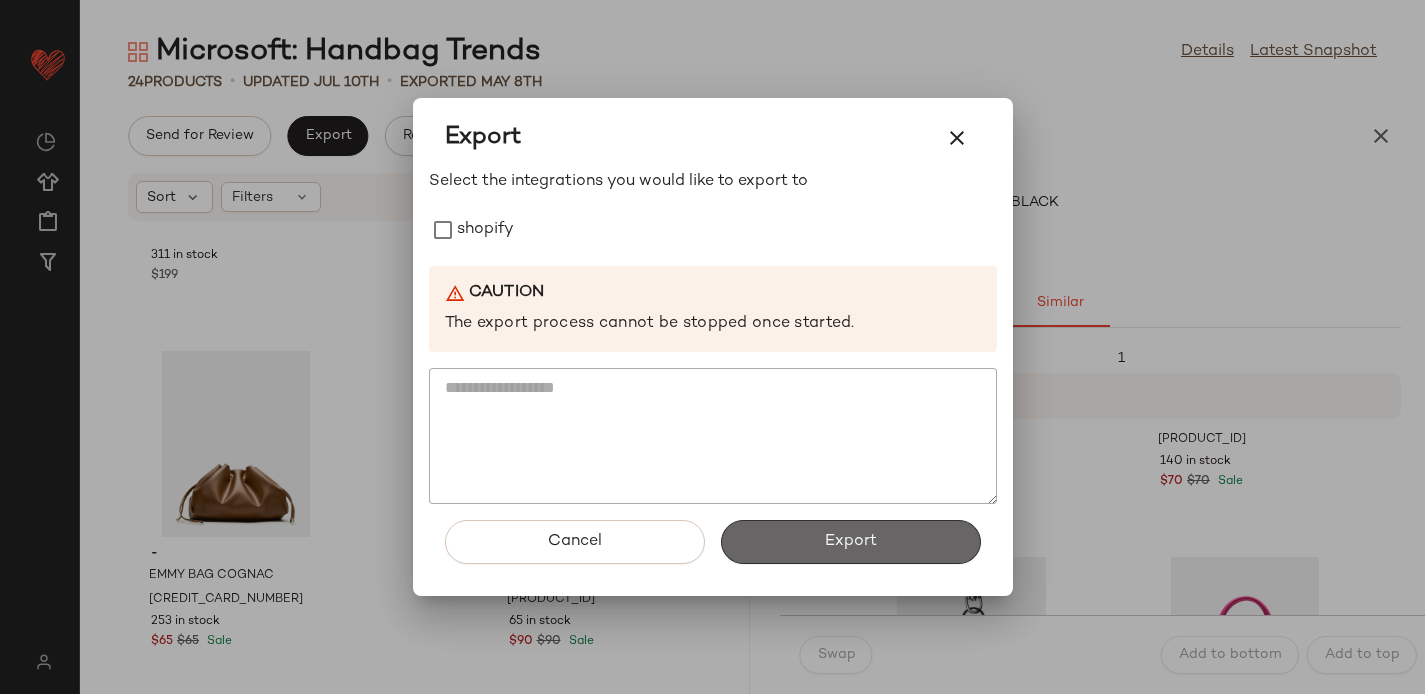 click on "Export" 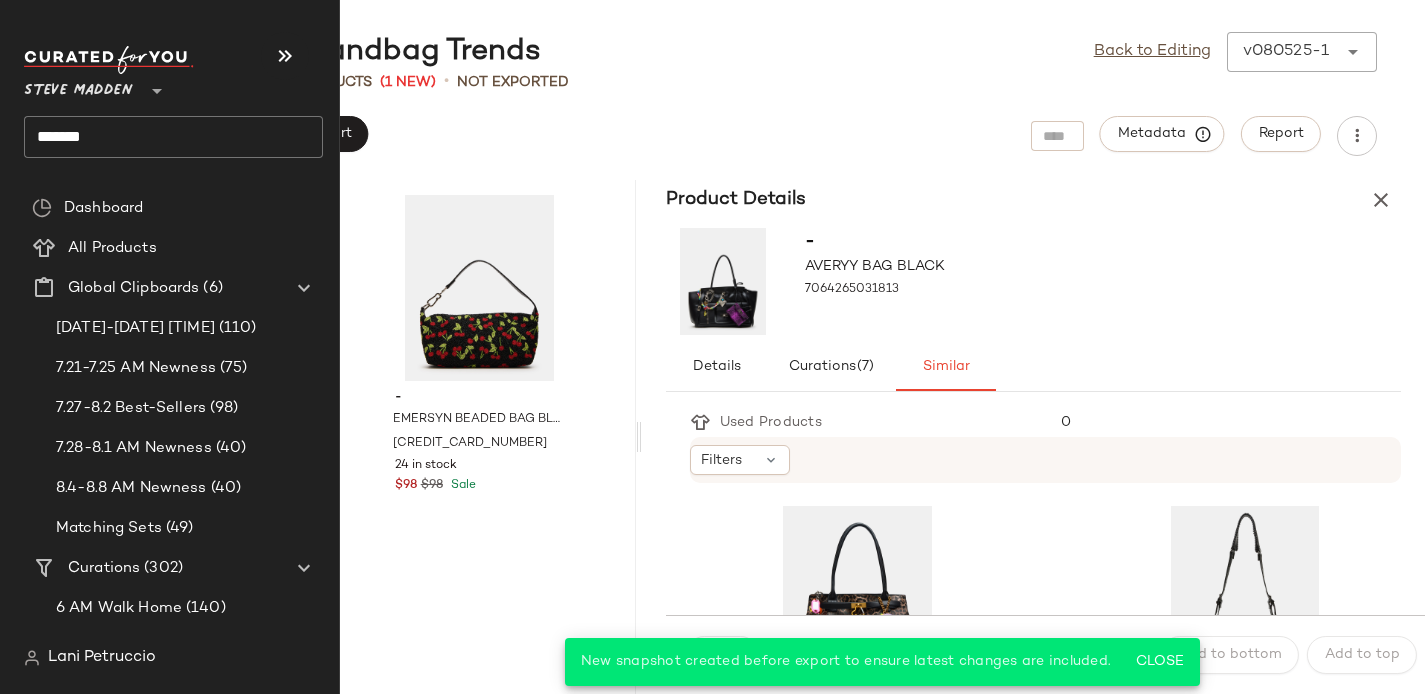 click on "*******" 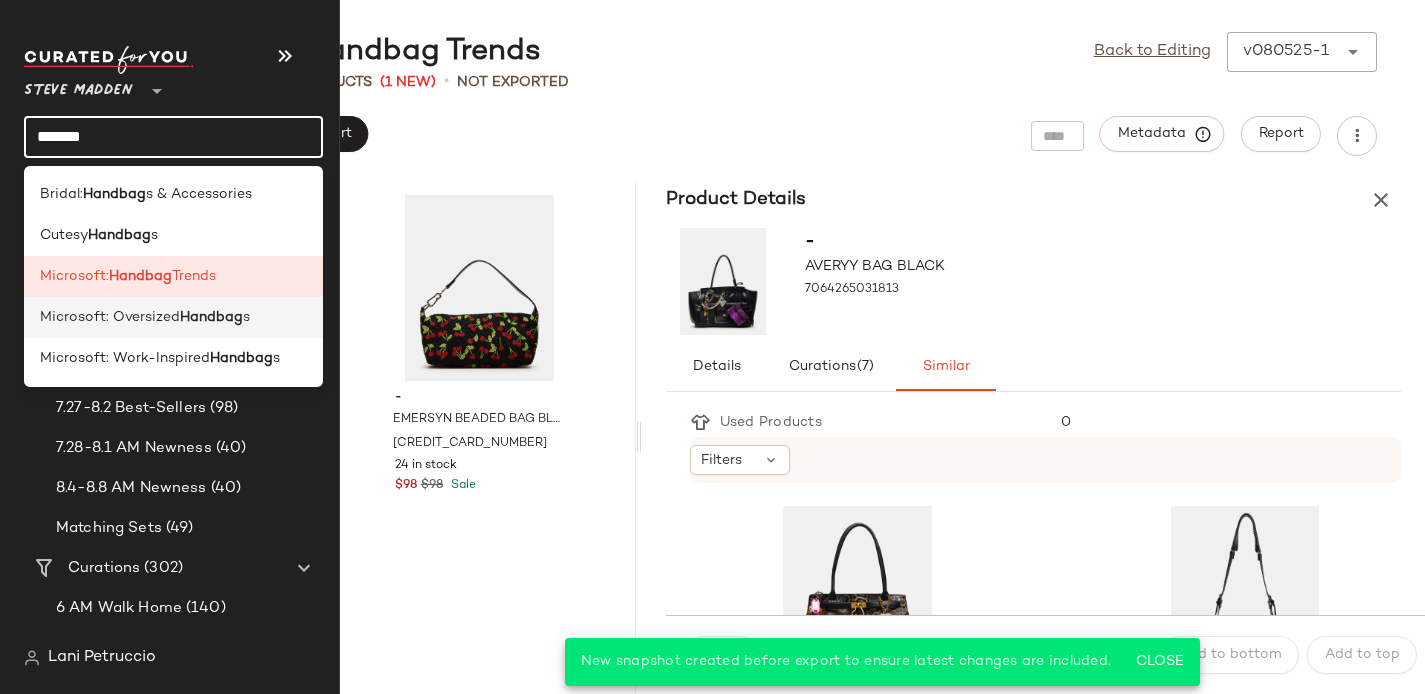click on "Microsoft: Oversized" at bounding box center (110, 317) 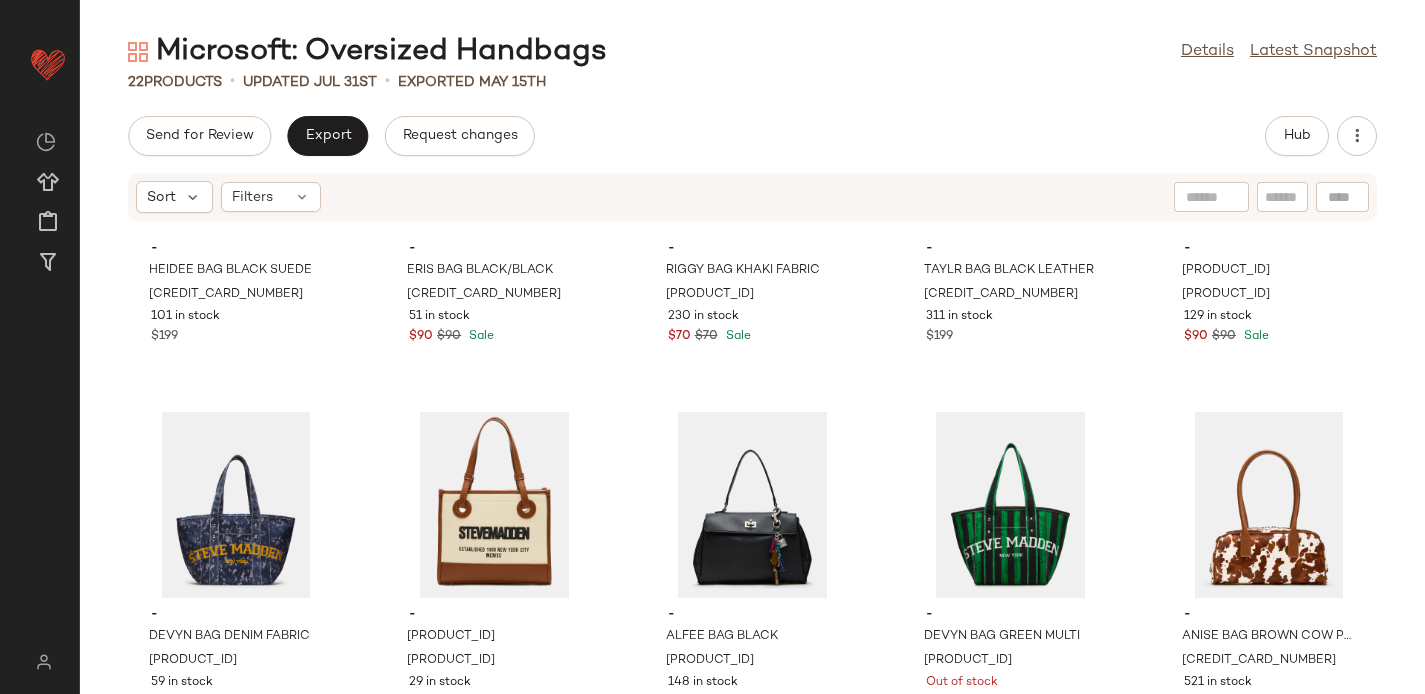 scroll, scrollTop: 1066, scrollLeft: 0, axis: vertical 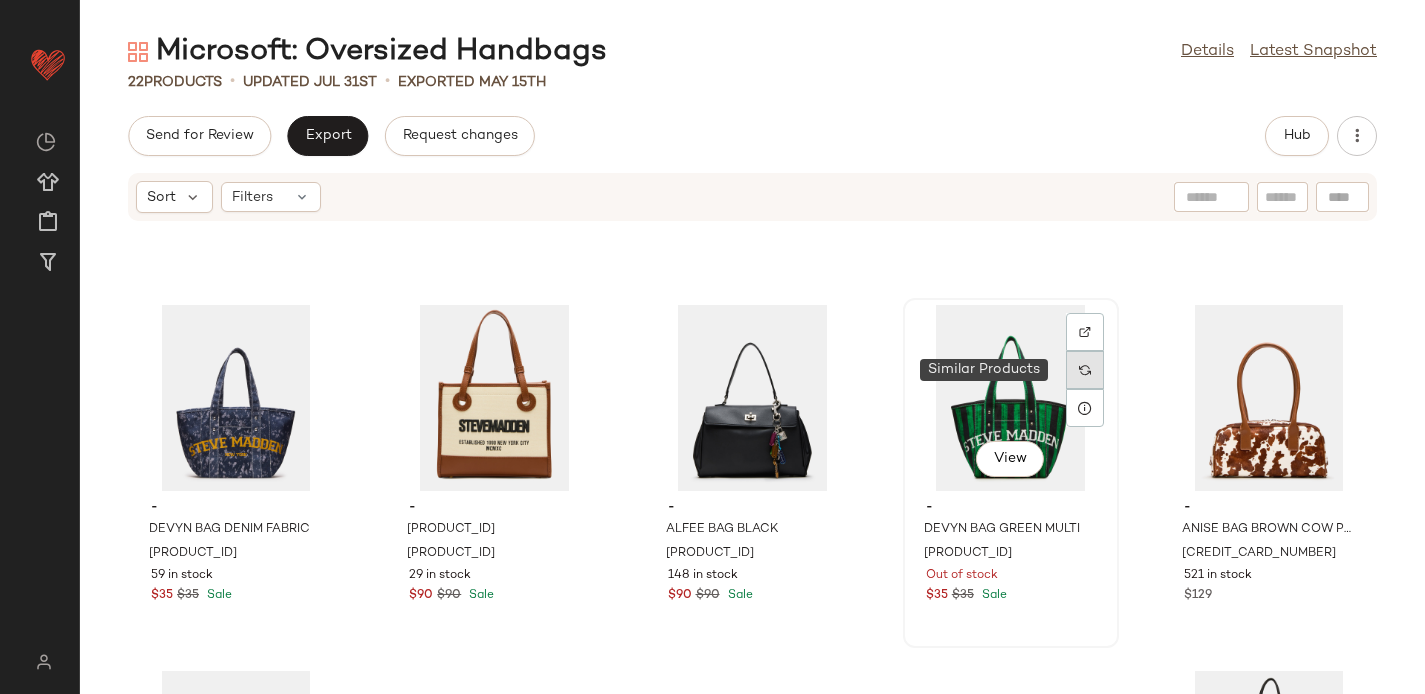 click 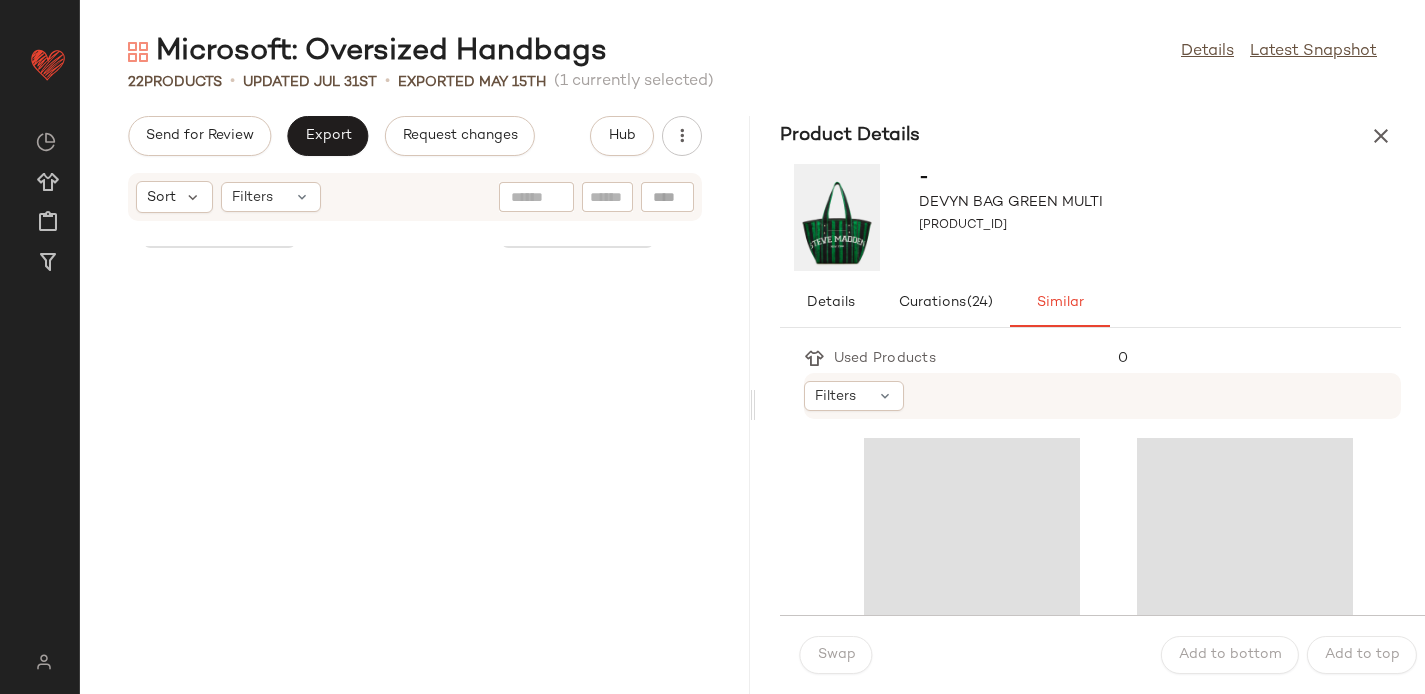scroll, scrollTop: 3294, scrollLeft: 0, axis: vertical 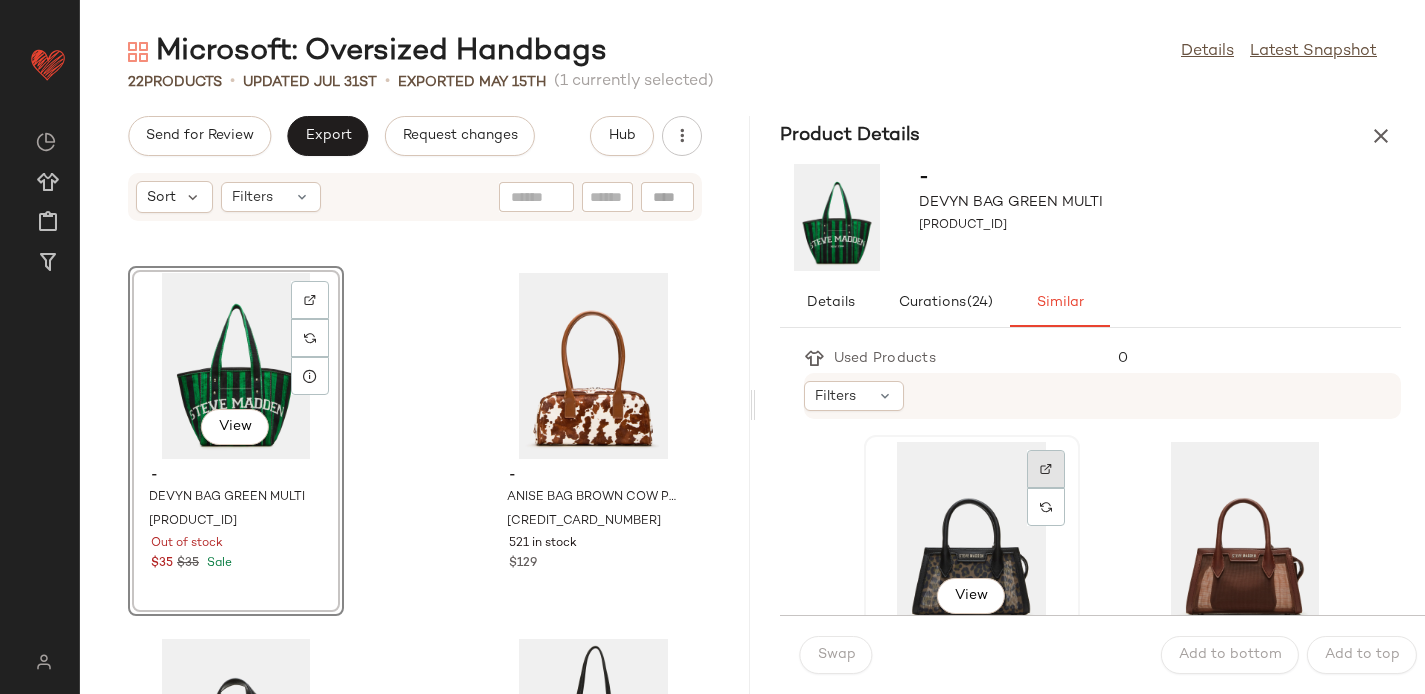 click 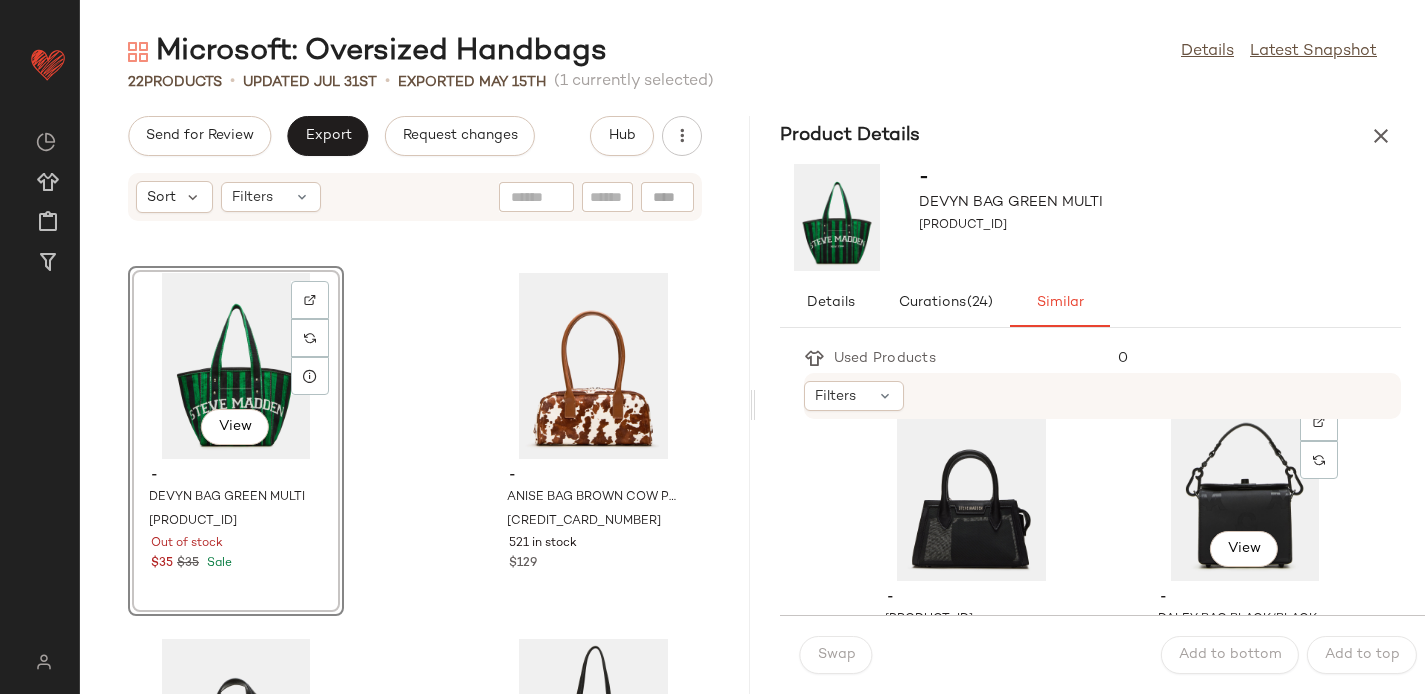 scroll, scrollTop: 395, scrollLeft: 0, axis: vertical 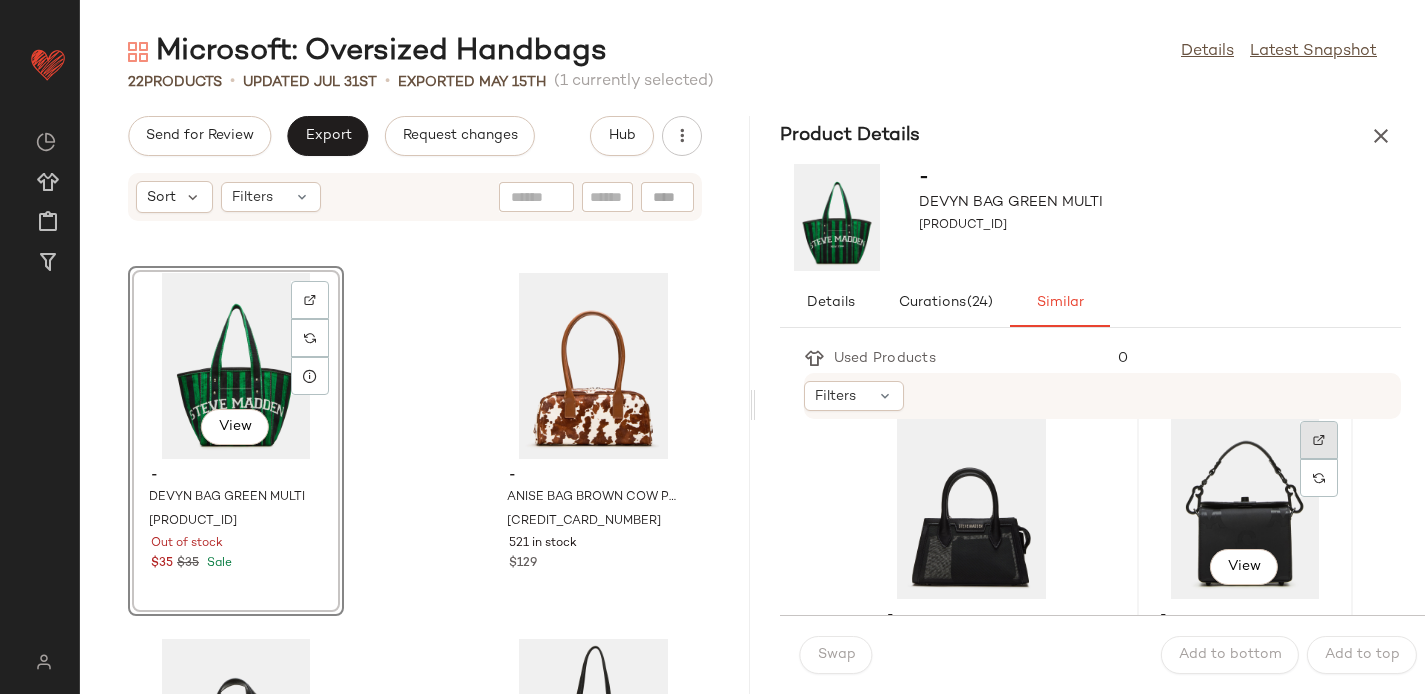 click 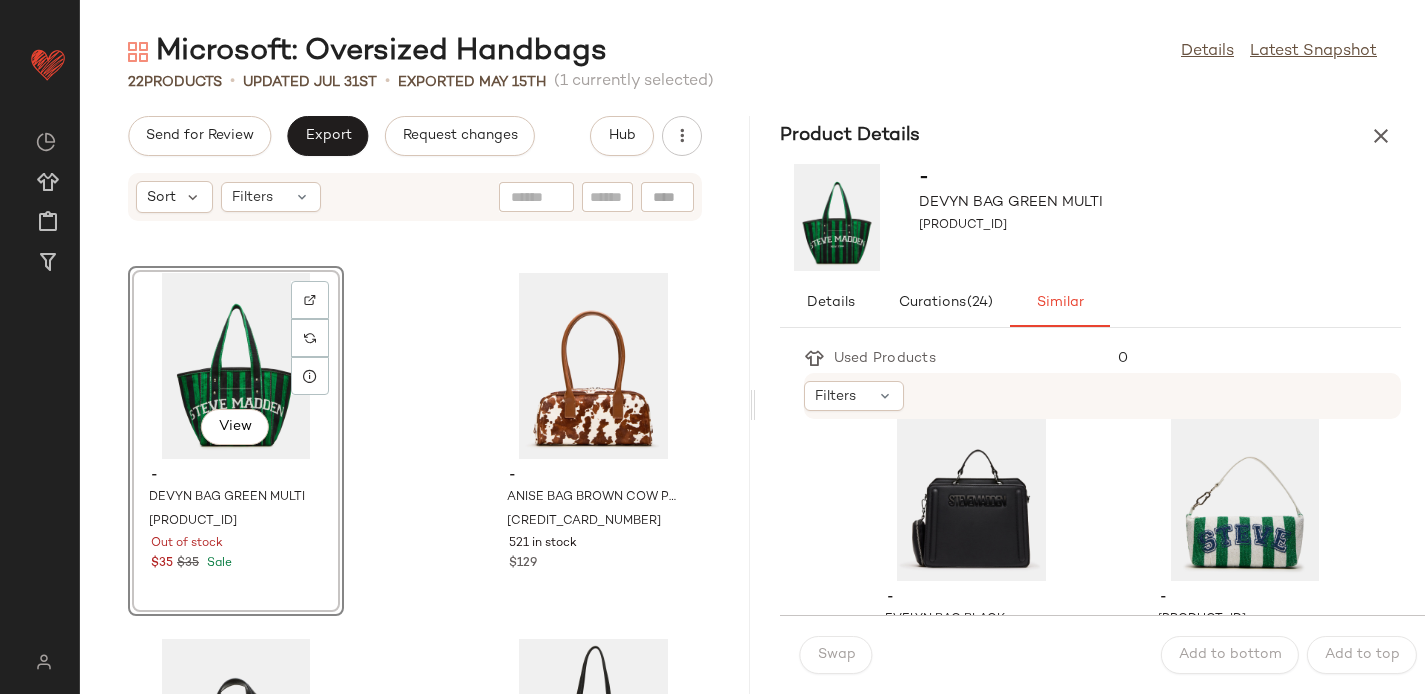scroll, scrollTop: 778, scrollLeft: 0, axis: vertical 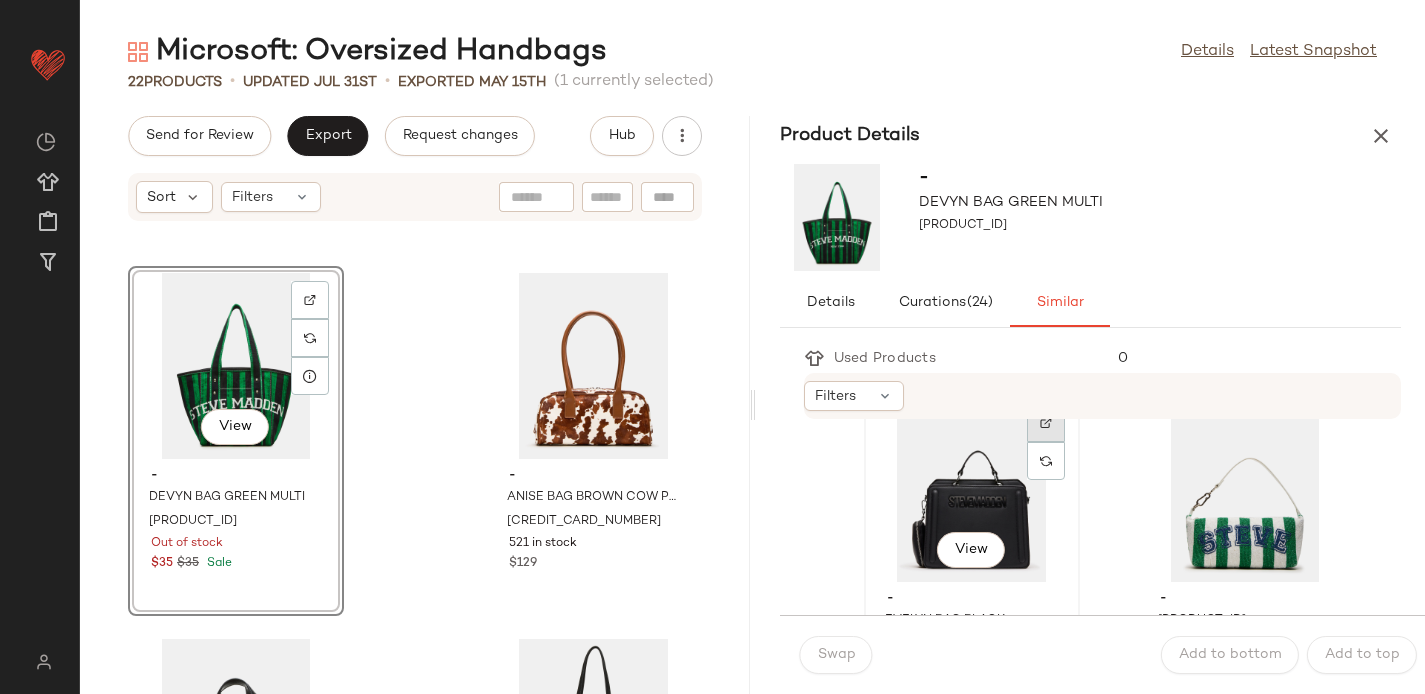 click 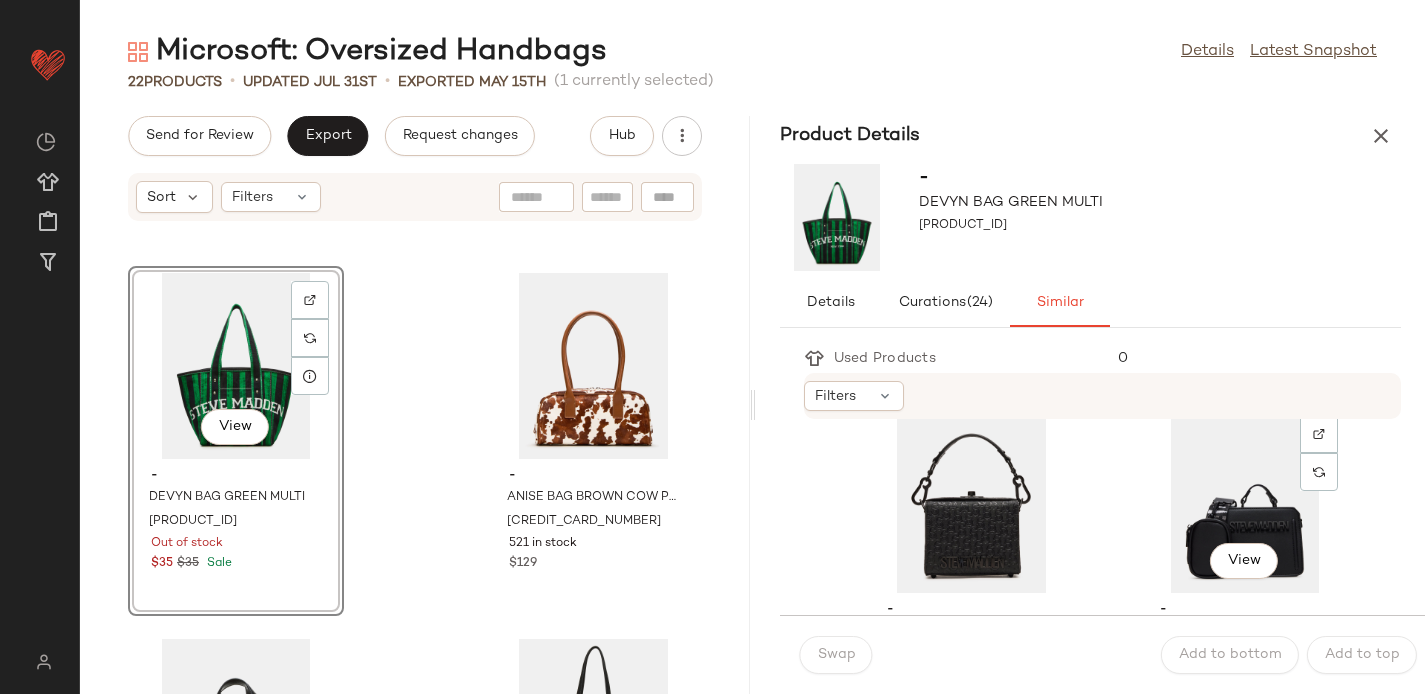 scroll, scrollTop: 1860, scrollLeft: 0, axis: vertical 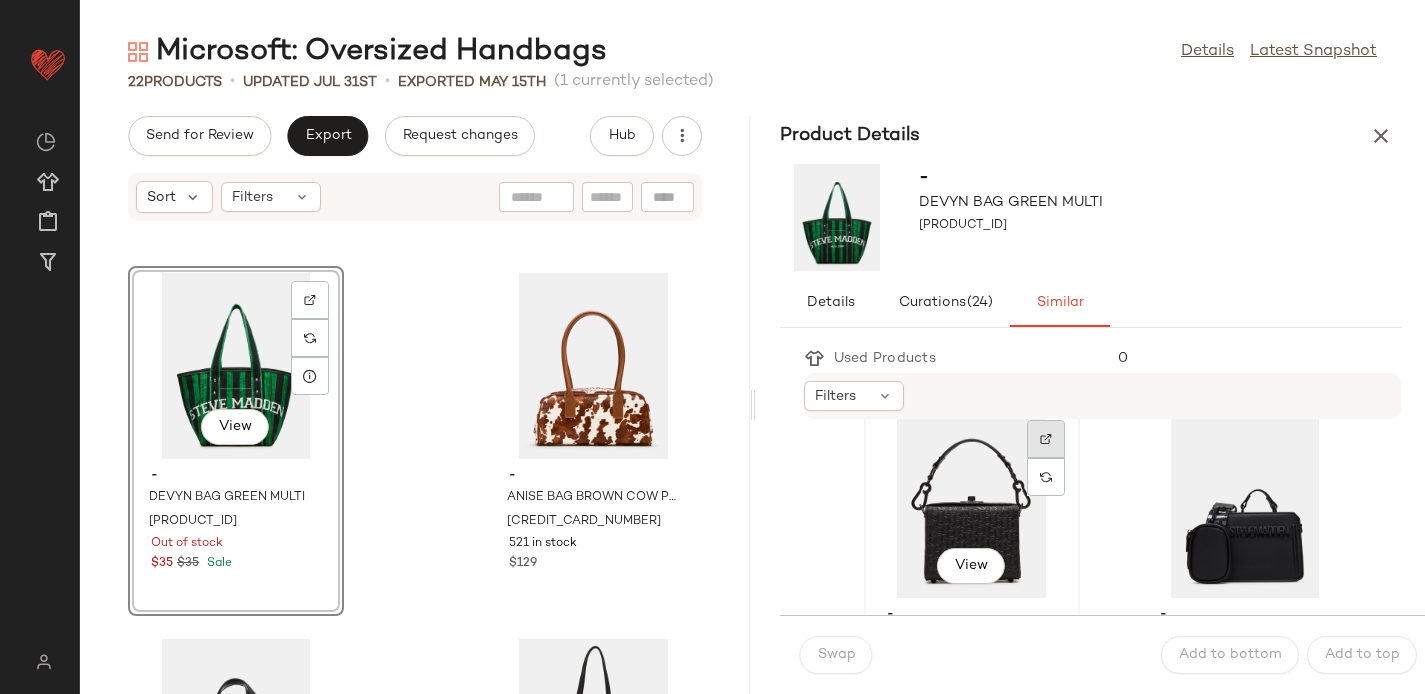 click 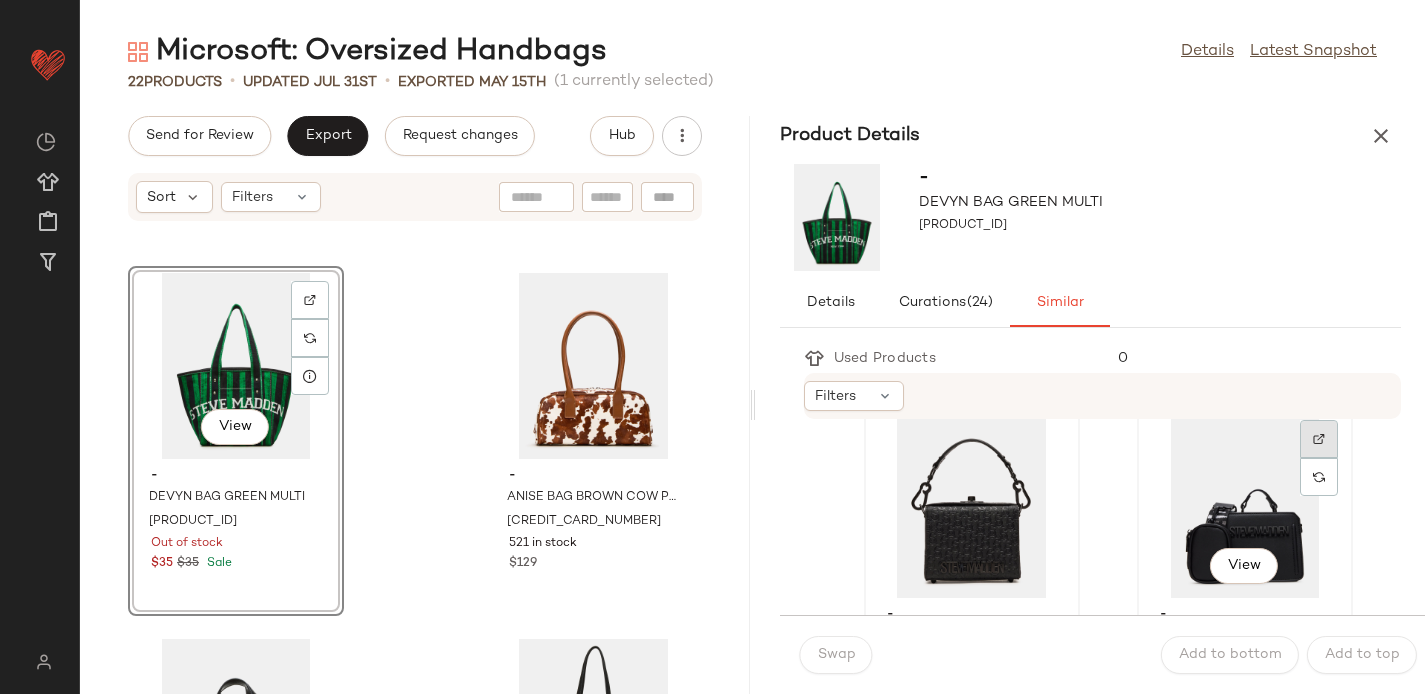 click 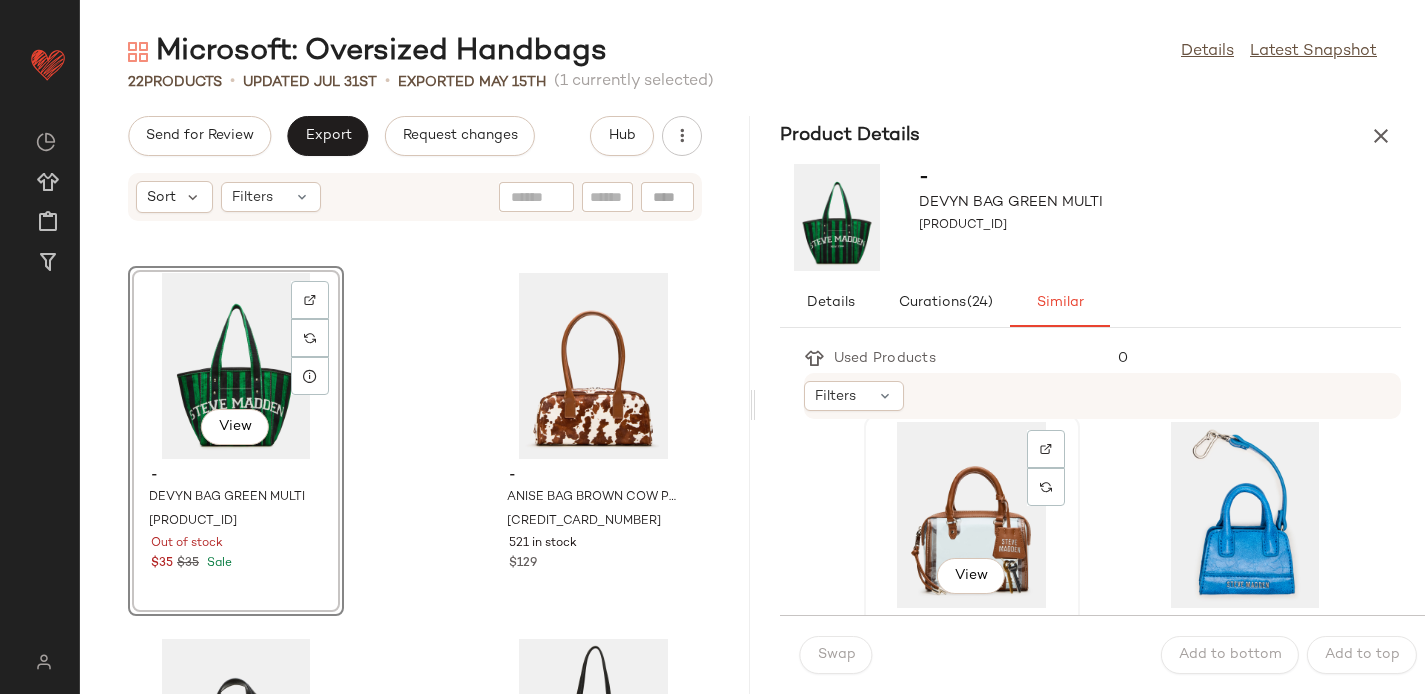 scroll, scrollTop: 2223, scrollLeft: 0, axis: vertical 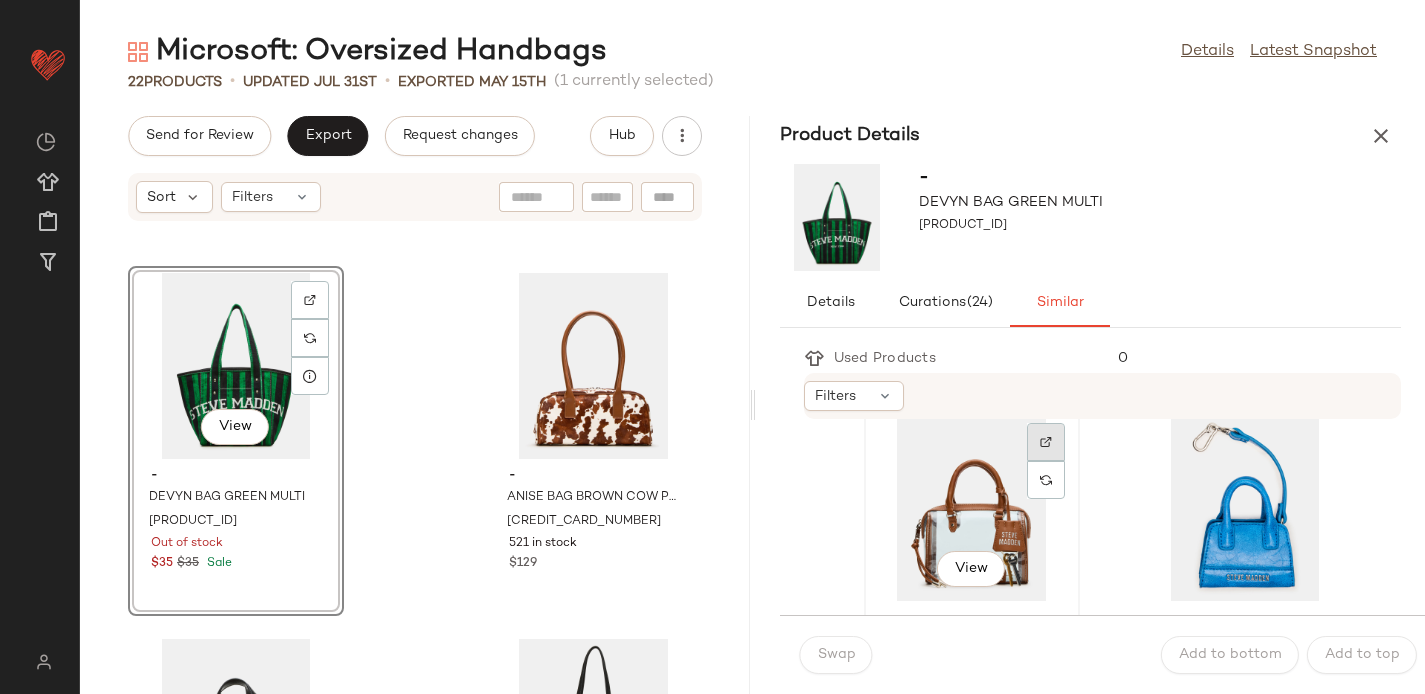 click 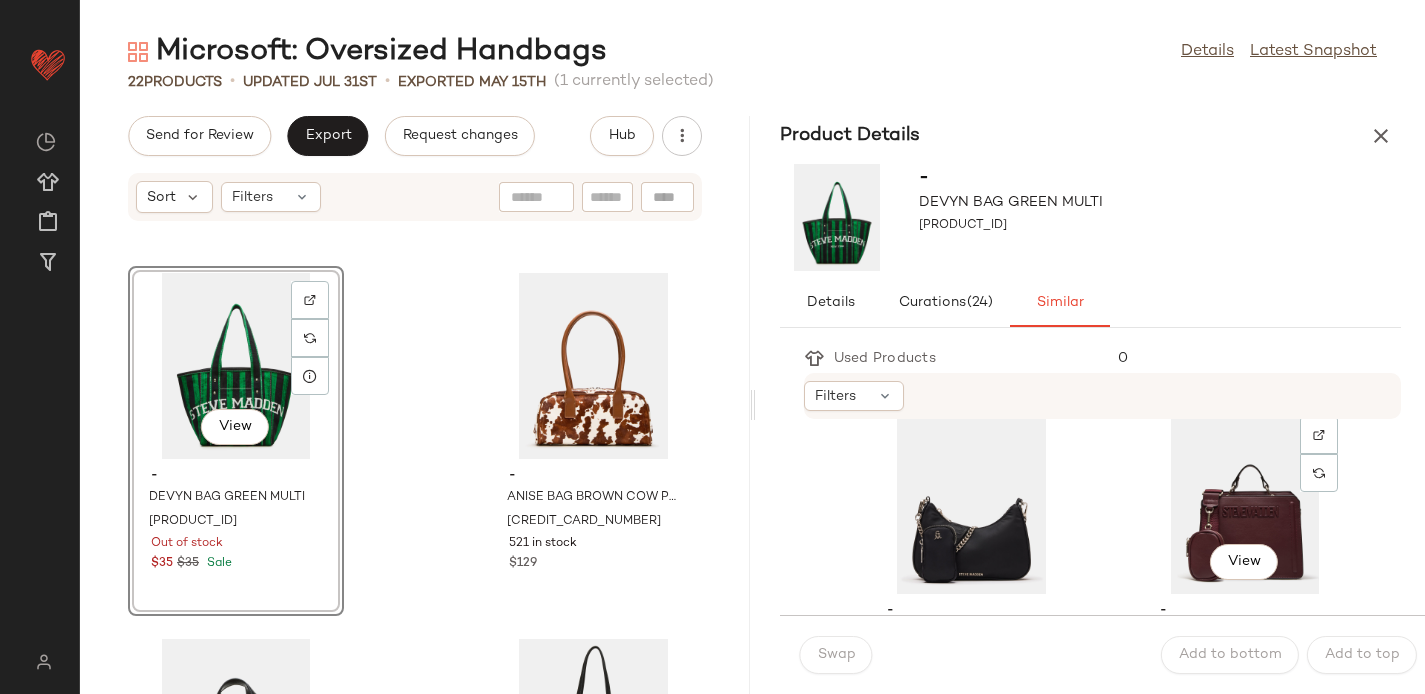 scroll, scrollTop: 4061, scrollLeft: 0, axis: vertical 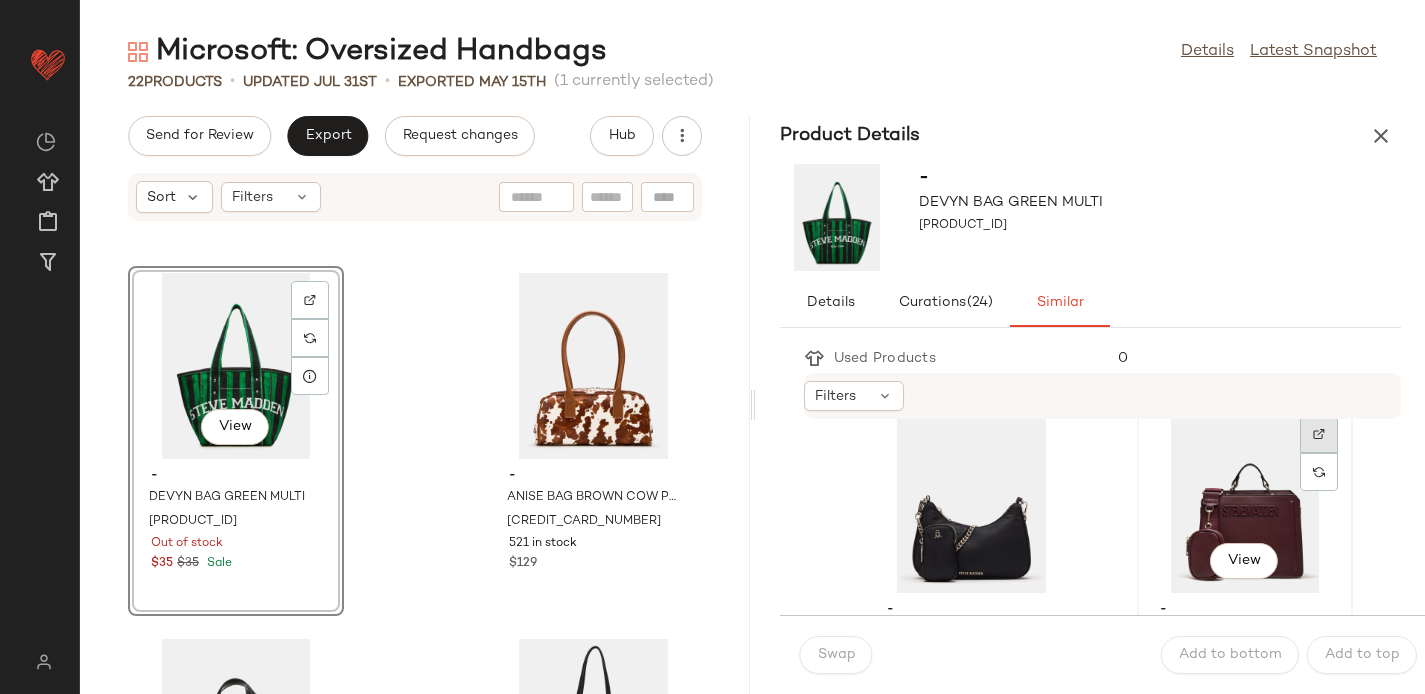 click 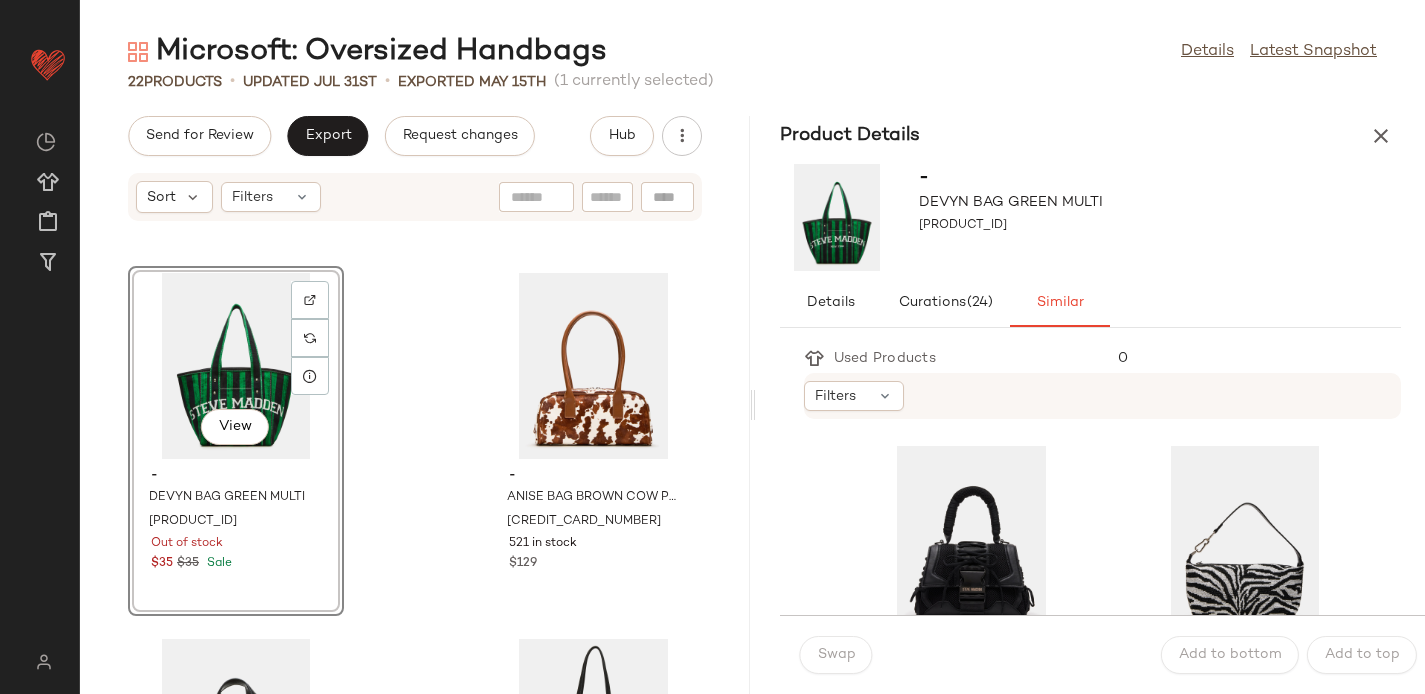 scroll, scrollTop: 3658, scrollLeft: 0, axis: vertical 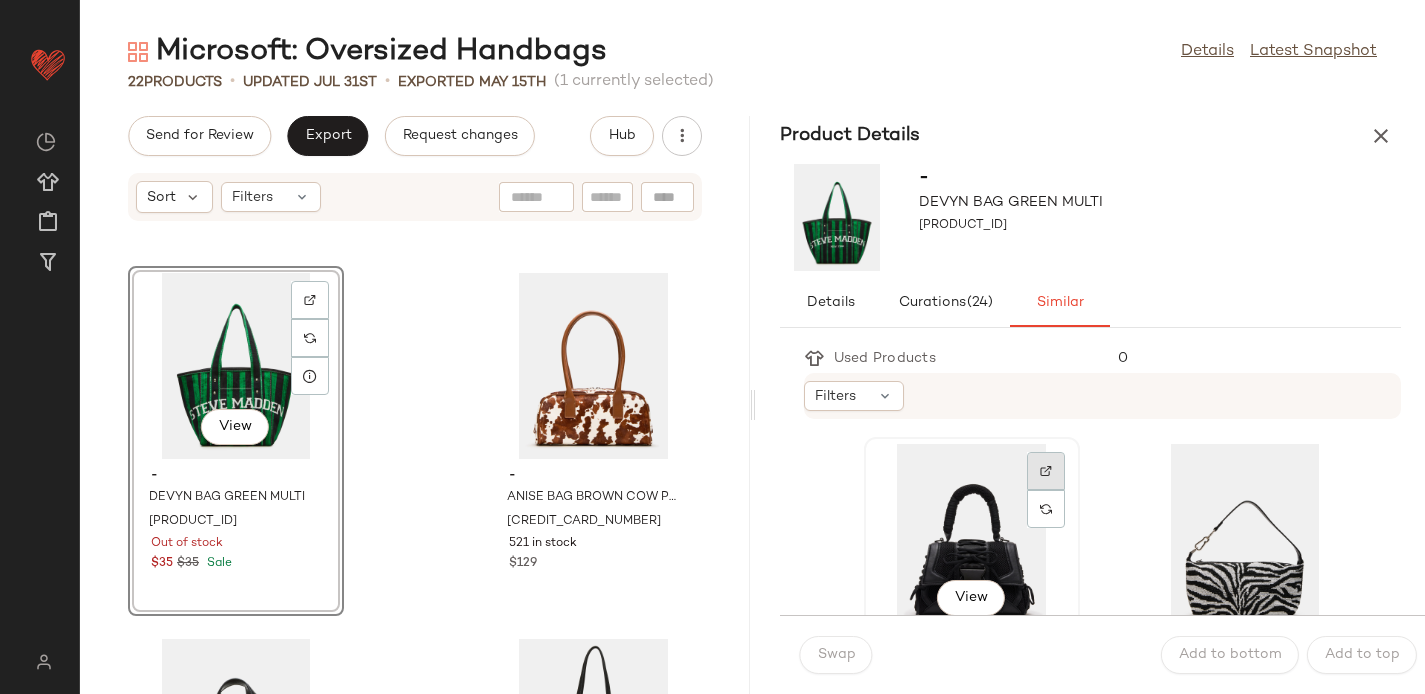 click 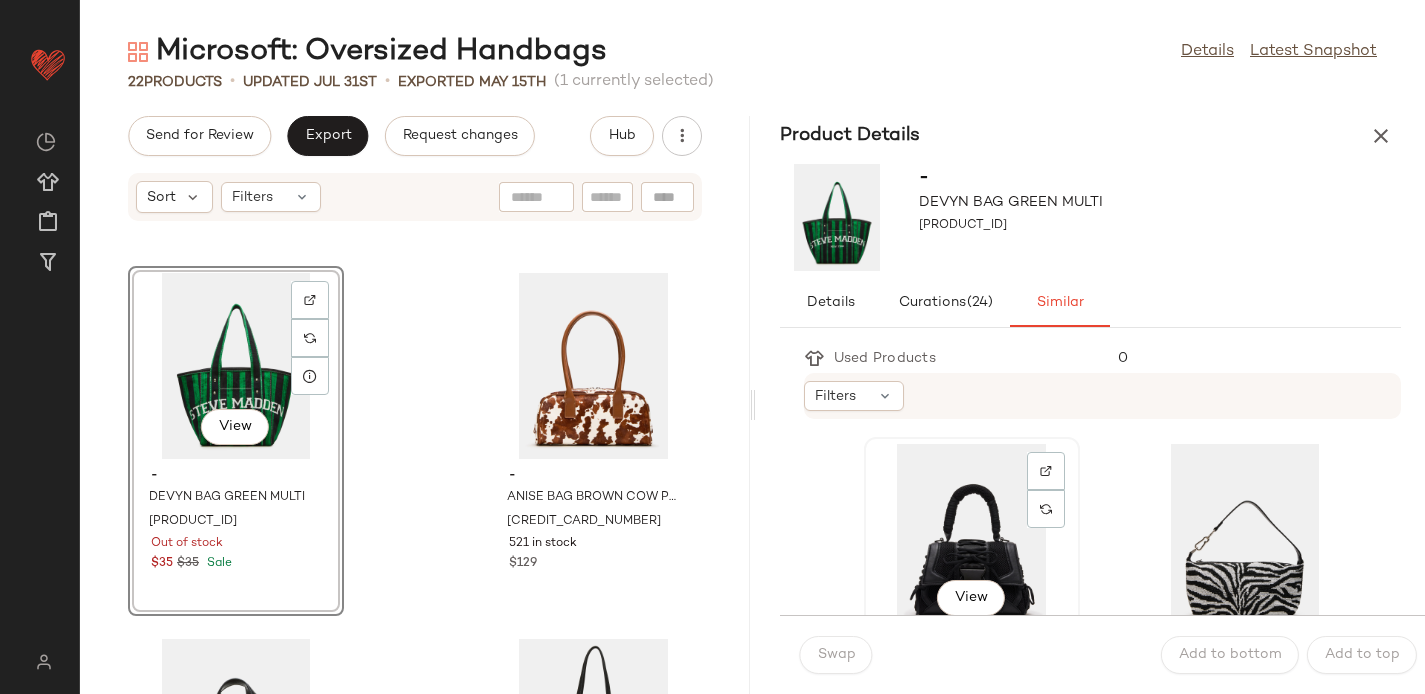 click on "View" 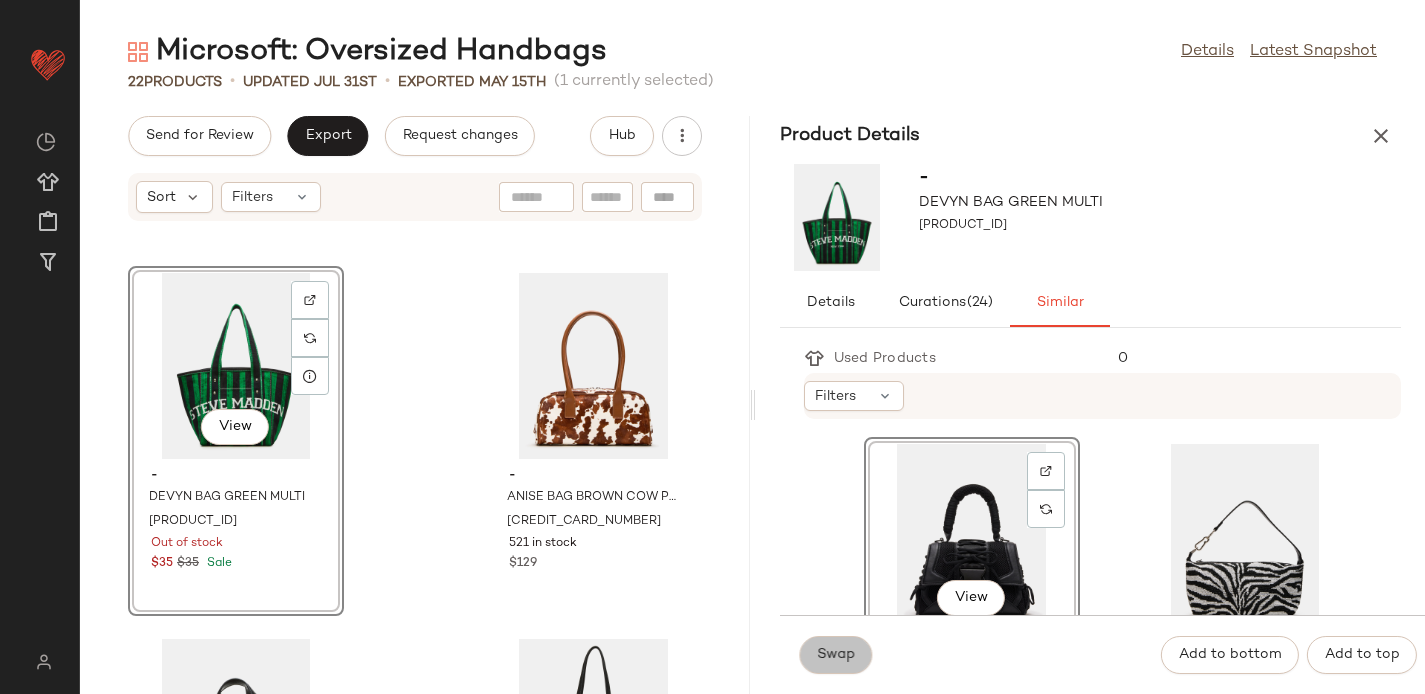 click on "Swap" 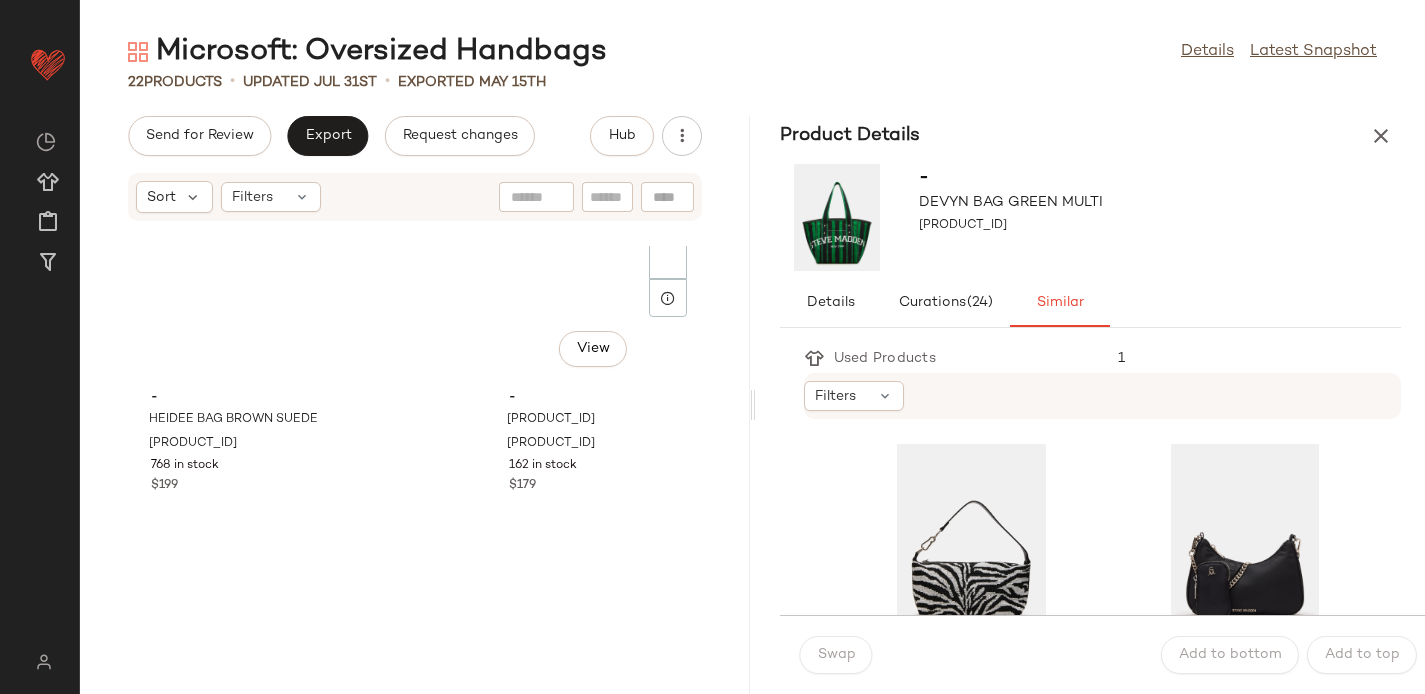 scroll, scrollTop: 0, scrollLeft: 0, axis: both 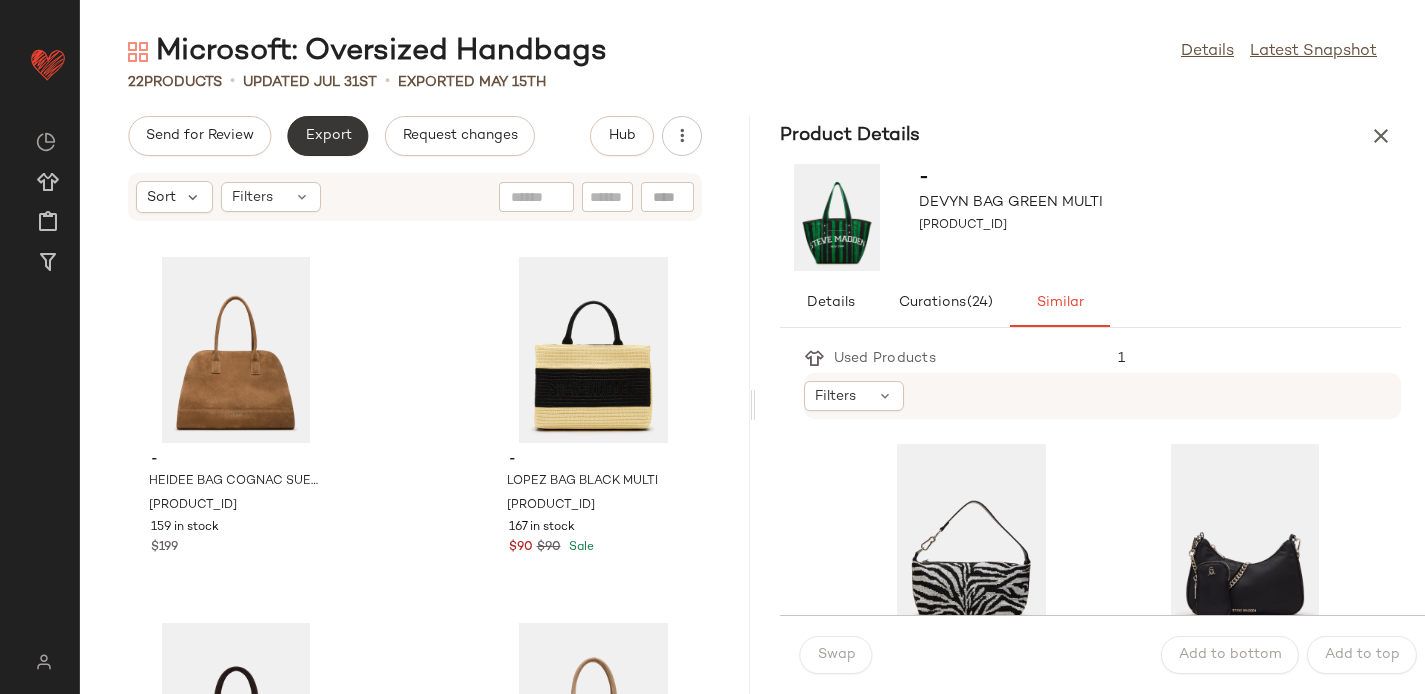 click on "Export" 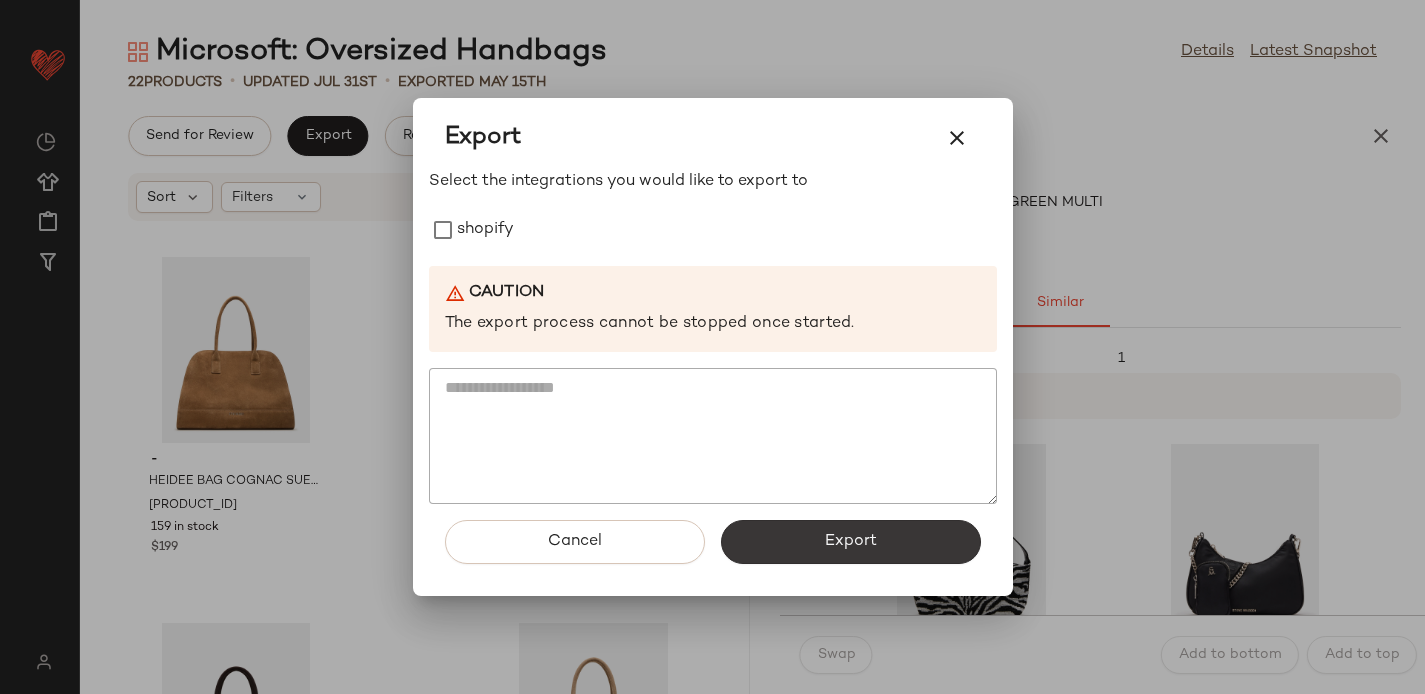 click on "Export" at bounding box center [851, 542] 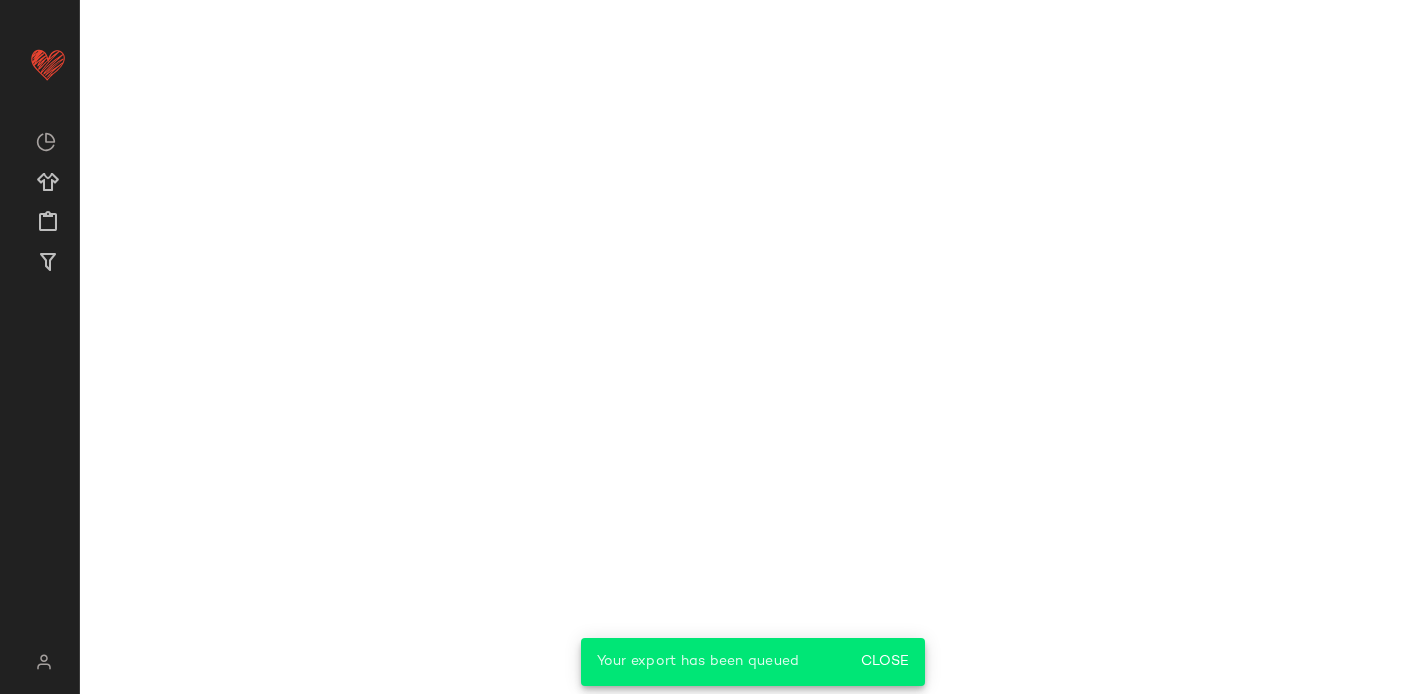 scroll, scrollTop: 6952, scrollLeft: 0, axis: vertical 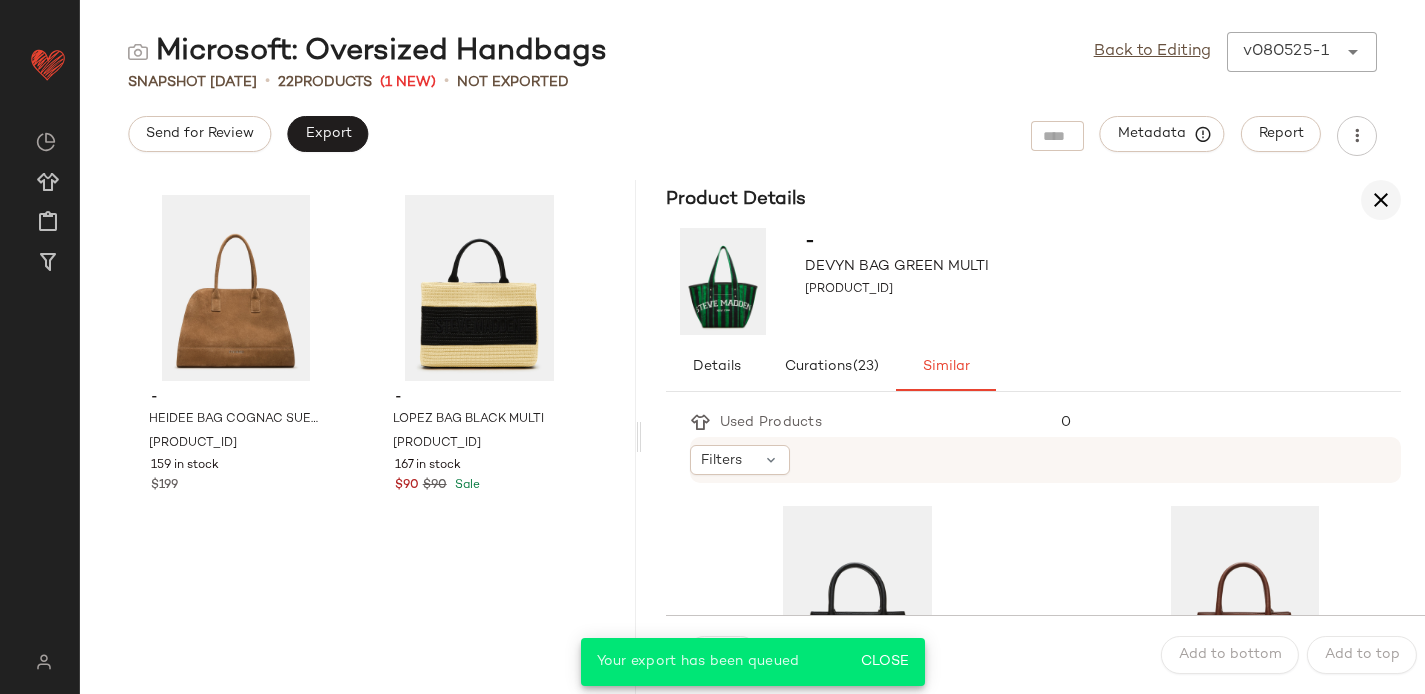 click at bounding box center (1381, 200) 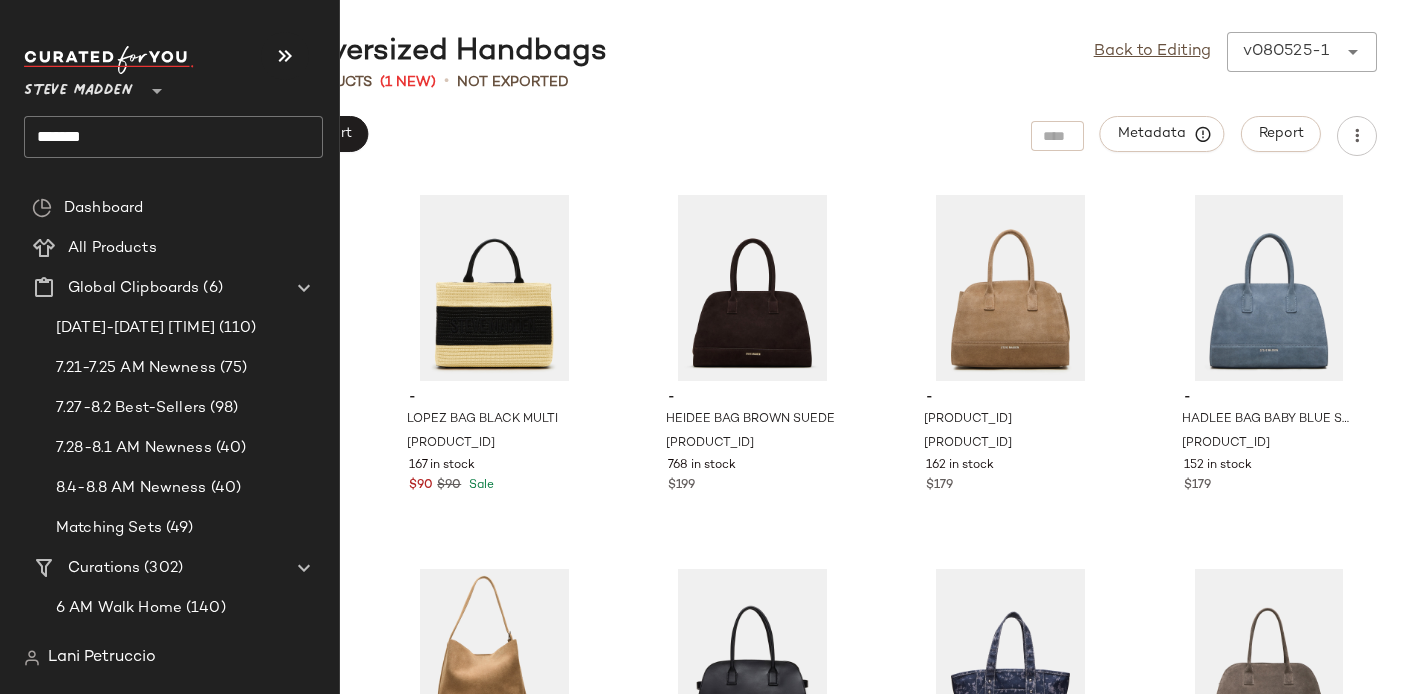 click on "*******" 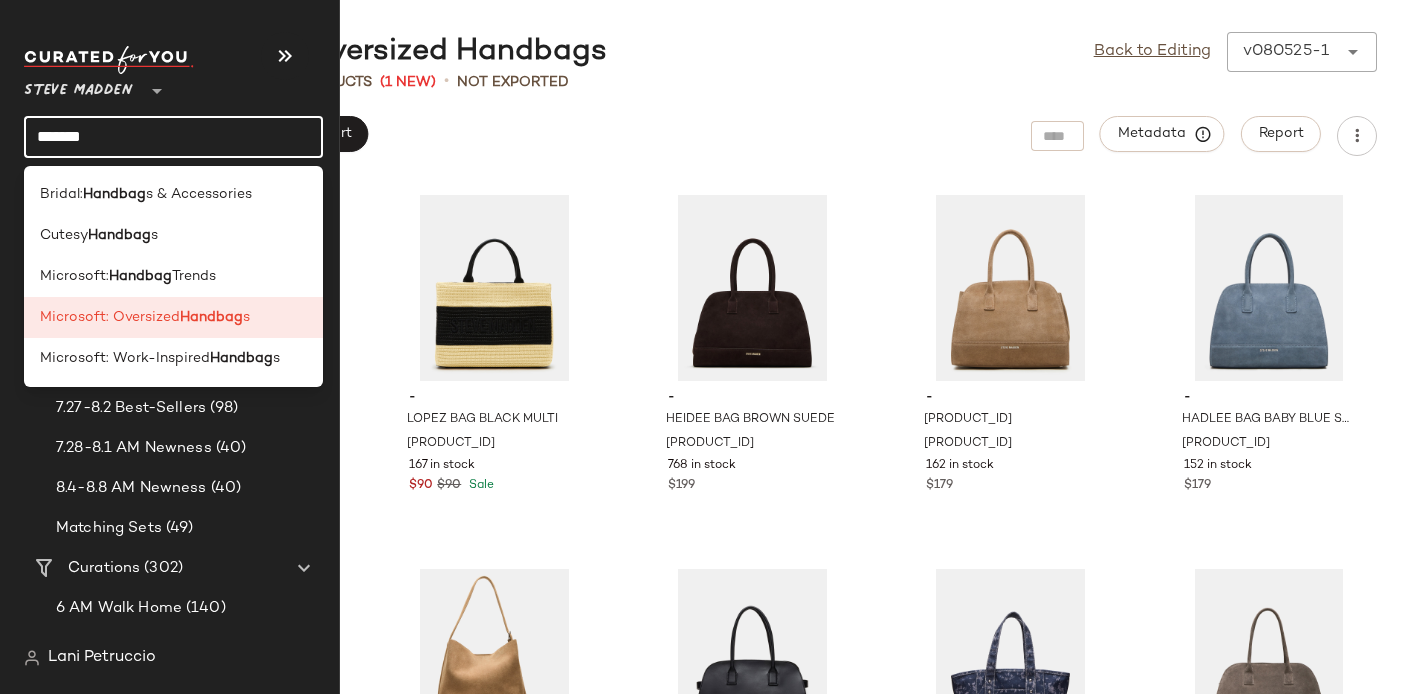click on "*******" 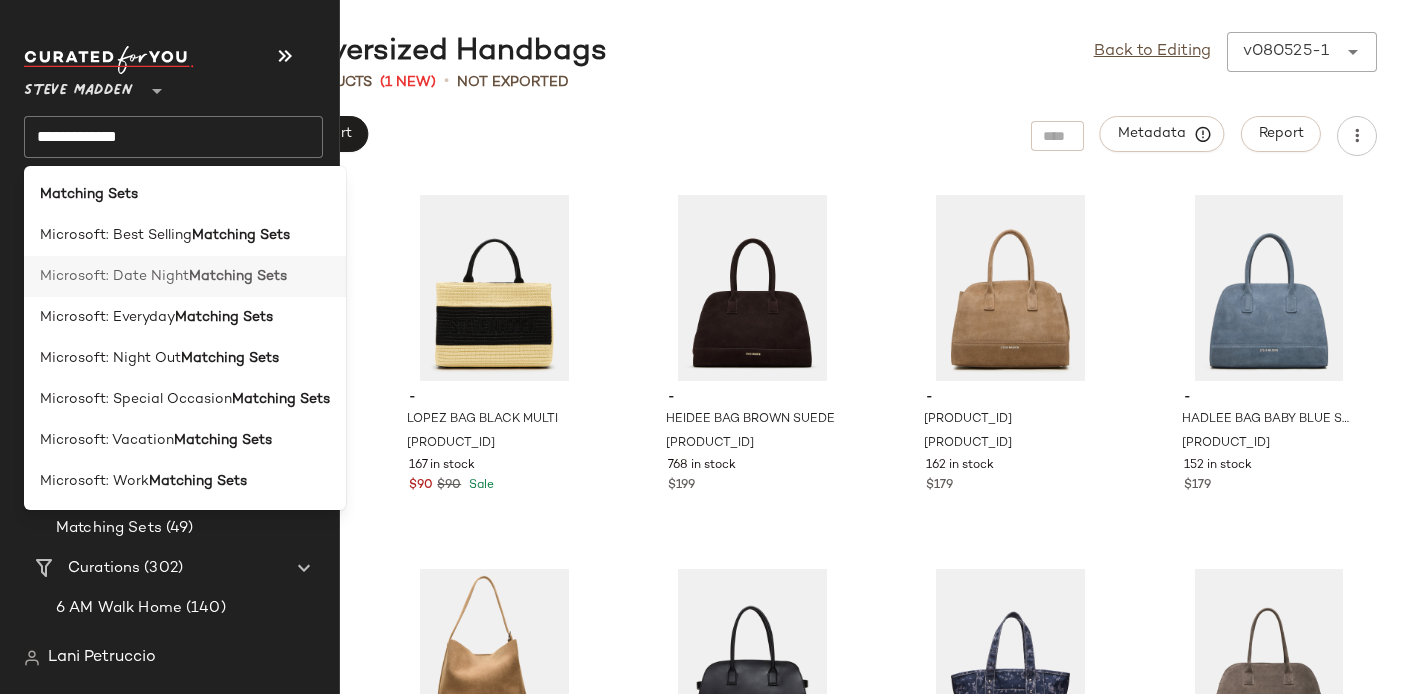click on "Microsoft: Date Night  Matching Sets" 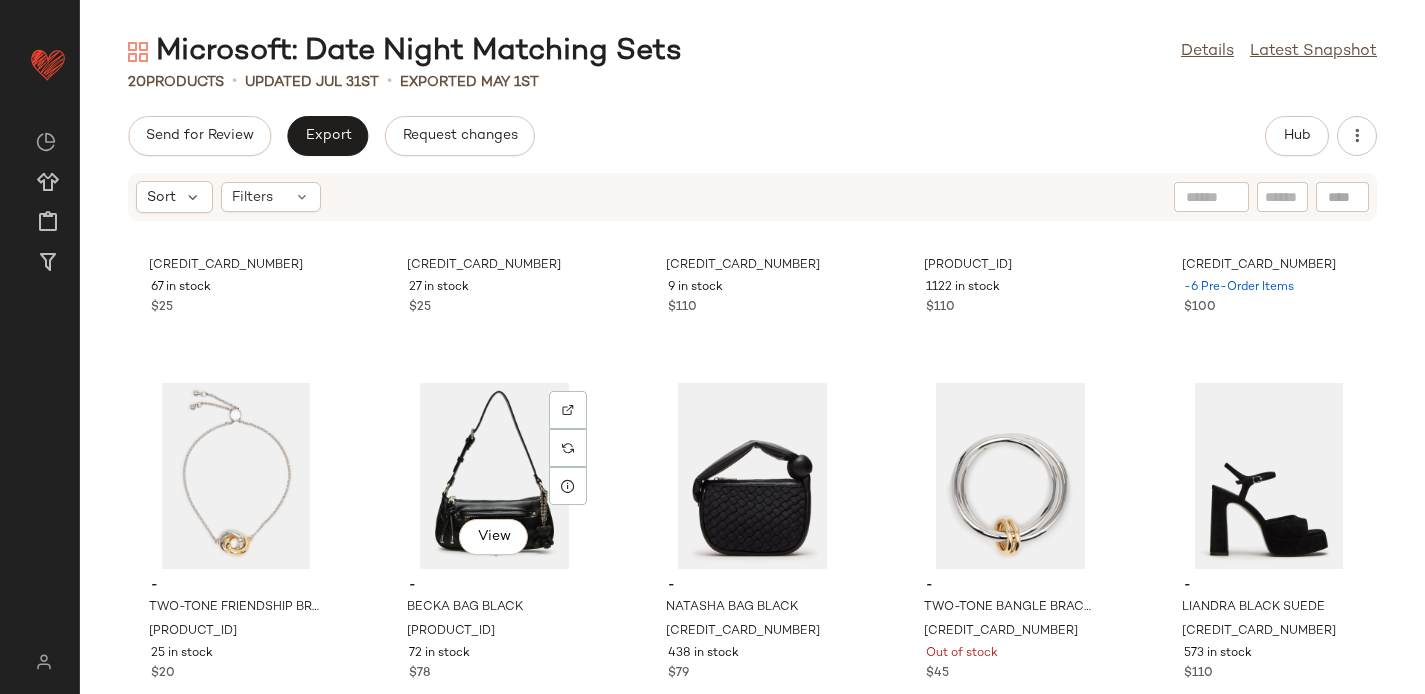 scroll, scrollTop: 1020, scrollLeft: 0, axis: vertical 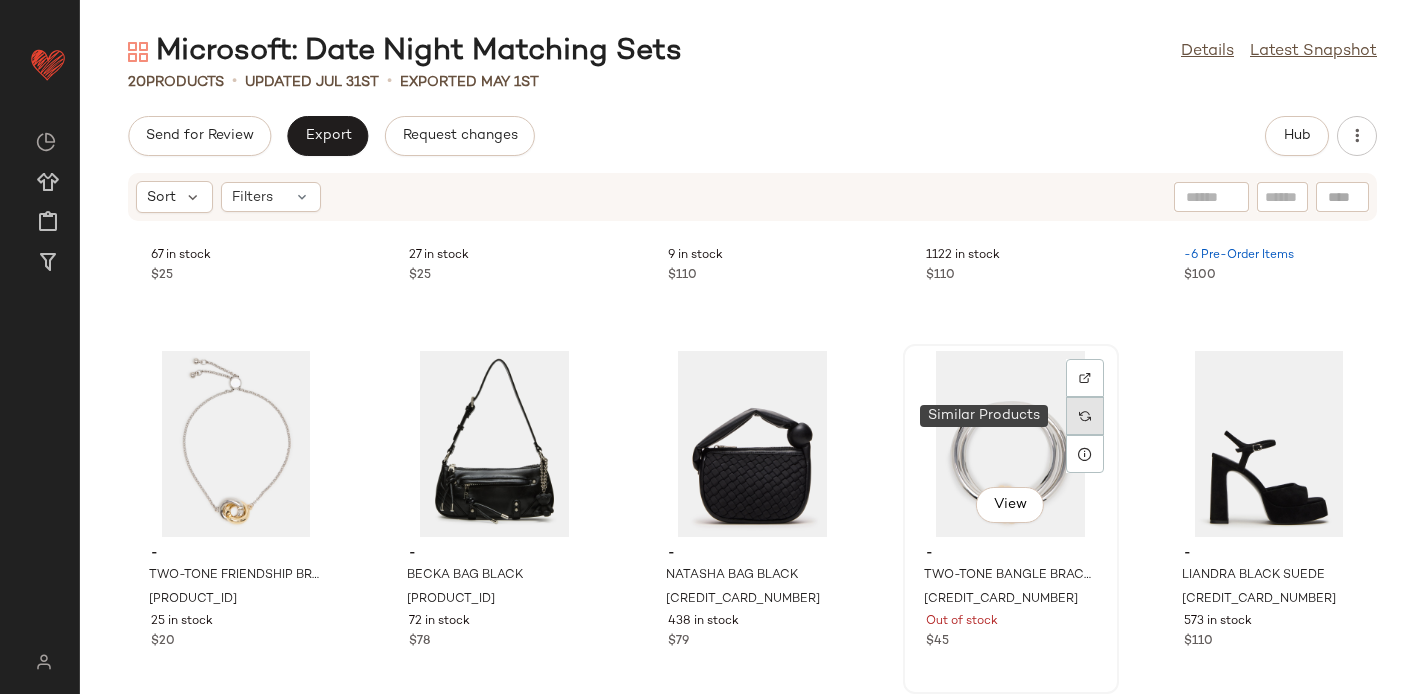 click 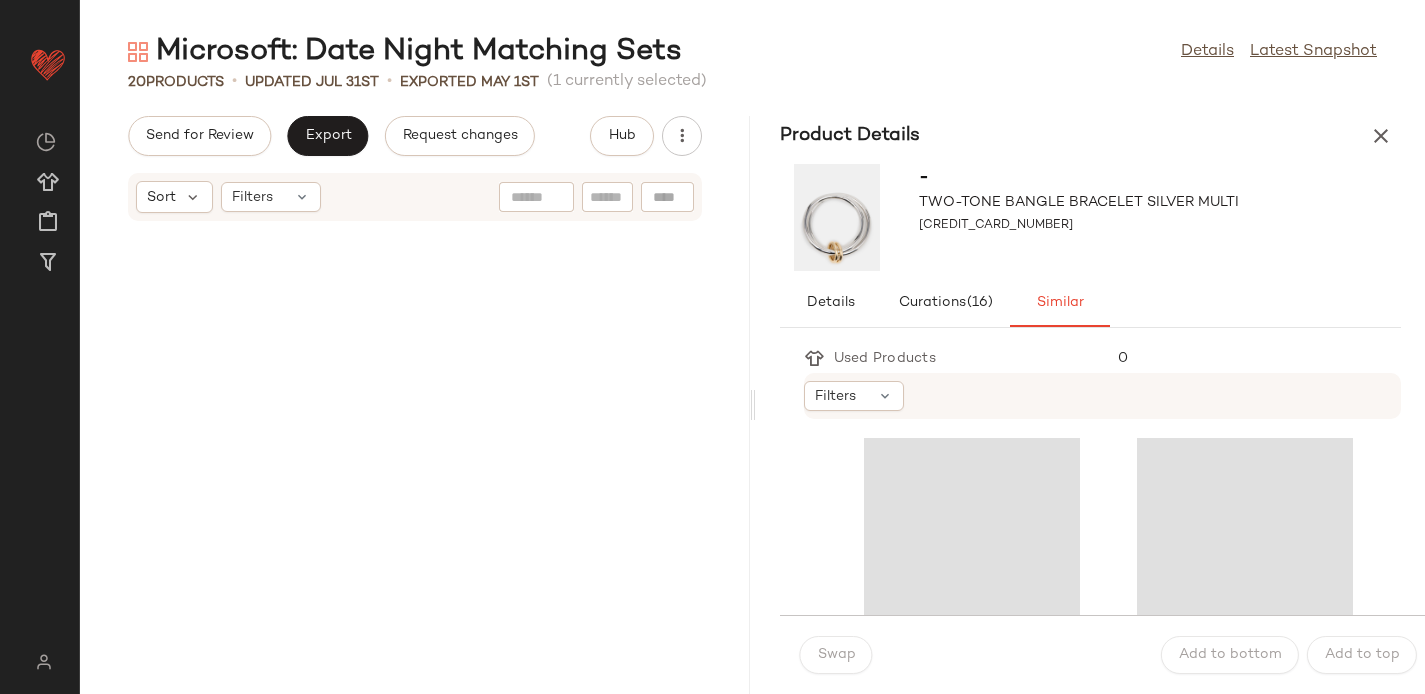 scroll, scrollTop: 3216, scrollLeft: 0, axis: vertical 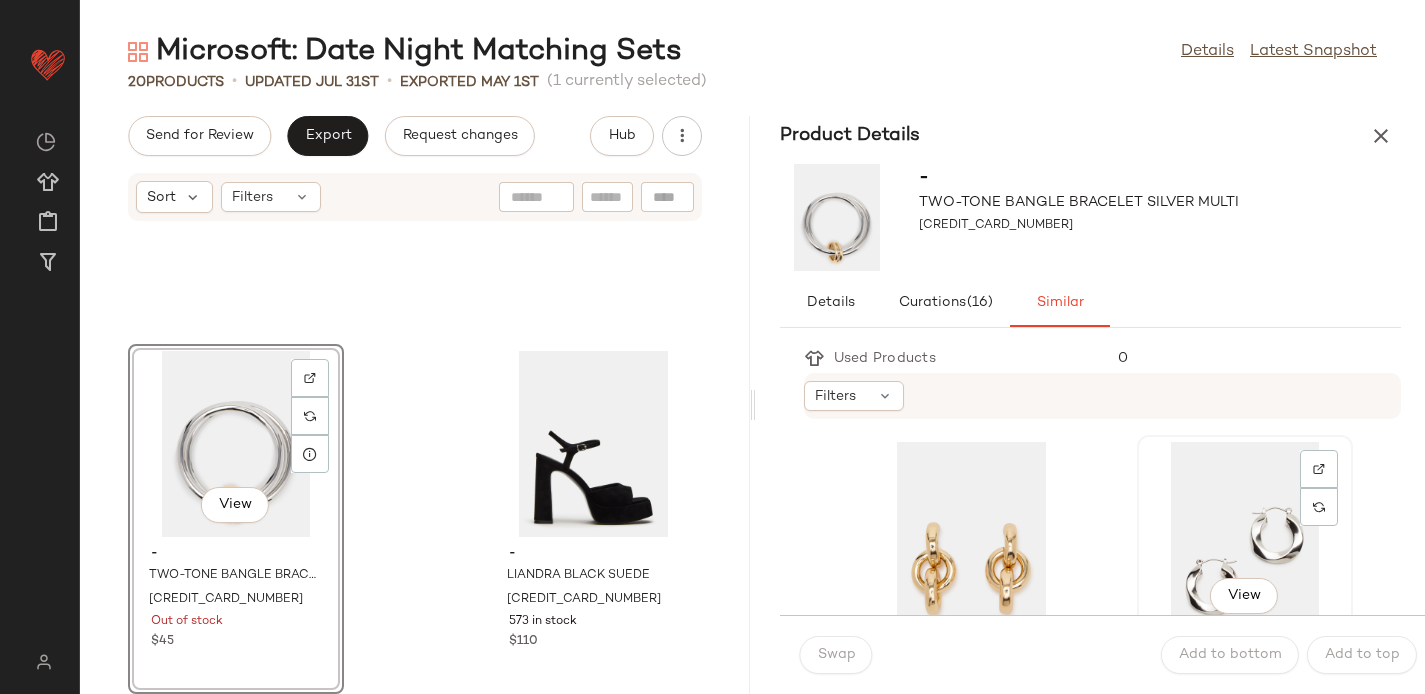 click on "View" 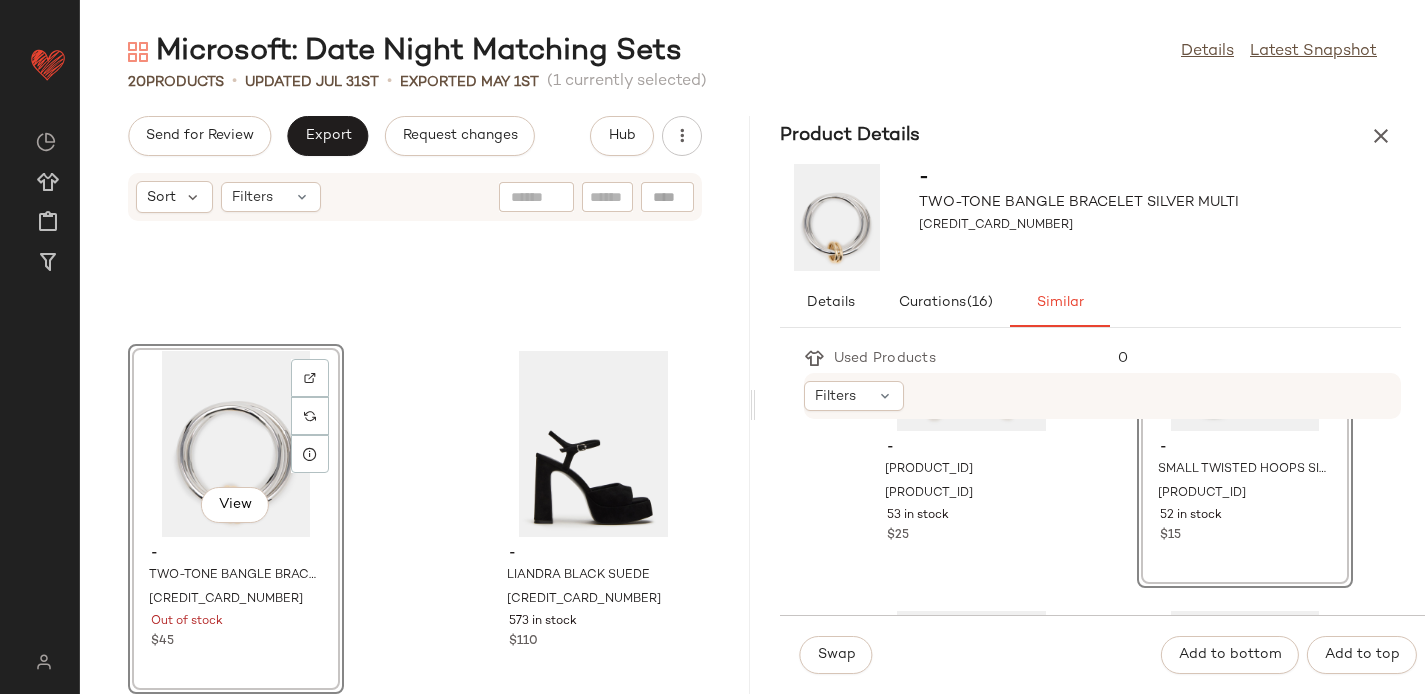 scroll, scrollTop: 212, scrollLeft: 0, axis: vertical 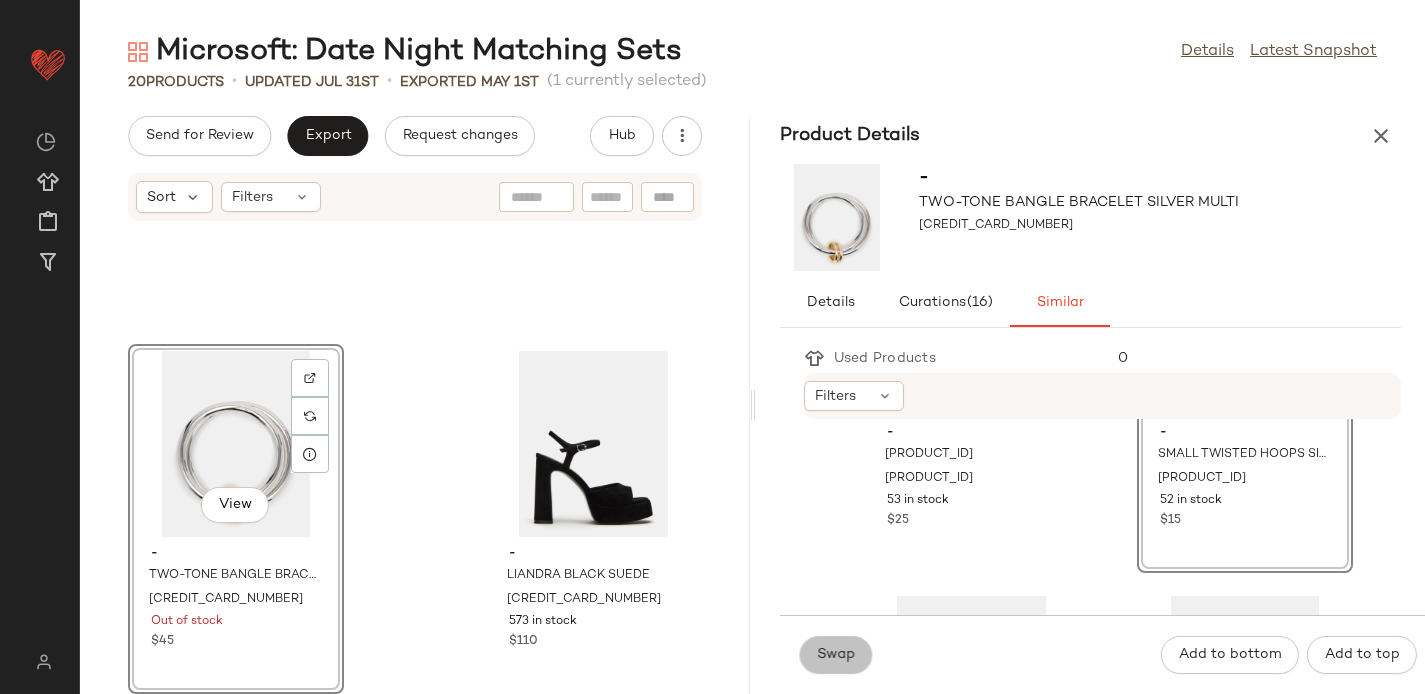 click on "Swap" 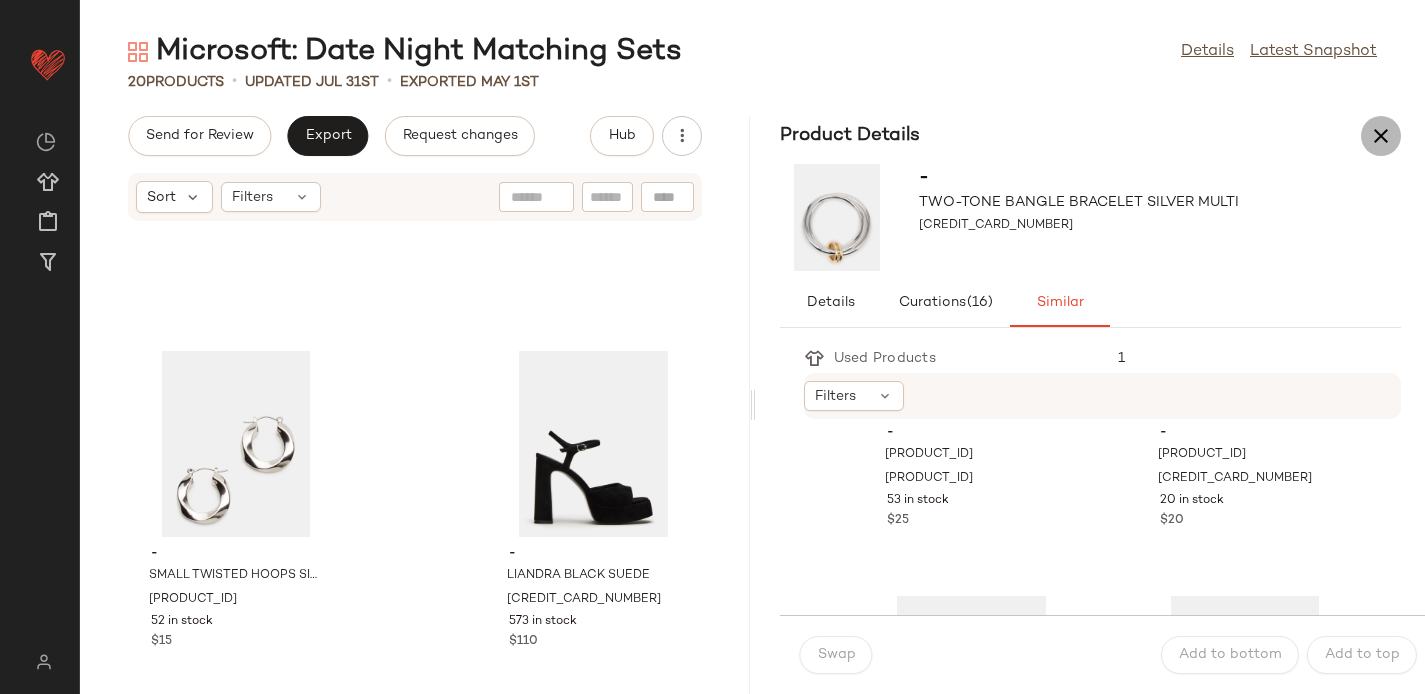 click at bounding box center (1381, 136) 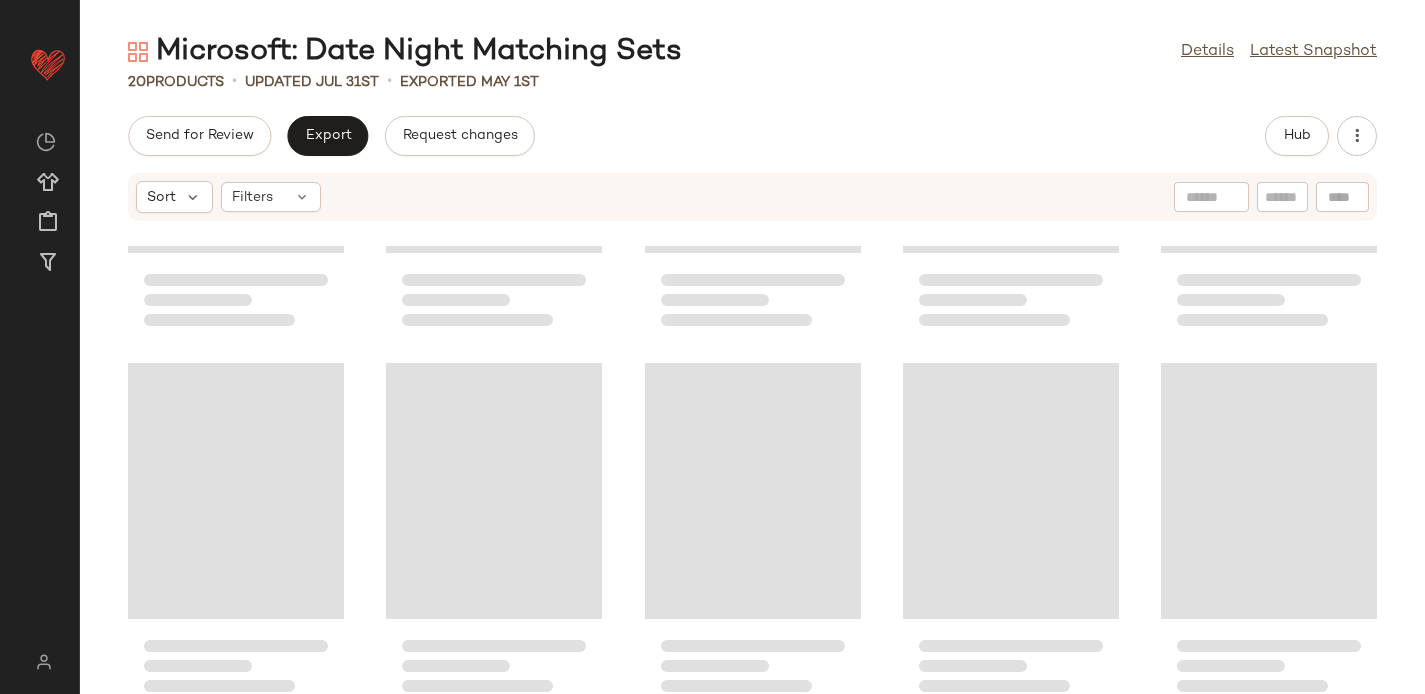 scroll, scrollTop: 1020, scrollLeft: 0, axis: vertical 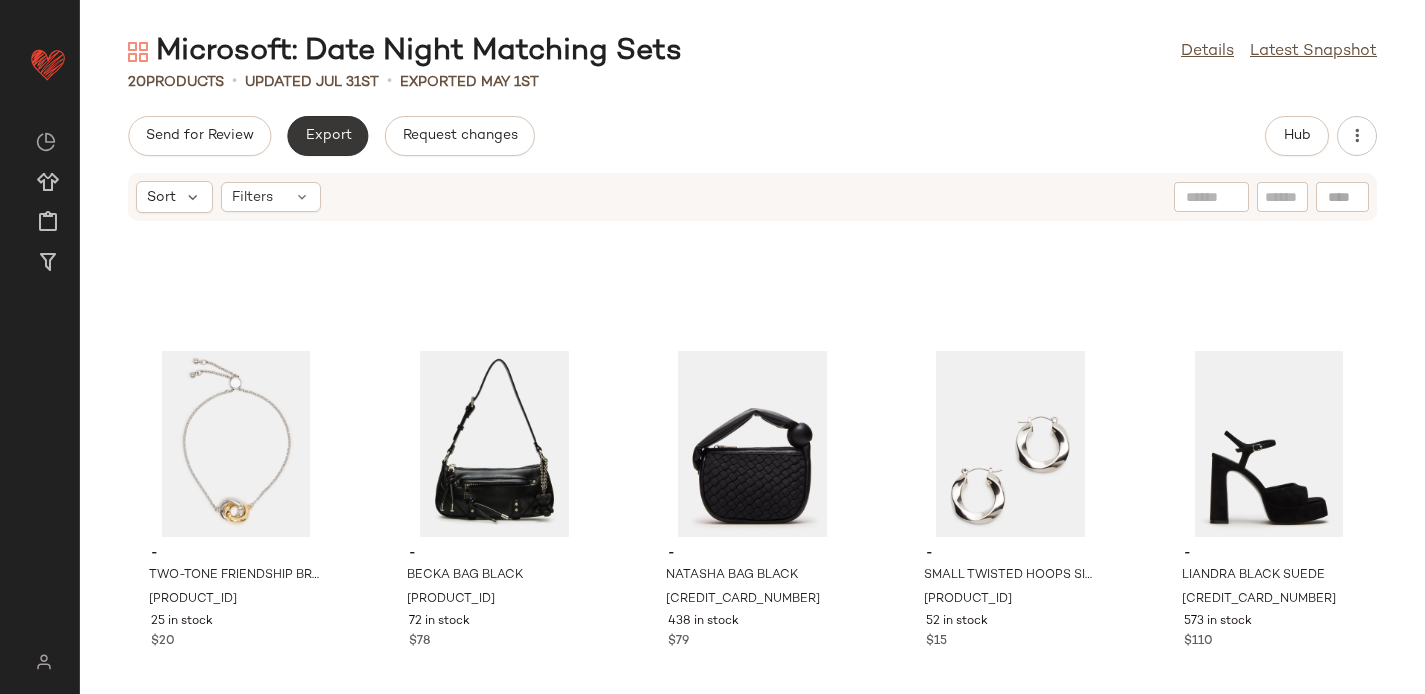 click on "Export" 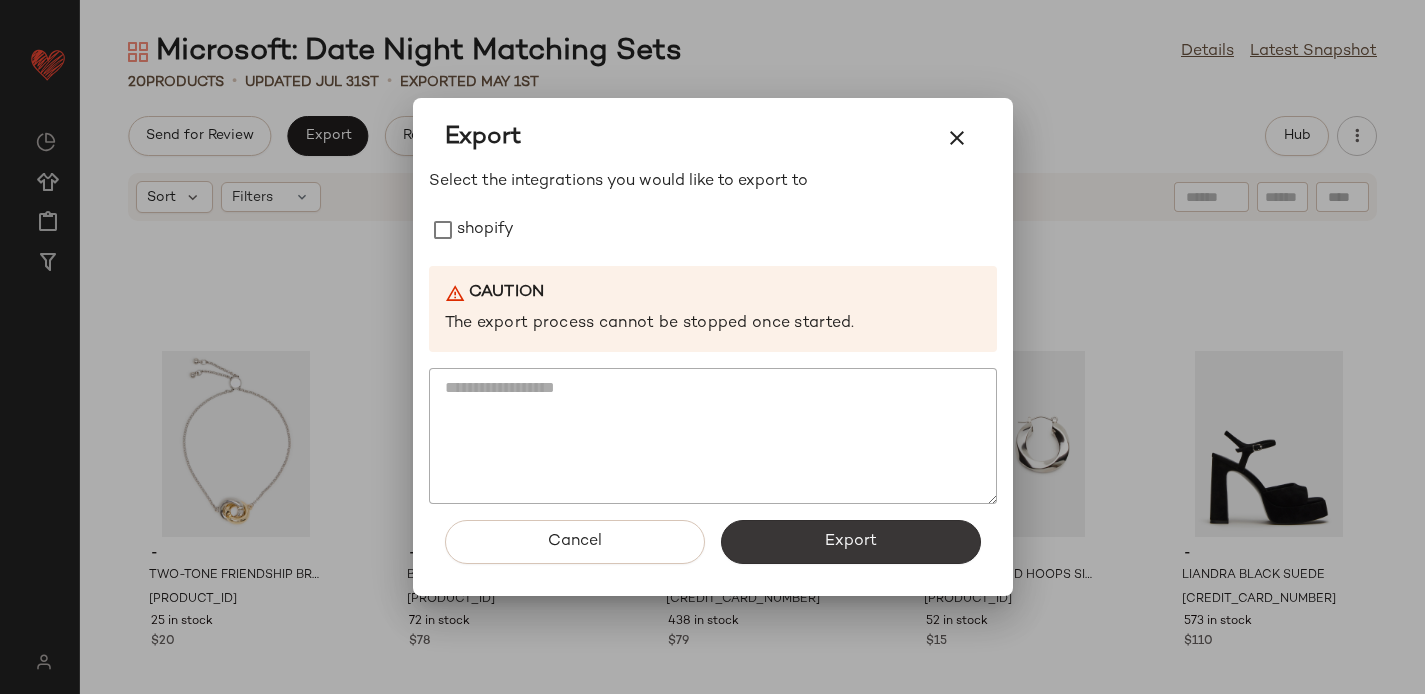 click on "Export" at bounding box center (851, 542) 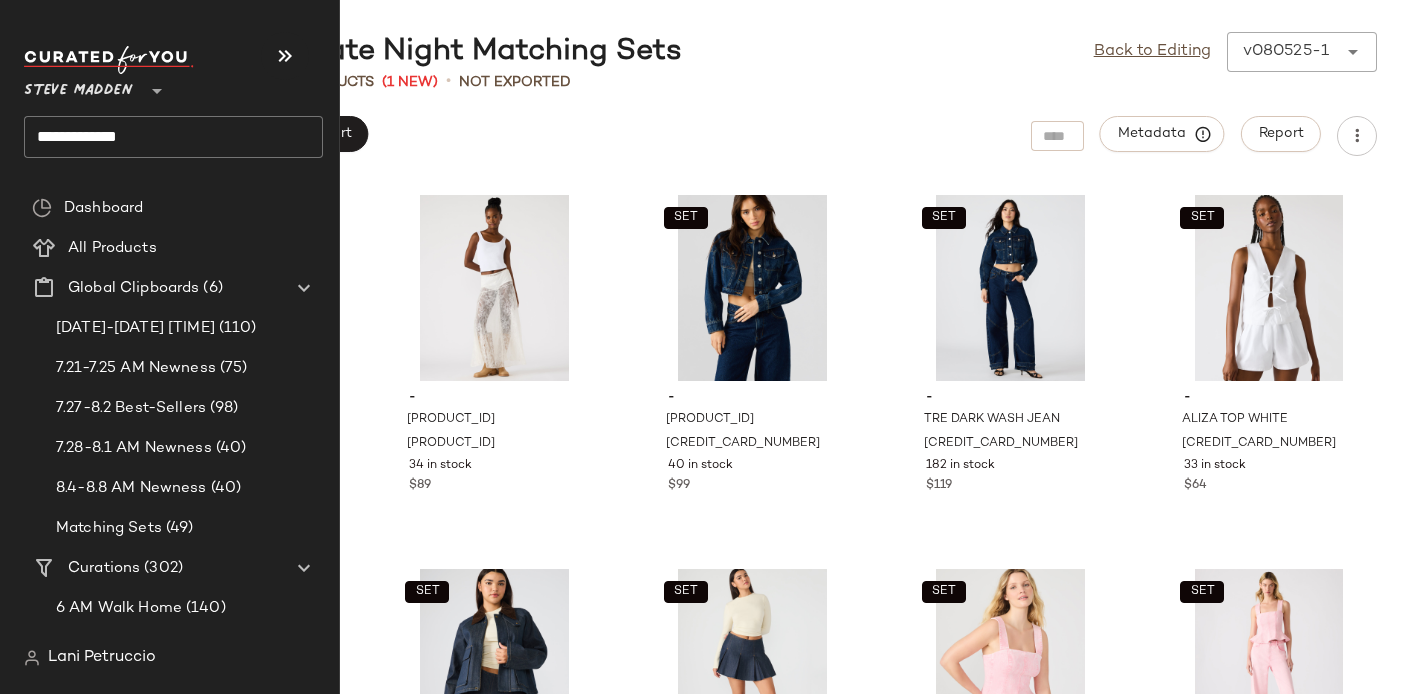 click on "**********" 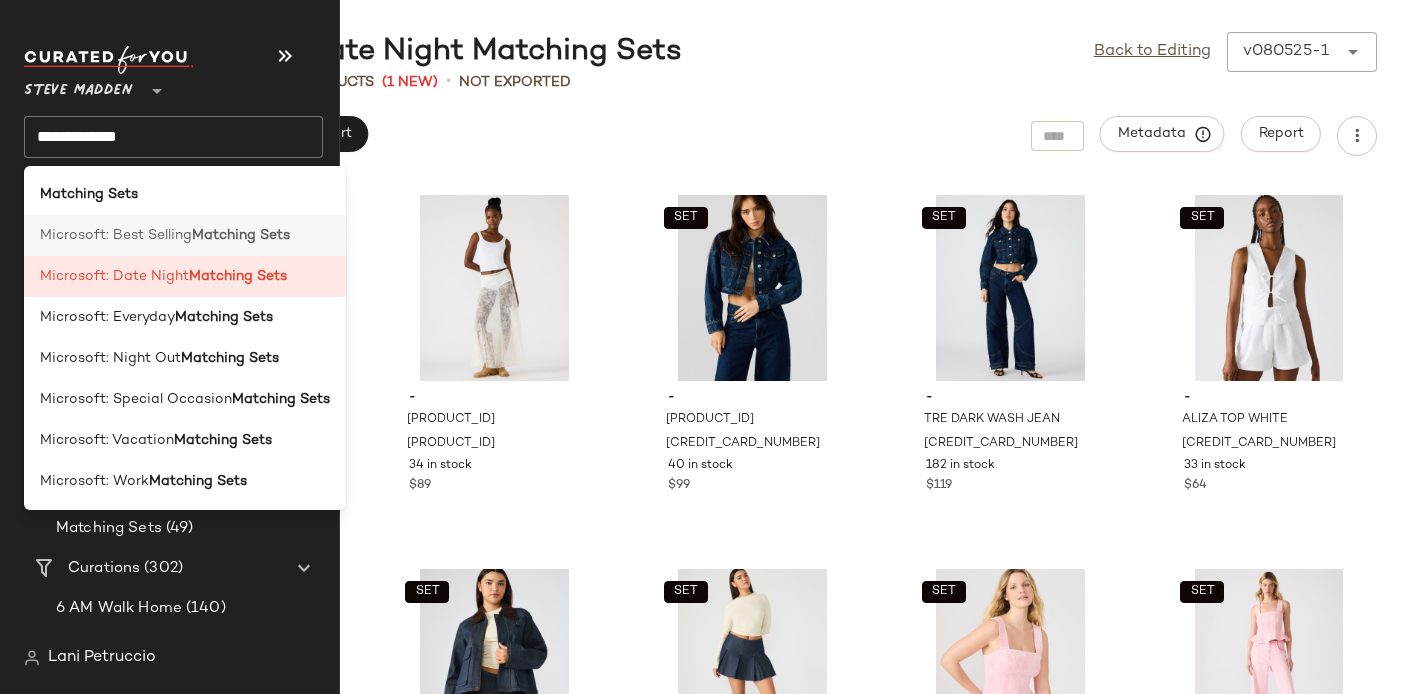 click on "Microsoft: Best Selling  Matching Sets" 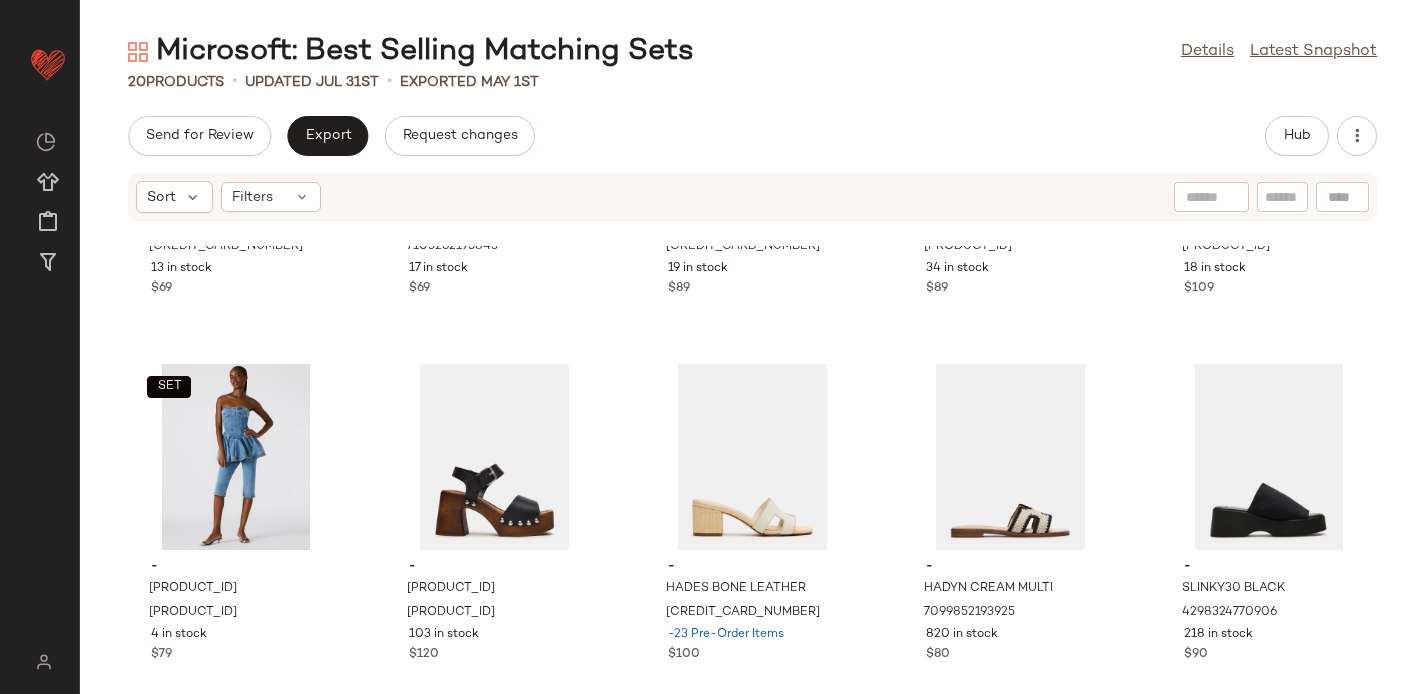 scroll, scrollTop: 1020, scrollLeft: 0, axis: vertical 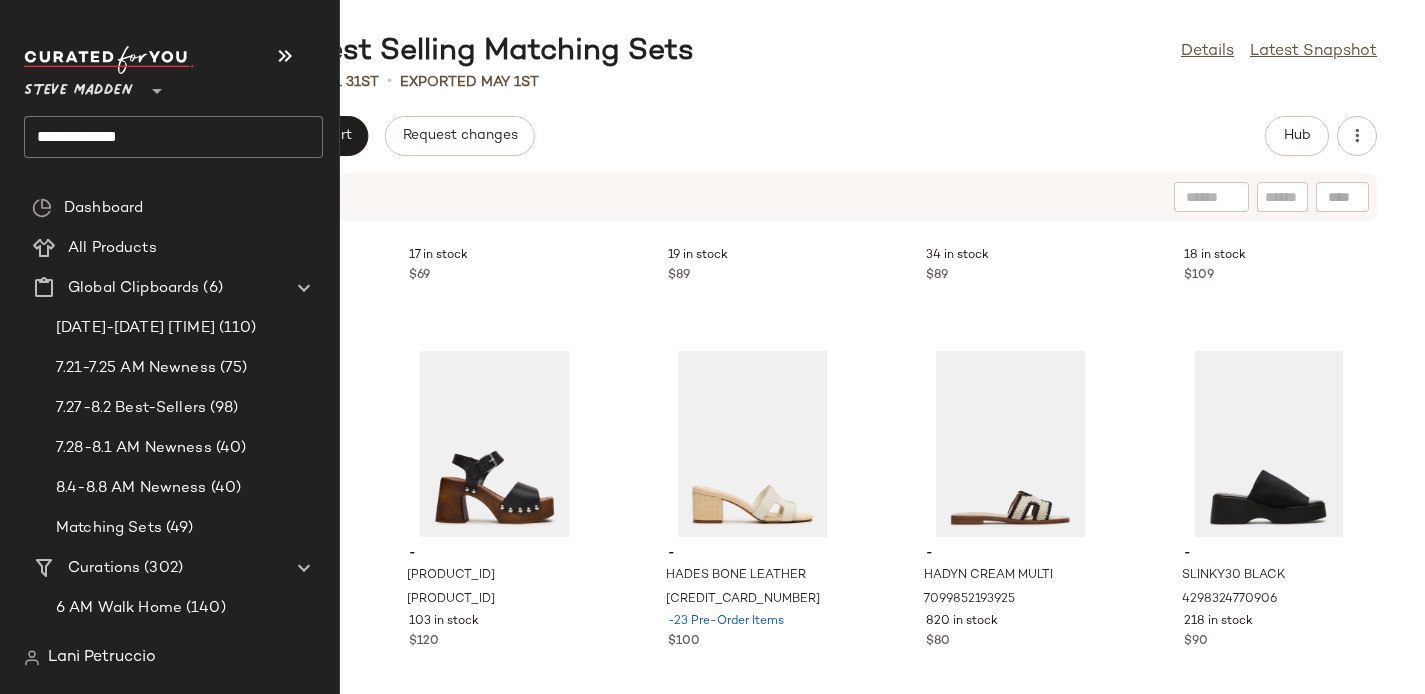 click on "**********" 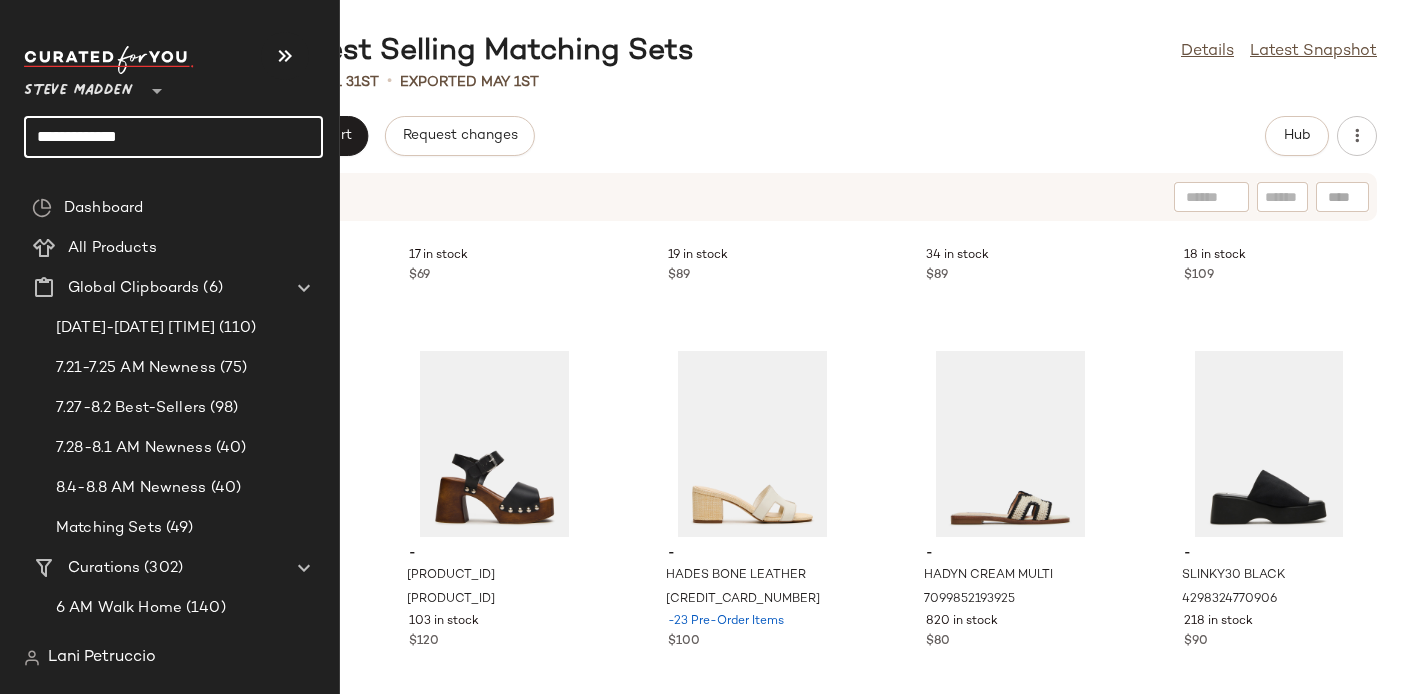 click on "**********" 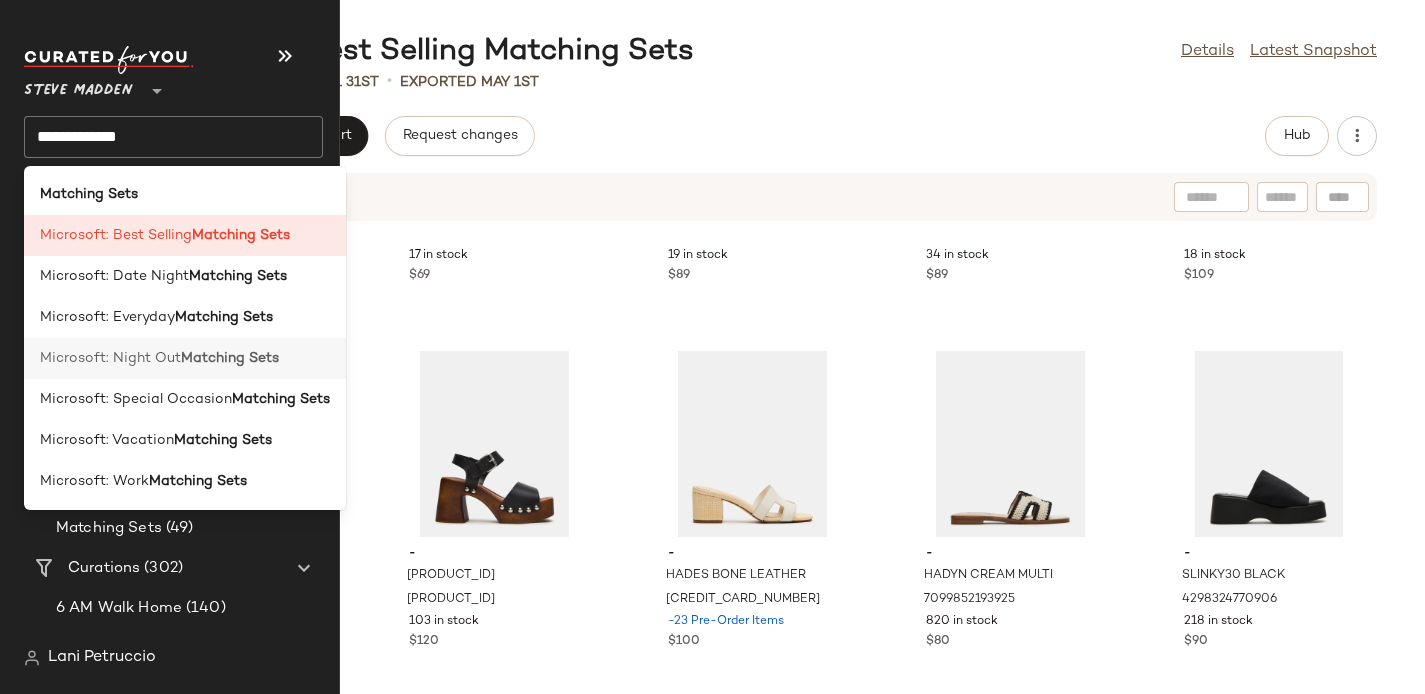 click on "Microsoft: Night Out" at bounding box center [110, 358] 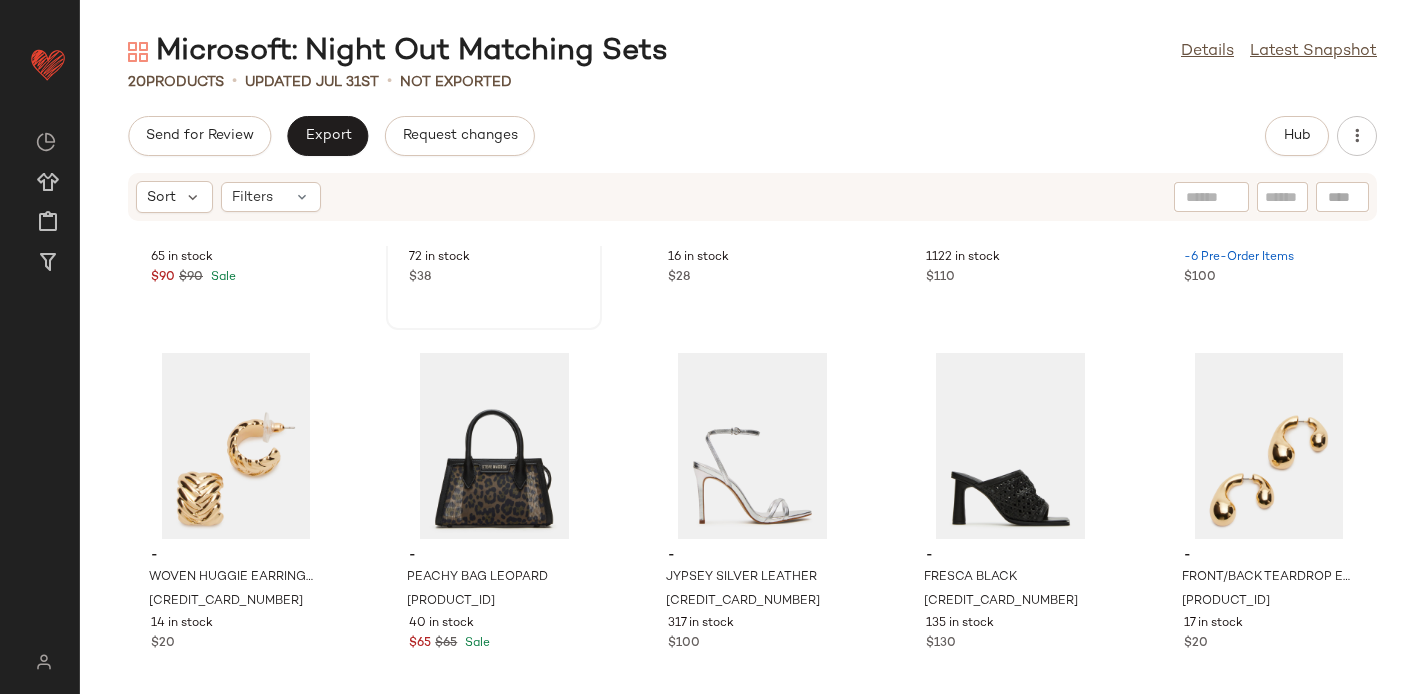 scroll, scrollTop: 1020, scrollLeft: 0, axis: vertical 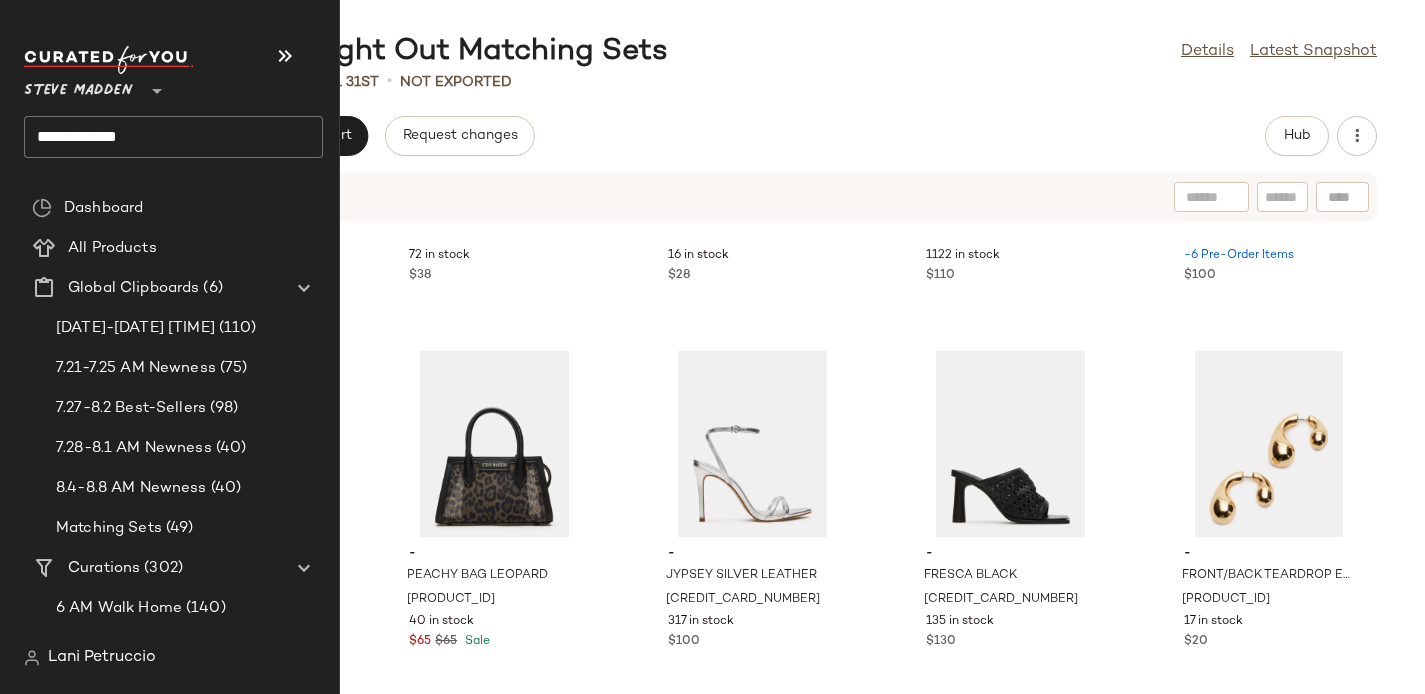 click on "**********" 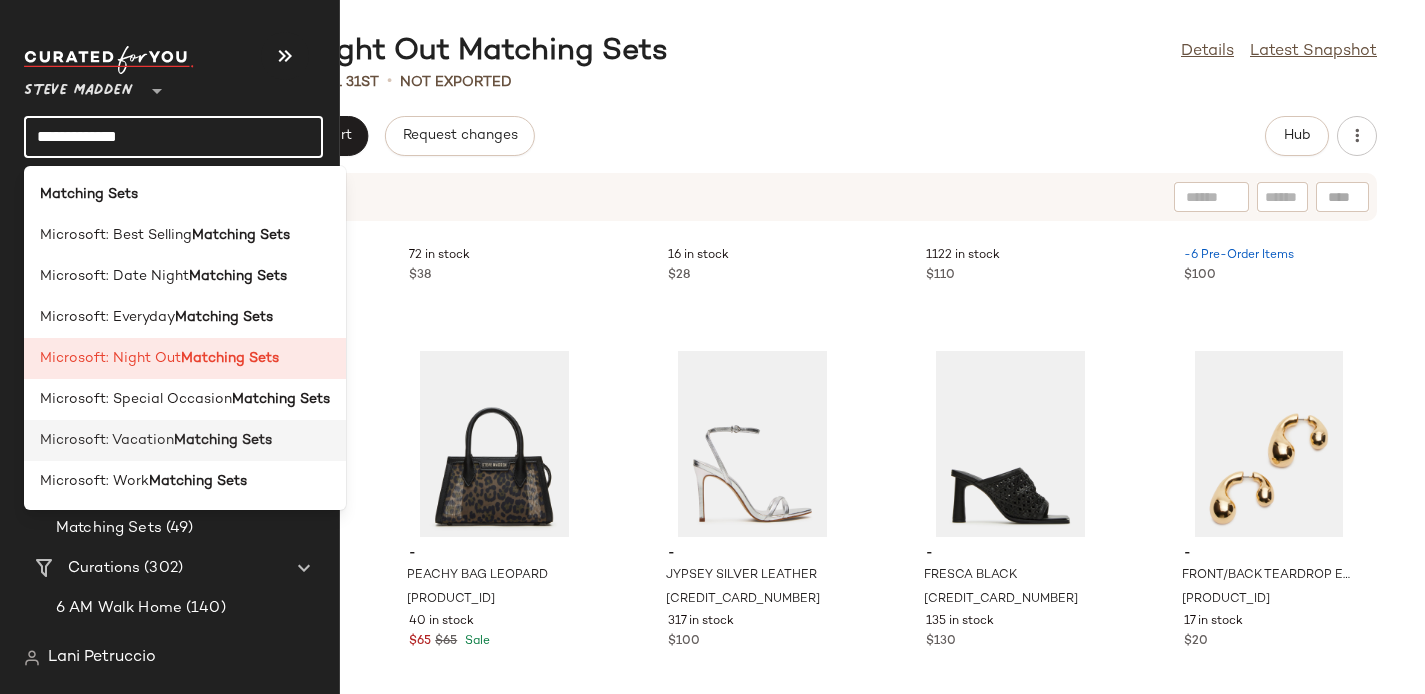 click on "Microsoft: Vacation" at bounding box center [107, 440] 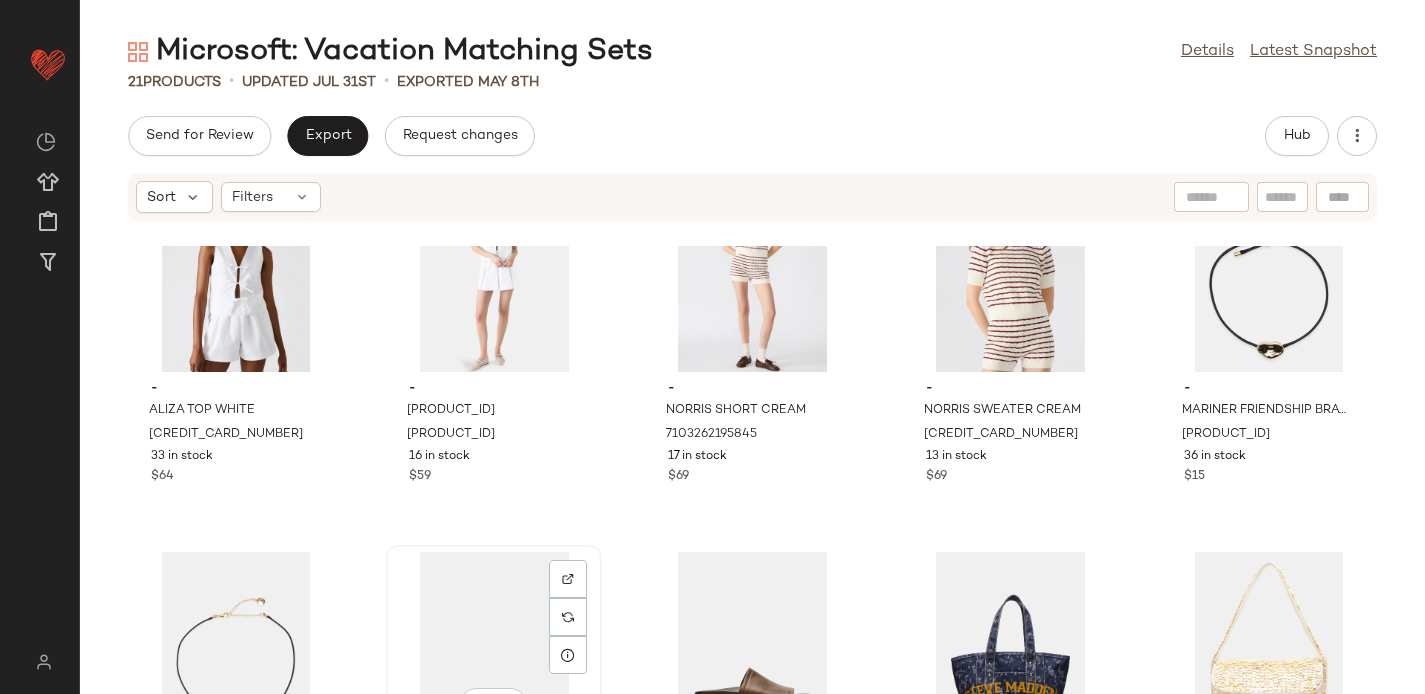 scroll, scrollTop: 0, scrollLeft: 0, axis: both 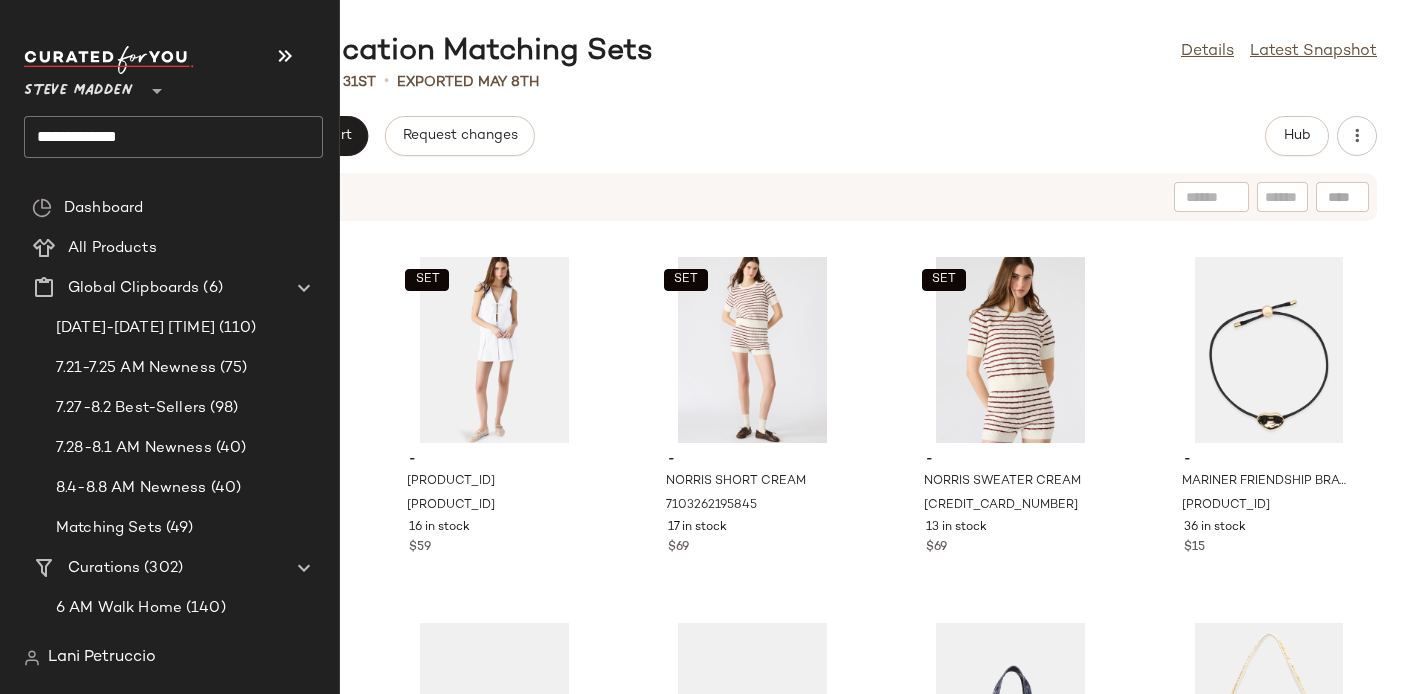 click on "**********" 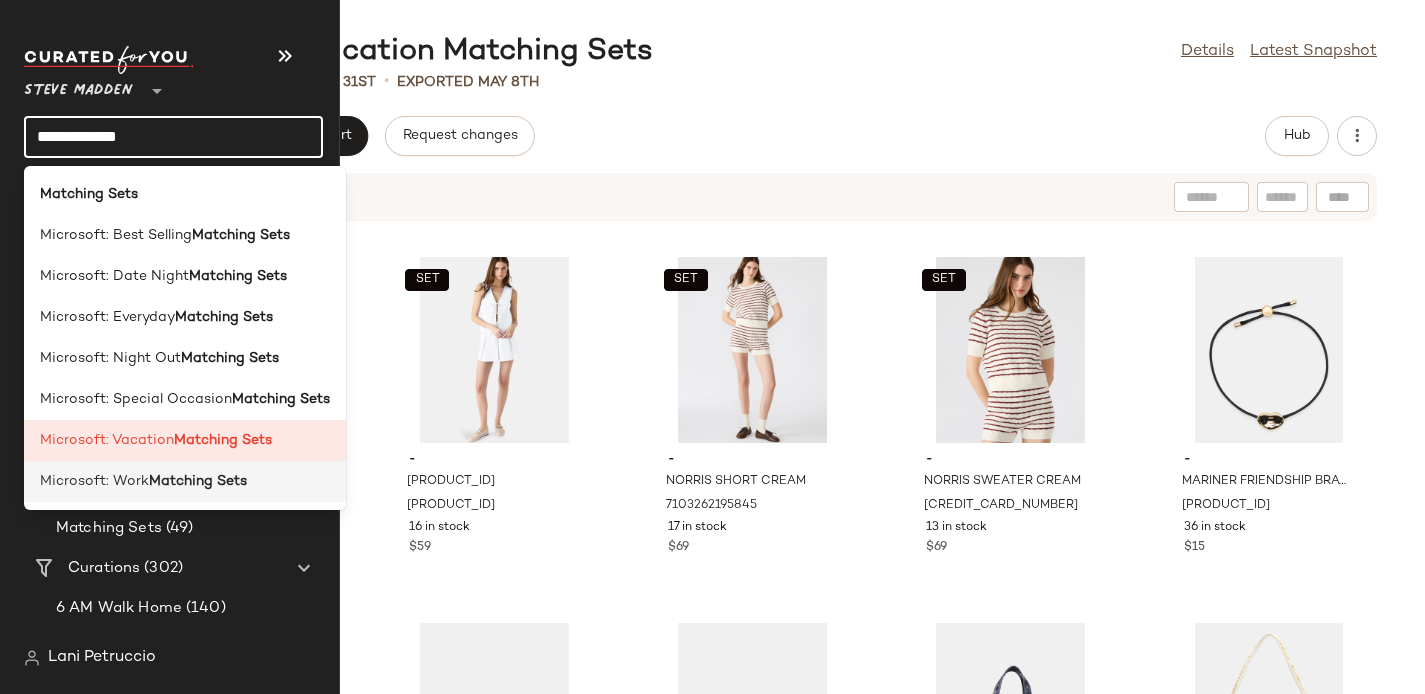 click on "Matching Sets" at bounding box center [198, 481] 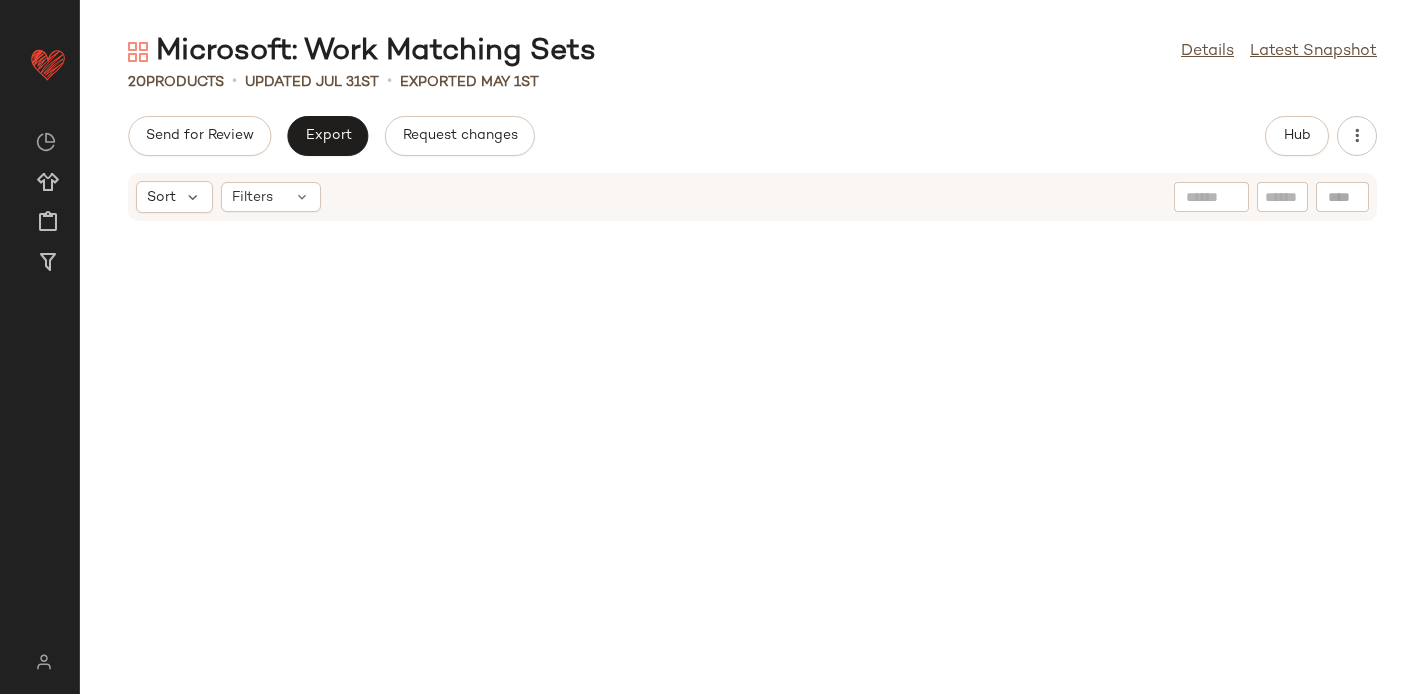 scroll, scrollTop: 0, scrollLeft: 0, axis: both 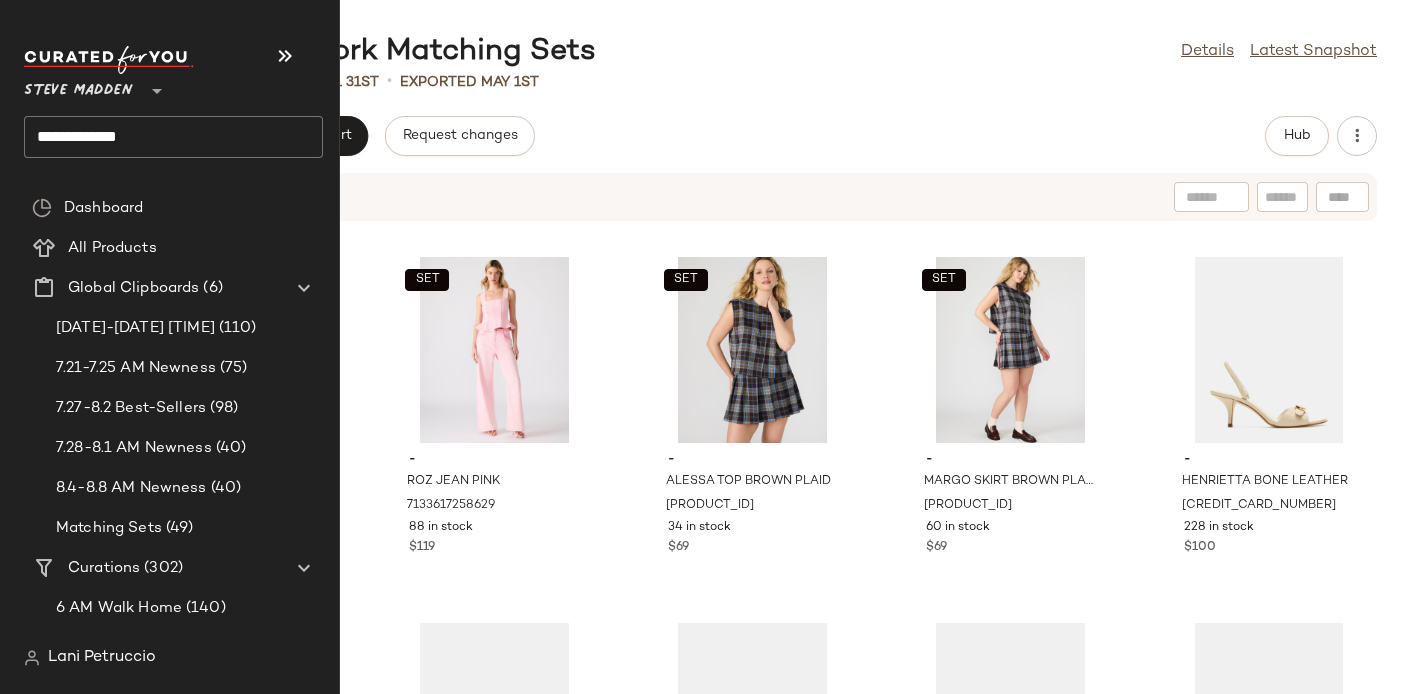 click on "**********" 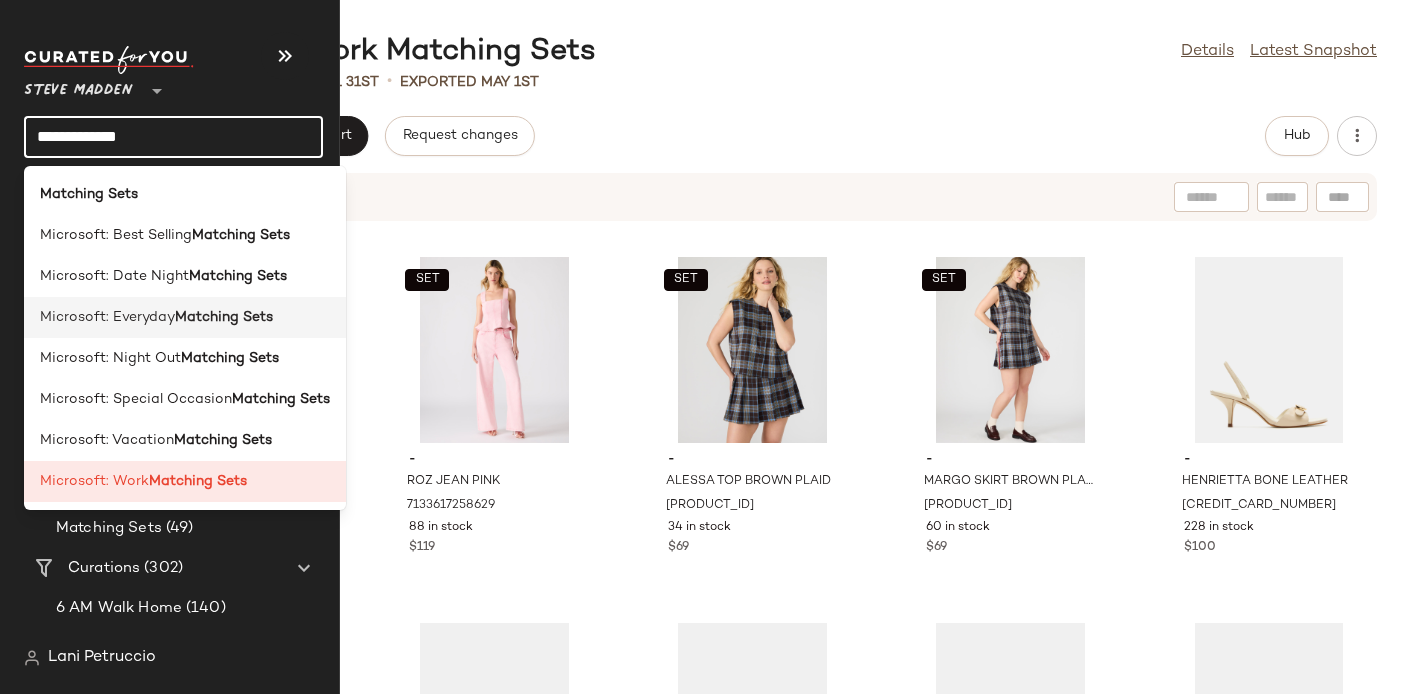 click on "Microsoft: Everyday  Matching Sets" 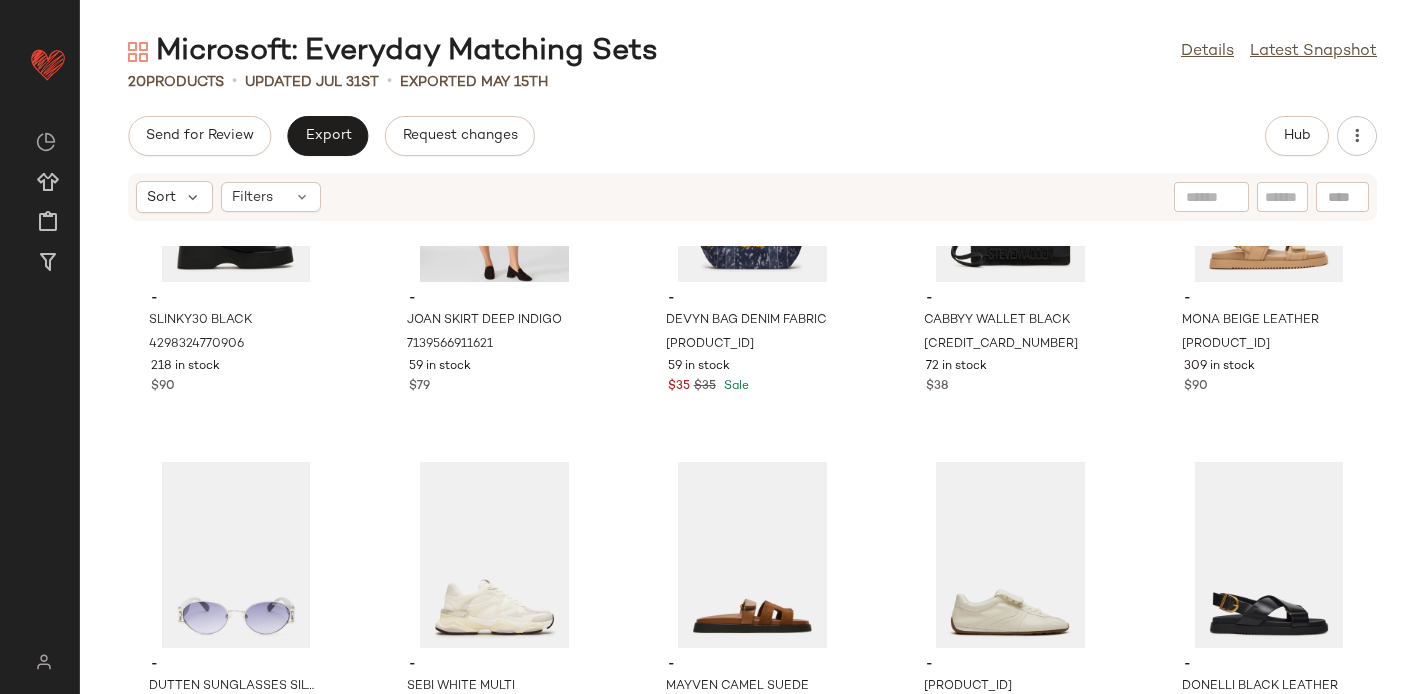 scroll, scrollTop: 1020, scrollLeft: 0, axis: vertical 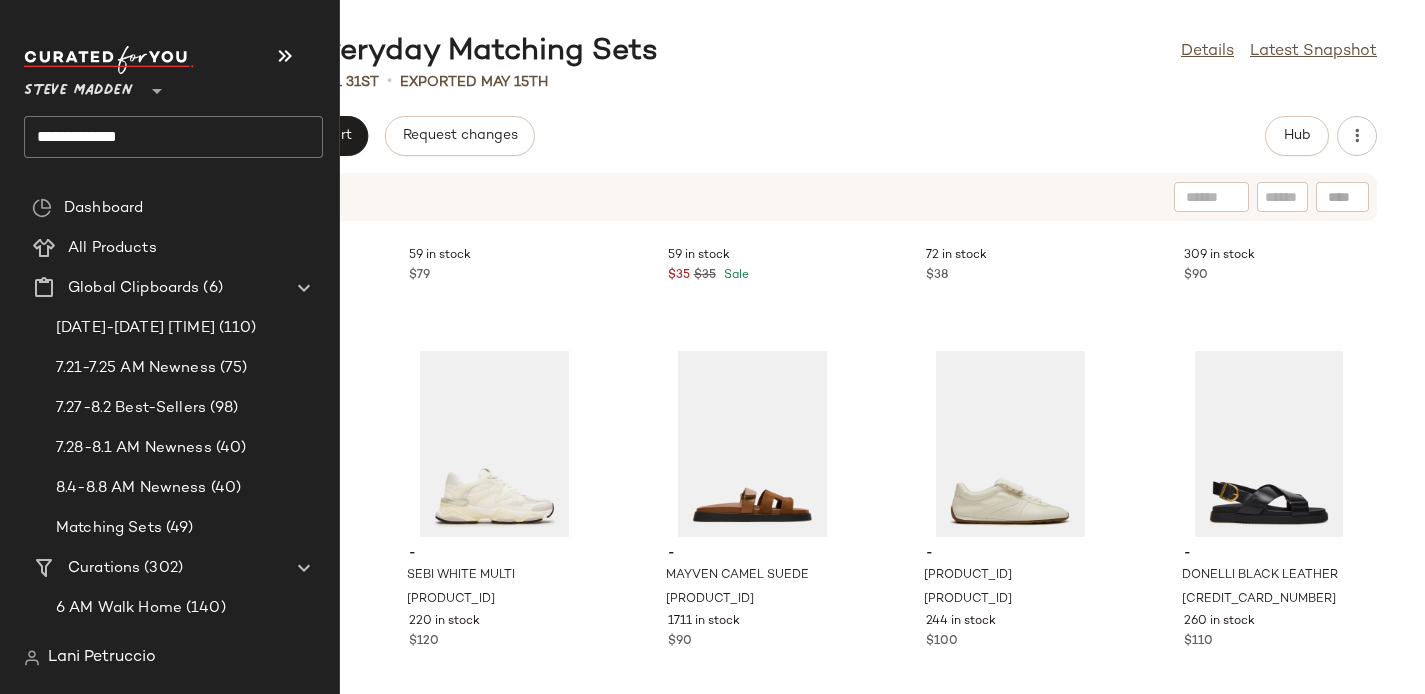 click on "**********" 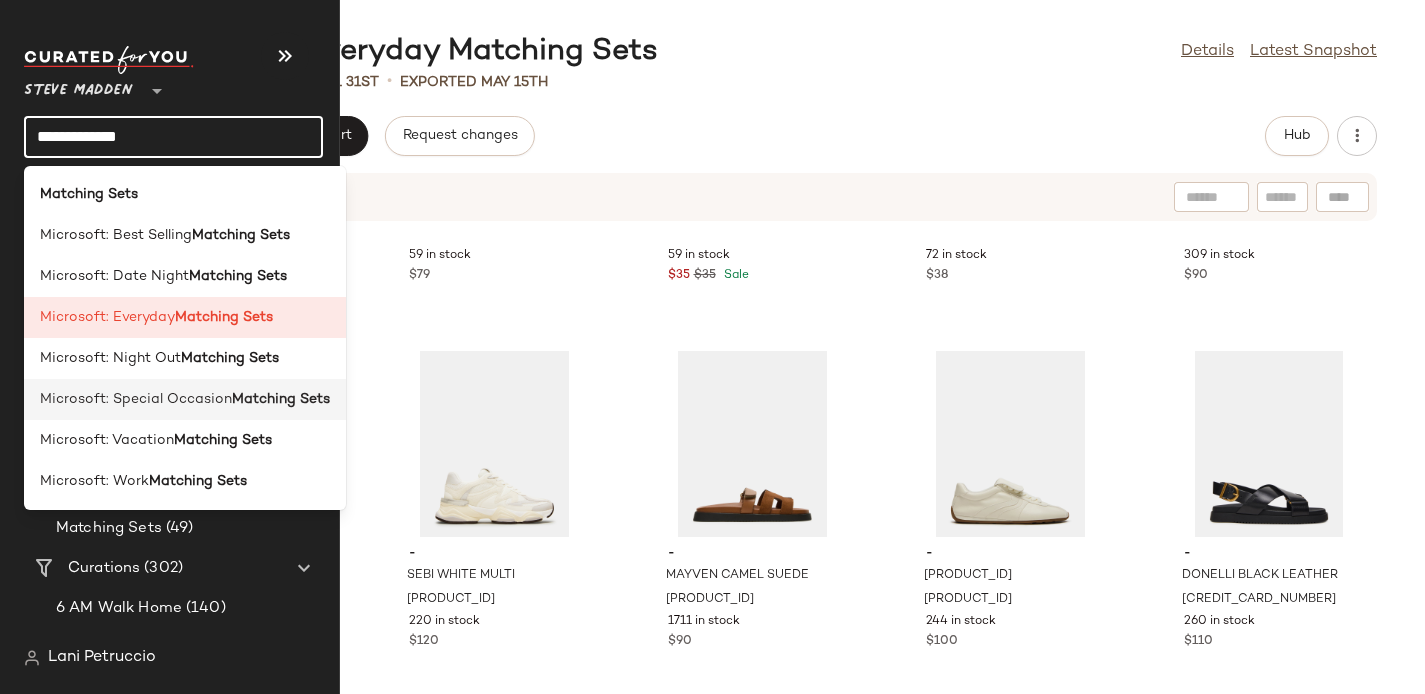 click on "Microsoft: Special Occasion" at bounding box center [136, 399] 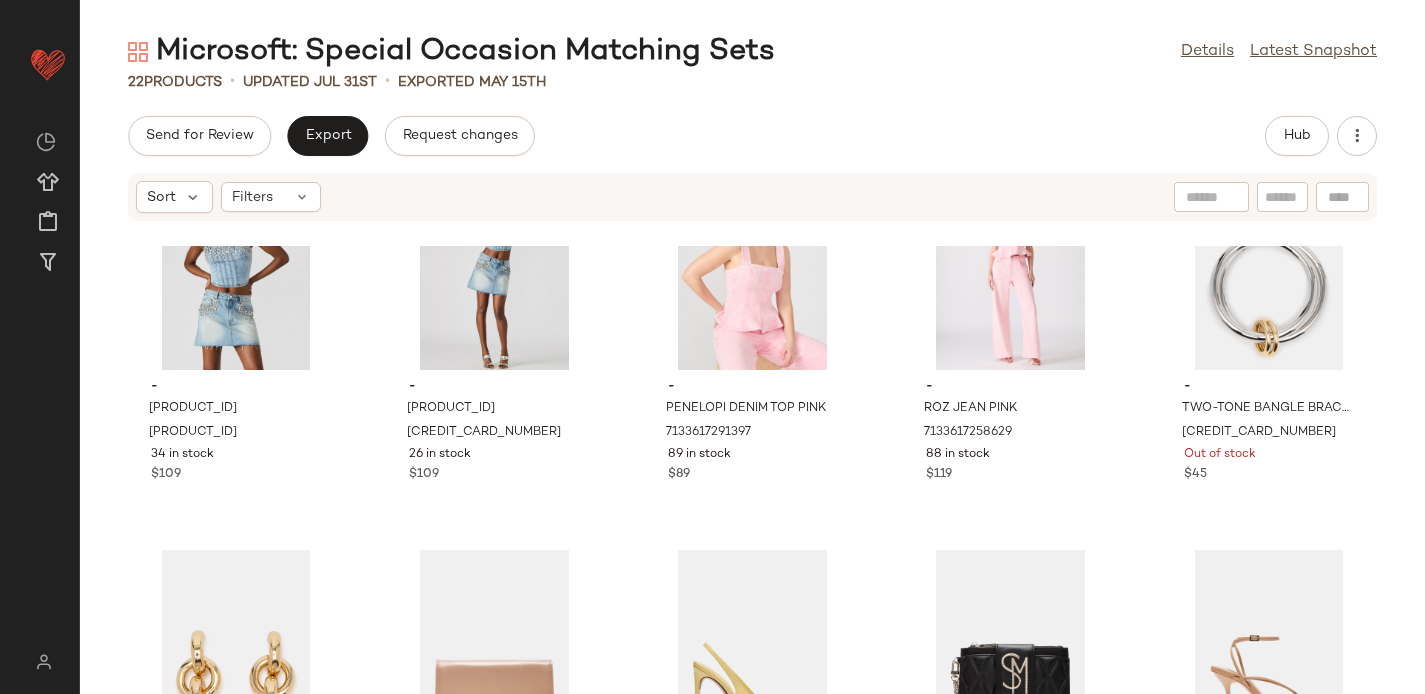 scroll, scrollTop: 0, scrollLeft: 0, axis: both 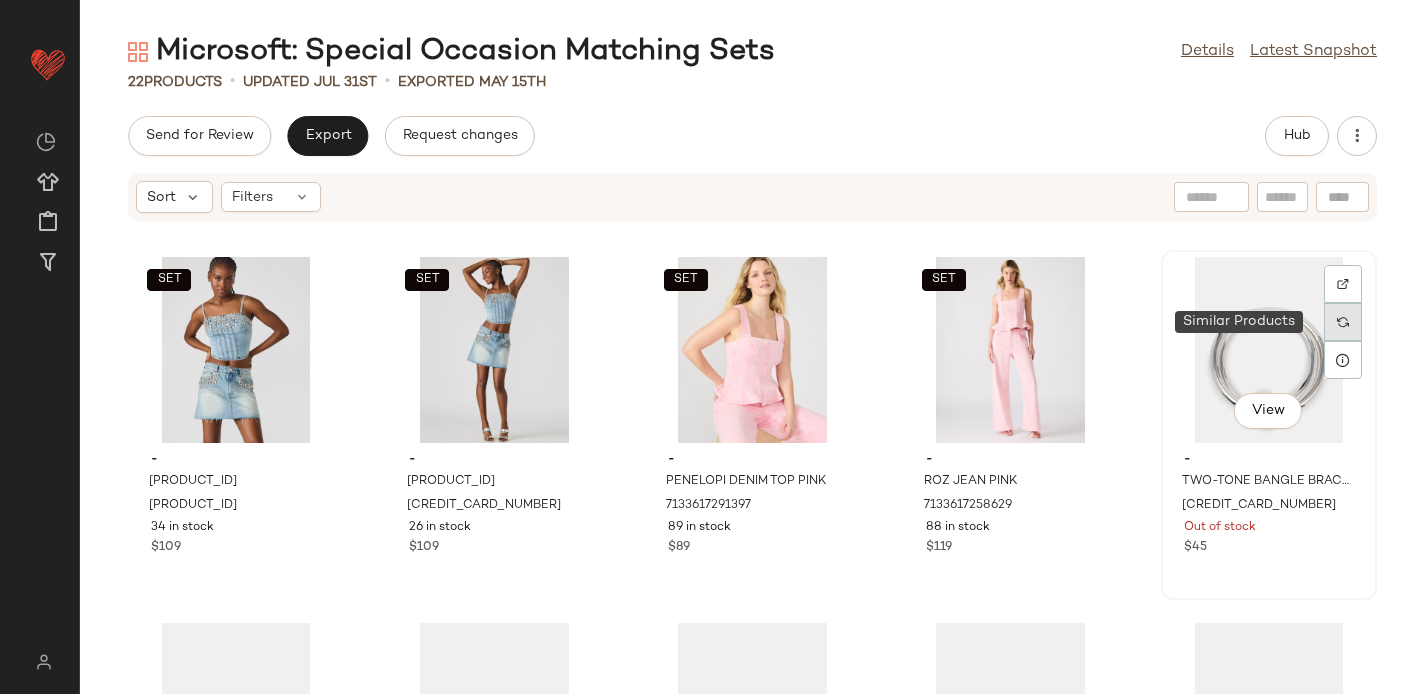 click 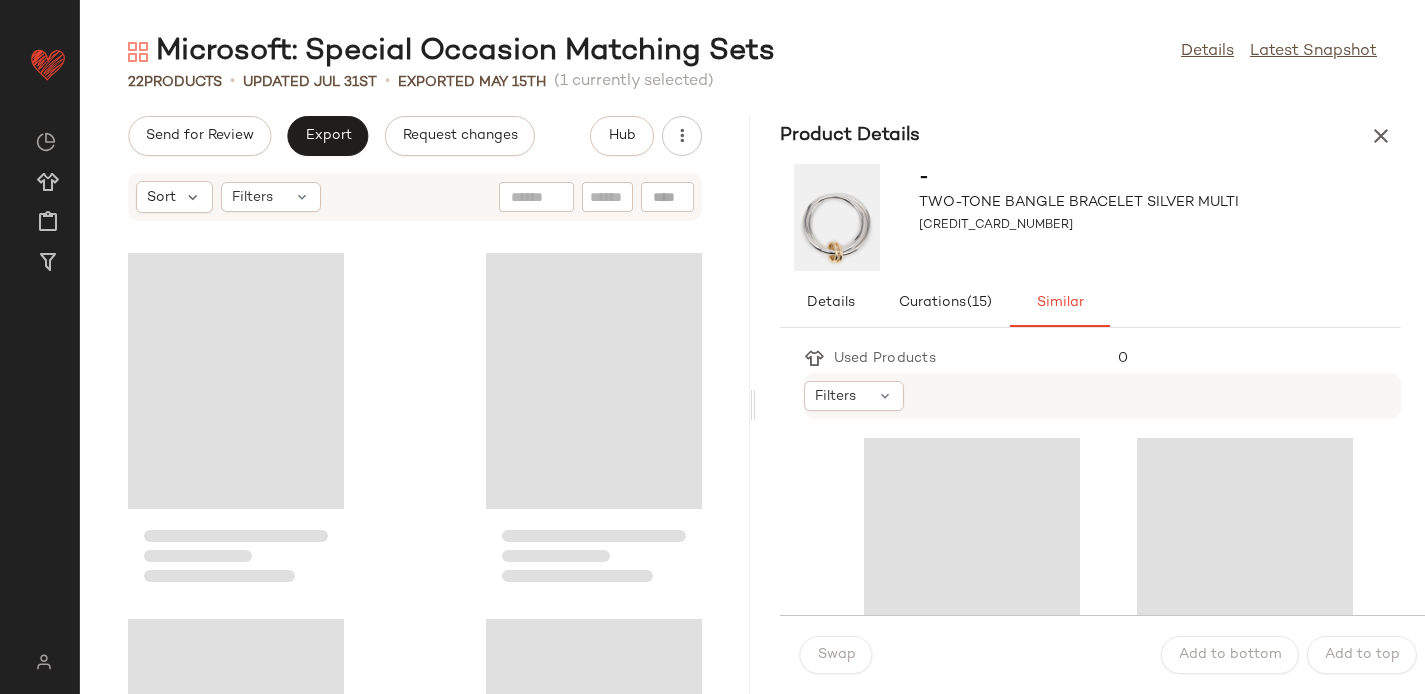 scroll, scrollTop: 748, scrollLeft: 0, axis: vertical 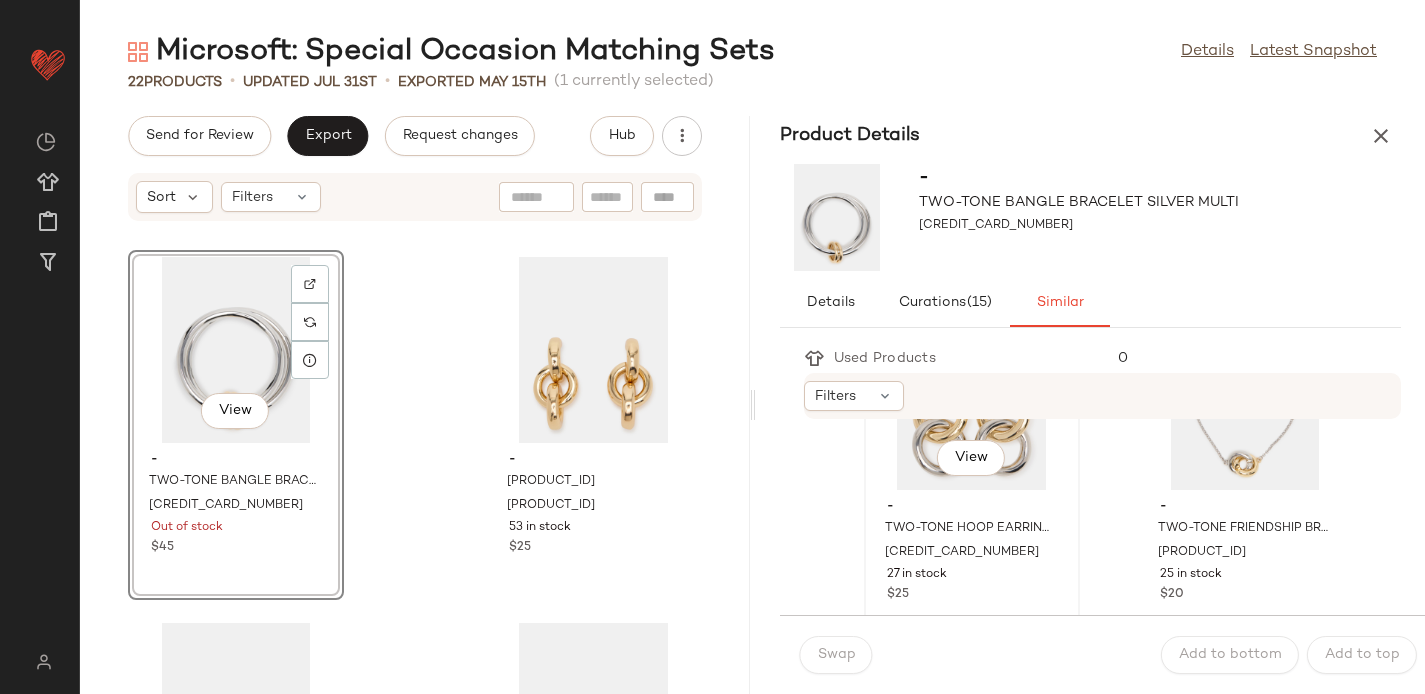 click on "View" 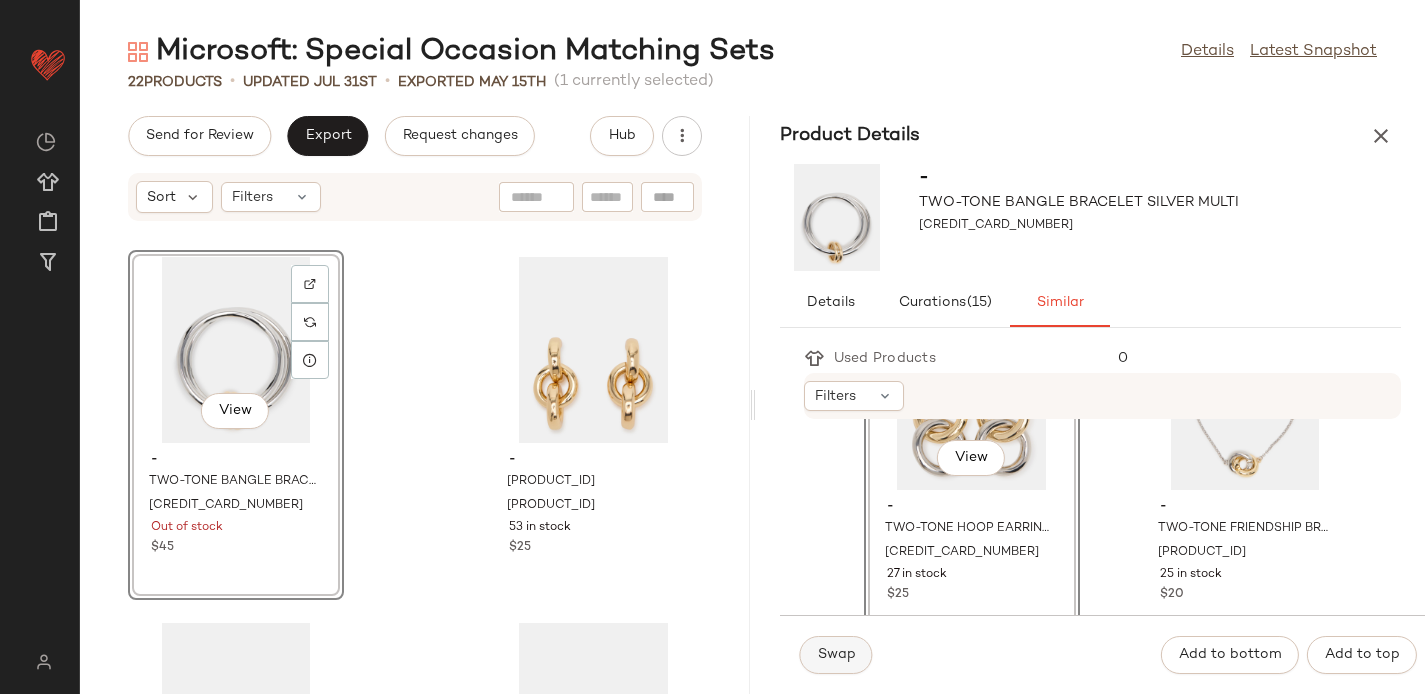 click on "Swap" at bounding box center [836, 655] 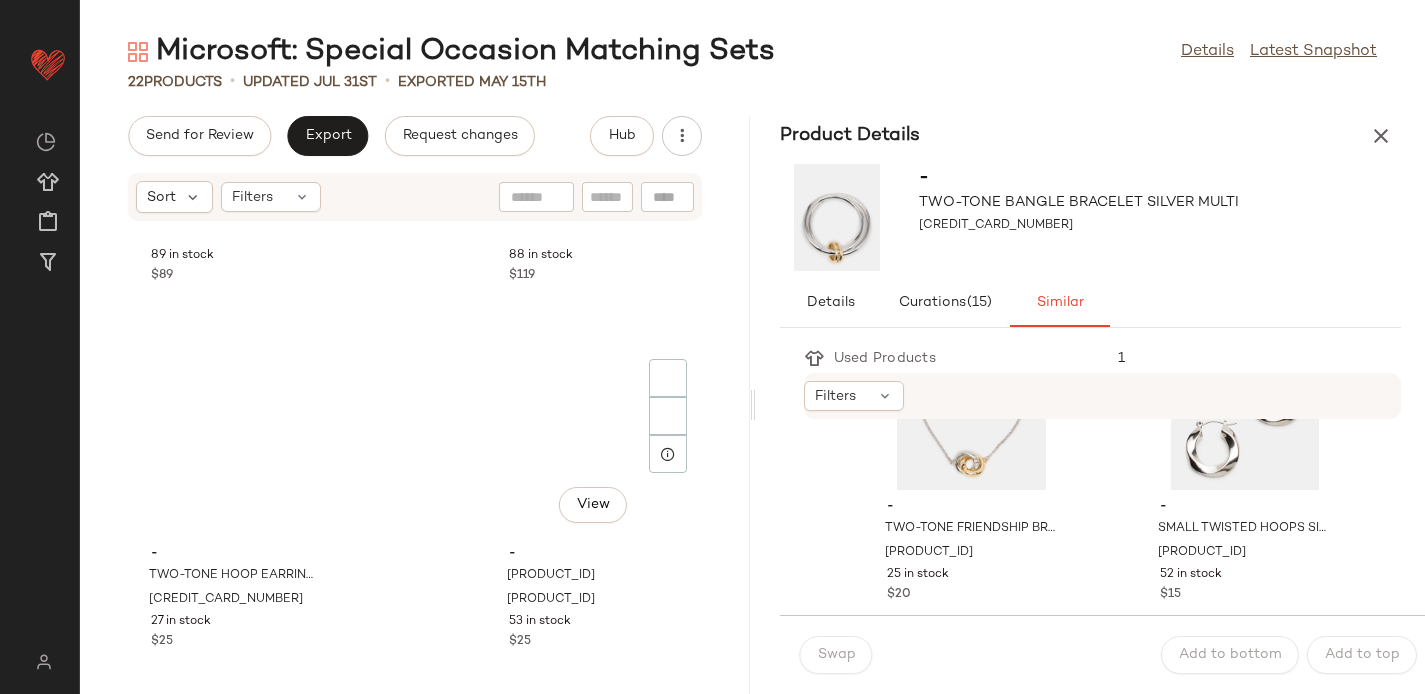 scroll, scrollTop: 0, scrollLeft: 0, axis: both 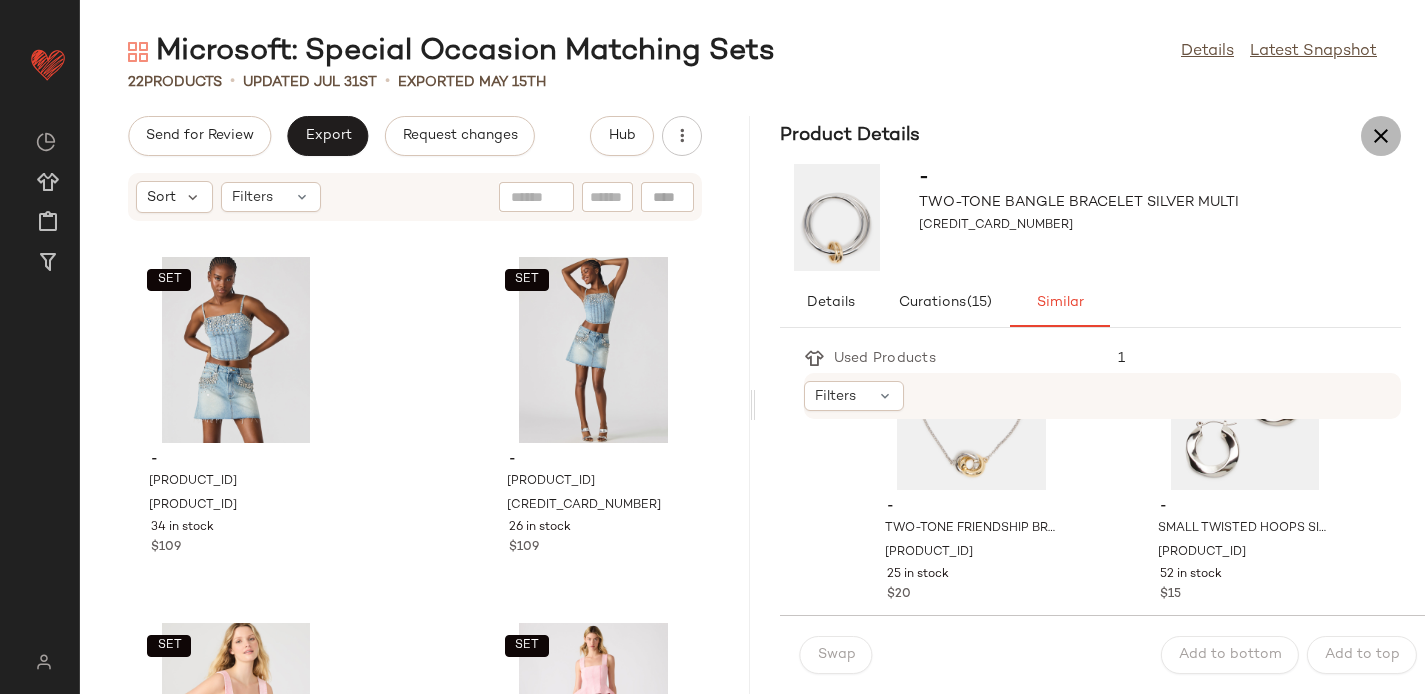 click at bounding box center [1381, 136] 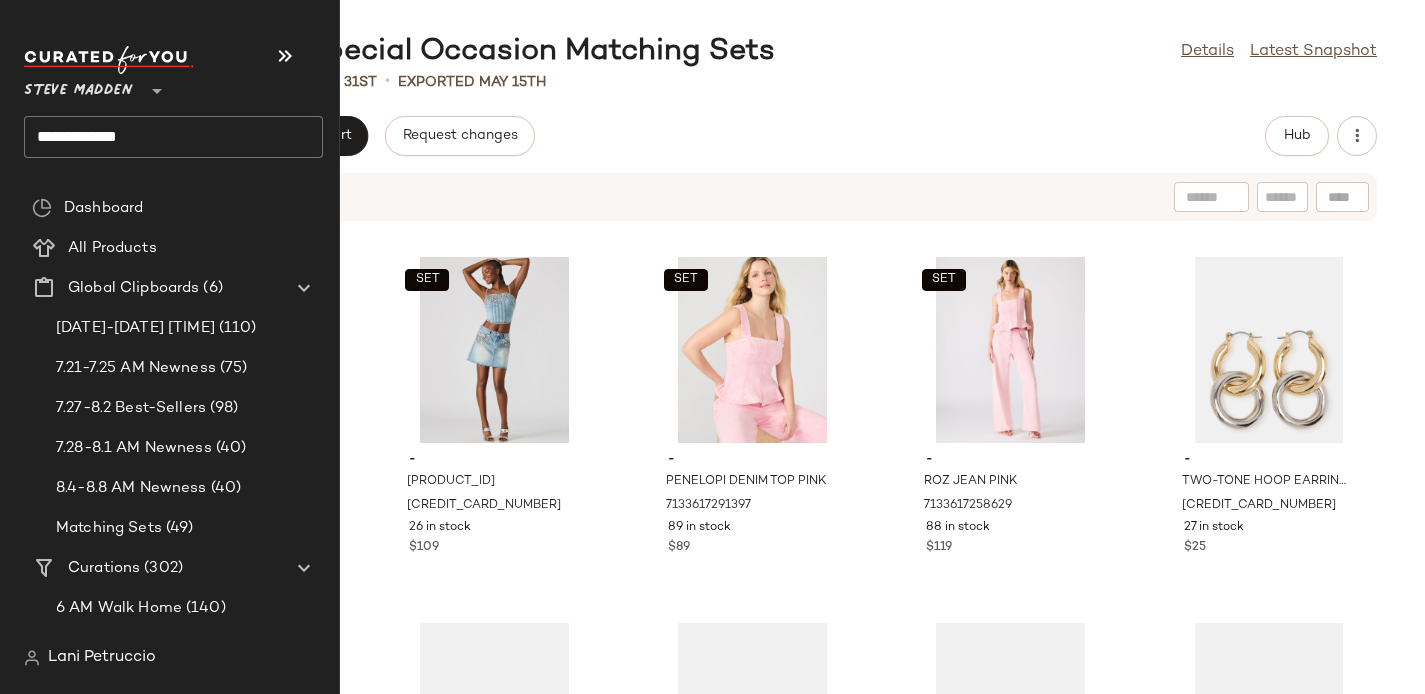 click on "**********" 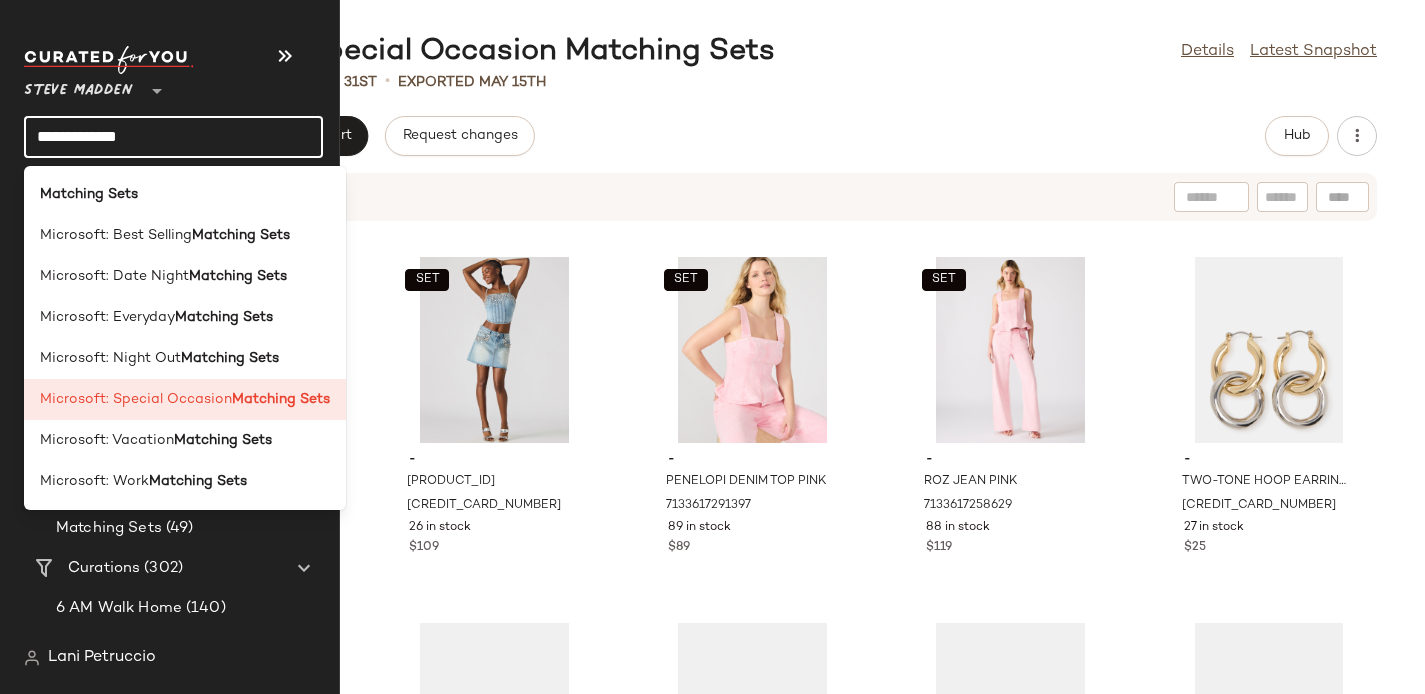 click on "**********" 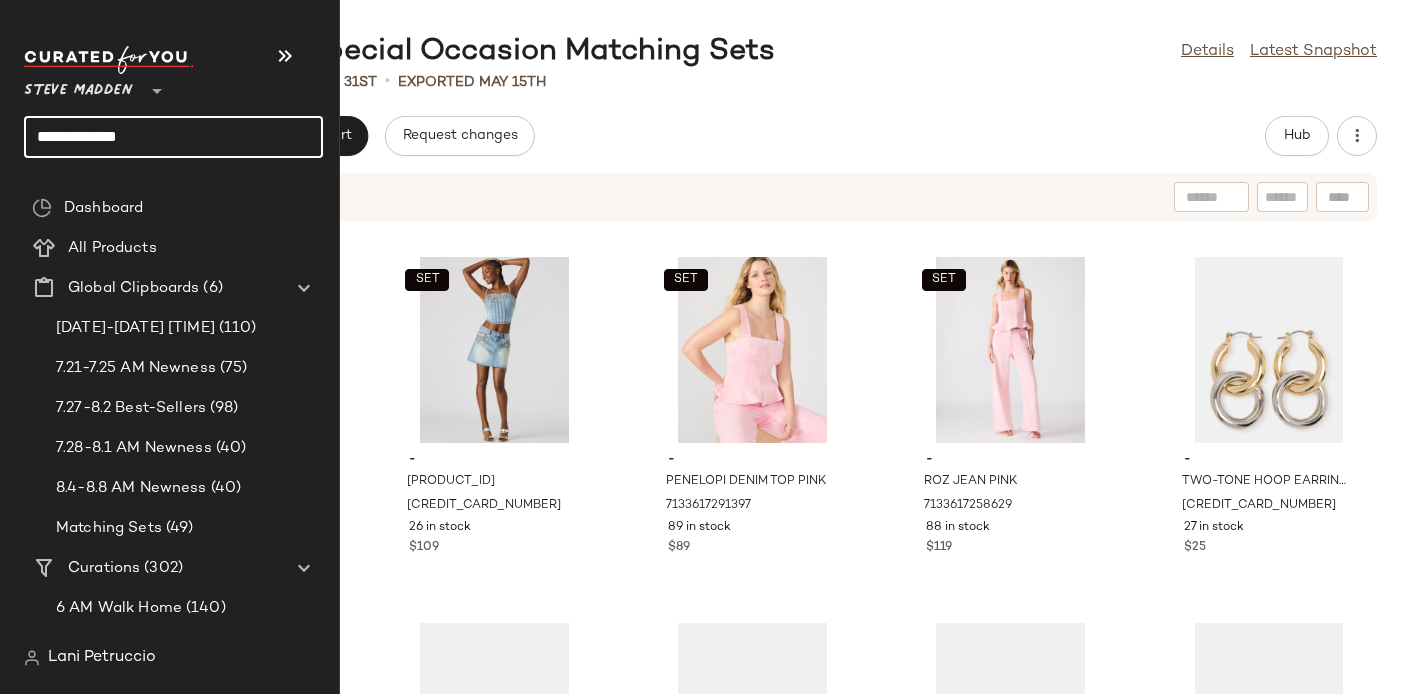 click on "**********" 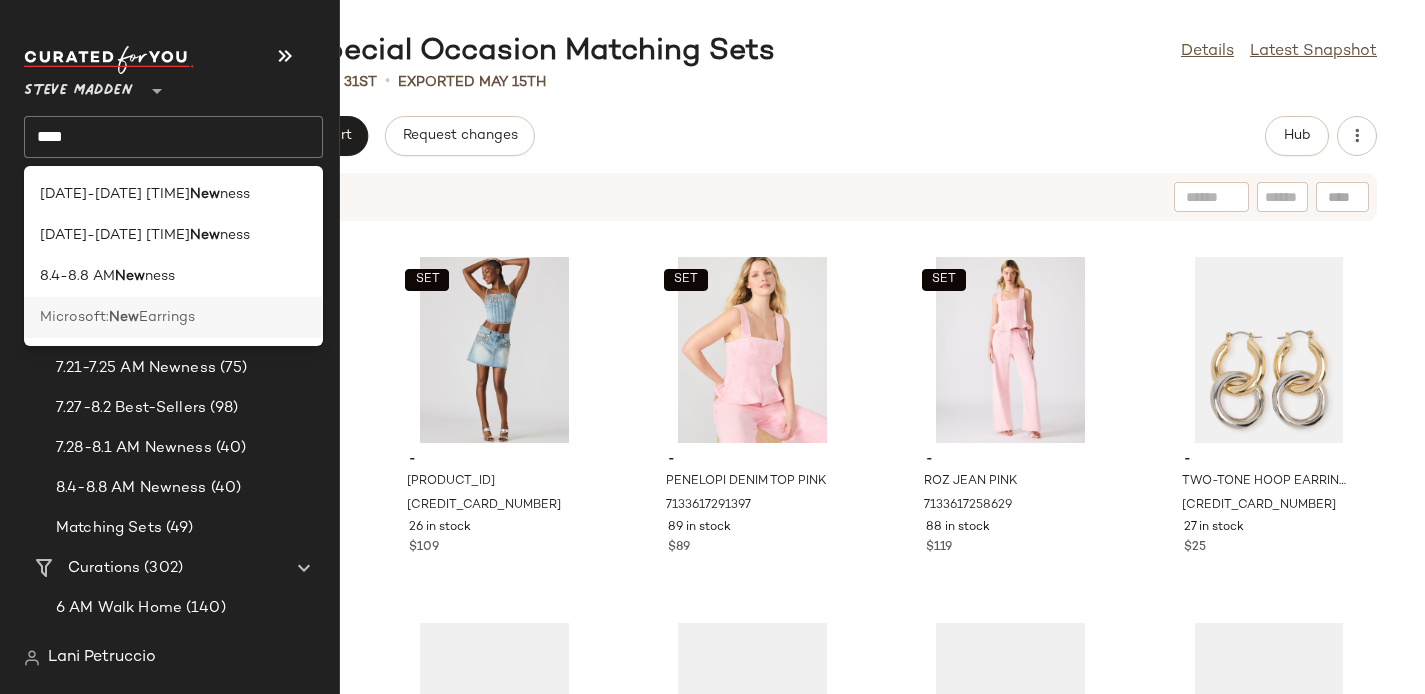 click on "Microsoft:" at bounding box center (74, 317) 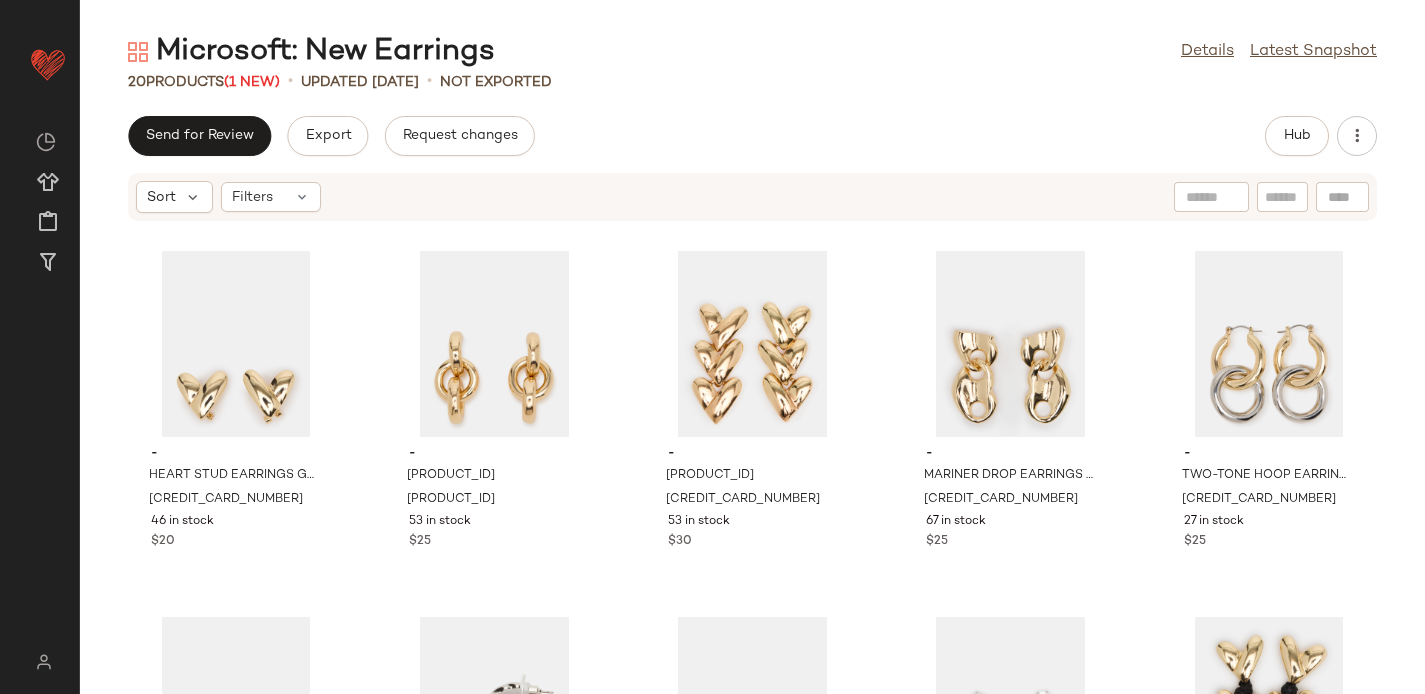 scroll, scrollTop: 0, scrollLeft: 0, axis: both 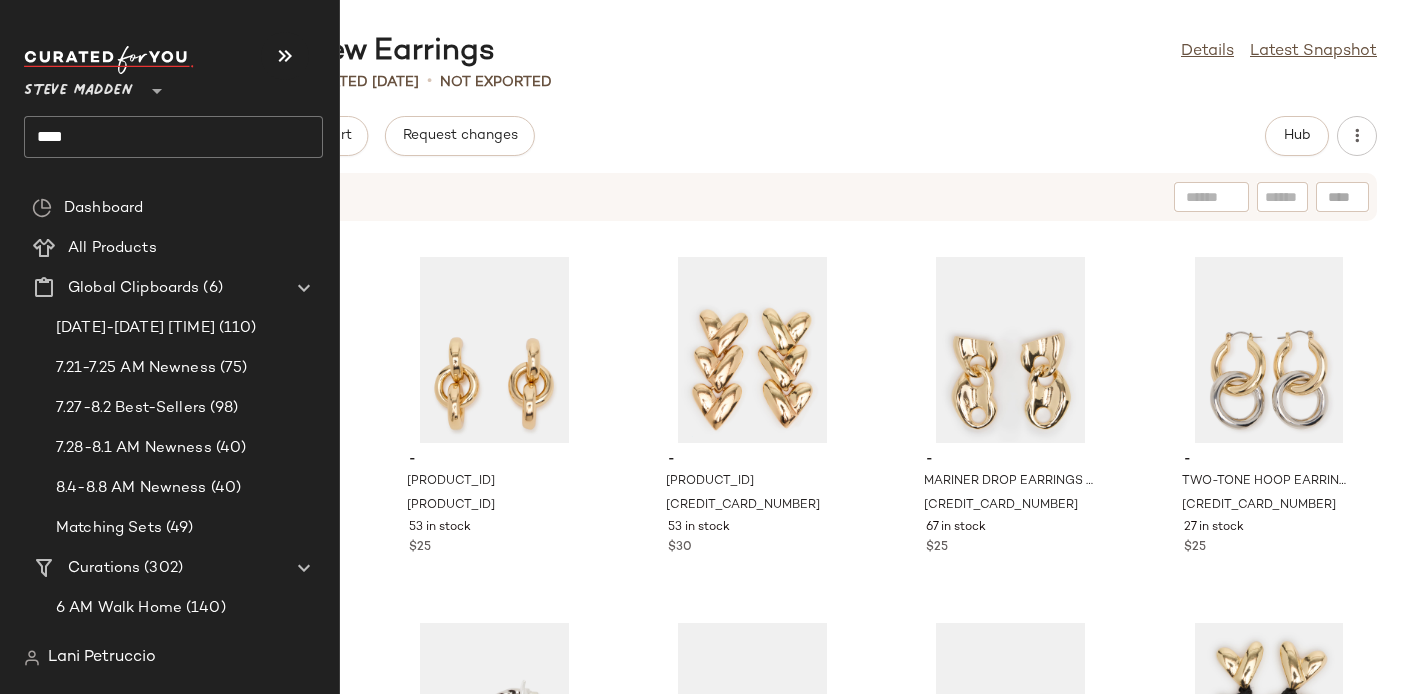 drag, startPoint x: 51, startPoint y: 135, endPoint x: 72, endPoint y: 143, distance: 22.472204 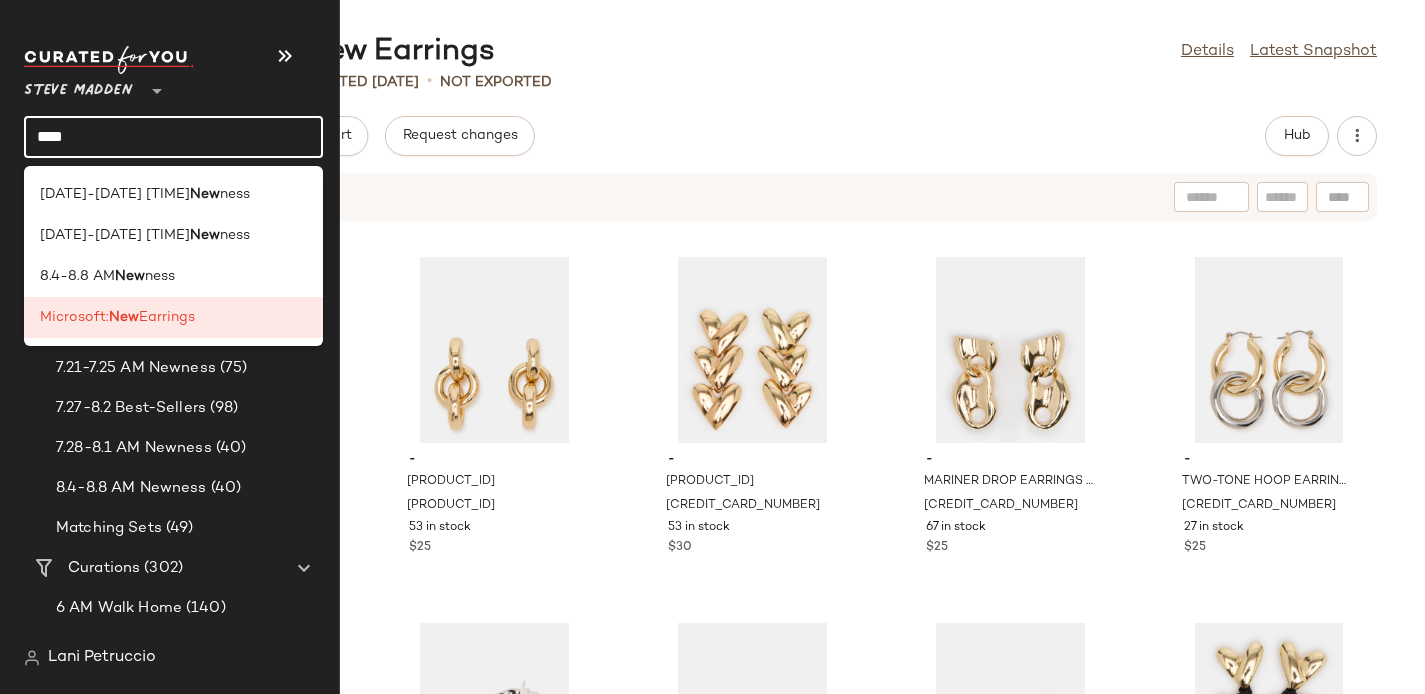 click on "Steve Madden ** *** Dashboard All Products Global Clipboards (6) 7.20-7.26 Best-Sellers (110) 7.21-7.25 AM Newness (75) 7.27-8.2 Best-Sellers (98) 7.28-8.1 AM Newness (40) 8.4-8.8 AM Newness (40) Matching Sets (49) Curations (302) 6 AM Walk Home (140) Amusement Park (185) At the Bodega (143) Back to School (449) Baseball Game (372) Beach Vibes: Free Spirit (136) Beaded Details (37) Black & Brown (320) Bows (39) Brat Girl (314) Bridal: Bachelorette Party (116) Bridal: Bridal (191) Bridal: Bridal Shoes (65) Bridal: Bridal Shower (127) Bridal: Engagement Party (136) Bridal: Handbags & Accessories (59) Bridal: Honeymoon (139) Bridal Party: Bachelorette Party (213) Bridal Party: Bridal Party (183) Bridal Party: Bridesmaids (89) Bridal Party: Mother of the Bride (105) Bridal: Rehearsal Dinner (122) Bridal: Something Blue (21) Closed Toe Heels (71) Coastal Inspired (161) Colorful Sneakers (26) Concert: Classic, Cool, Comfy (182) Concert: Country (131) Concert: It Girl (221) Concert: LP (410) Cutesy Handbags (99) (4)" at bounding box center [712, 347] 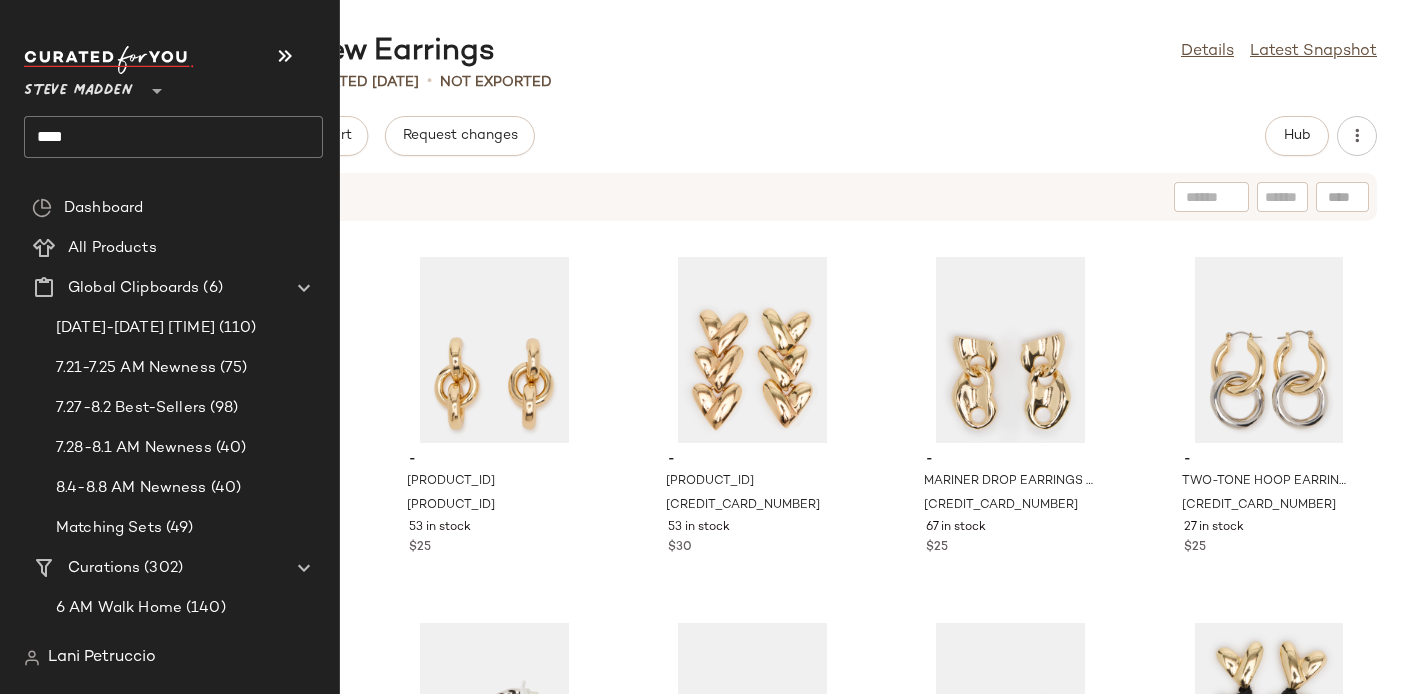 click on "***" 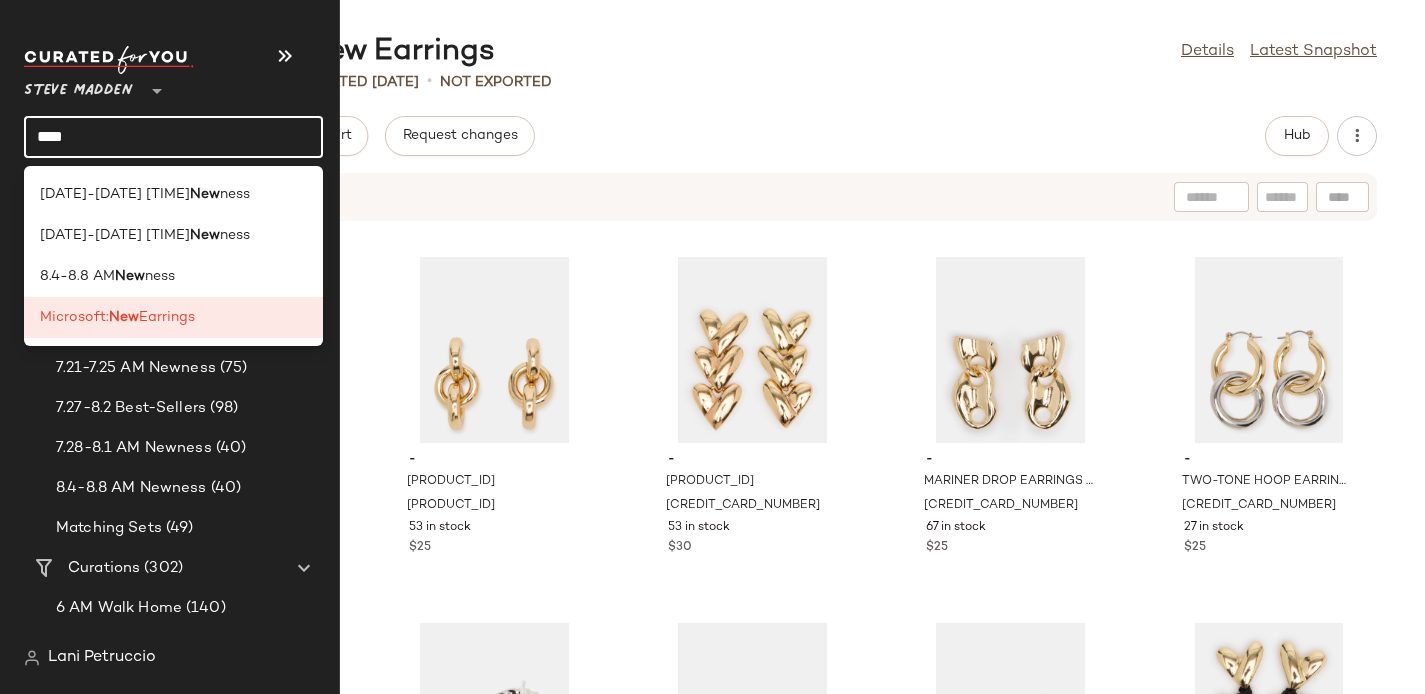 click on "***" 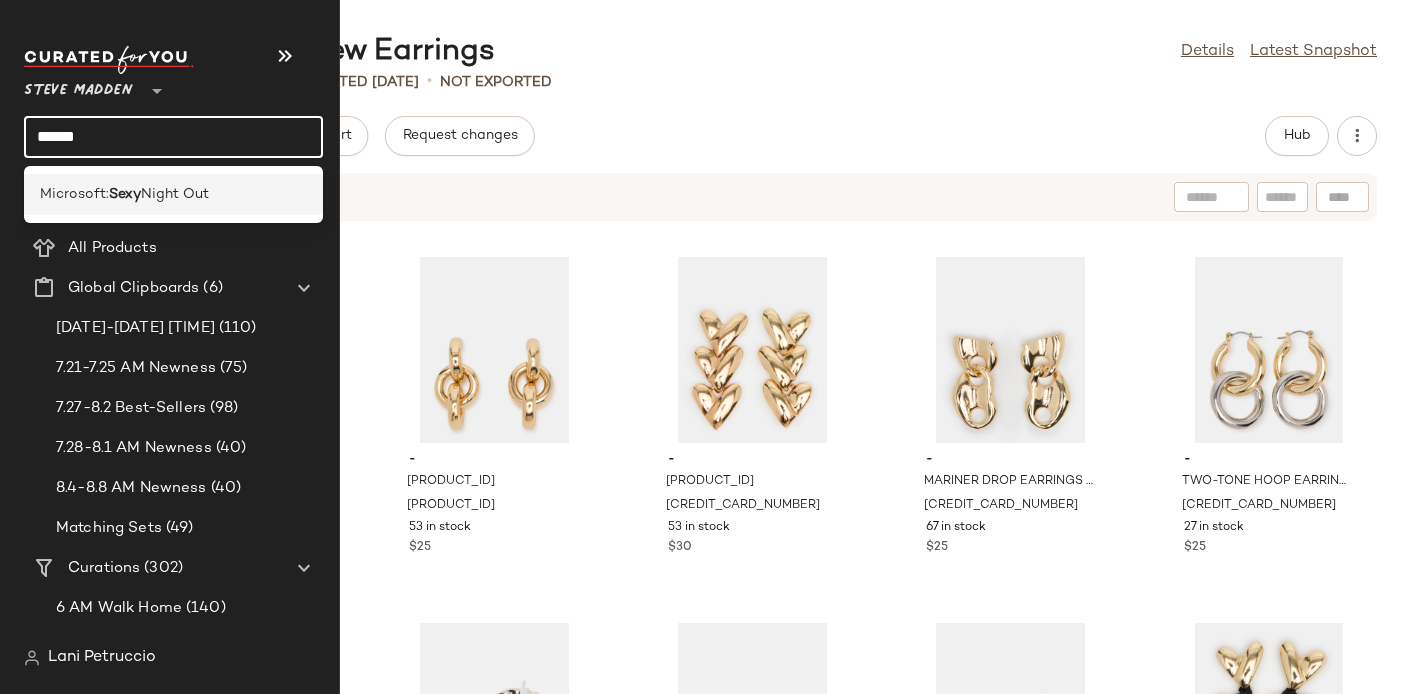 click on "Microsoft:" at bounding box center (74, 194) 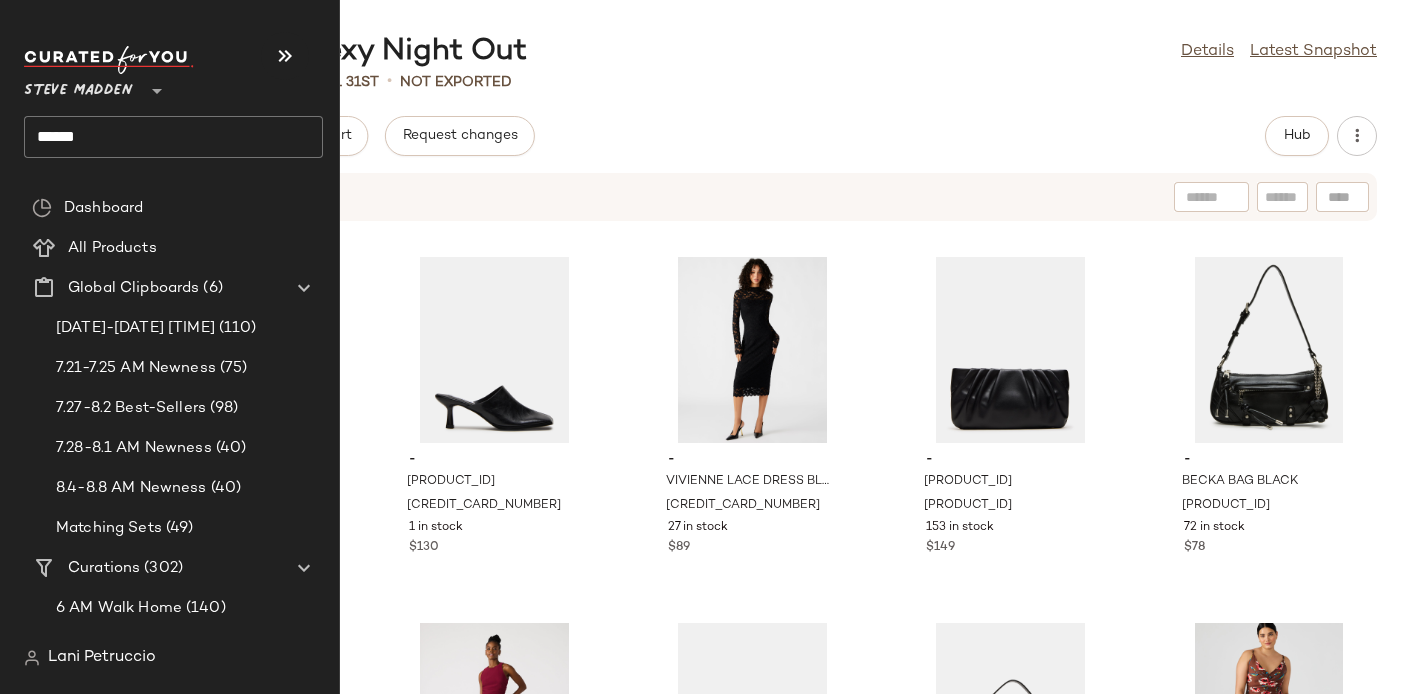 click on "****" 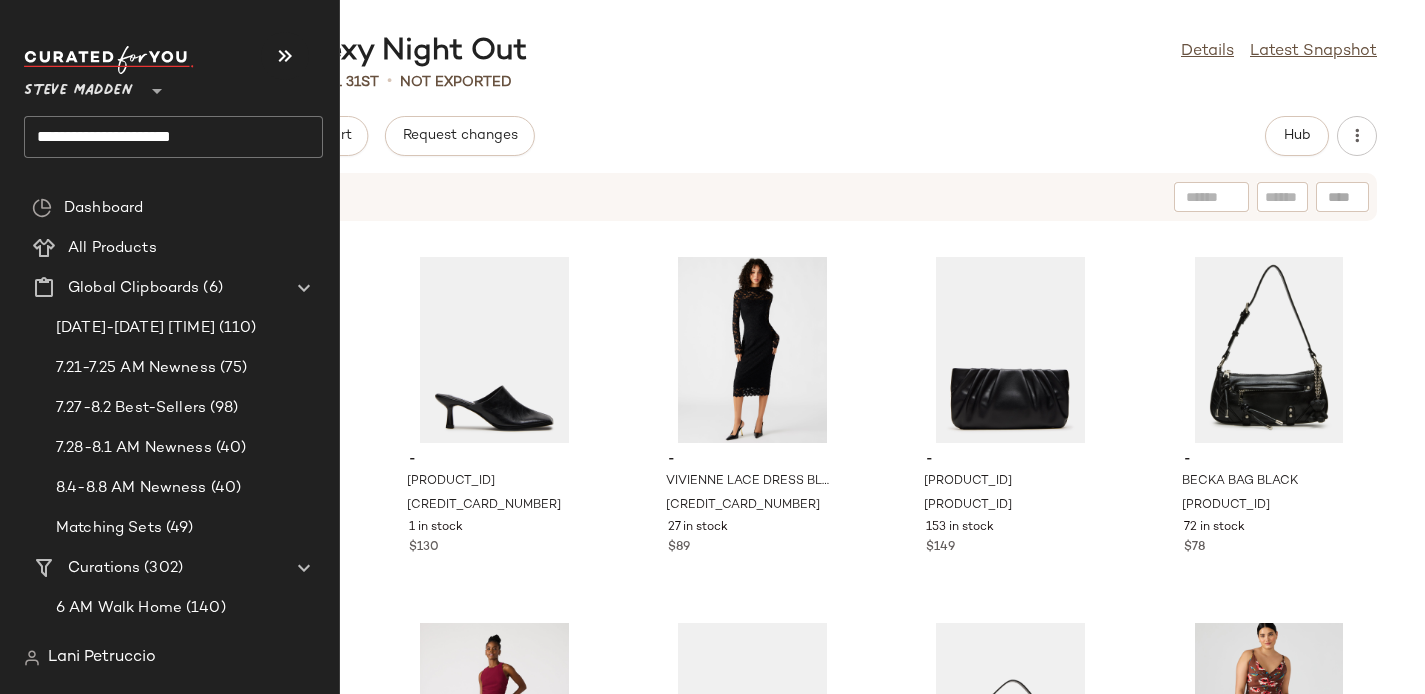 click on "**********" 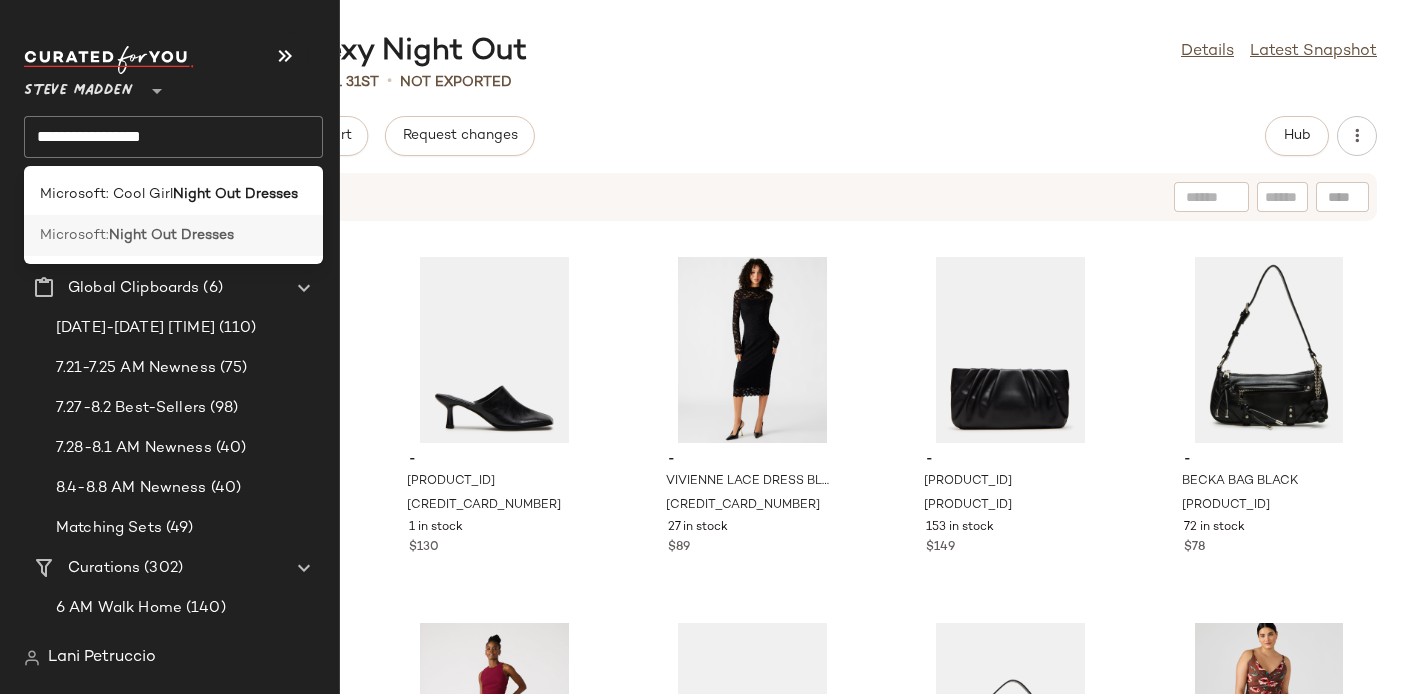 click on "Night Out Dresses" at bounding box center (171, 235) 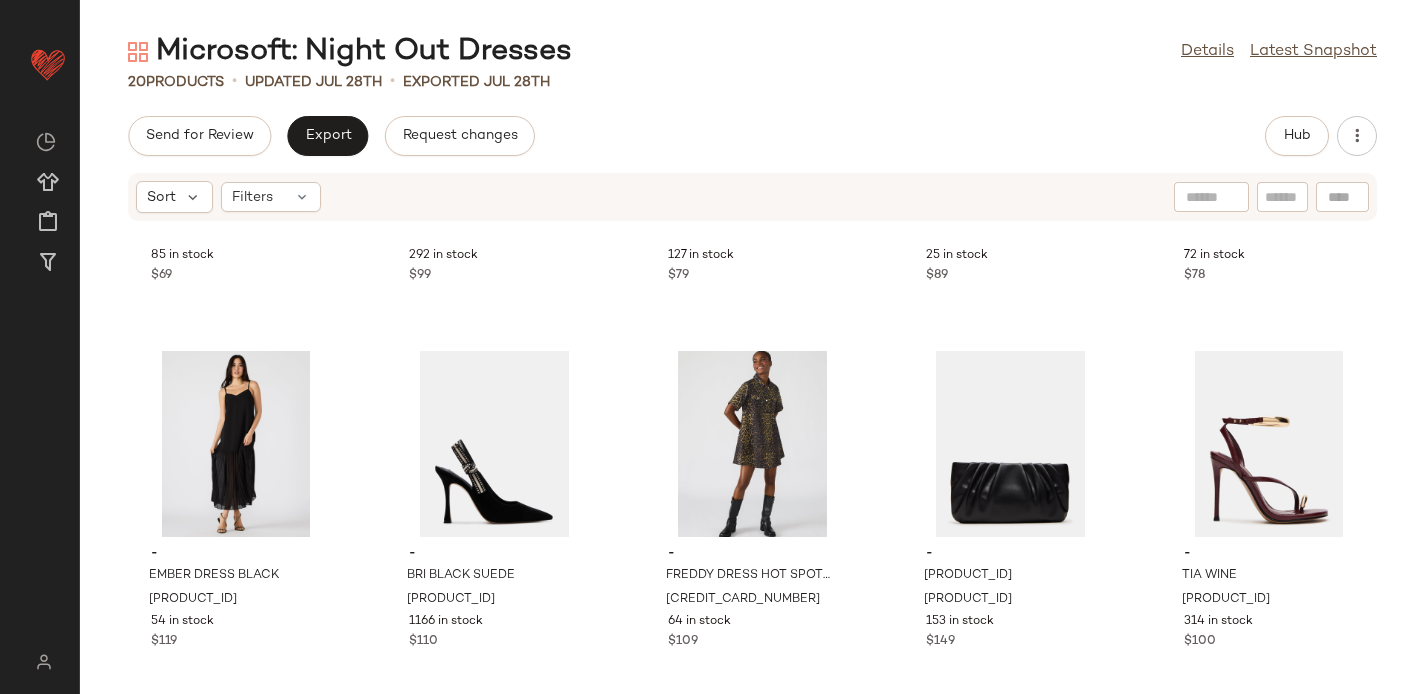 scroll, scrollTop: 0, scrollLeft: 0, axis: both 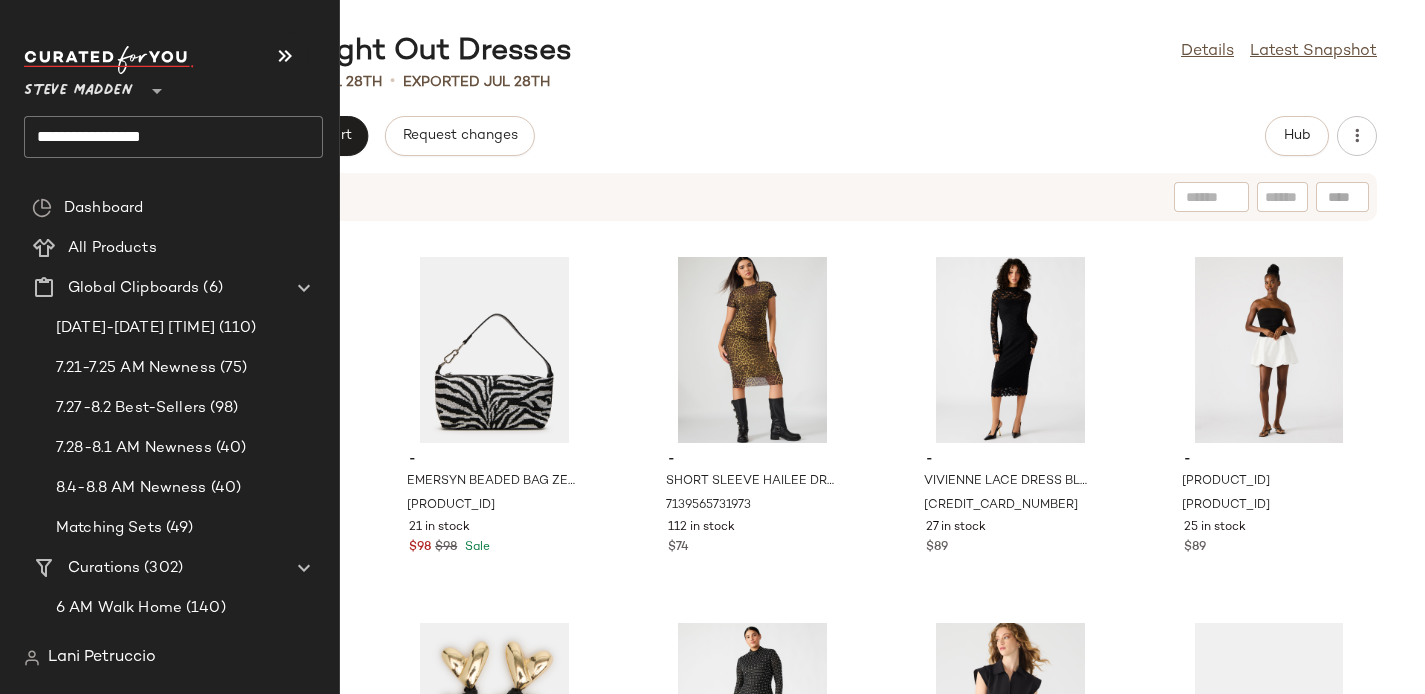click on "**********" 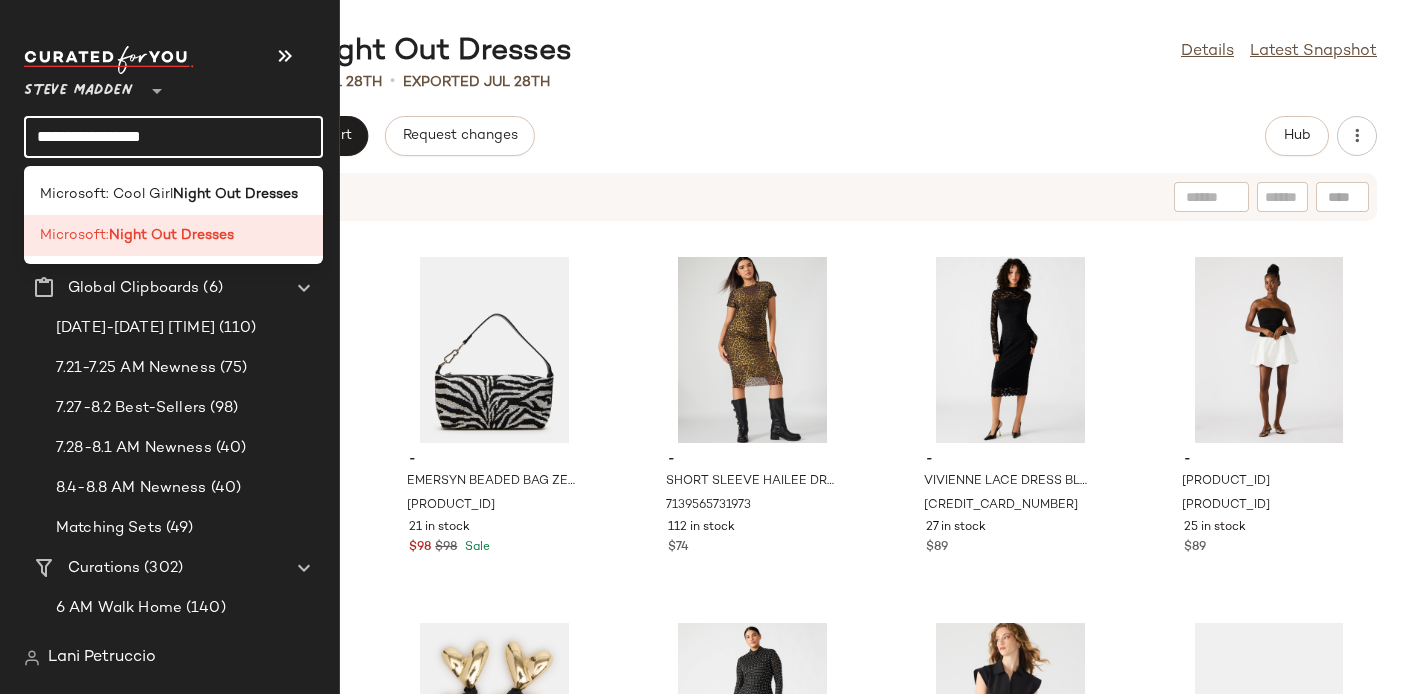click on "**********" 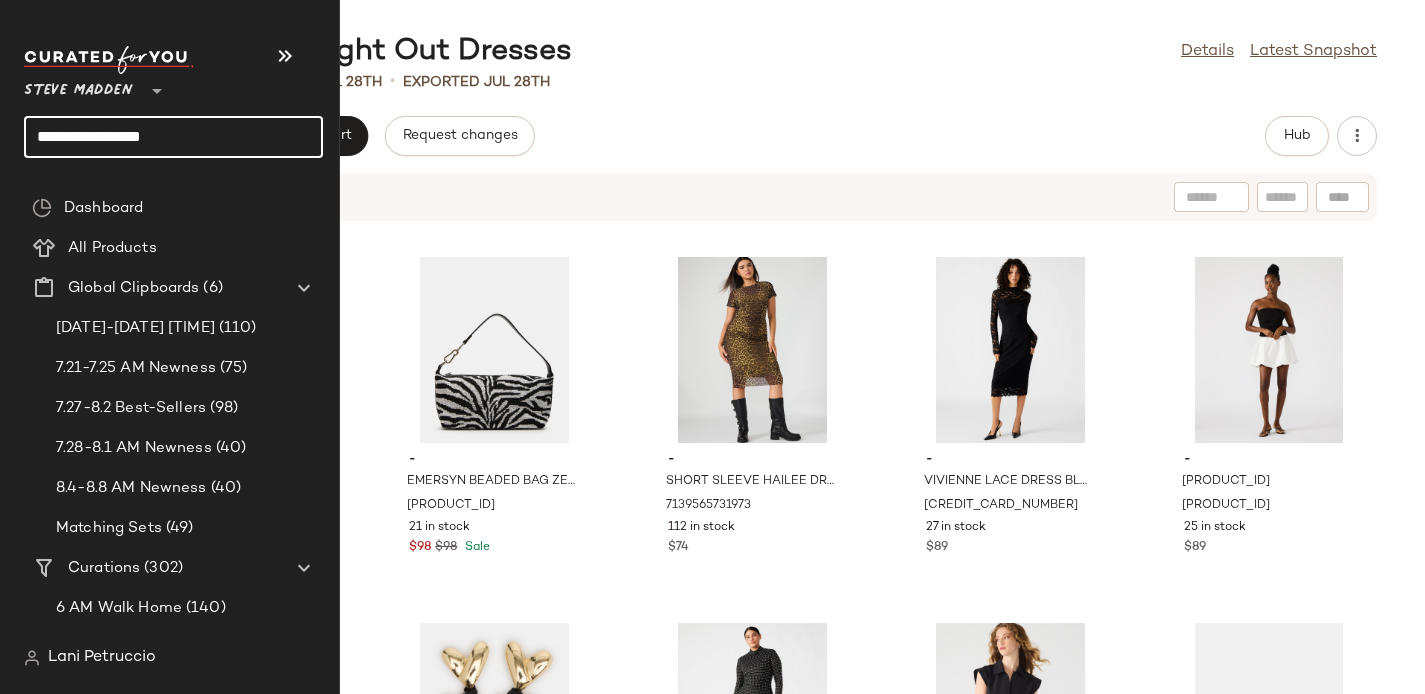 click on "**********" 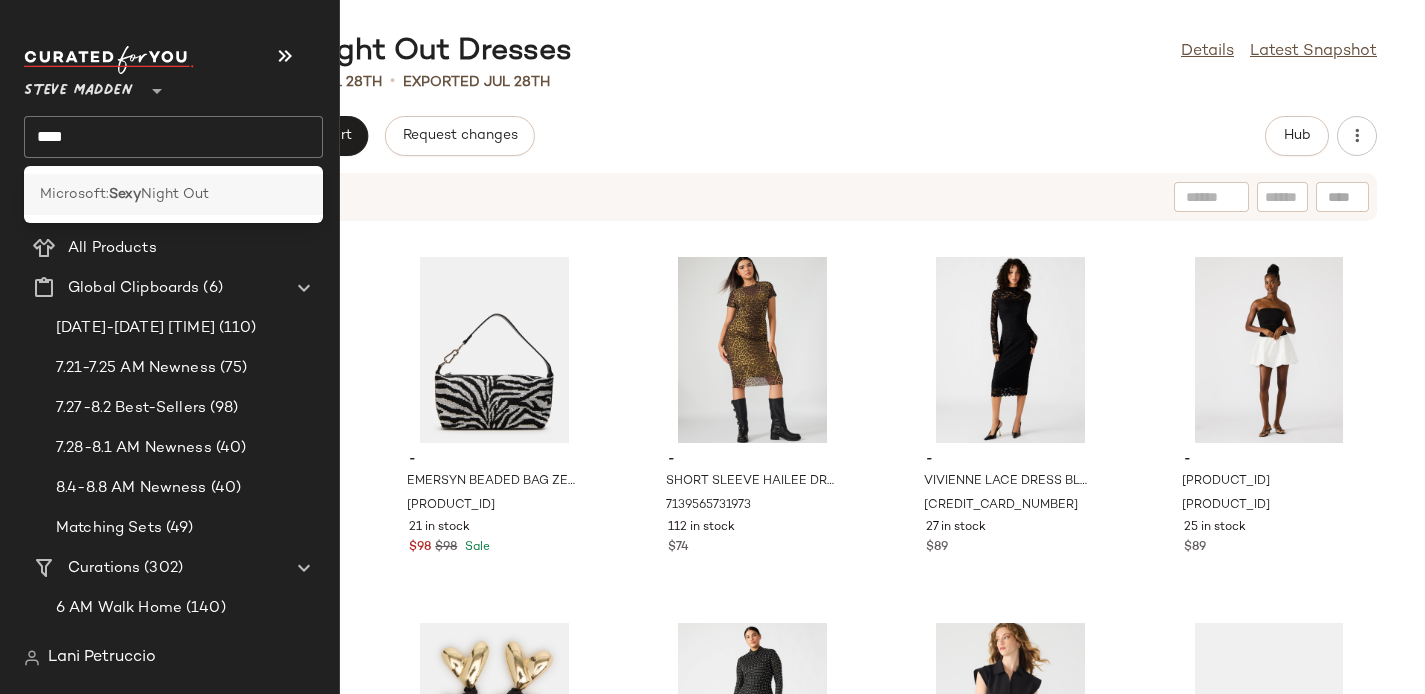 click on "Microsoft:" at bounding box center [74, 194] 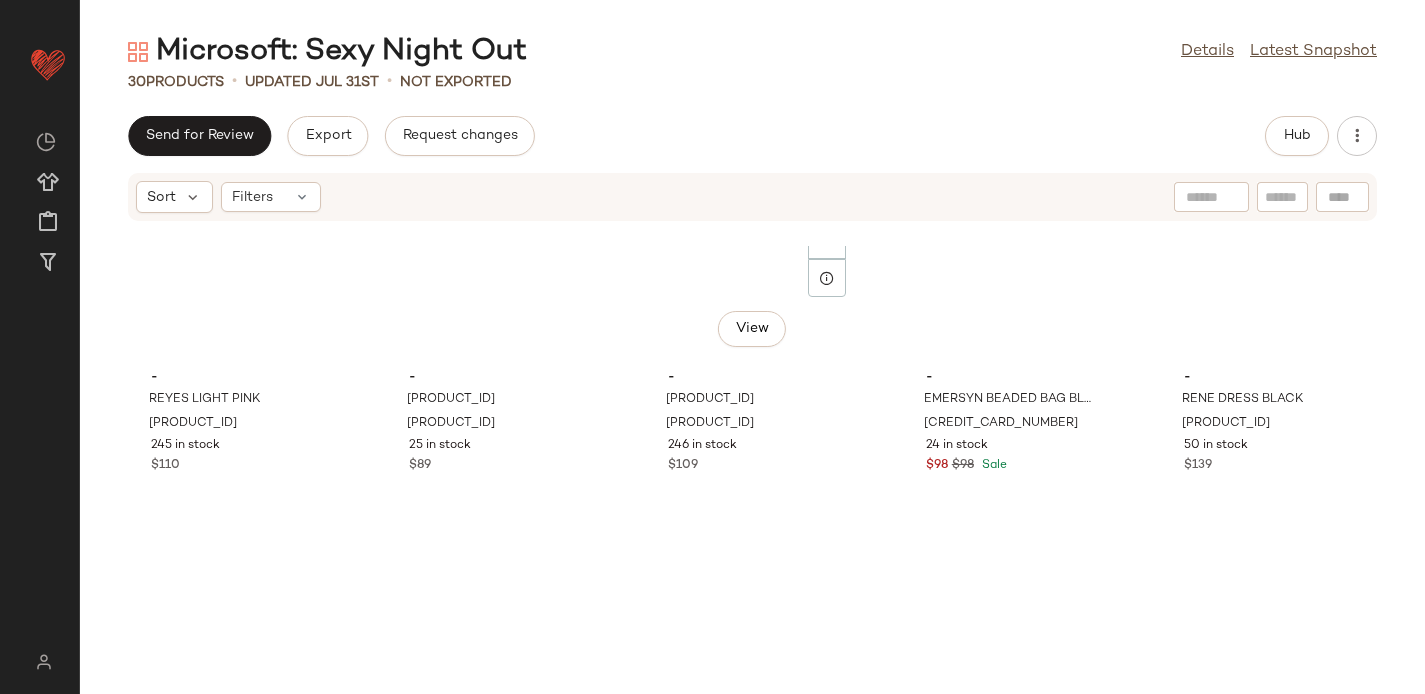 scroll, scrollTop: 0, scrollLeft: 0, axis: both 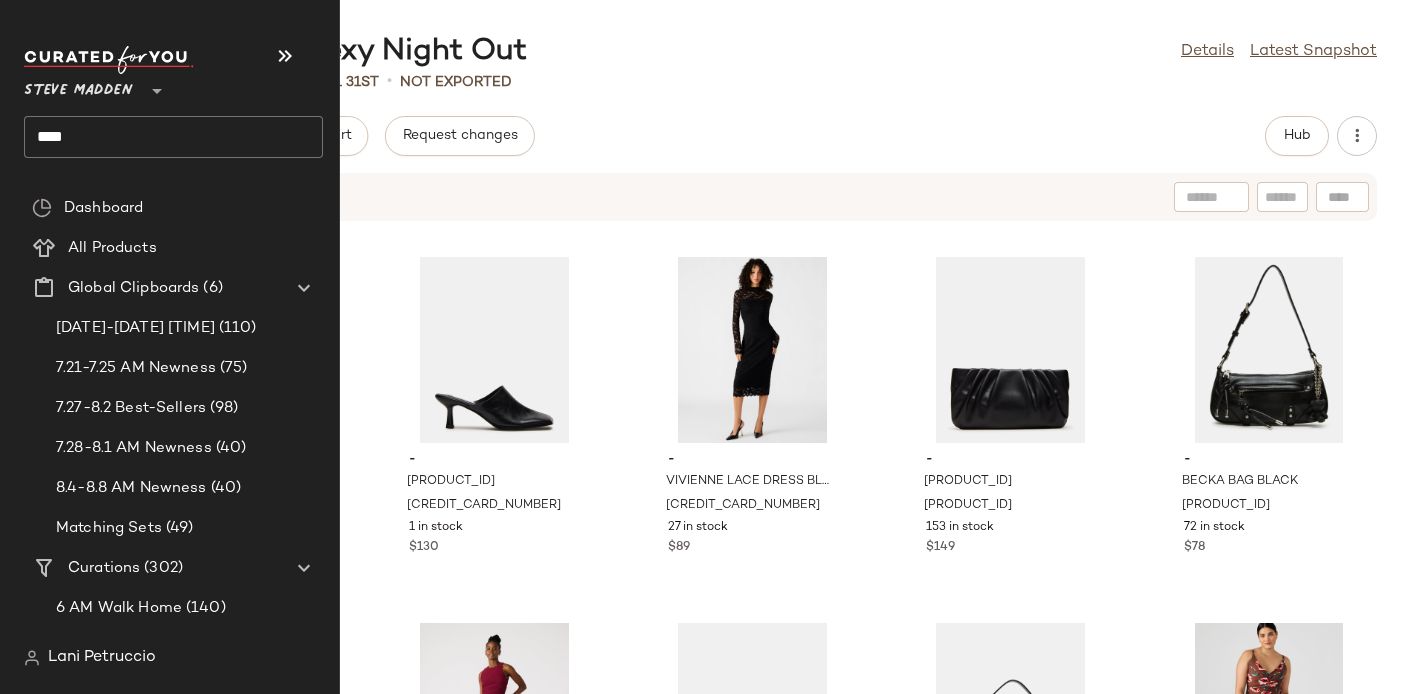 click on "****" 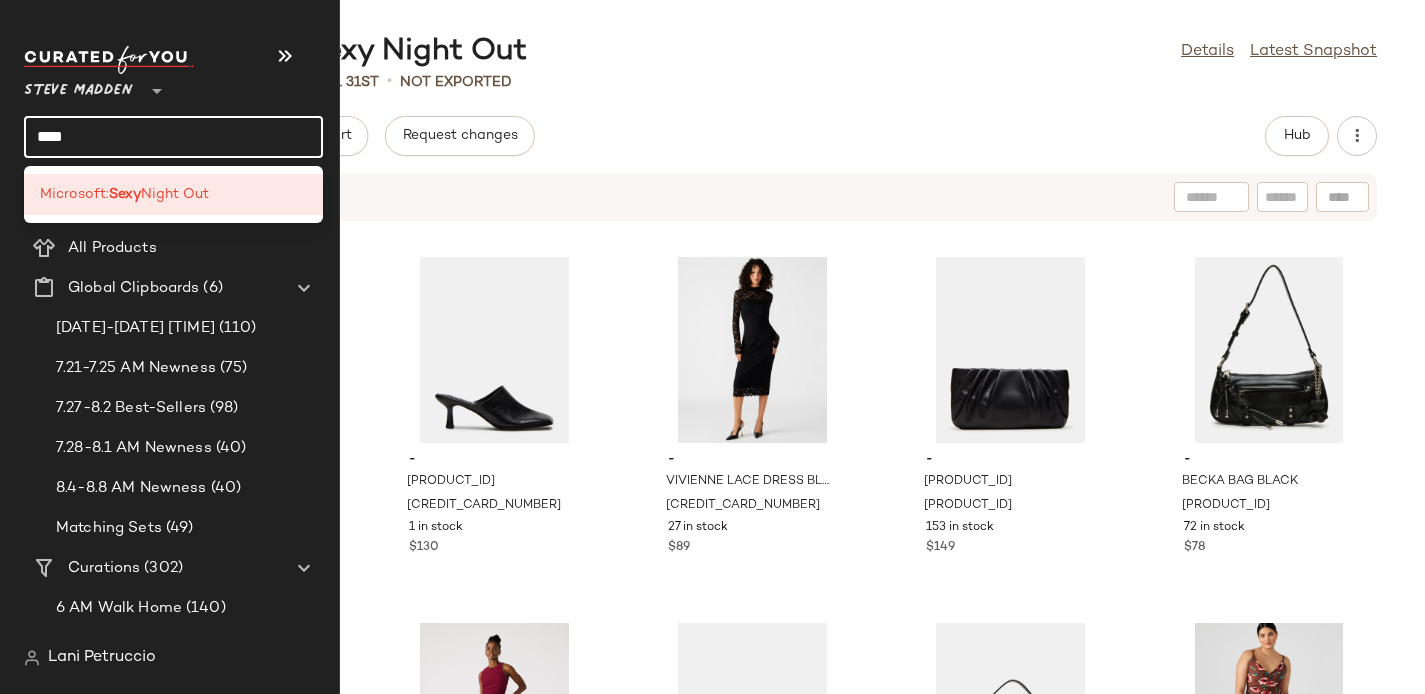 click on "****" 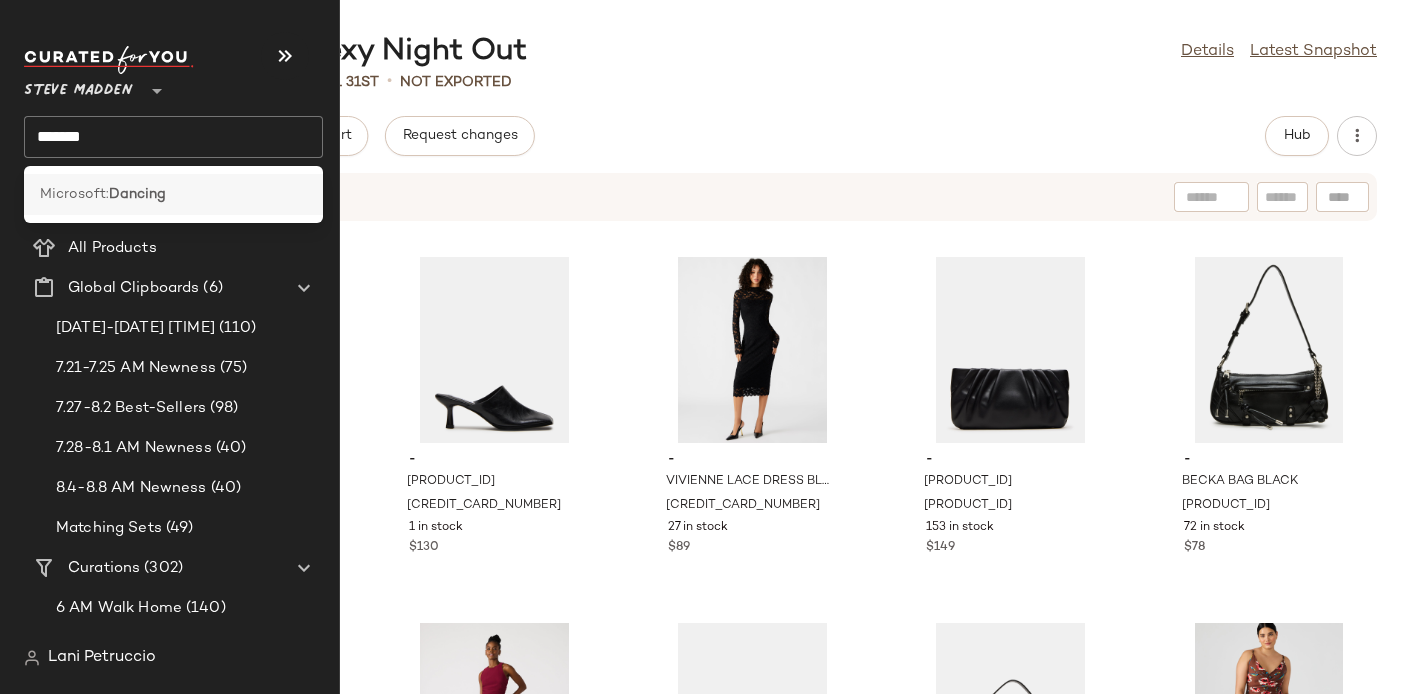 click on "Microsoft:  Dancing" 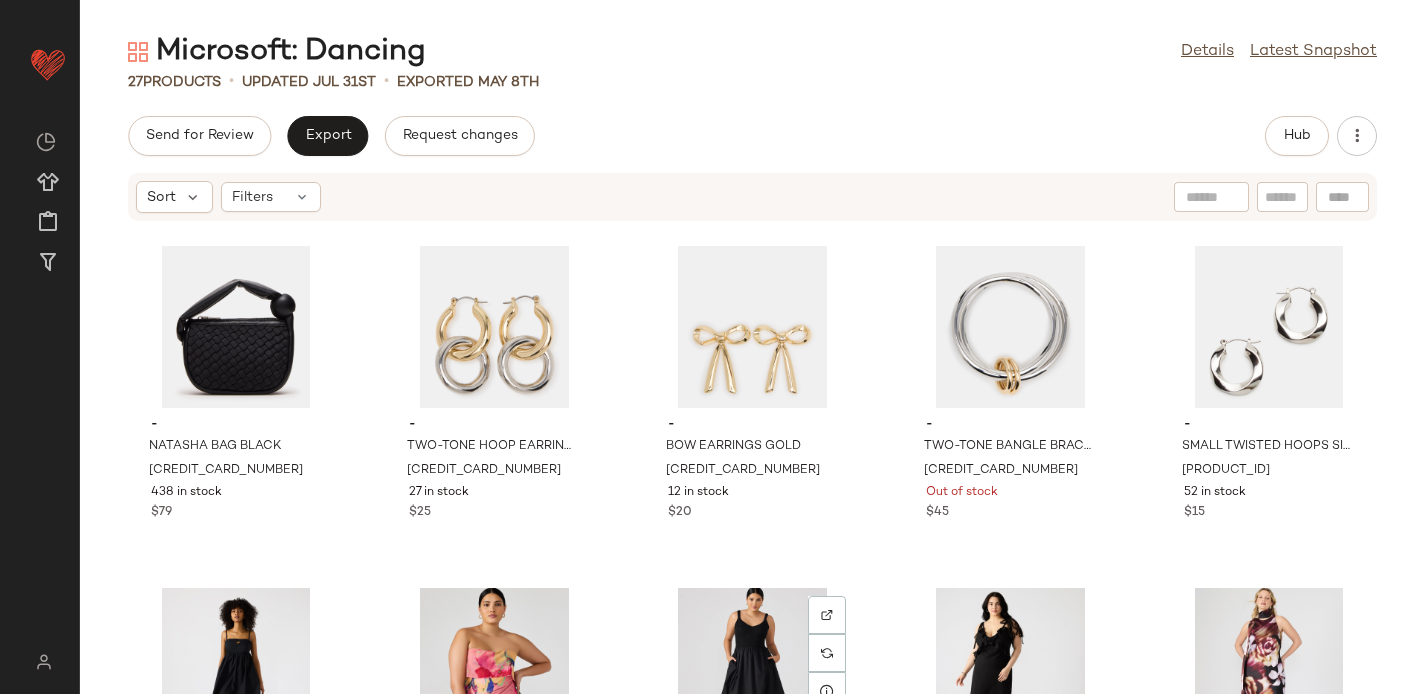 scroll, scrollTop: 1154, scrollLeft: 0, axis: vertical 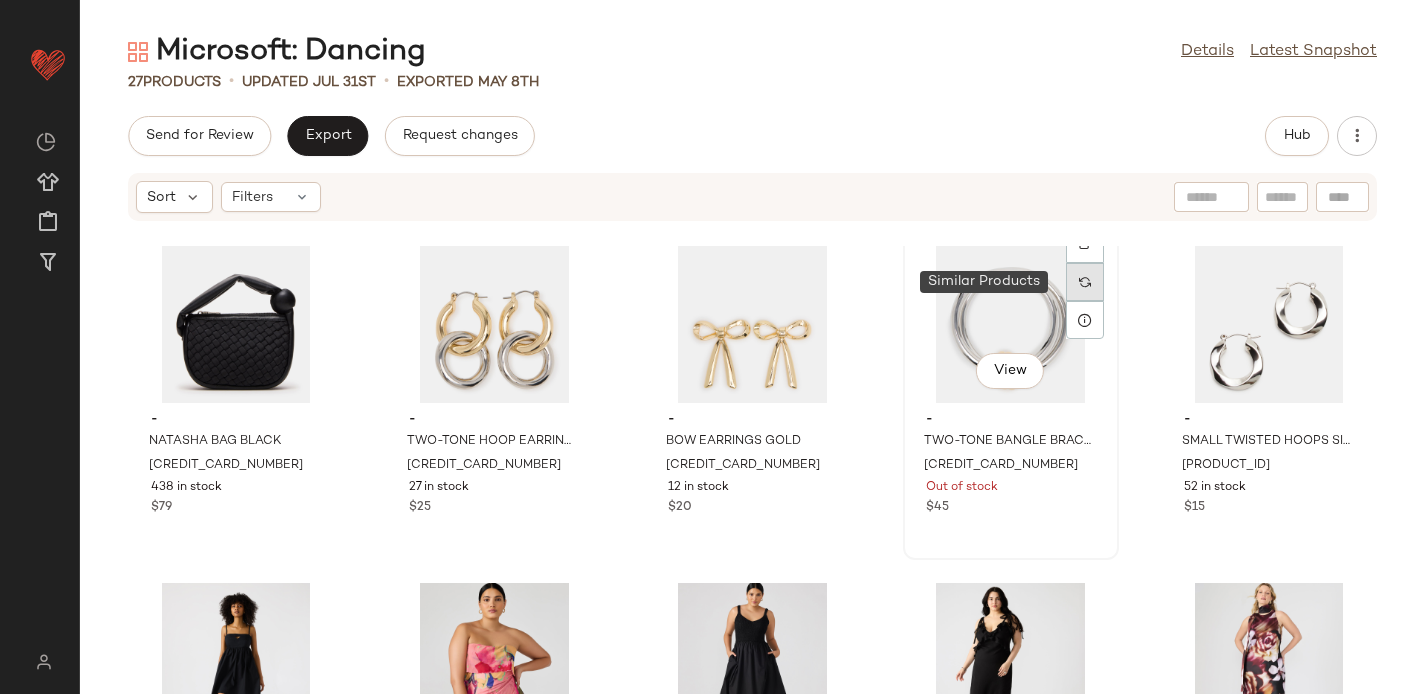 click 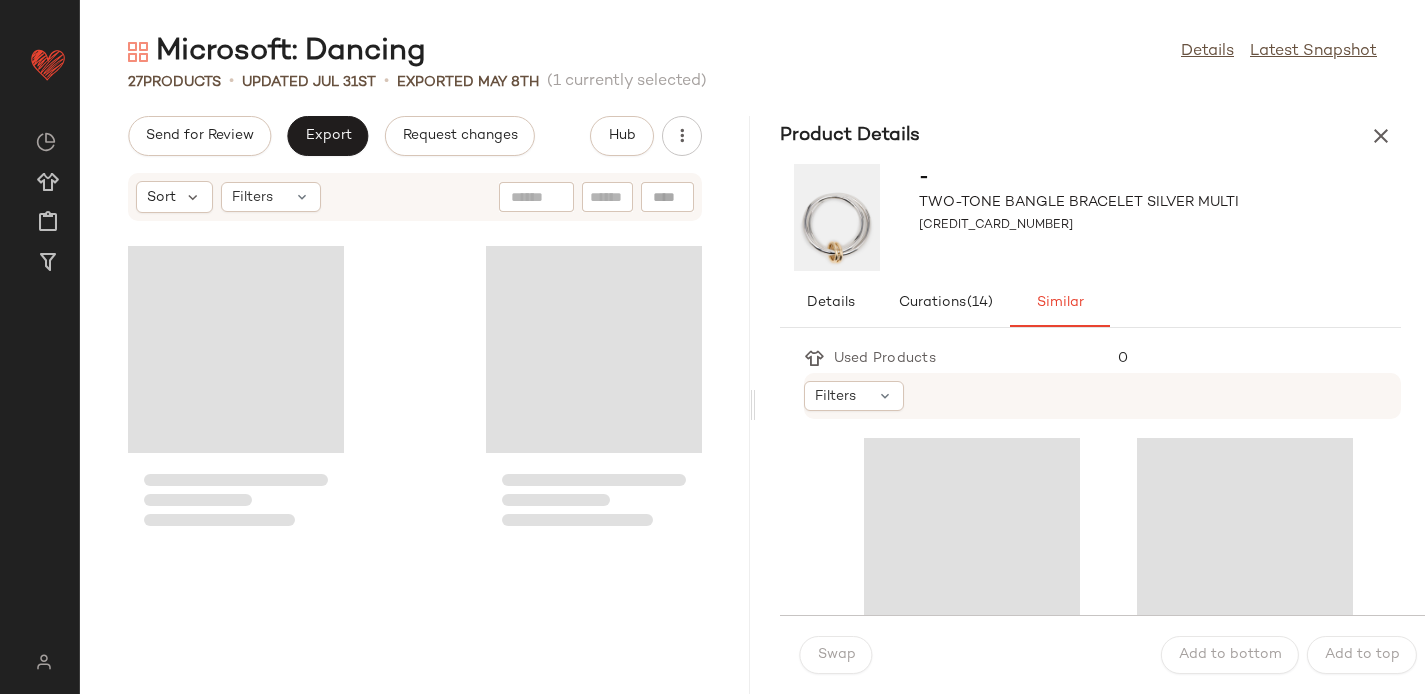 scroll, scrollTop: 3294, scrollLeft: 0, axis: vertical 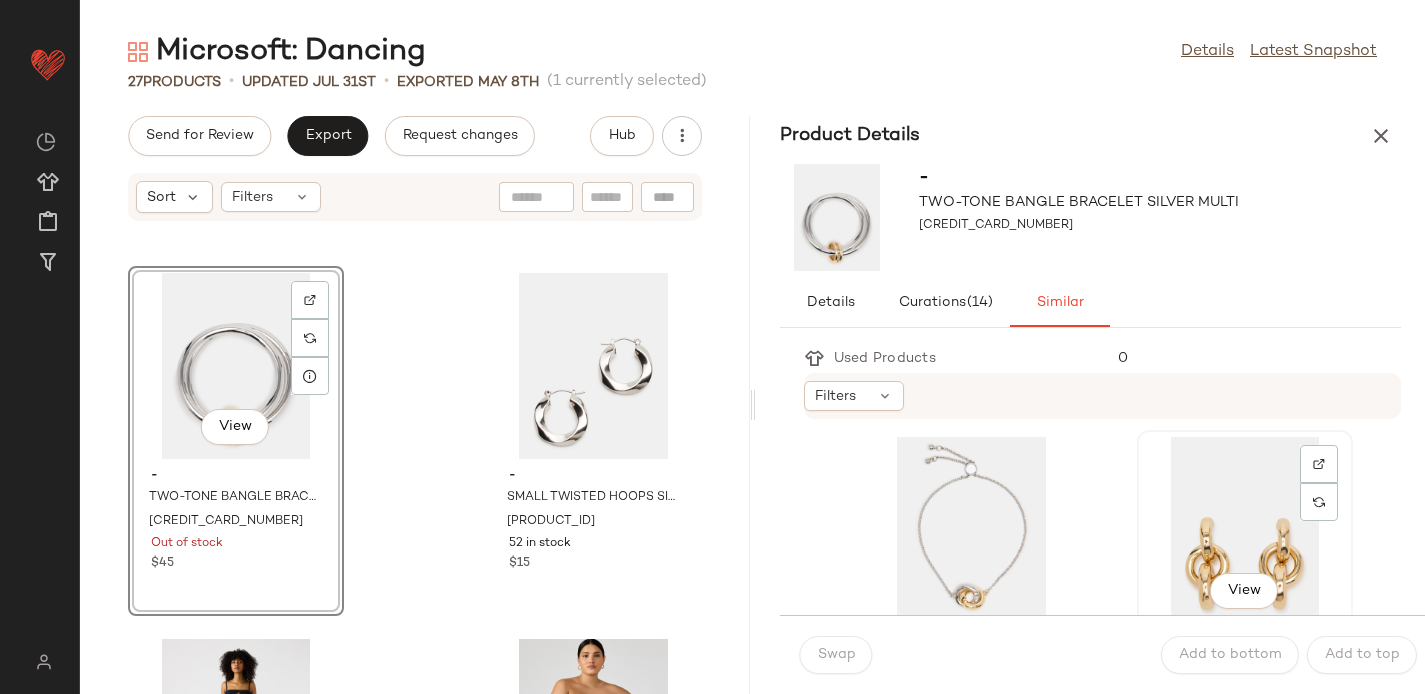 click on "View" 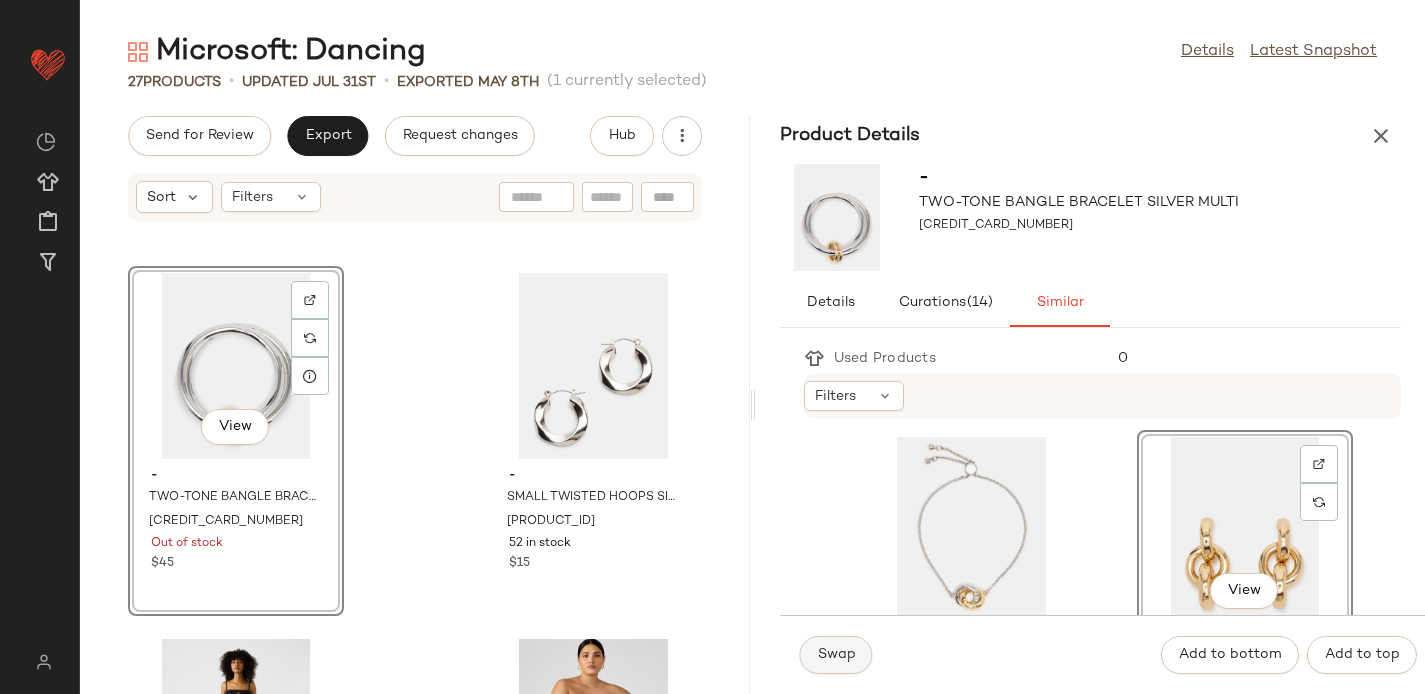 click on "Swap" 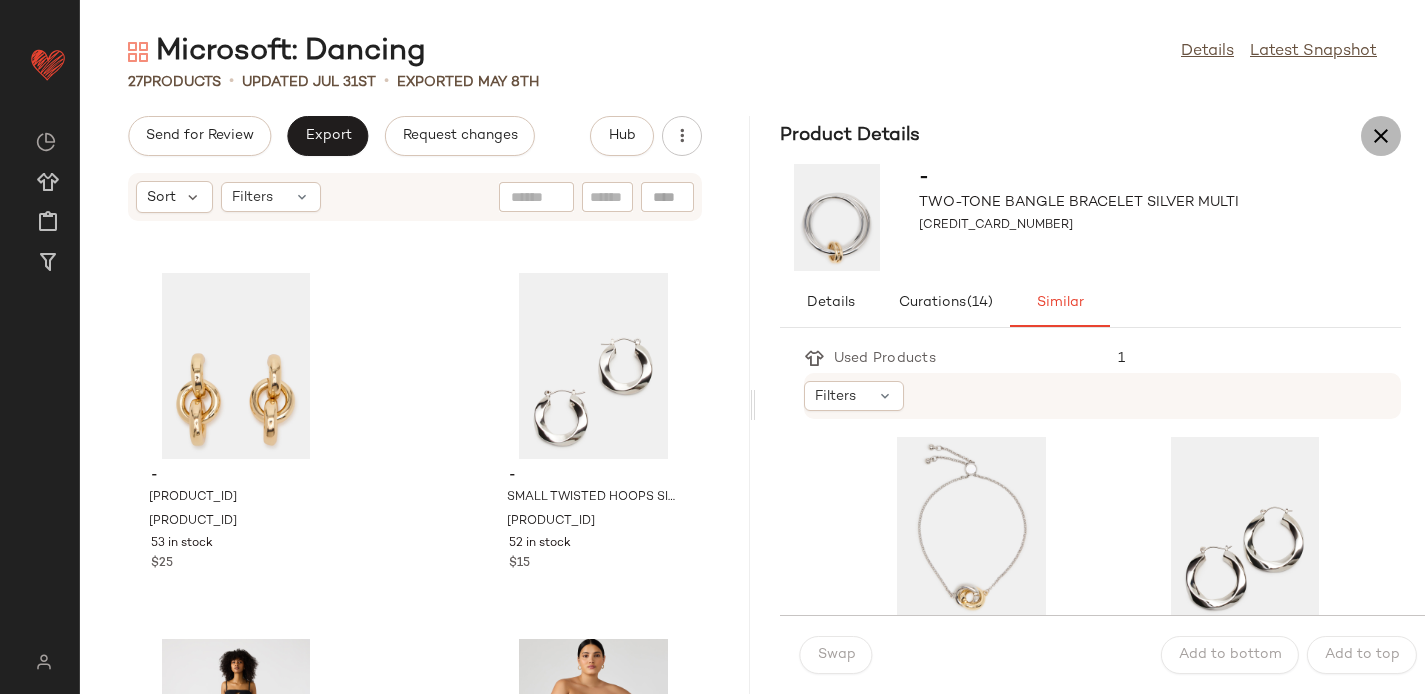 click at bounding box center [1381, 136] 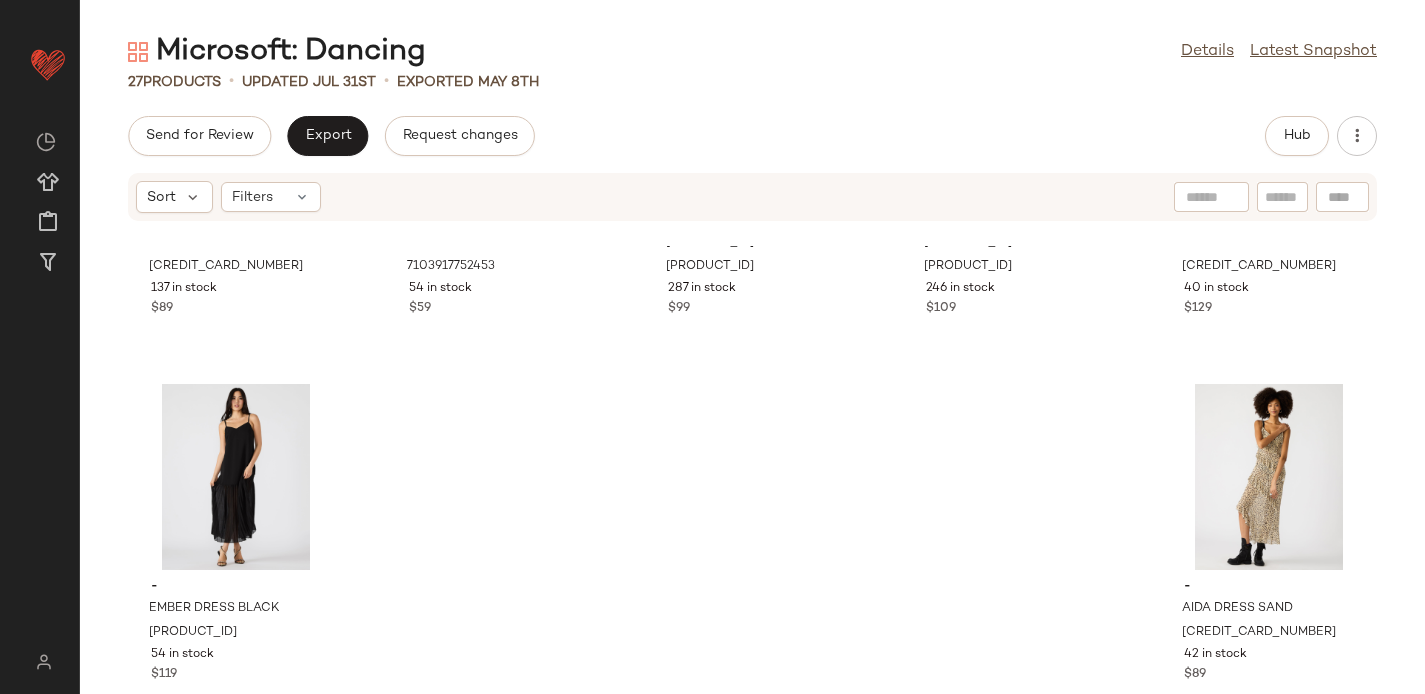 scroll, scrollTop: 1752, scrollLeft: 0, axis: vertical 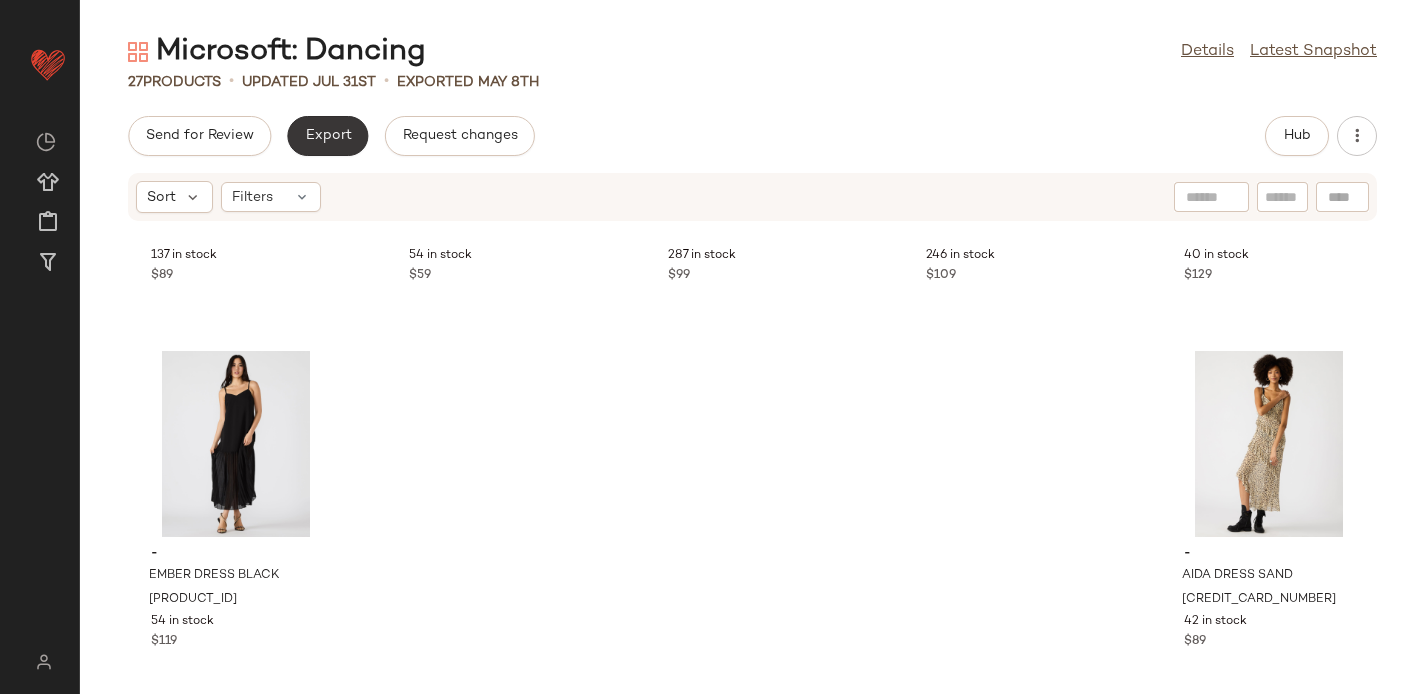 click on "Export" at bounding box center (327, 136) 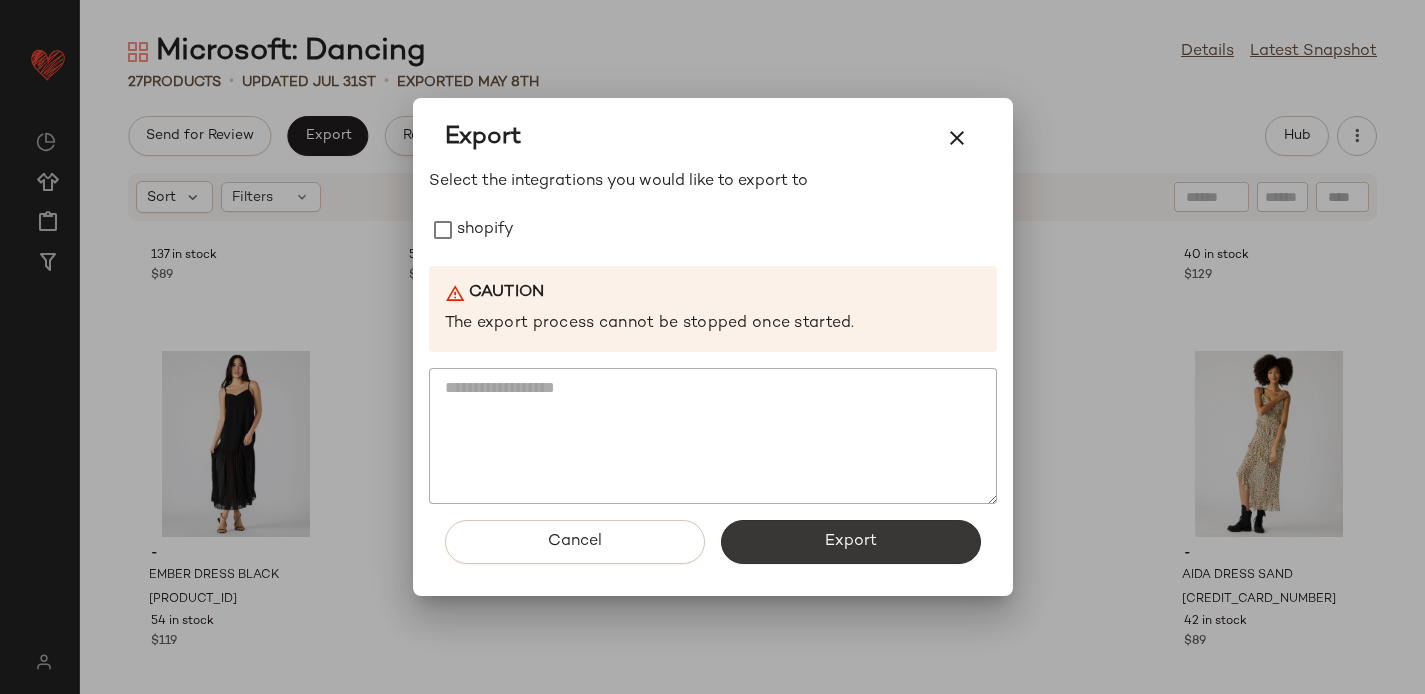 click on "Export" at bounding box center (851, 542) 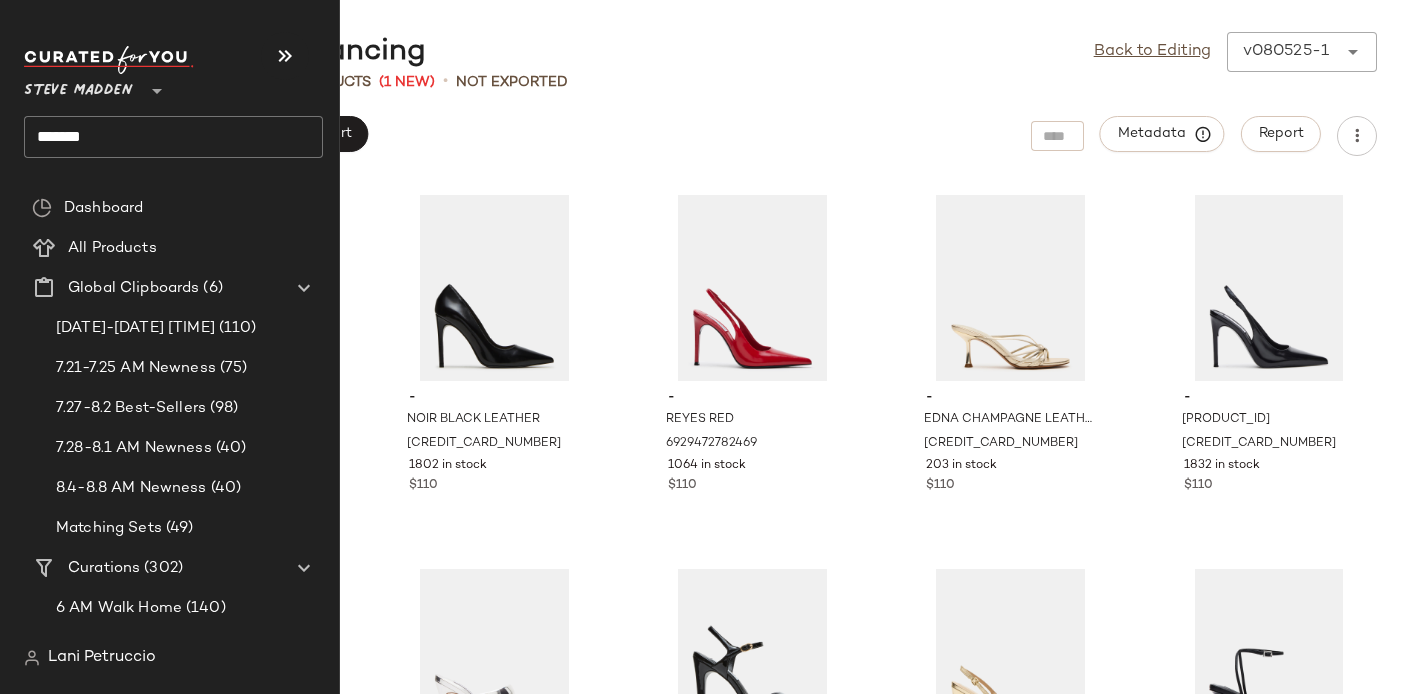 click on "*******" 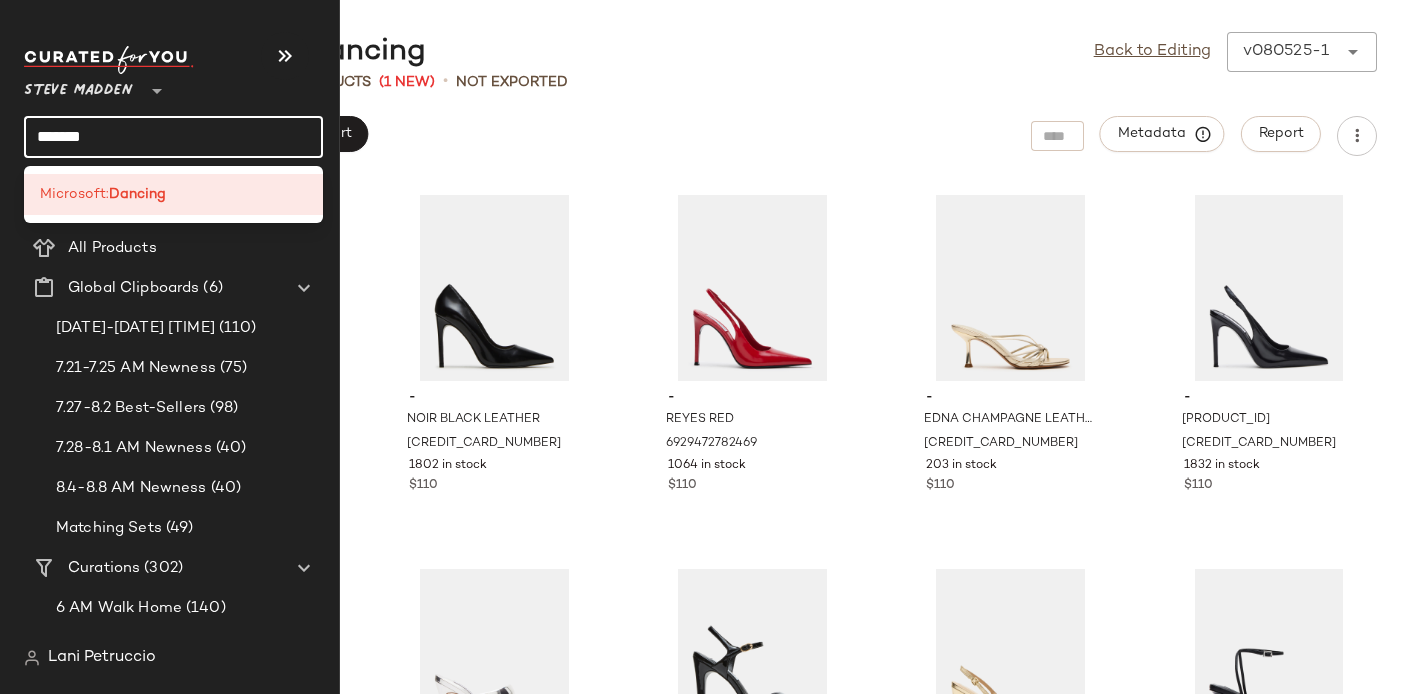 click on "*******" 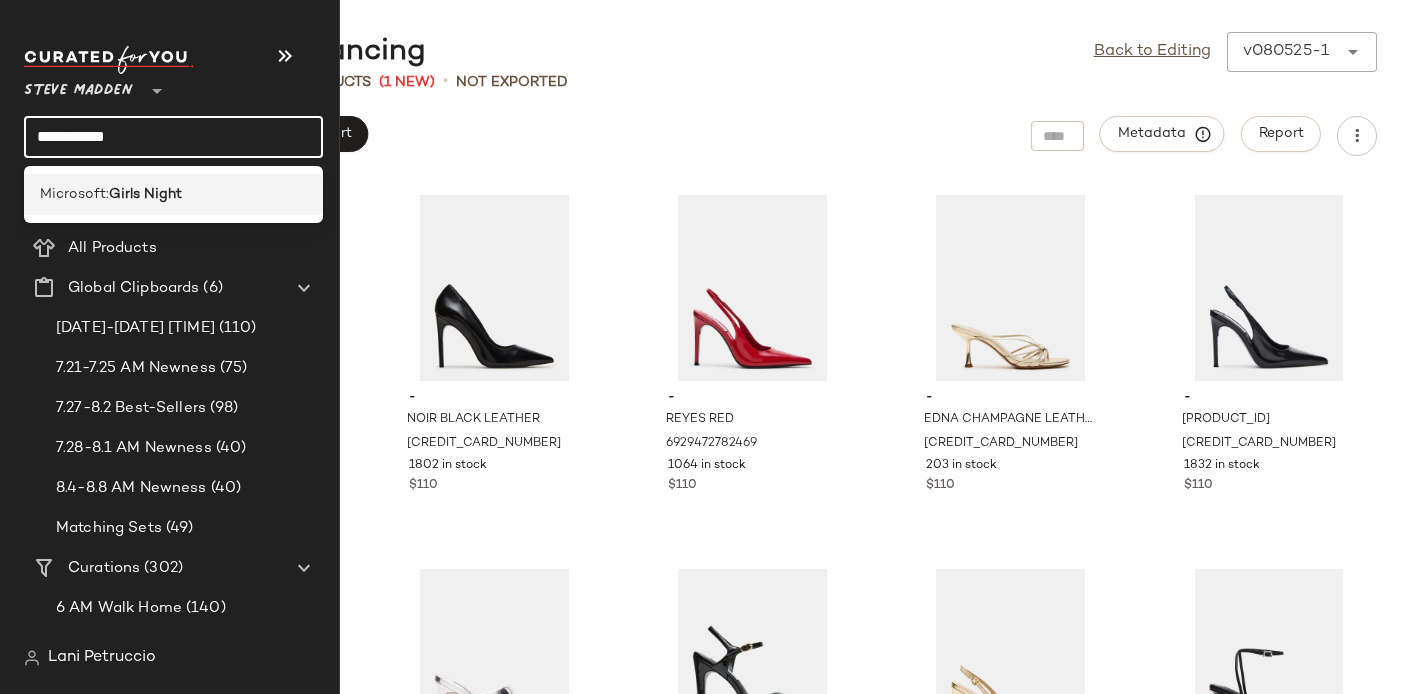 type on "**********" 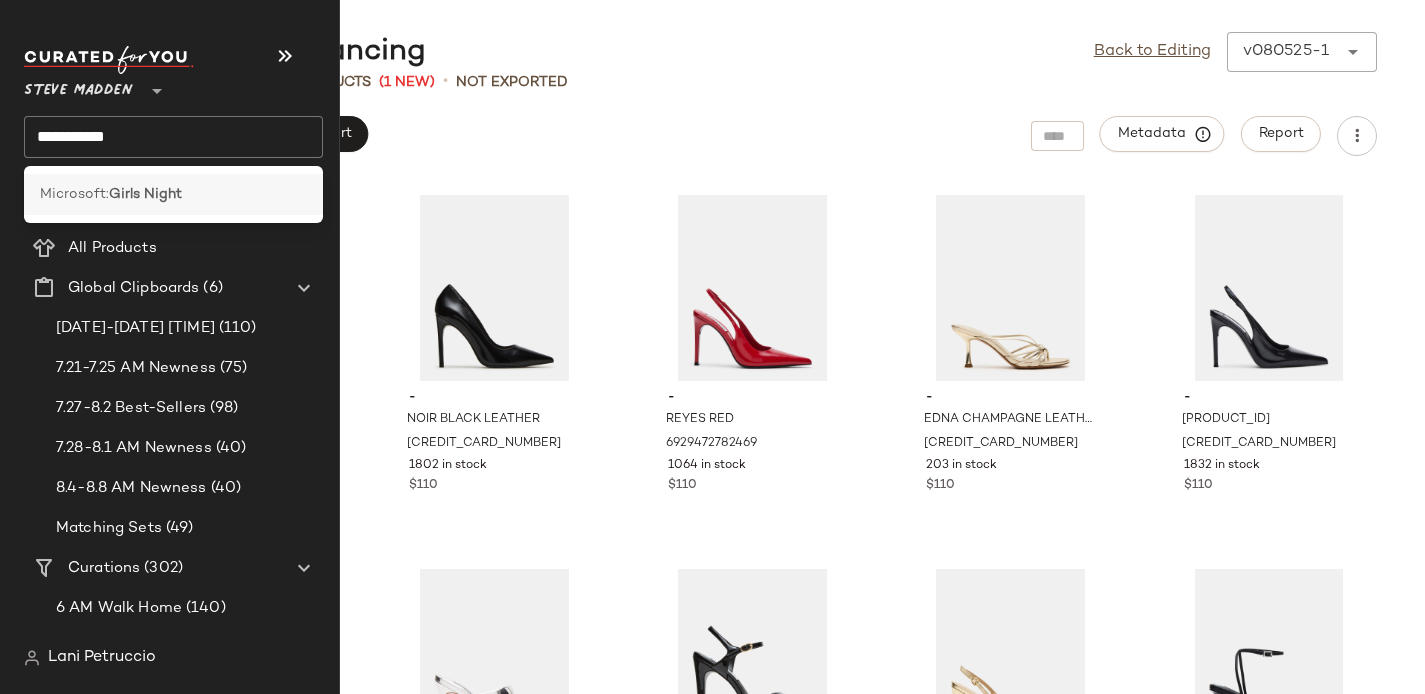 click on "Microsoft:" at bounding box center (74, 194) 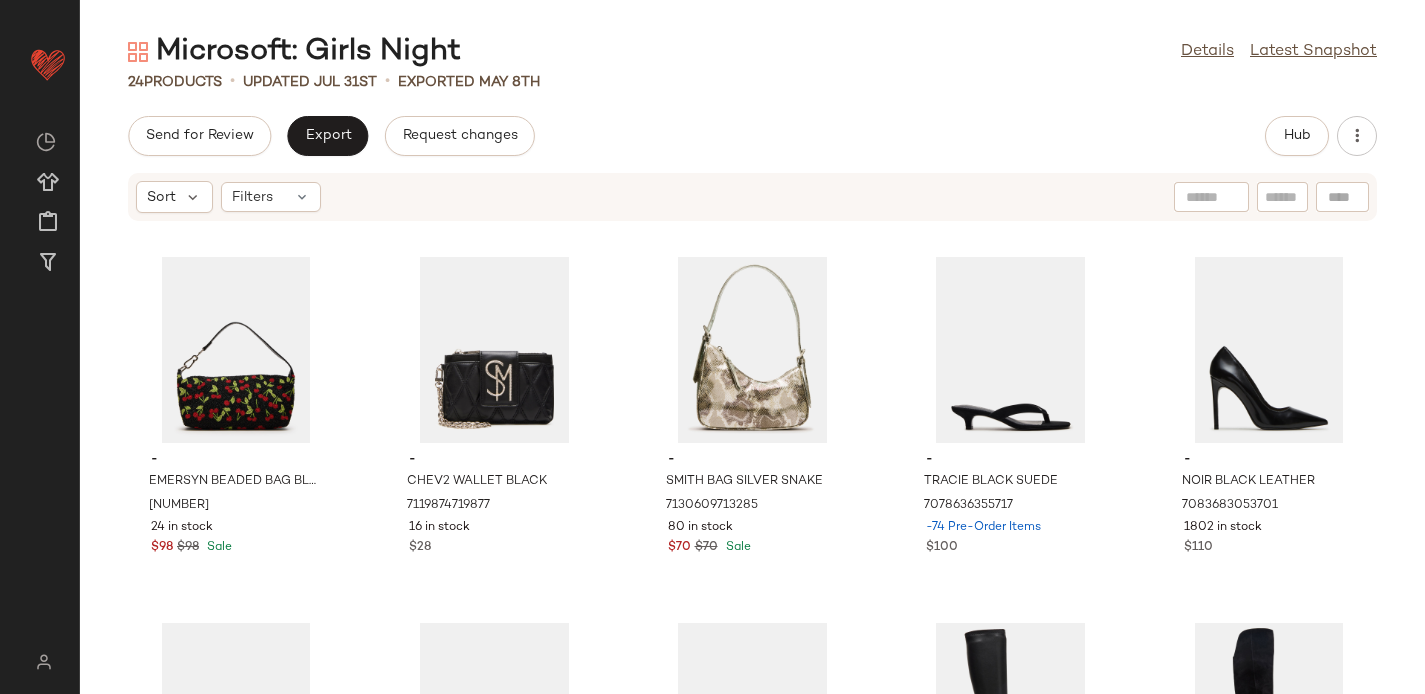 scroll, scrollTop: 0, scrollLeft: 0, axis: both 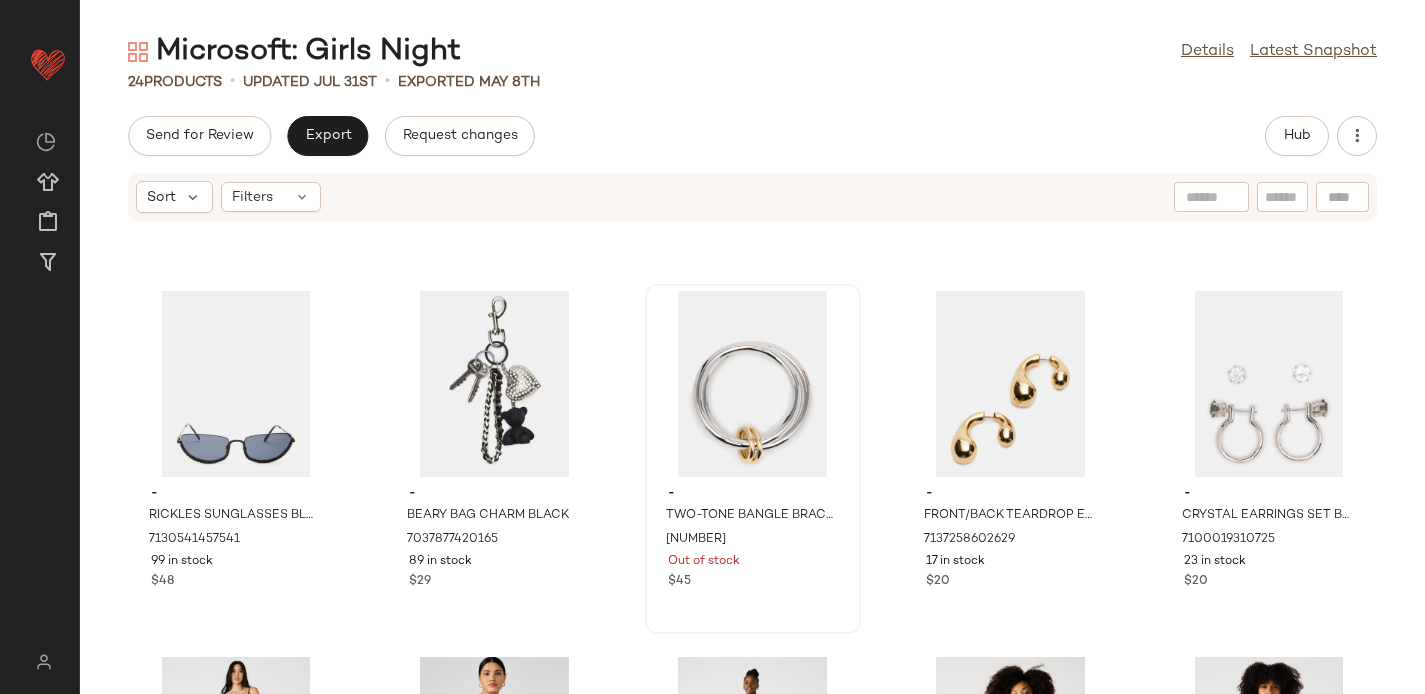 drag, startPoint x: 0, startPoint y: 0, endPoint x: 751, endPoint y: 484, distance: 893.4523 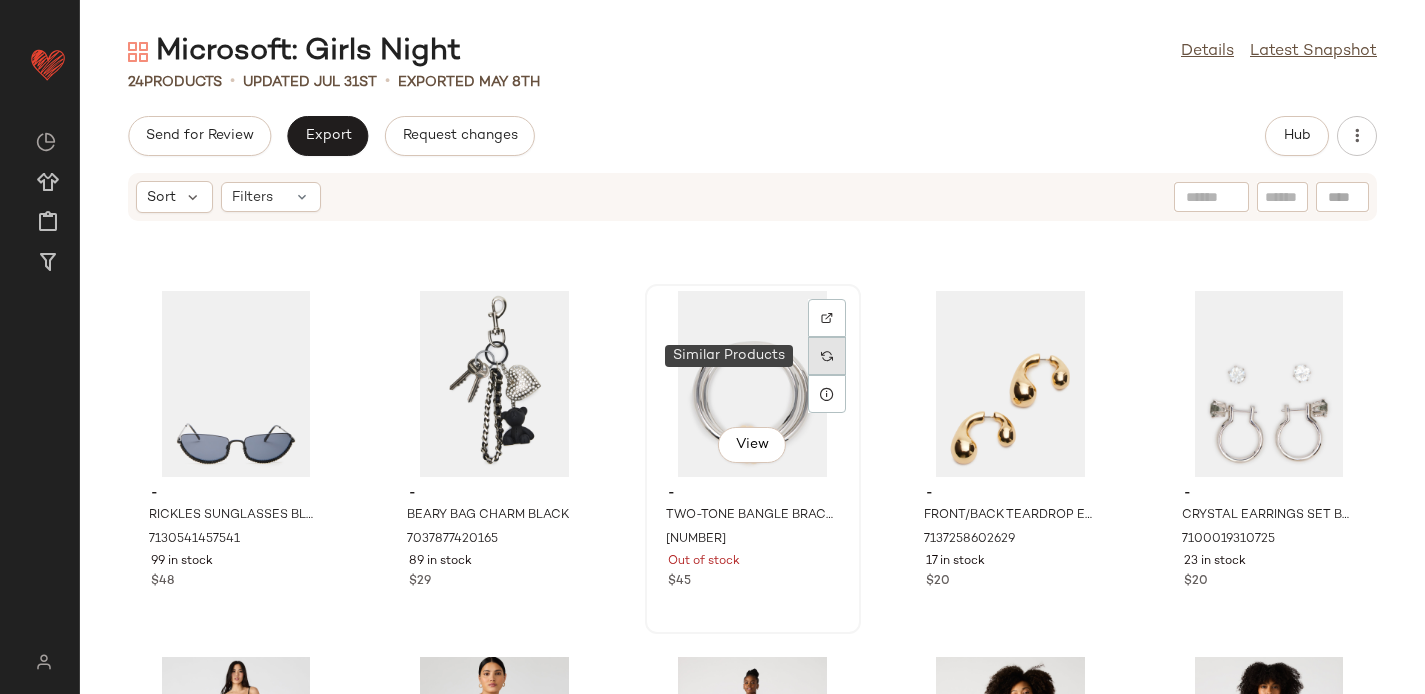 click 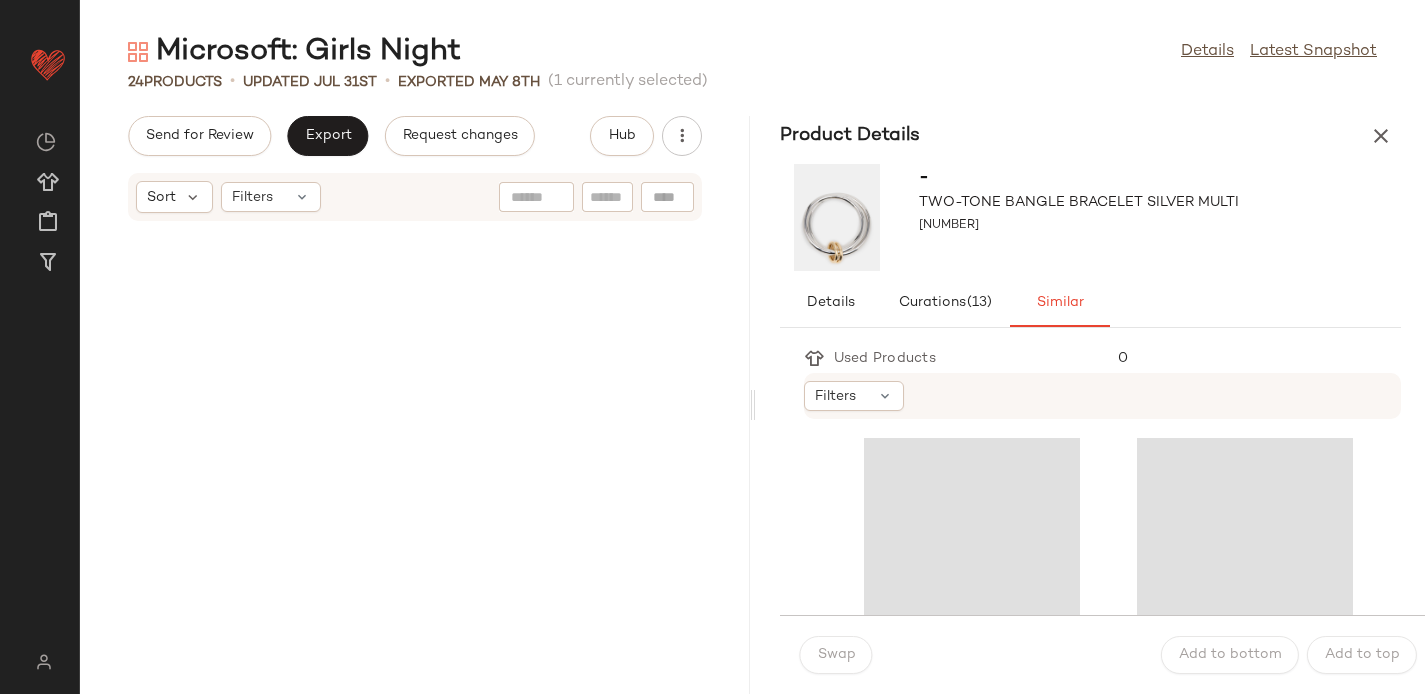 scroll, scrollTop: 2196, scrollLeft: 0, axis: vertical 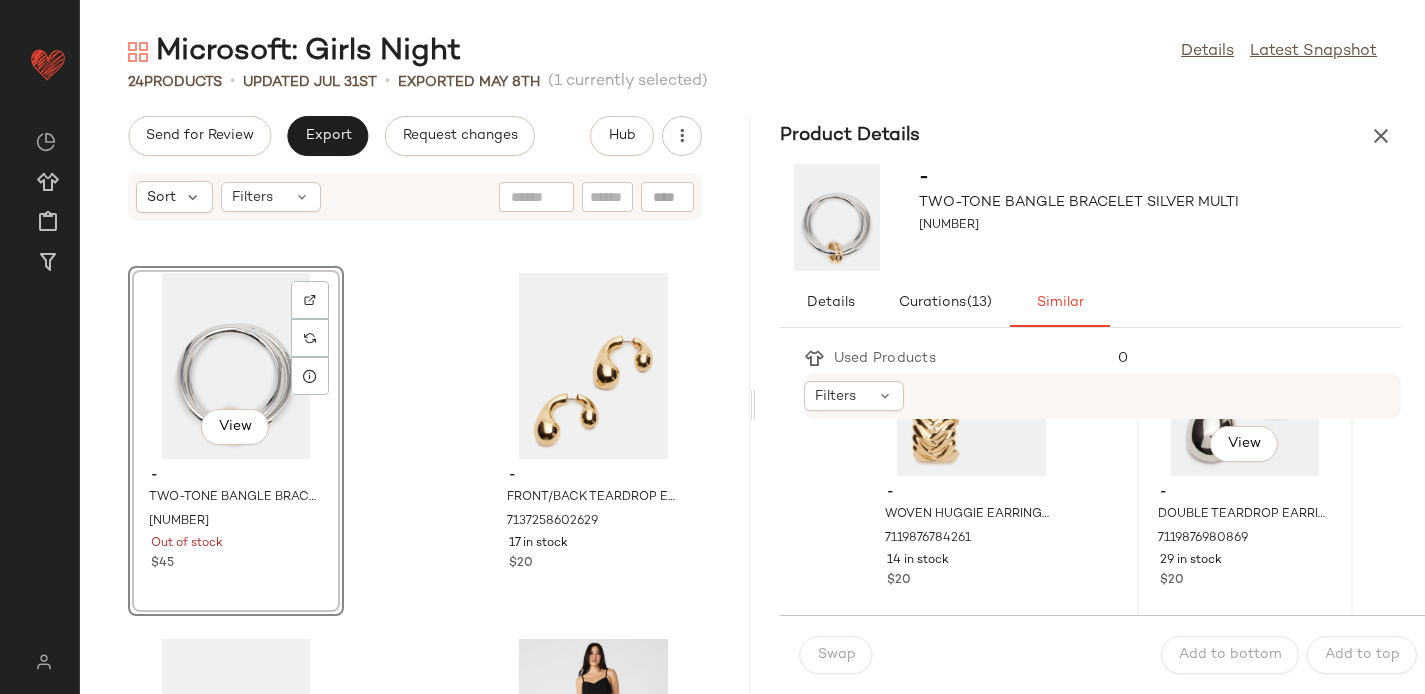 click on "View" 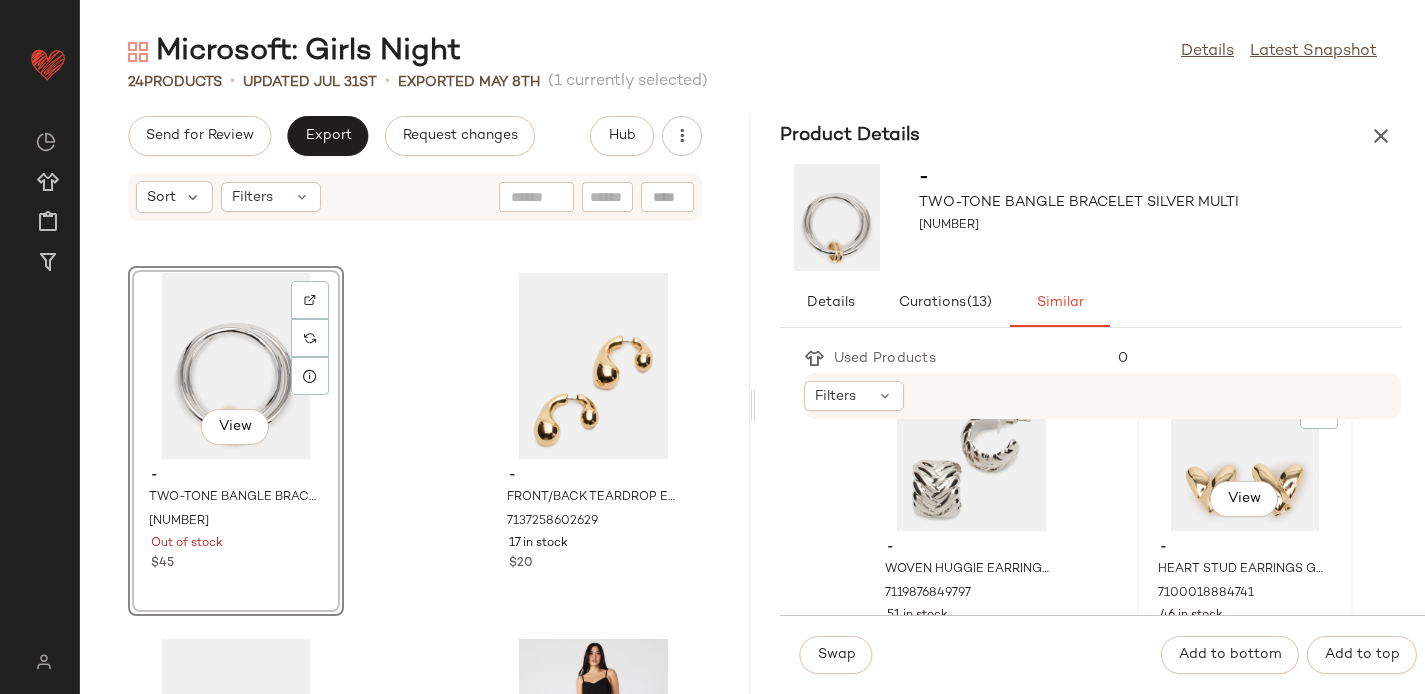 scroll, scrollTop: 1565, scrollLeft: 0, axis: vertical 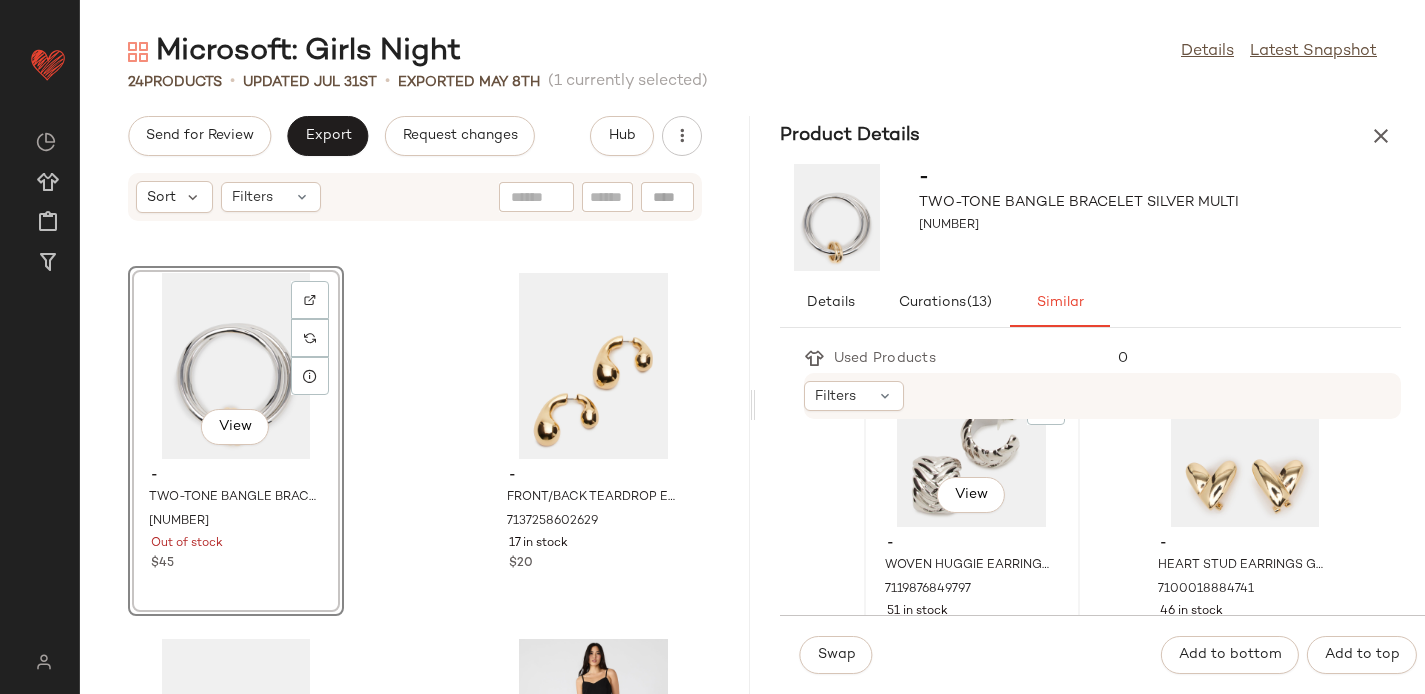 click on "View" 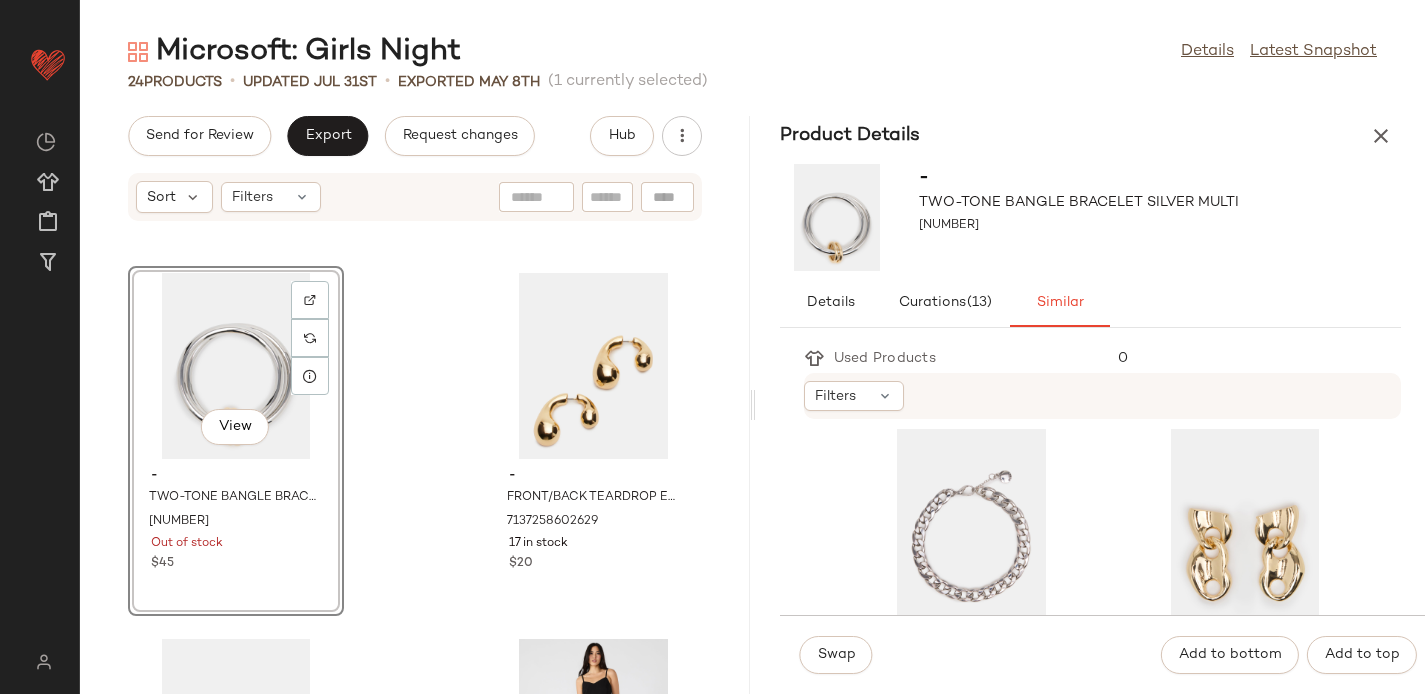 scroll, scrollTop: 1847, scrollLeft: 0, axis: vertical 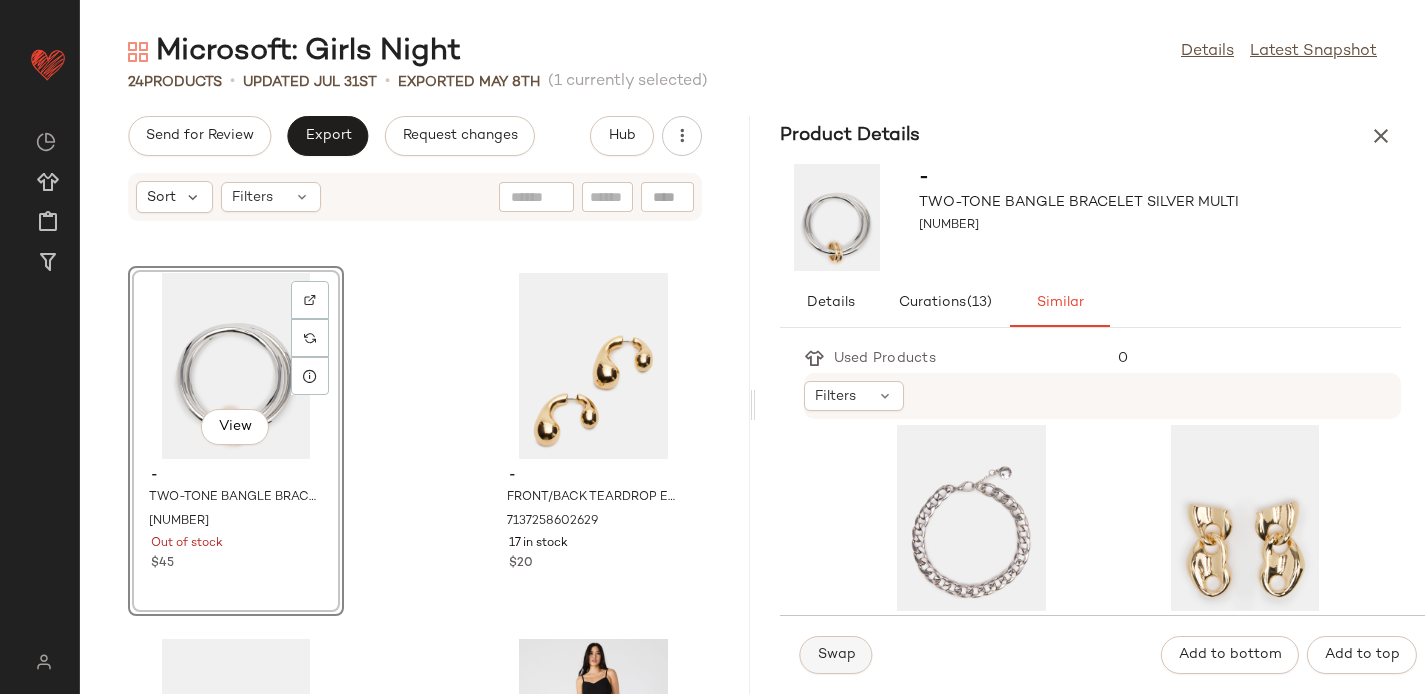 click on "Swap" at bounding box center (836, 655) 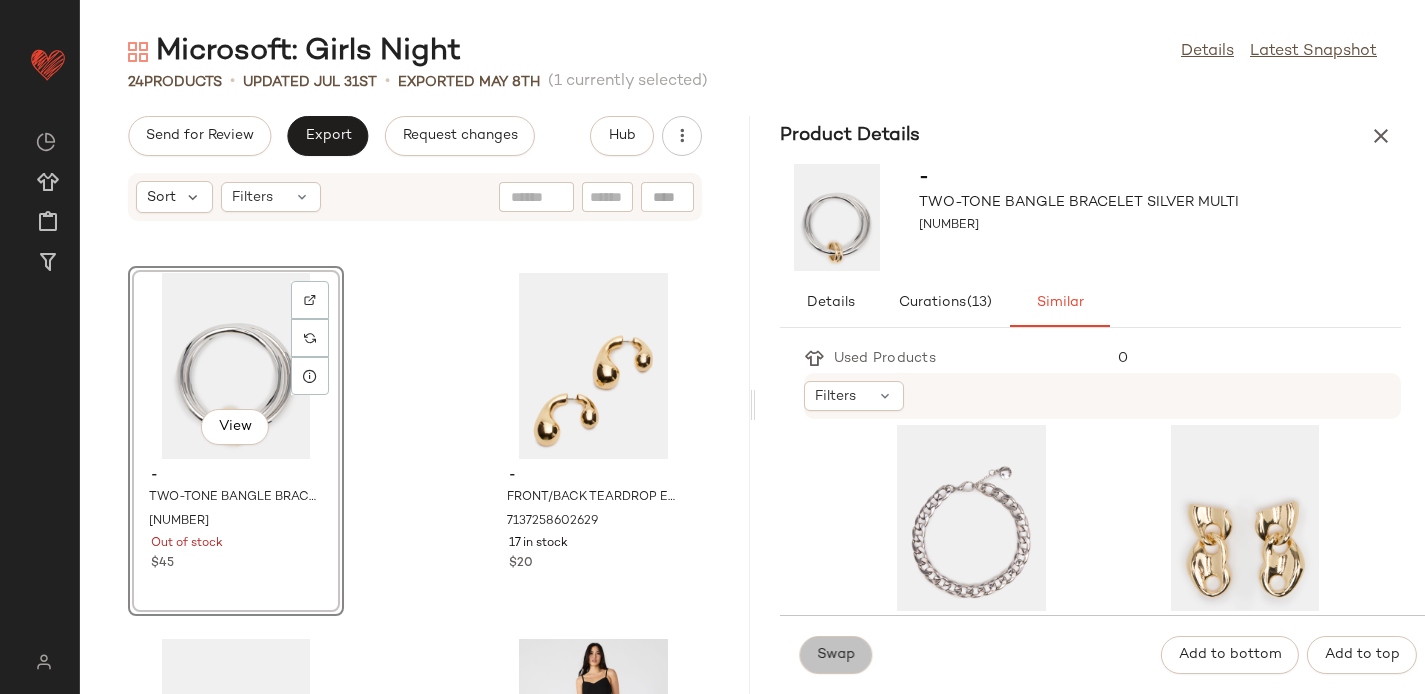 scroll, scrollTop: 1481, scrollLeft: 0, axis: vertical 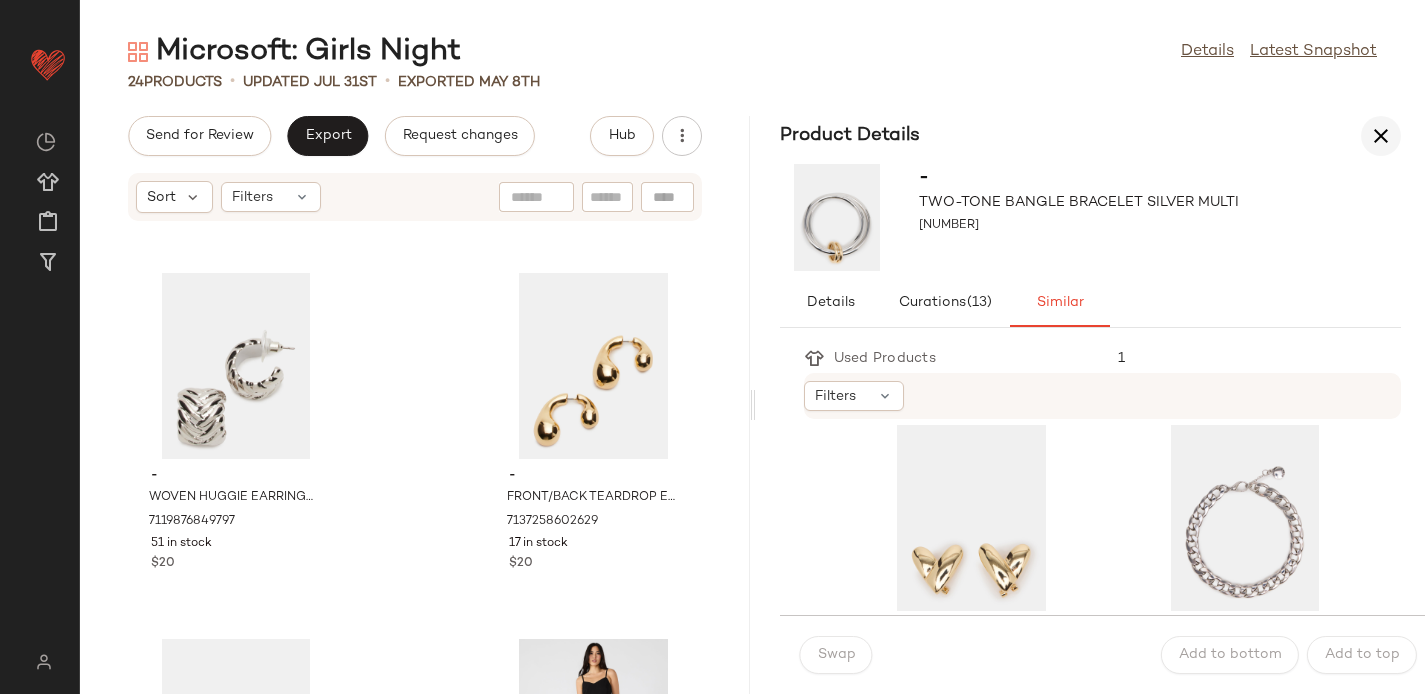 click at bounding box center [1381, 136] 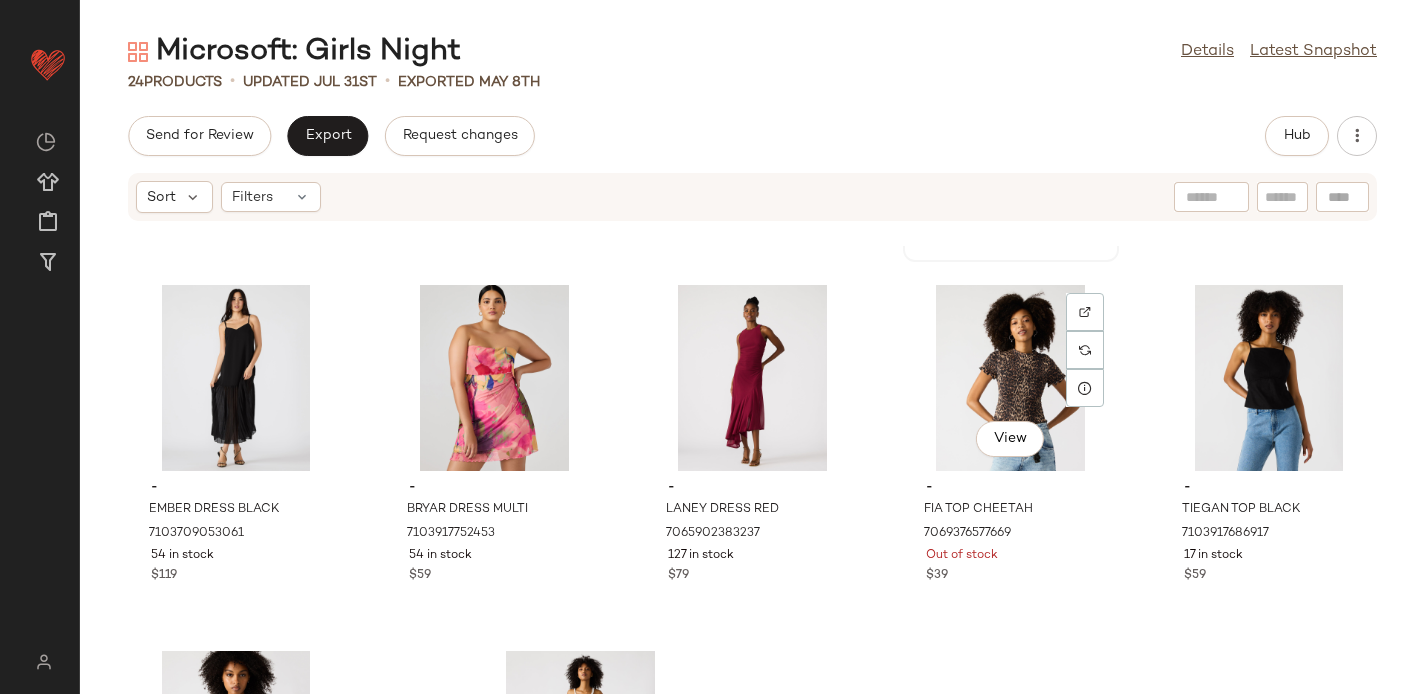 scroll, scrollTop: 1112, scrollLeft: 0, axis: vertical 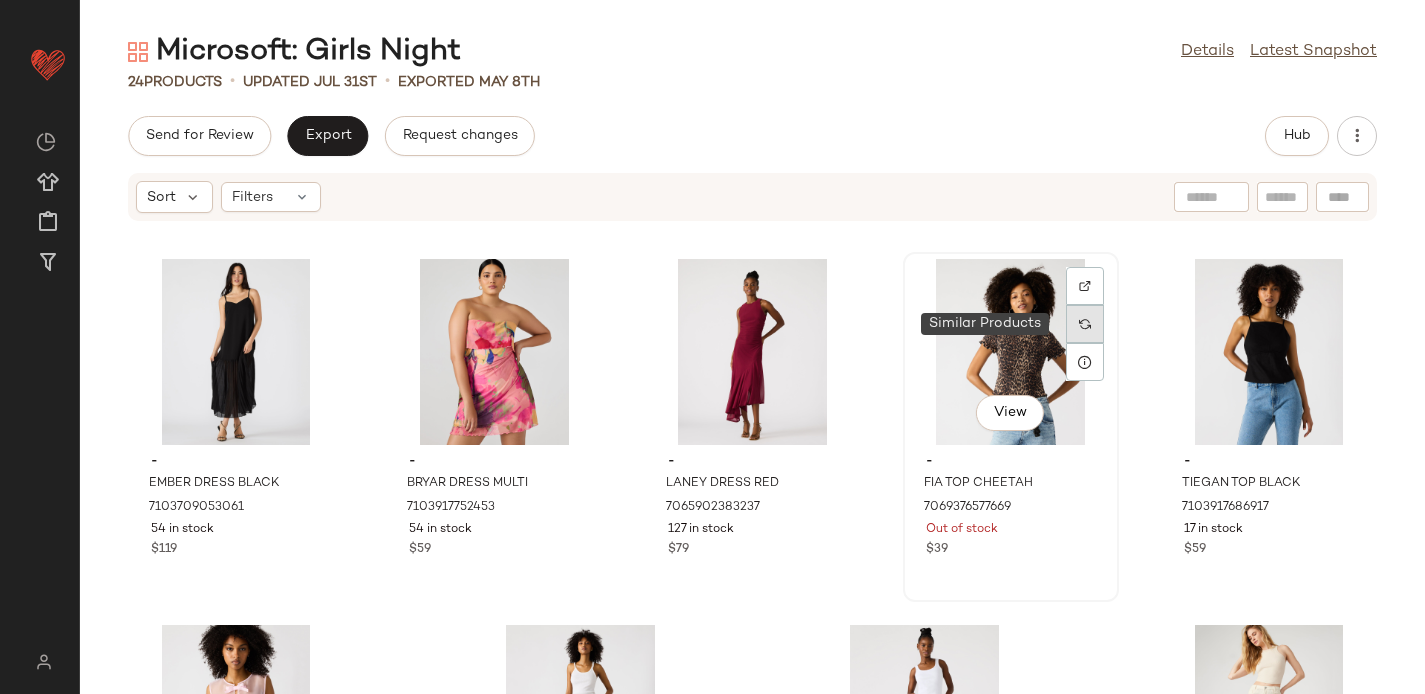click 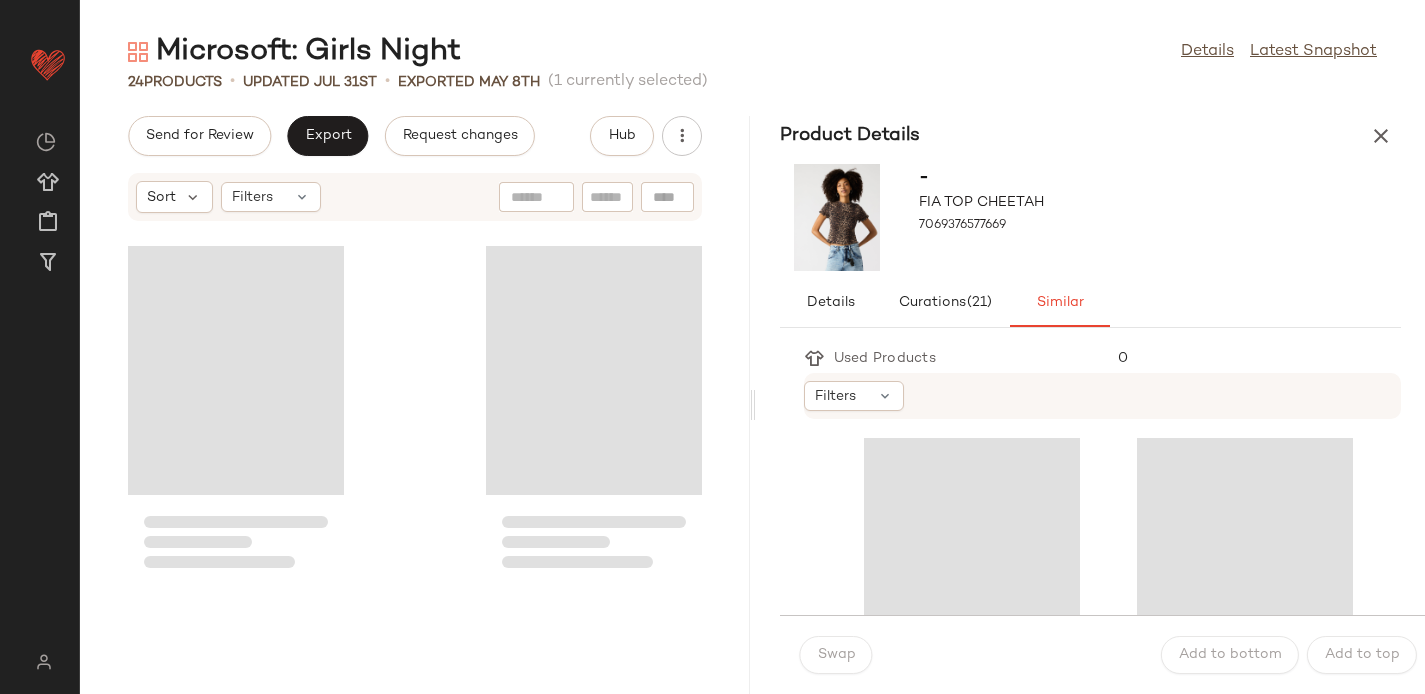 scroll, scrollTop: 3294, scrollLeft: 0, axis: vertical 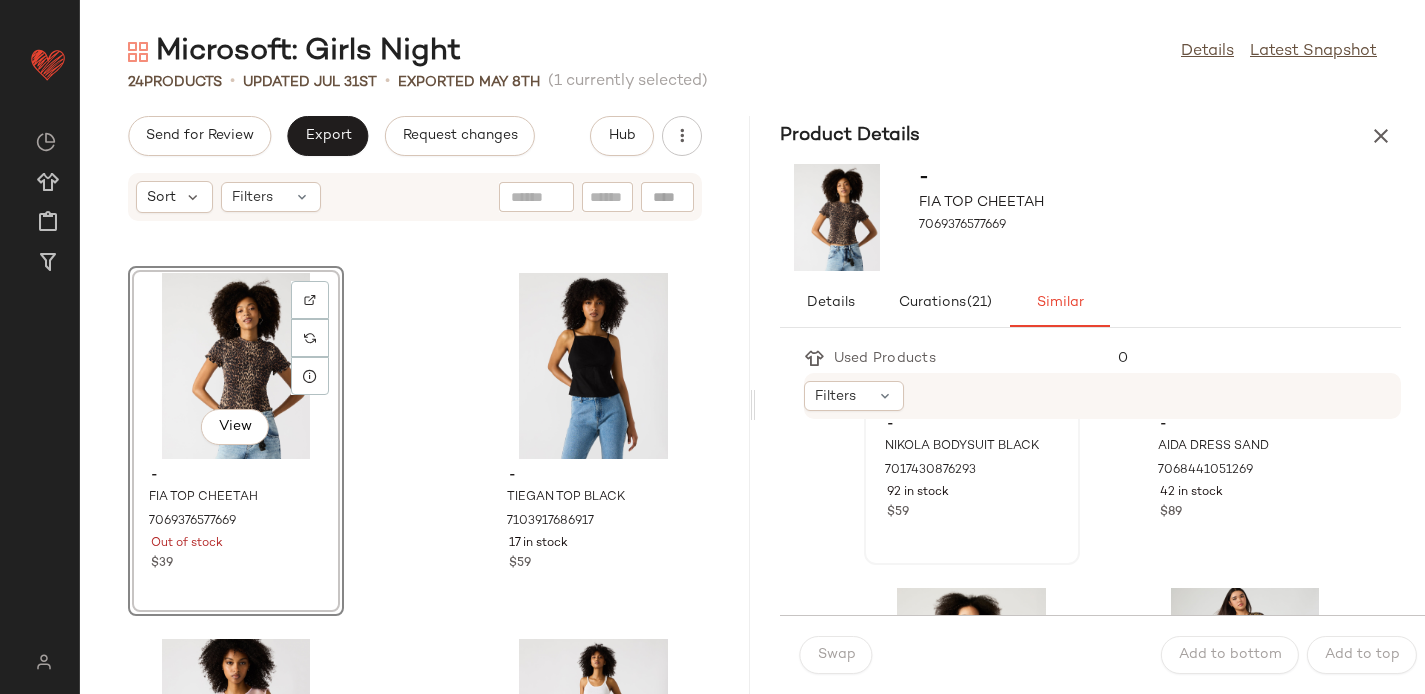 click on "$59" at bounding box center (972, 513) 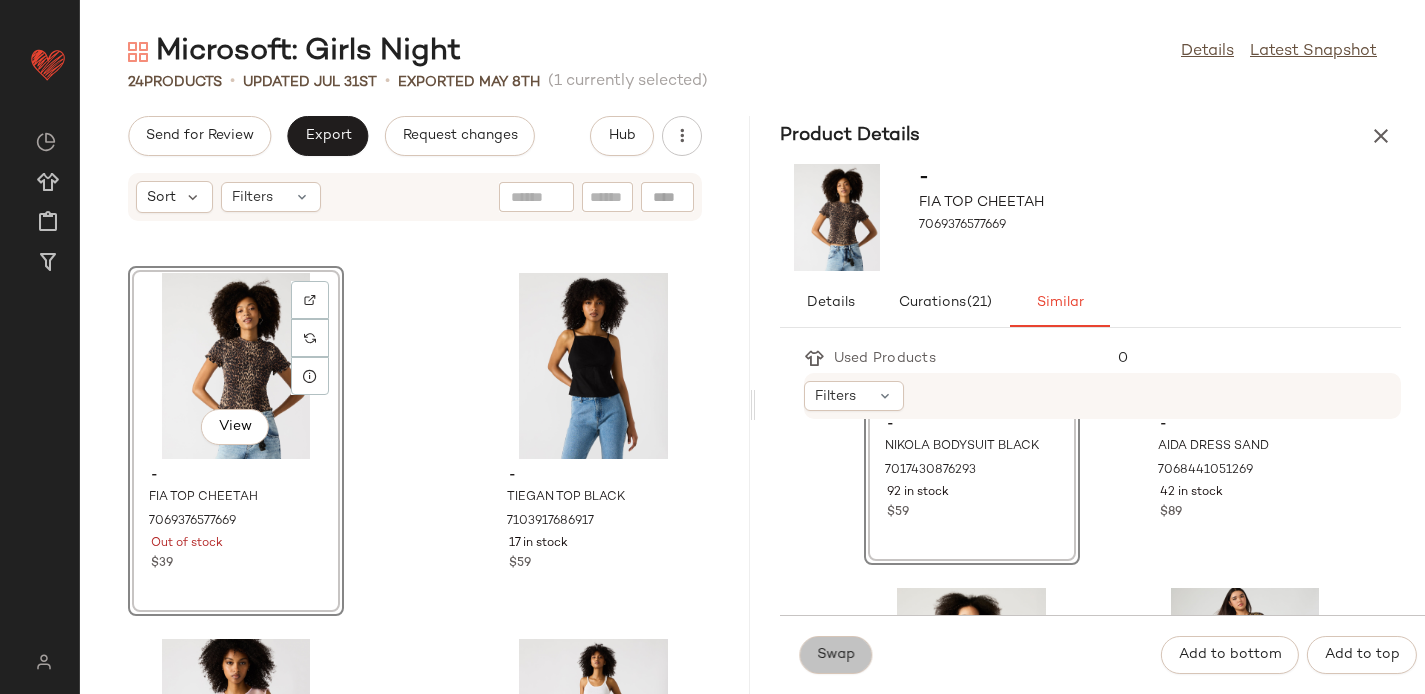 click on "Swap" at bounding box center (836, 655) 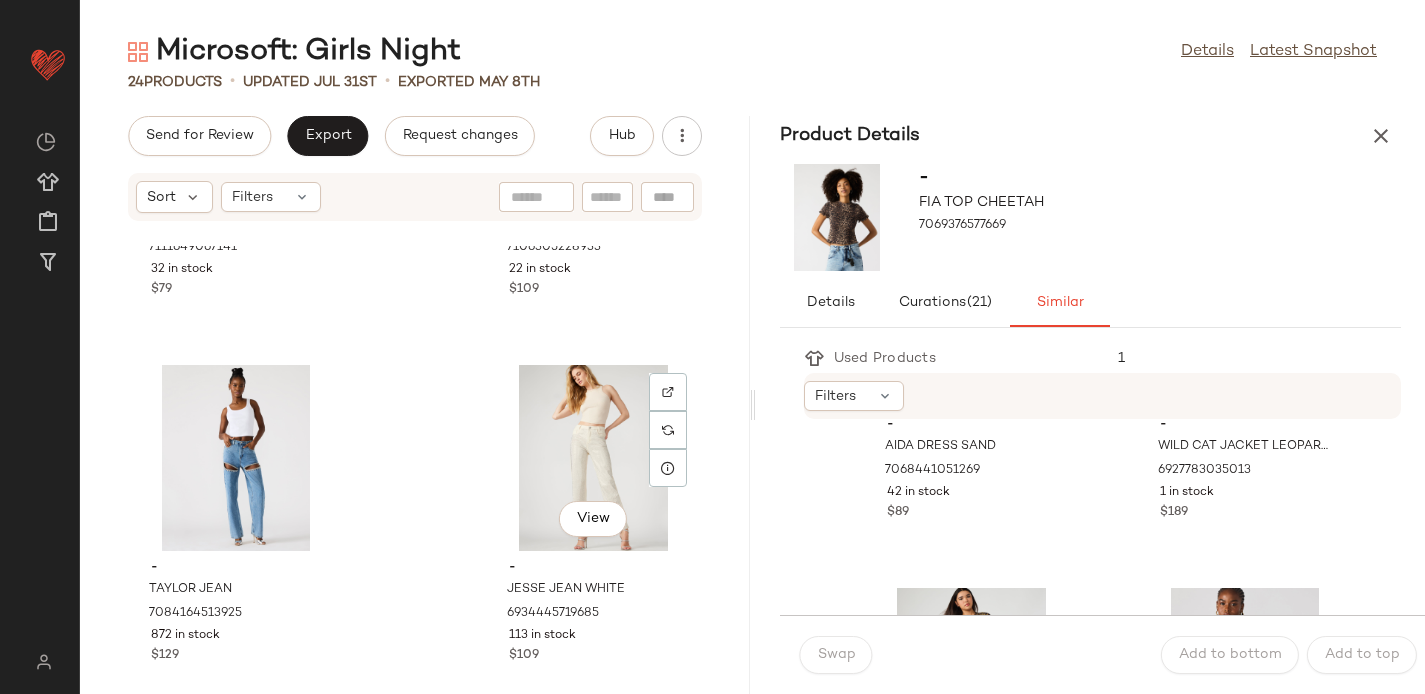scroll, scrollTop: 3948, scrollLeft: 0, axis: vertical 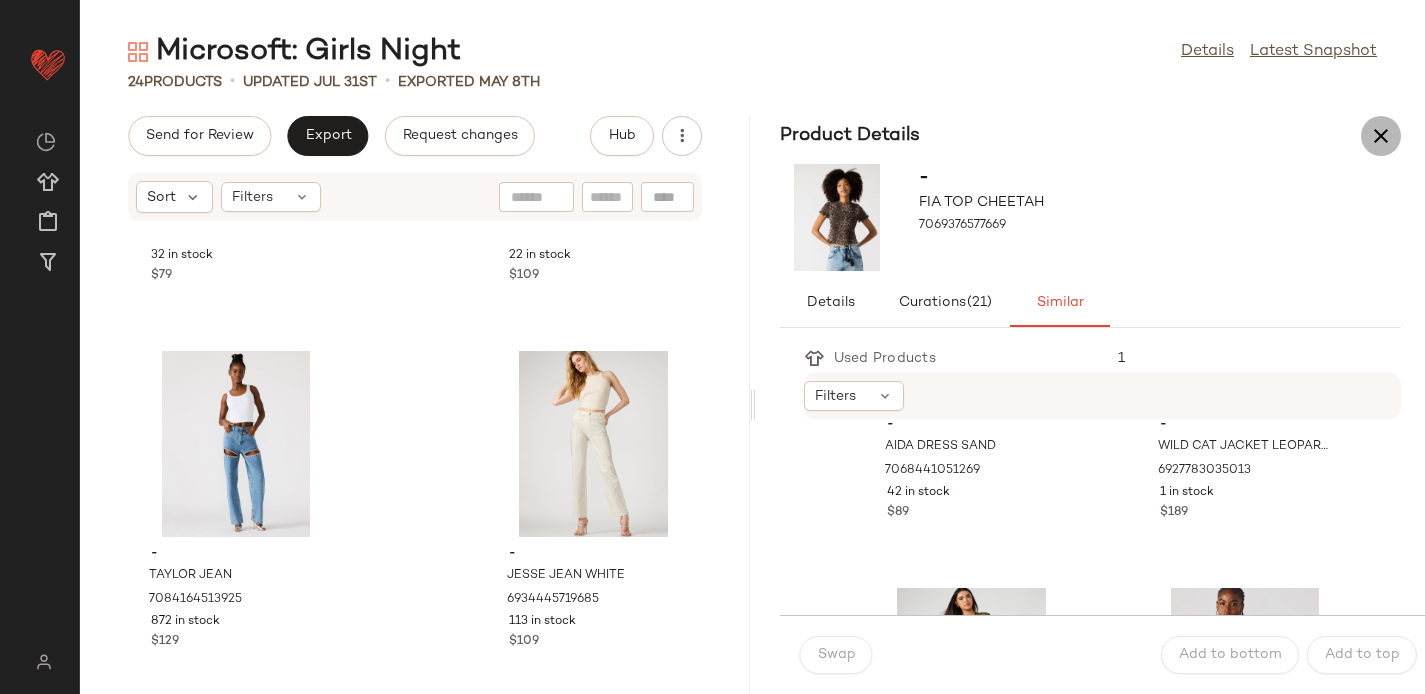click at bounding box center [1381, 136] 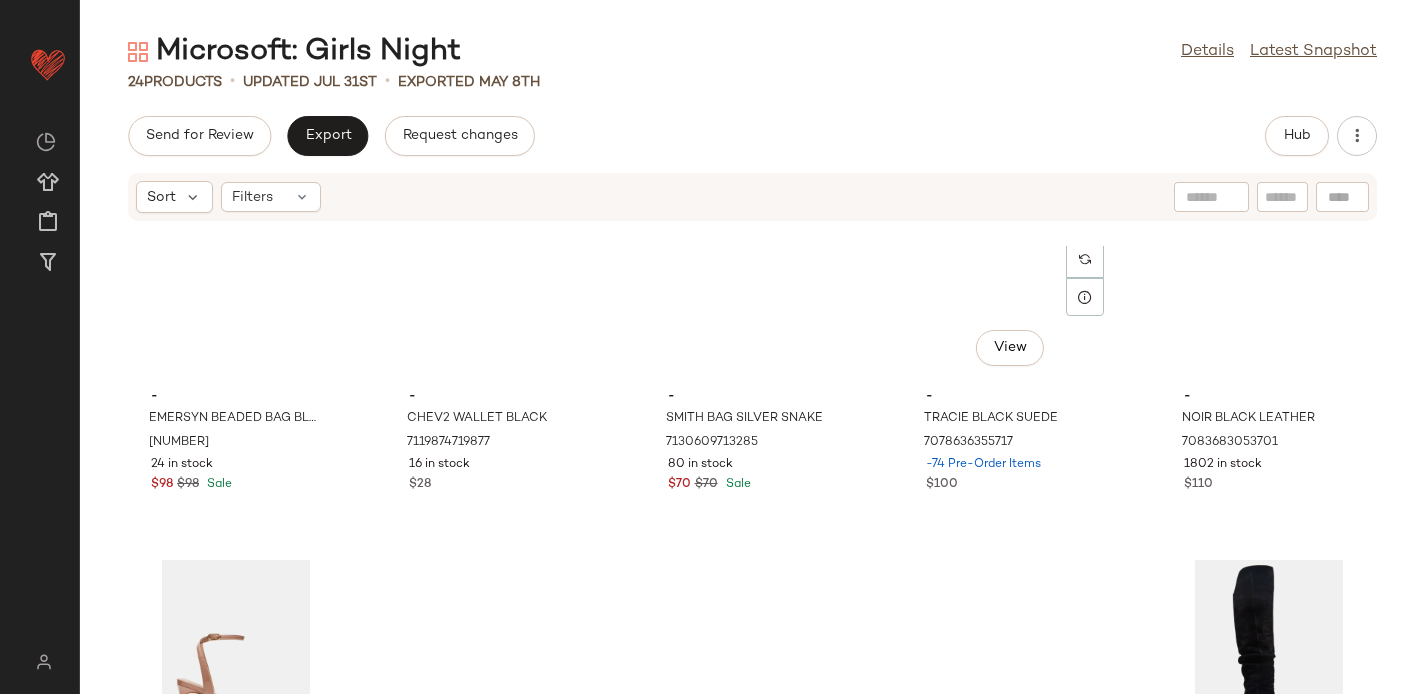 scroll, scrollTop: 0, scrollLeft: 0, axis: both 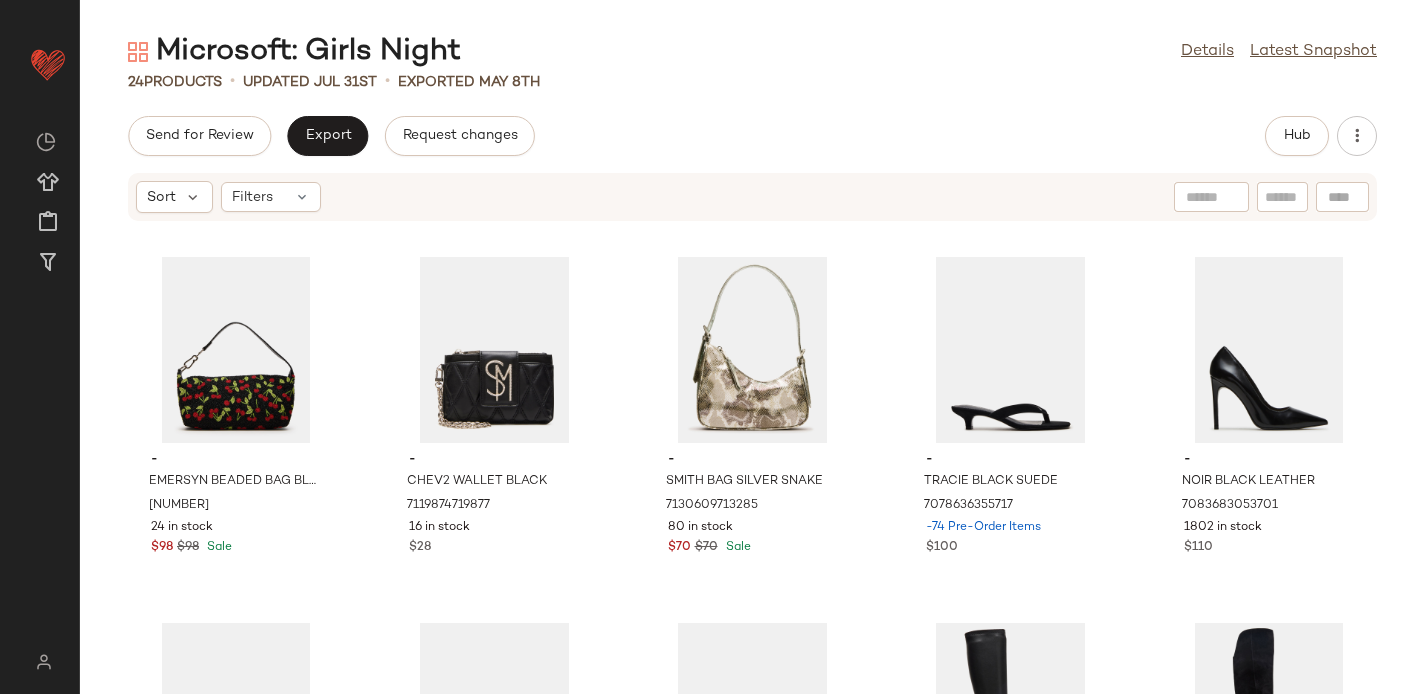 click on "Microsoft: Girls Night Details Latest Snapshot 24 Products • updated Jul 31st • Exported May 8th Send for Review Export Request changes Hub Sort Filters - EMERSYN BEADED BAG BLACK MULTI [NUMBER] 24 in stock $98 $98 Sale - CHEV2 WALLET BLACK [NUMBER] 16 in stock $28 - SMITH BAG SILVER SNAKE [NUMBER] 80 in stock $70 $70 Sale - TRACIE BLACK SUEDE [NUMBER] -74 Pre-Order Items $100 - NOIR BLACK LEATHER [NUMBER] 1802 in stock $110 - SUZIE BLUSH PATENT [NUMBER] 227 in stock $100 - LIANDRA BONE PATENT [NUMBER] 180 in stock $110 - LIANDRA CHAMPAGNE [NUMBER] 364 in stock $110 - BERKLEIGH BLACK [NUMBER] 13921 in stock $140 - LINGER BLACK SUEDE [NUMBER] 54 in stock $230 - RICKLES SUNGLASSES BLACK [NUMBER] 99 in stock $48 - BEARY BAG CHARM BLACK [NUMBER] 89 in stock $29 - WOVEN HUGGIE EARRINGS SILVER [NUMBER] 51 in stock $20 - FRONT/BACK TEARDROP EARRINGS GOLD [NUMBER] 17 in stock $20 - CRYSTAL EARRINGS SET BLACK/SILVER [NUMBER] $20 -" at bounding box center (752, 363) 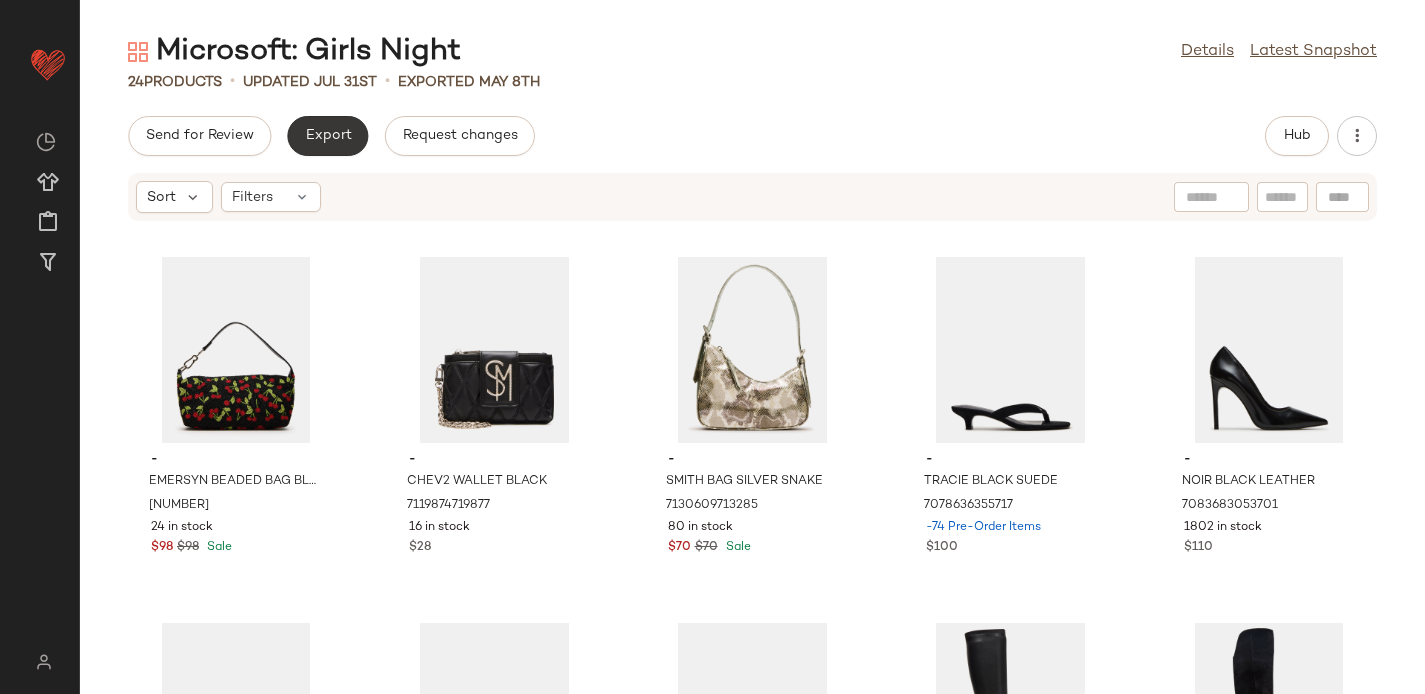 click on "Export" 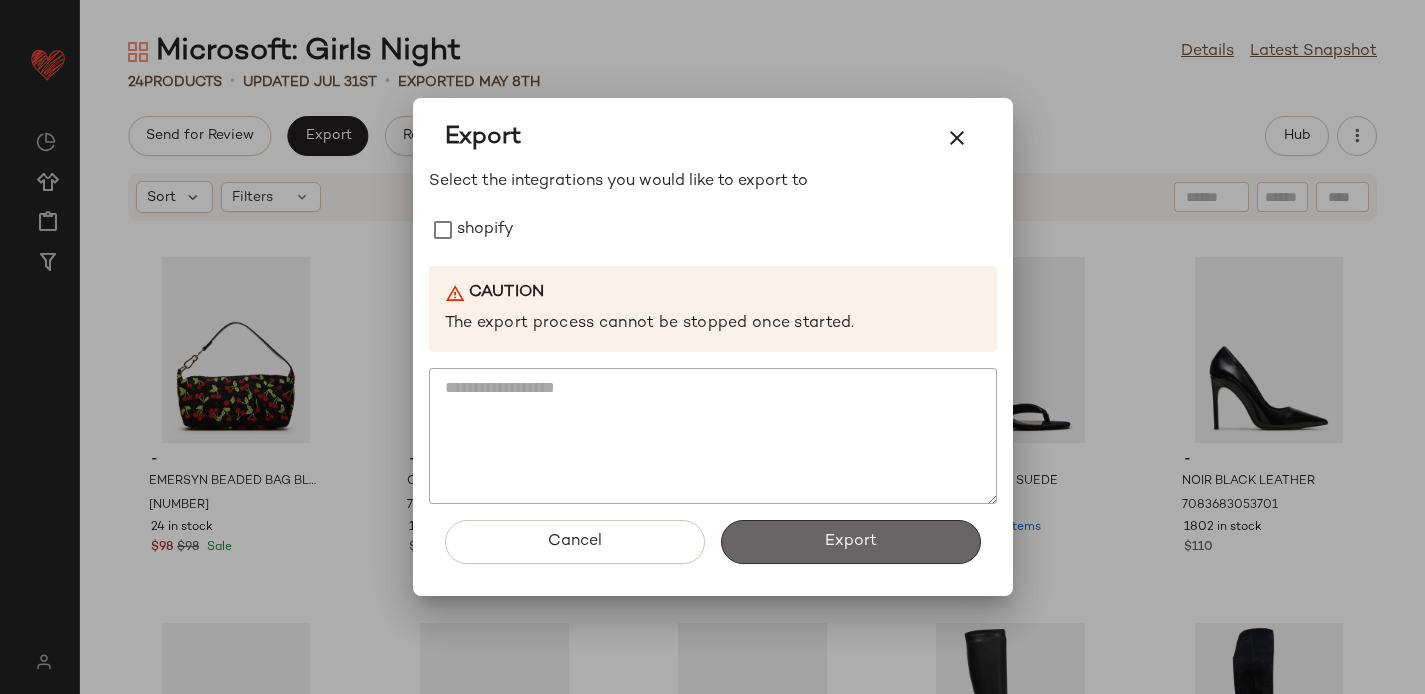 click on "Export" at bounding box center [851, 542] 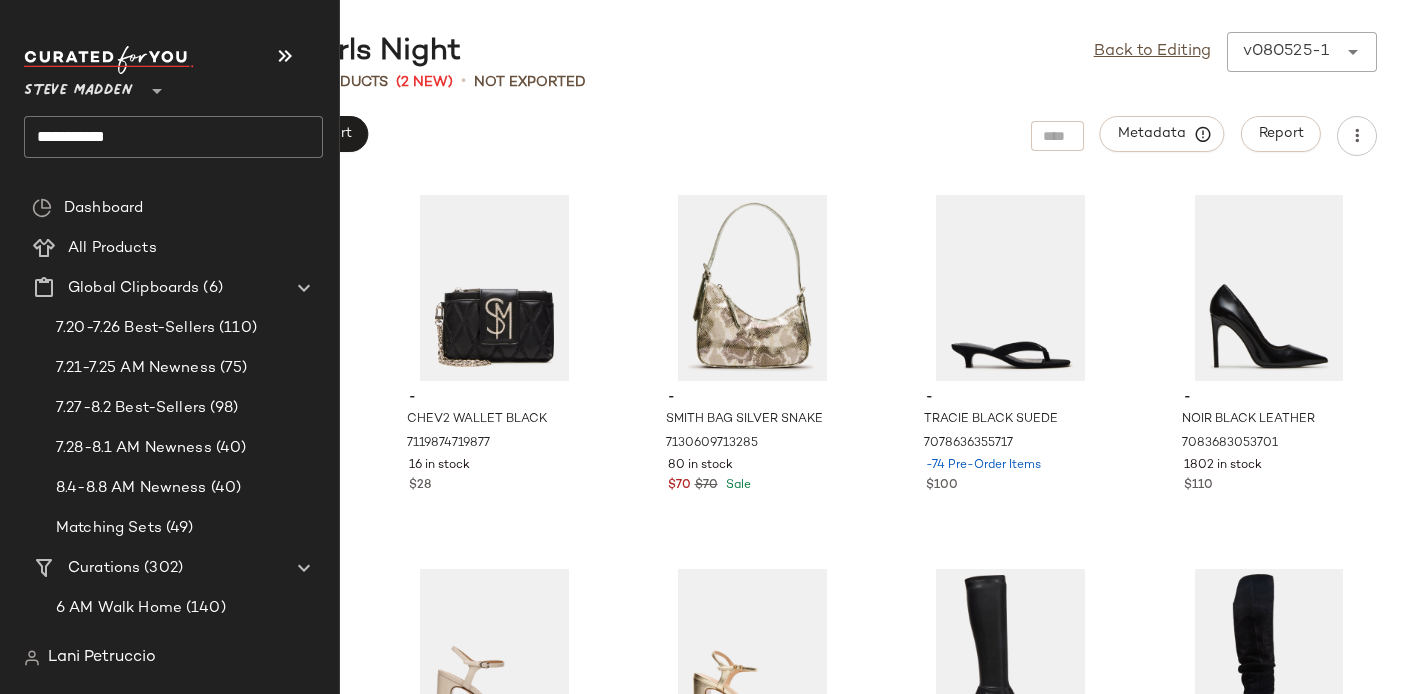 click on "**********" 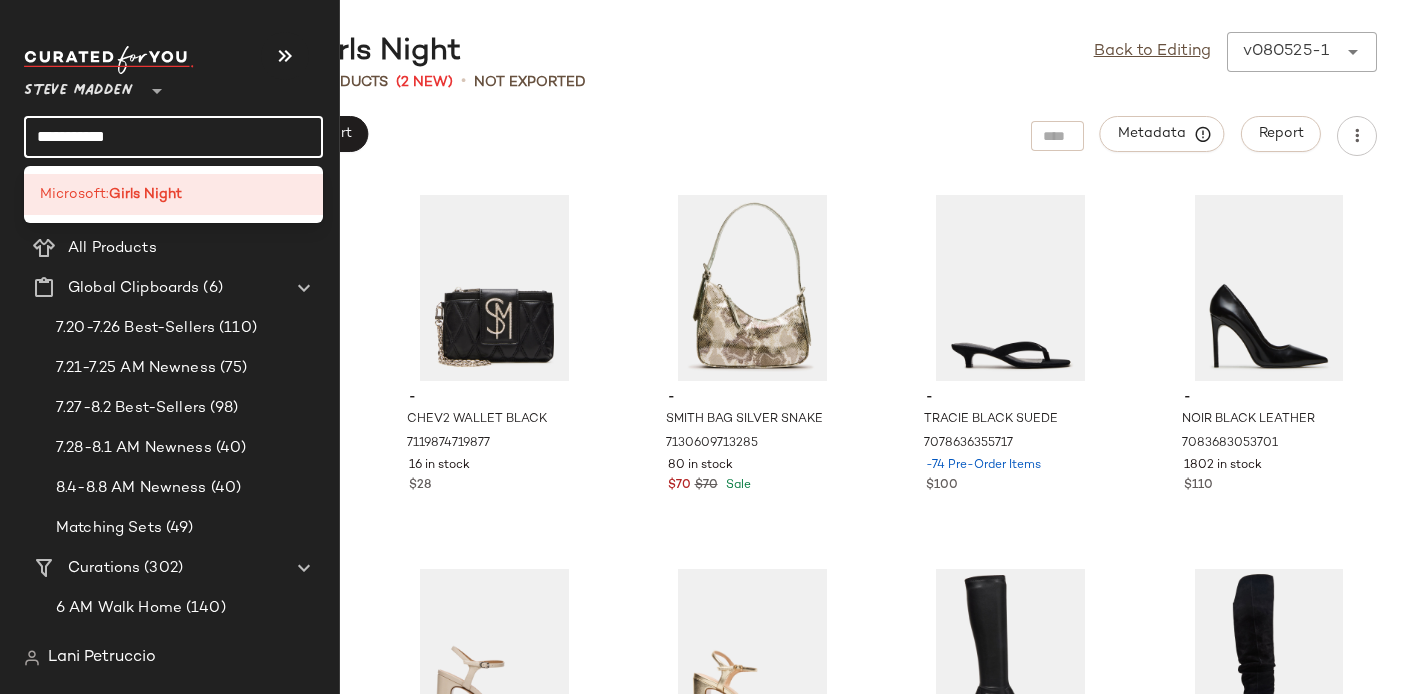 click on "**********" 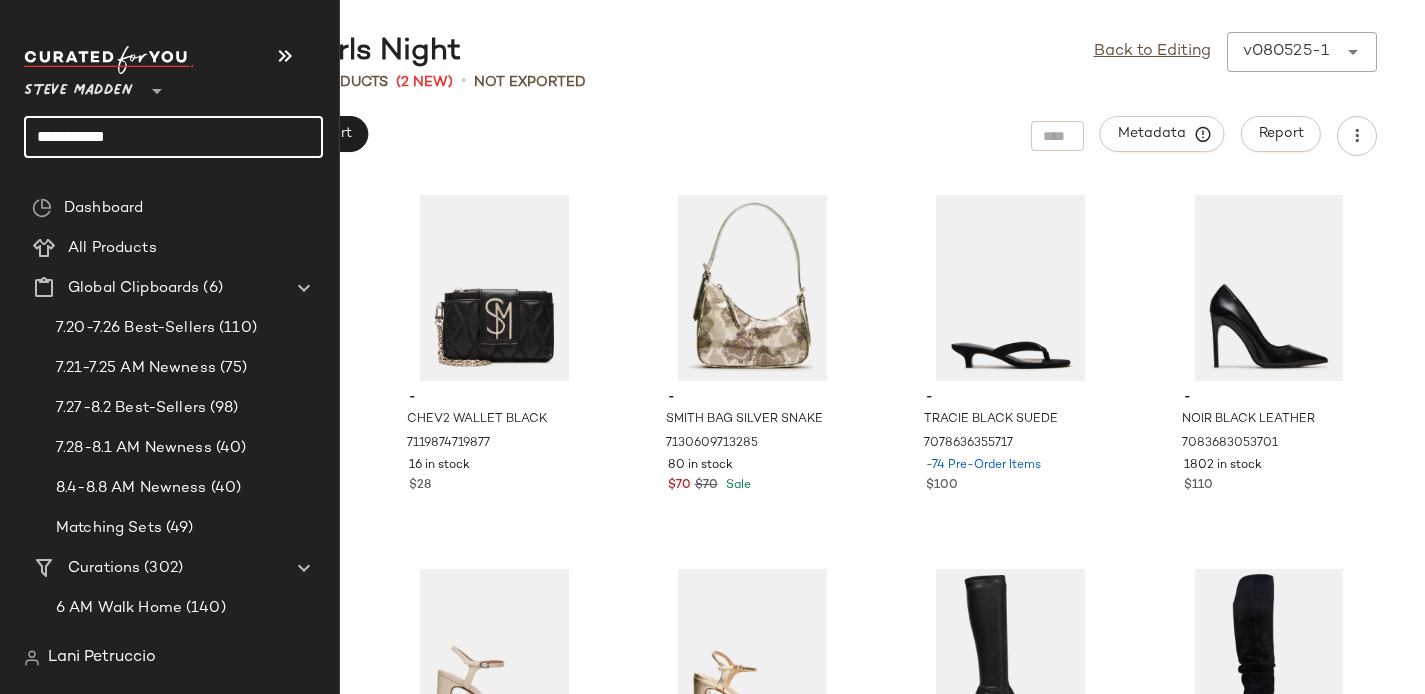 click on "**********" 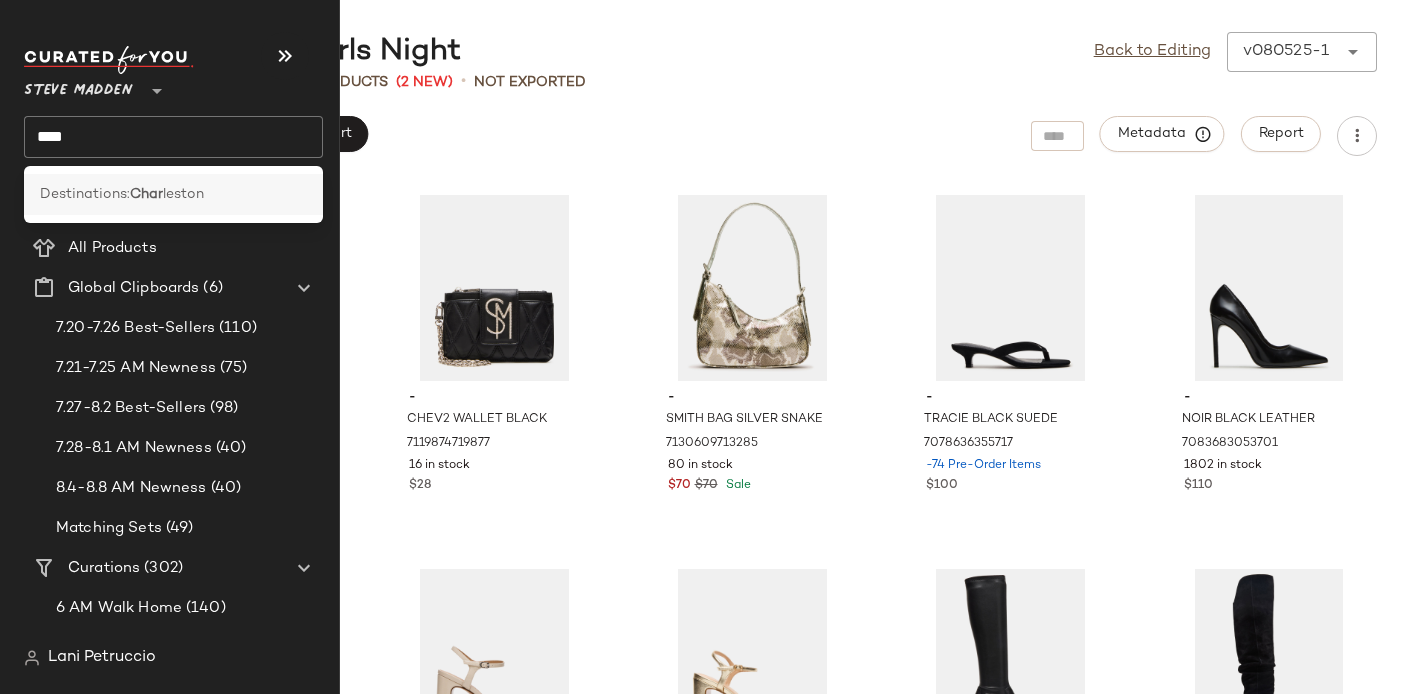 click on "Destinations:" at bounding box center (85, 194) 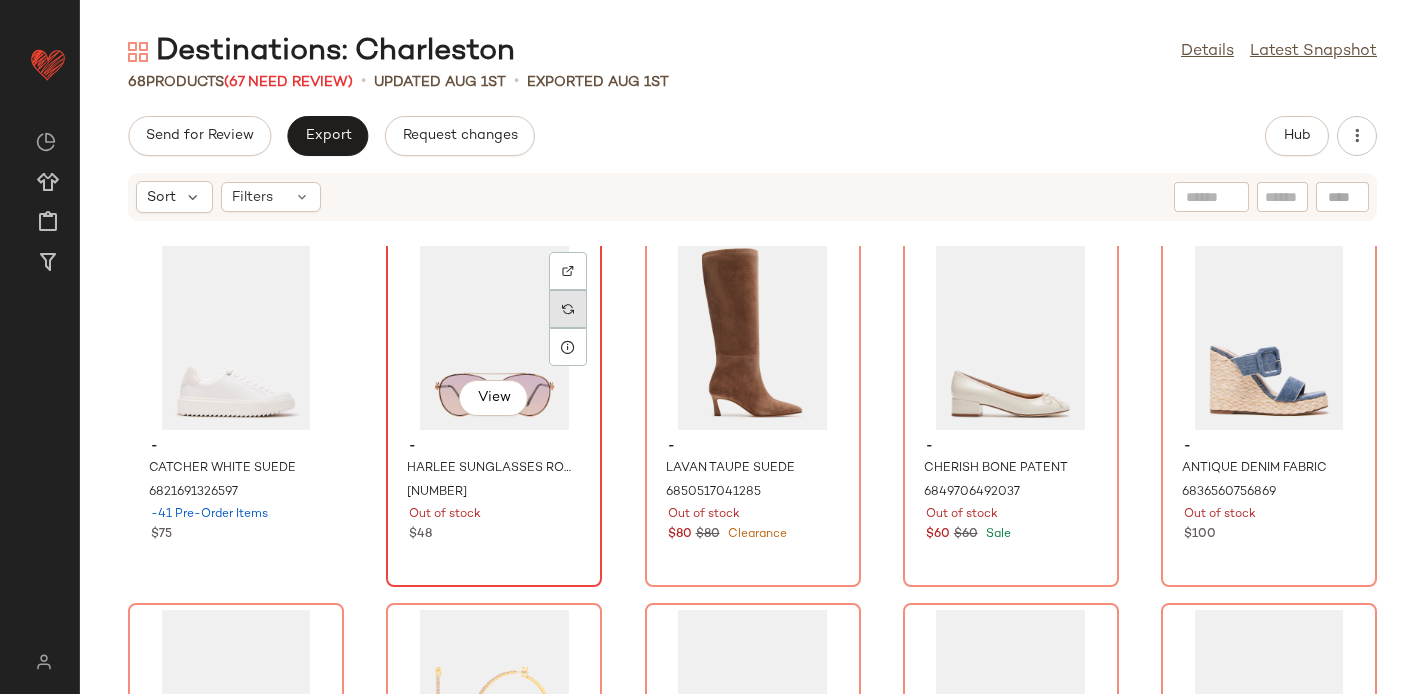 scroll, scrollTop: 0, scrollLeft: 0, axis: both 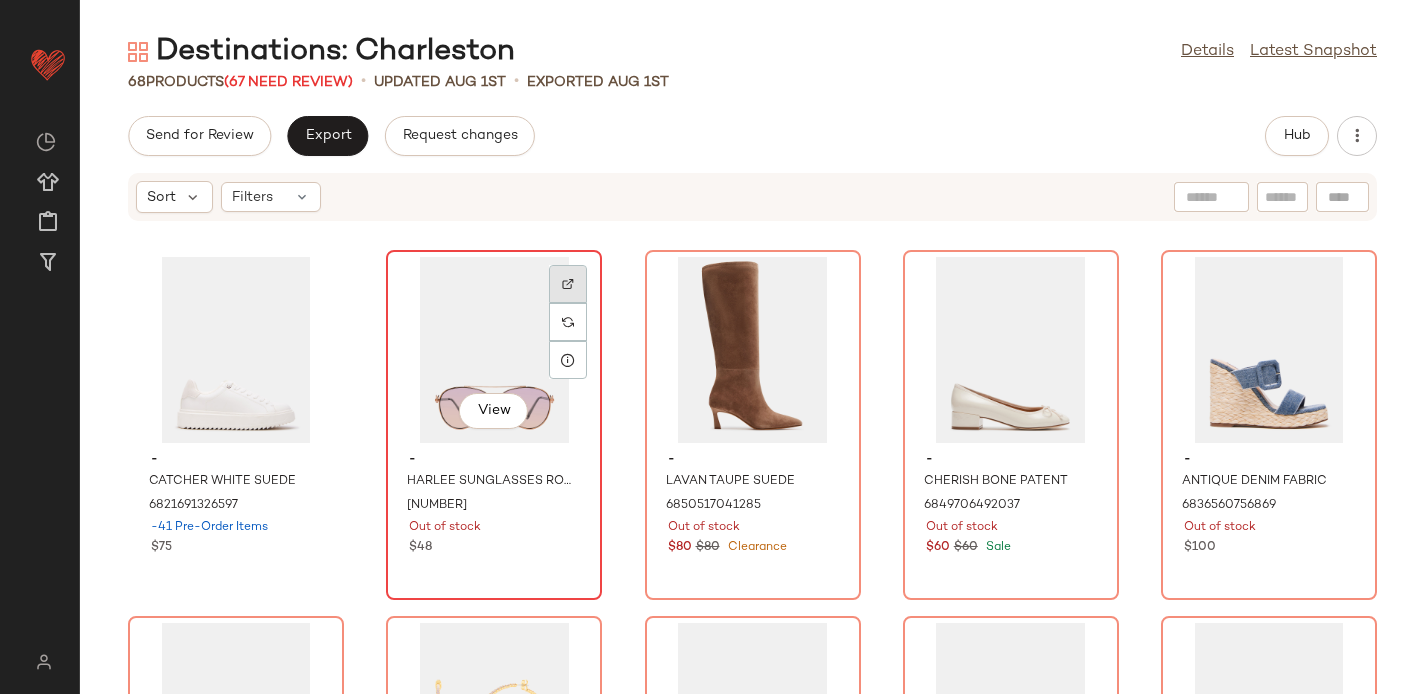 click 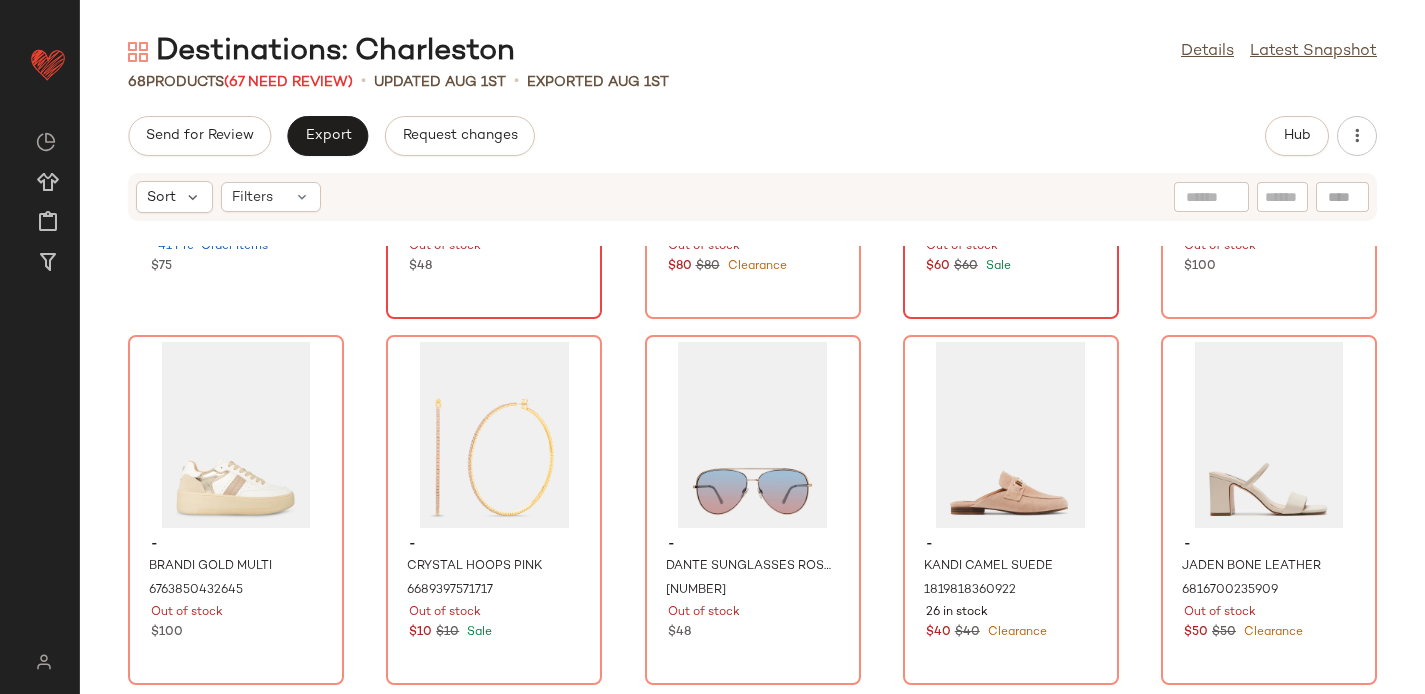 scroll, scrollTop: 307, scrollLeft: 0, axis: vertical 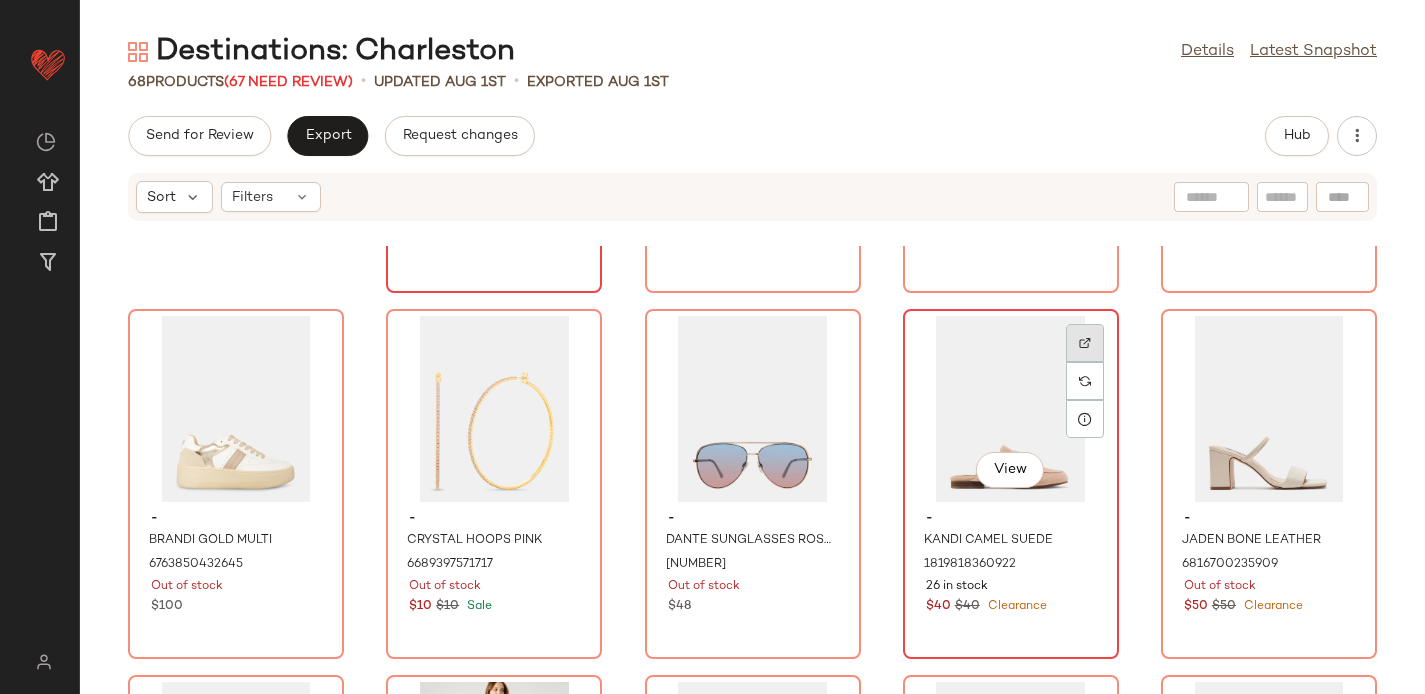 click 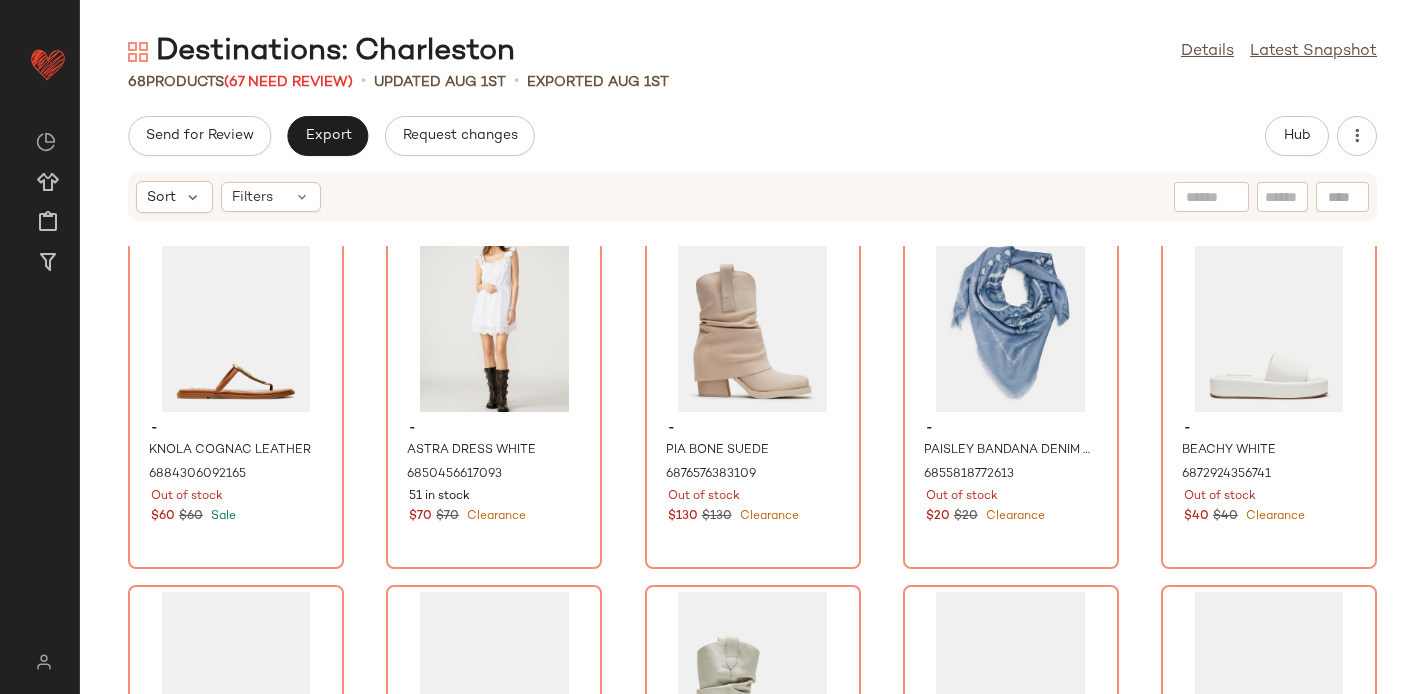 scroll, scrollTop: 0, scrollLeft: 0, axis: both 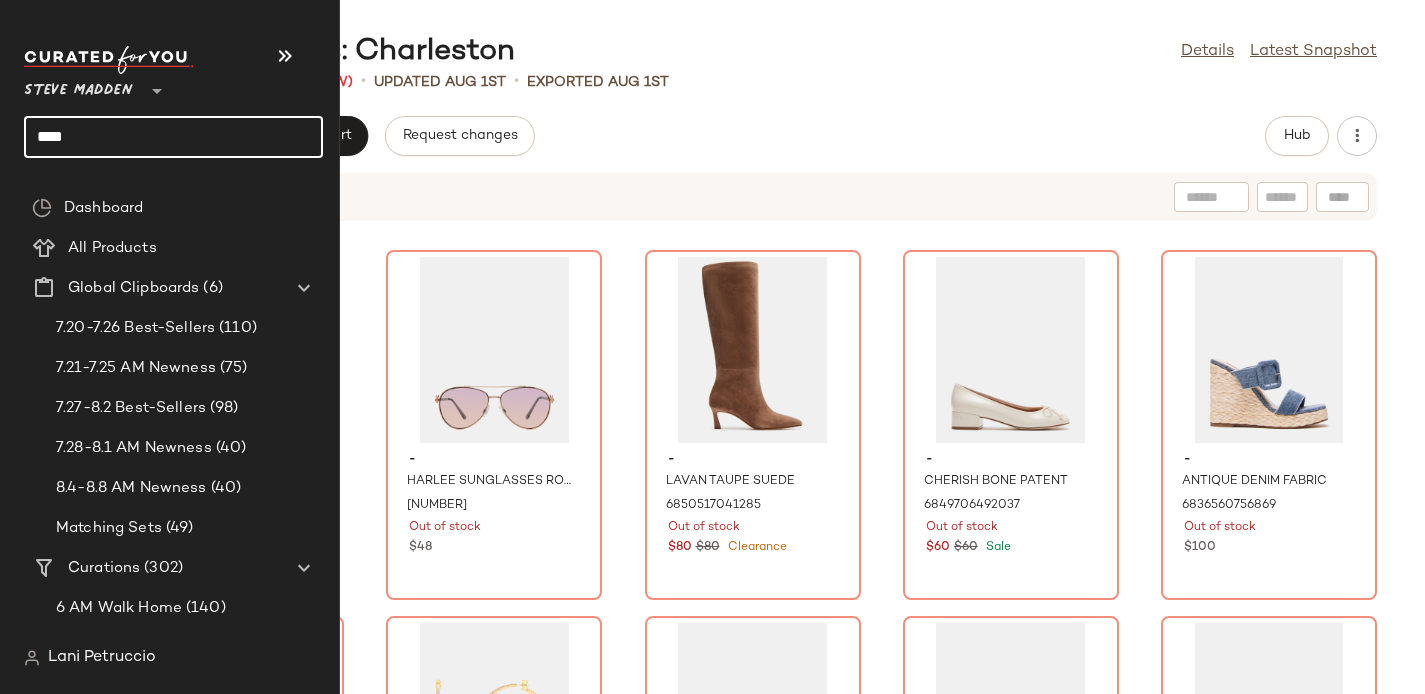 click on "****" 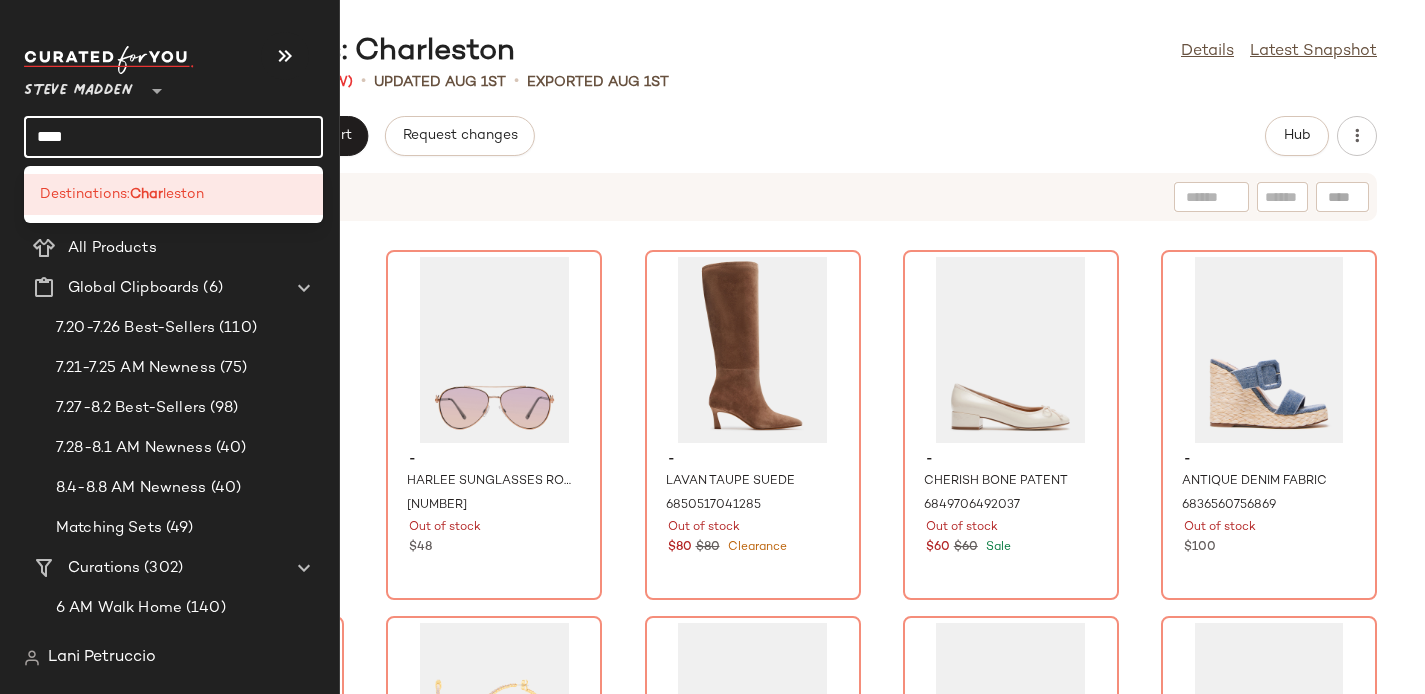 click on "****" 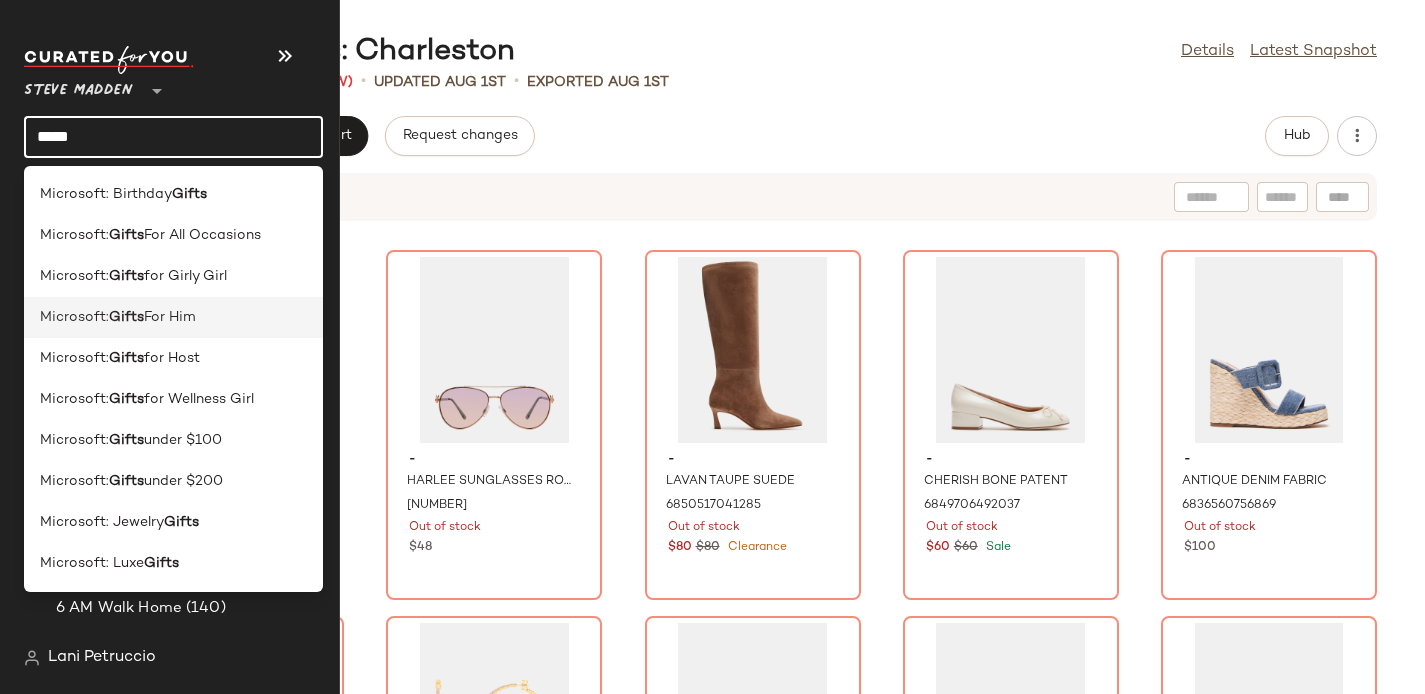 click on "Microsoft:" at bounding box center [74, 317] 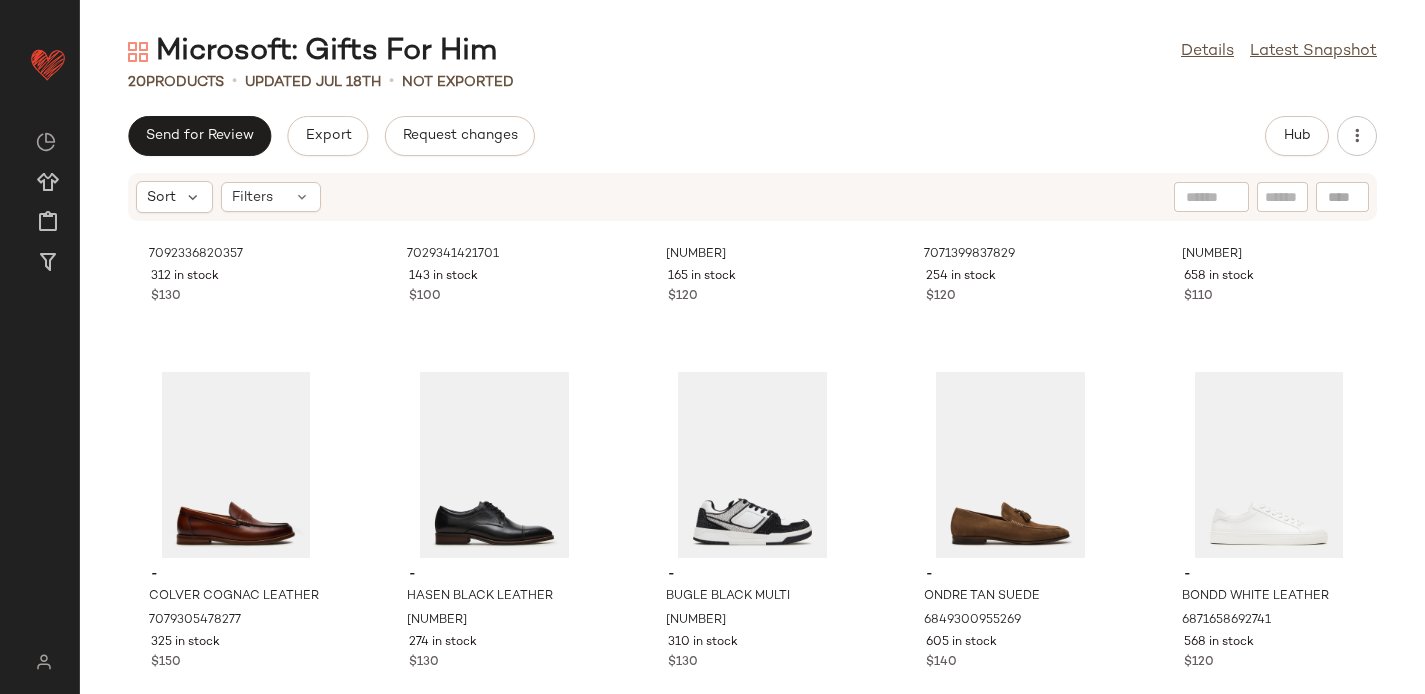 scroll, scrollTop: 1020, scrollLeft: 0, axis: vertical 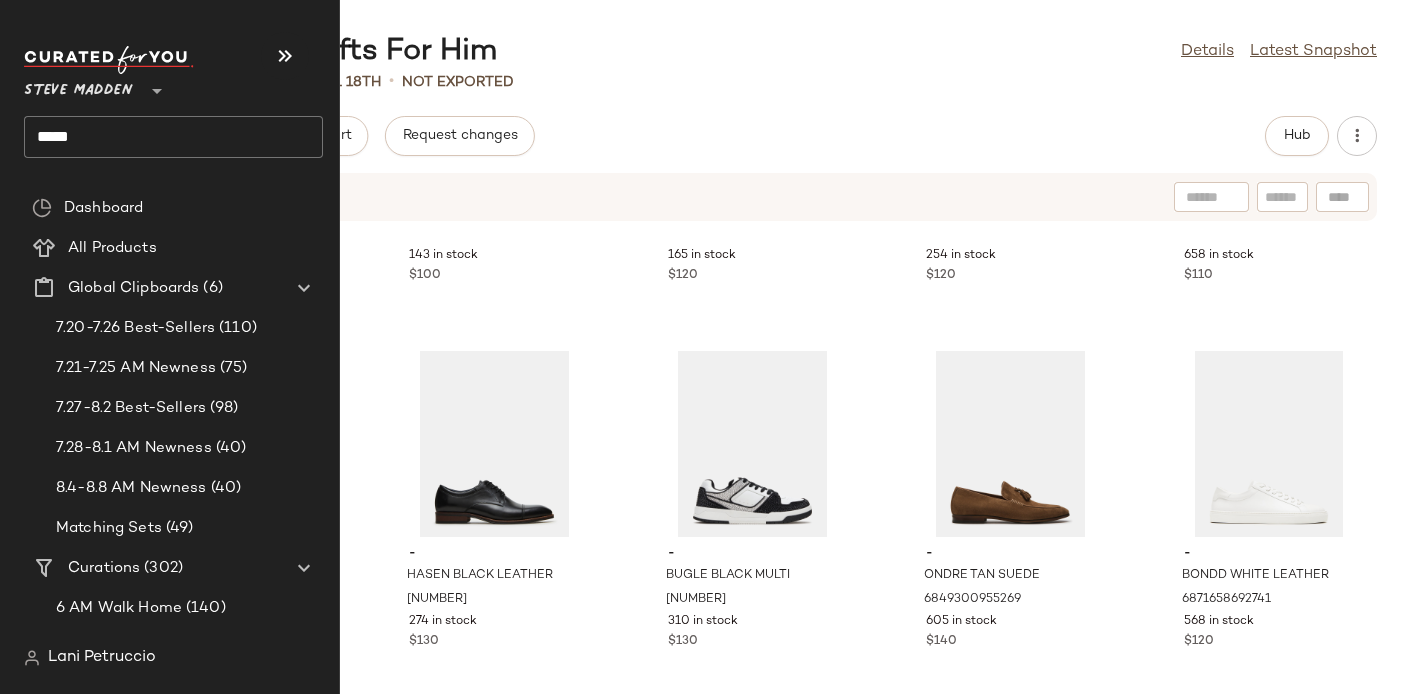click on "*****" 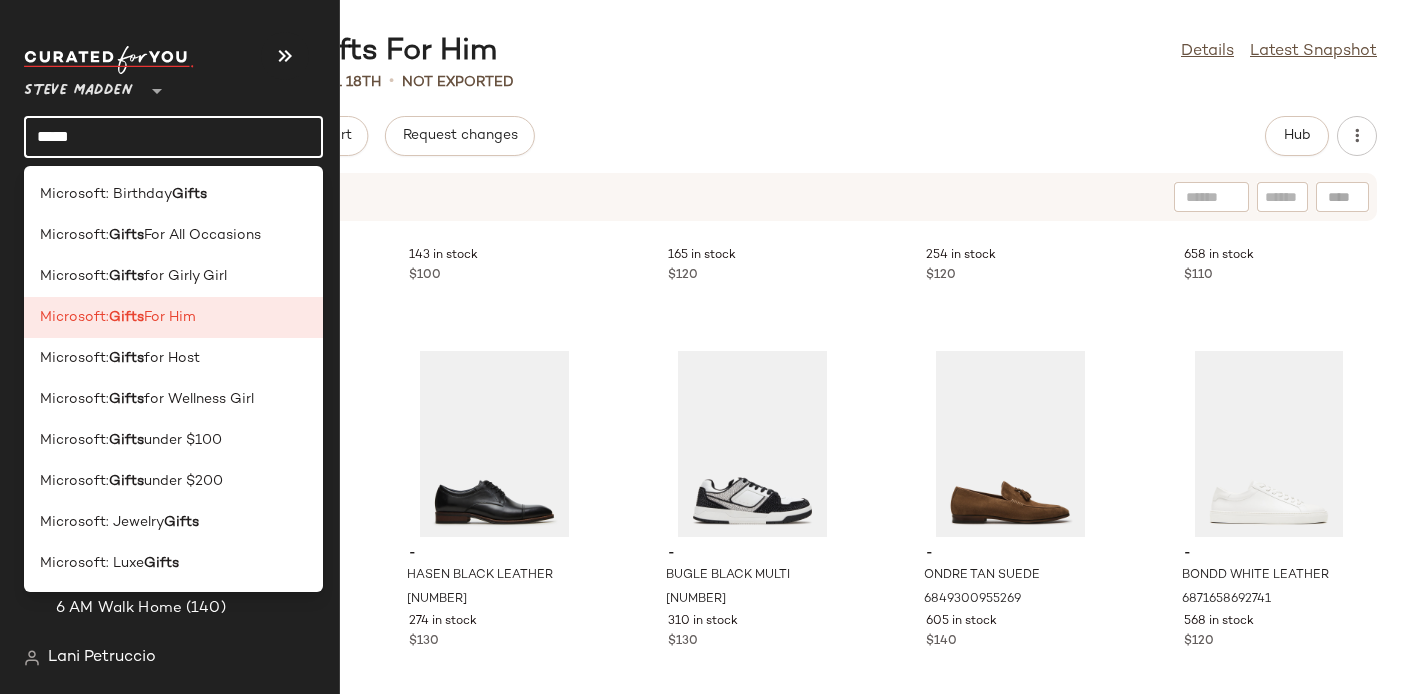 click on "*****" 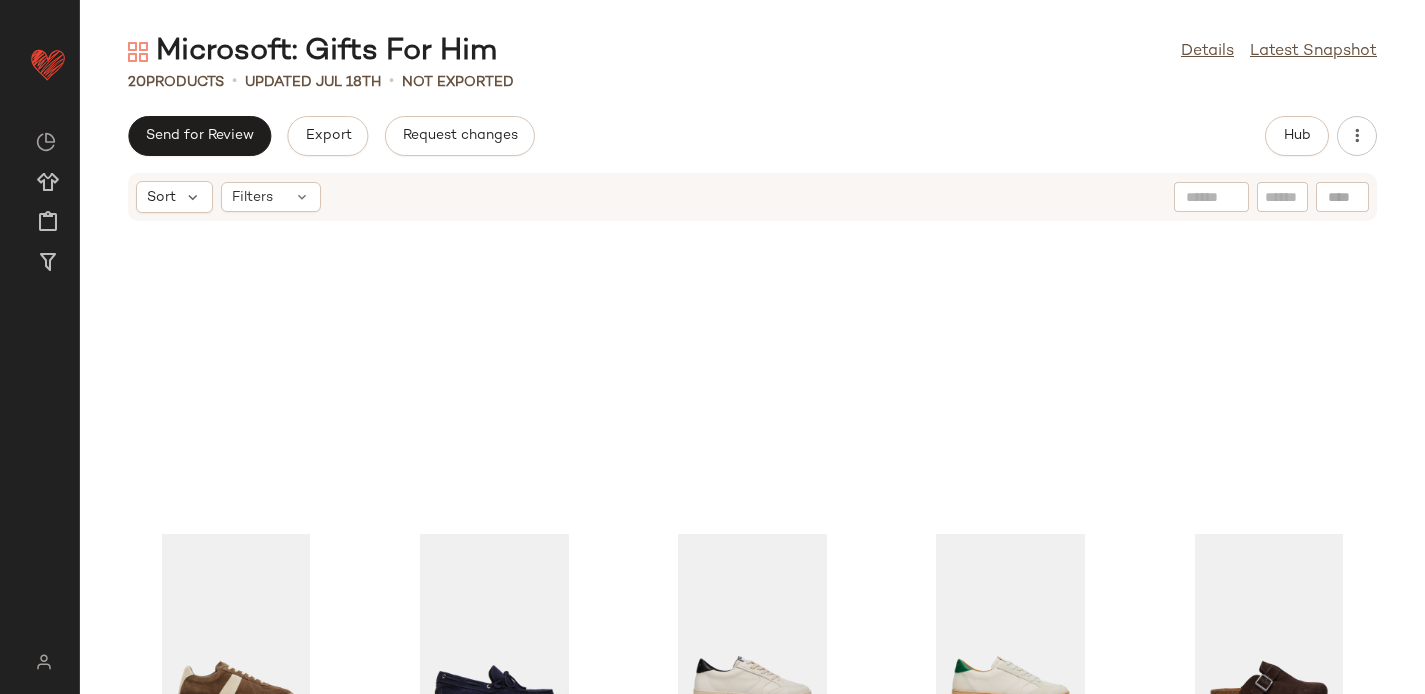 scroll, scrollTop: 416, scrollLeft: 0, axis: vertical 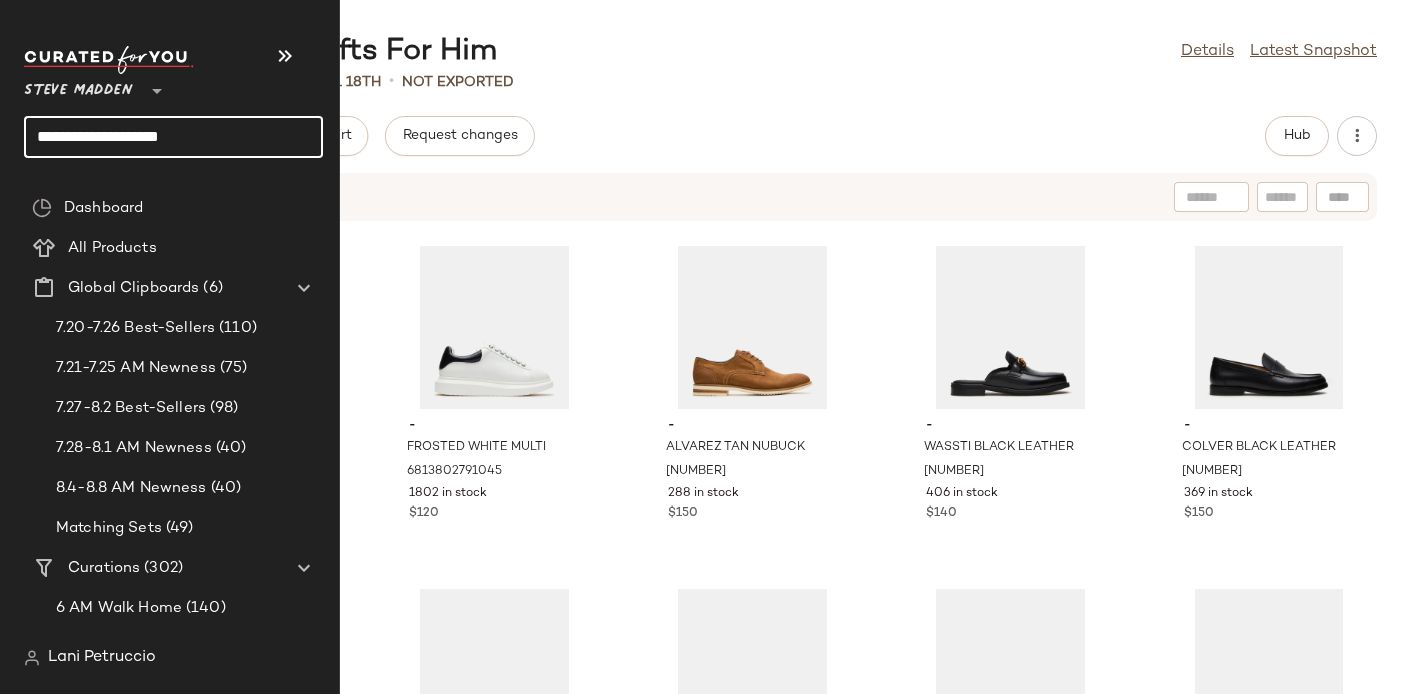 click on "**********" 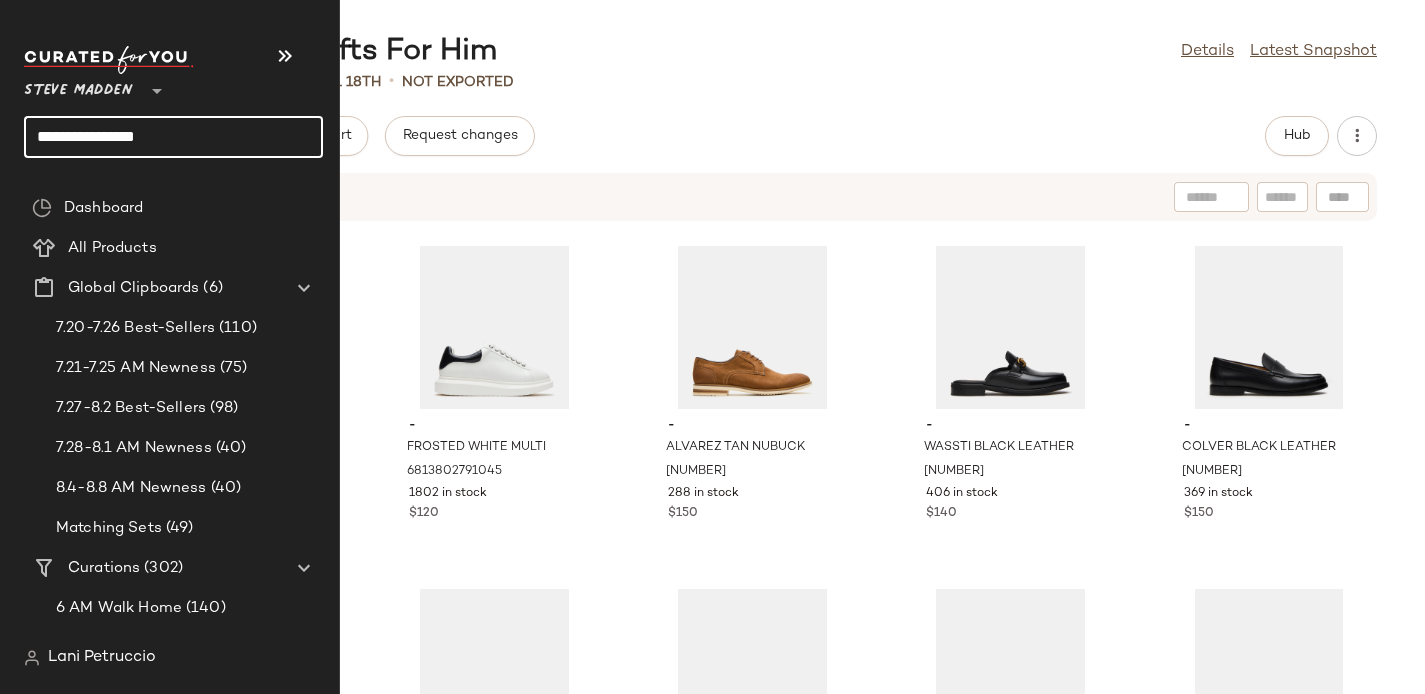 click on "**********" 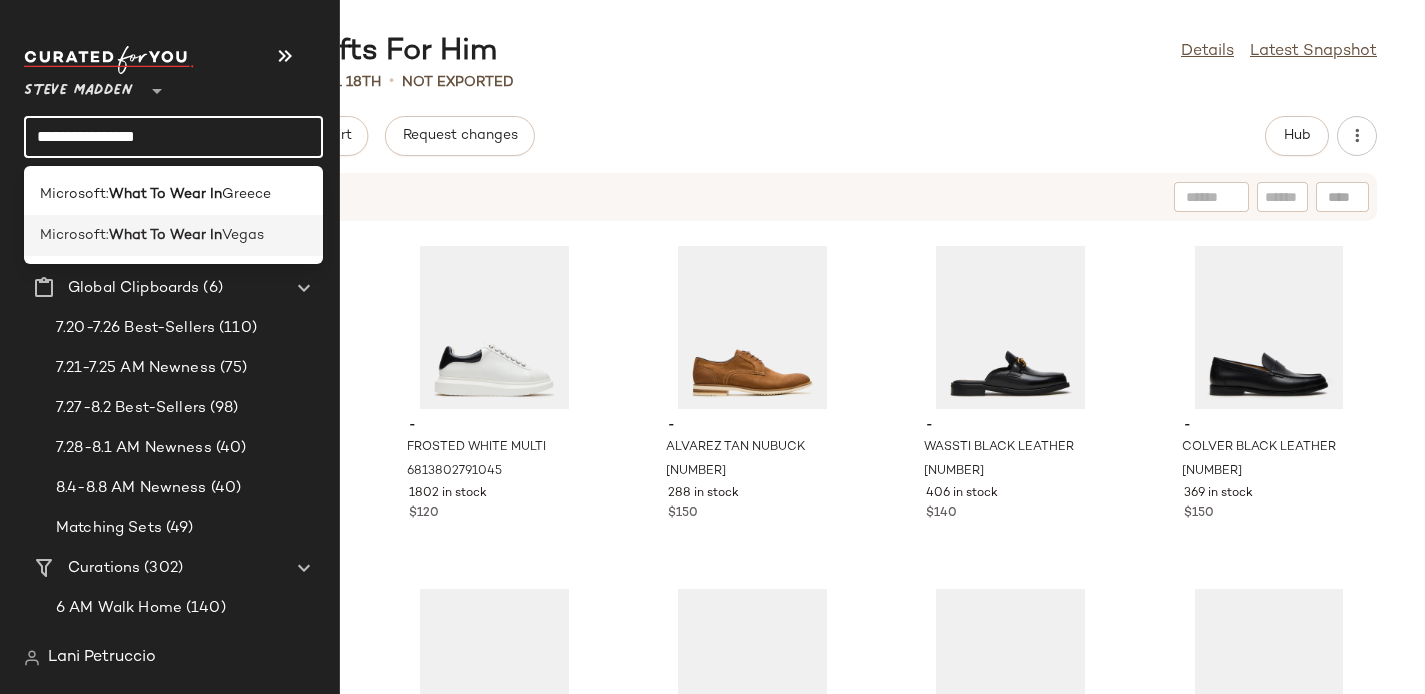 click on "Microsoft:" at bounding box center (74, 235) 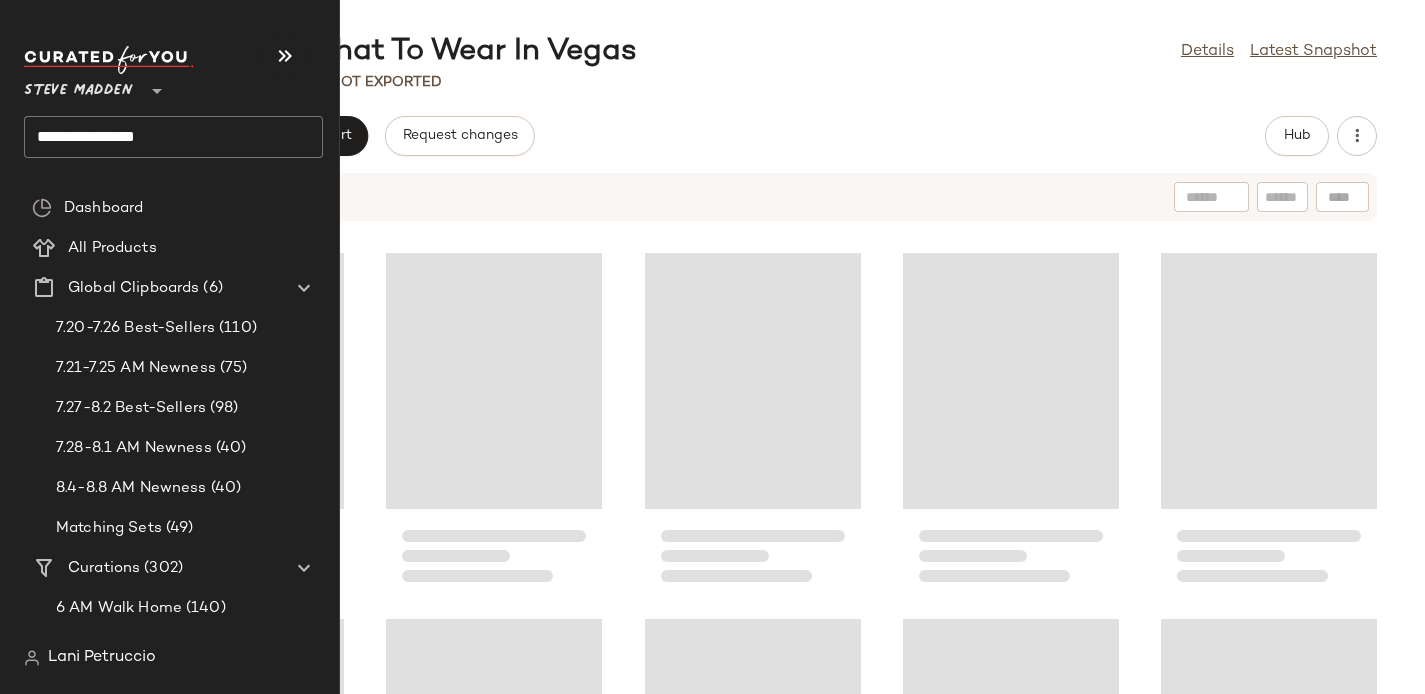 click on "**********" 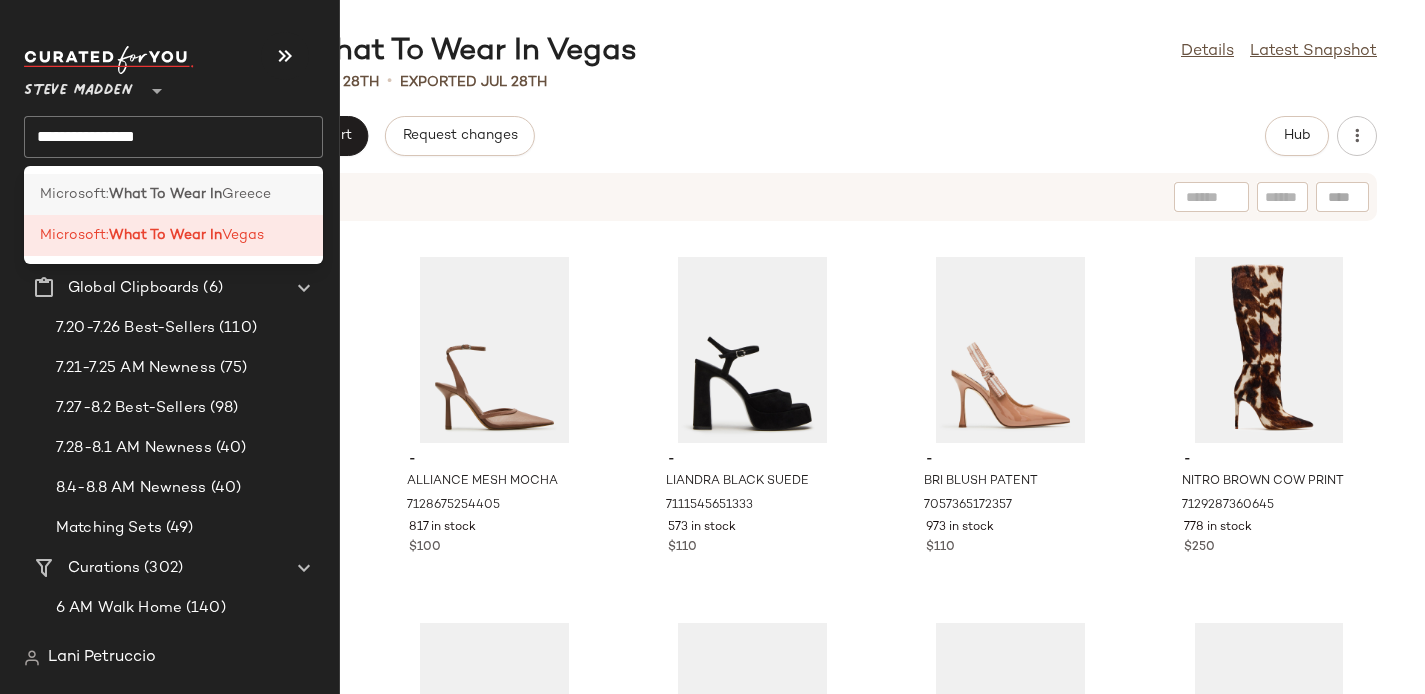 click on "Microsoft:" at bounding box center [74, 194] 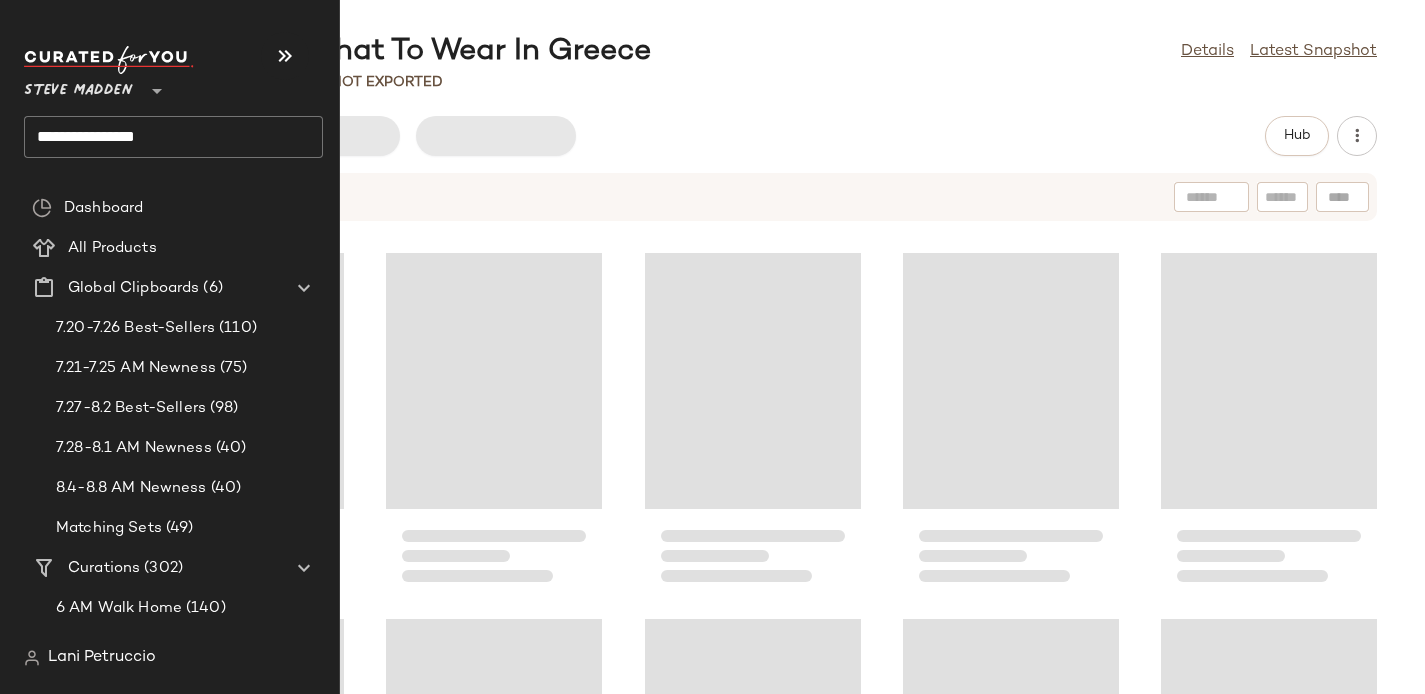 click on "**********" 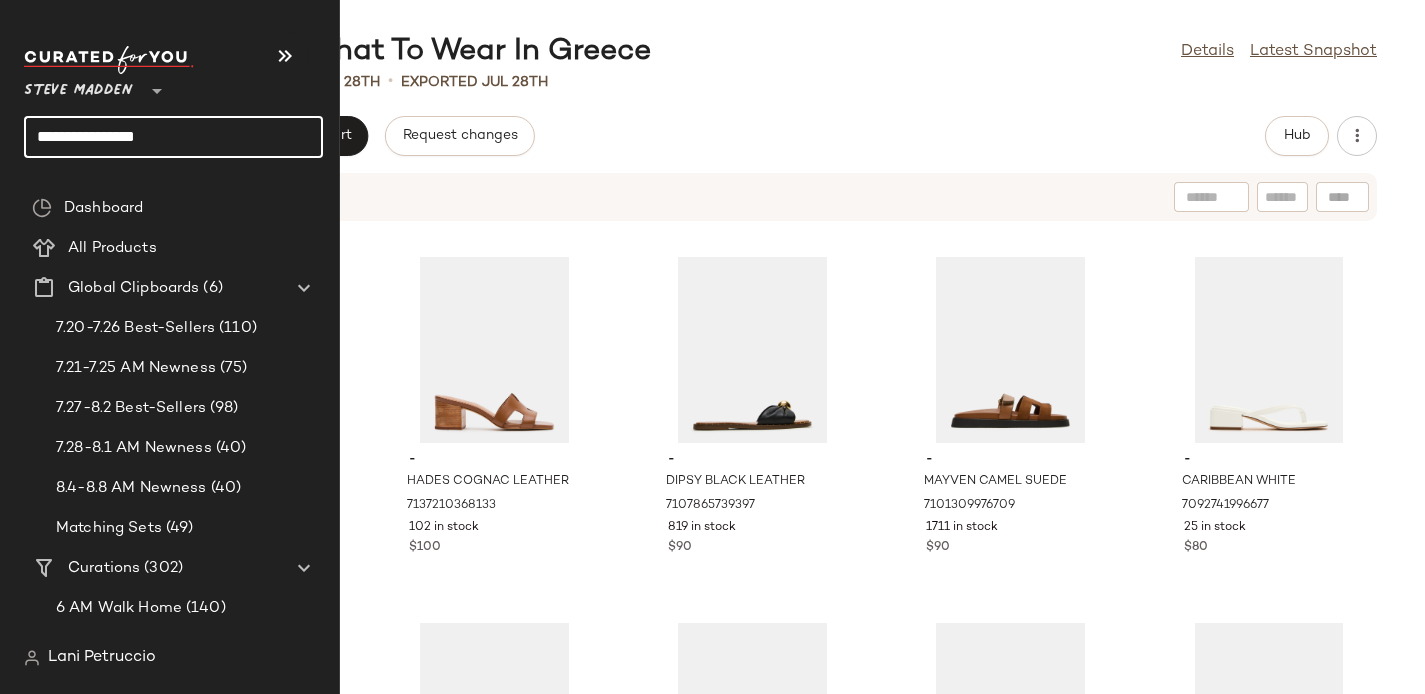 click on "**********" 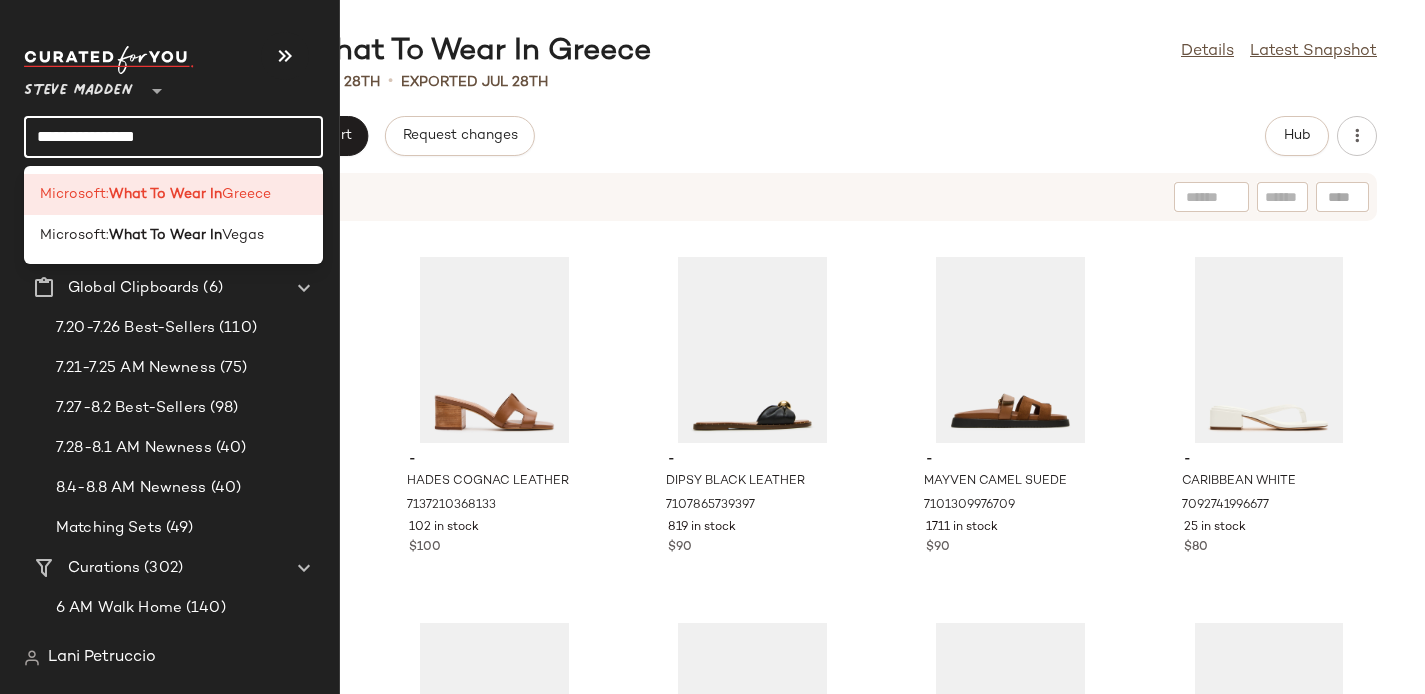 click on "**********" 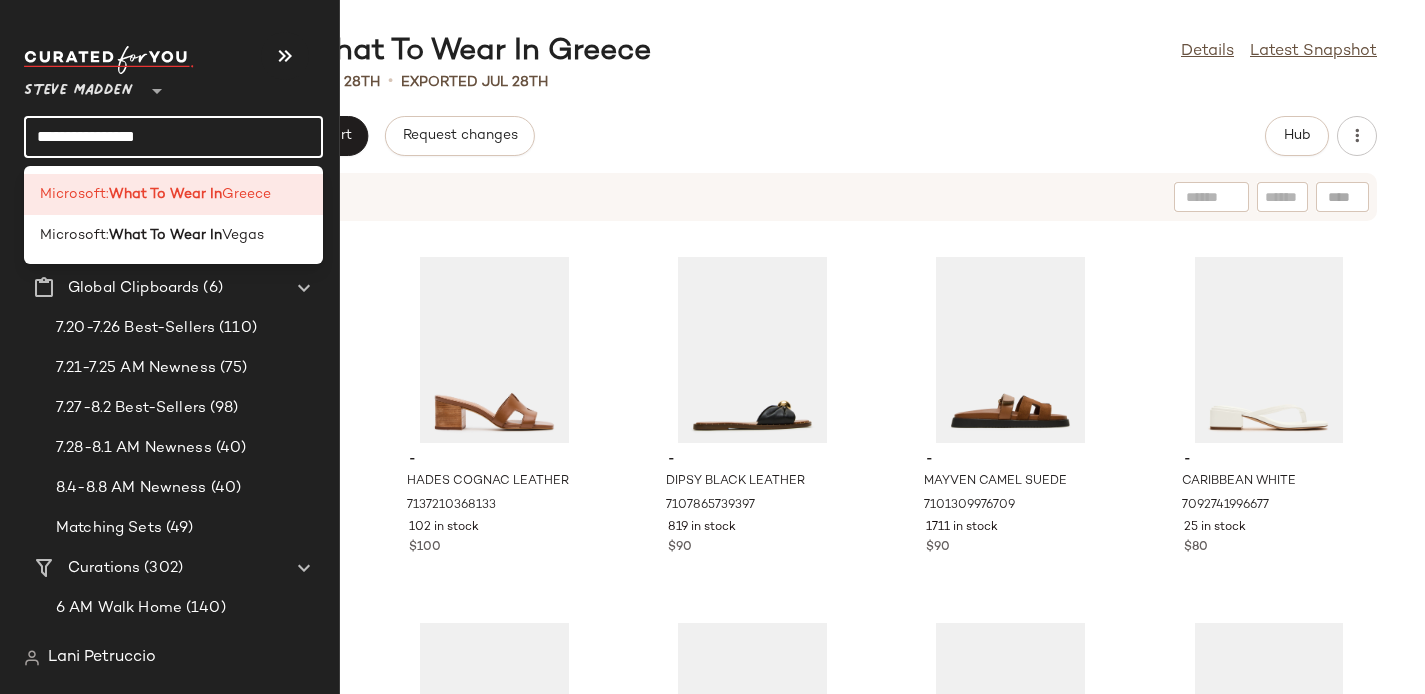 click on "**********" 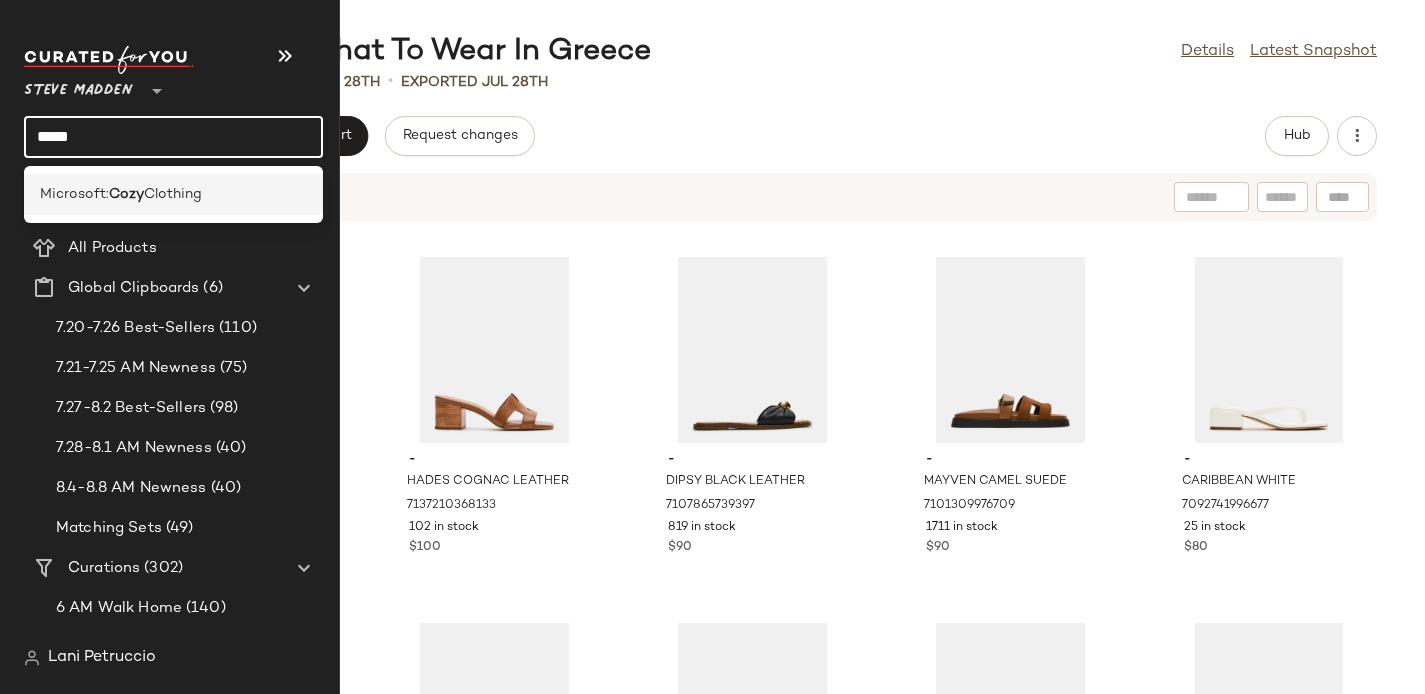 click on "Cozy" at bounding box center [126, 194] 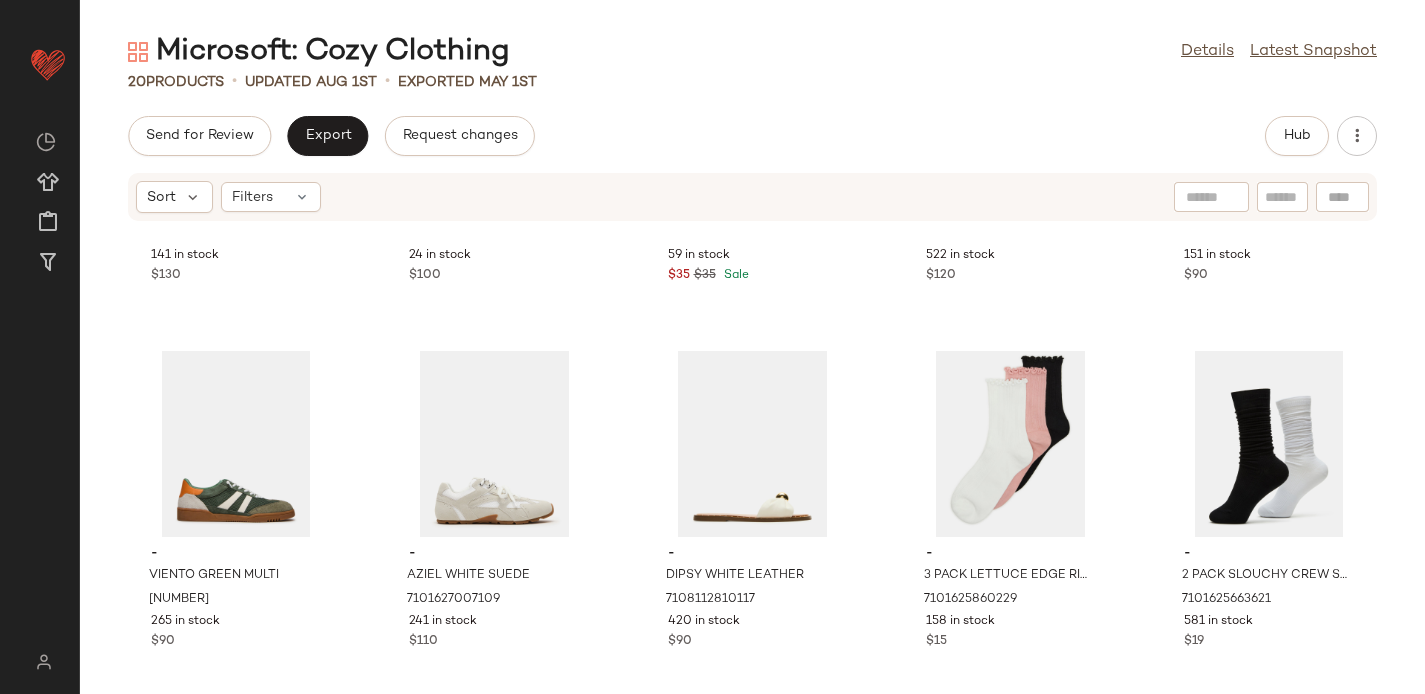 scroll, scrollTop: 1019, scrollLeft: 0, axis: vertical 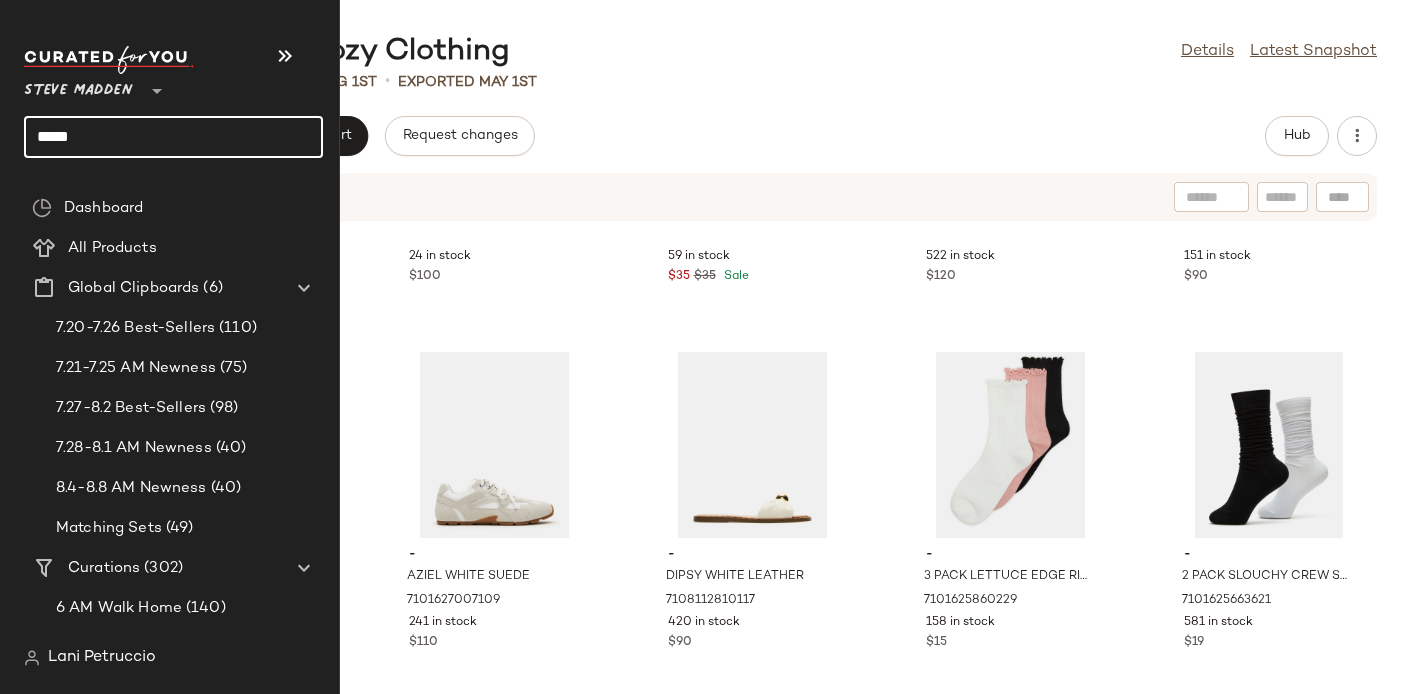 click on "****" 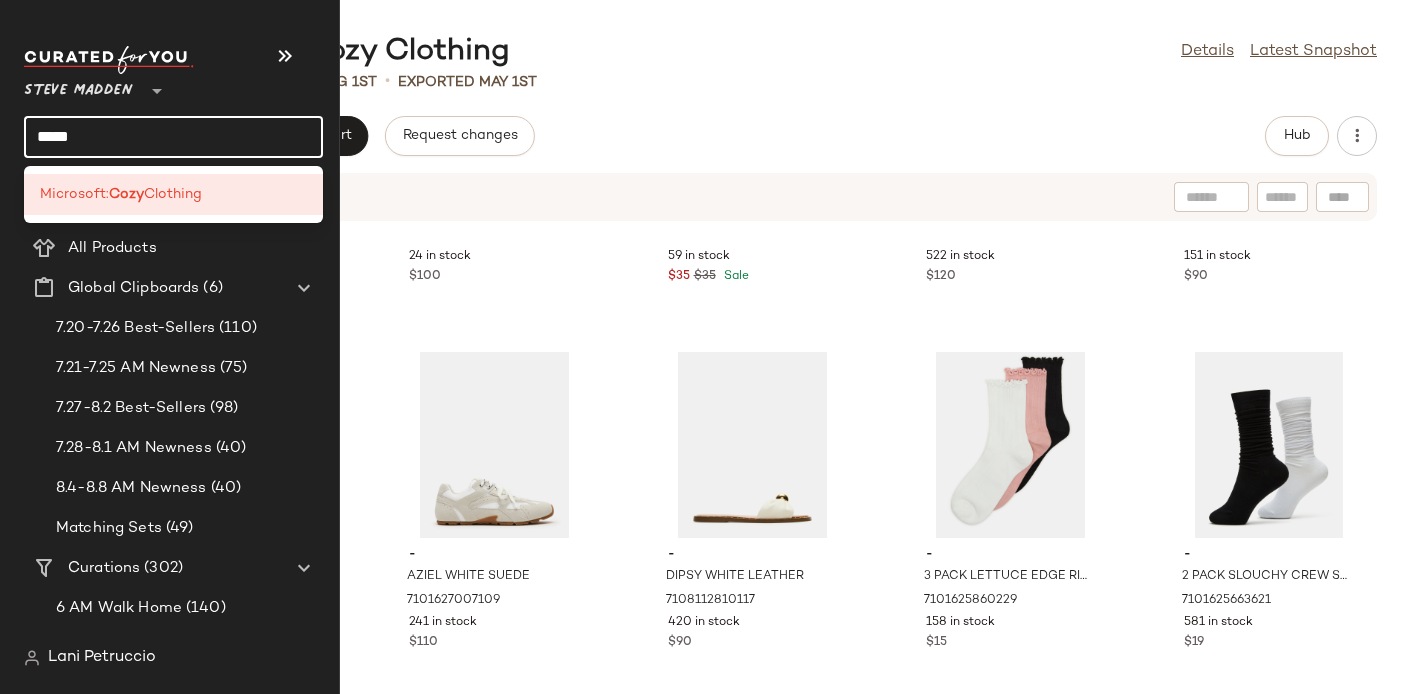 click on "****" 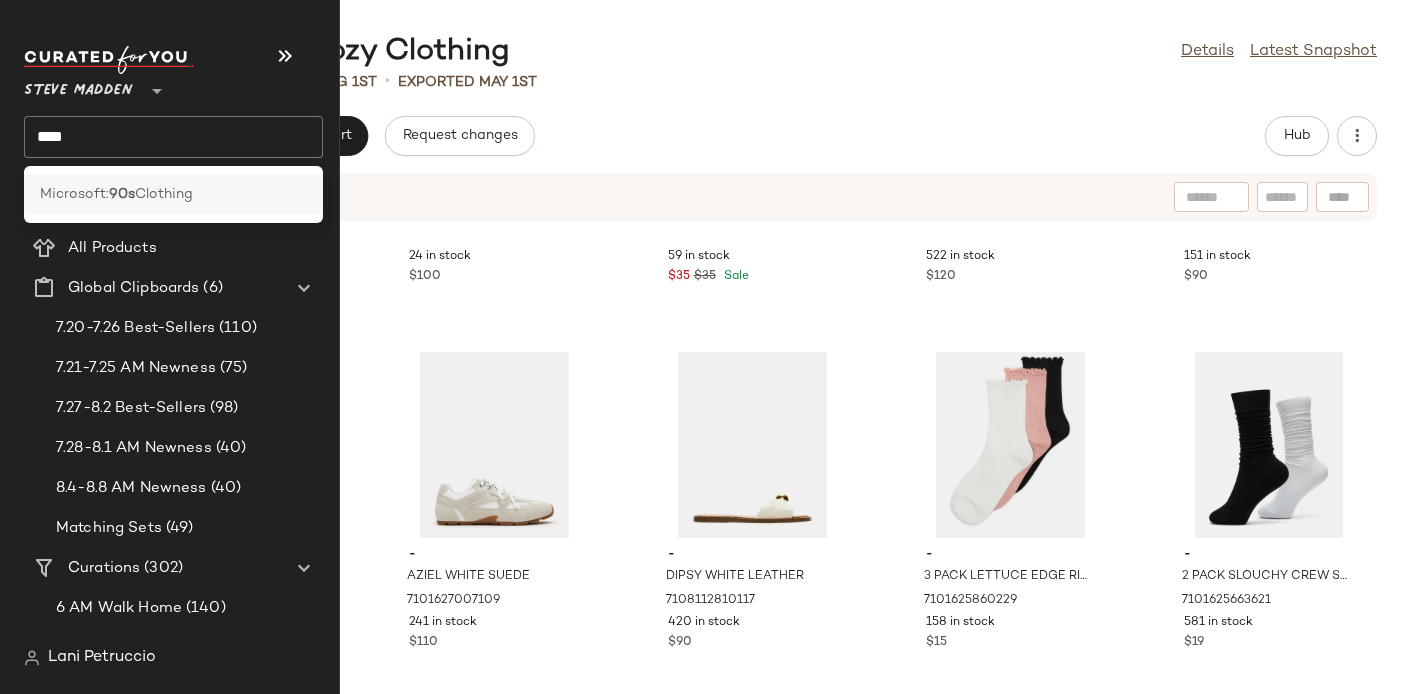 click on "Microsoft:  90s  Clothing" 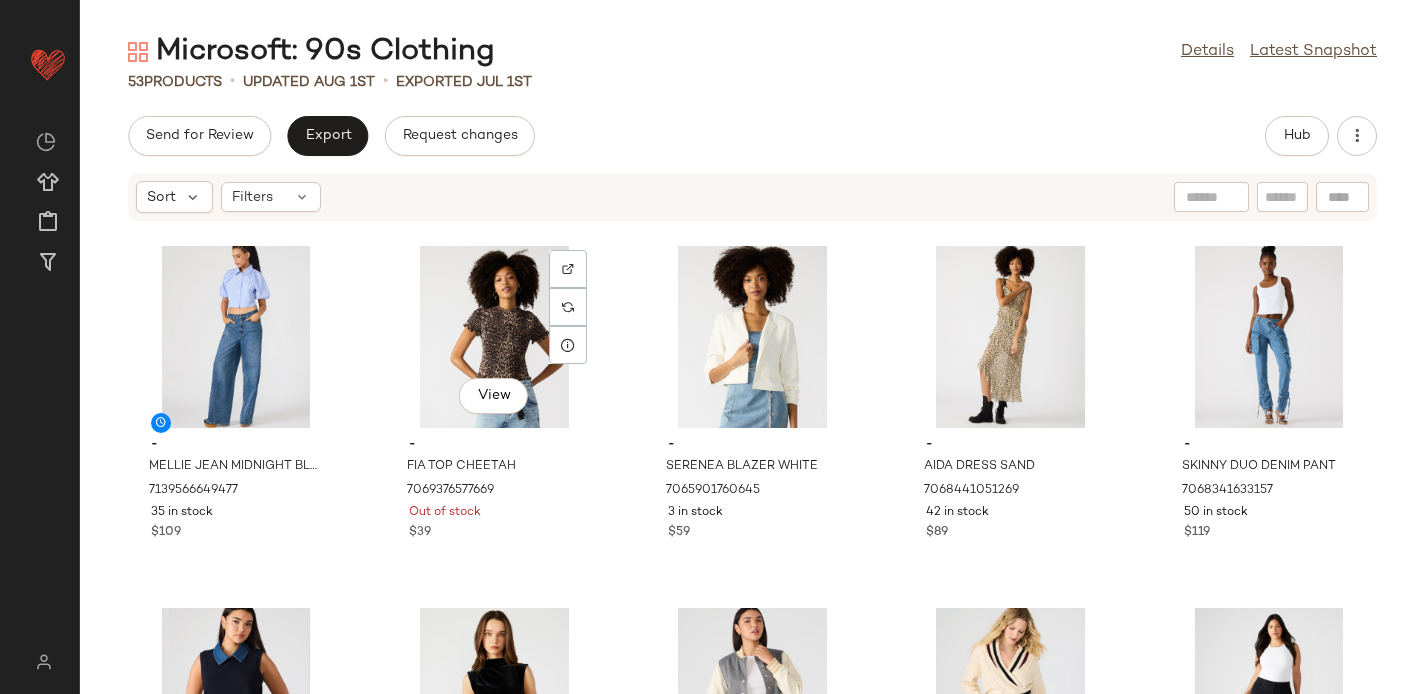 scroll, scrollTop: 1851, scrollLeft: 0, axis: vertical 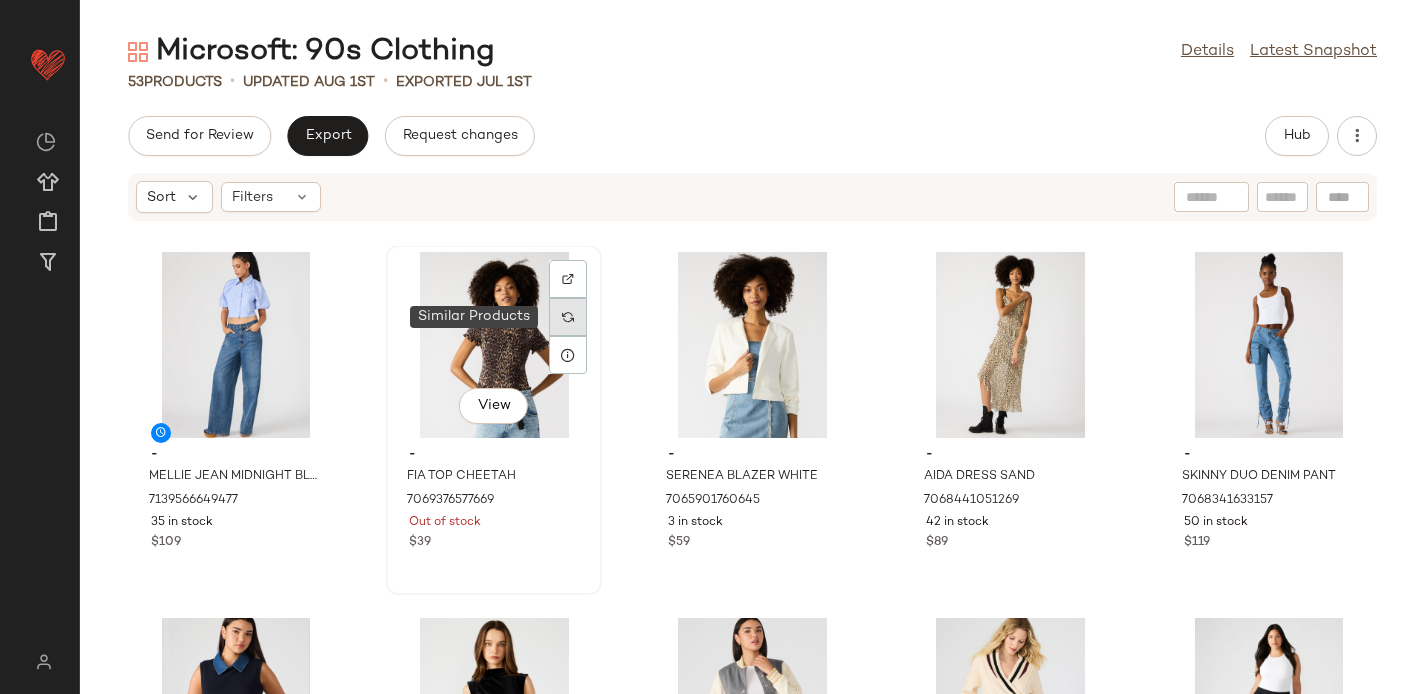 click 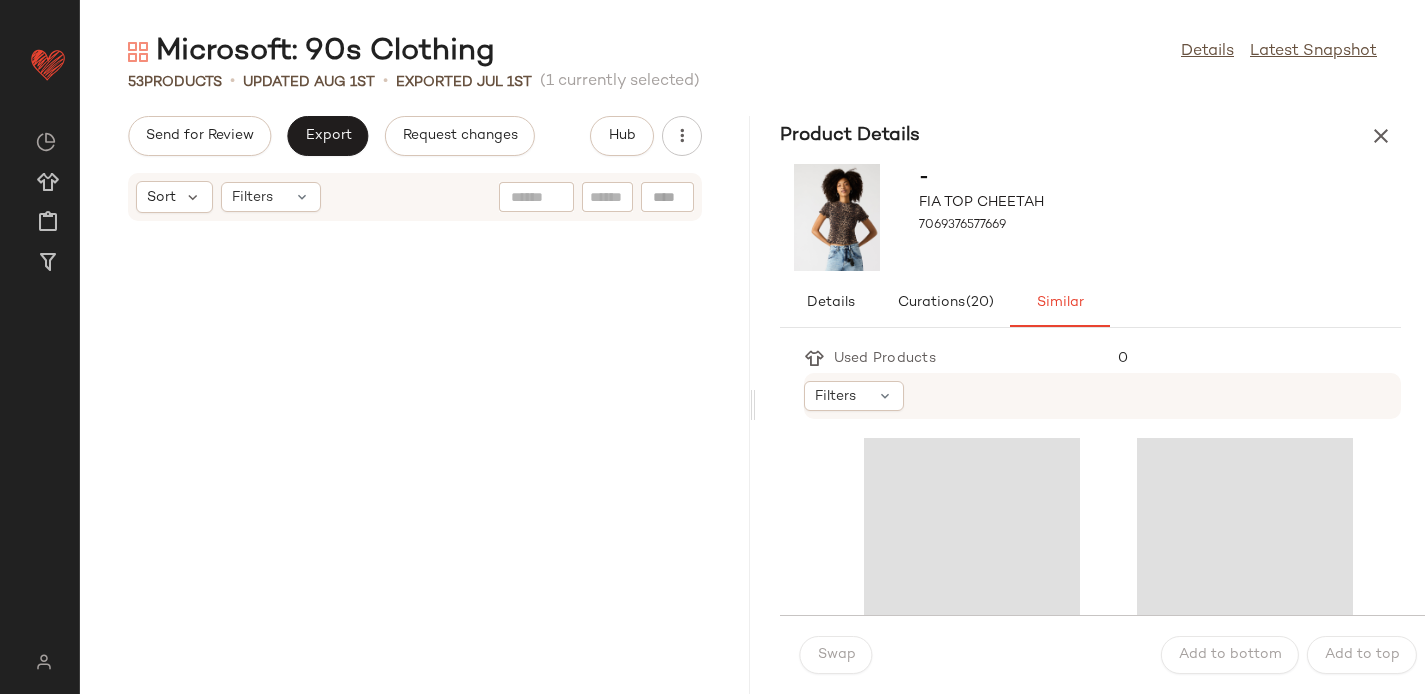 scroll, scrollTop: 4758, scrollLeft: 0, axis: vertical 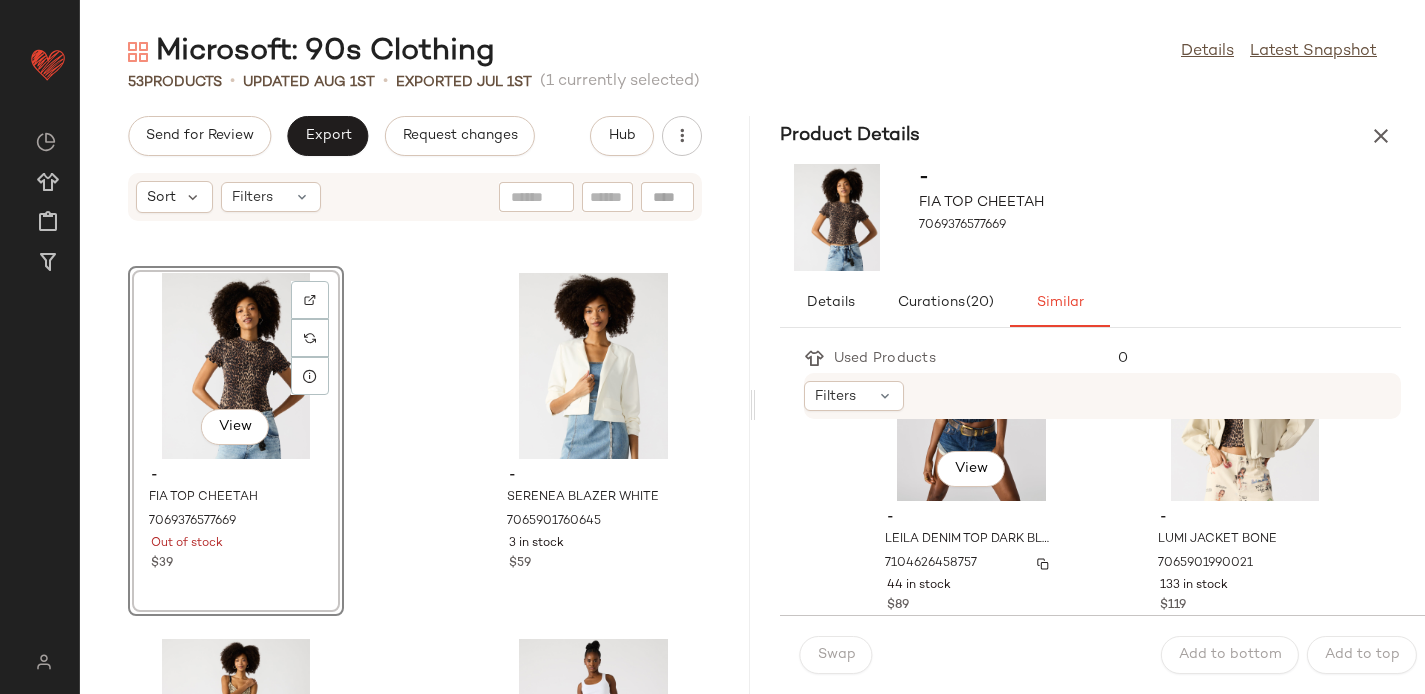 click on "7104626458757" at bounding box center (970, 564) 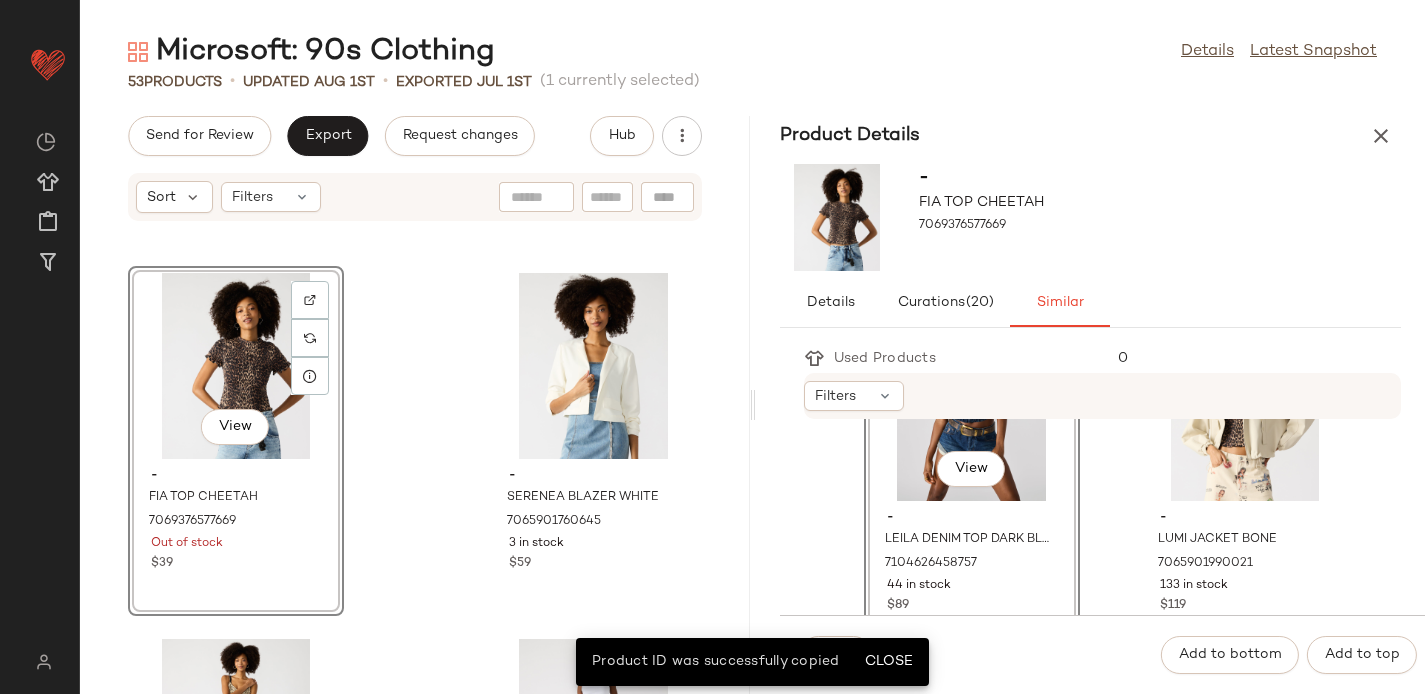 click on "View - LEILA DENIM TOP DARK BLUE [NUMBER] 44 in stock $89" 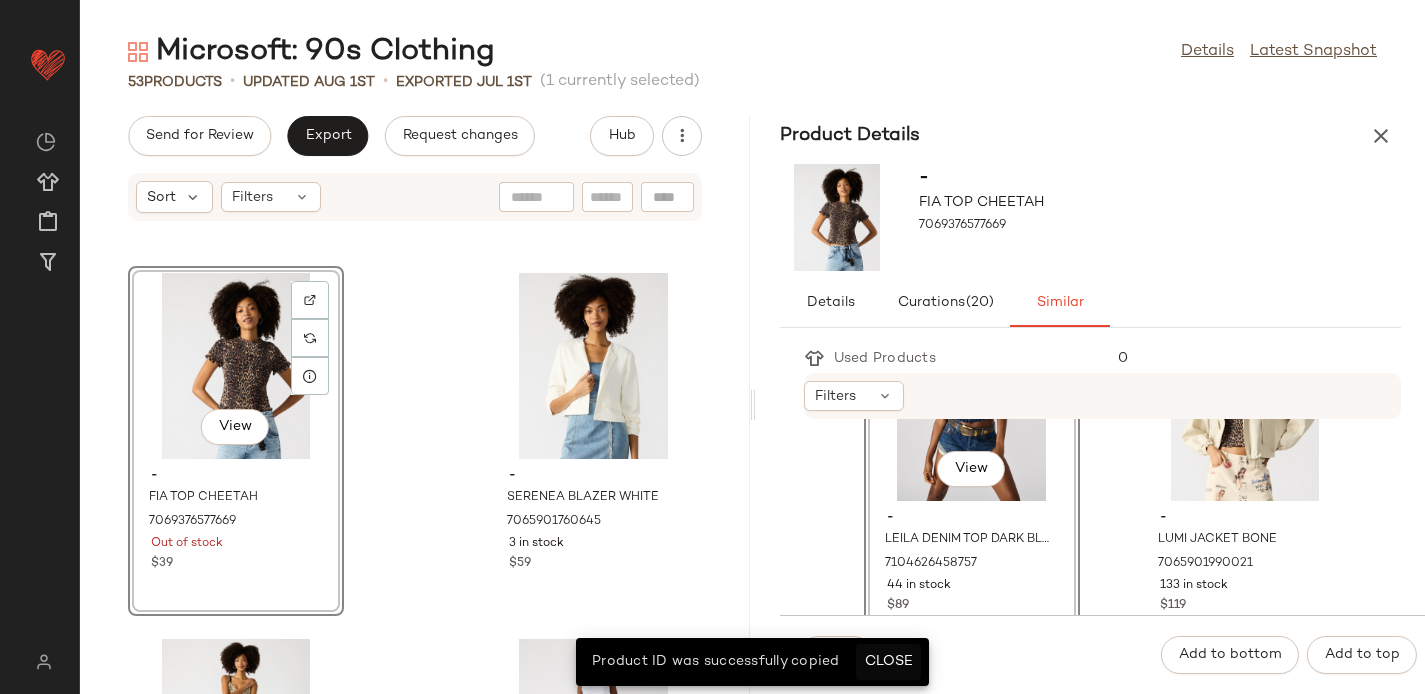 click on "Close" 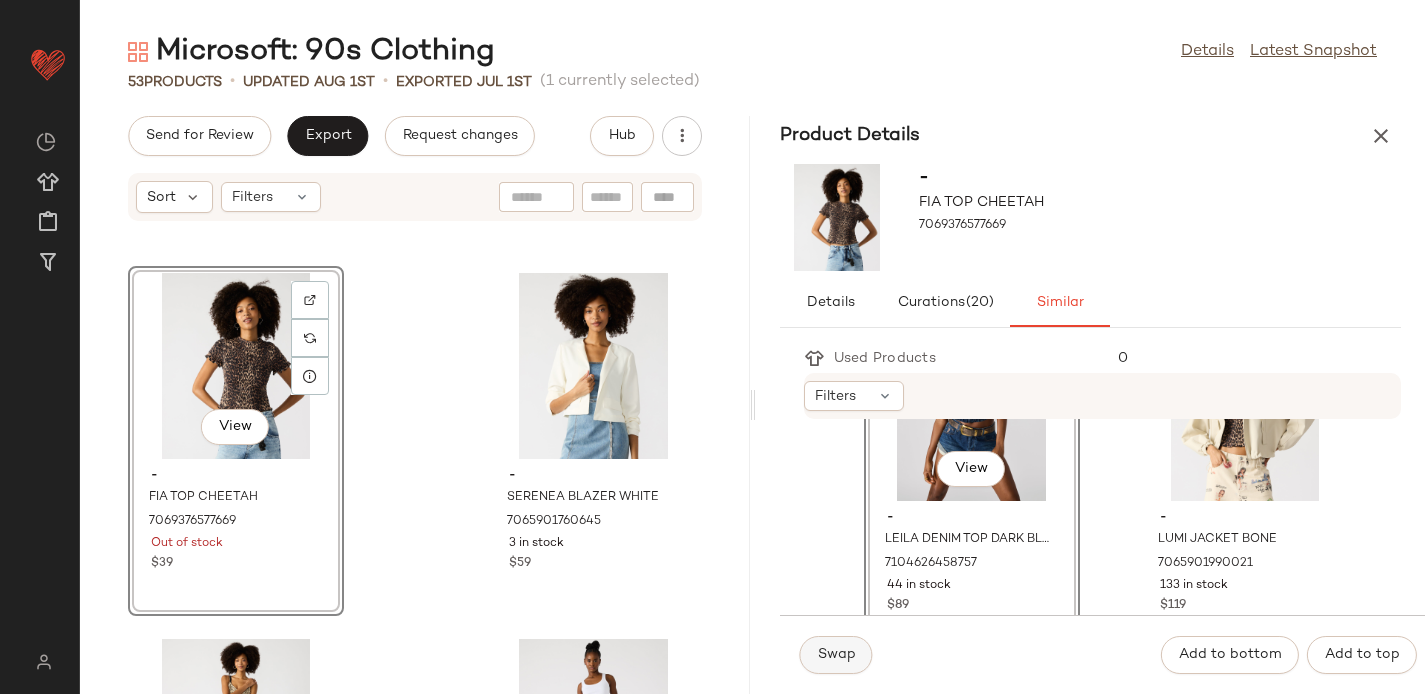 click on "Swap" 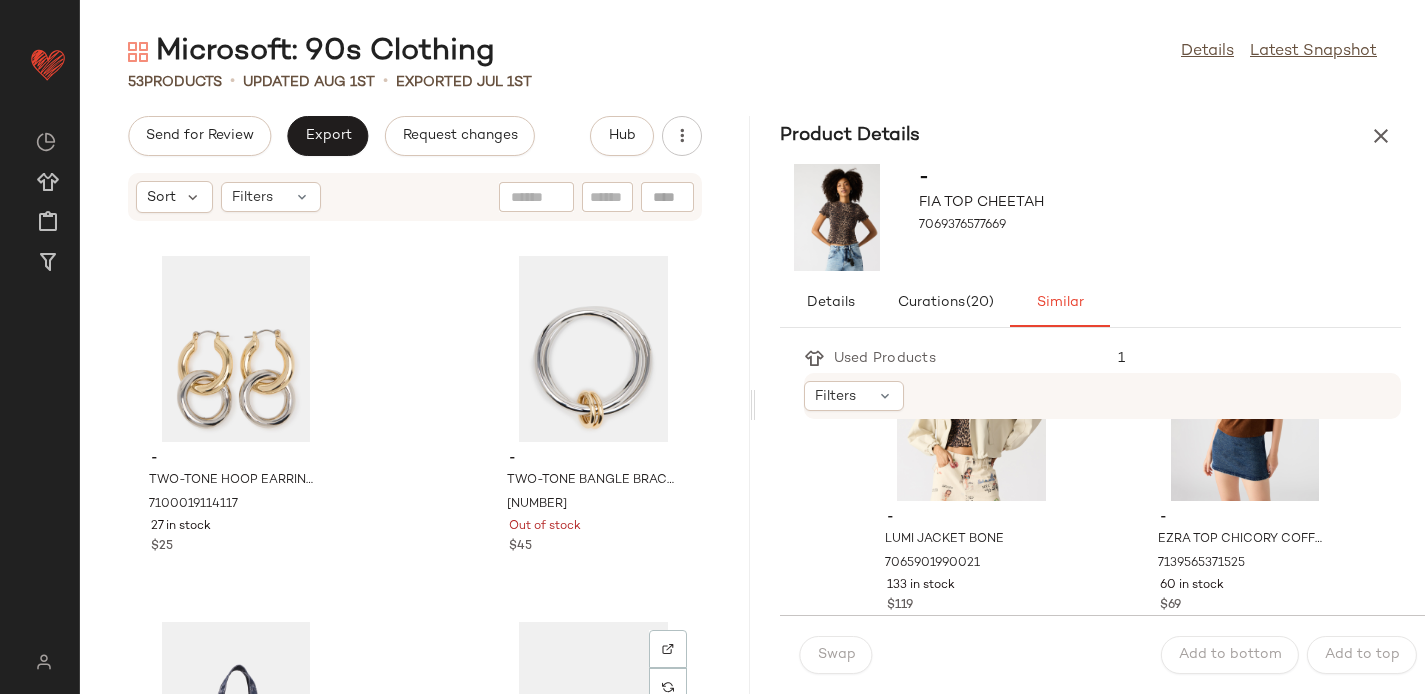 scroll, scrollTop: 7336, scrollLeft: 0, axis: vertical 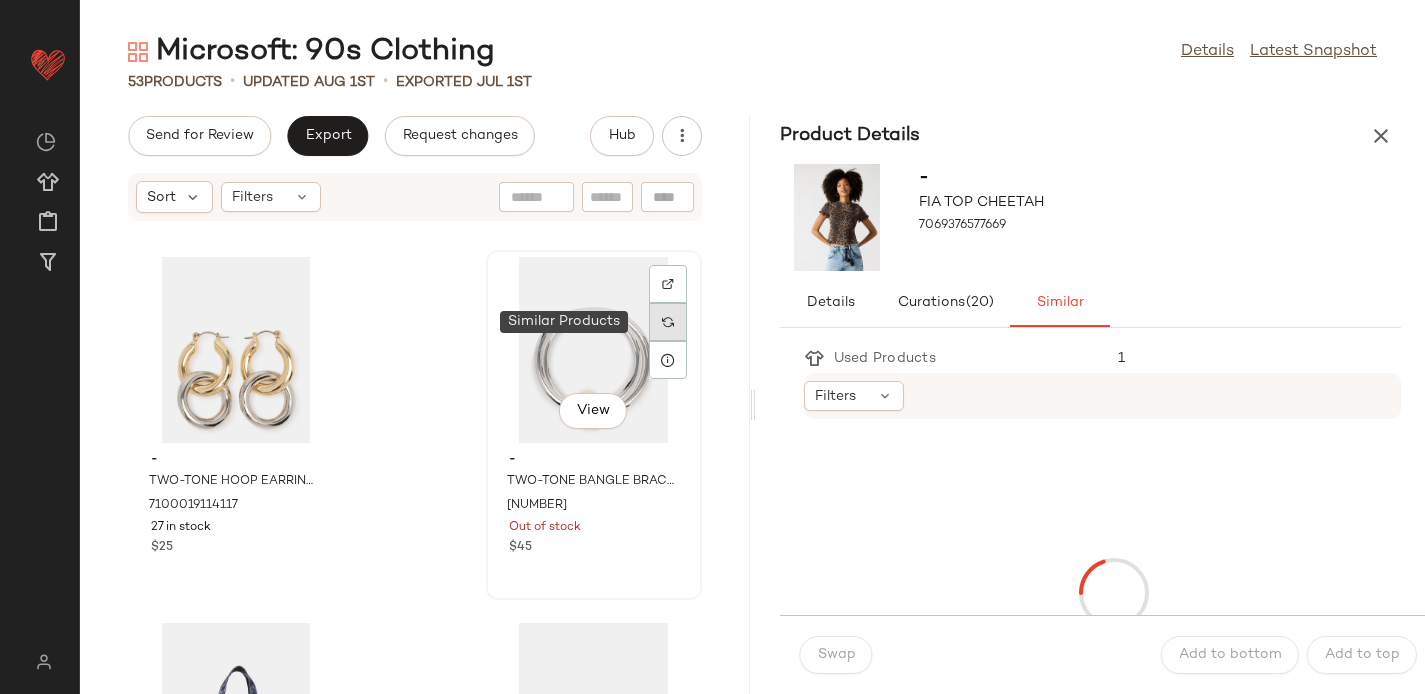 click 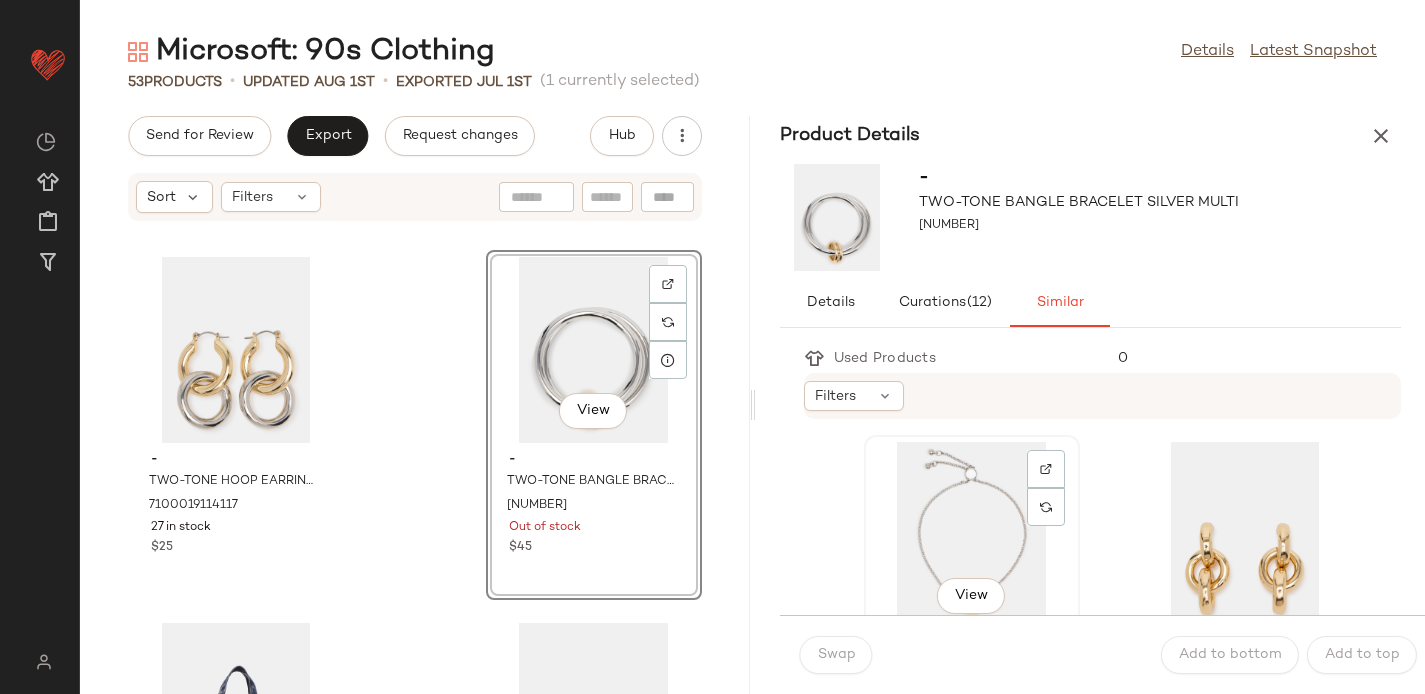 click on "View" 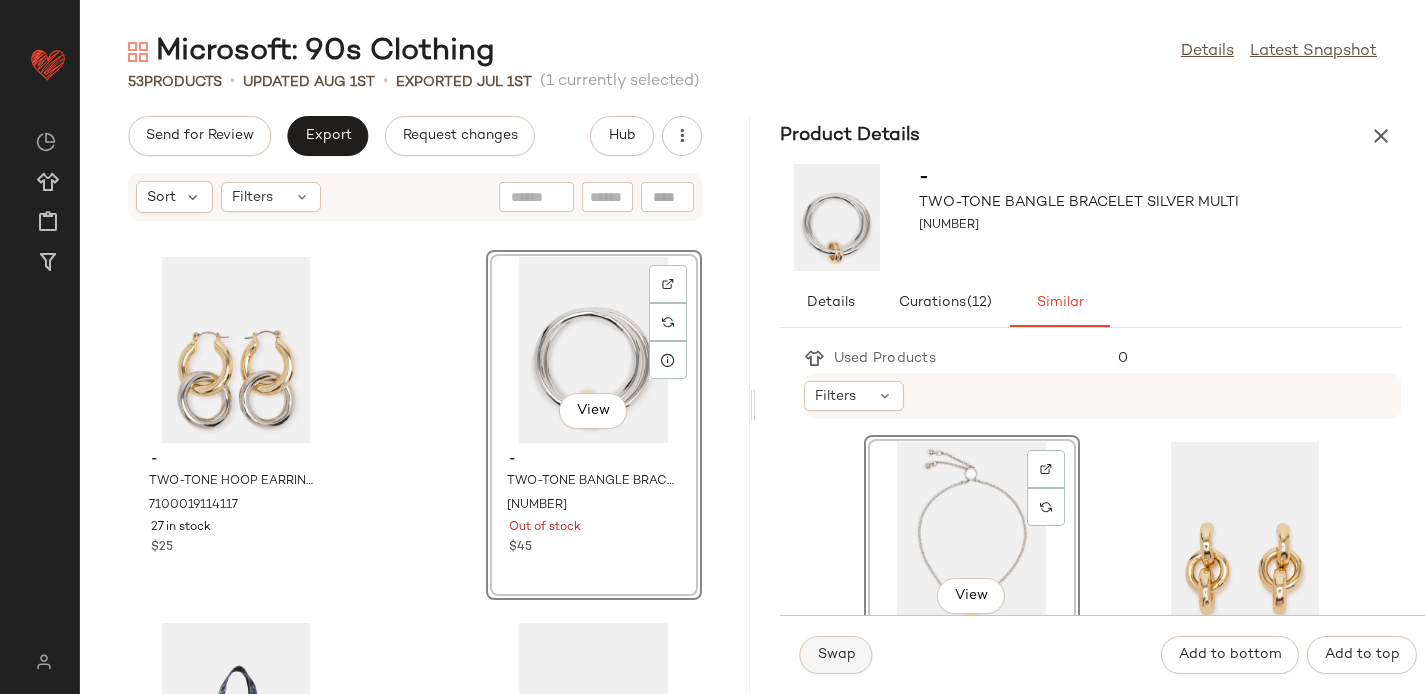 click on "Swap" 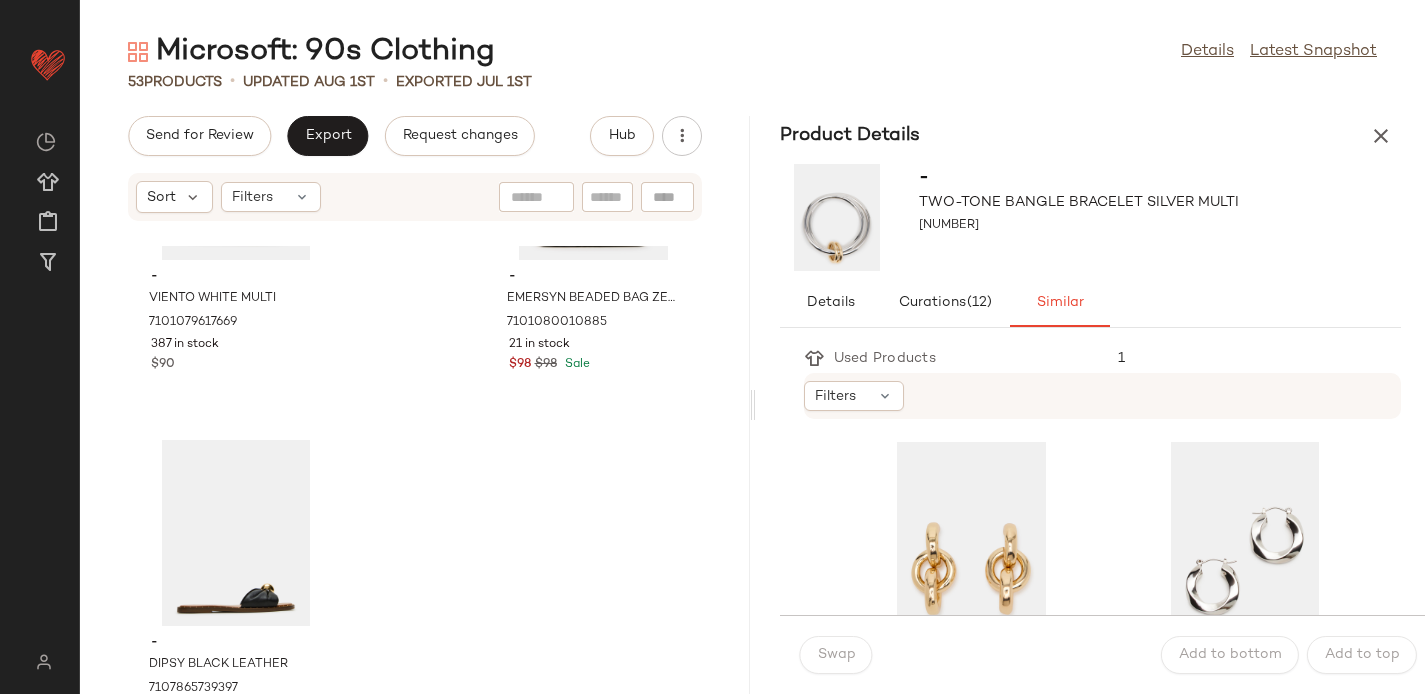 scroll, scrollTop: 9438, scrollLeft: 0, axis: vertical 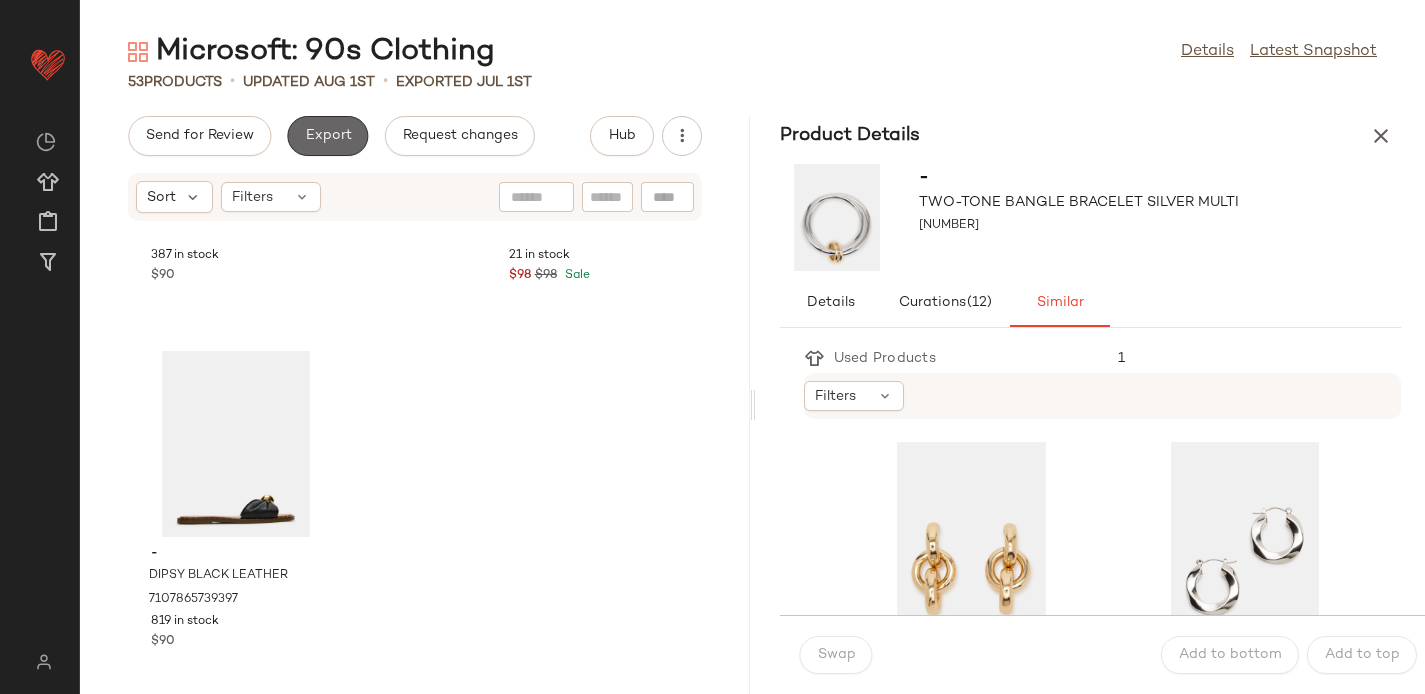 click on "Export" at bounding box center [327, 136] 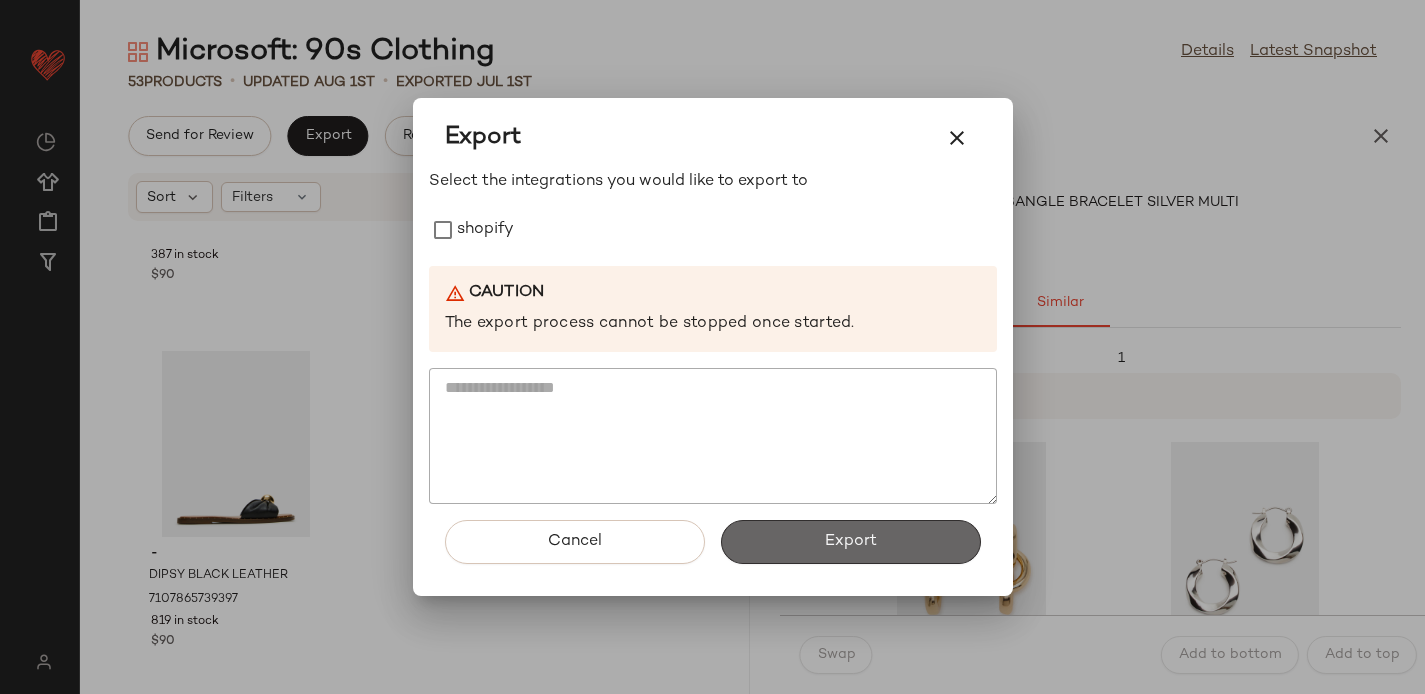 click on "Export" 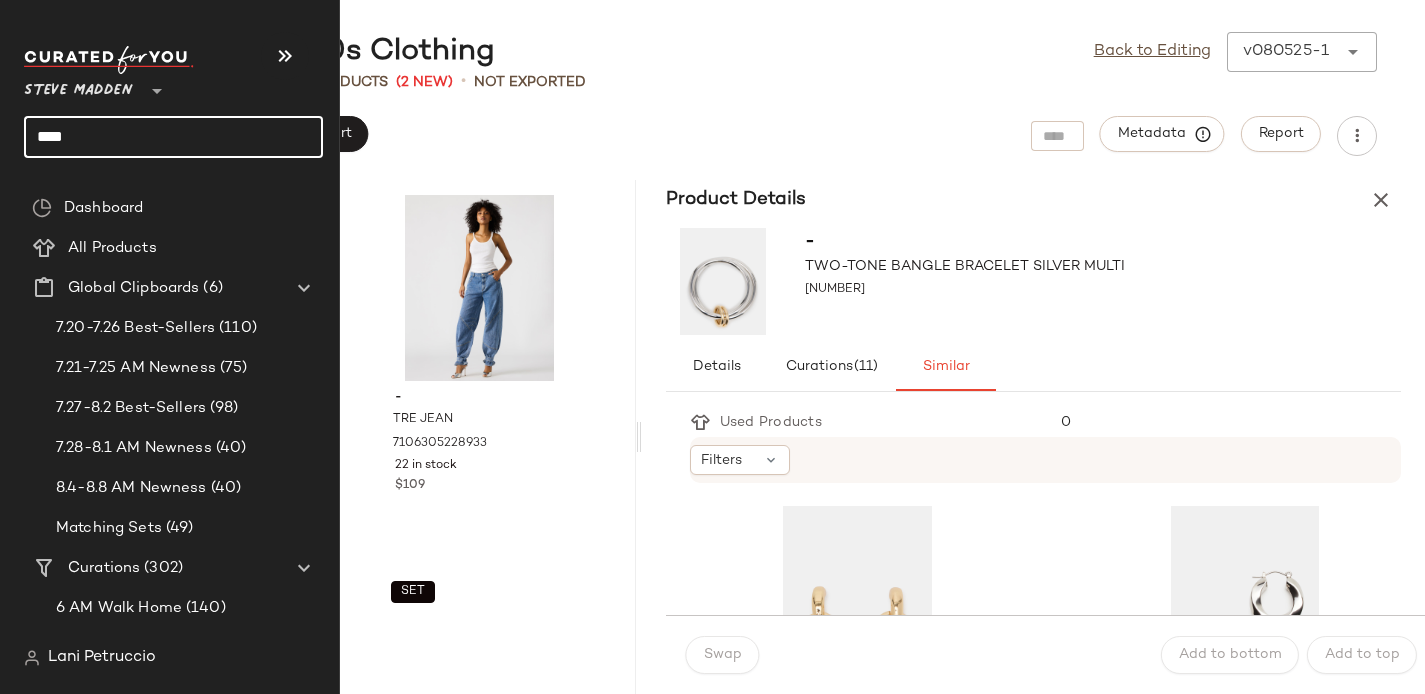 click on "***" 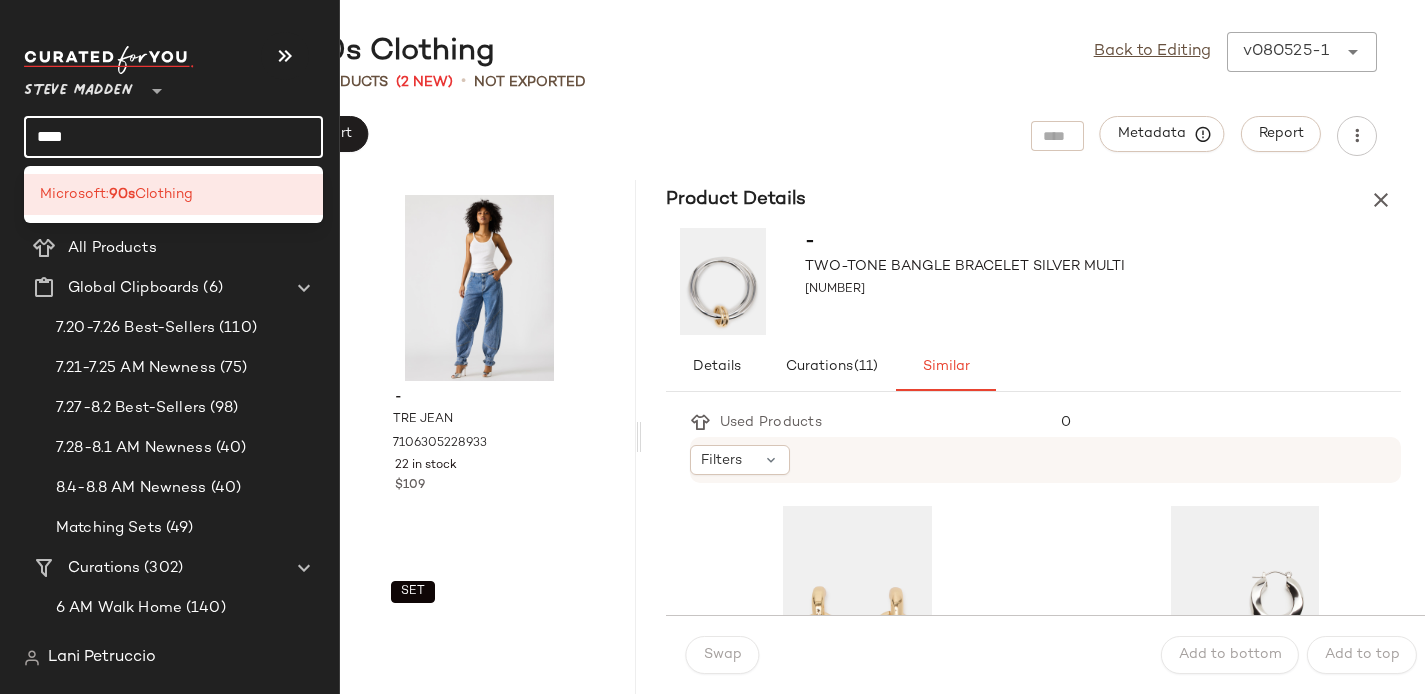click on "***" 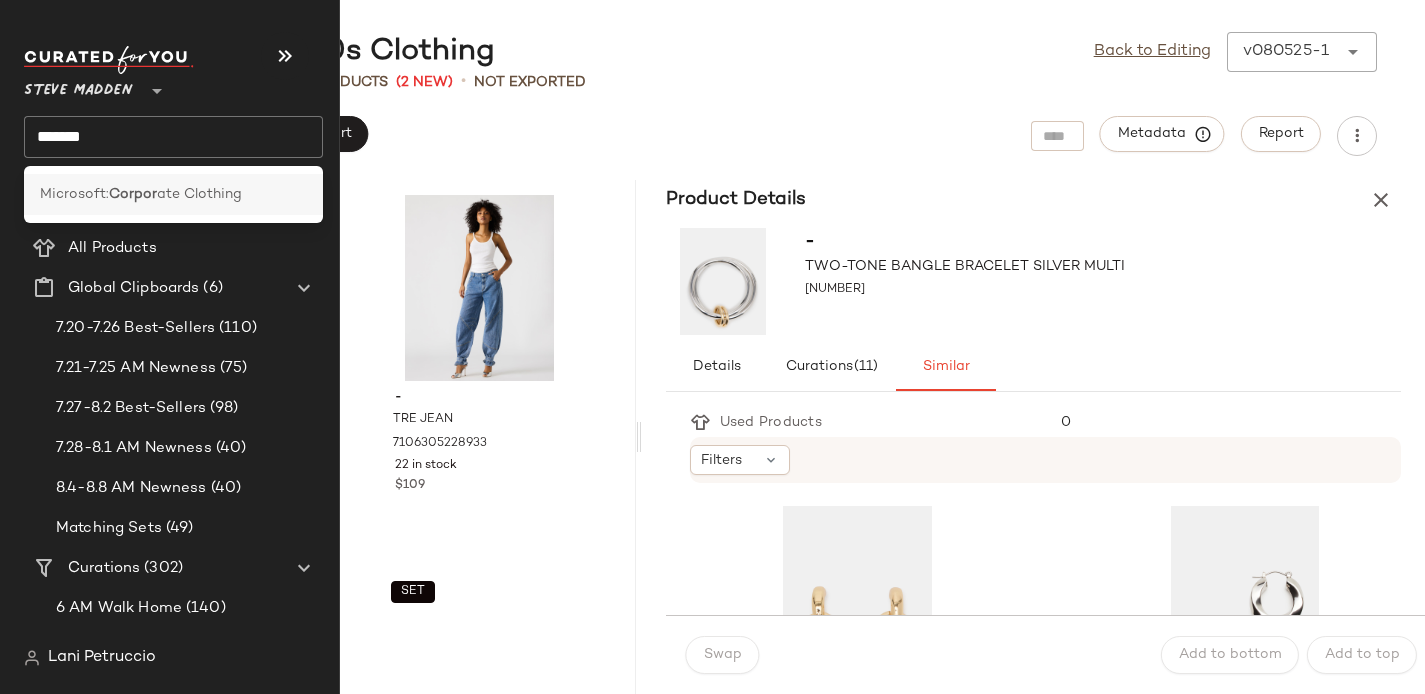 click on "Microsoft:" at bounding box center (74, 194) 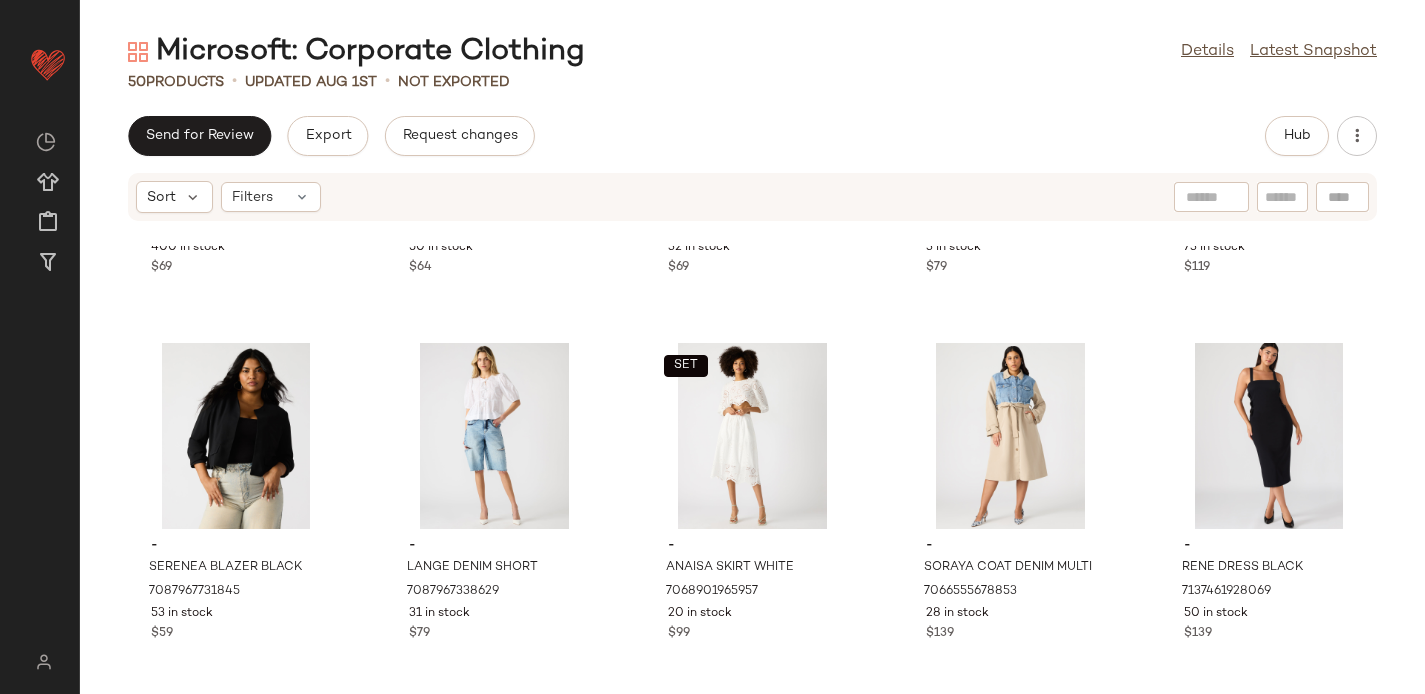 scroll, scrollTop: 667, scrollLeft: 0, axis: vertical 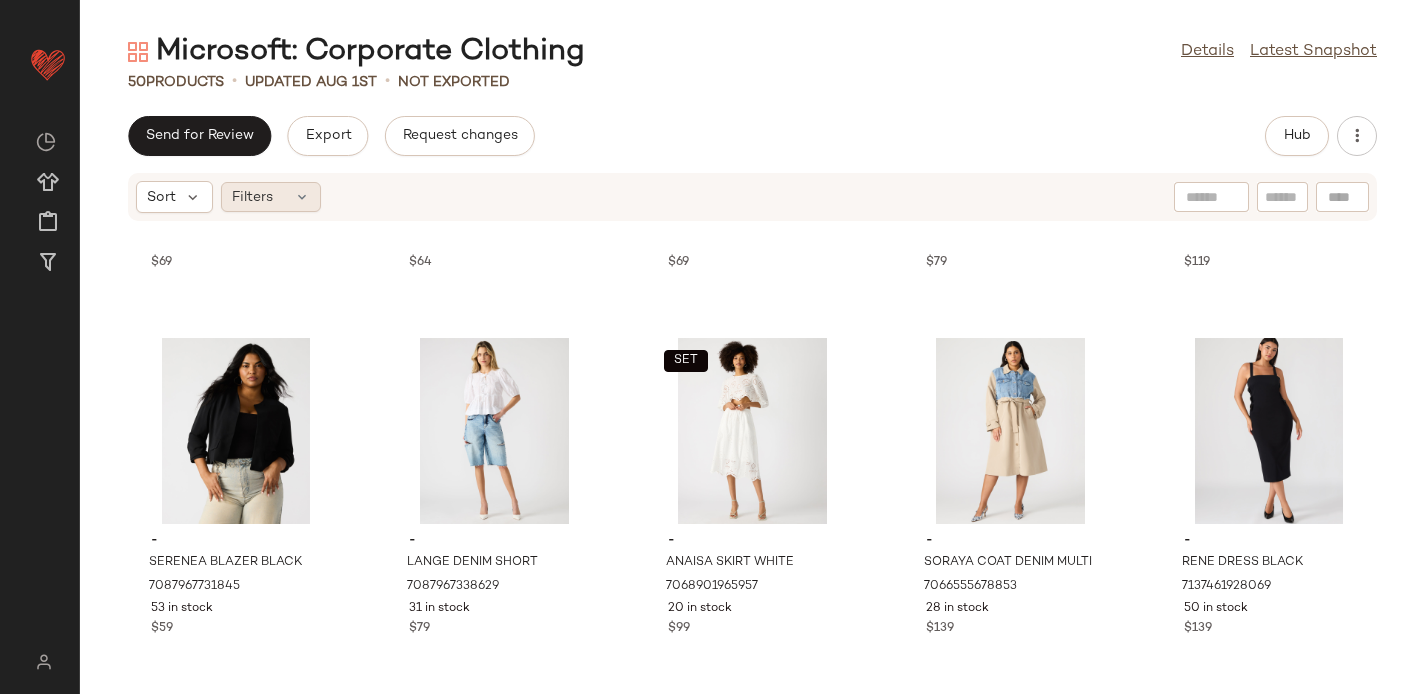 click on "Filters" 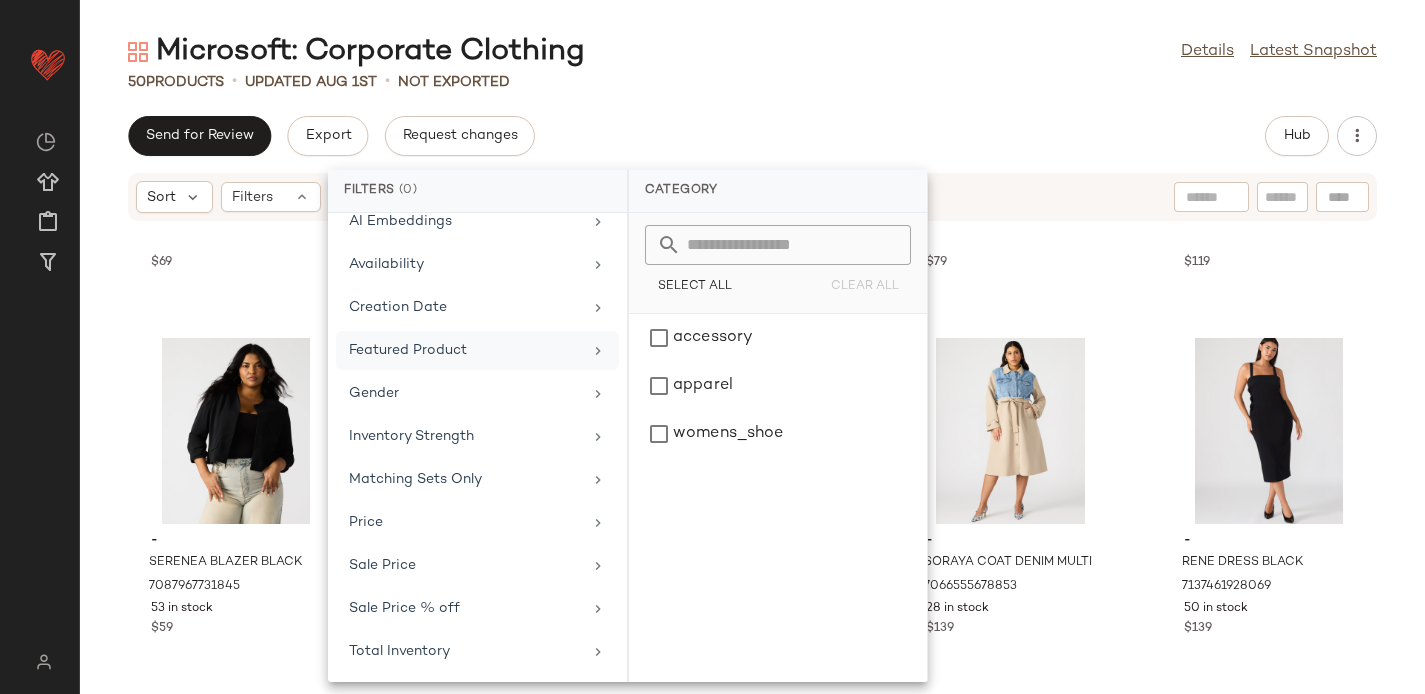 scroll, scrollTop: 149, scrollLeft: 0, axis: vertical 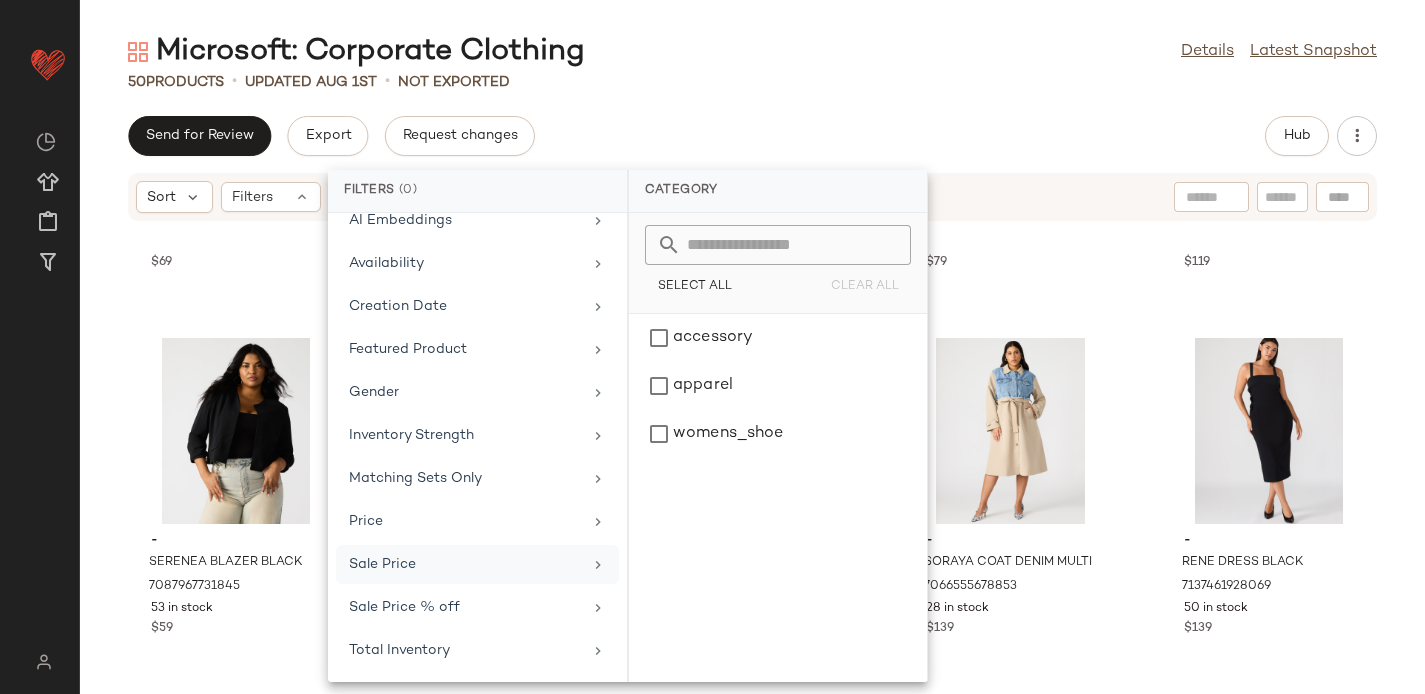 click on "Sale Price" at bounding box center (465, 564) 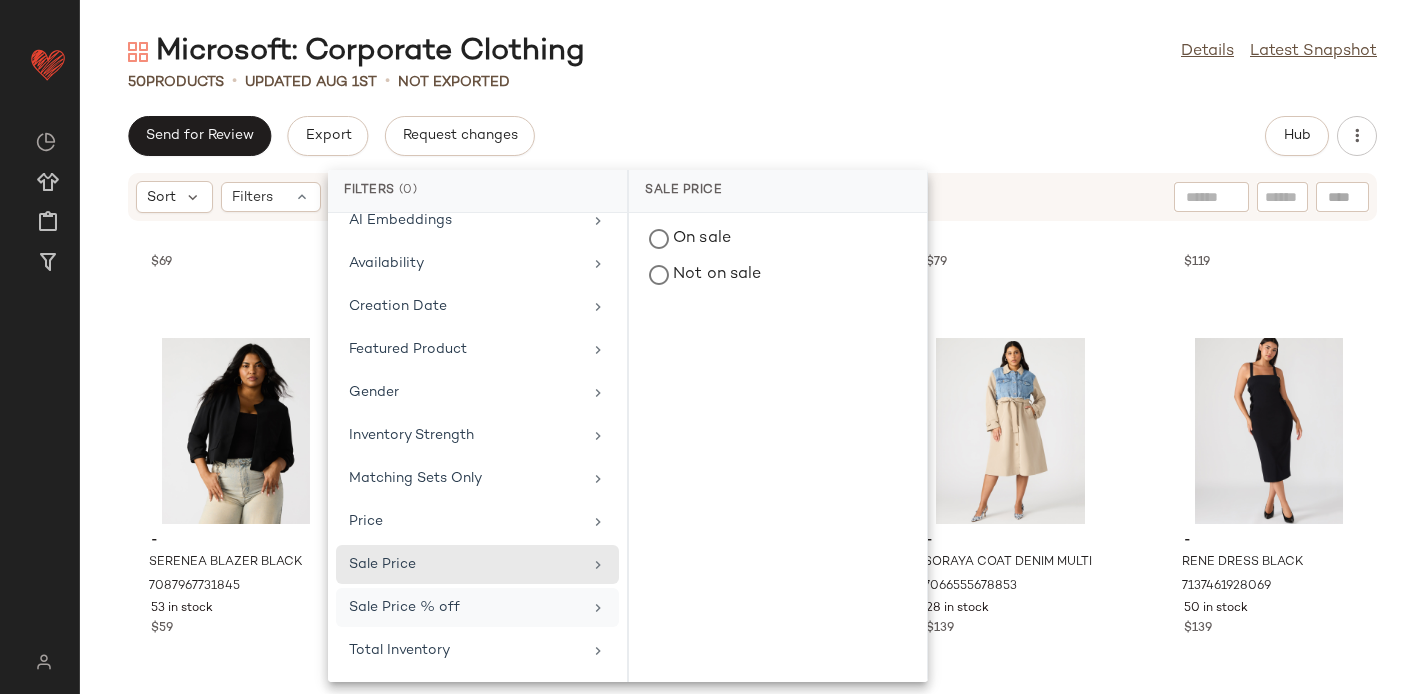 click on "Sale Price % off" at bounding box center (465, 607) 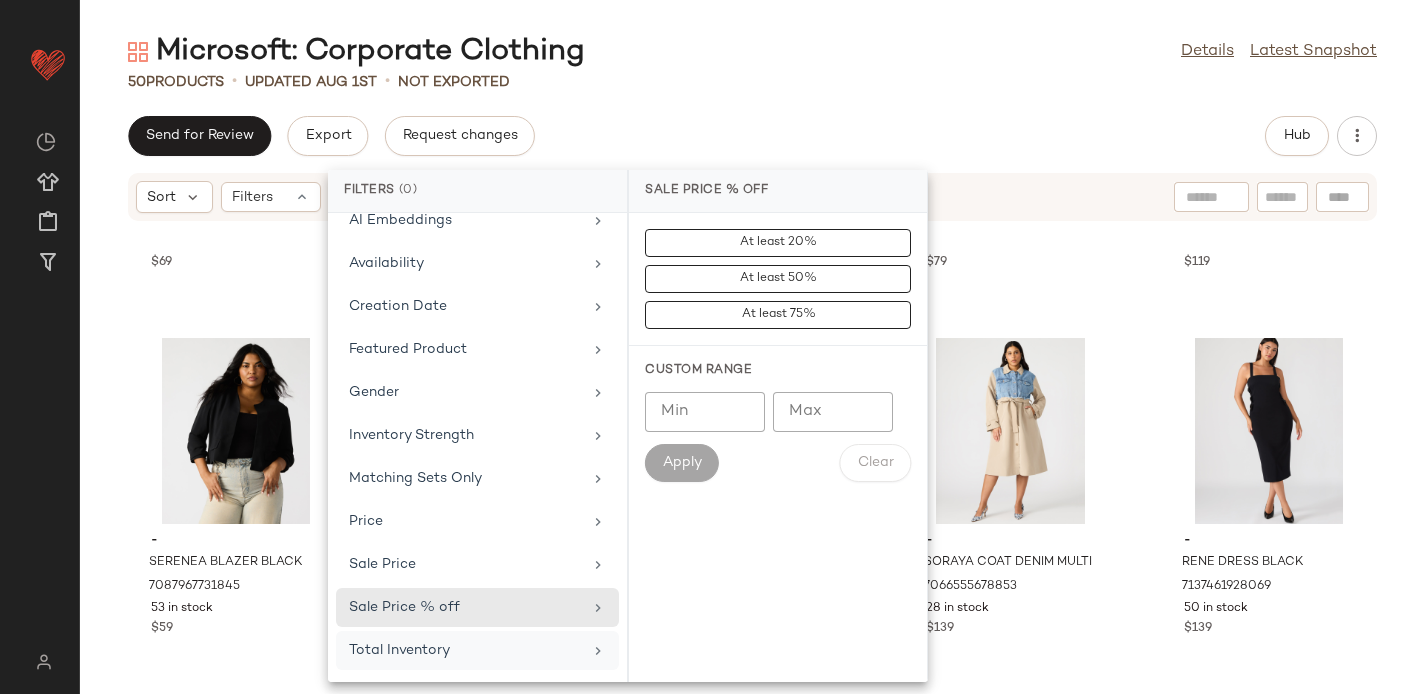 click on "Total Inventory" at bounding box center (465, 650) 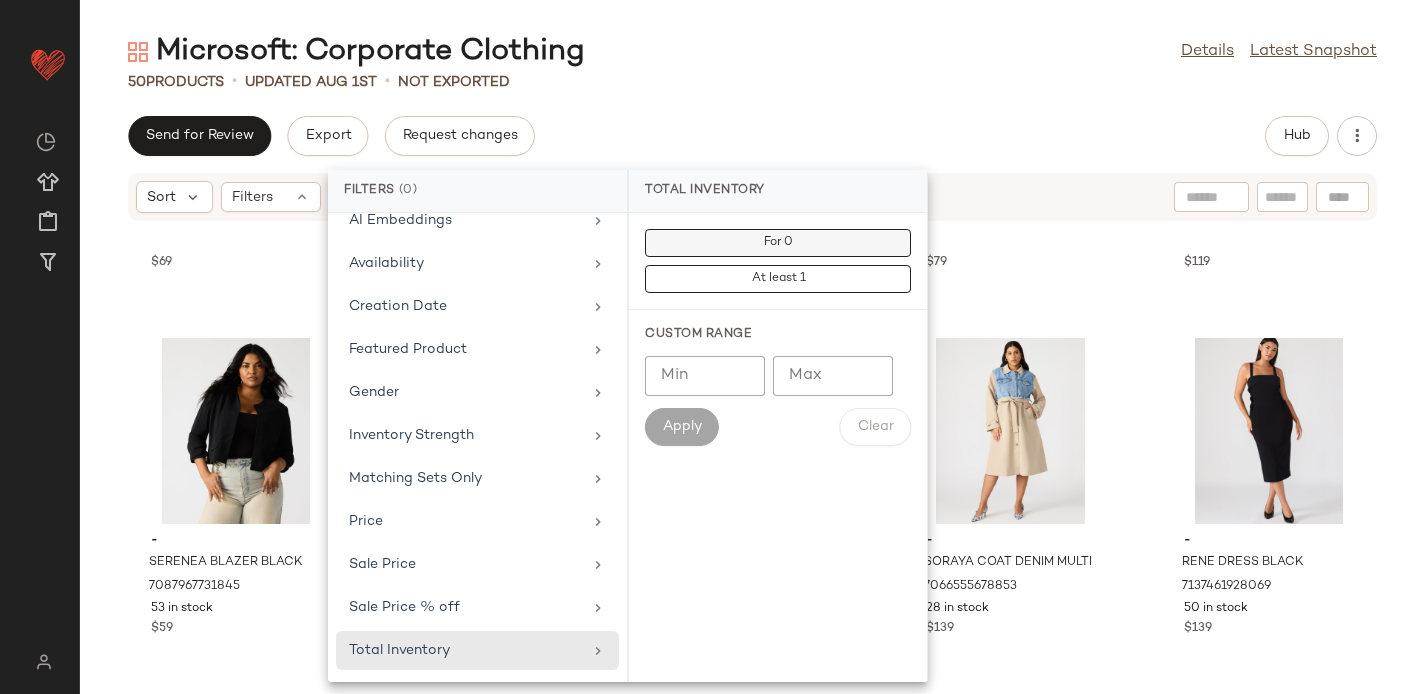 click on "For 0" 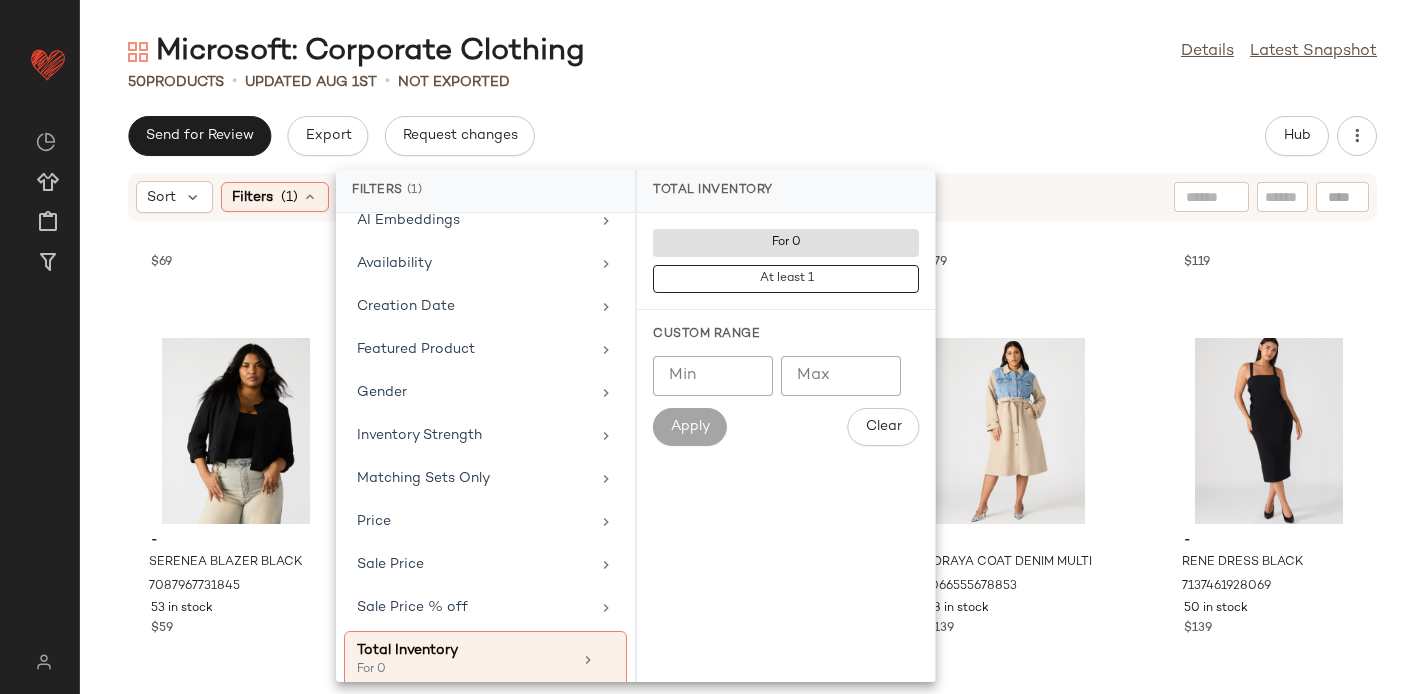 click on "Send for Review   Export   Request changes   Hub" 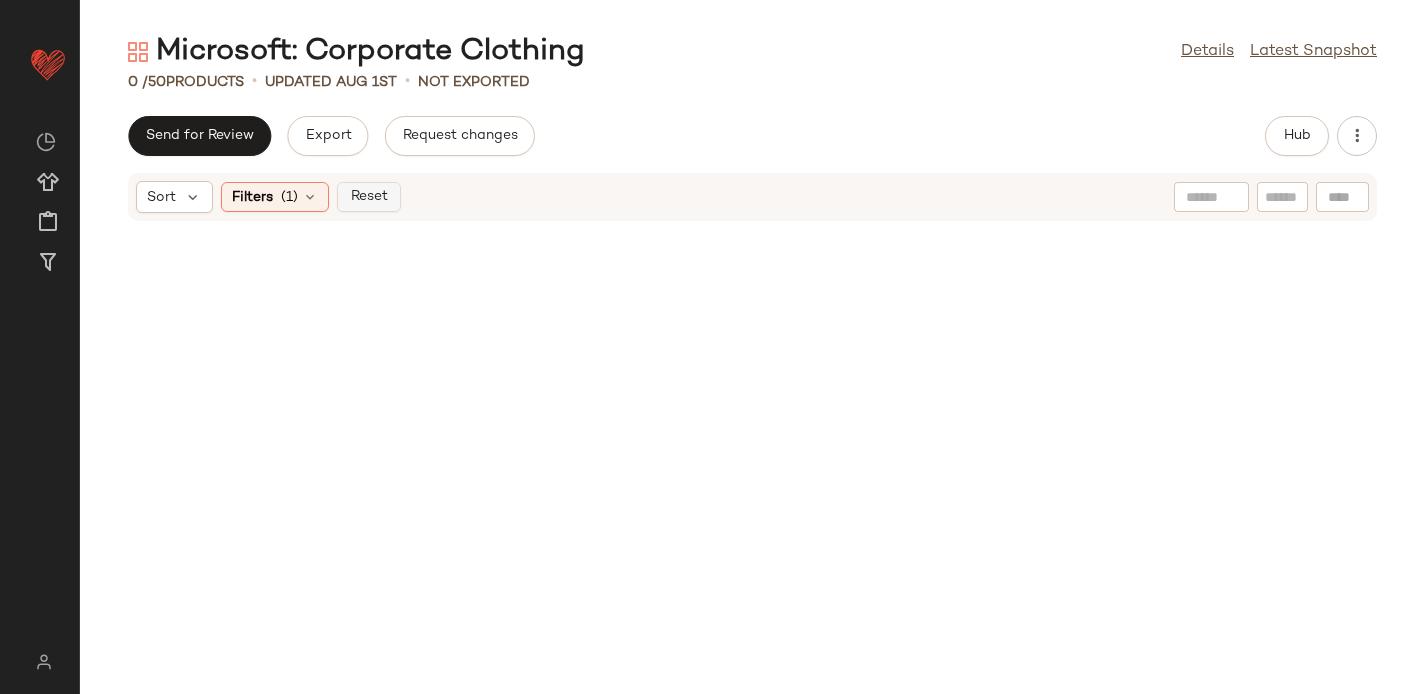 click on "Reset" 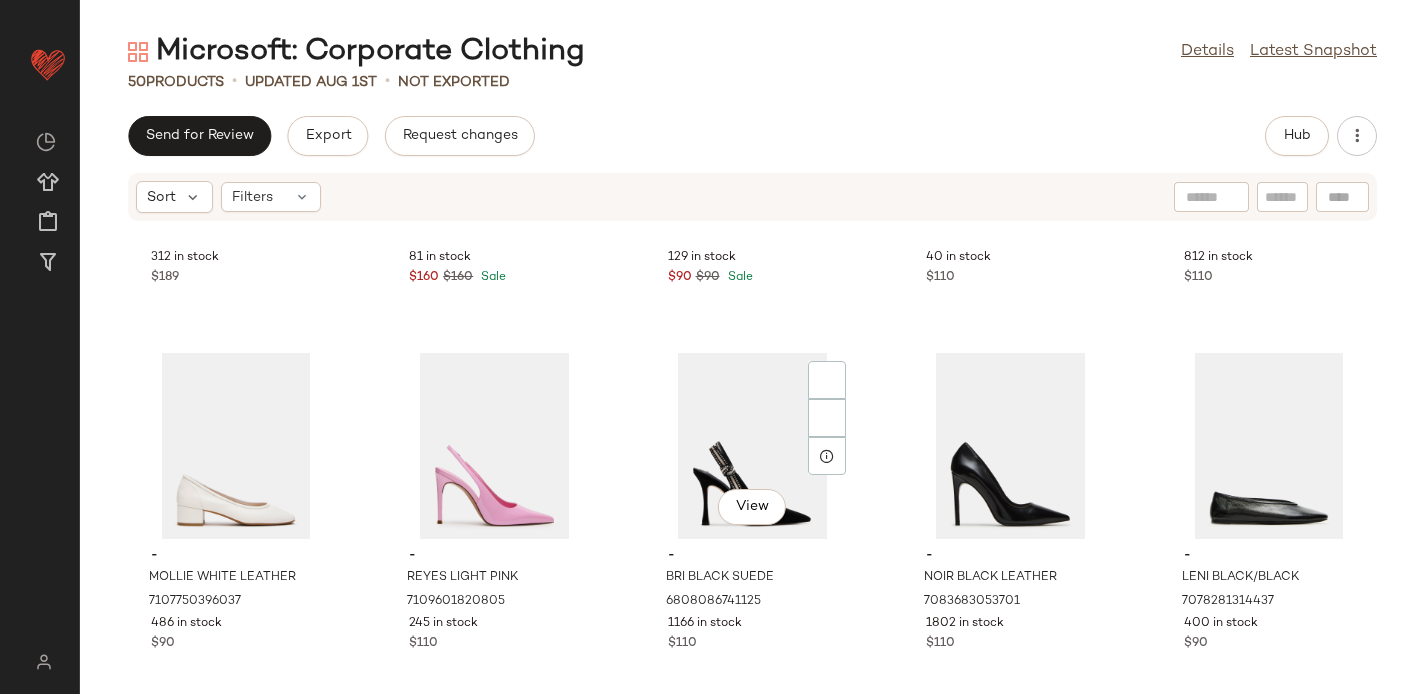 scroll, scrollTop: 3216, scrollLeft: 0, axis: vertical 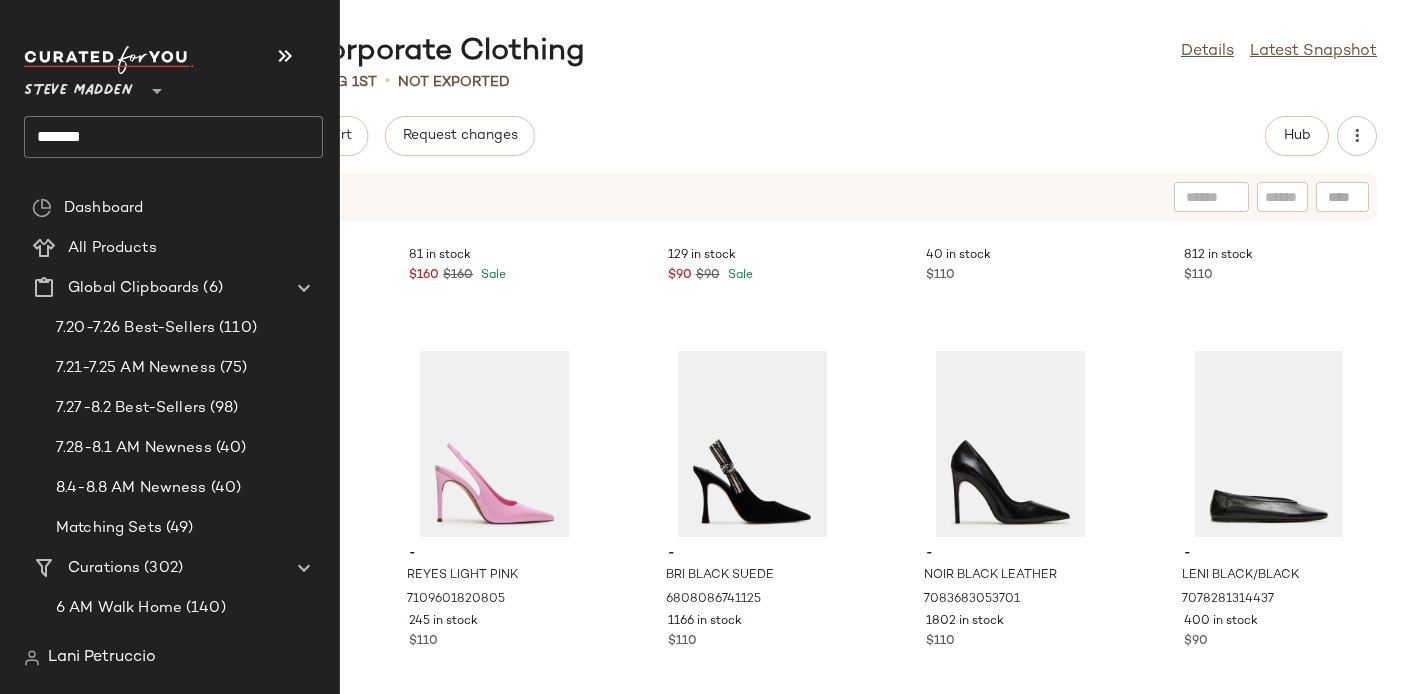 click on "******" 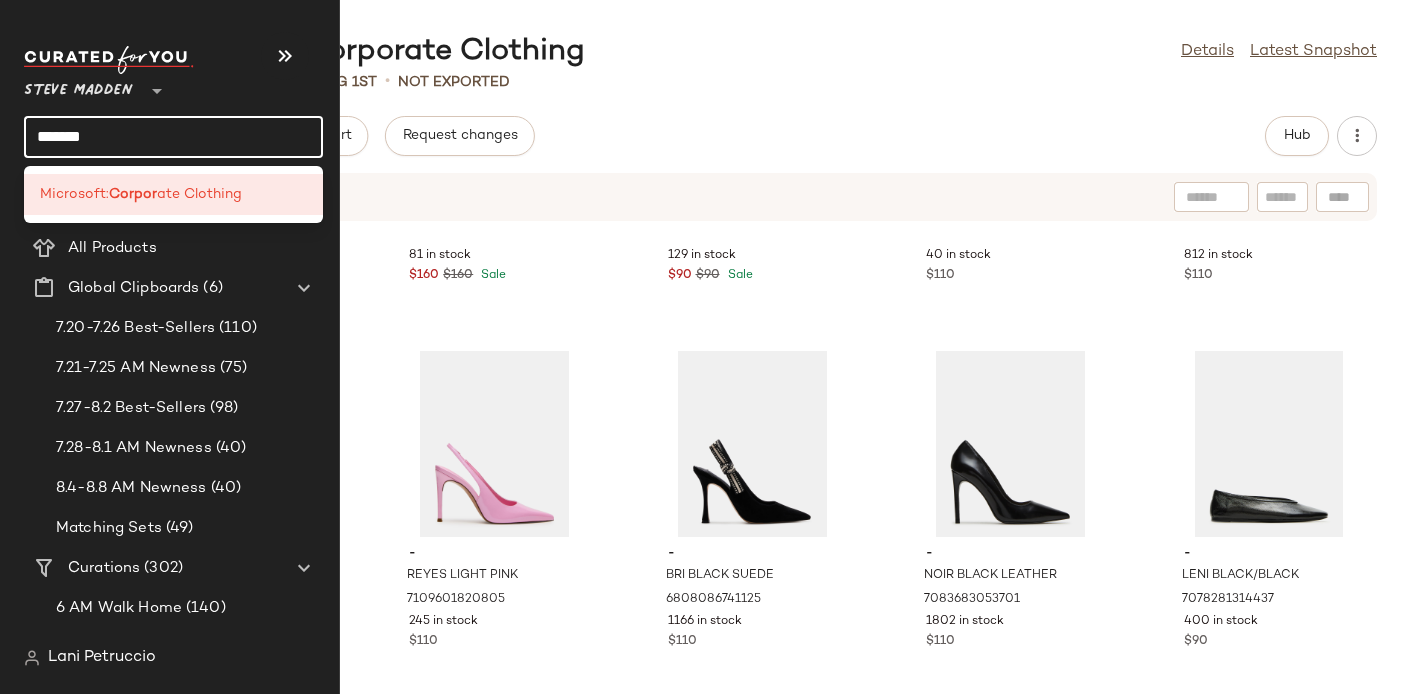 click on "******" 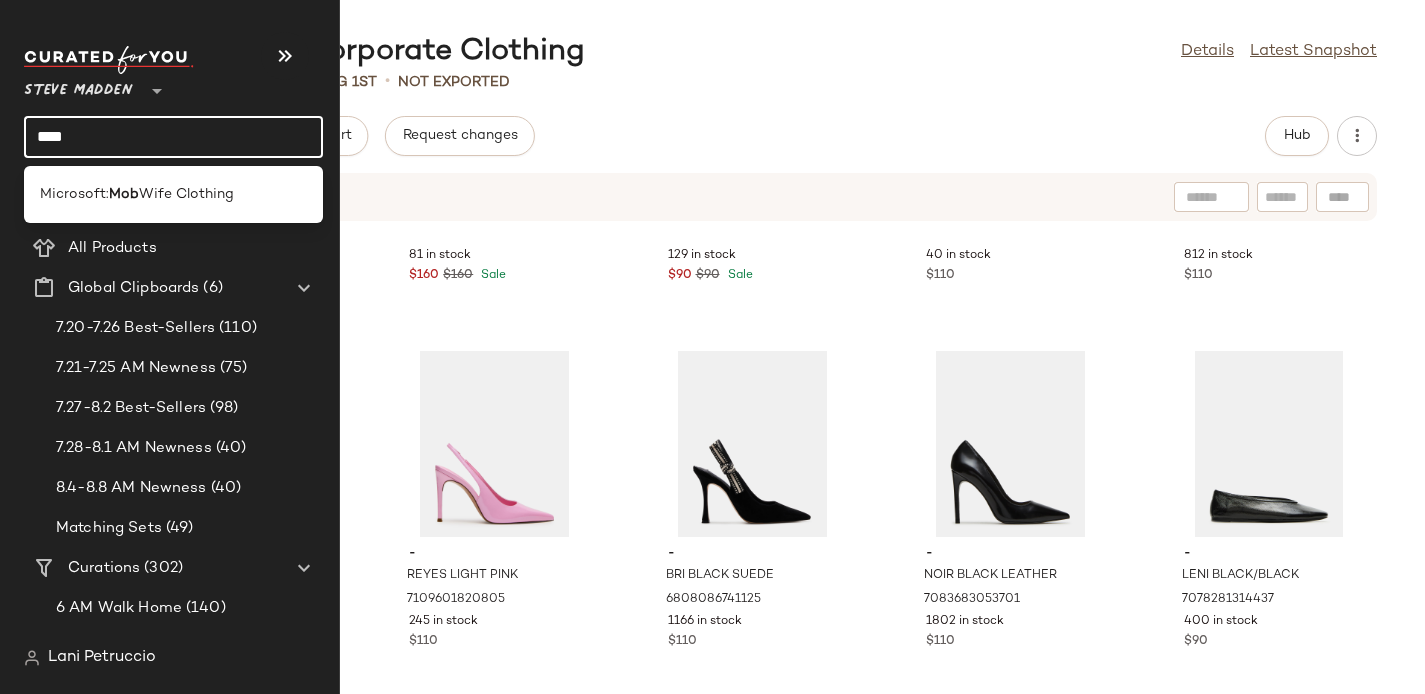 click on "Microsoft:  Mob  Wife Clothing" 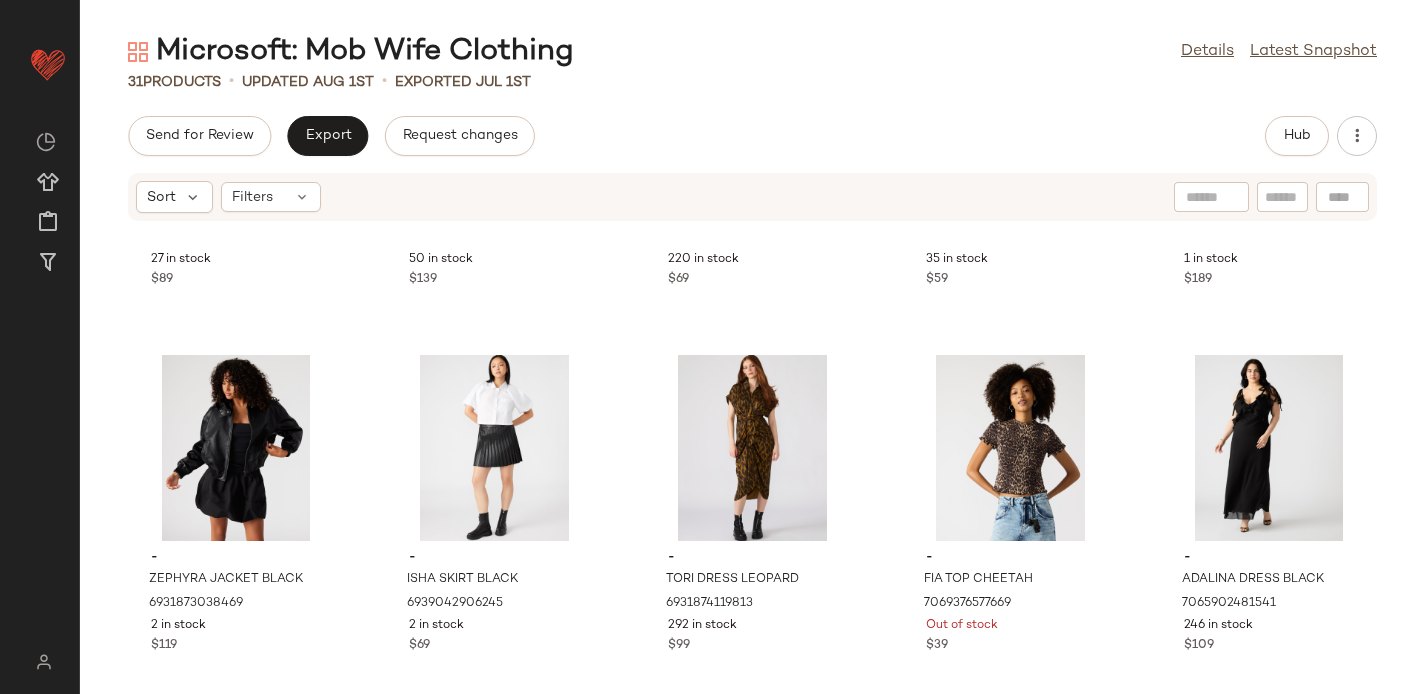 scroll, scrollTop: 684, scrollLeft: 0, axis: vertical 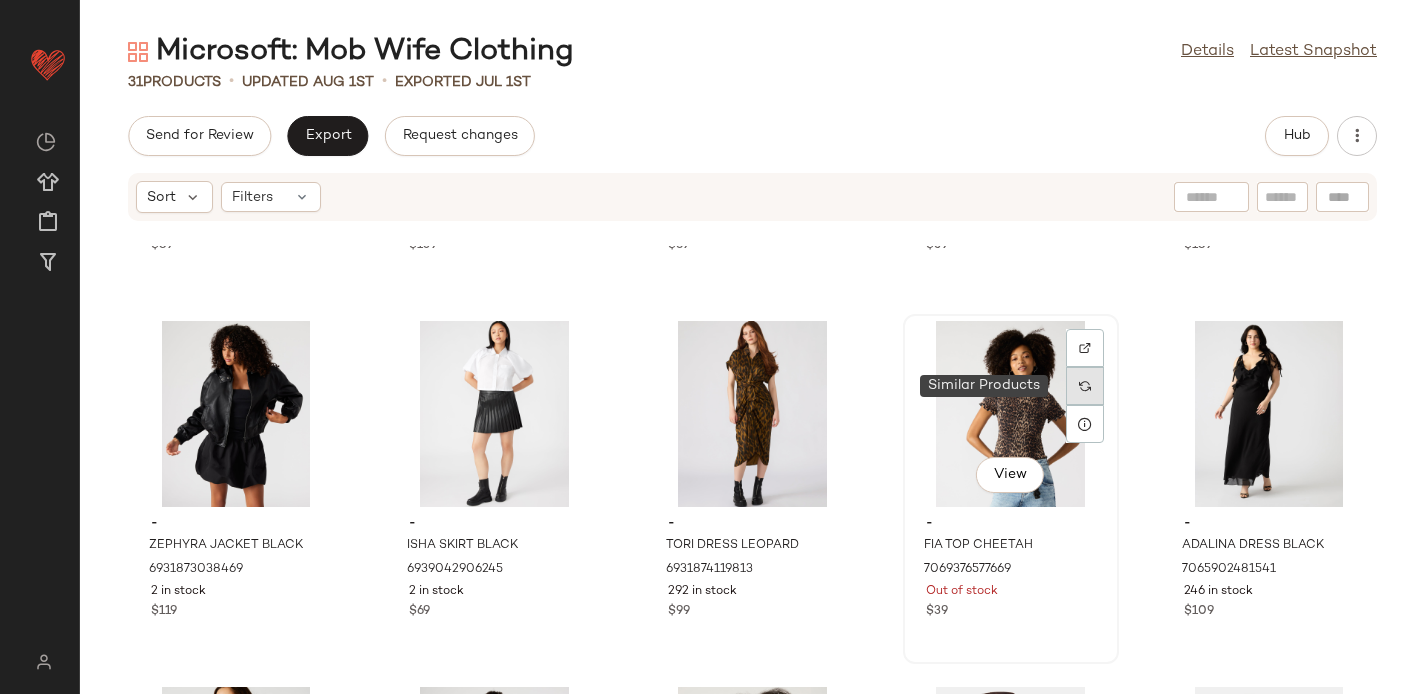 click 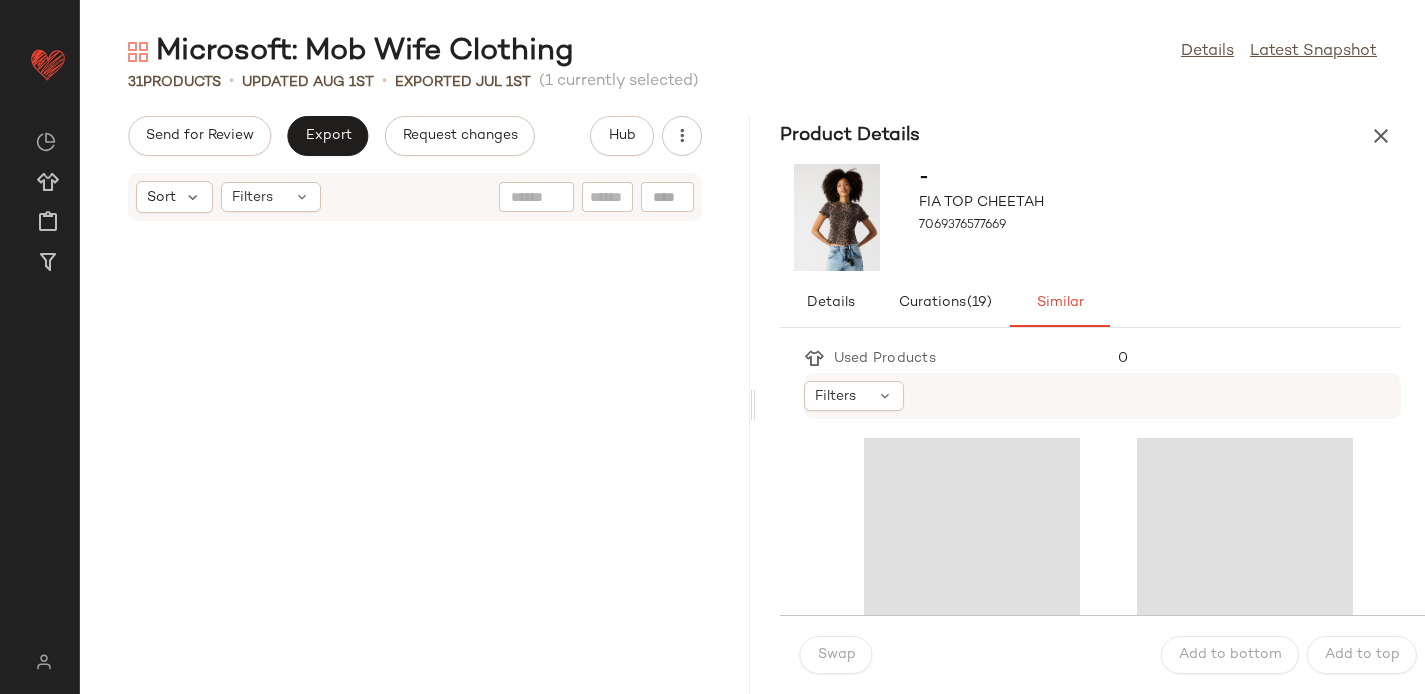 scroll, scrollTop: 2196, scrollLeft: 0, axis: vertical 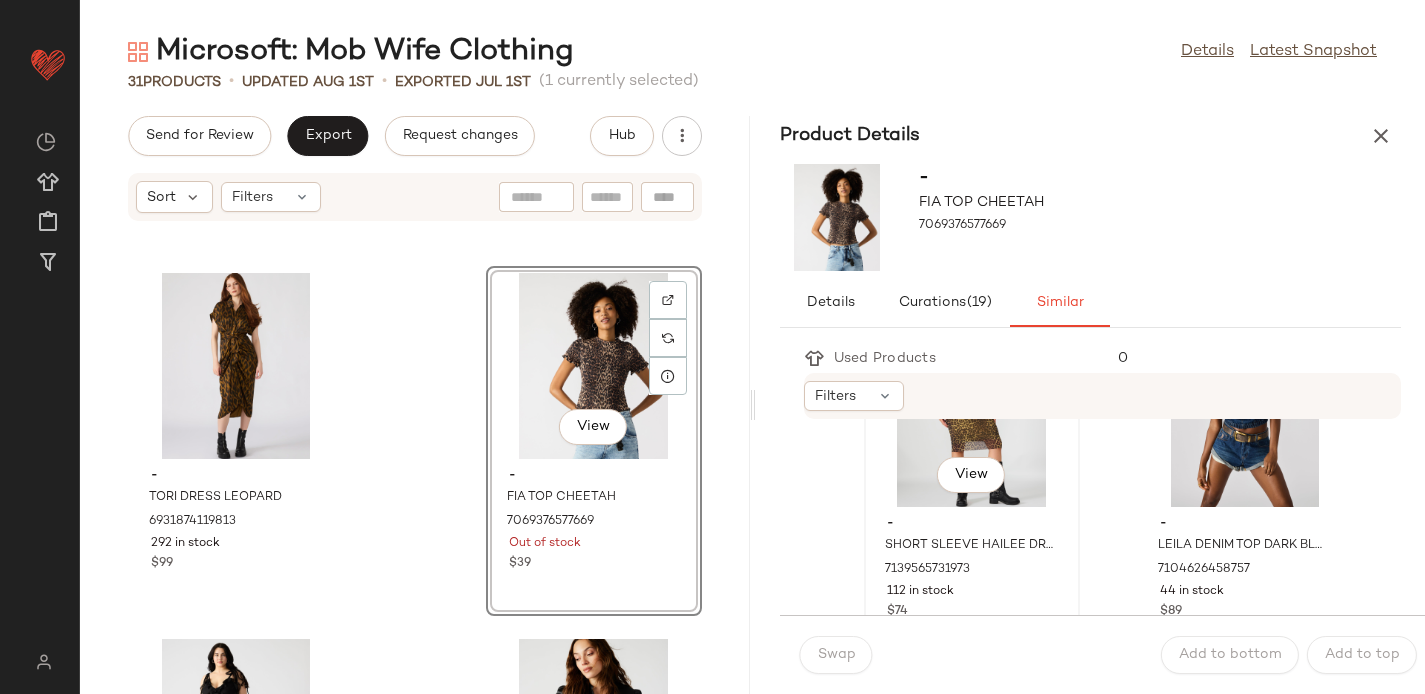 click on "View" 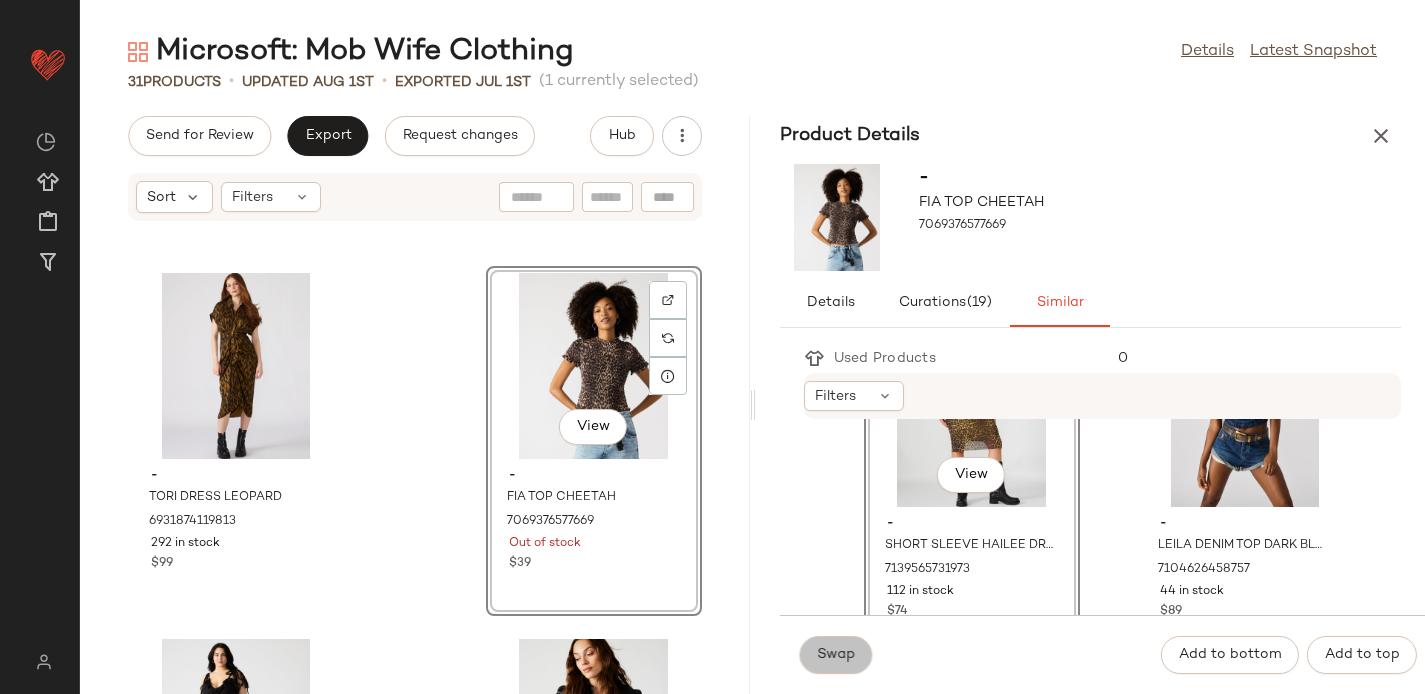 click on "Swap" 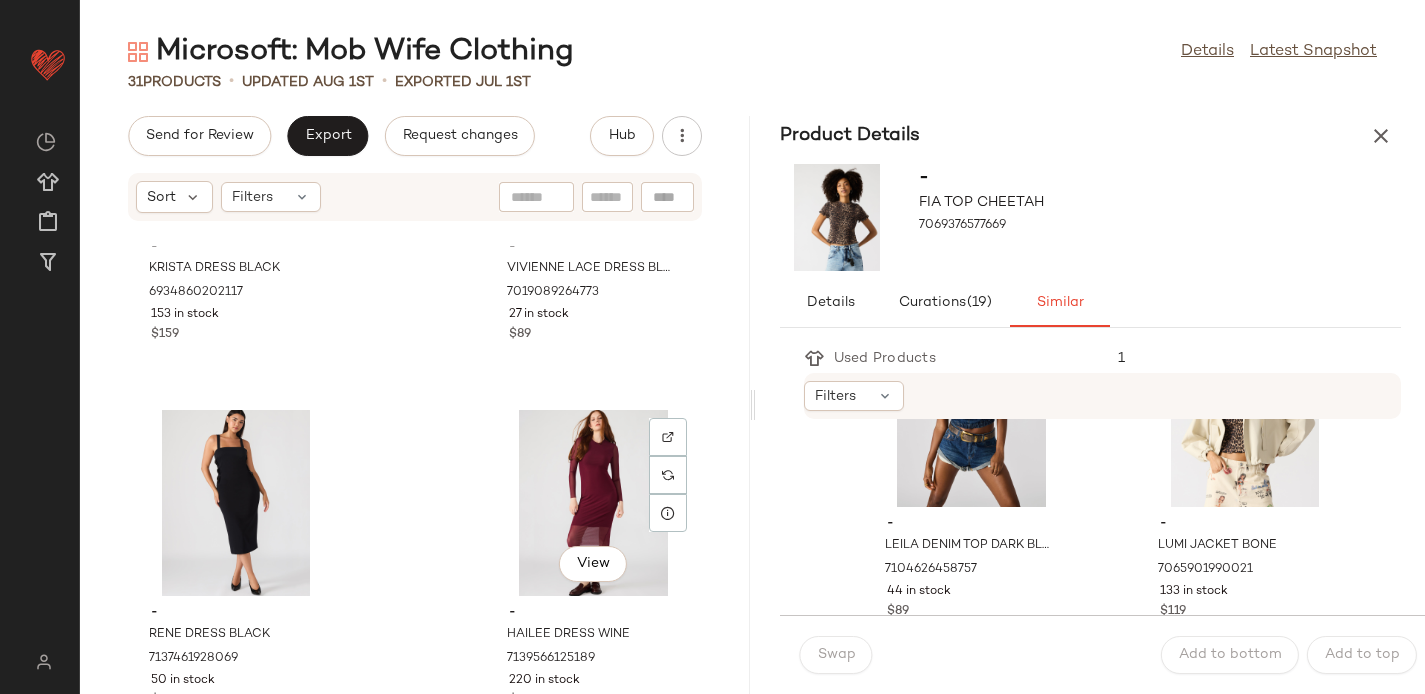 scroll, scrollTop: 914, scrollLeft: 0, axis: vertical 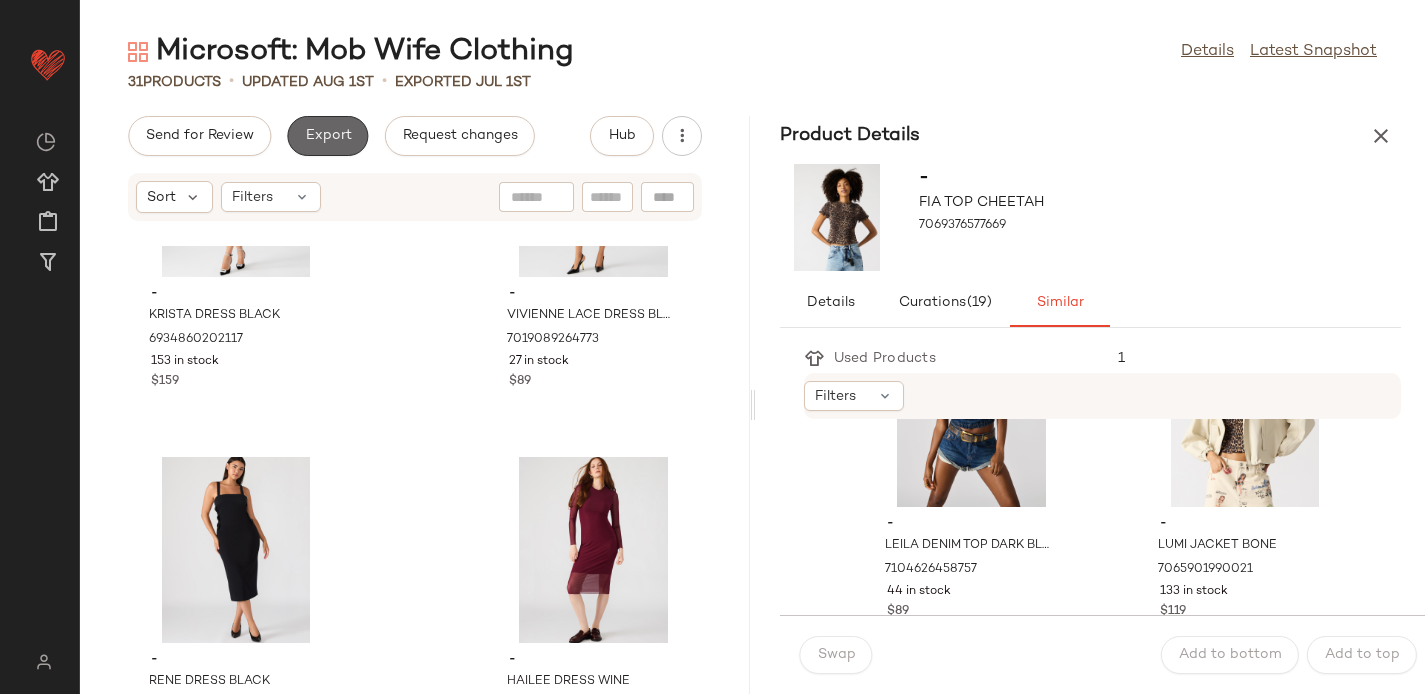 click on "Export" at bounding box center (327, 136) 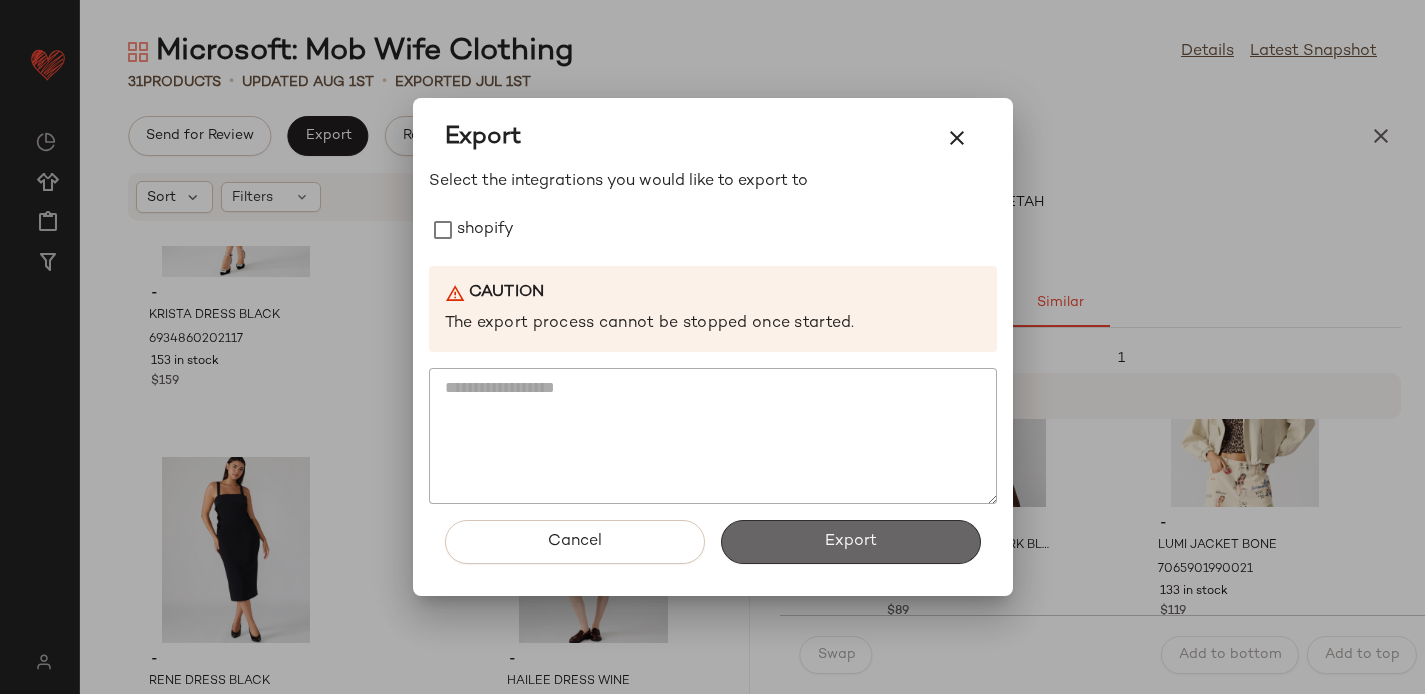 click on "Export" at bounding box center [851, 542] 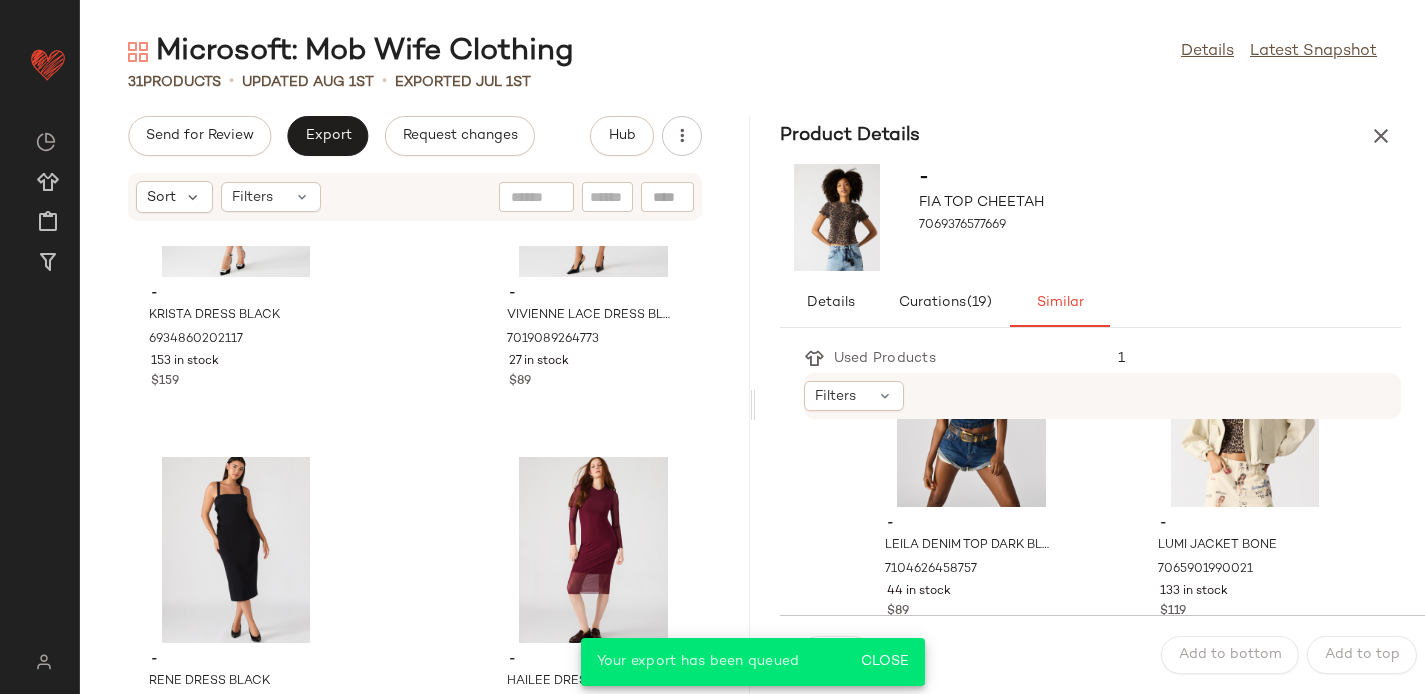scroll, scrollTop: 853, scrollLeft: 0, axis: vertical 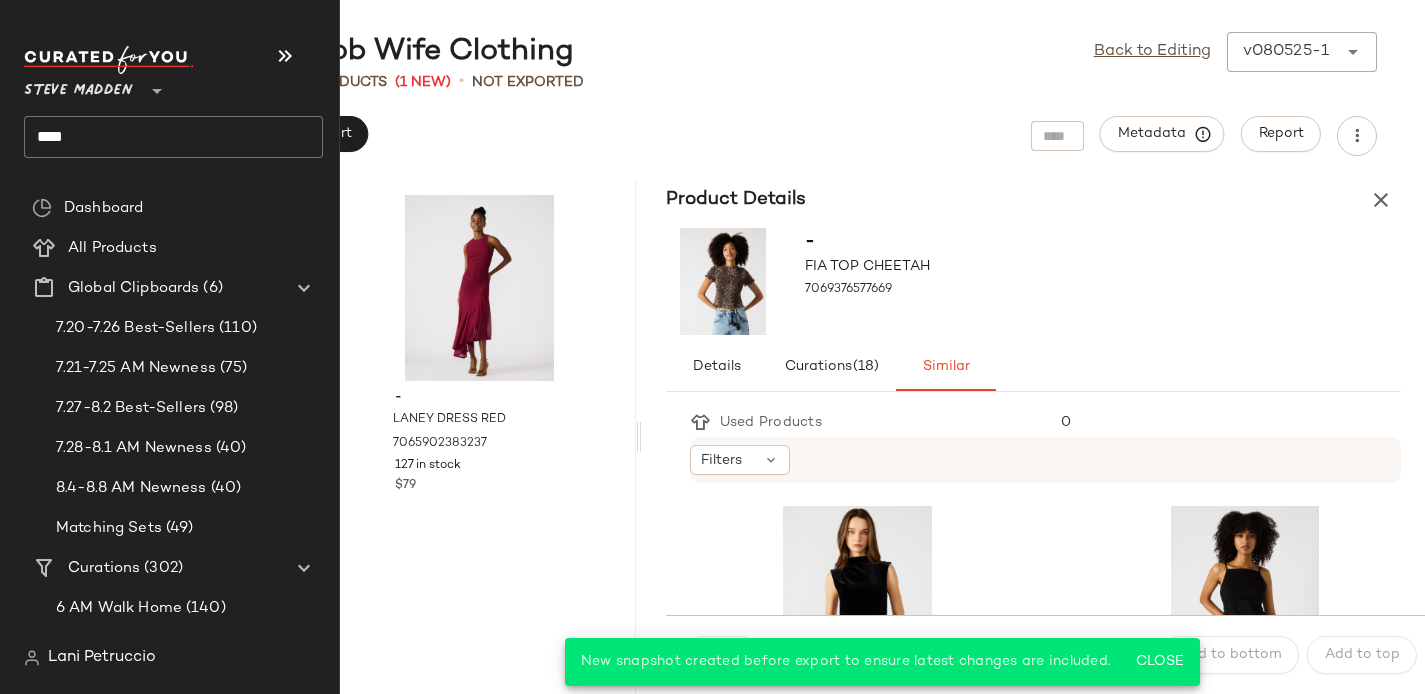click on "***" 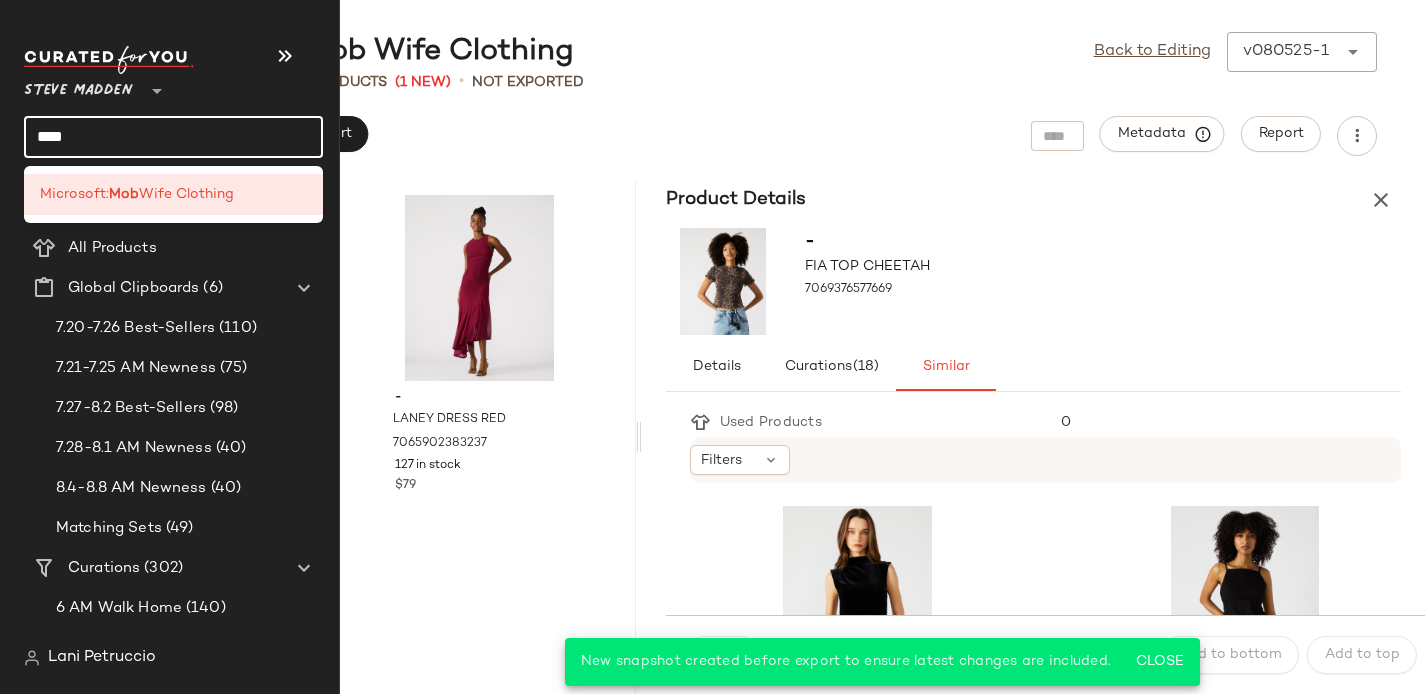 click on "***" 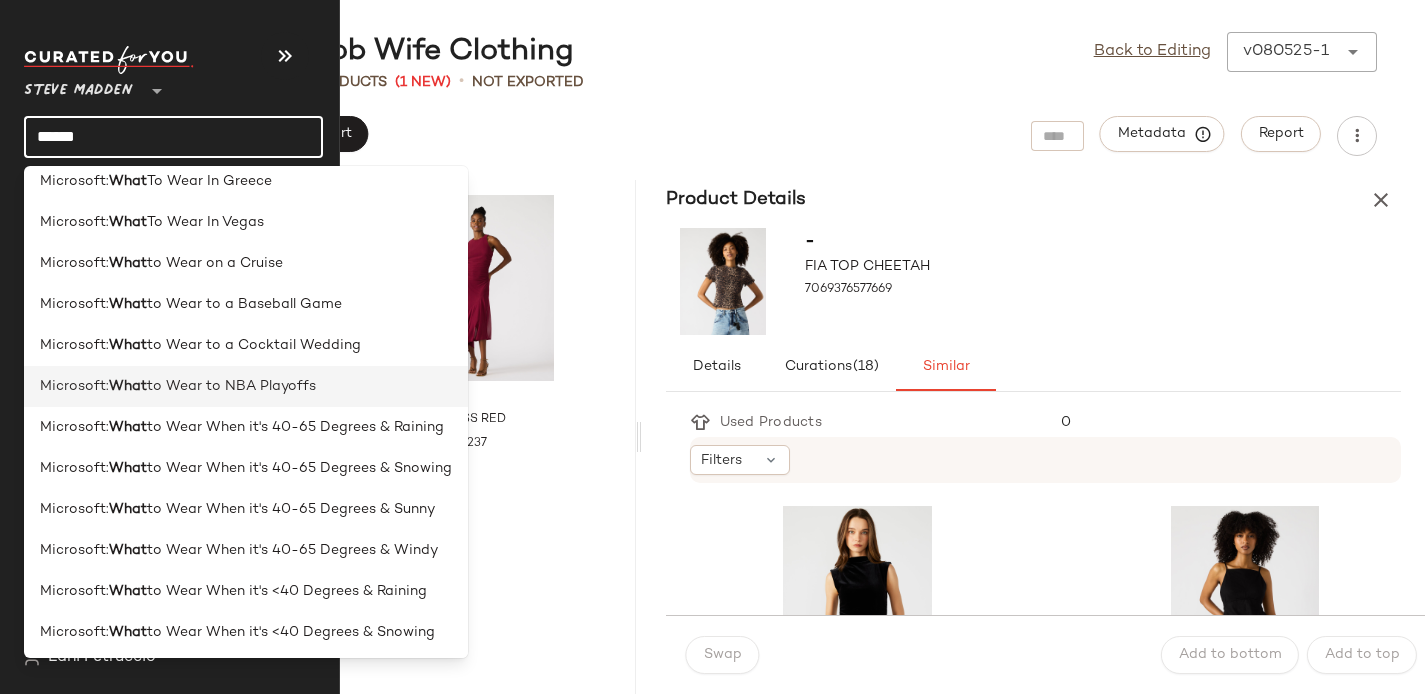 scroll, scrollTop: 0, scrollLeft: 0, axis: both 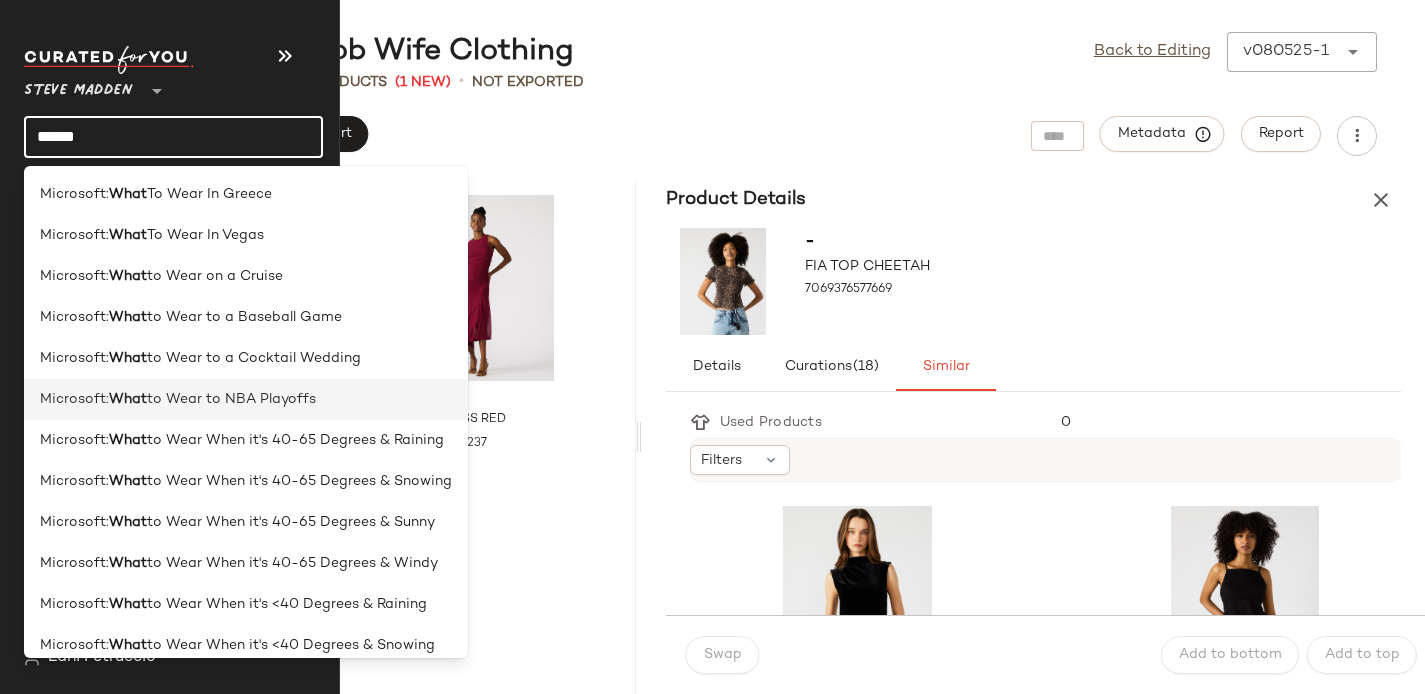 click on "to Wear to NBA Playoffs" at bounding box center [231, 399] 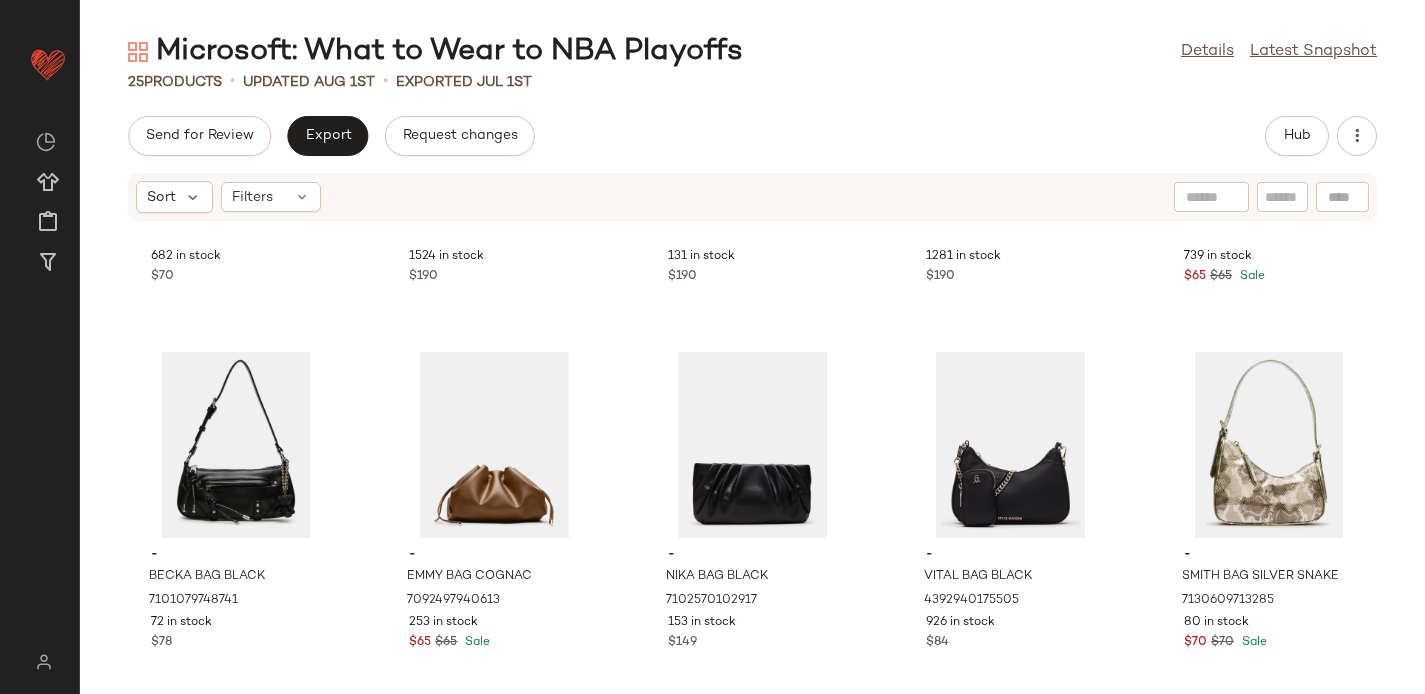 scroll, scrollTop: 1386, scrollLeft: 0, axis: vertical 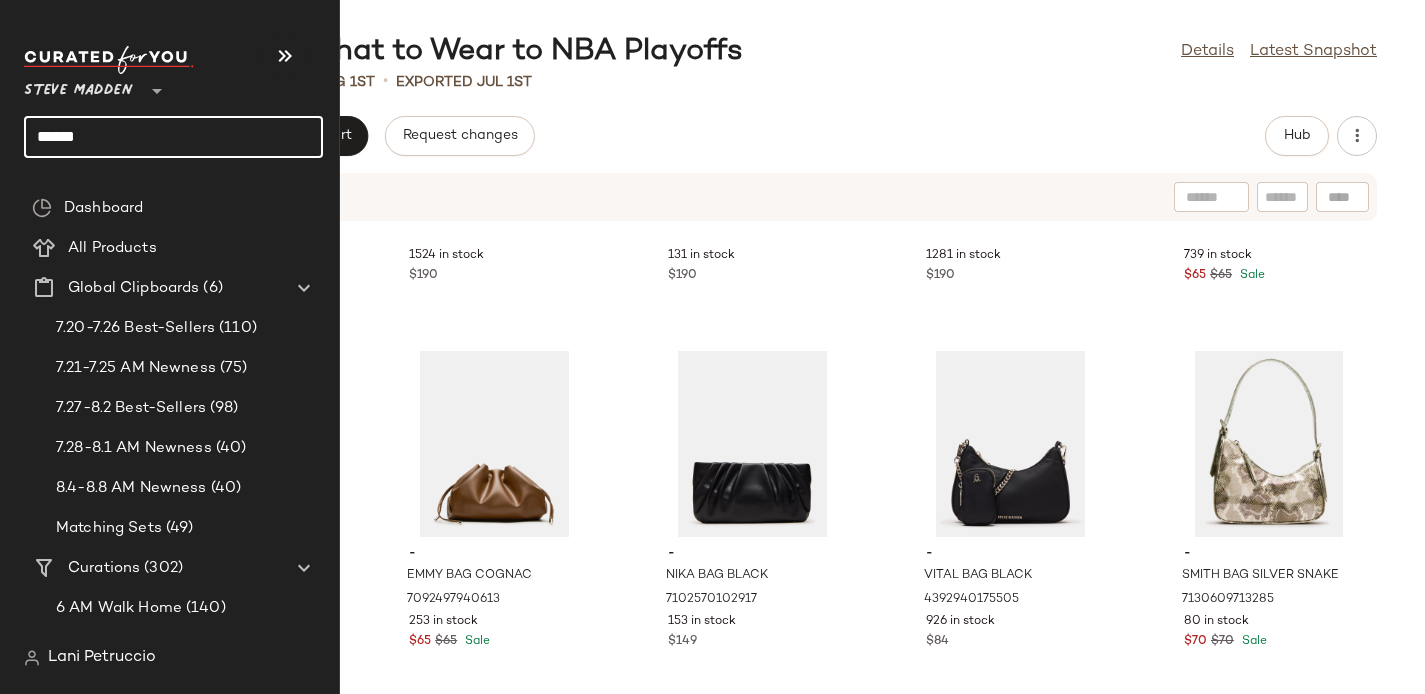 click on "****" 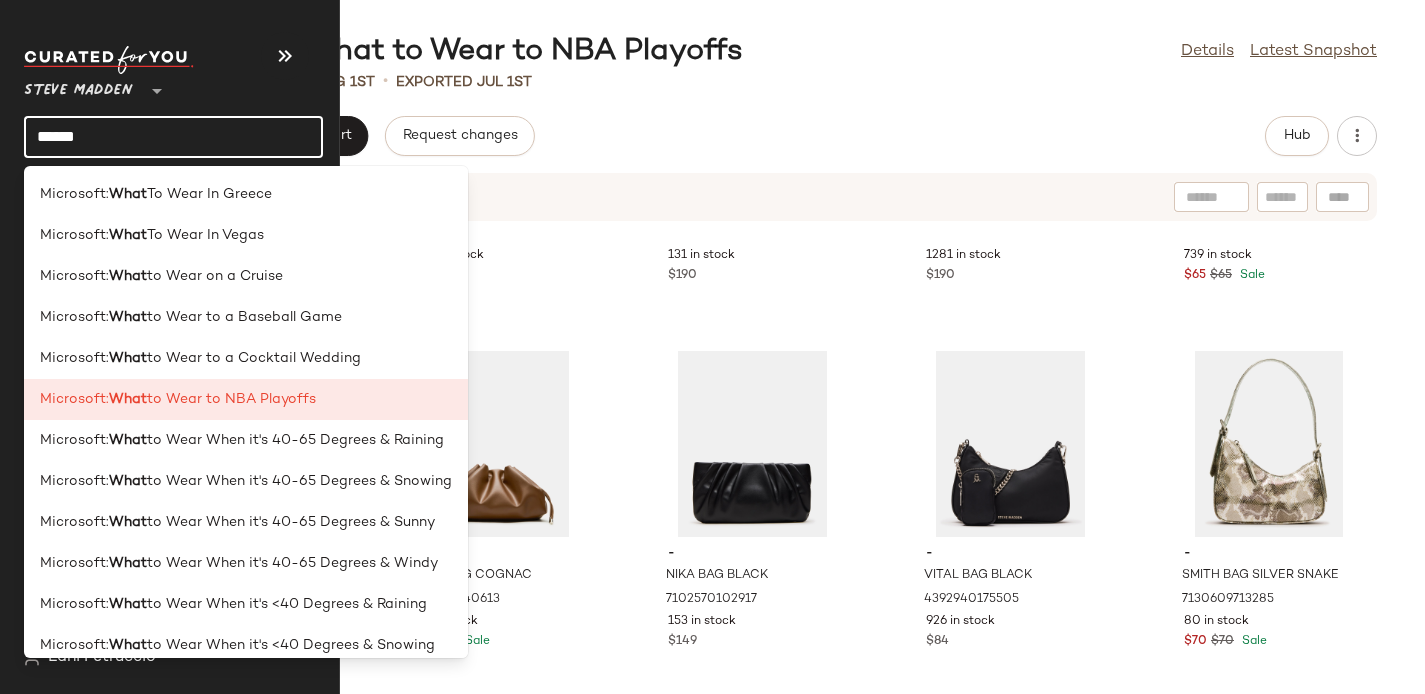 click on "****" 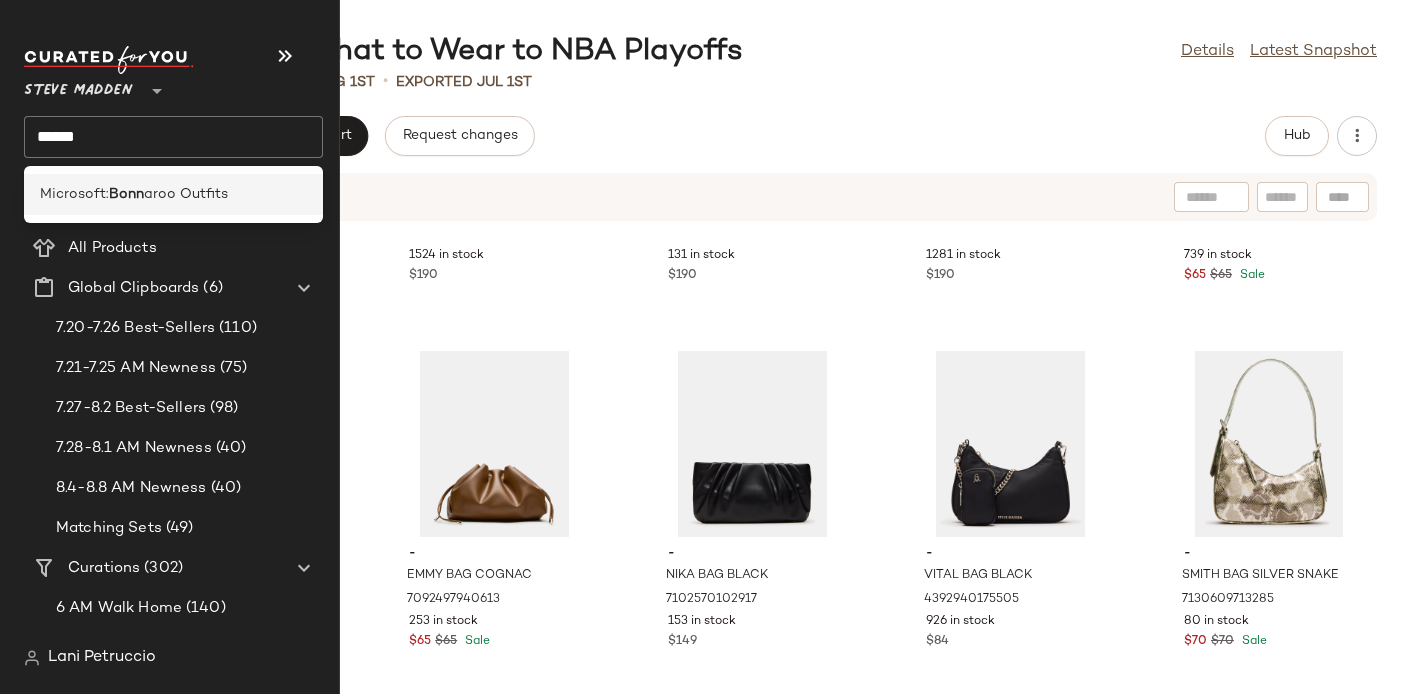 click on "aroo Outfits" at bounding box center [186, 194] 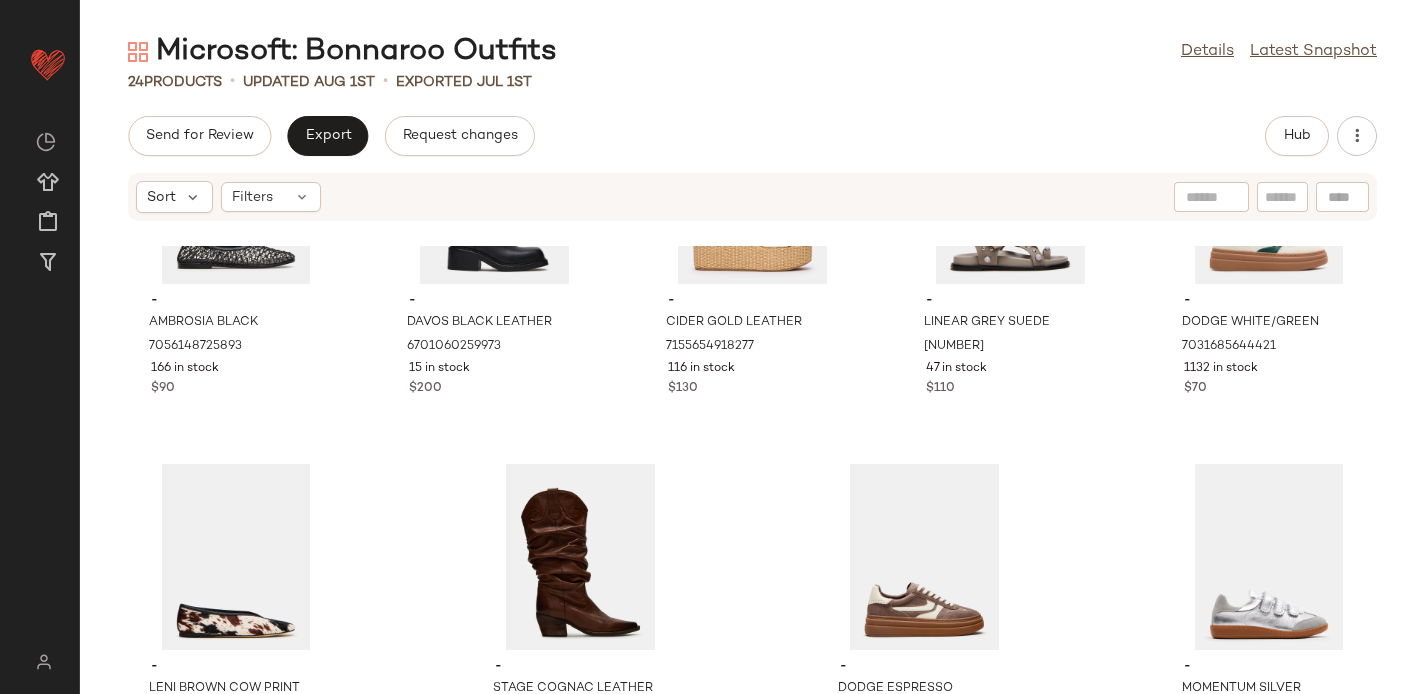scroll, scrollTop: 1386, scrollLeft: 0, axis: vertical 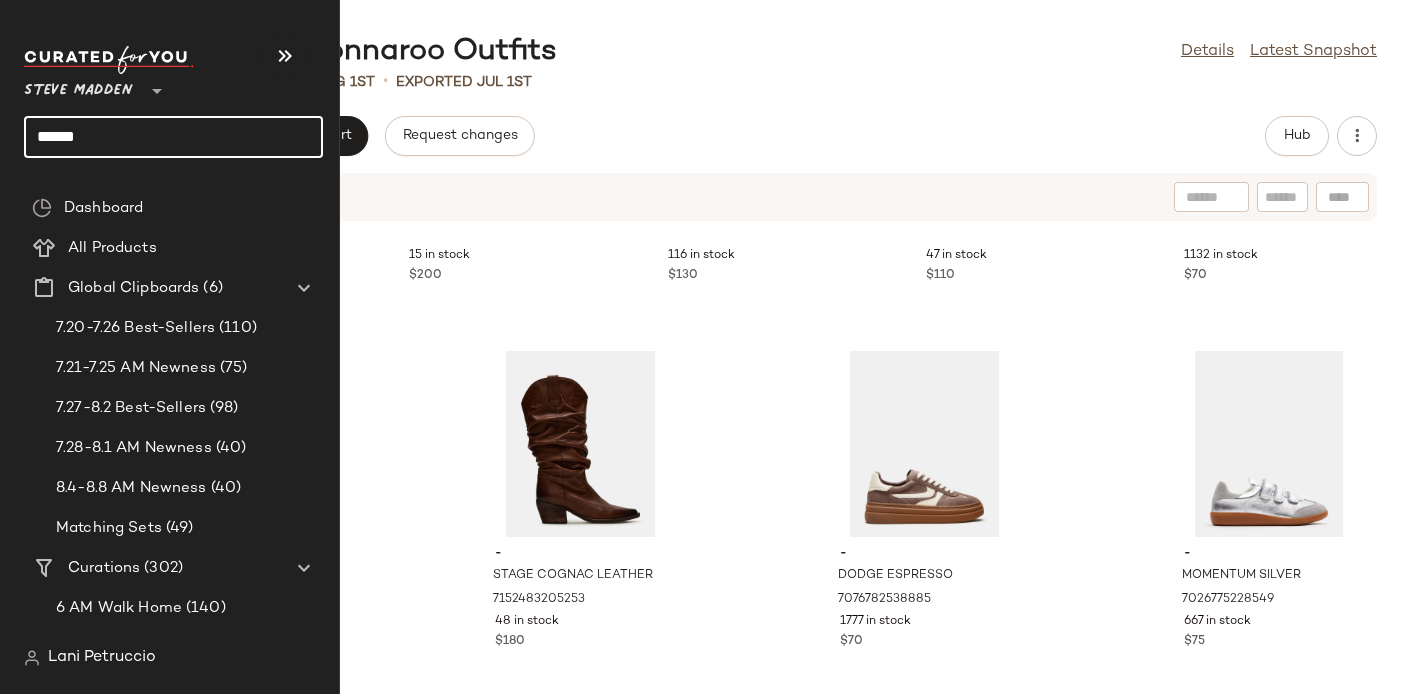 click on "****" 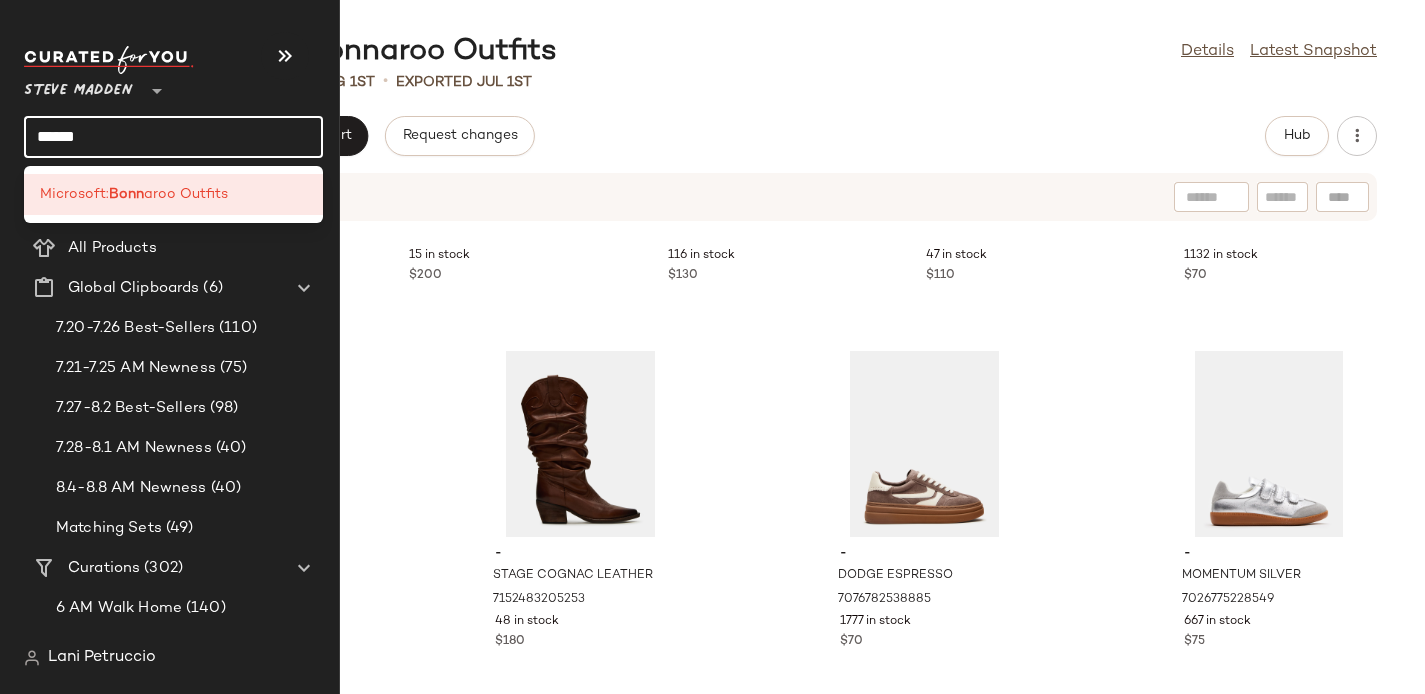 click on "****" 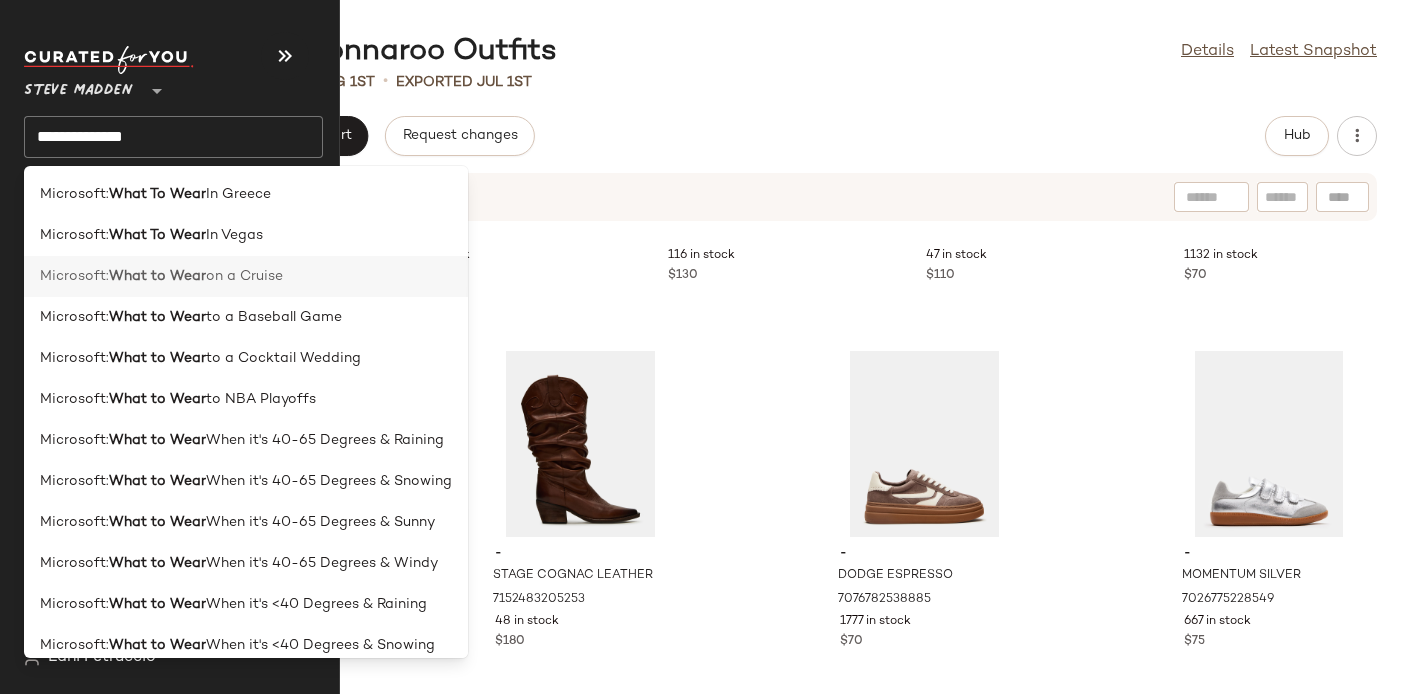 click on "What to Wear" at bounding box center [157, 276] 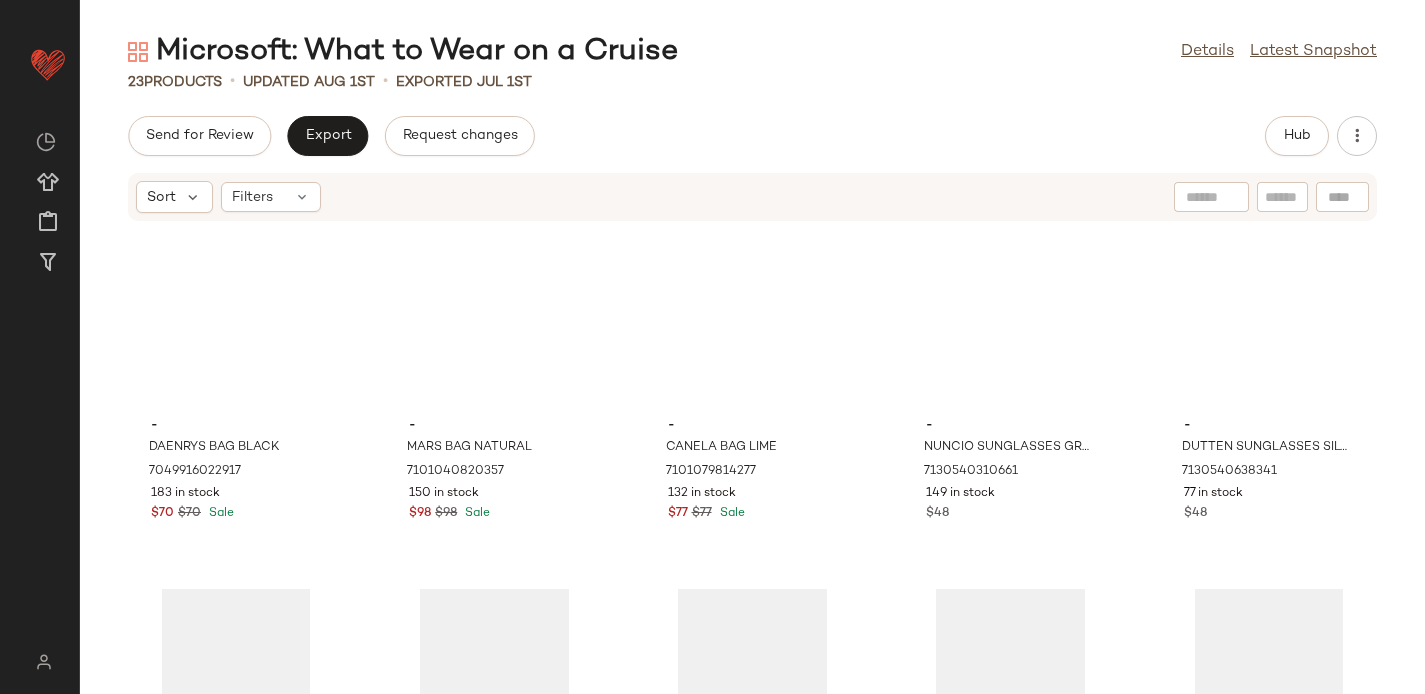 scroll, scrollTop: 0, scrollLeft: 0, axis: both 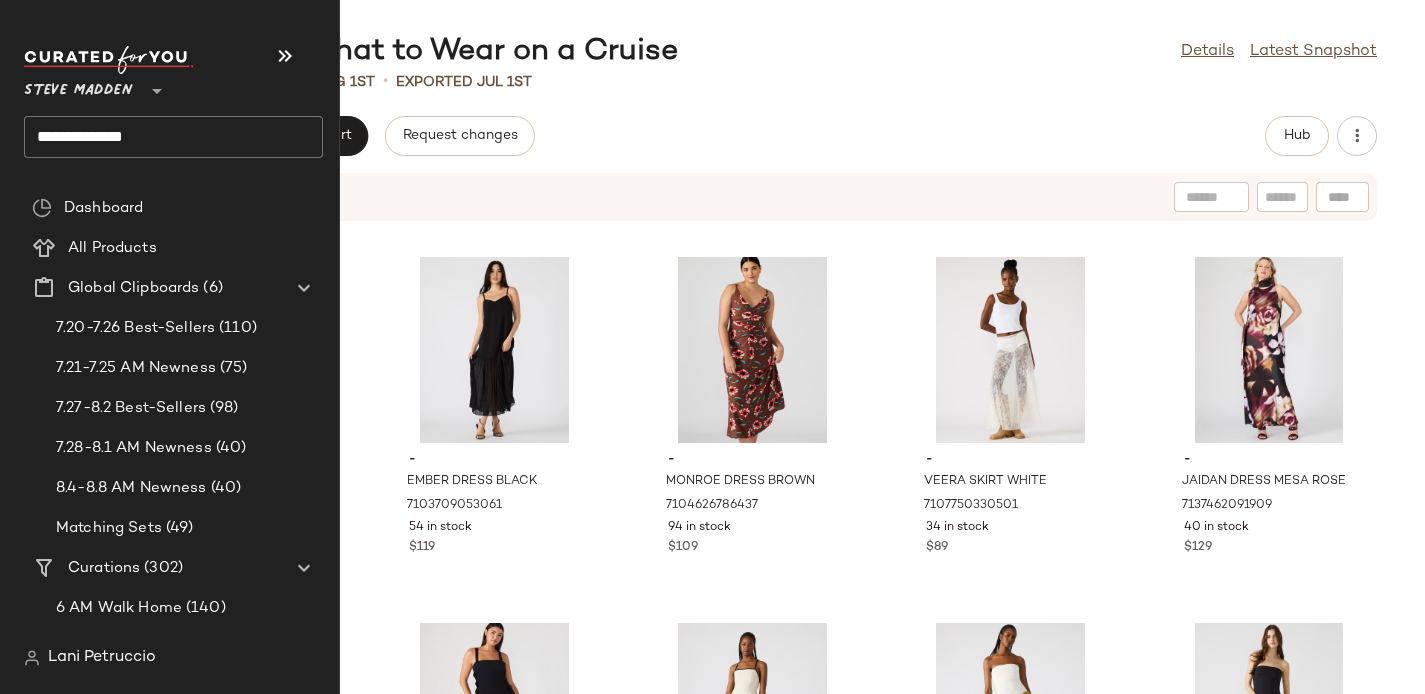 click on "**********" 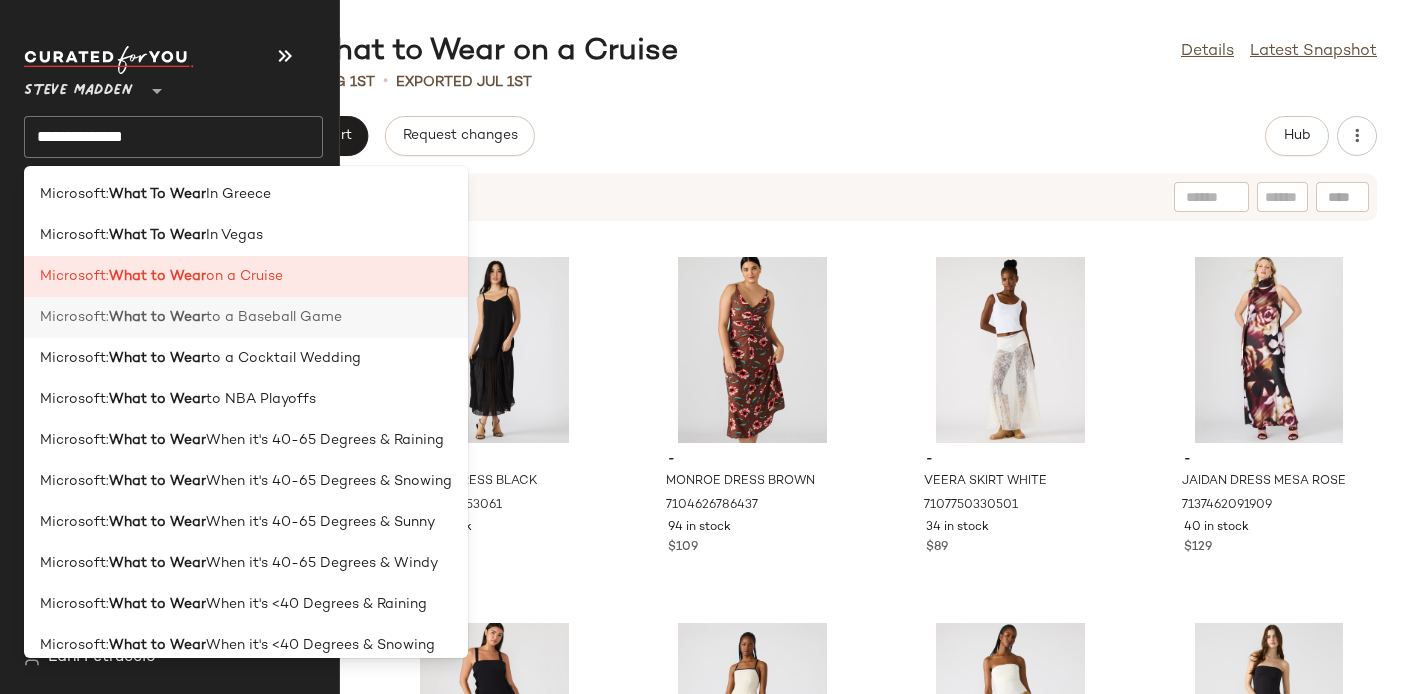 click on "What to Wear" at bounding box center [157, 317] 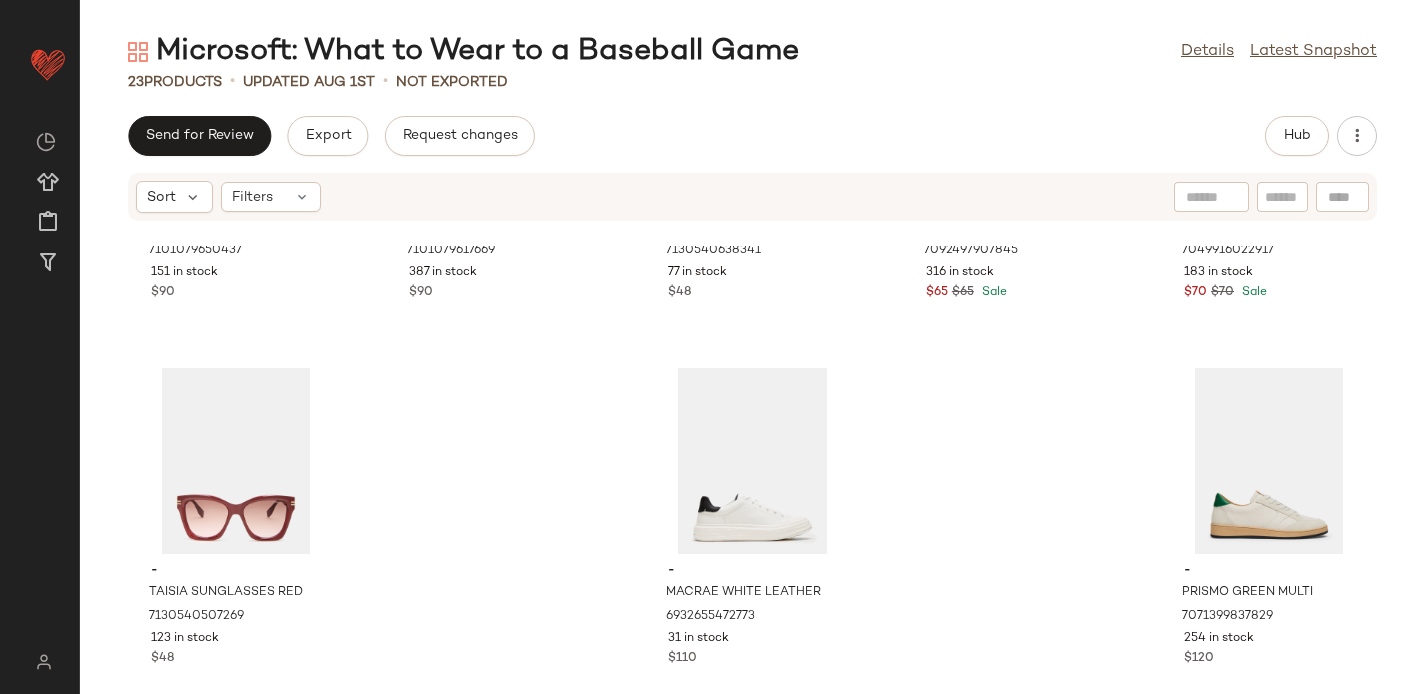 scroll, scrollTop: 1386, scrollLeft: 0, axis: vertical 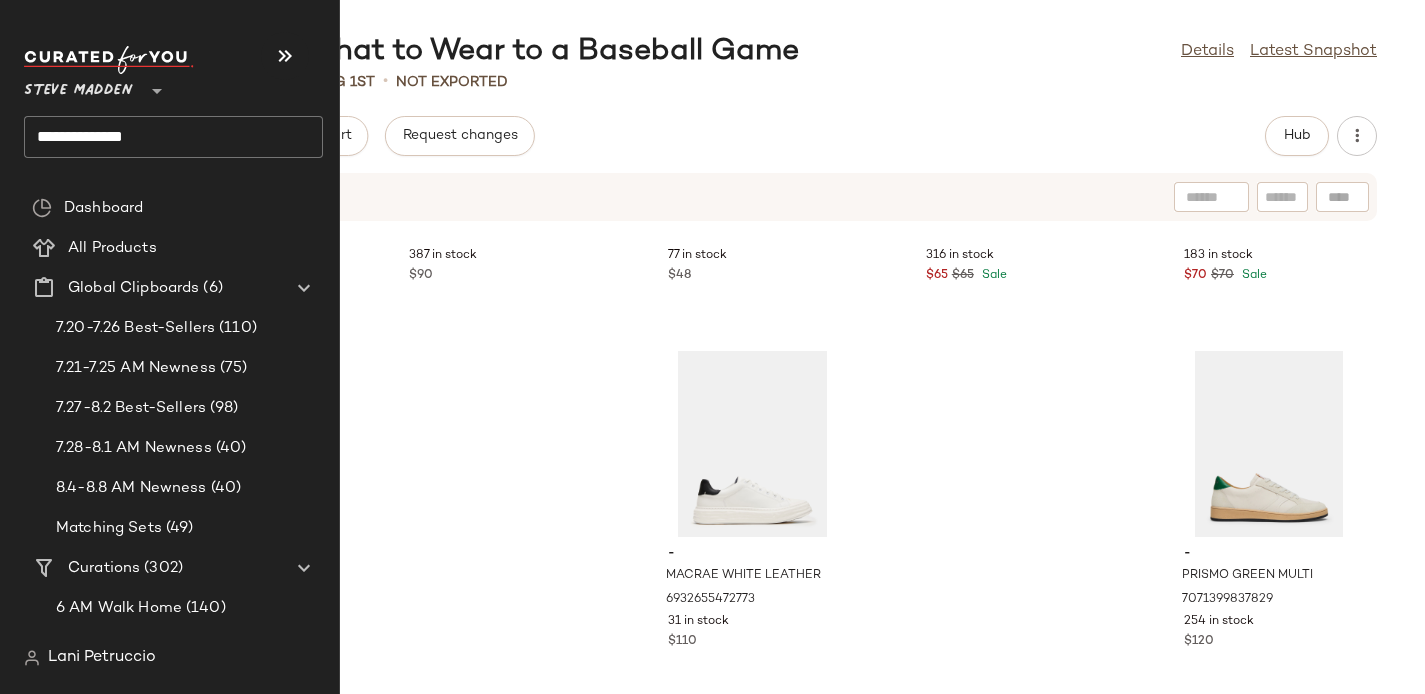 click on "**********" 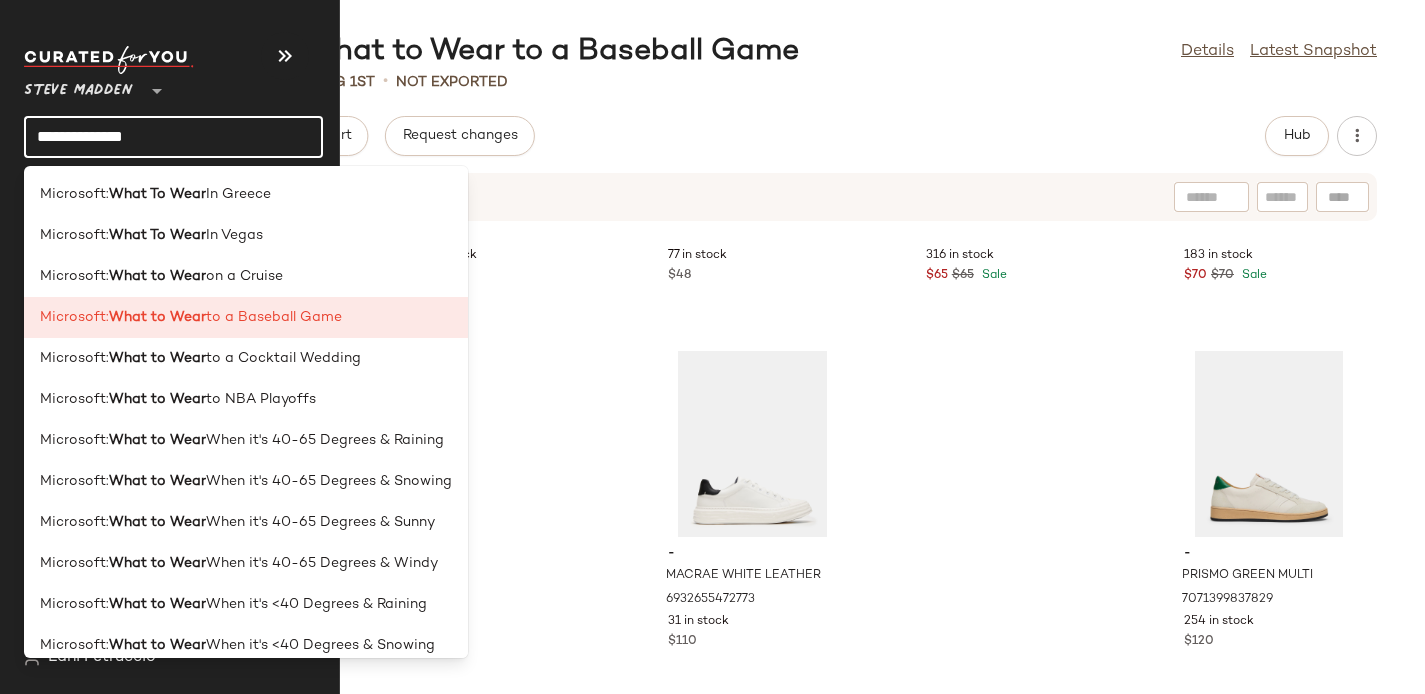 click on "**********" 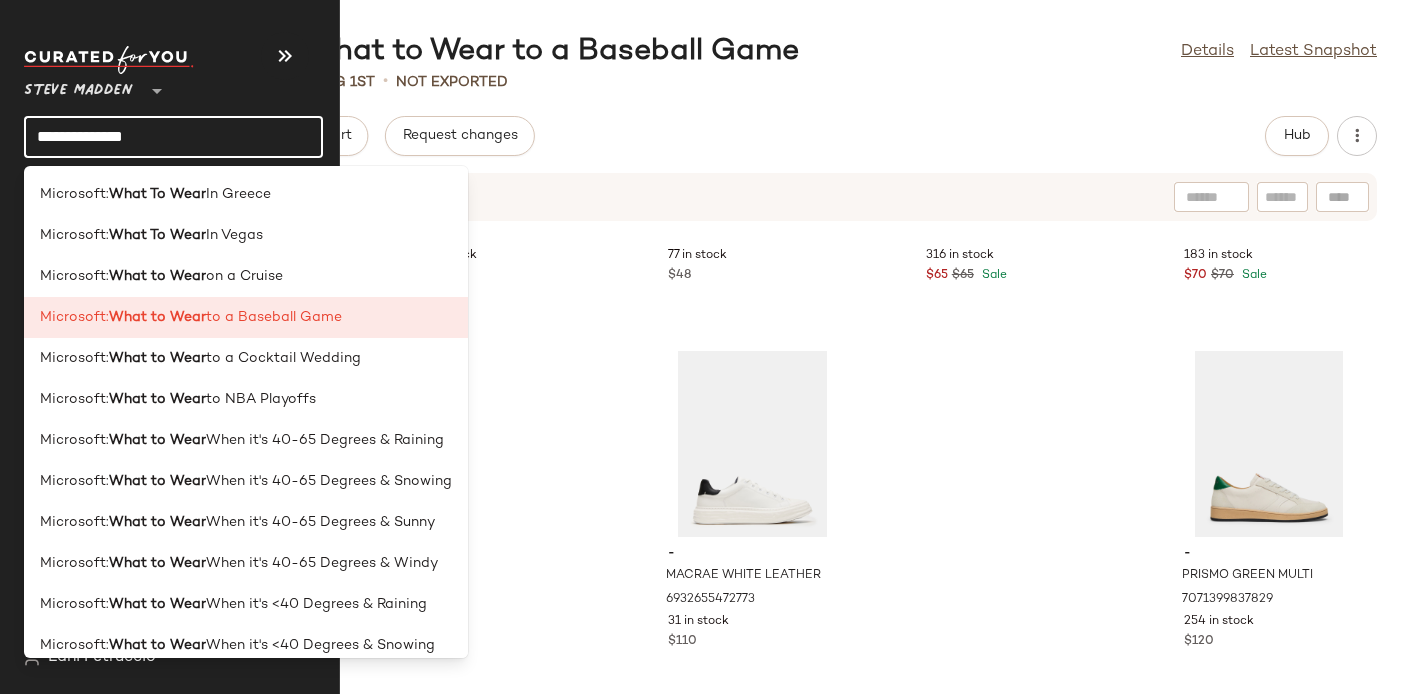 click on "**********" 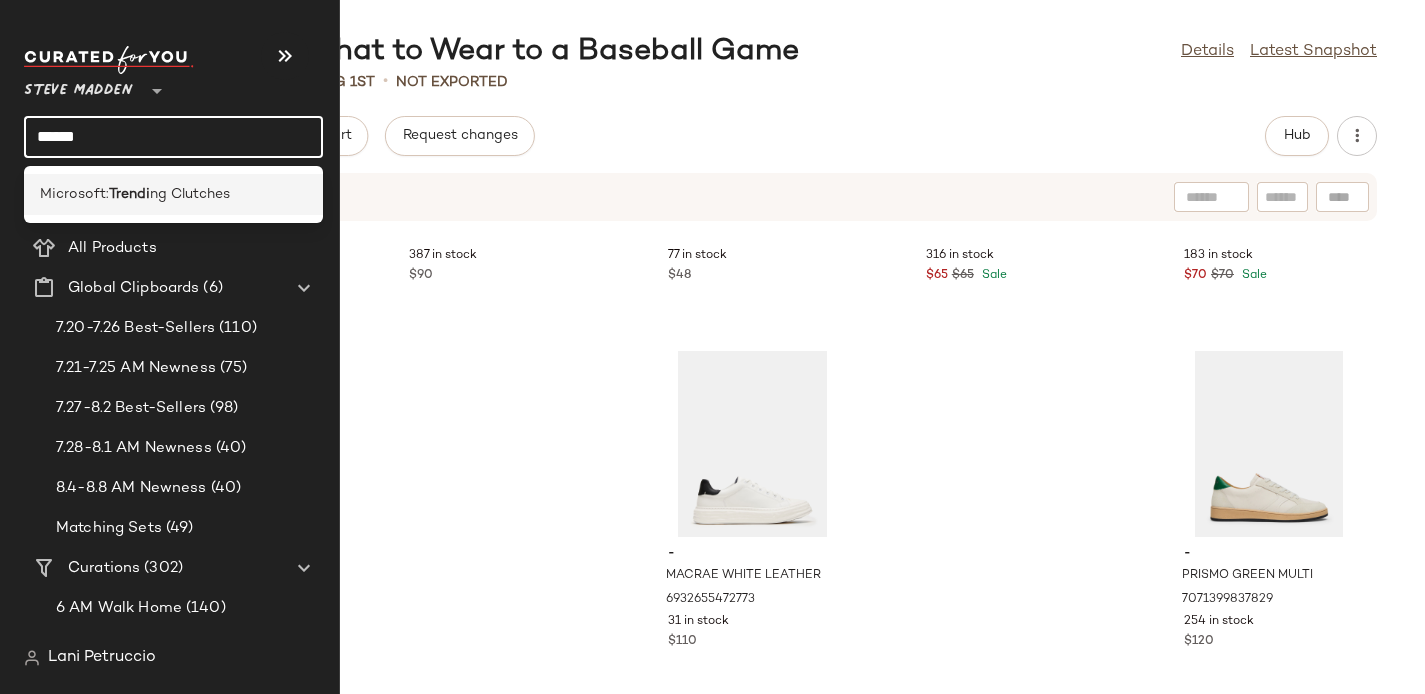 click on "Microsoft:" at bounding box center (74, 194) 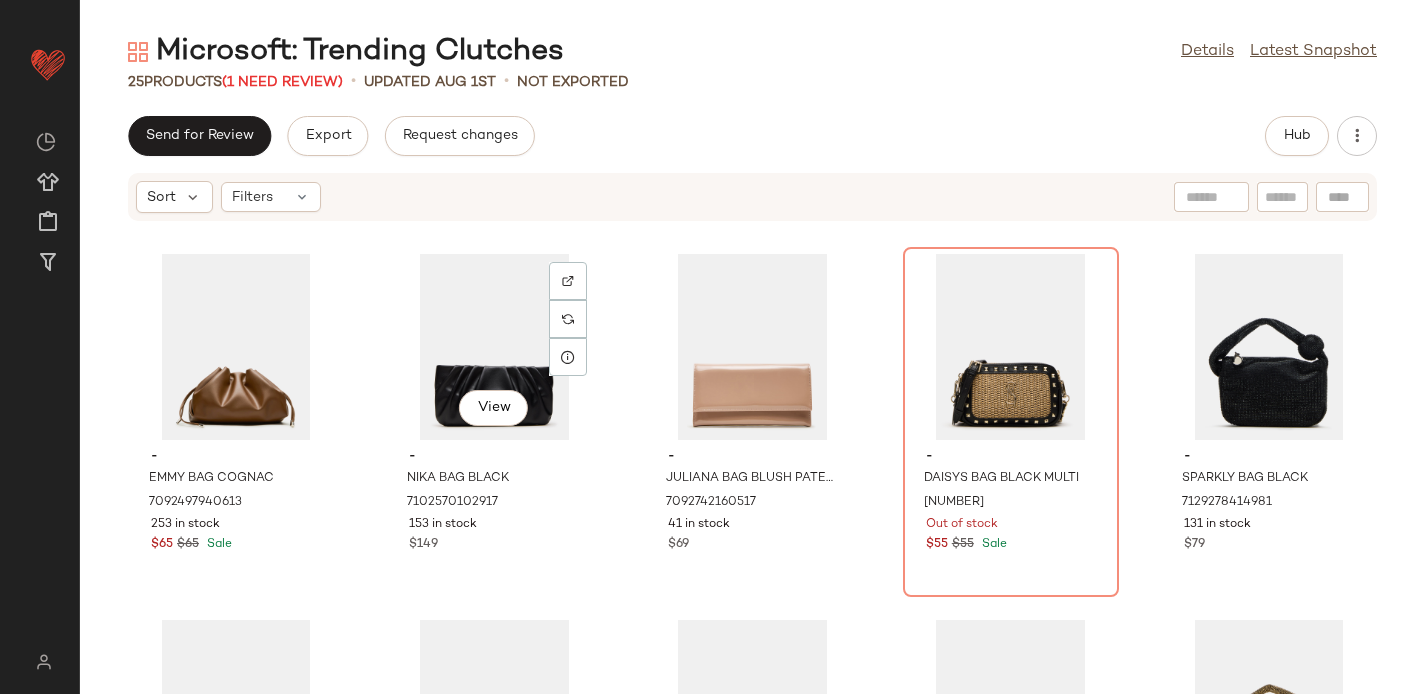 scroll, scrollTop: 754, scrollLeft: 0, axis: vertical 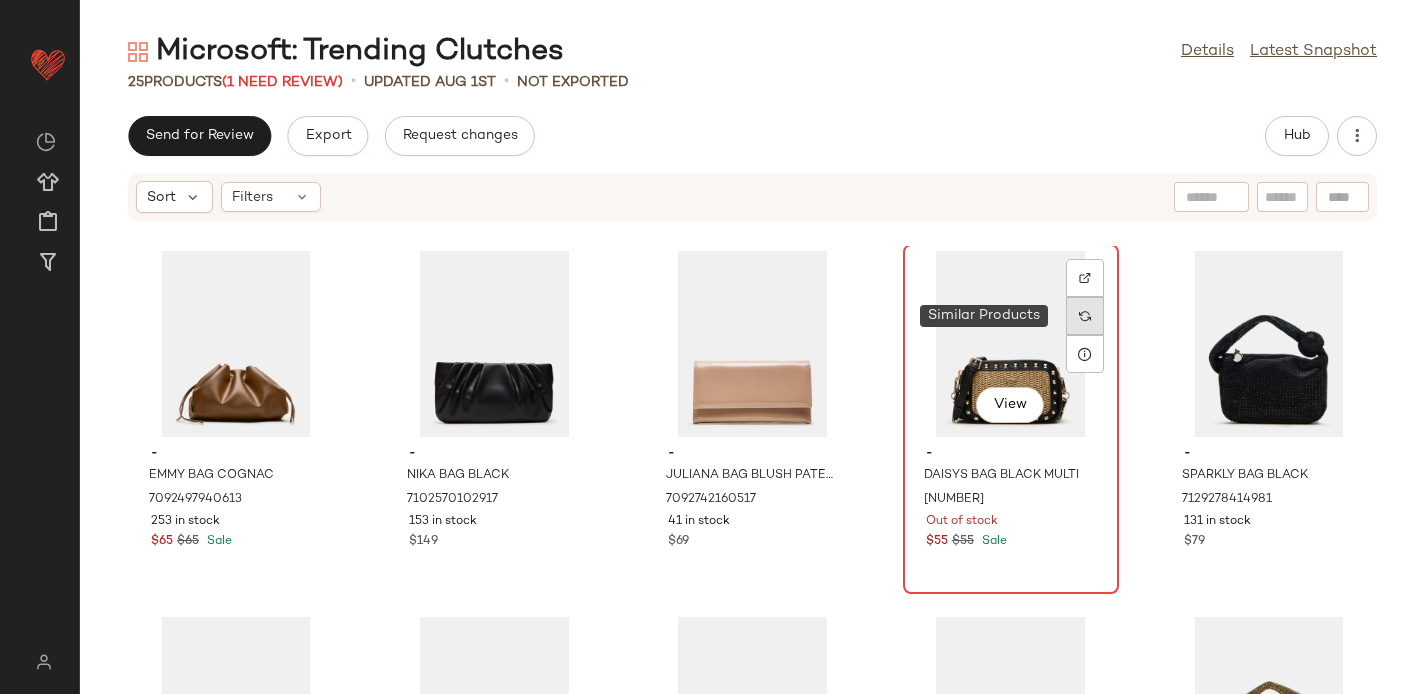 click 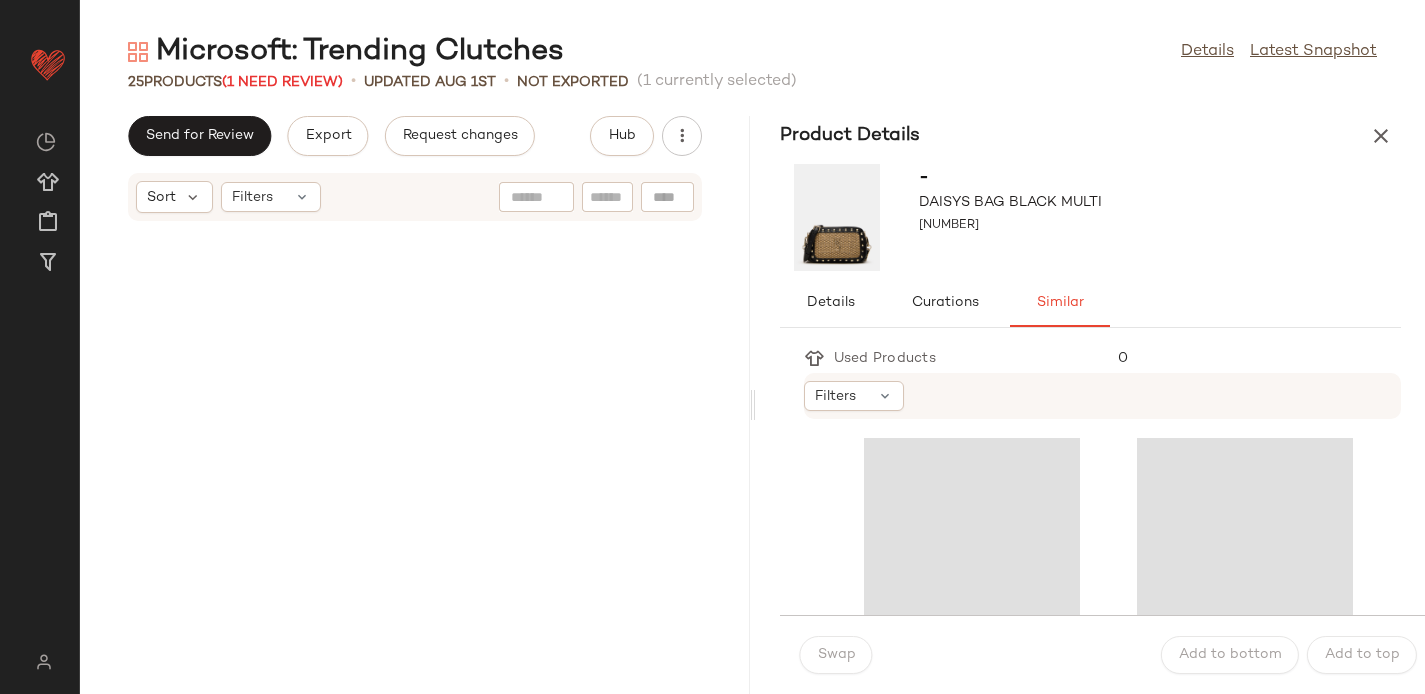 scroll, scrollTop: 2196, scrollLeft: 0, axis: vertical 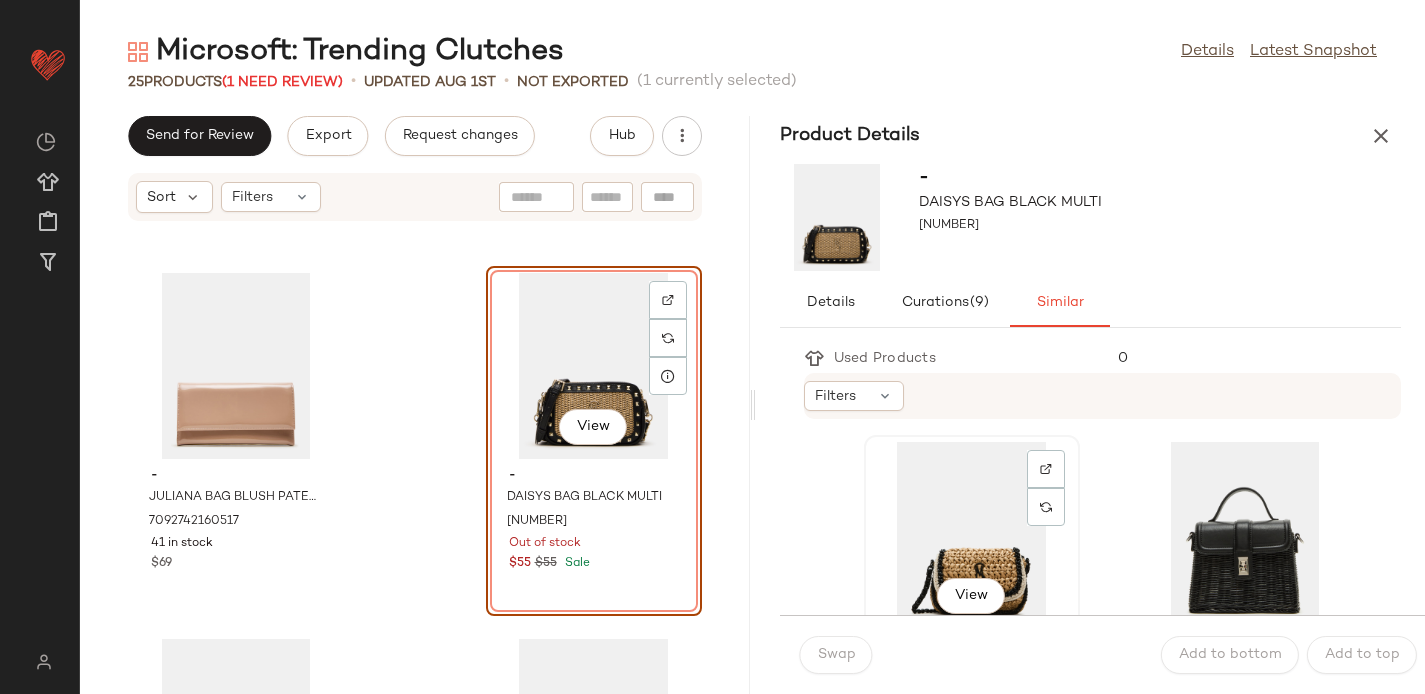 click on "View" 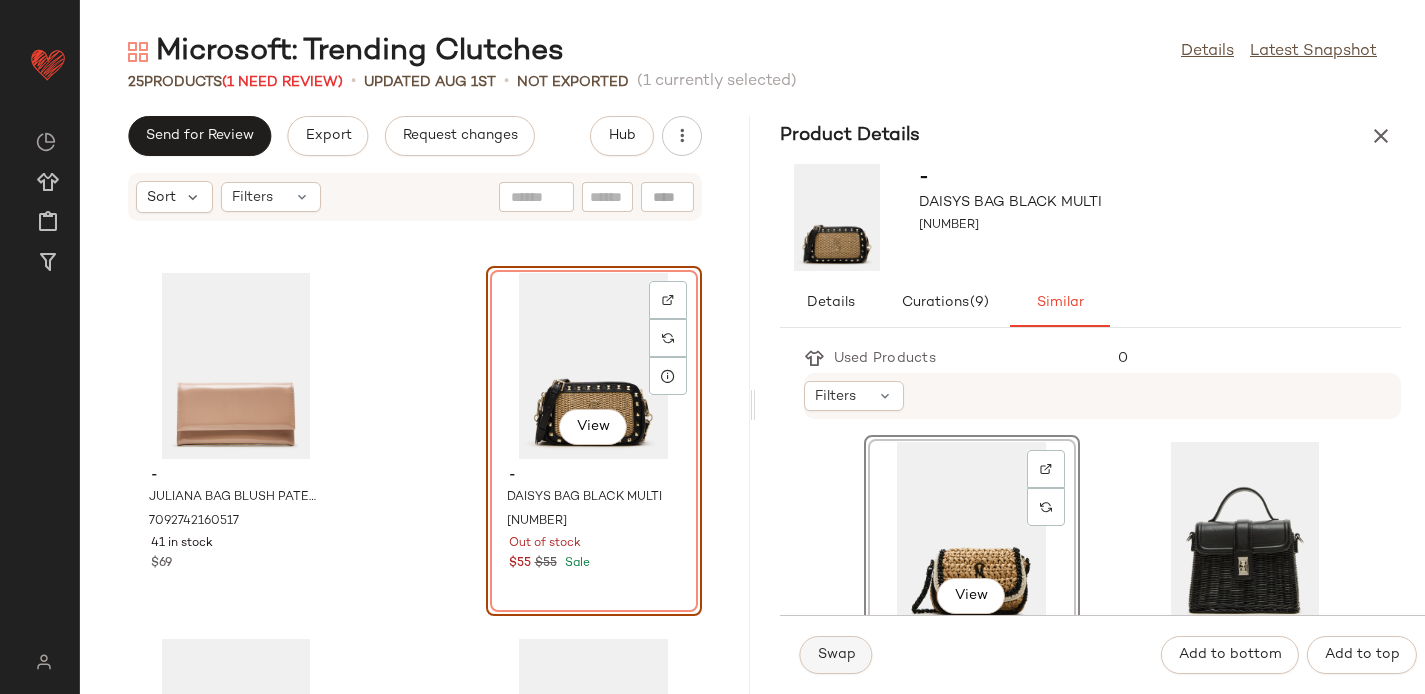 click on "Swap" 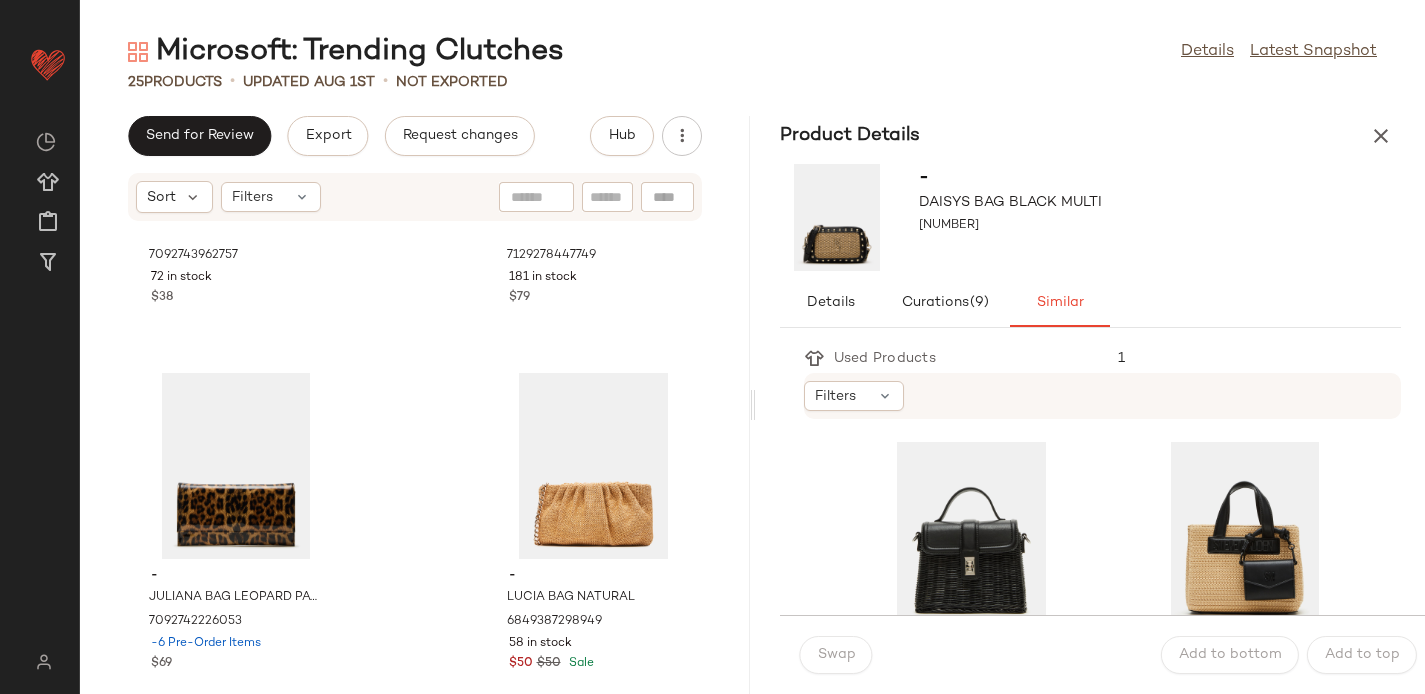 scroll, scrollTop: 2952, scrollLeft: 0, axis: vertical 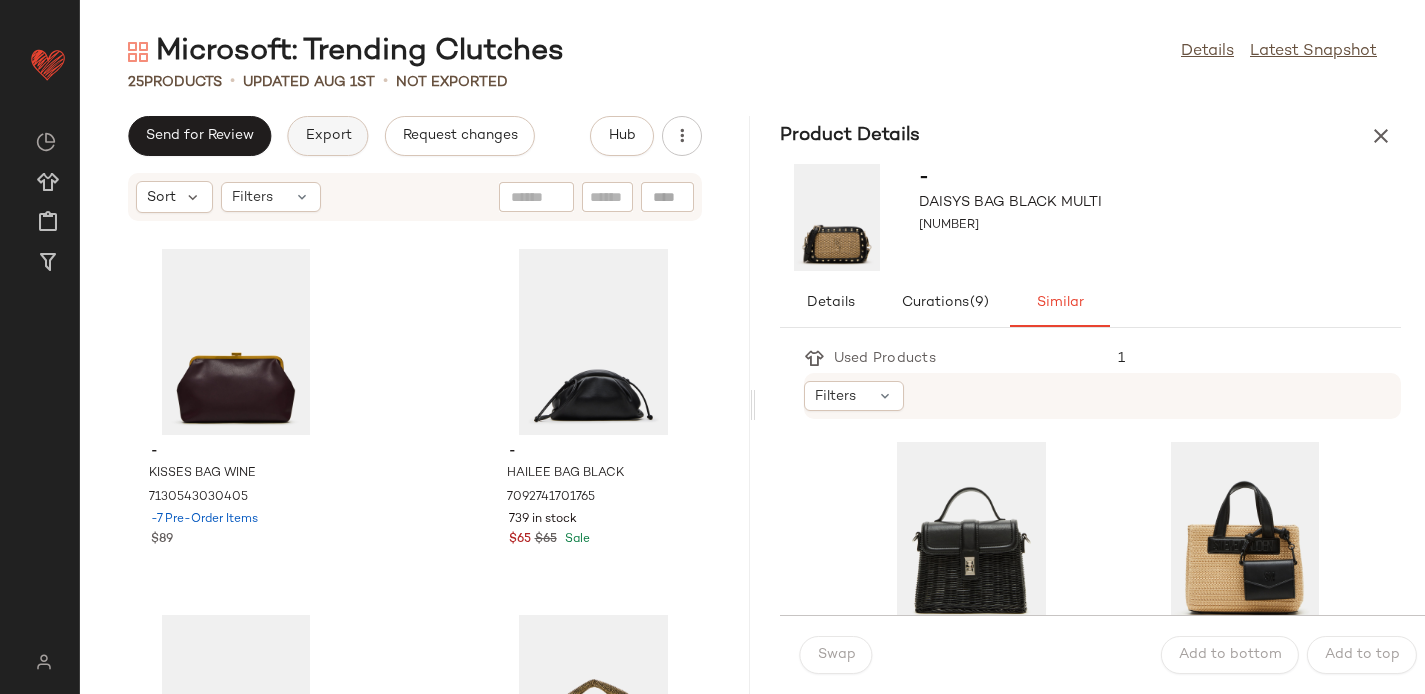 click on "Export" at bounding box center [327, 136] 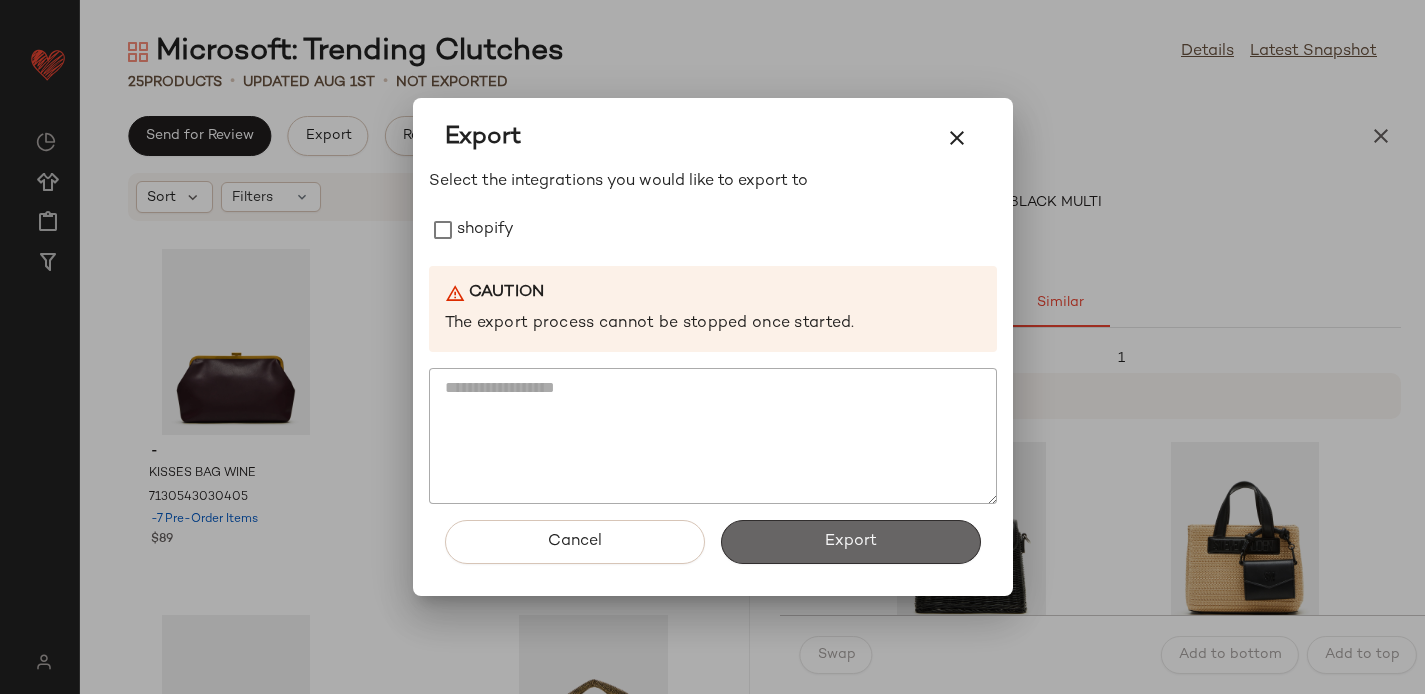 click on "Export" at bounding box center (851, 542) 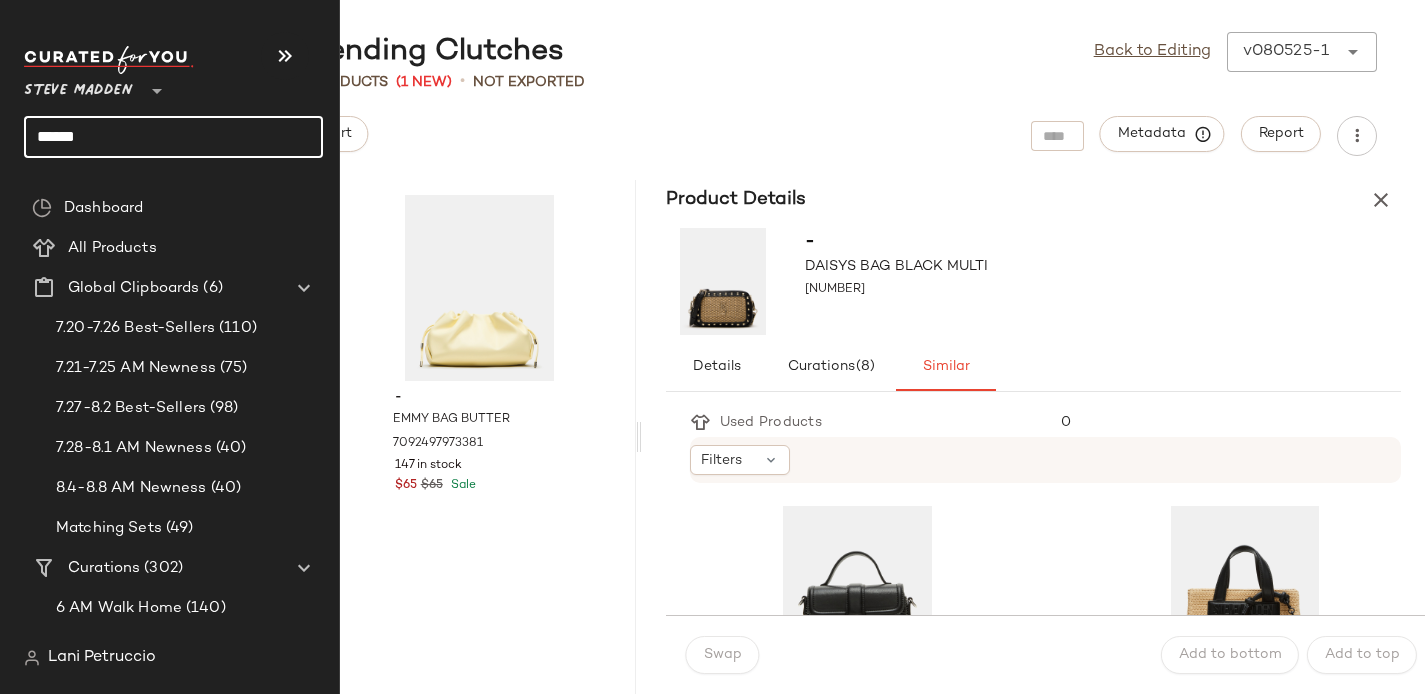 click on "******" 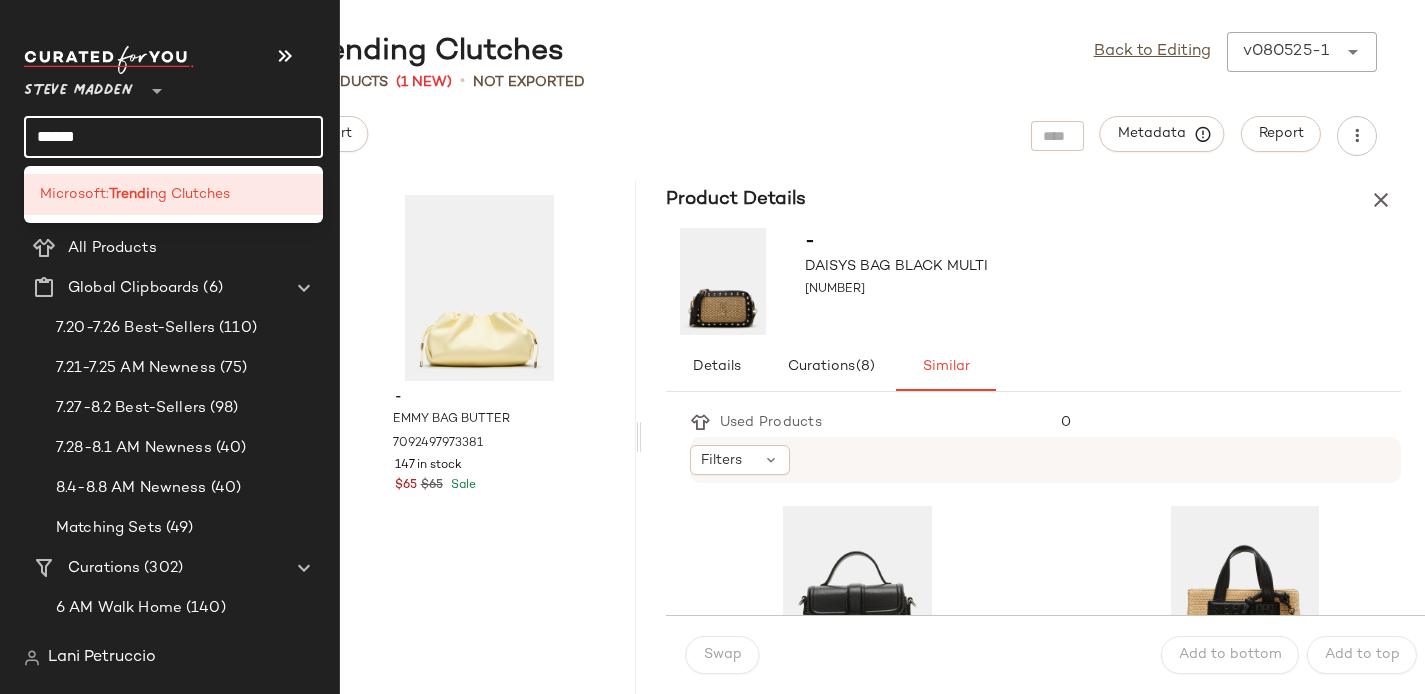 click on "******" 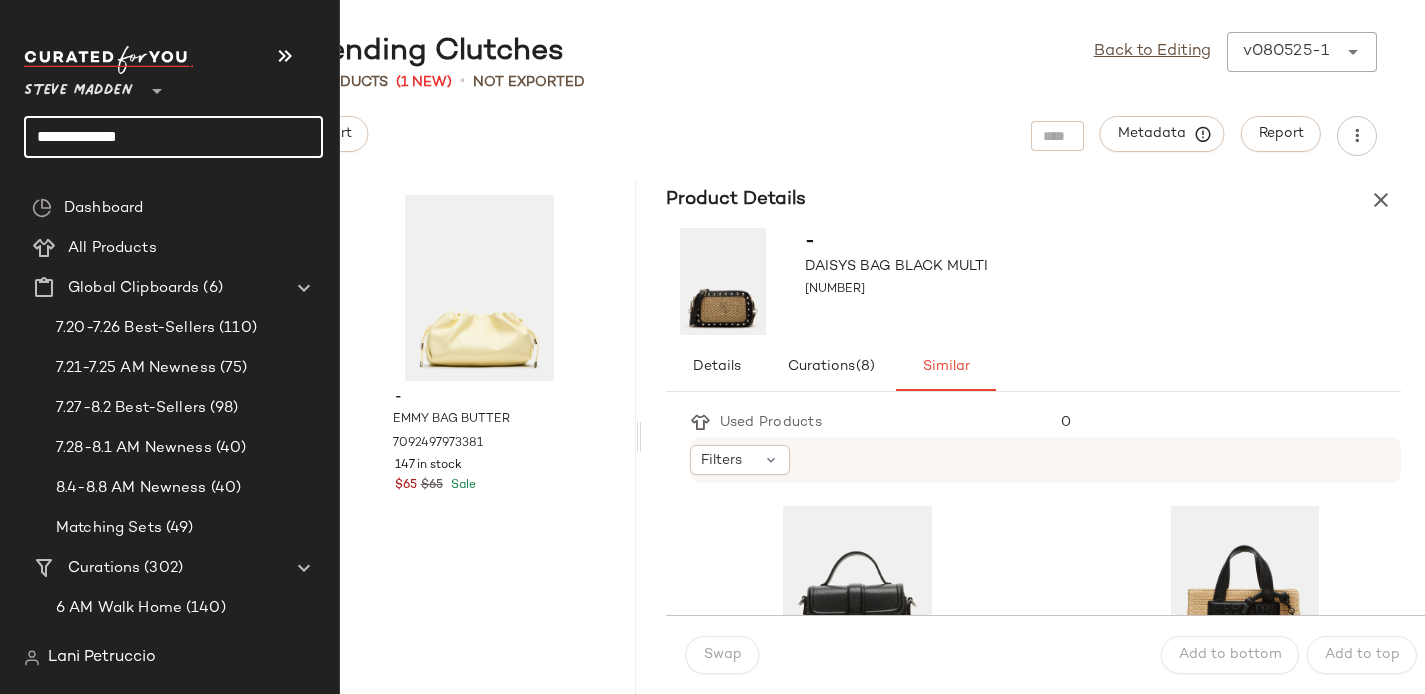 click on "**********" 